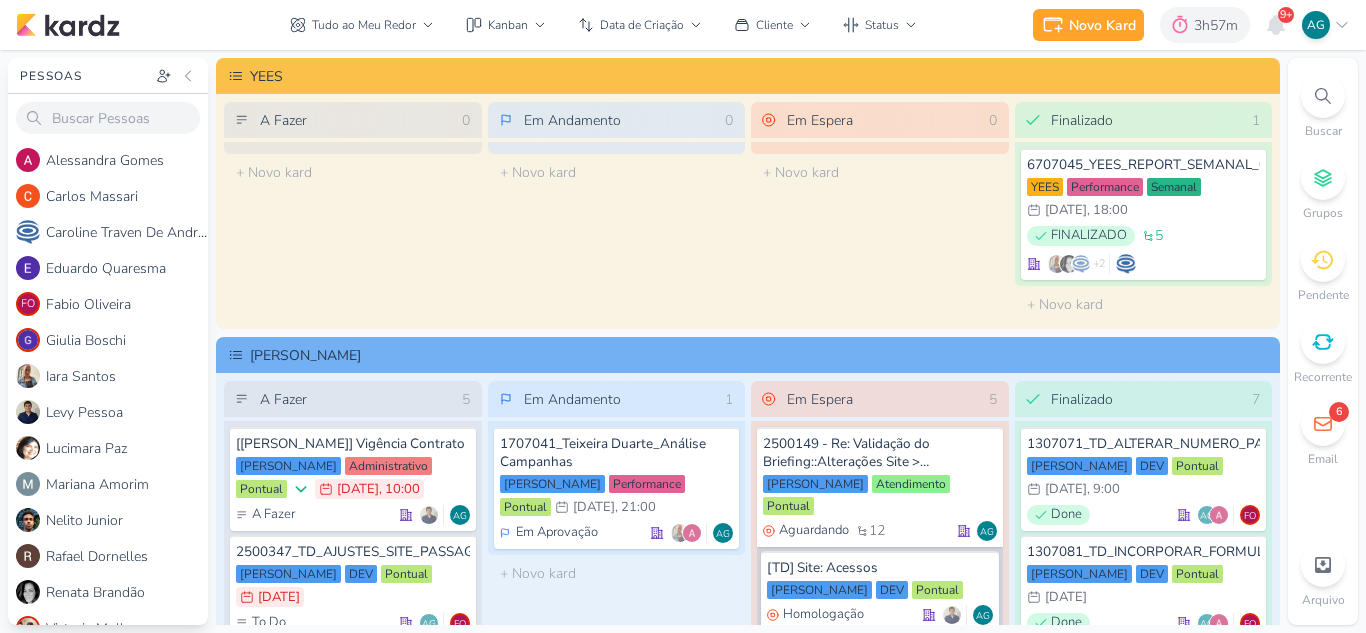 scroll, scrollTop: 0, scrollLeft: 0, axis: both 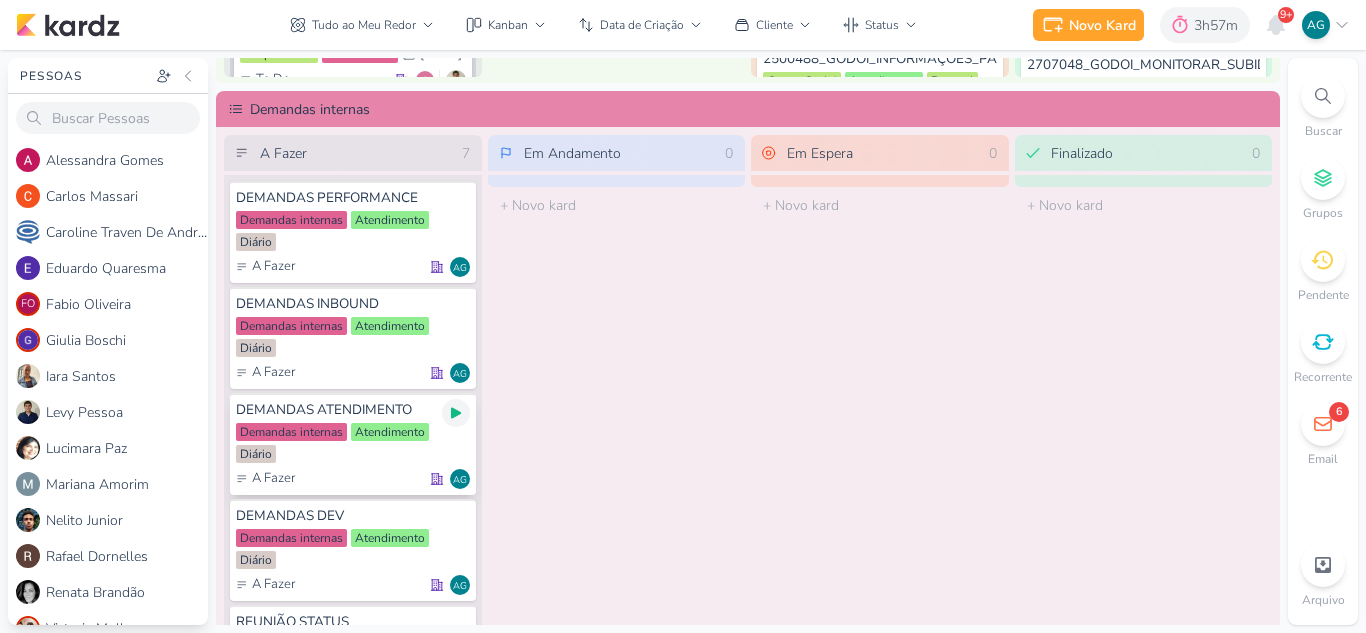 click 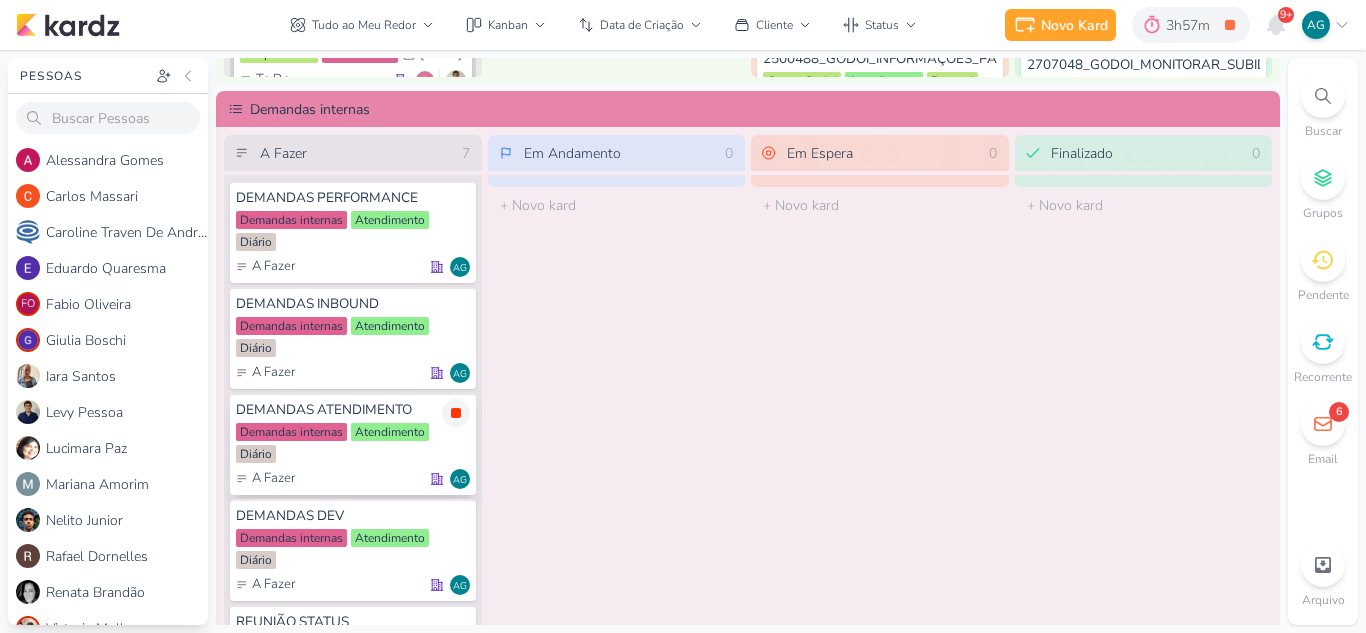 click 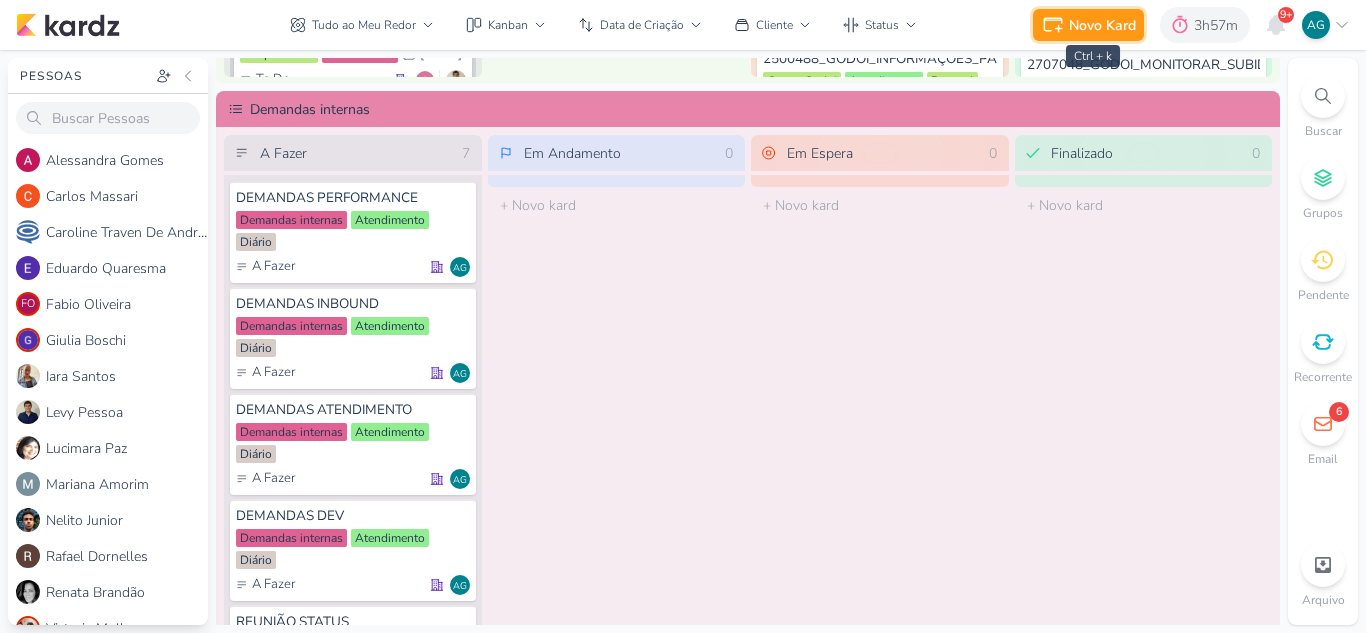 click on "Novo Kard" at bounding box center [1088, 25] 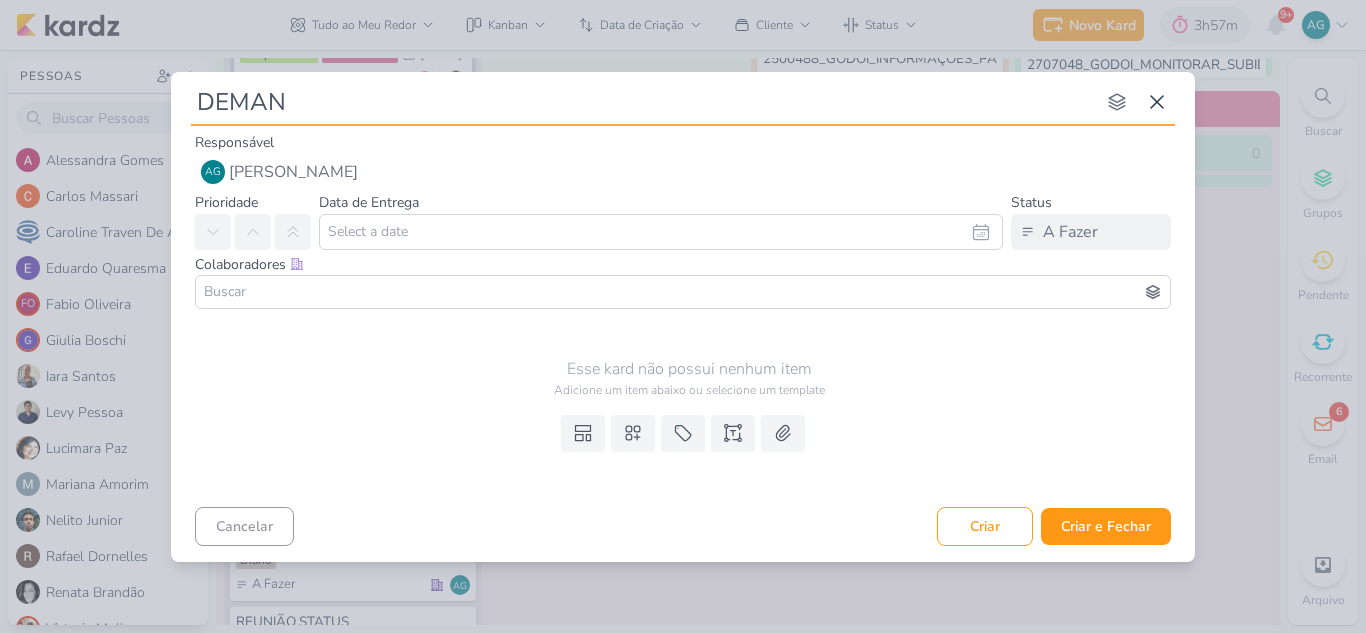 type on "DEMAND" 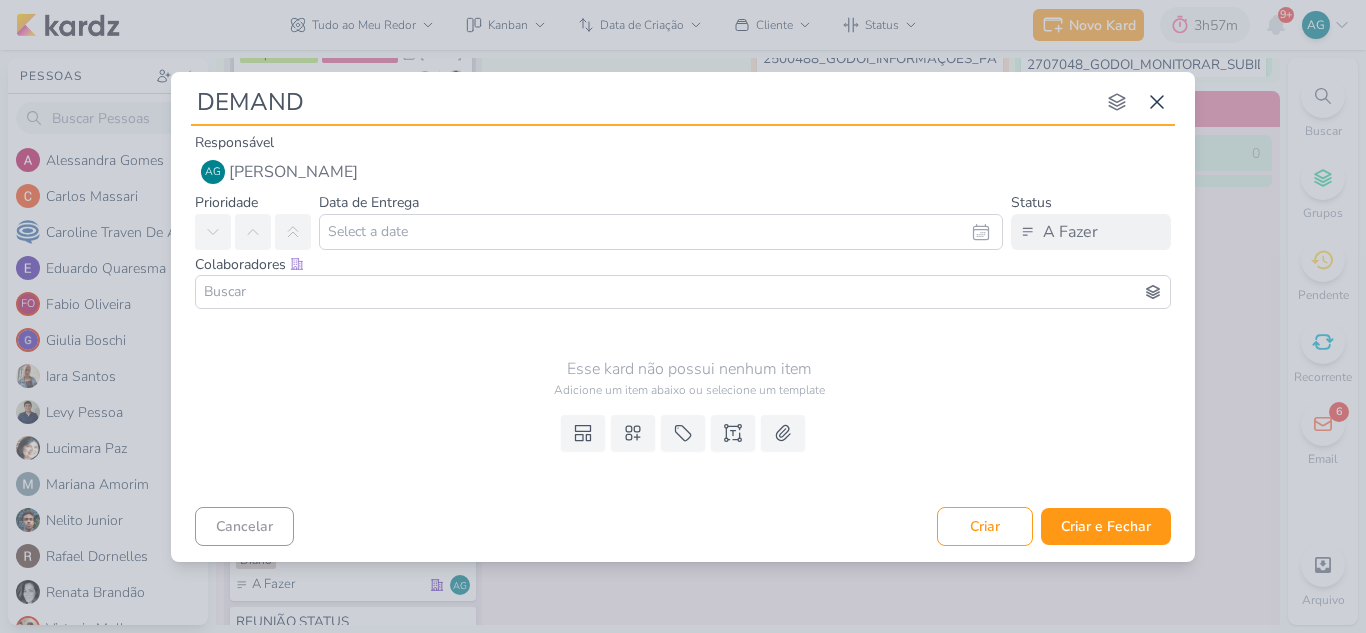 type 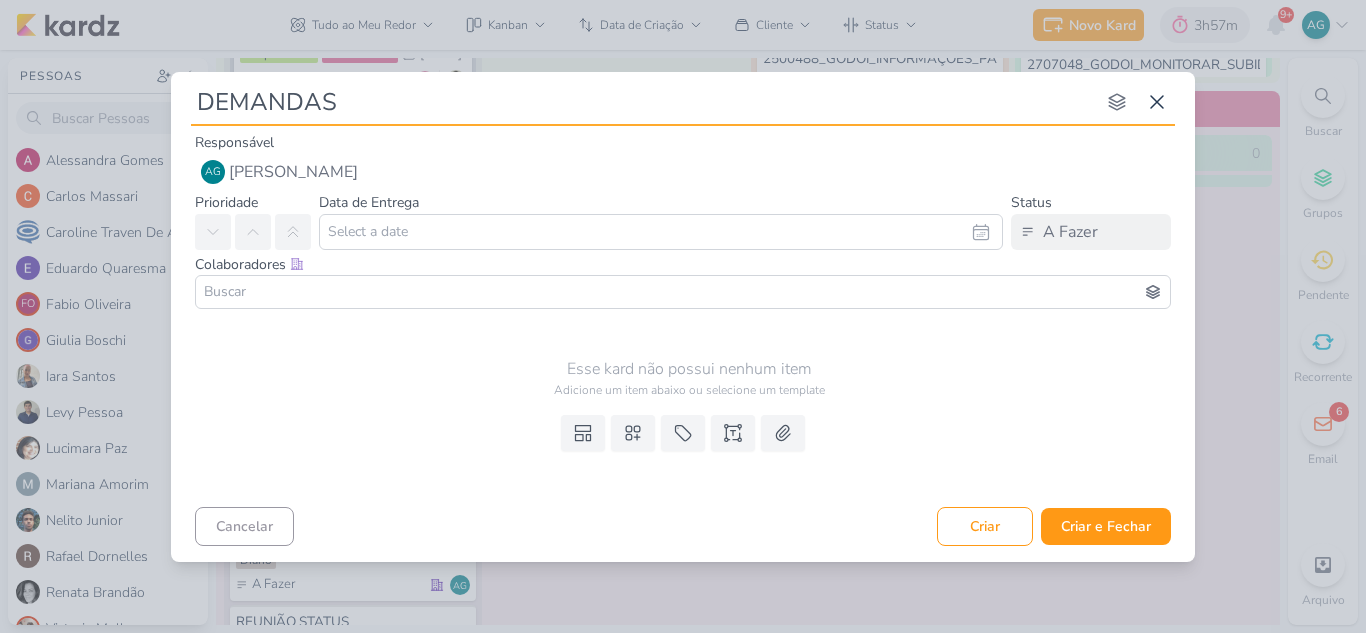 type on "DEMANDAS" 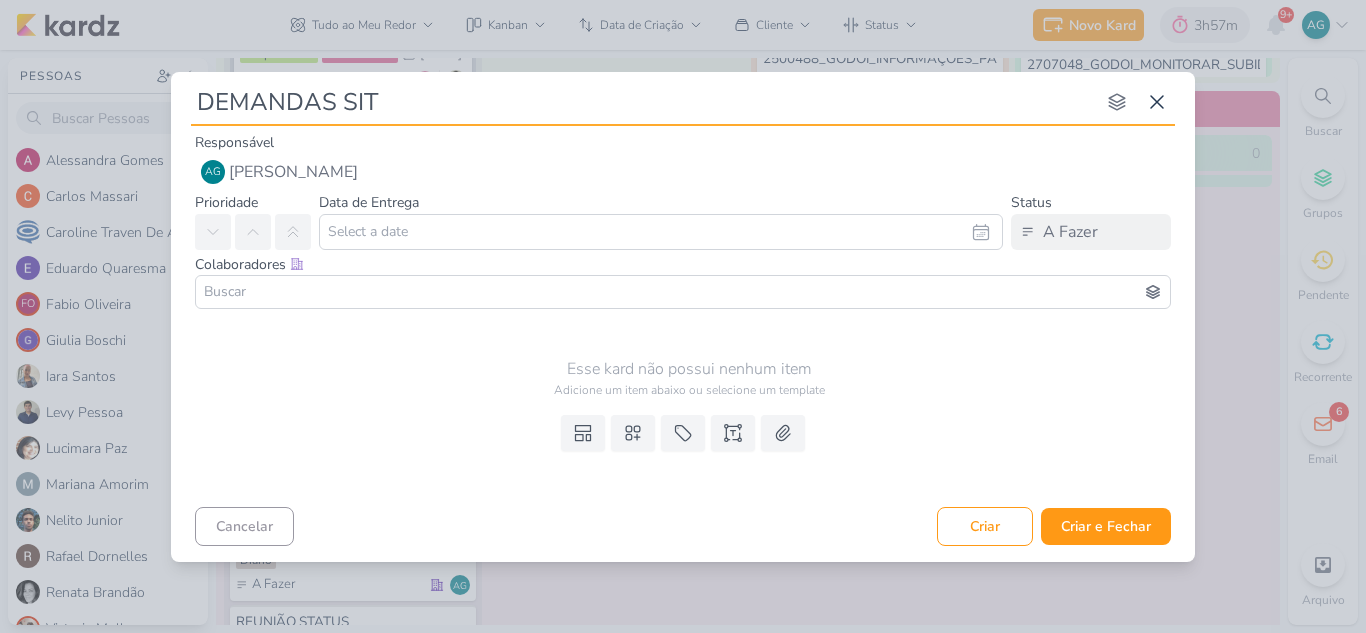 type on "DEMANDAS SITE" 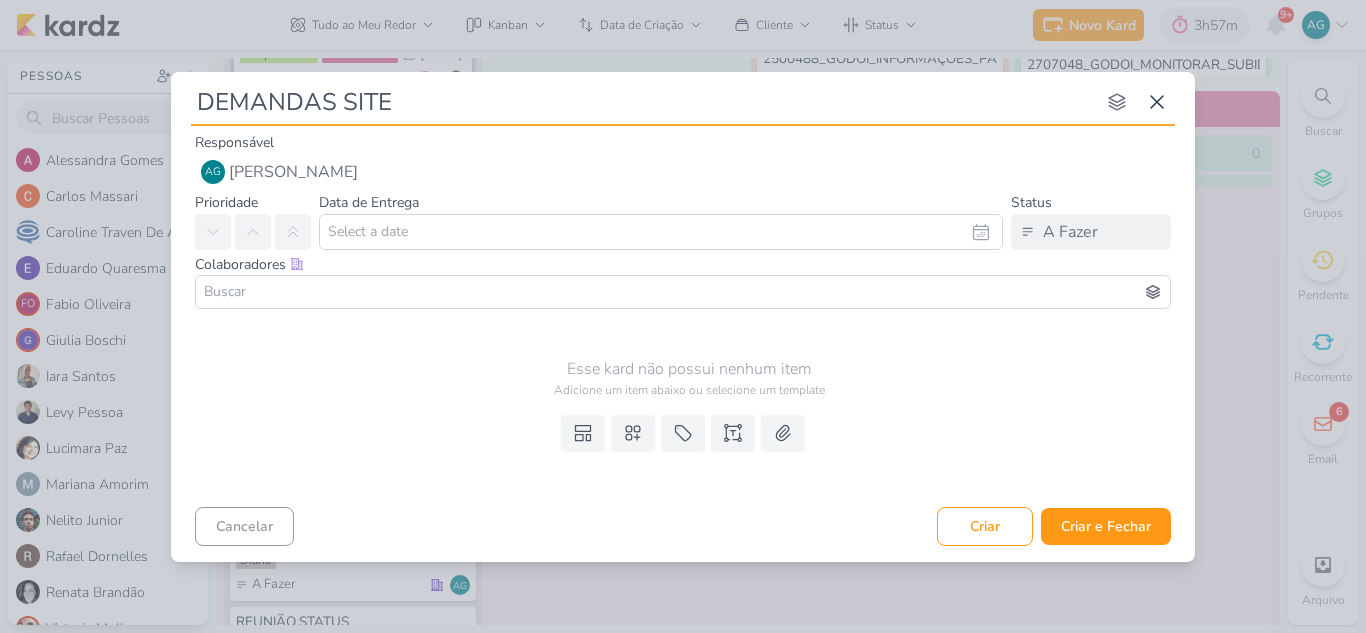type 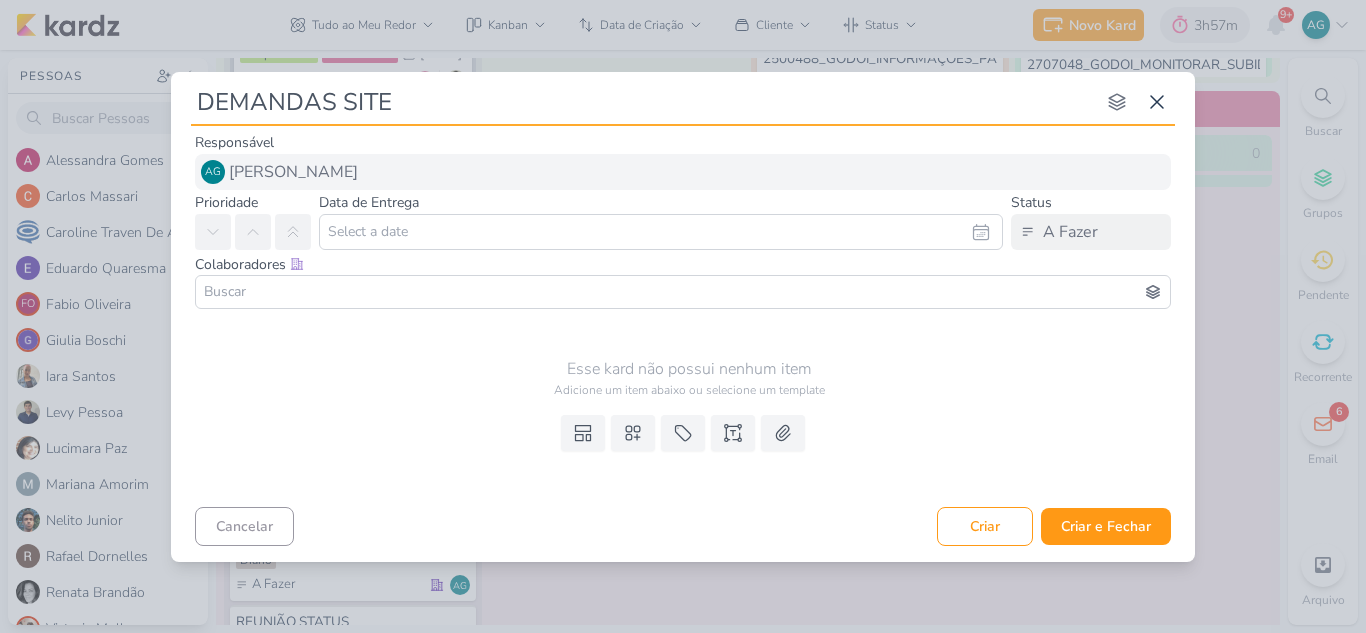 type on "DEMANDAS SITE" 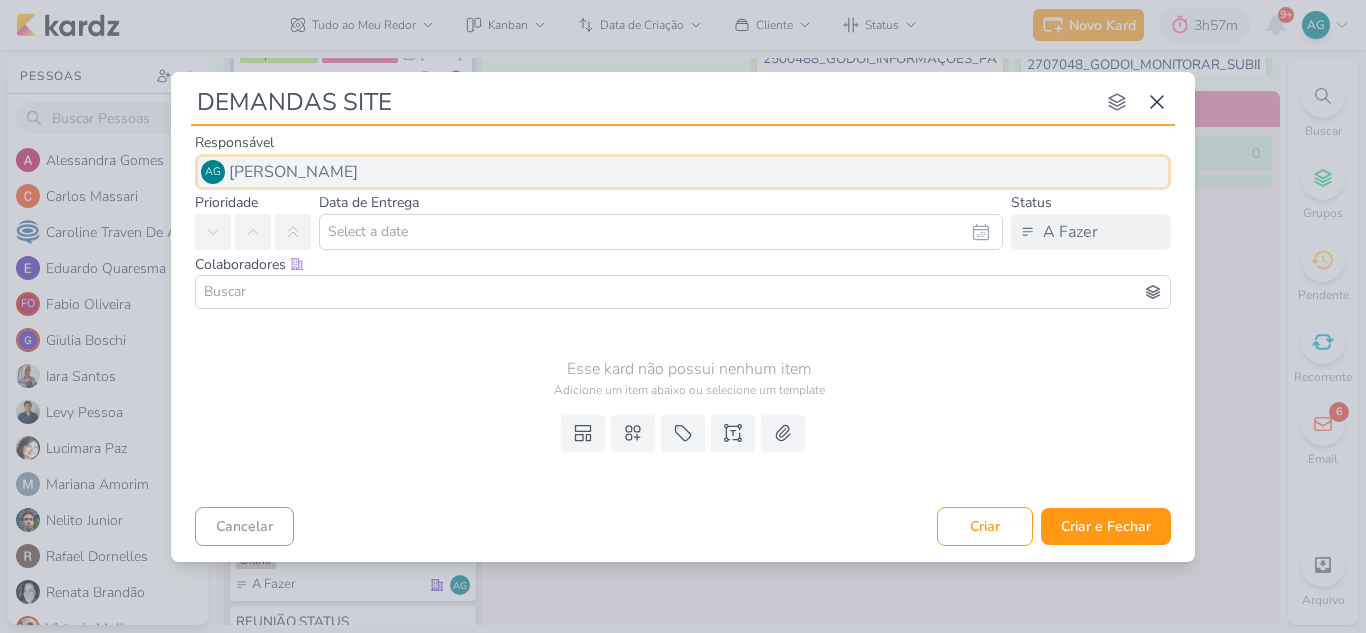 click on "[PERSON_NAME]" at bounding box center [293, 172] 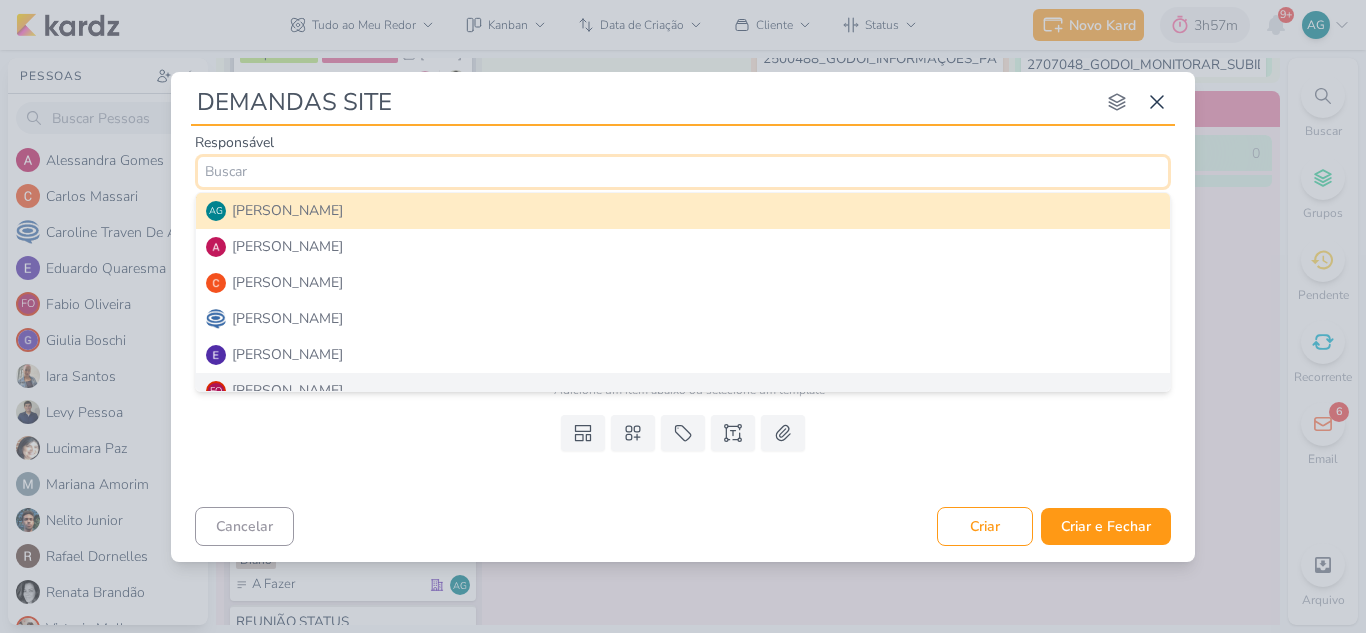 click on "Templates
Campos Personalizados
Marcadores
Caixa De Texto
Anexo" at bounding box center (683, 453) 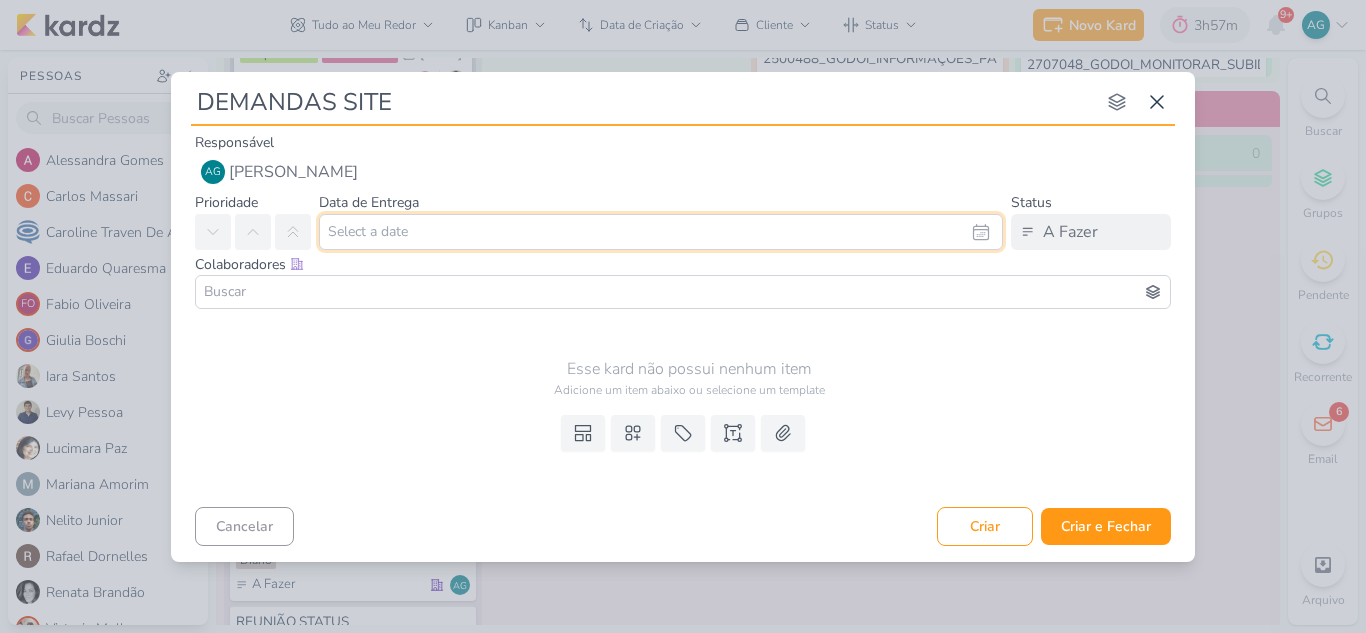 click at bounding box center (661, 232) 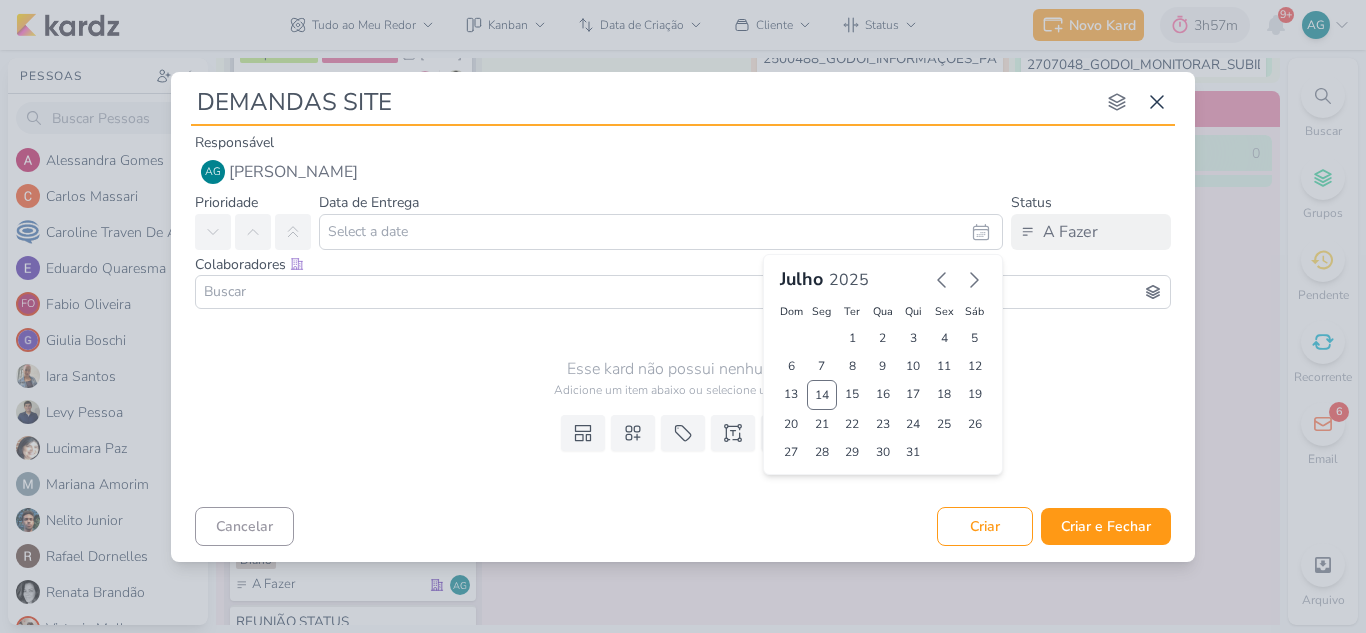click on "Templates
Campos Personalizados
Marcadores
Caixa De Texto
Anexo" at bounding box center (683, 453) 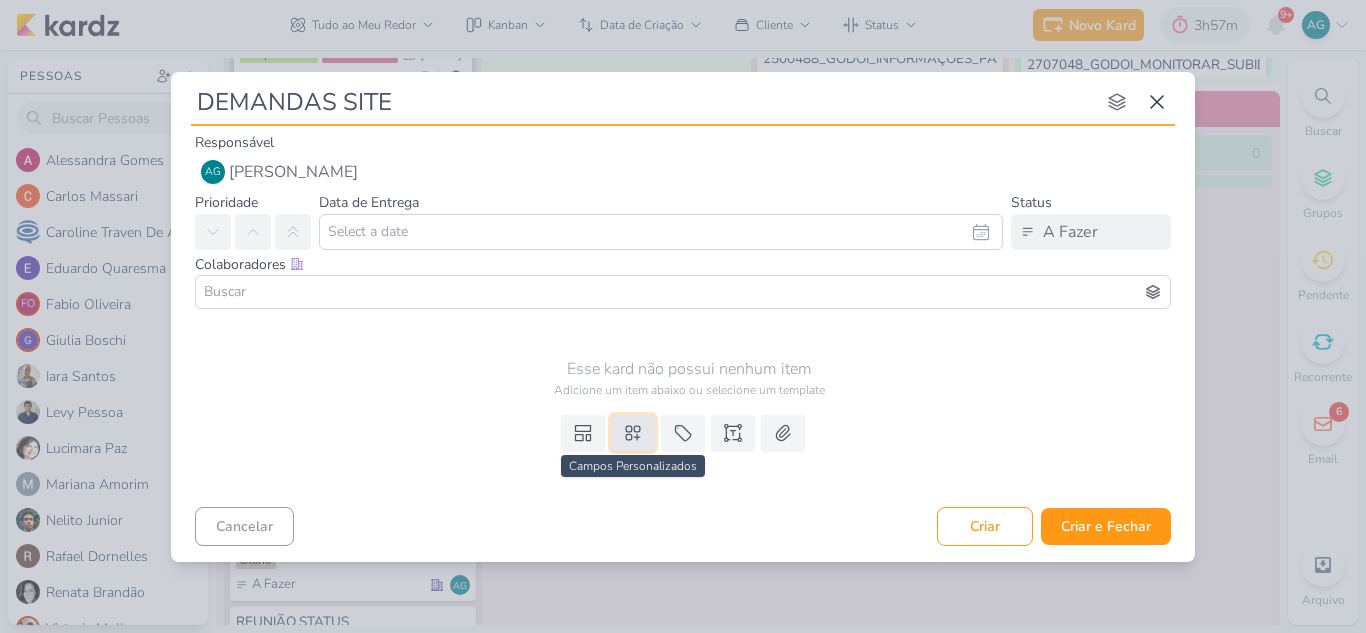 click 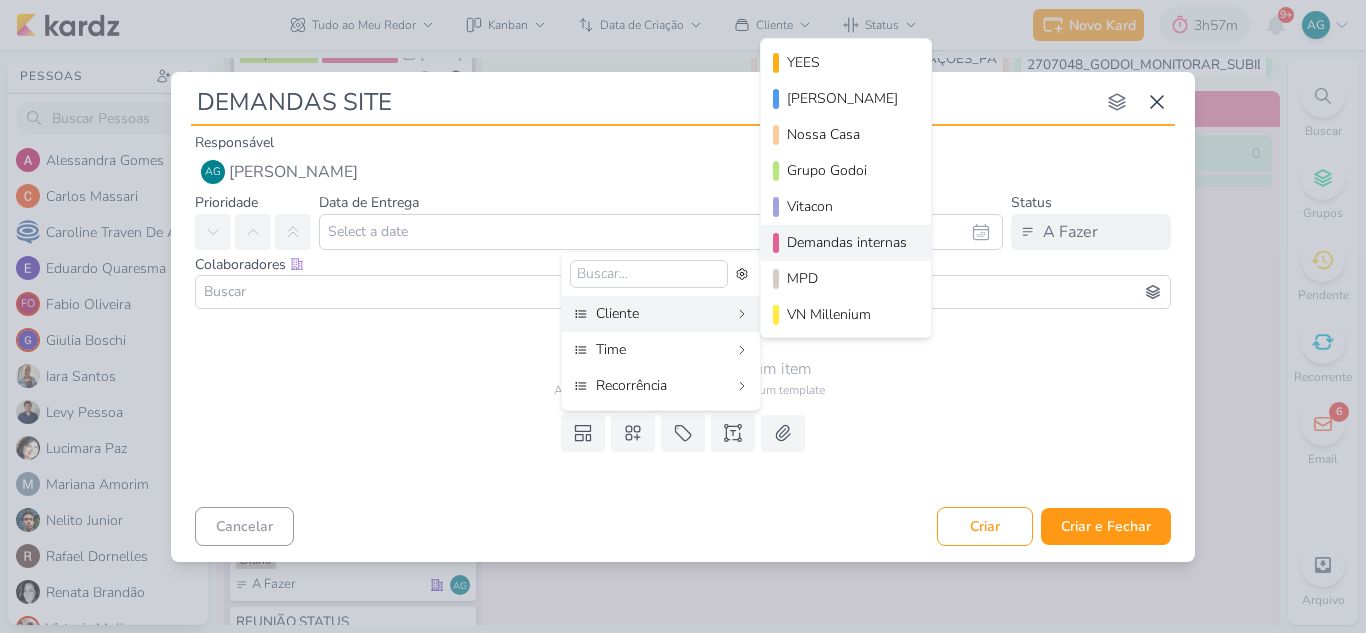 click on "Demandas internas" at bounding box center [847, 242] 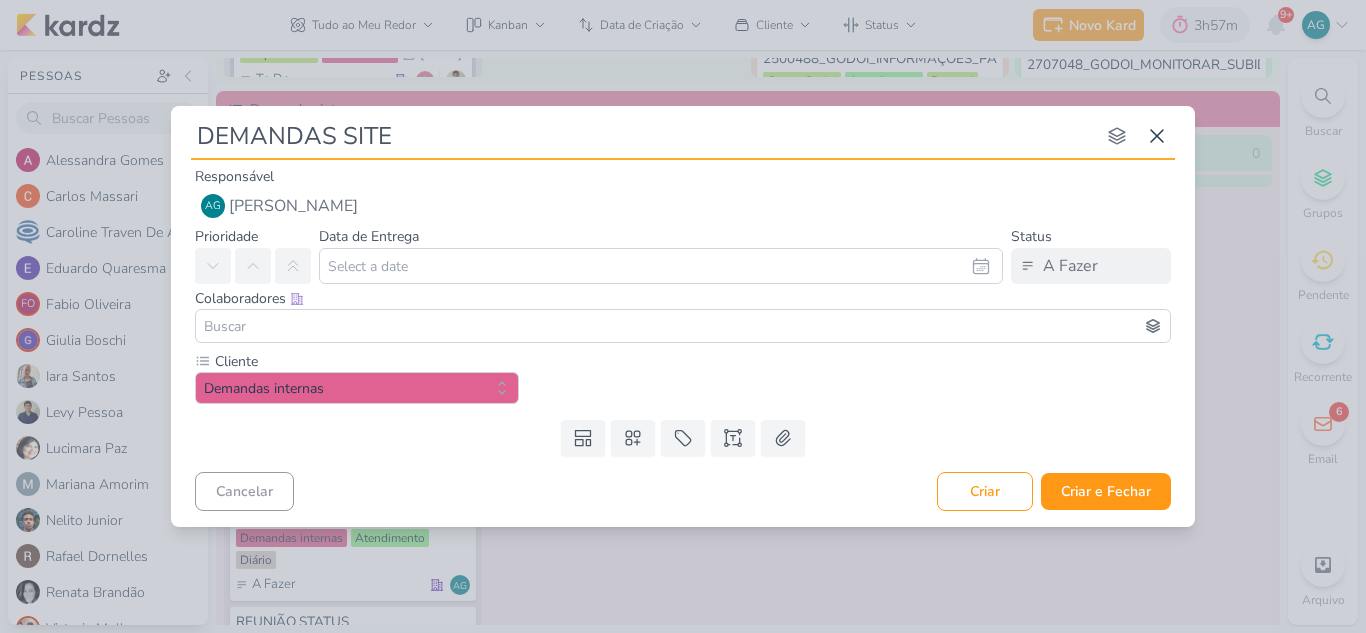 click on "DEMANDAS SITE" at bounding box center (643, 136) 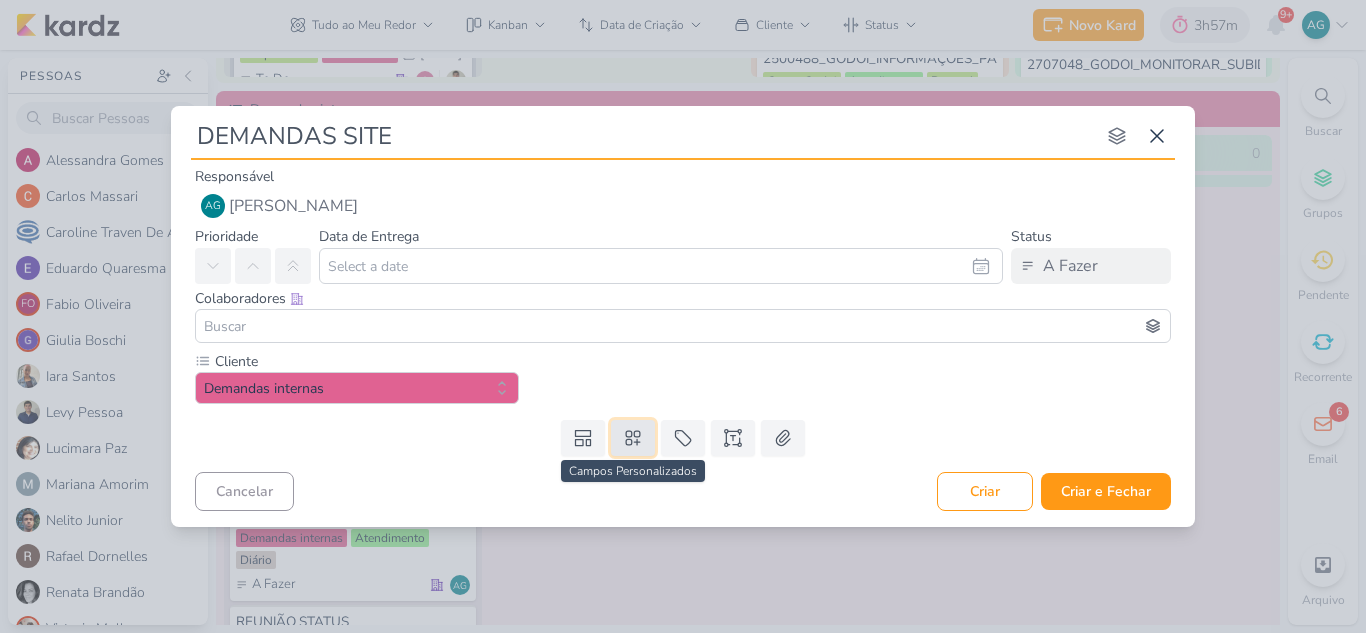 click 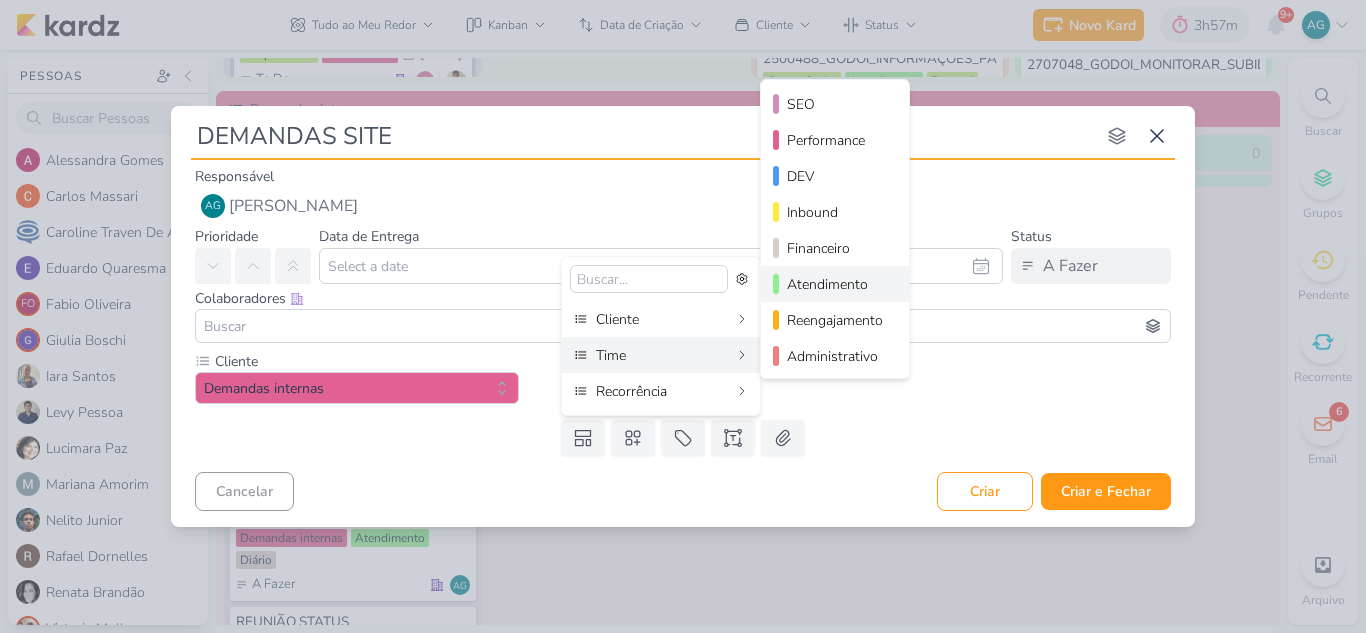 click on "Atendimento" at bounding box center [836, 284] 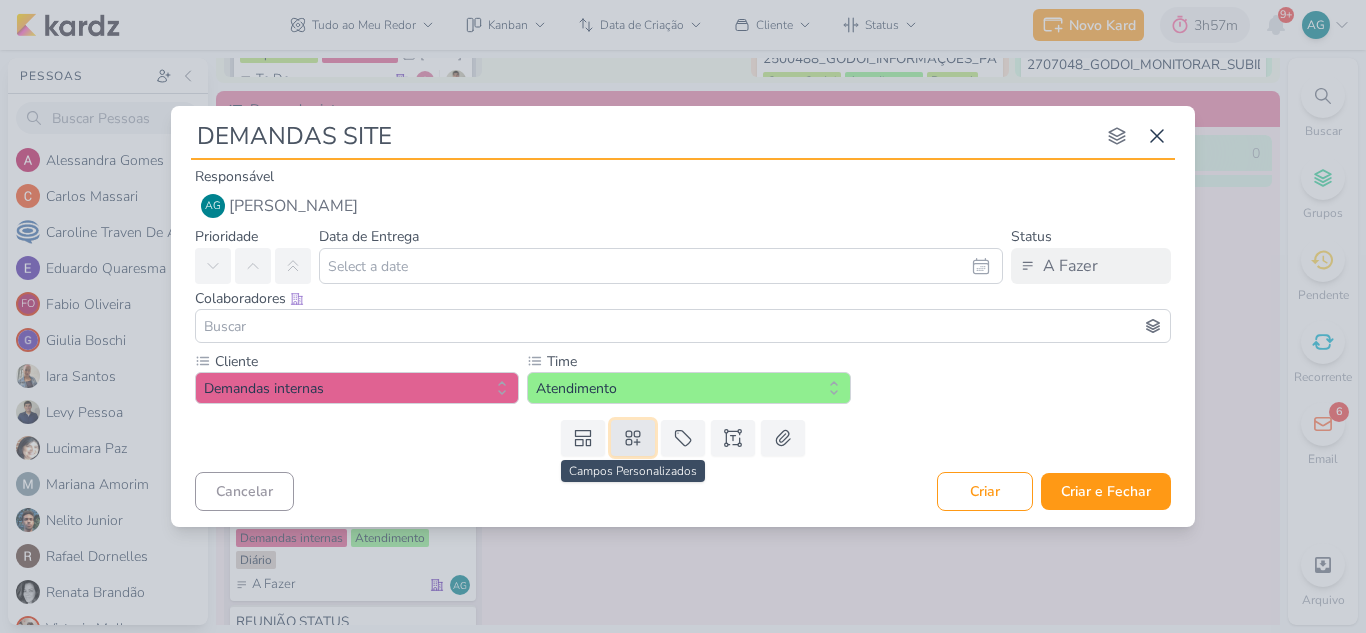 click 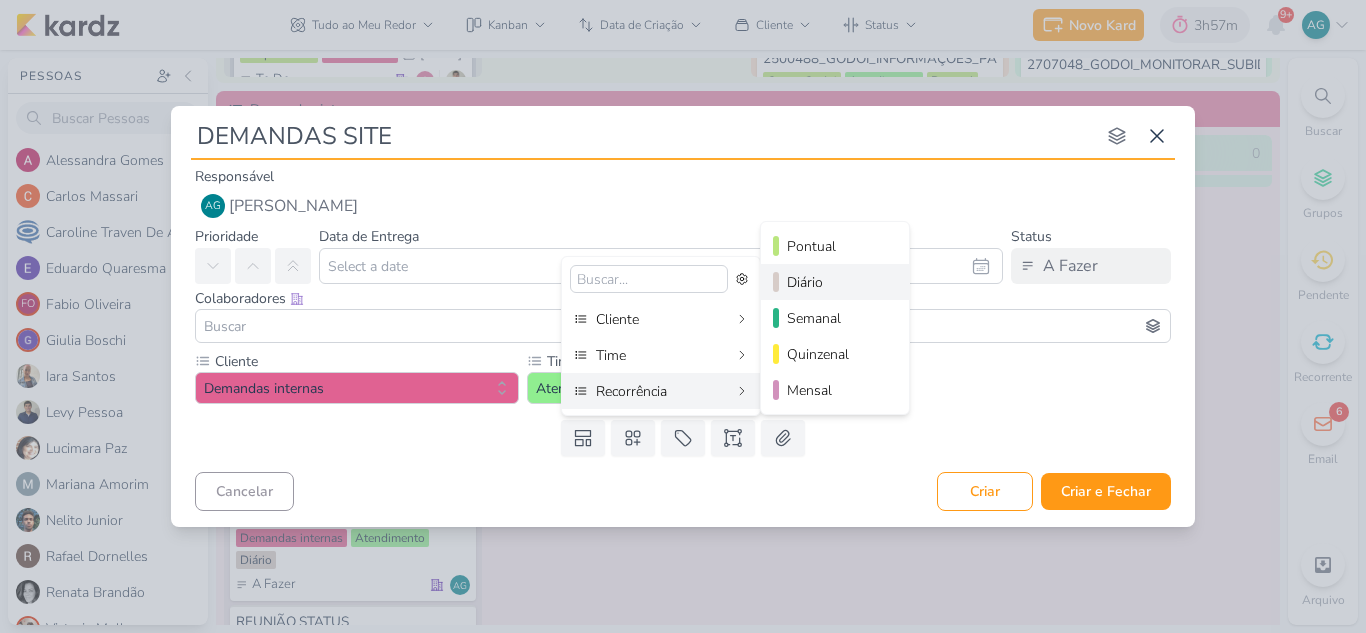 click on "Diário" at bounding box center (836, 282) 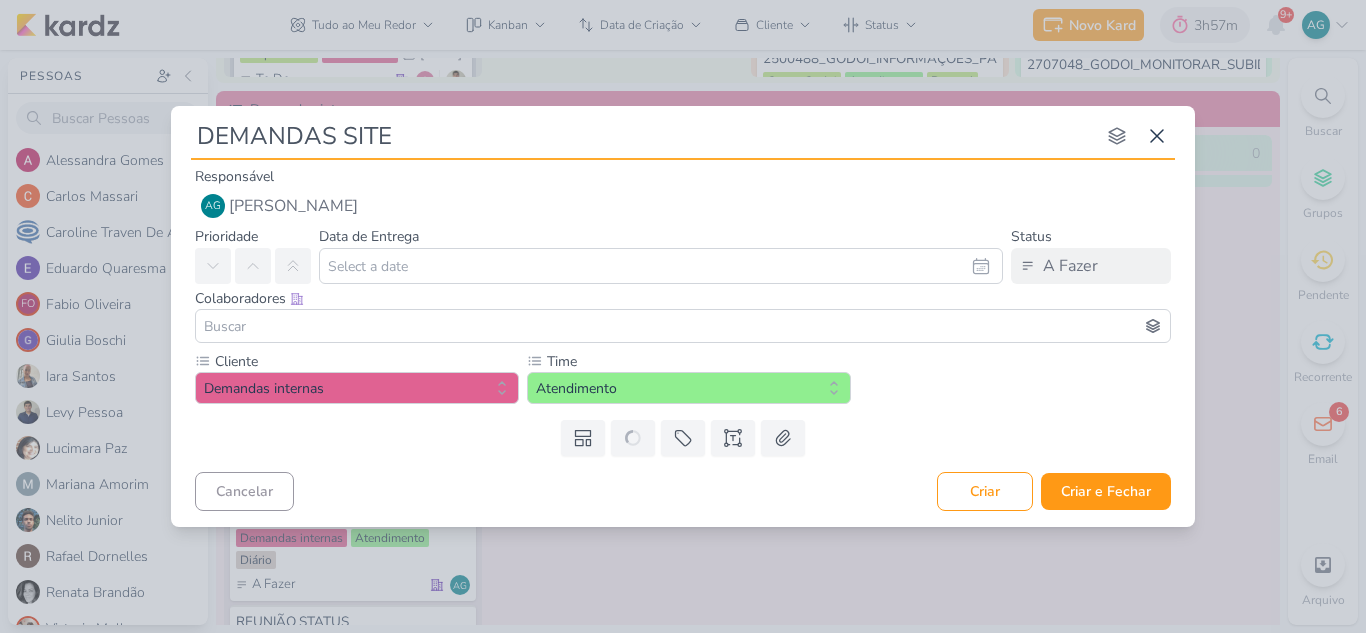 type 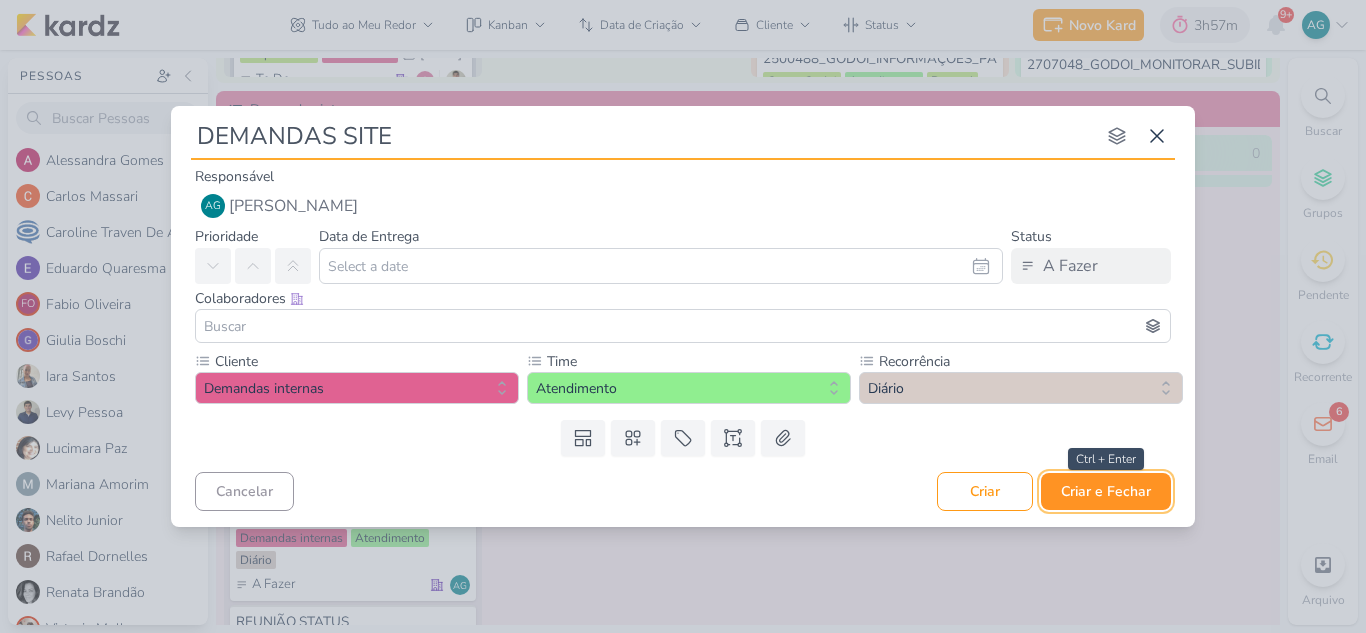 click on "Criar e Fechar" at bounding box center (1106, 491) 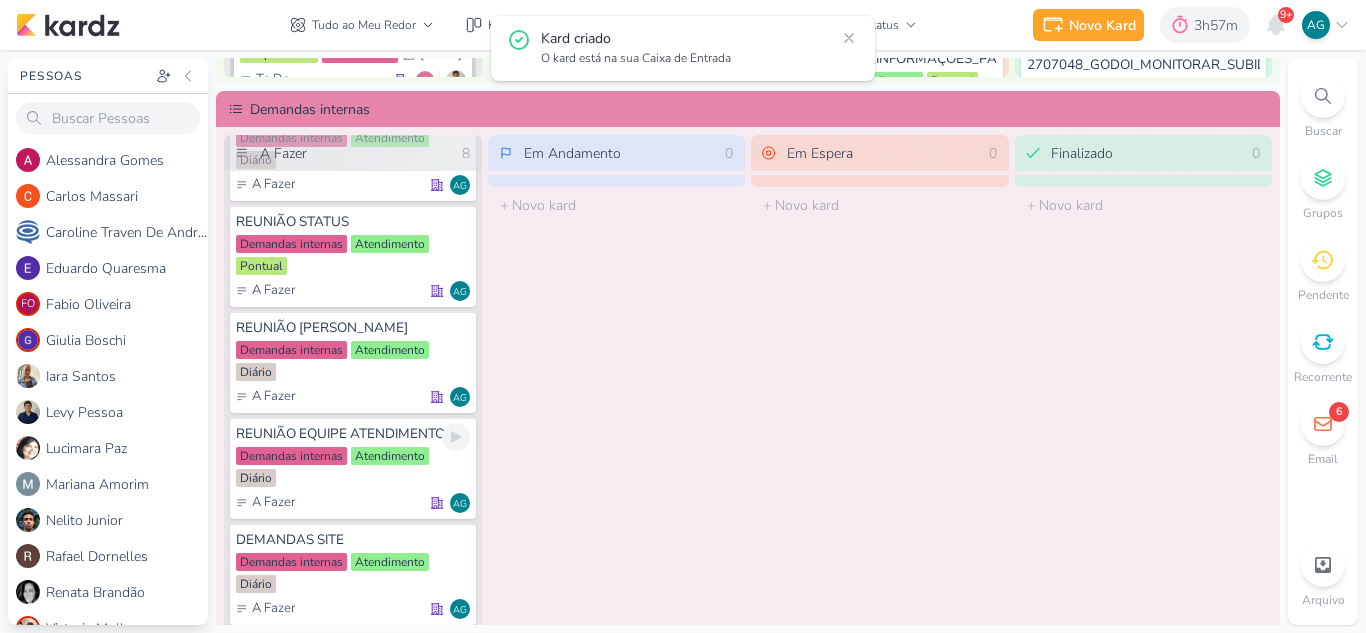 scroll, scrollTop: 414, scrollLeft: 0, axis: vertical 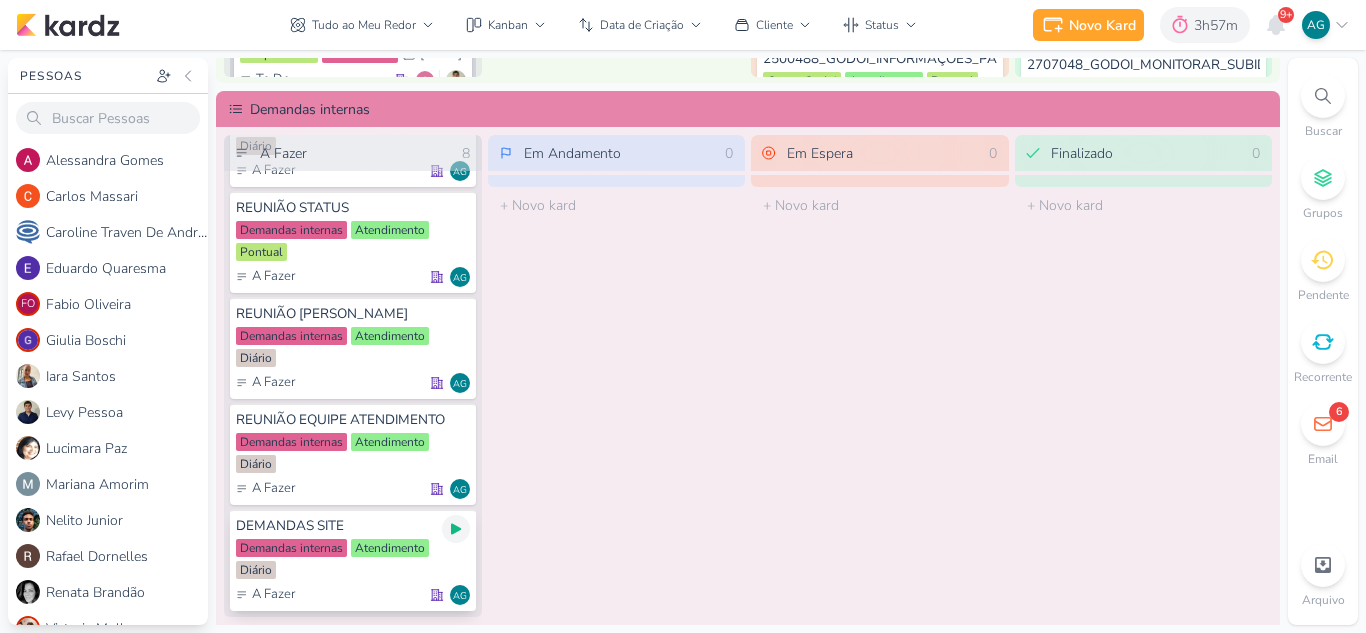 click at bounding box center (456, 529) 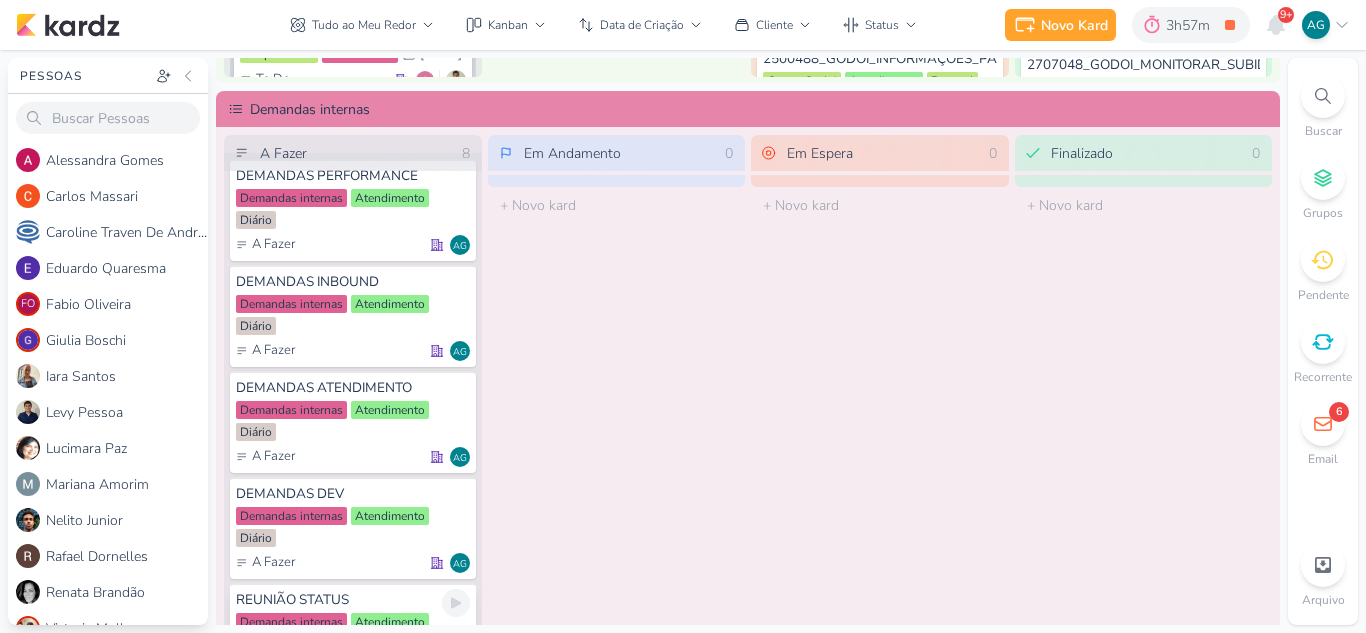 scroll, scrollTop: 14, scrollLeft: 0, axis: vertical 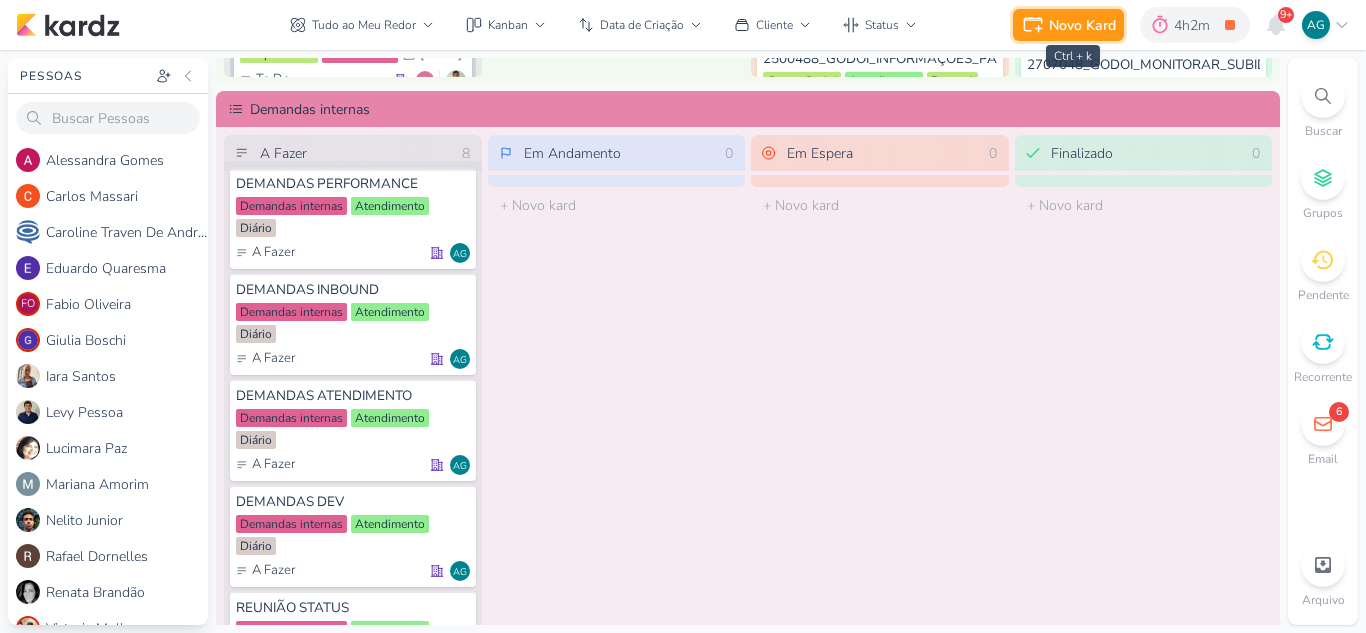 click on "Novo Kard" at bounding box center [1082, 25] 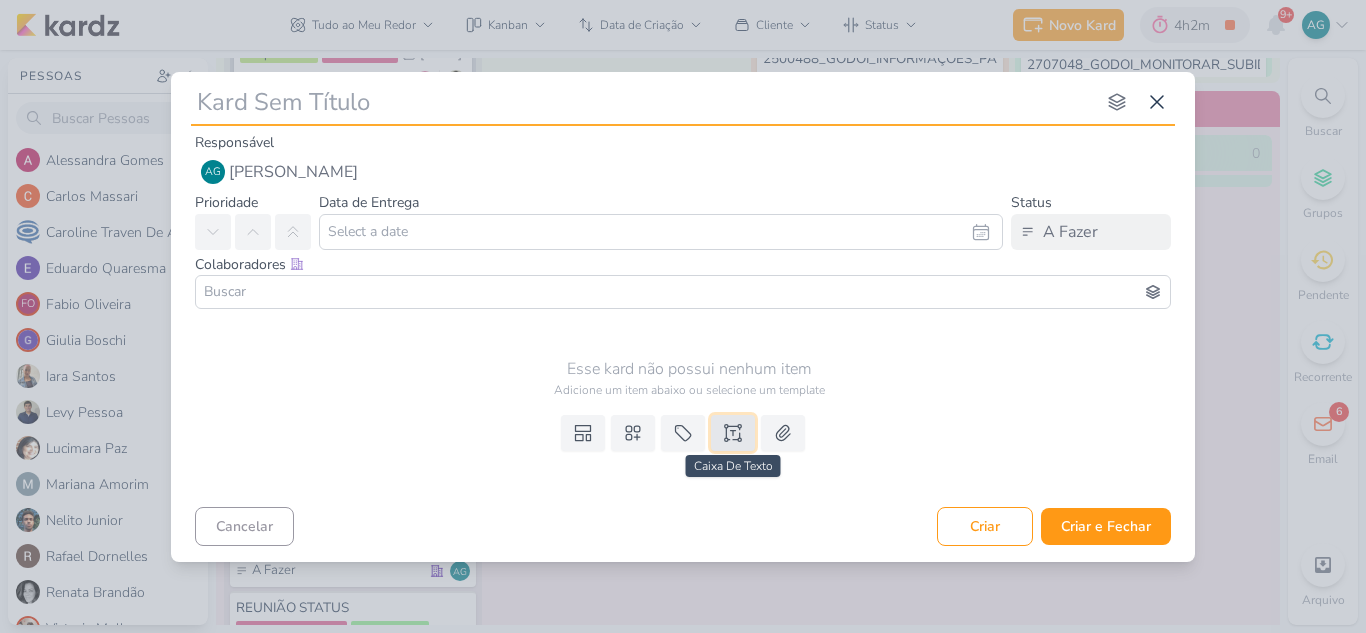 click 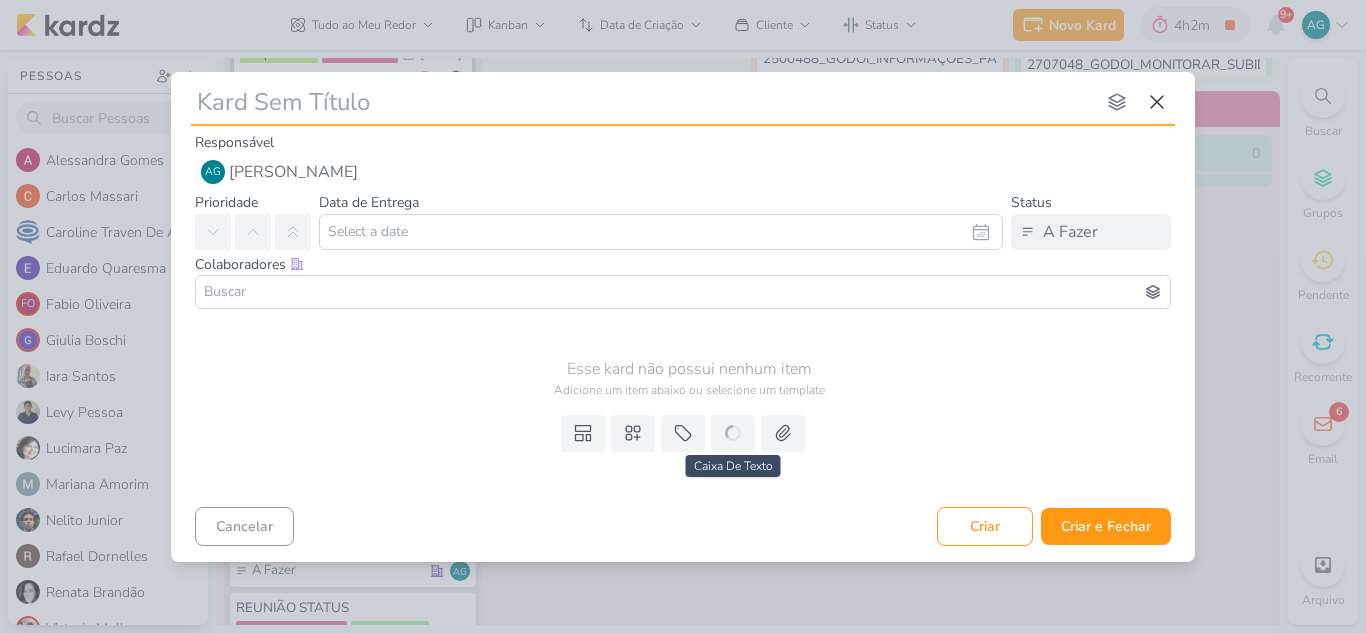 type 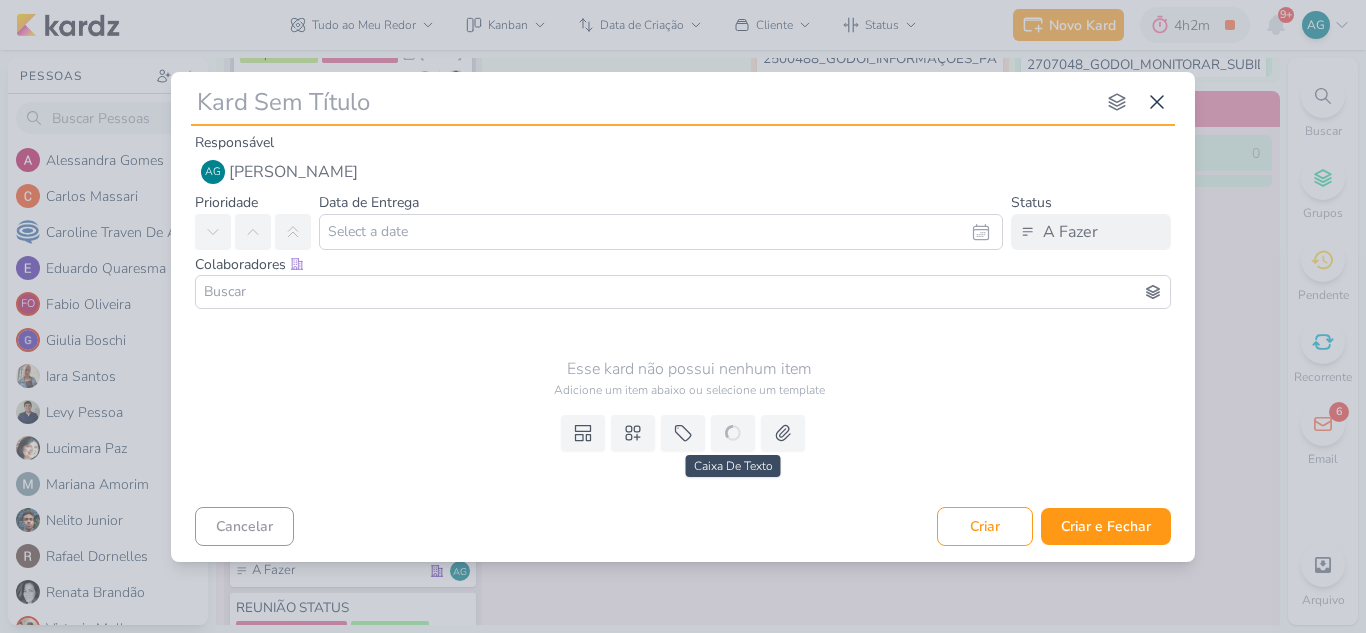 type 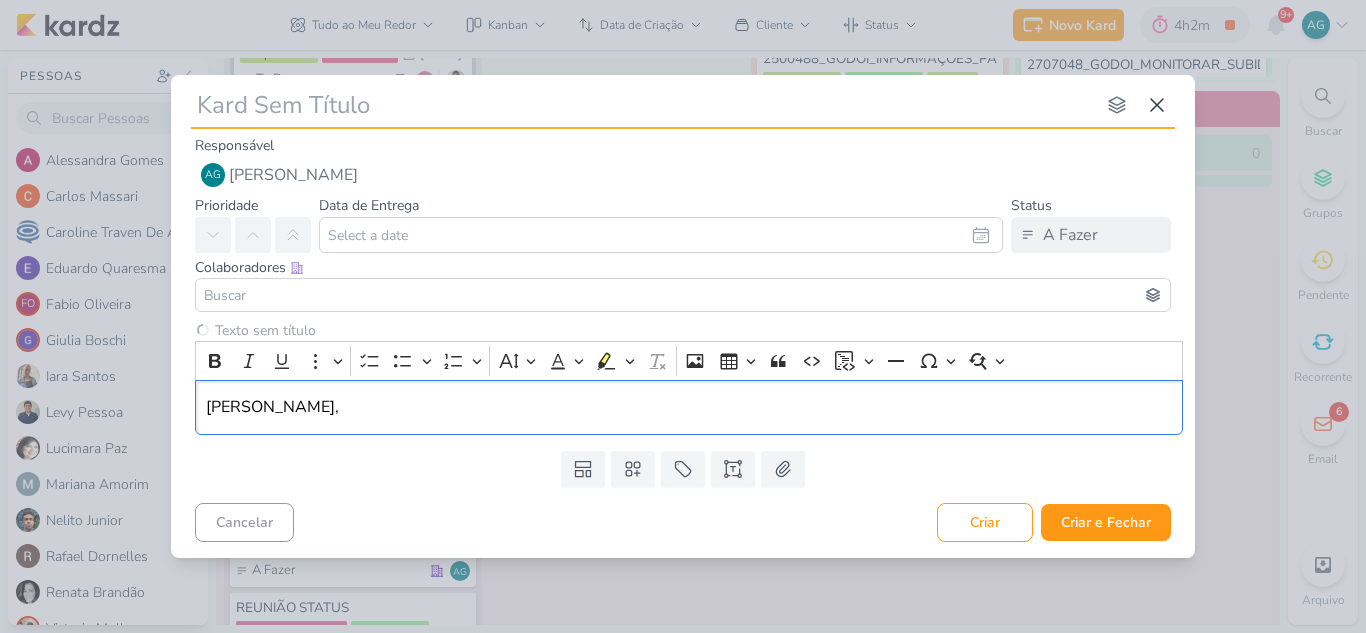 type 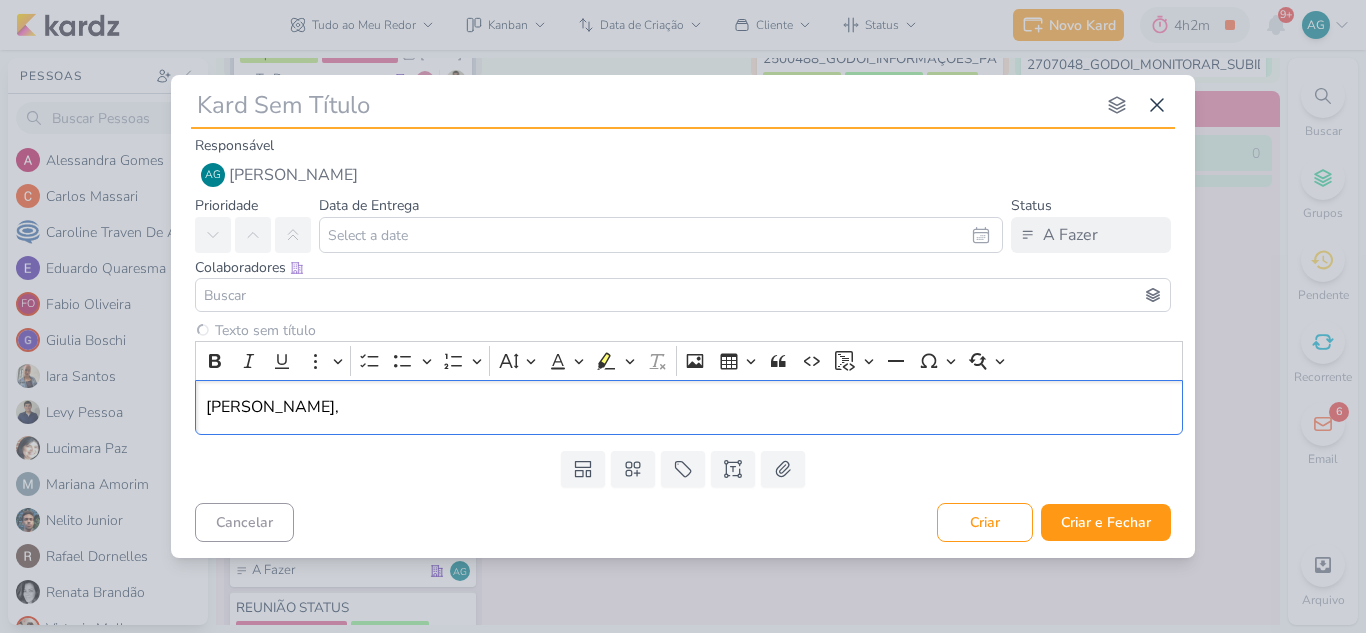 type 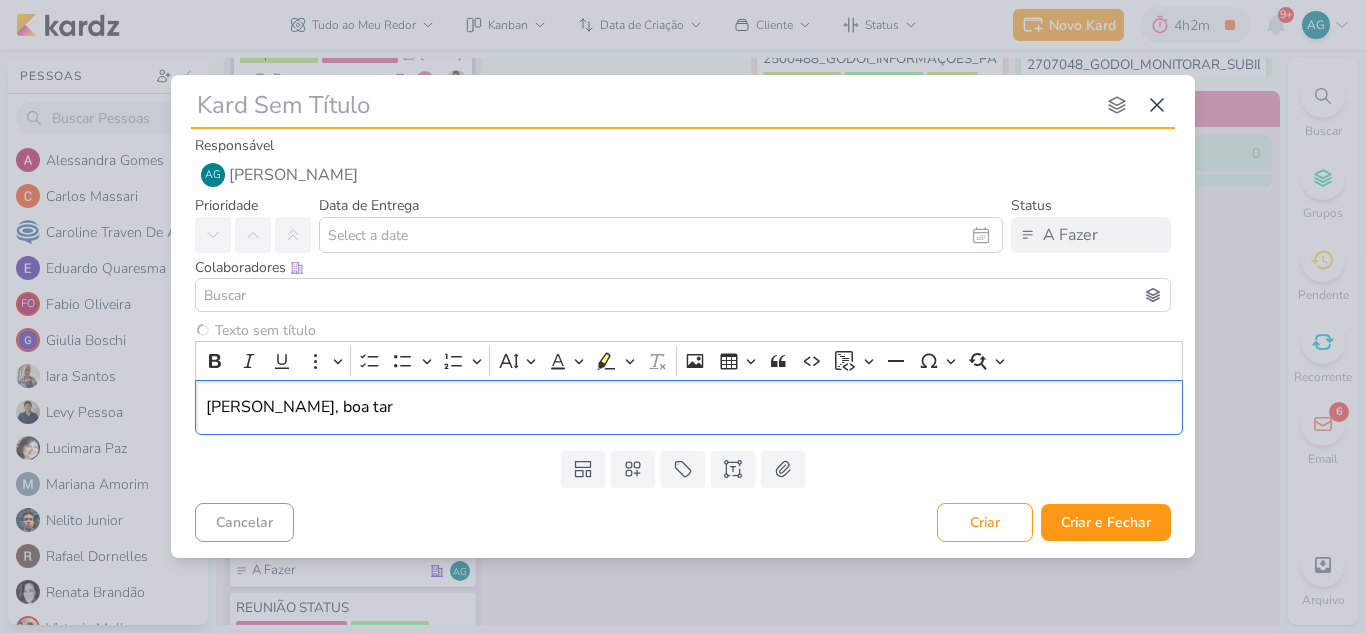 type 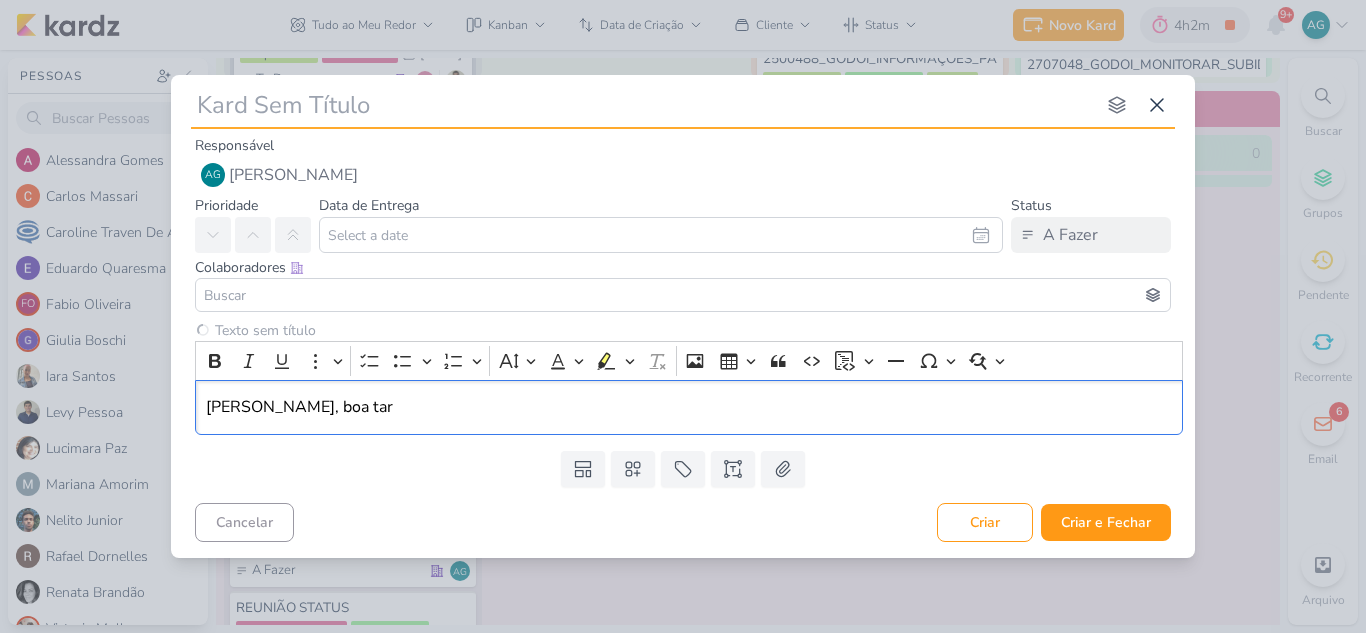 type 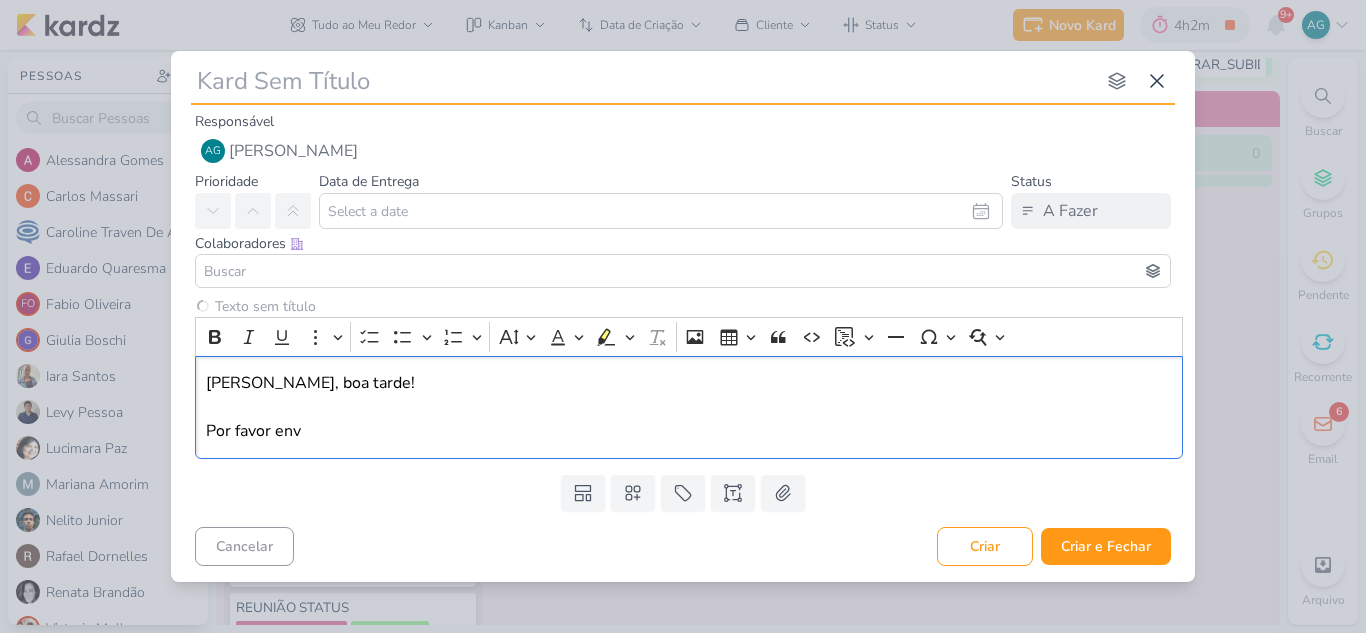 type 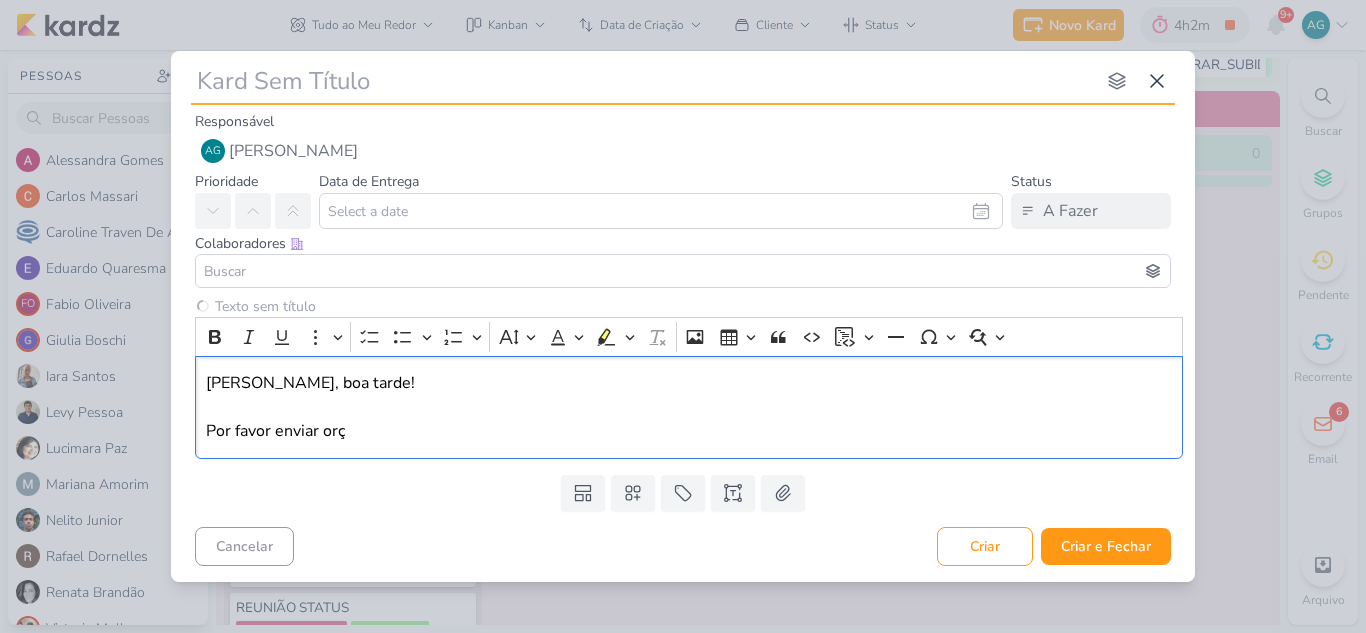type 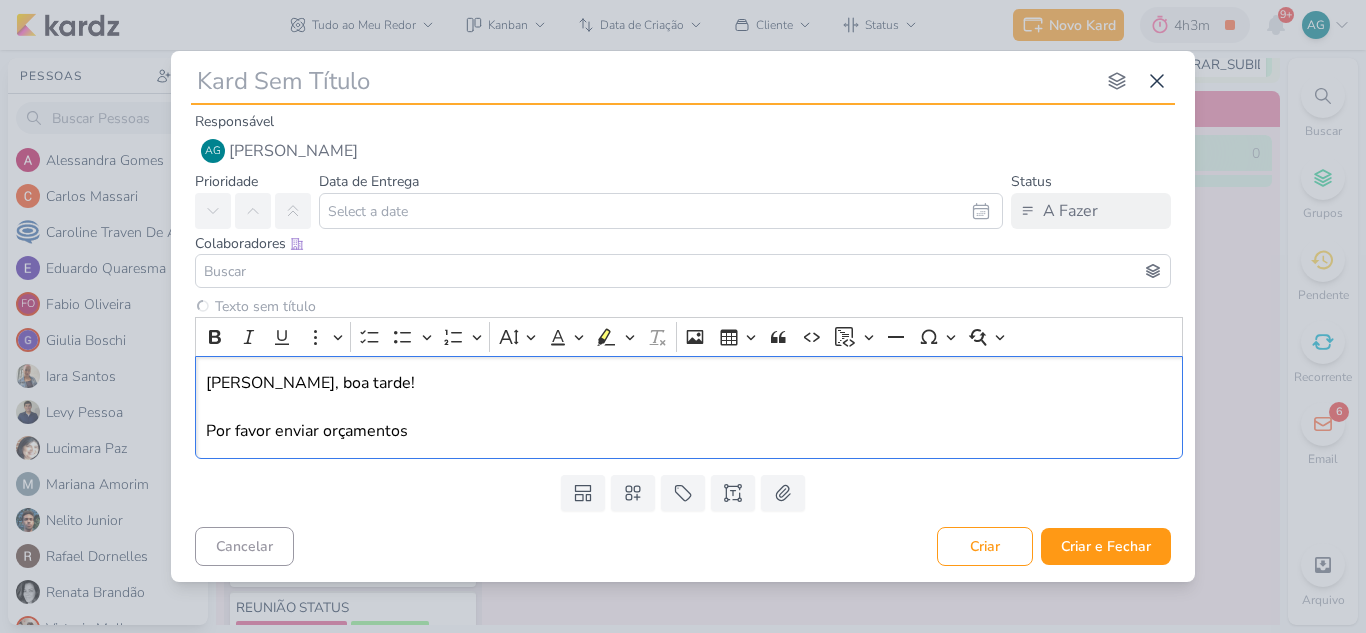type 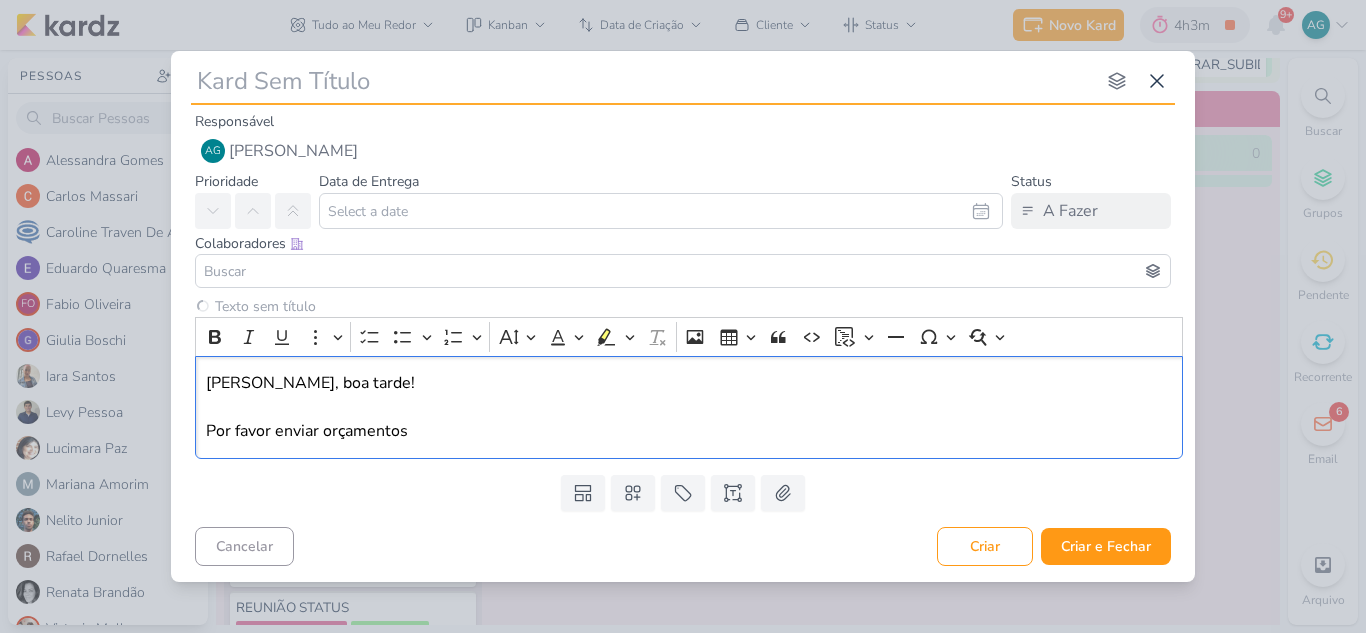 type 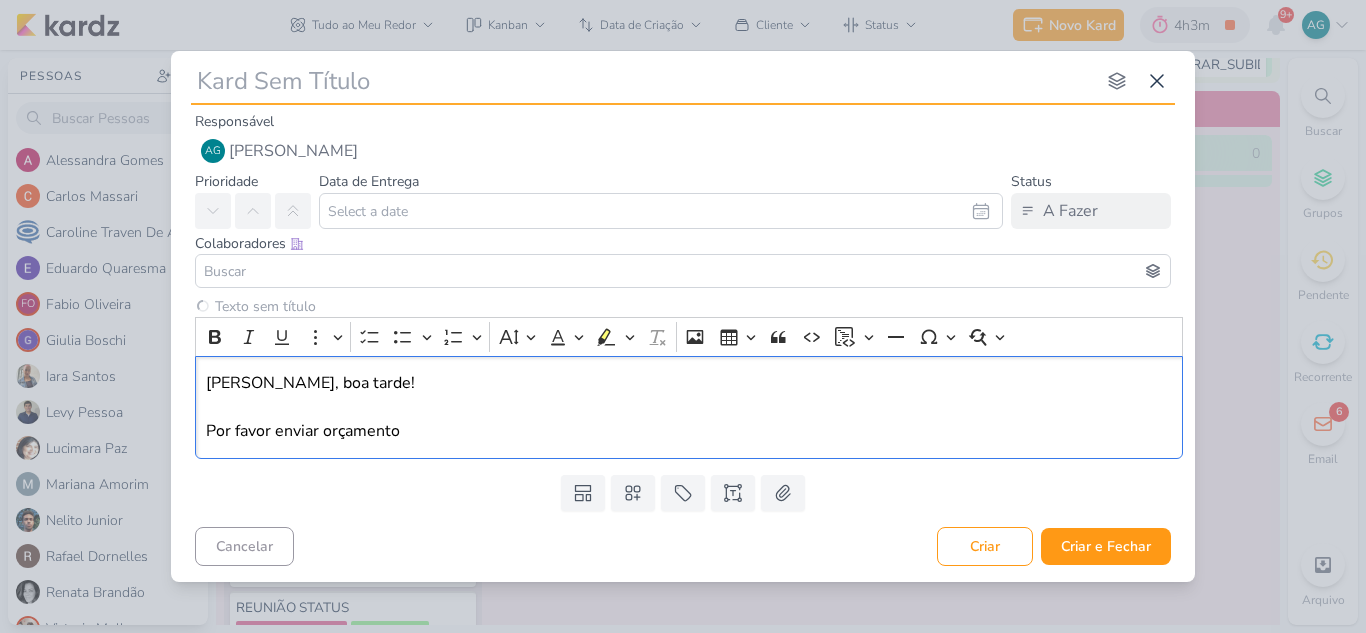 type 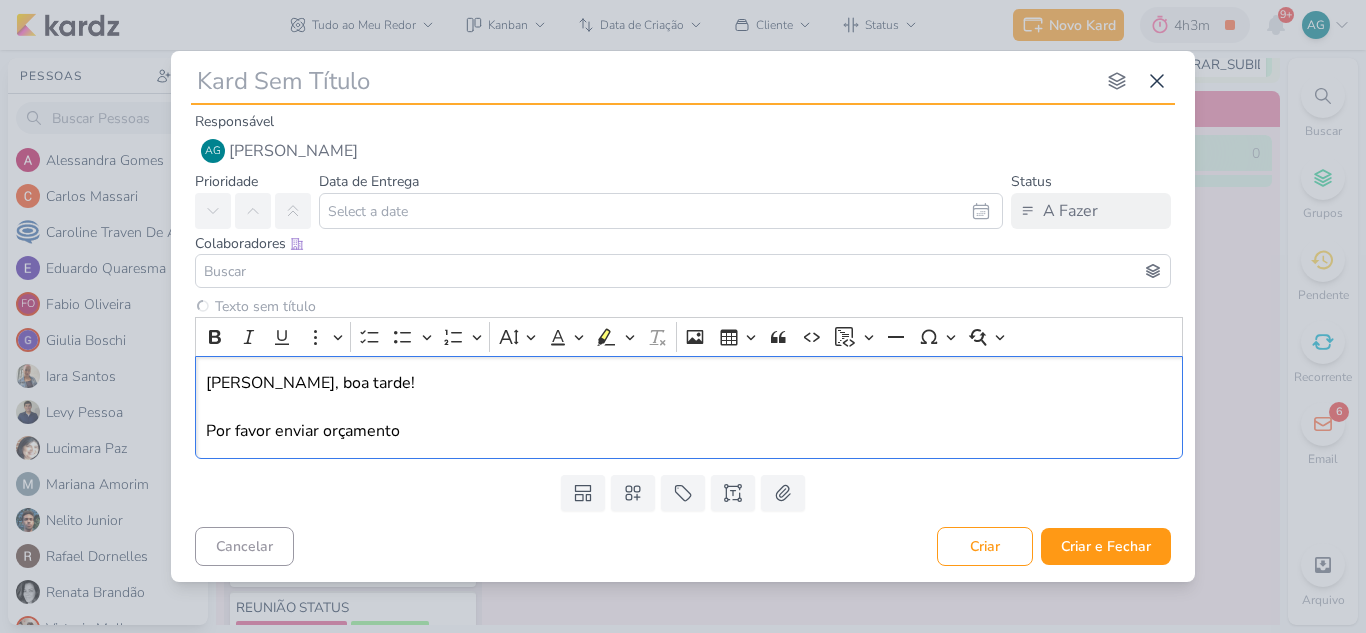 type 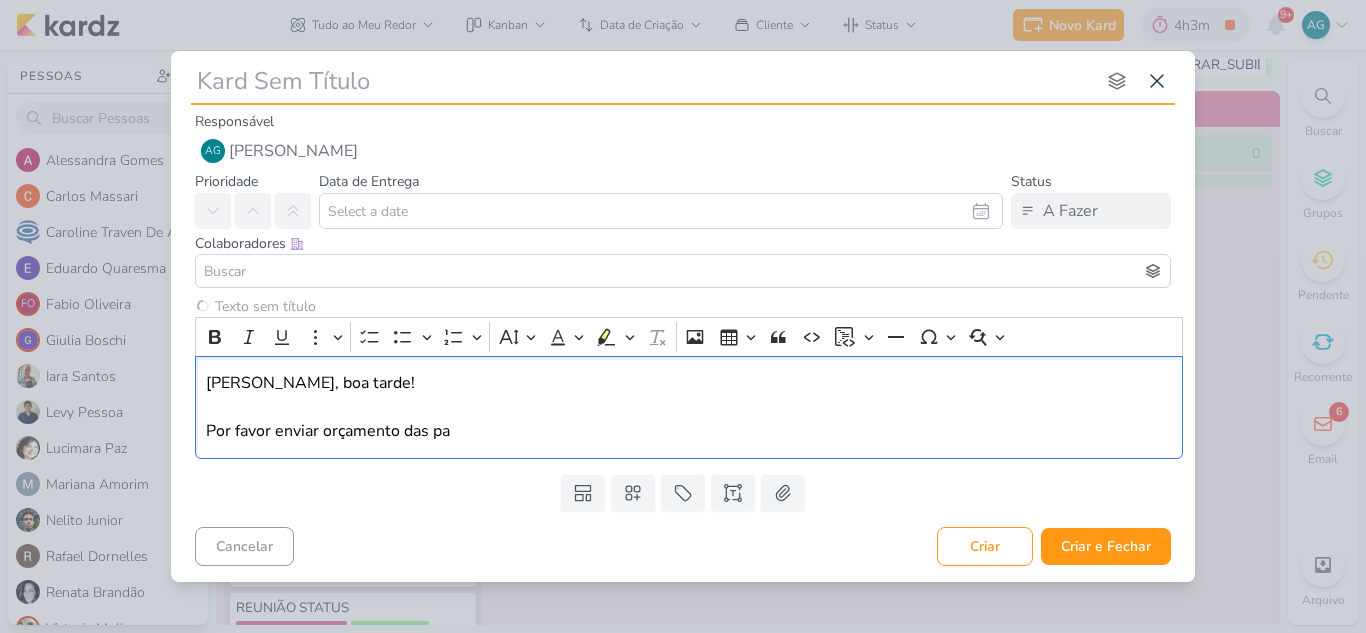 type 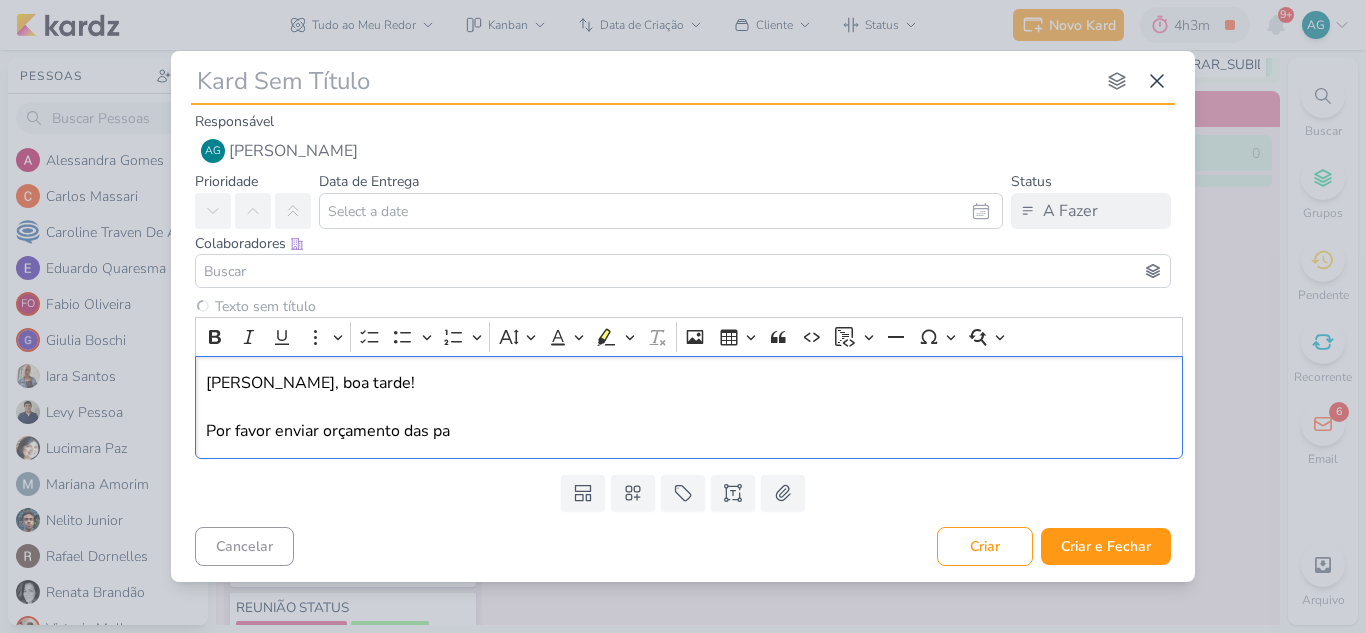 type 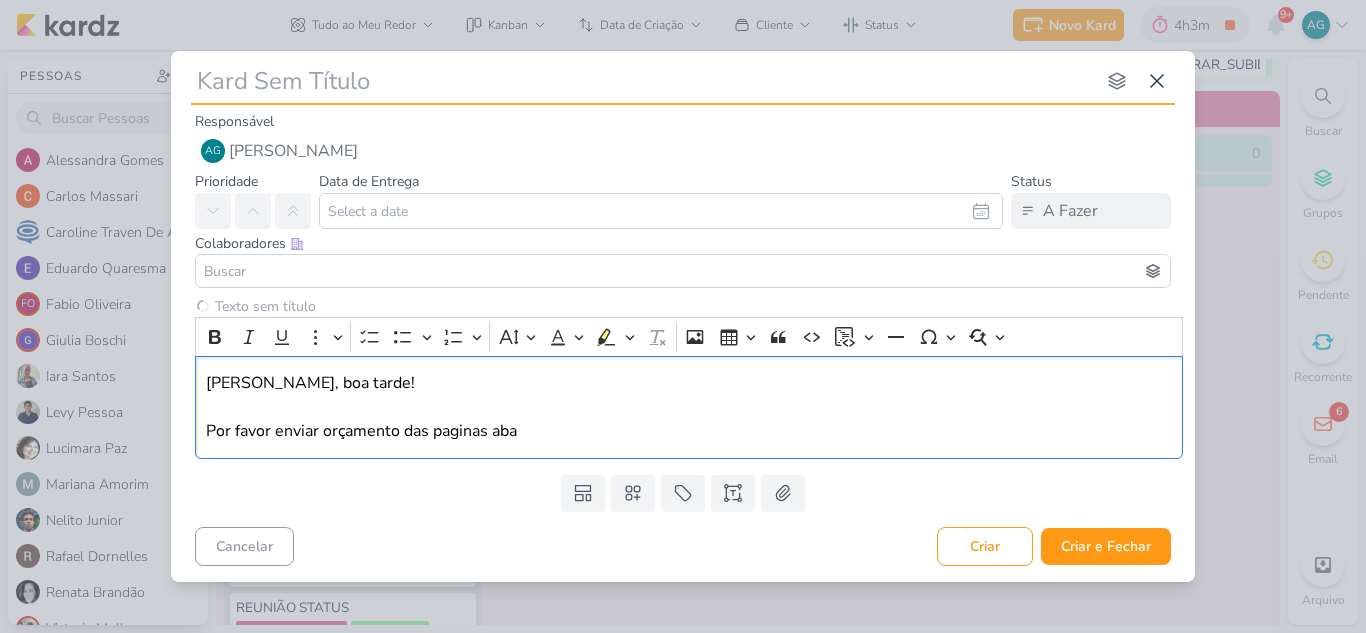 type 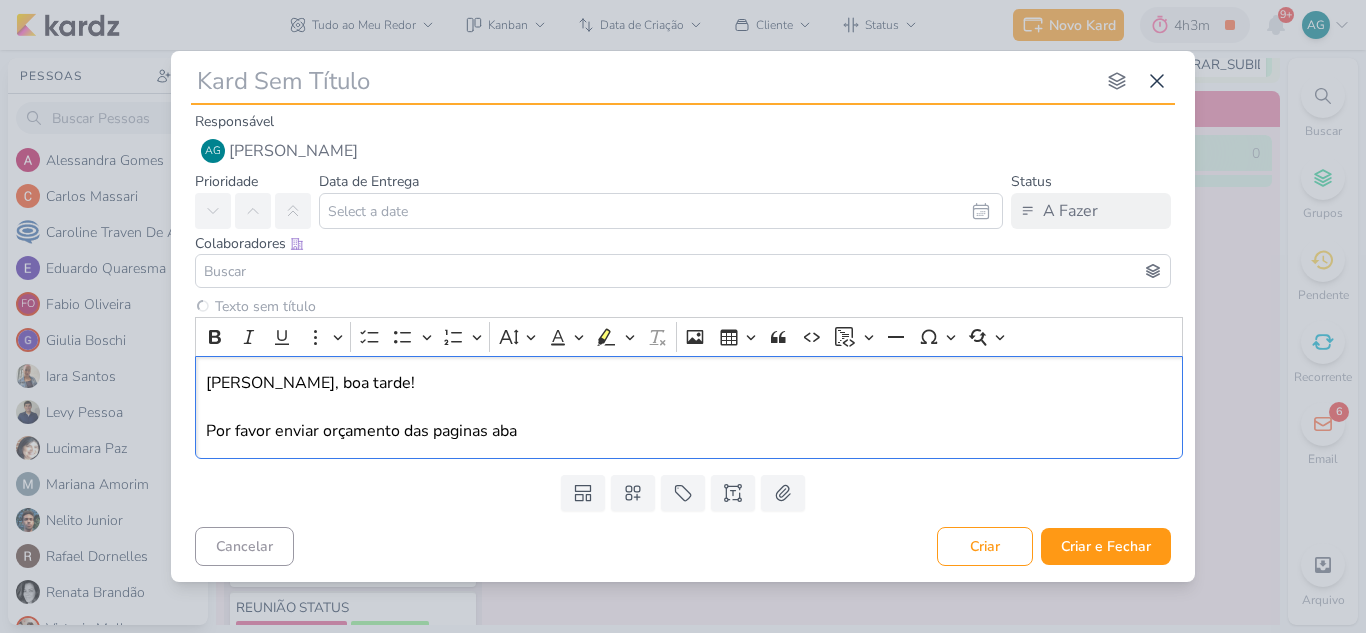 type 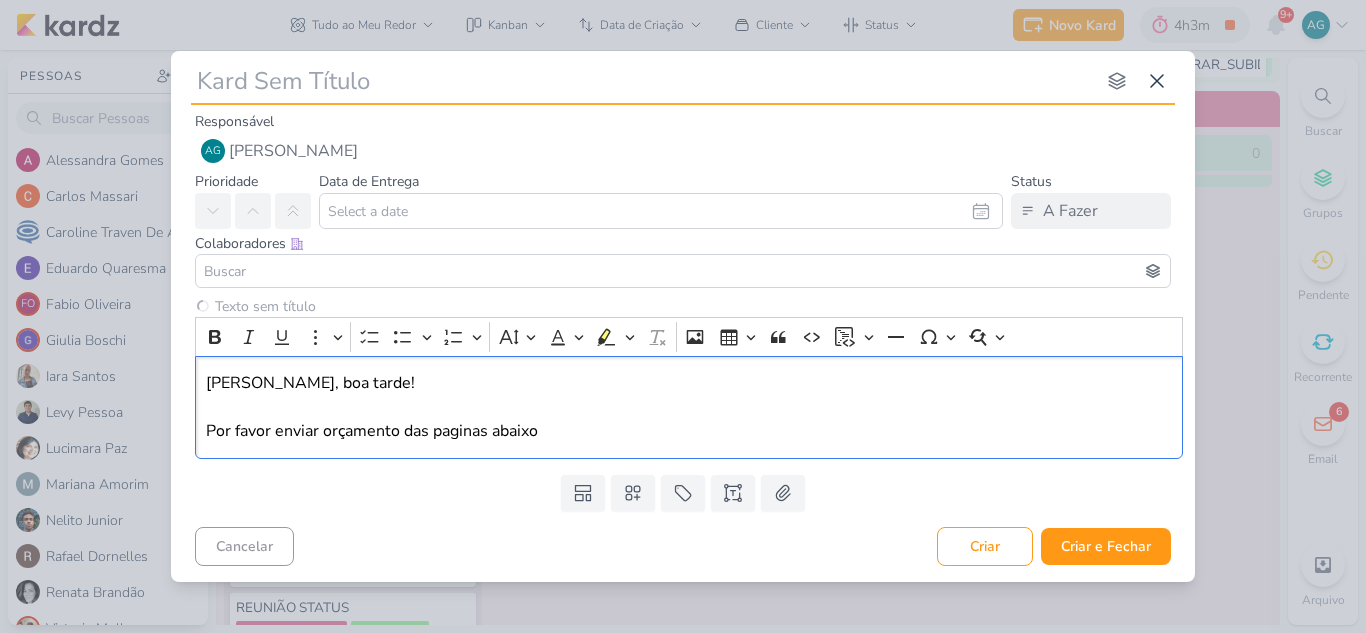 type 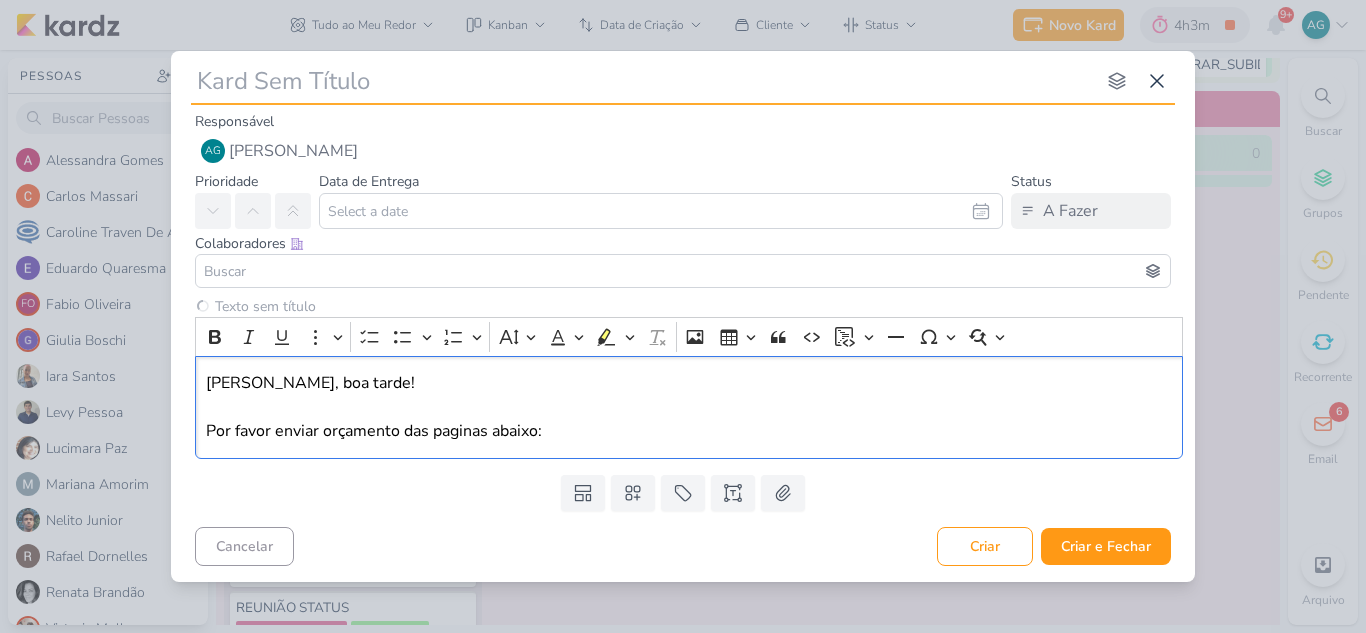 type 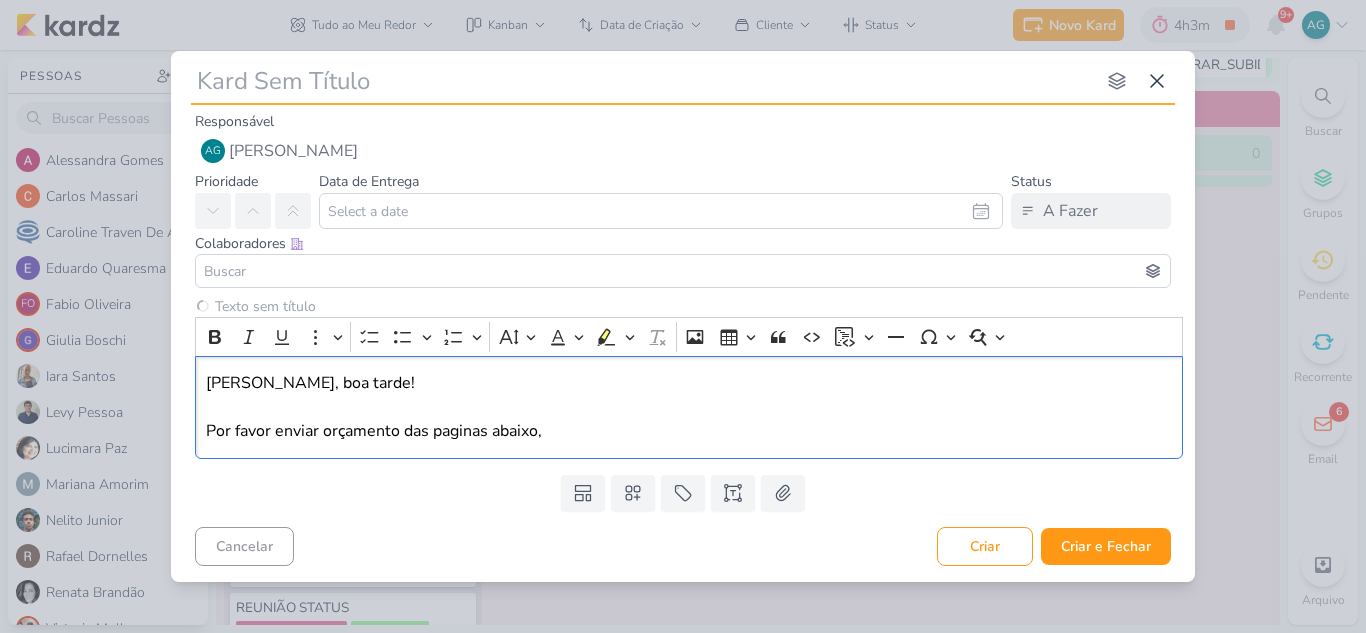 type 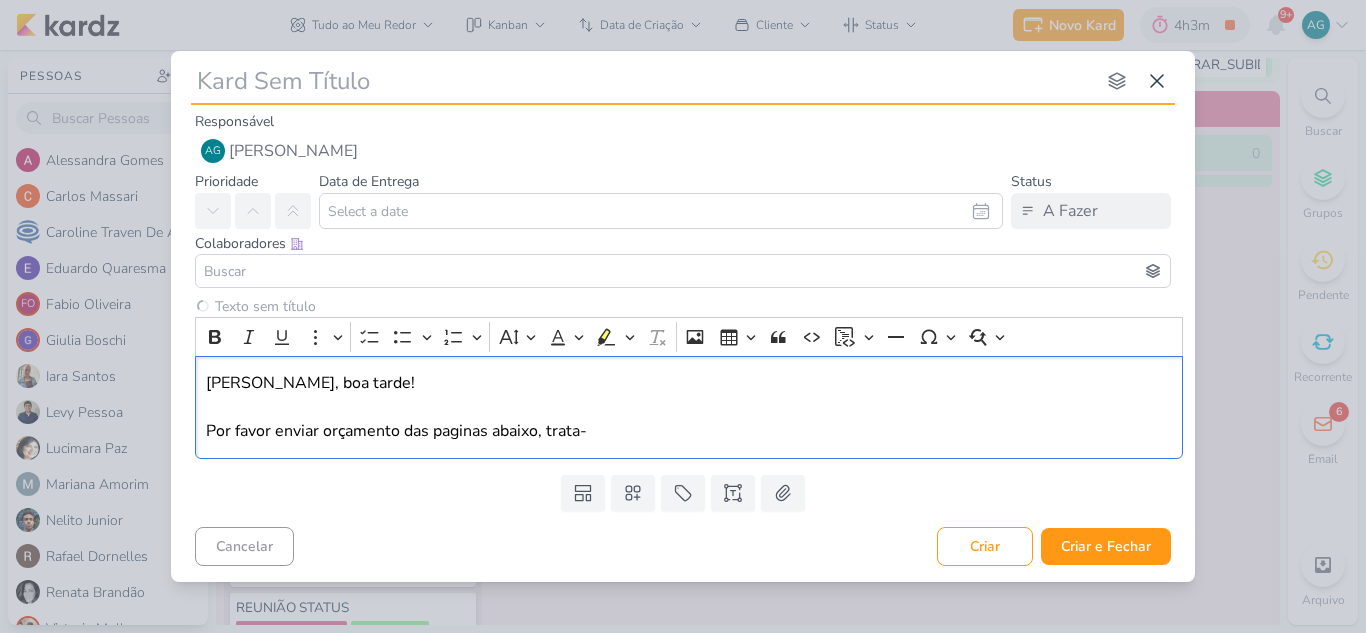 type 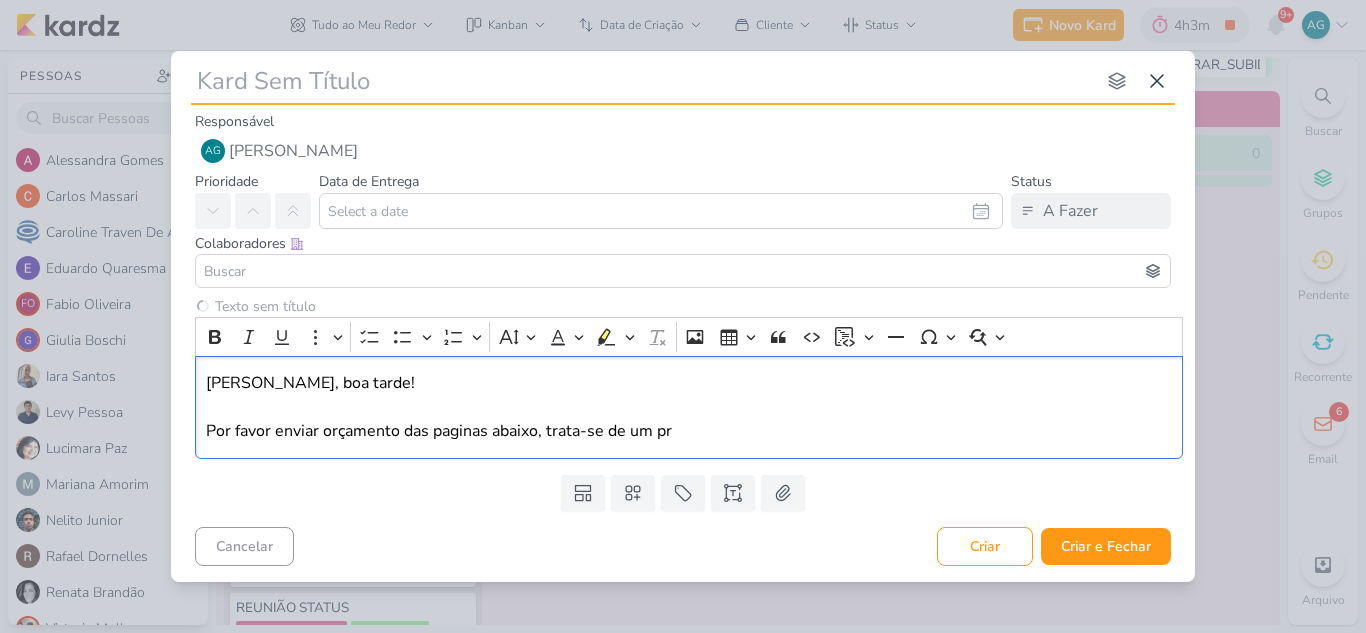 type 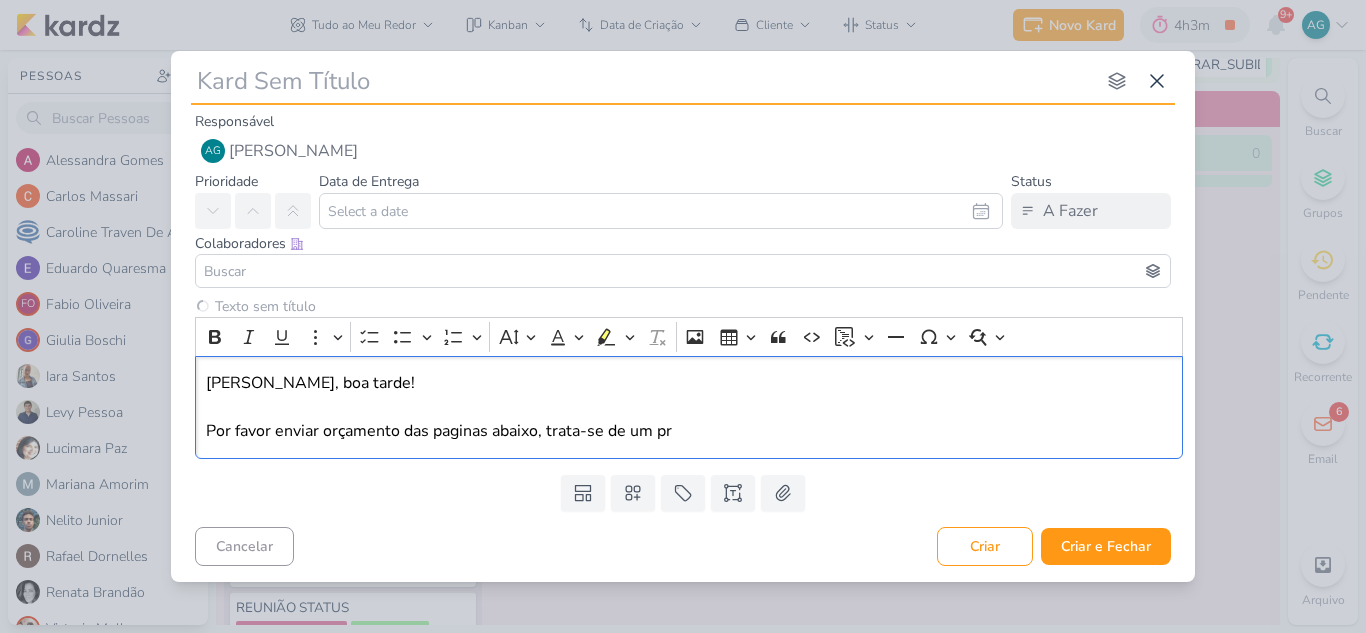 type 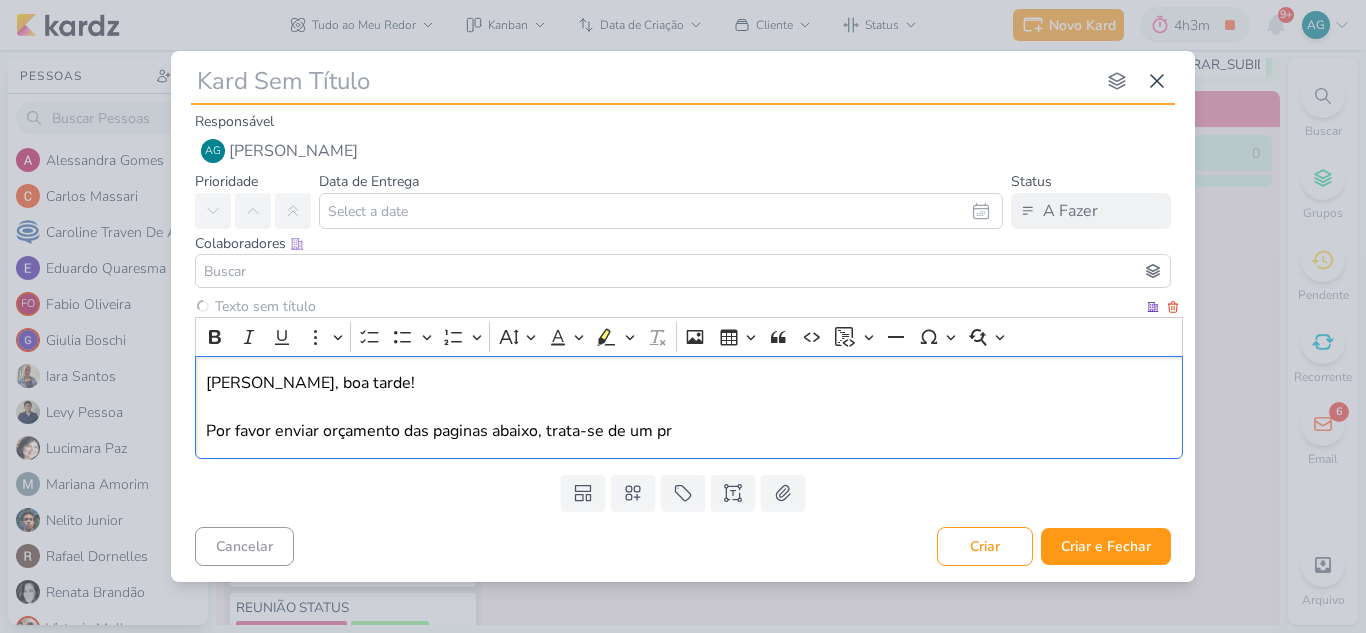 type 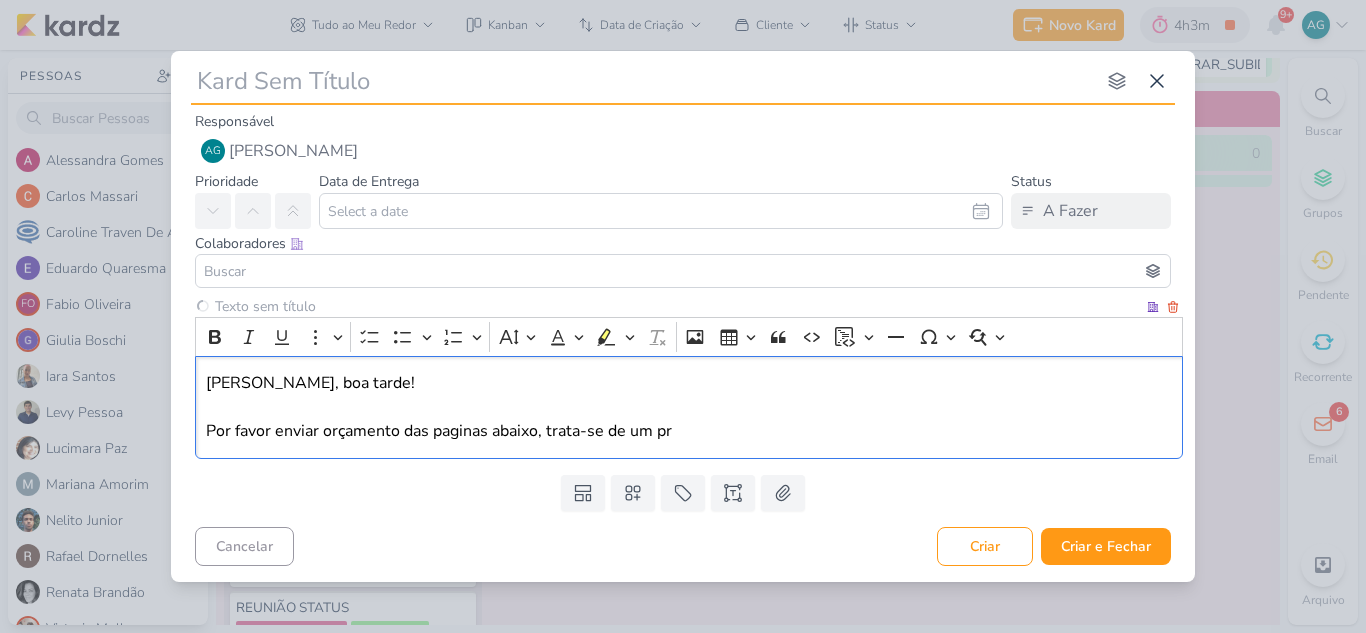type 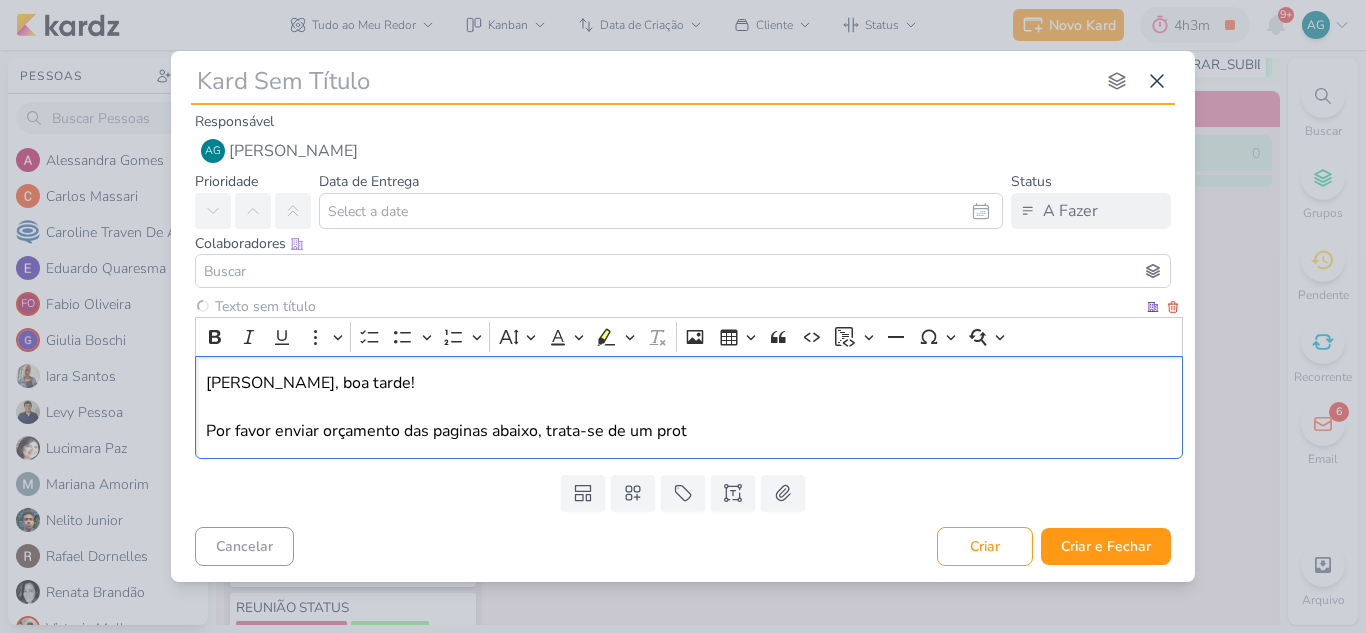 type 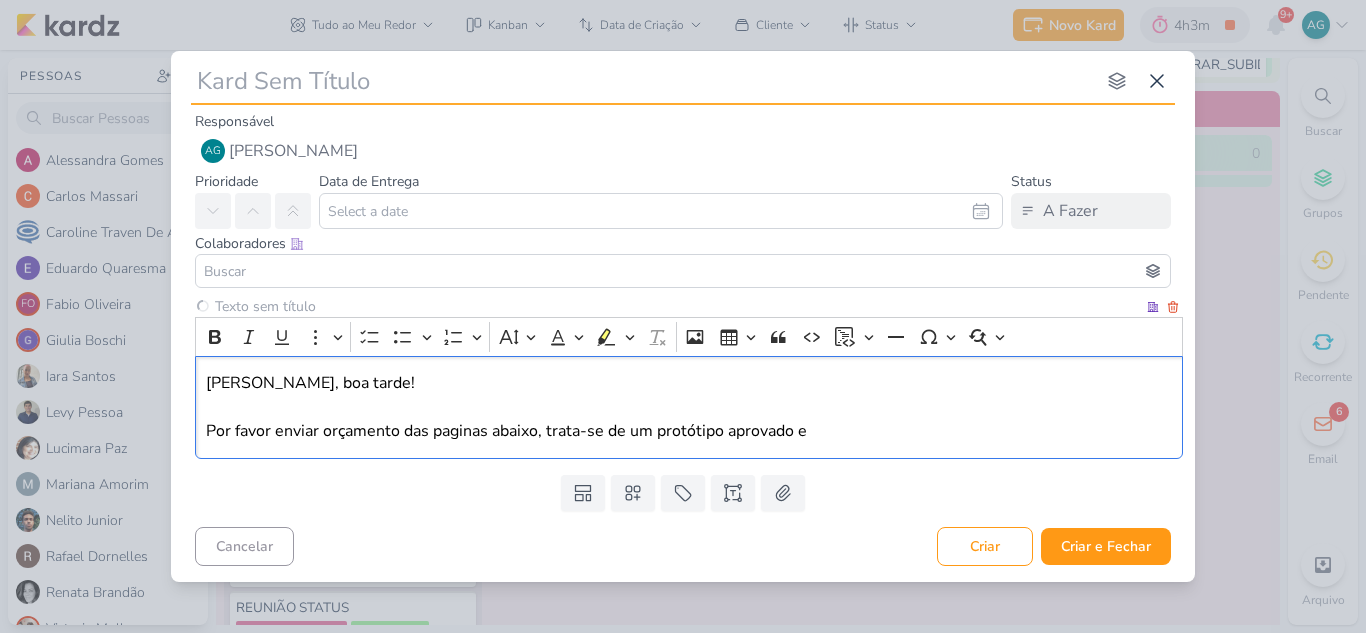 type 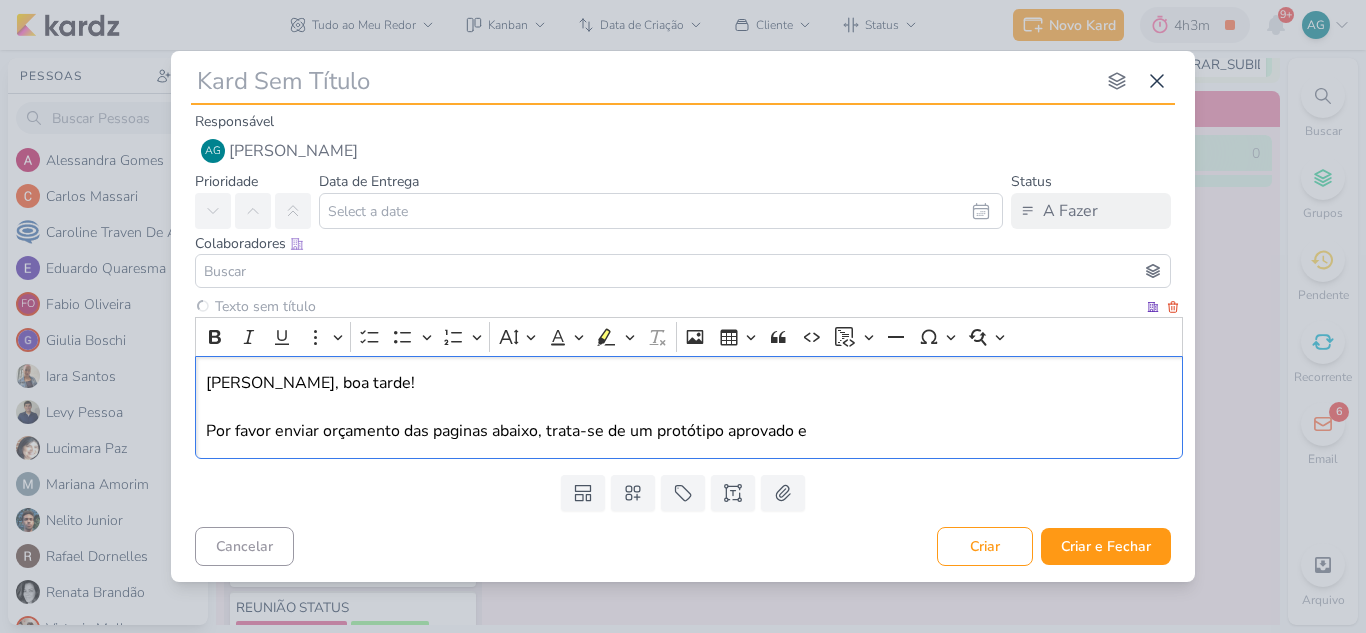 type 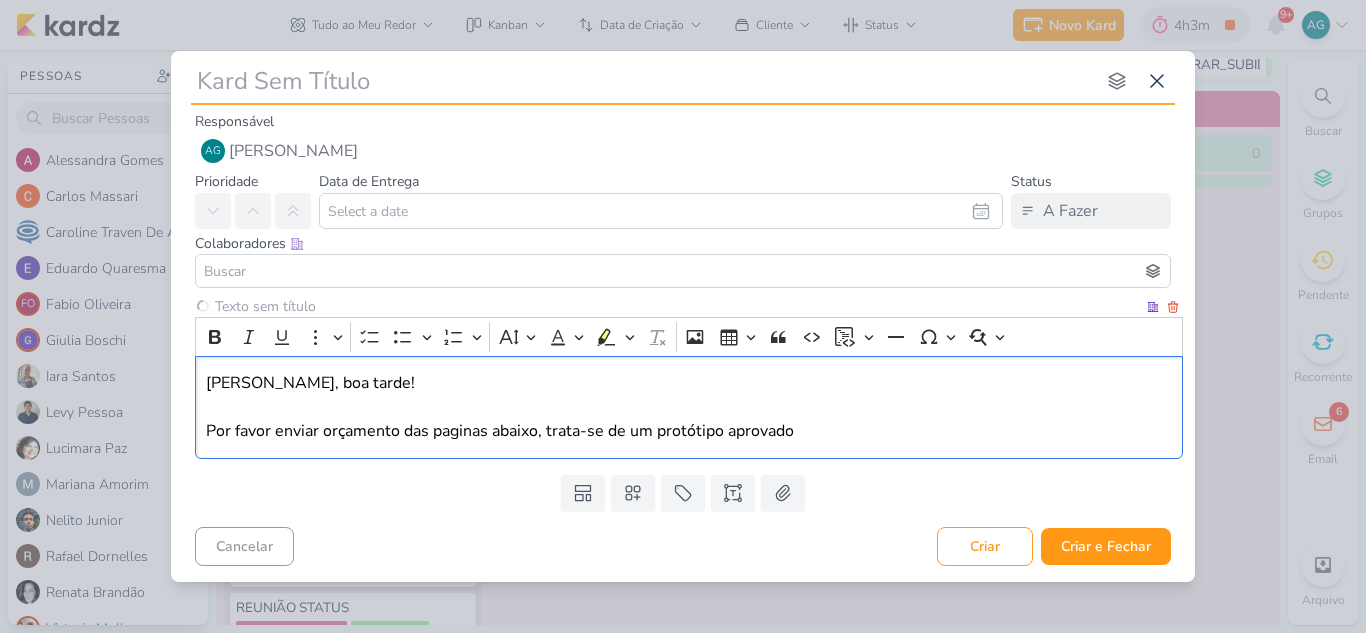 type 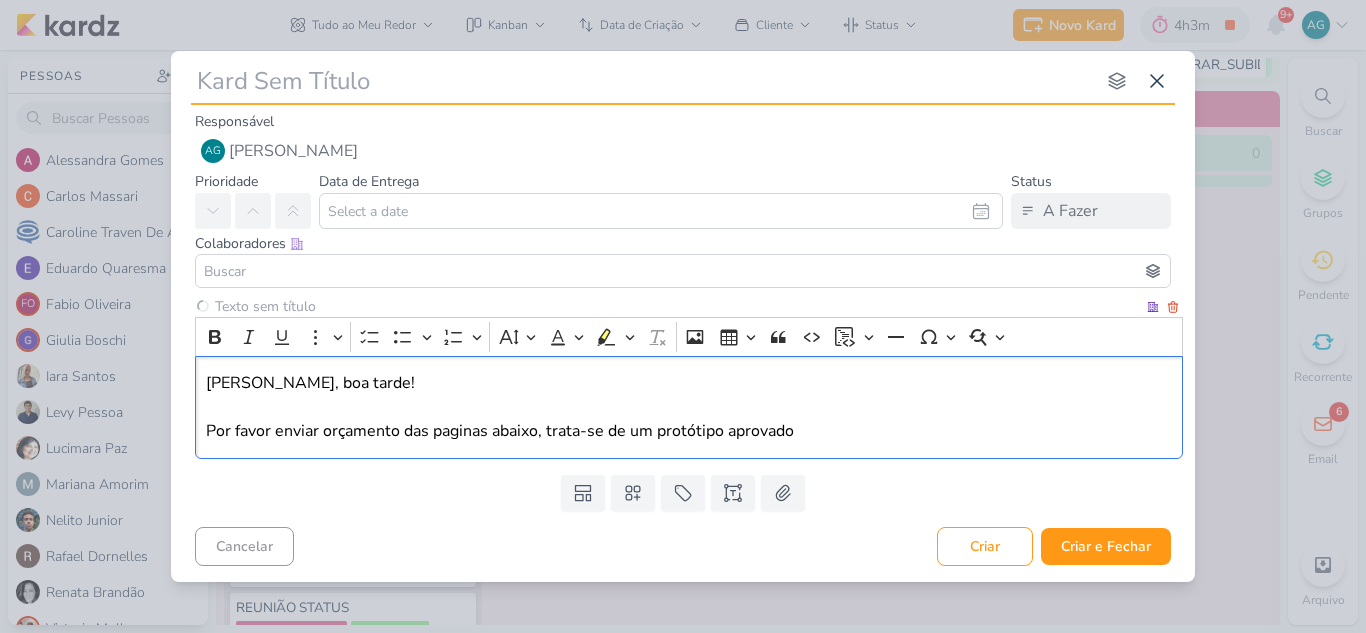 type 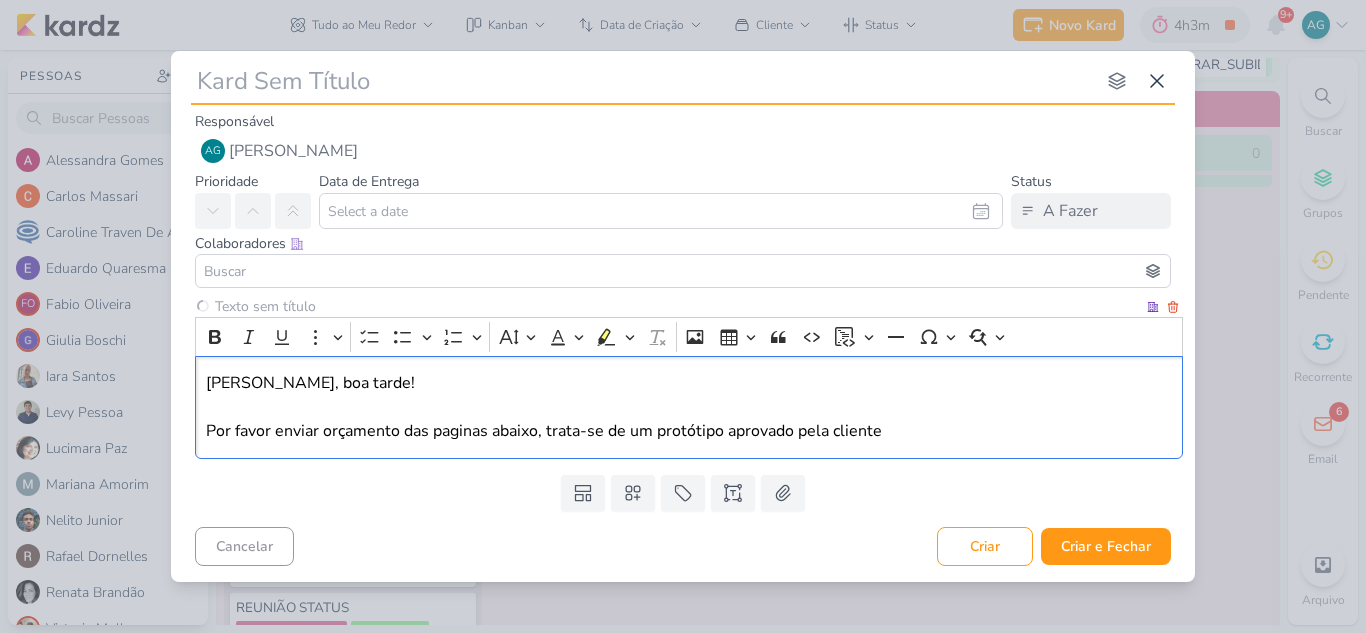 type 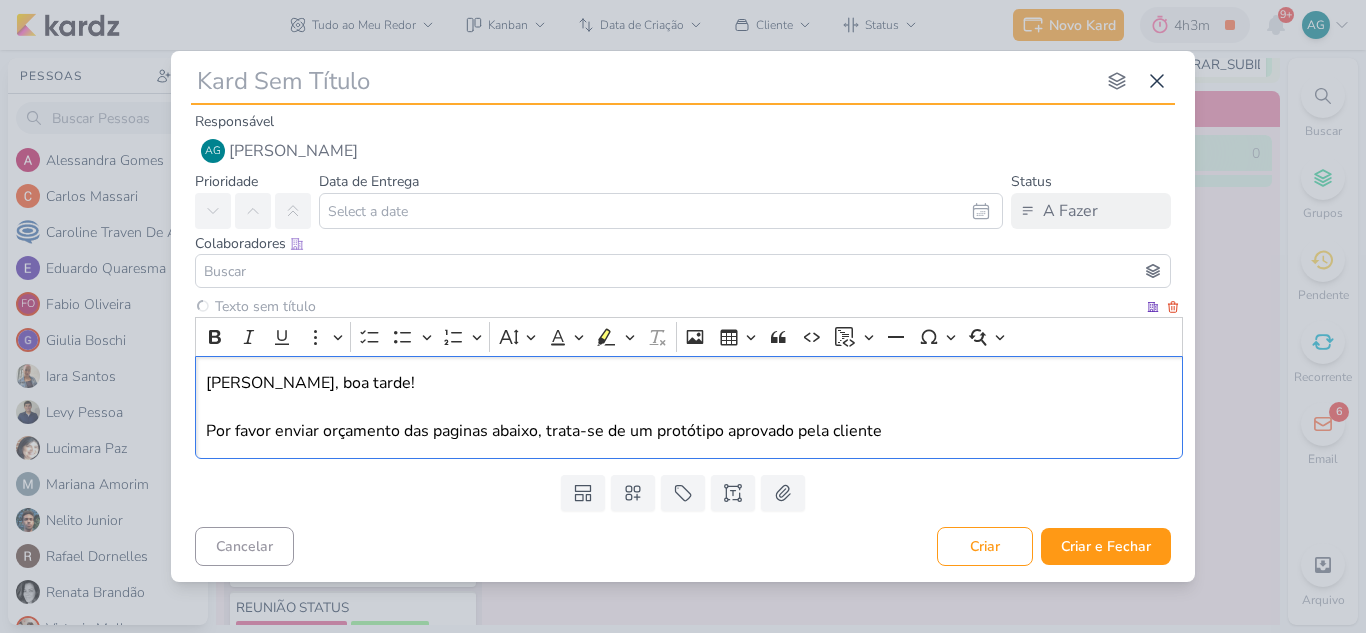type 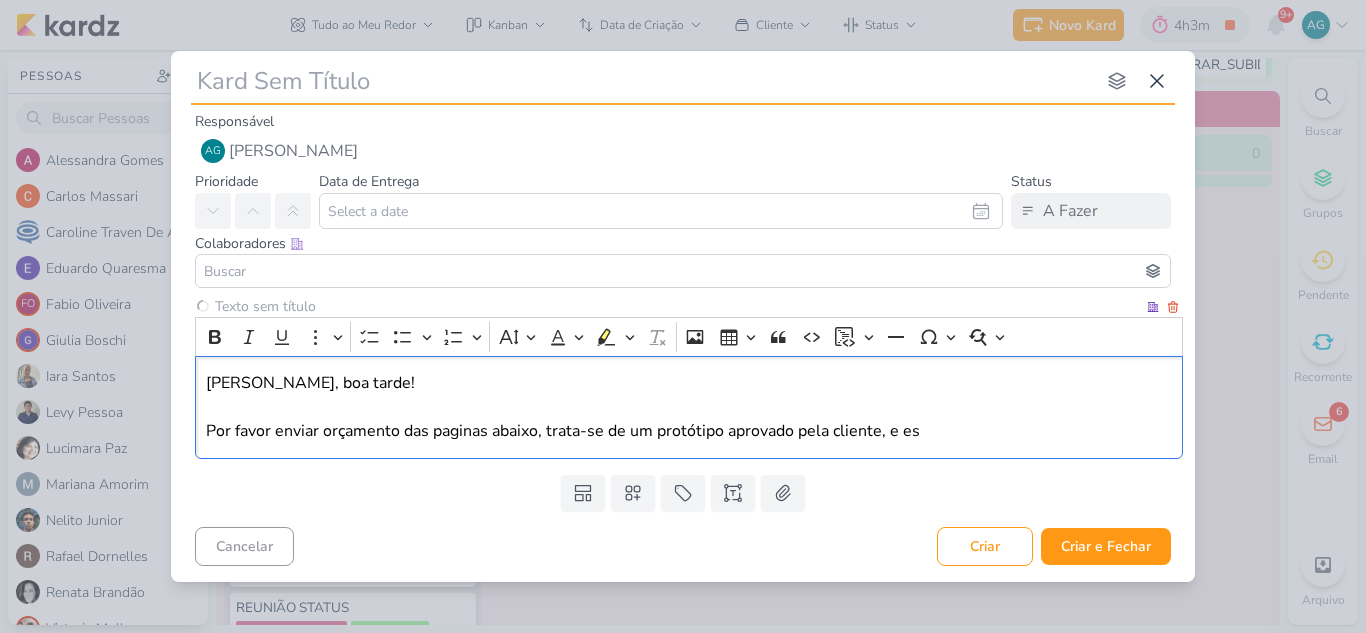 type 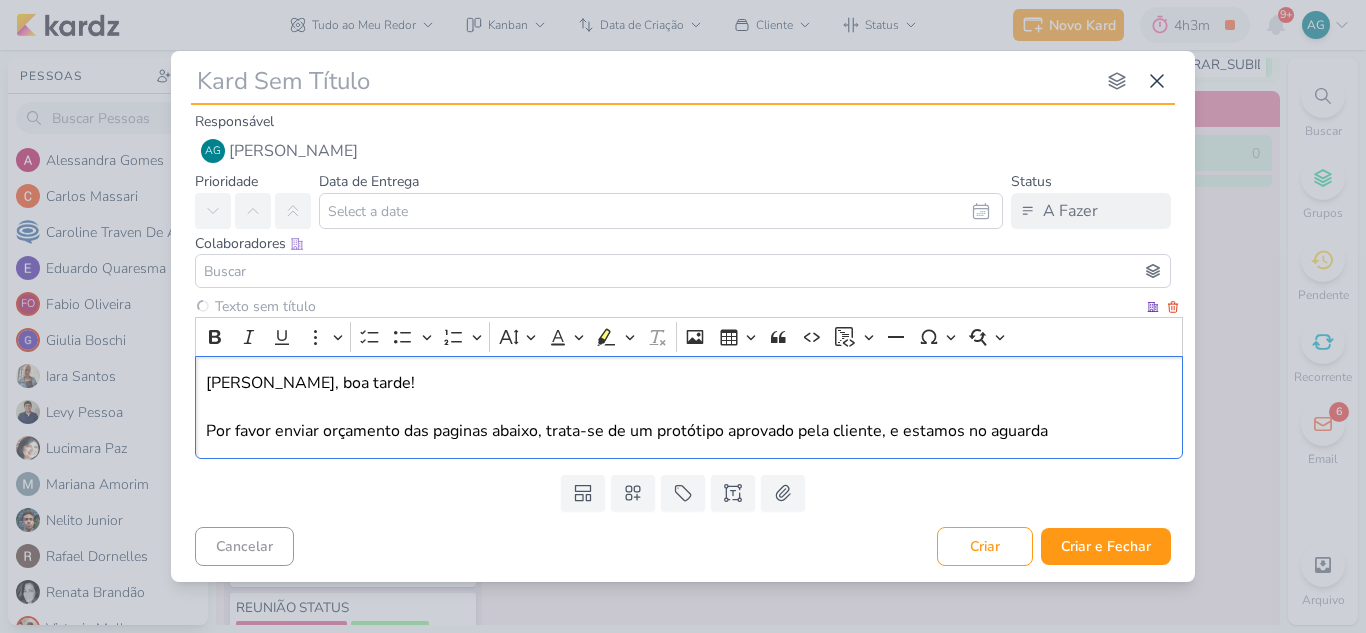 type 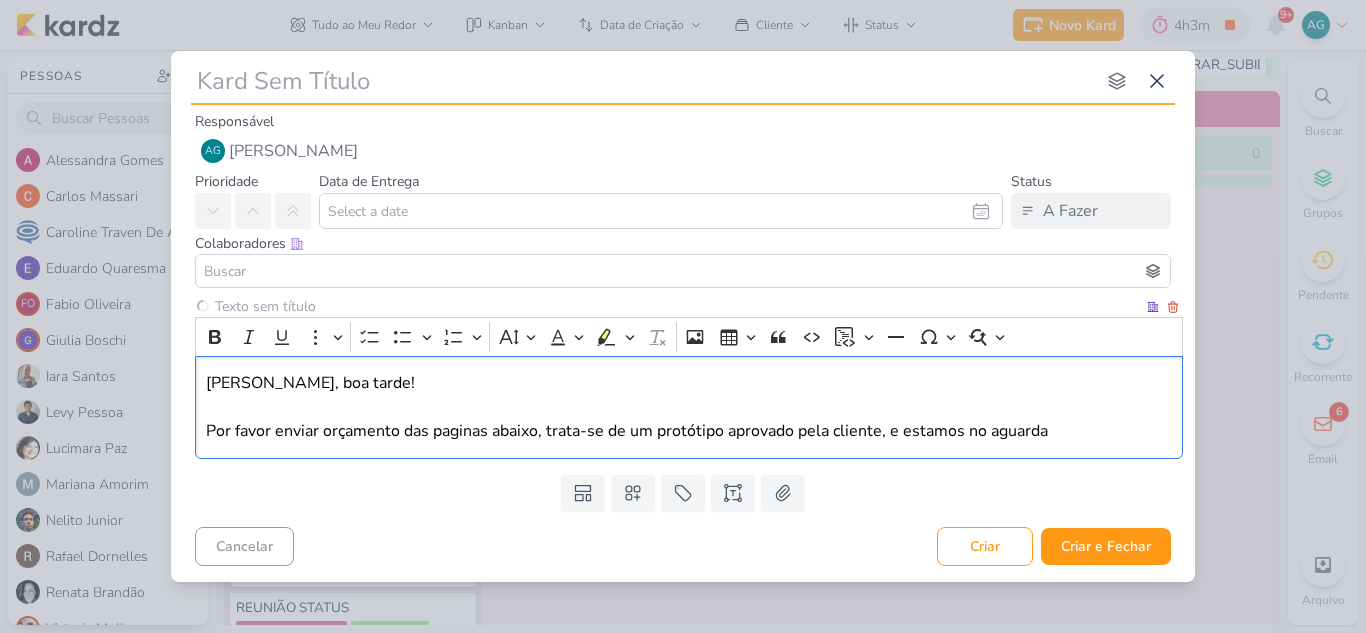 type 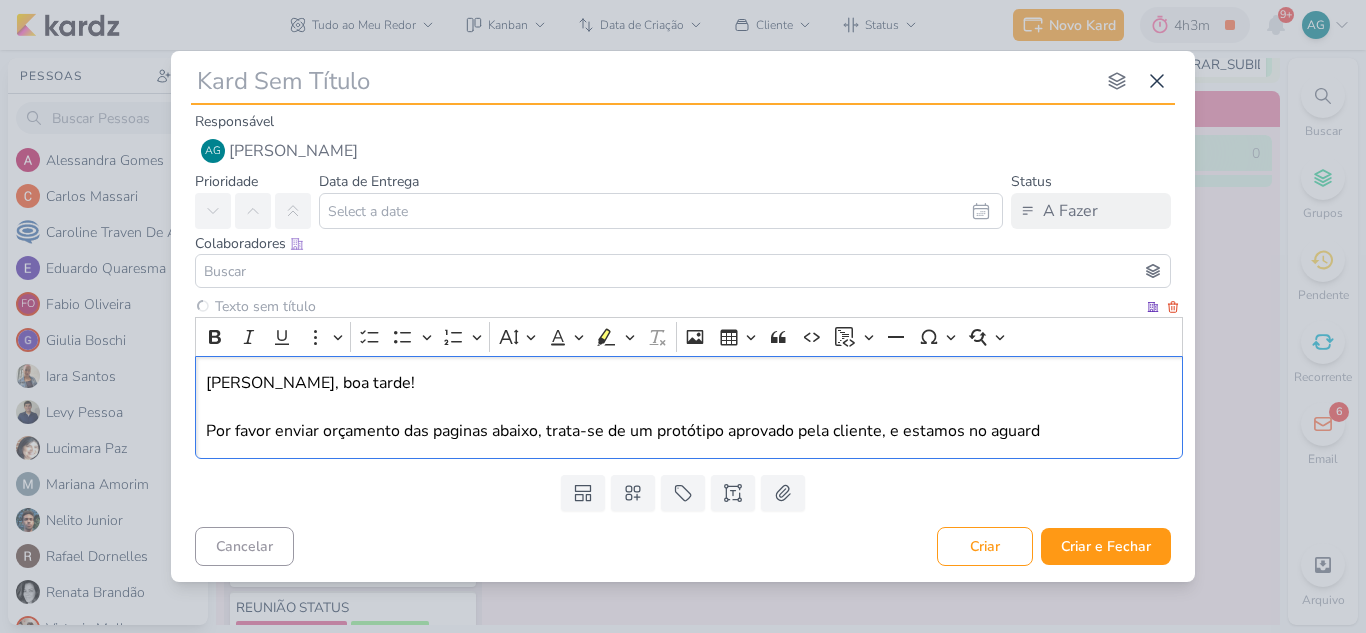 type 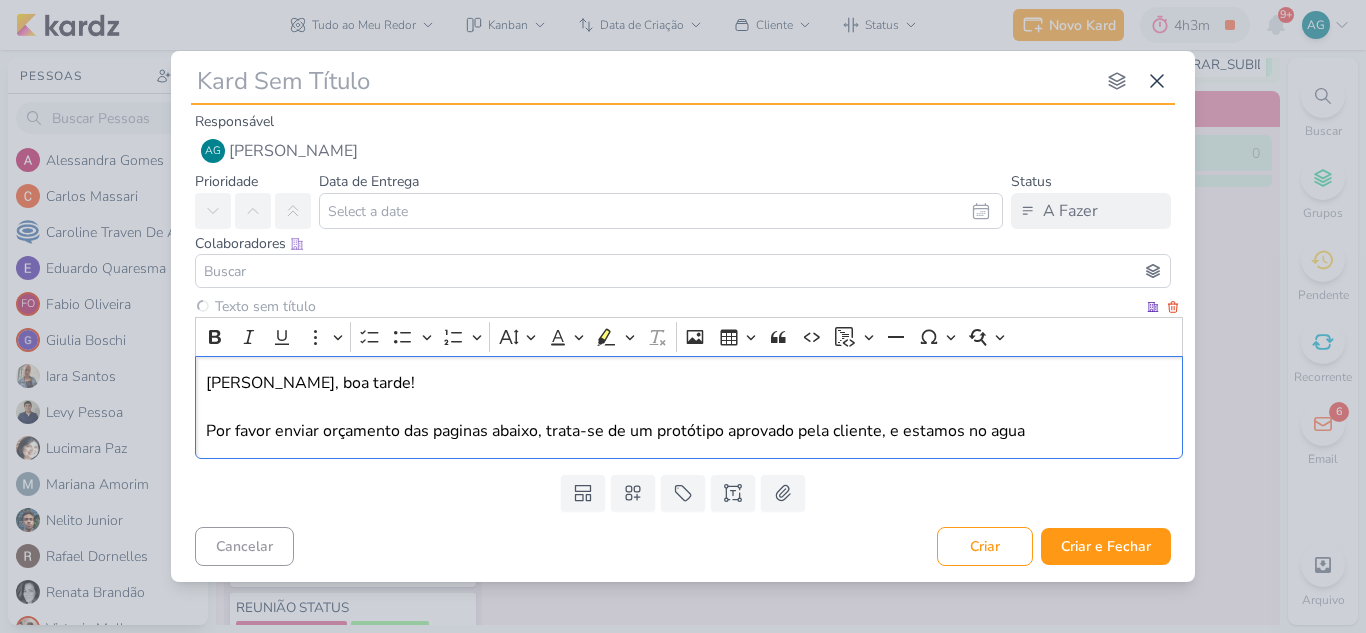type 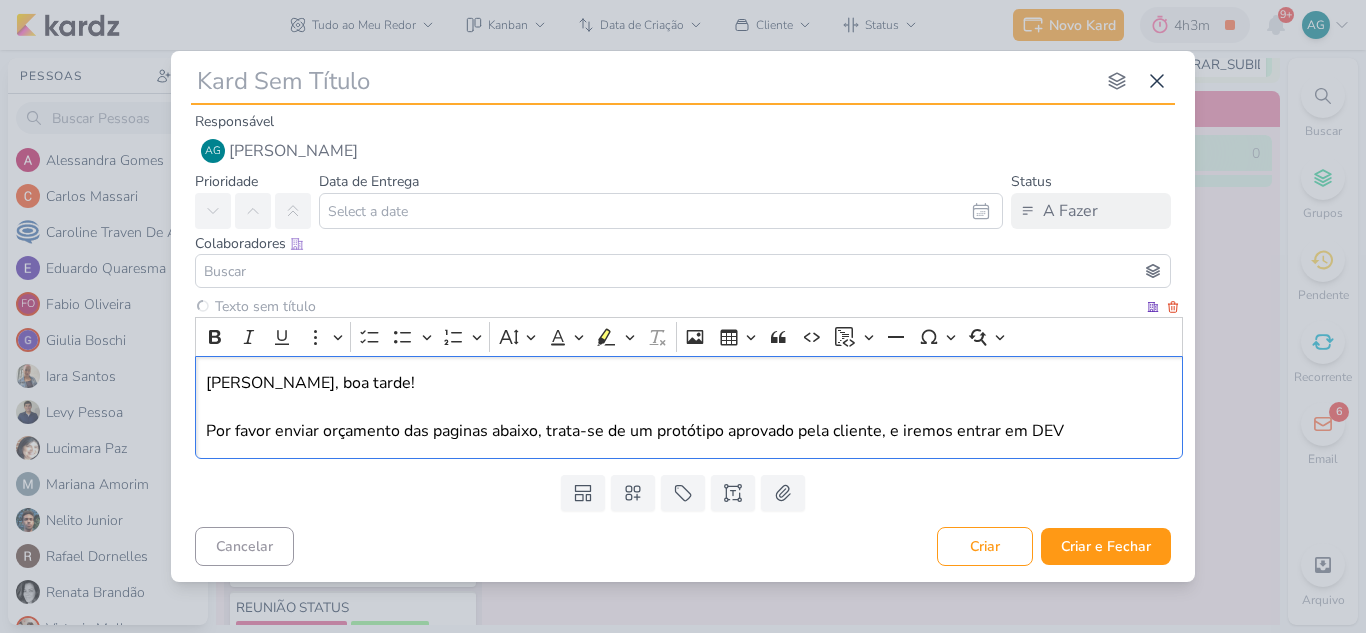 type 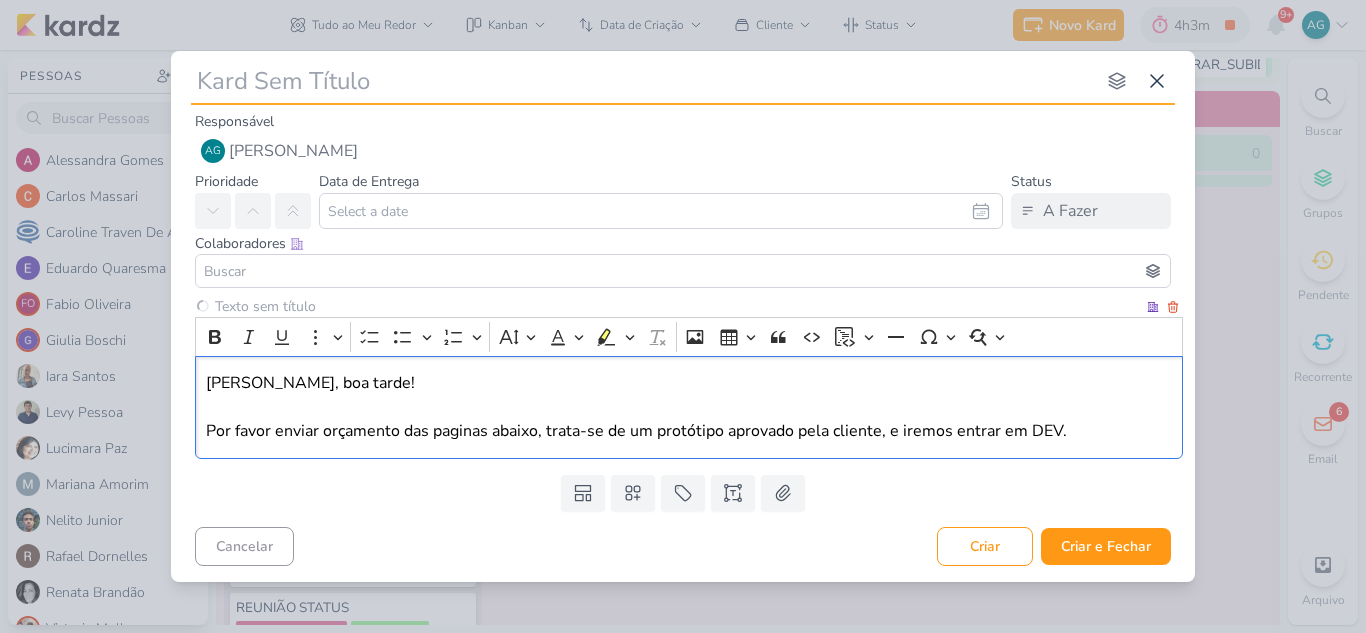type 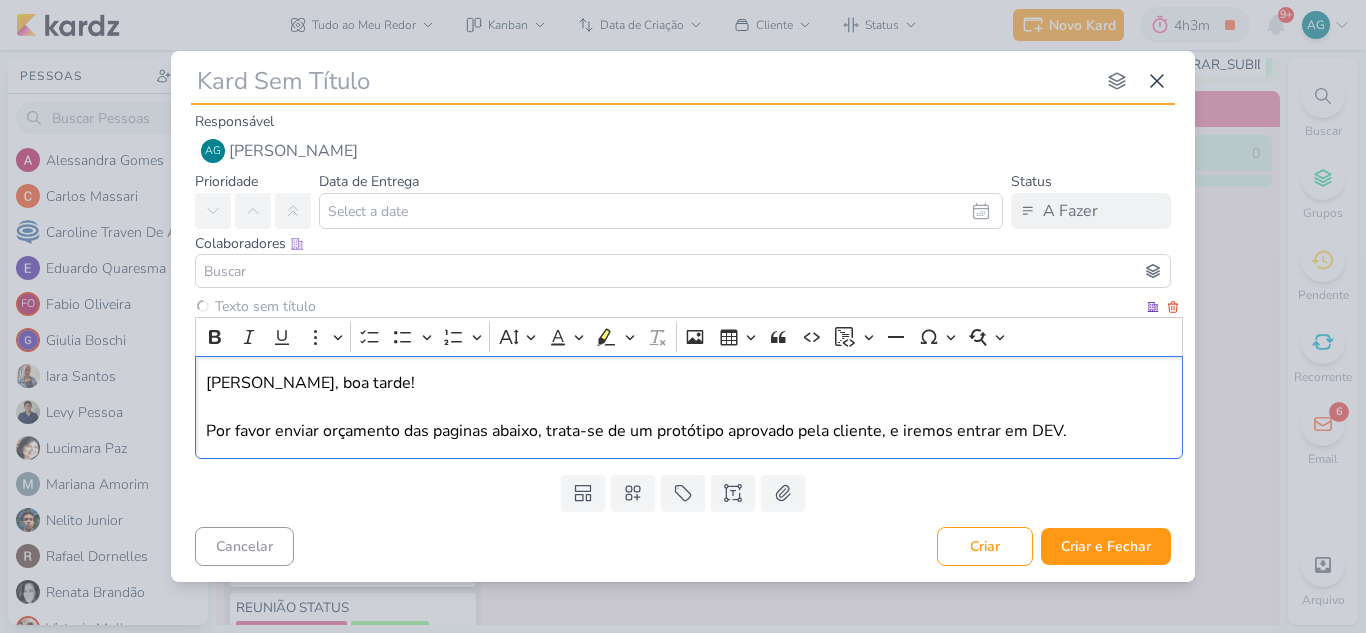 type 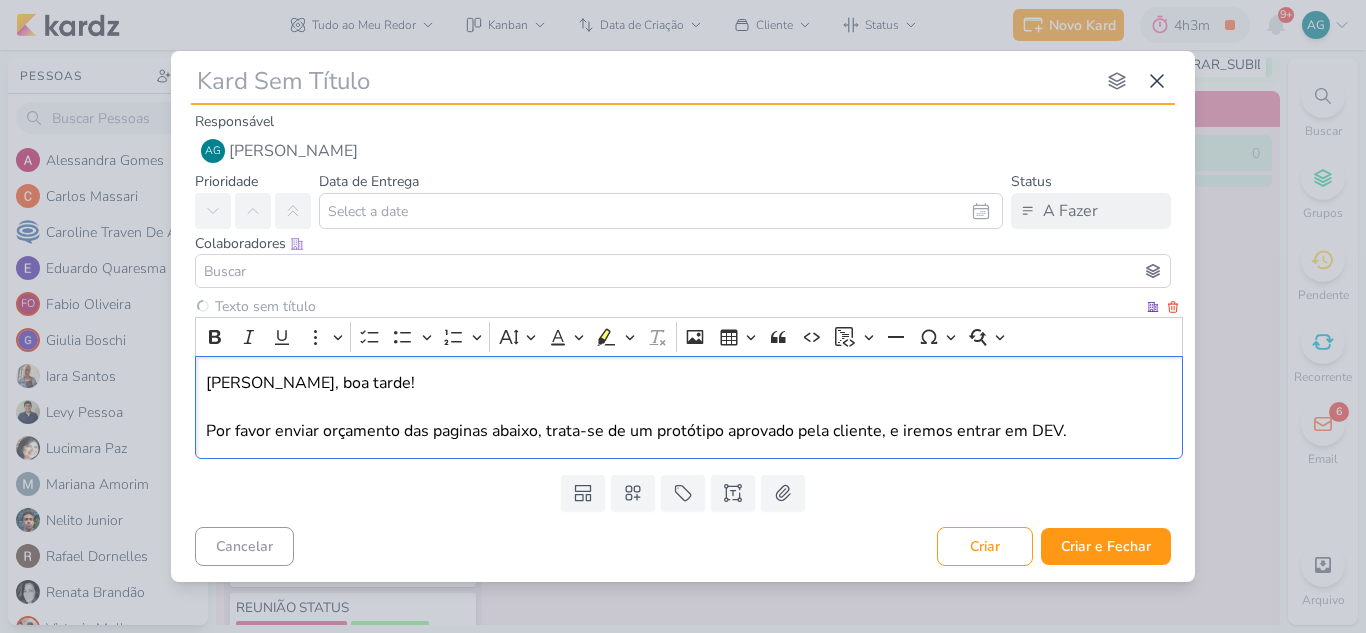 type 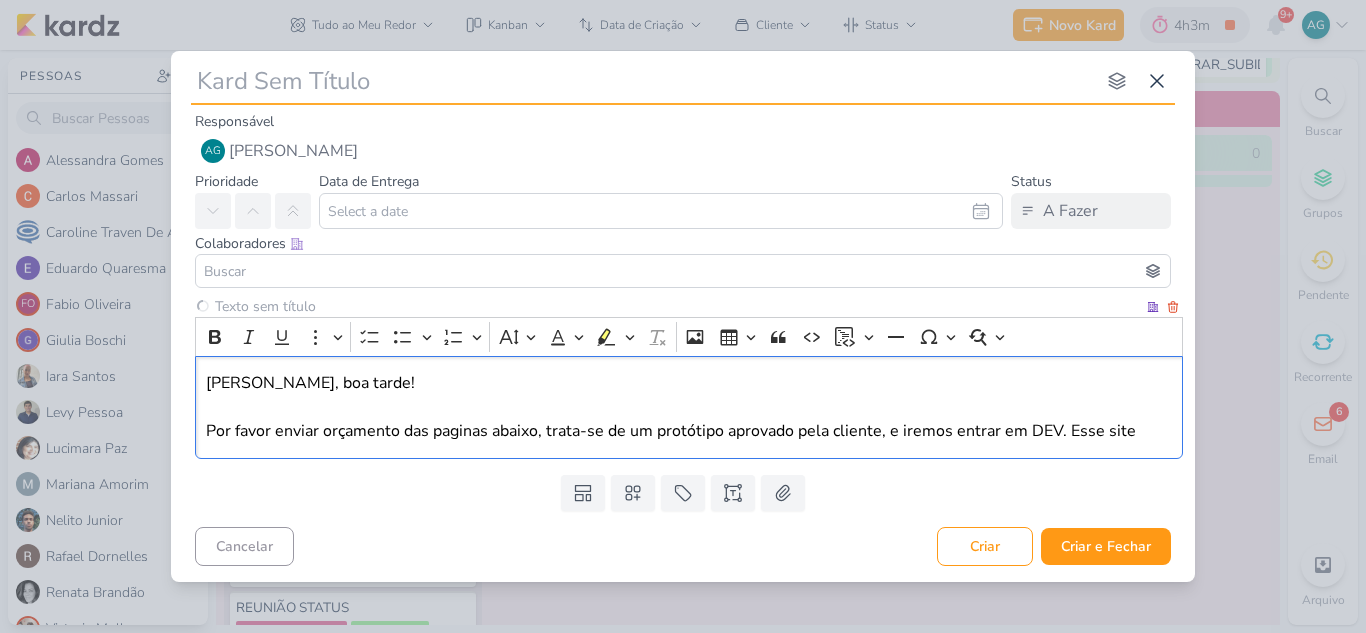 type 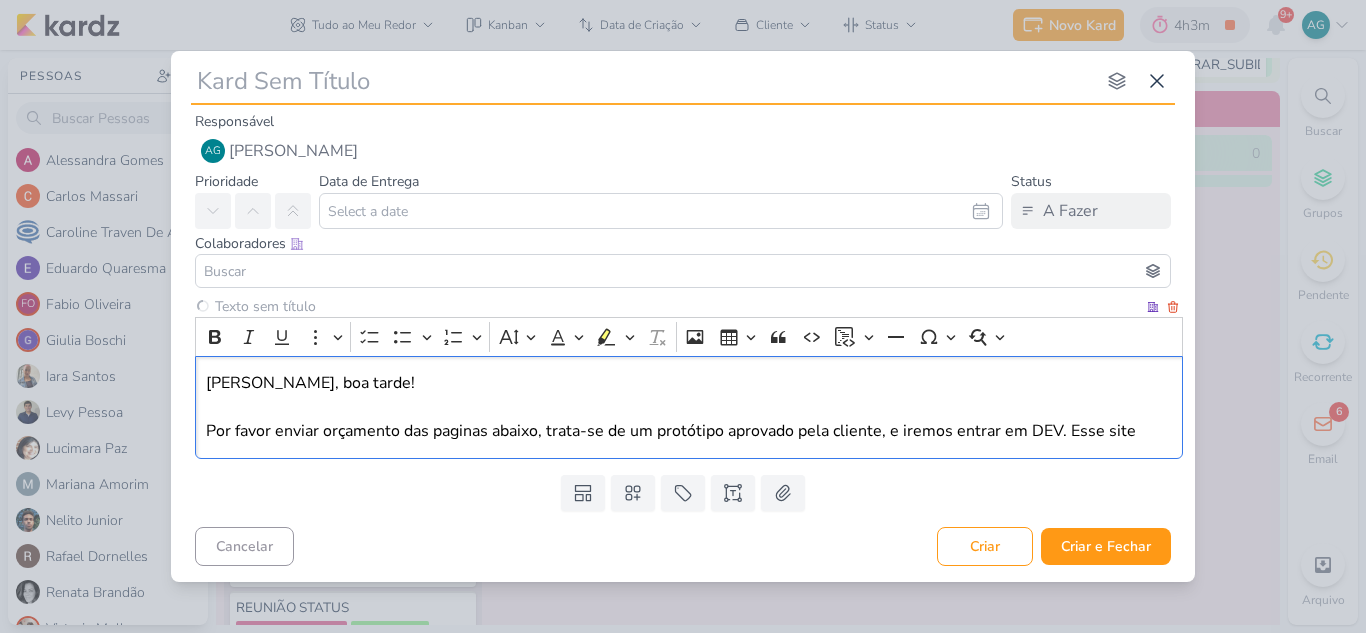 type 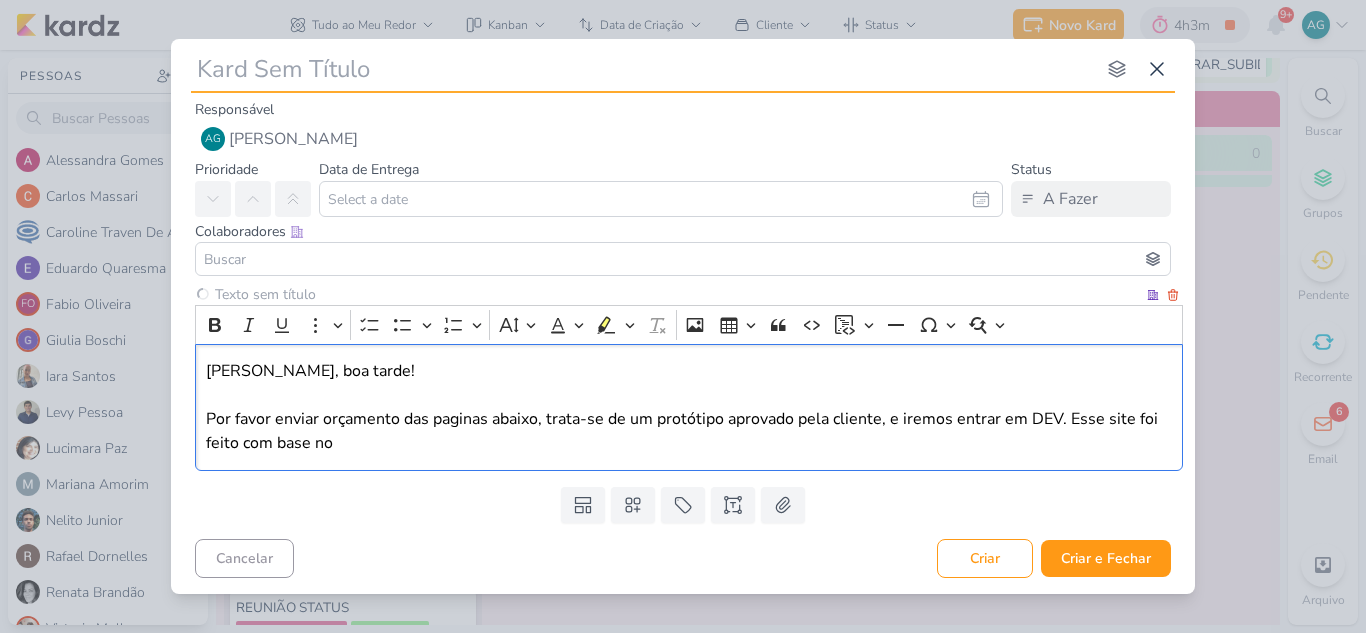 type 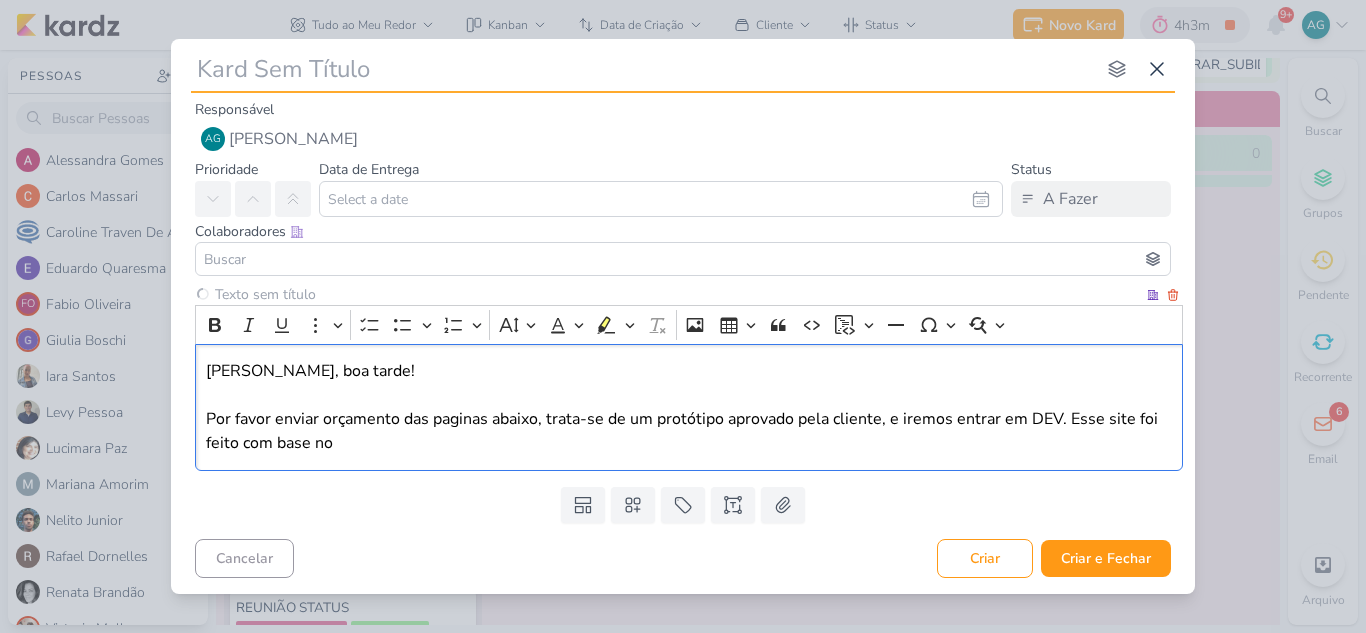 type 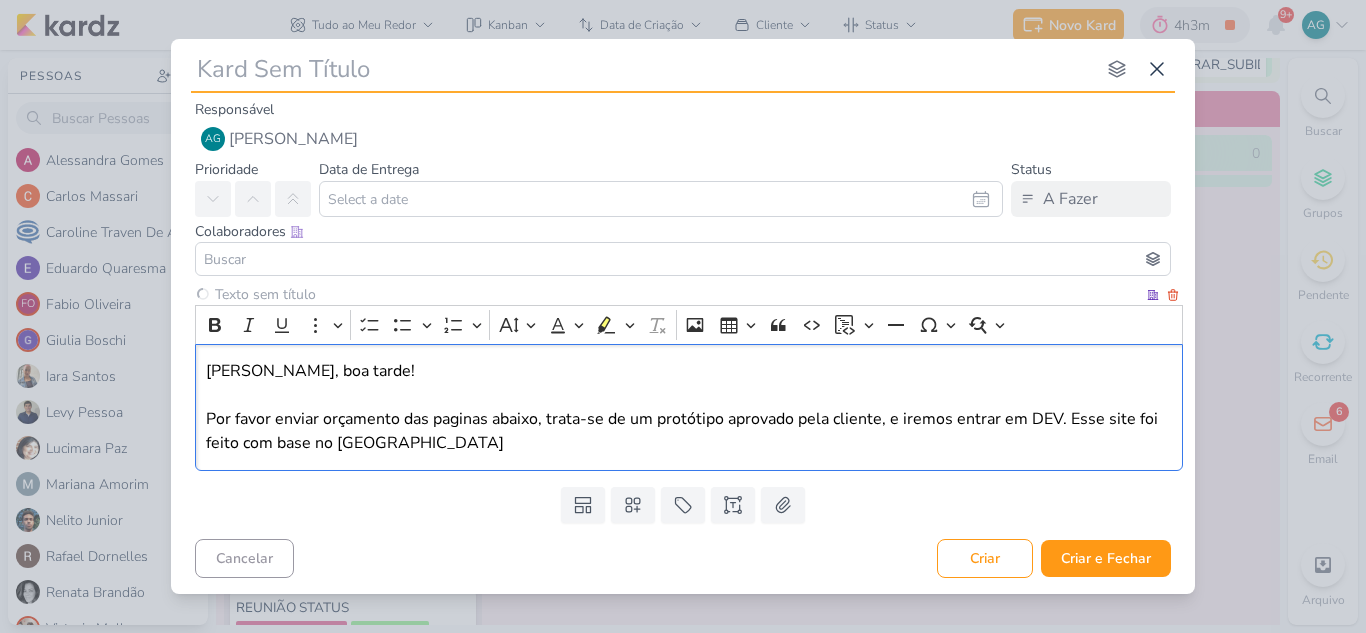 type 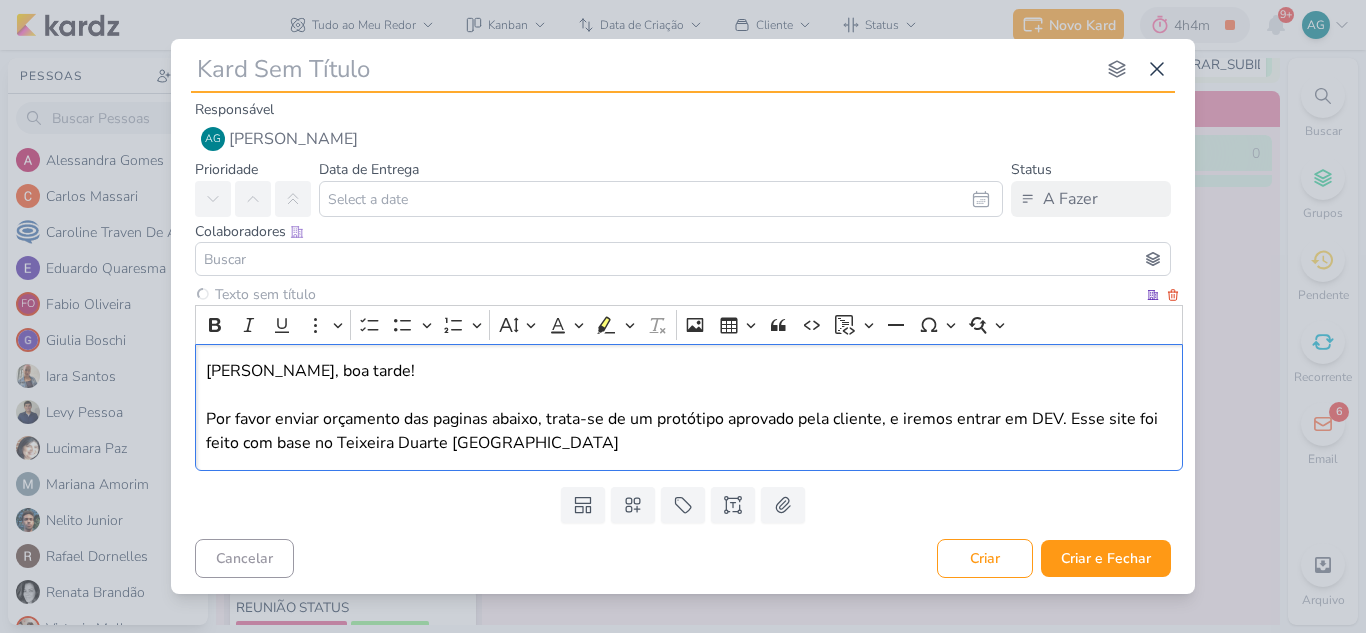 type 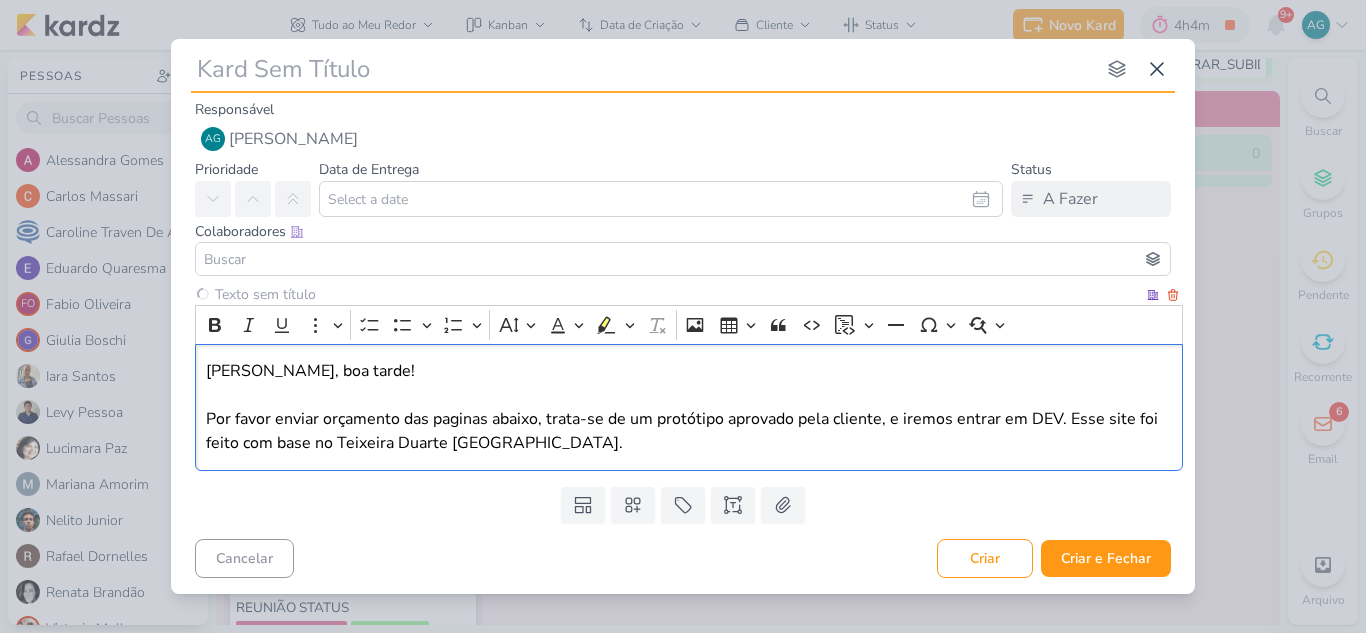 type 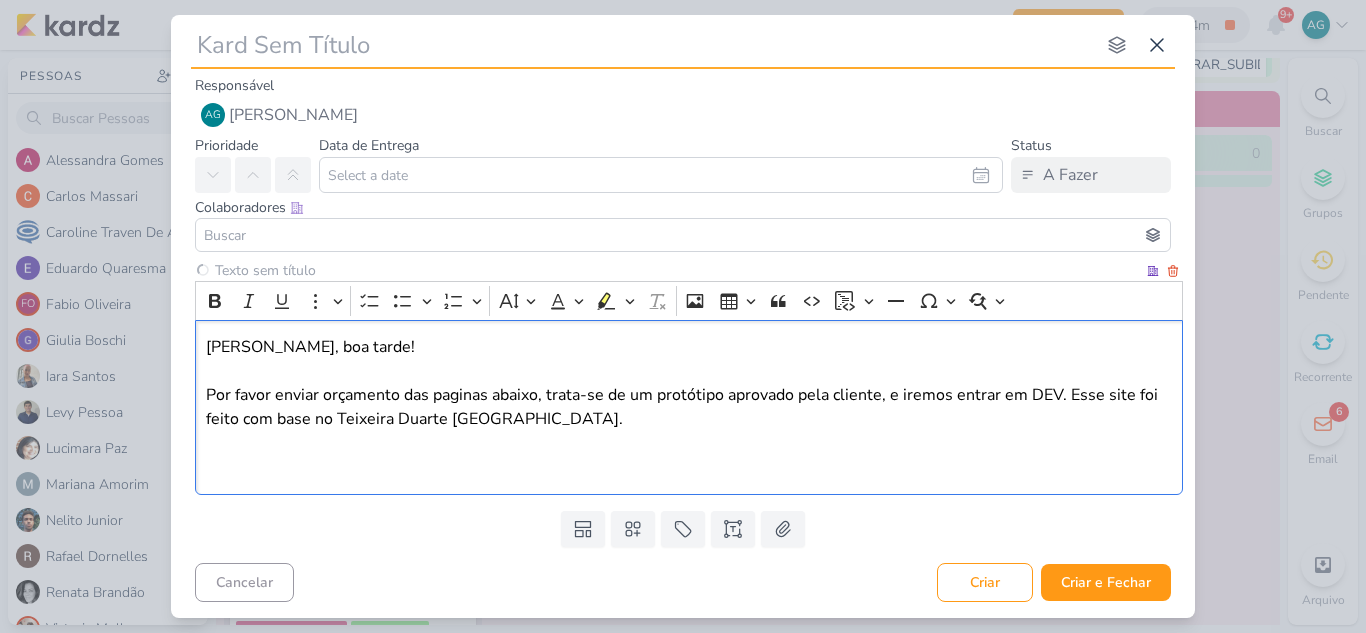 type 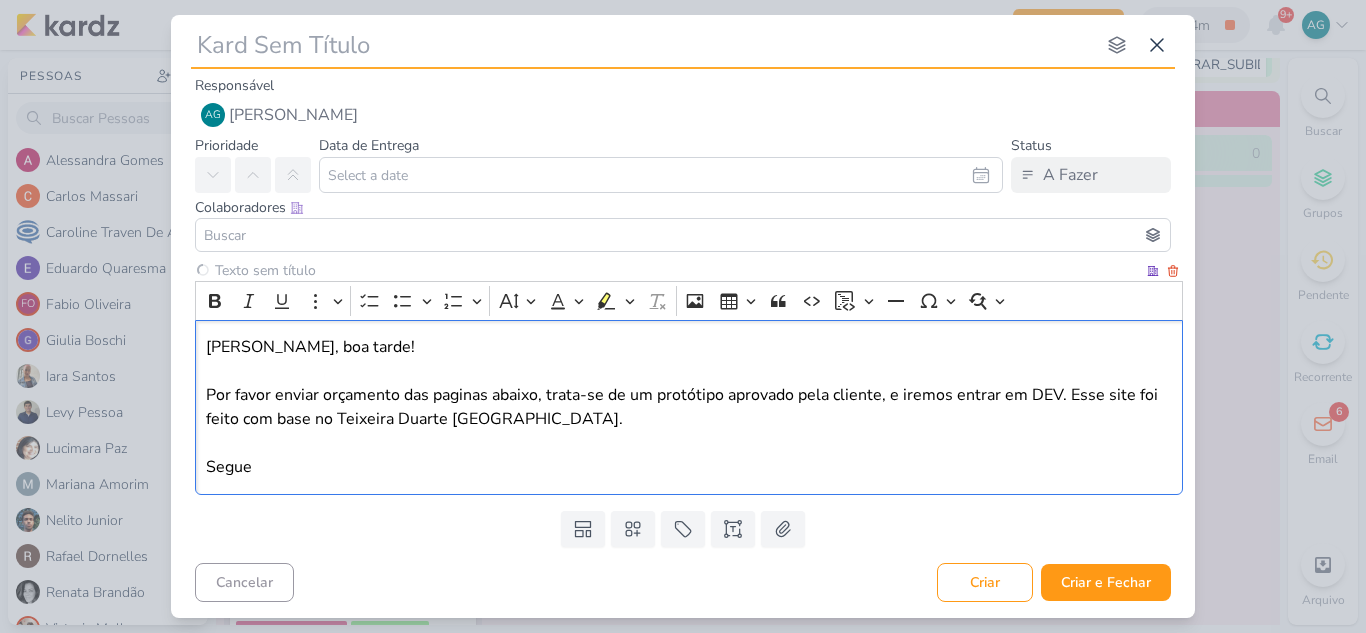 type 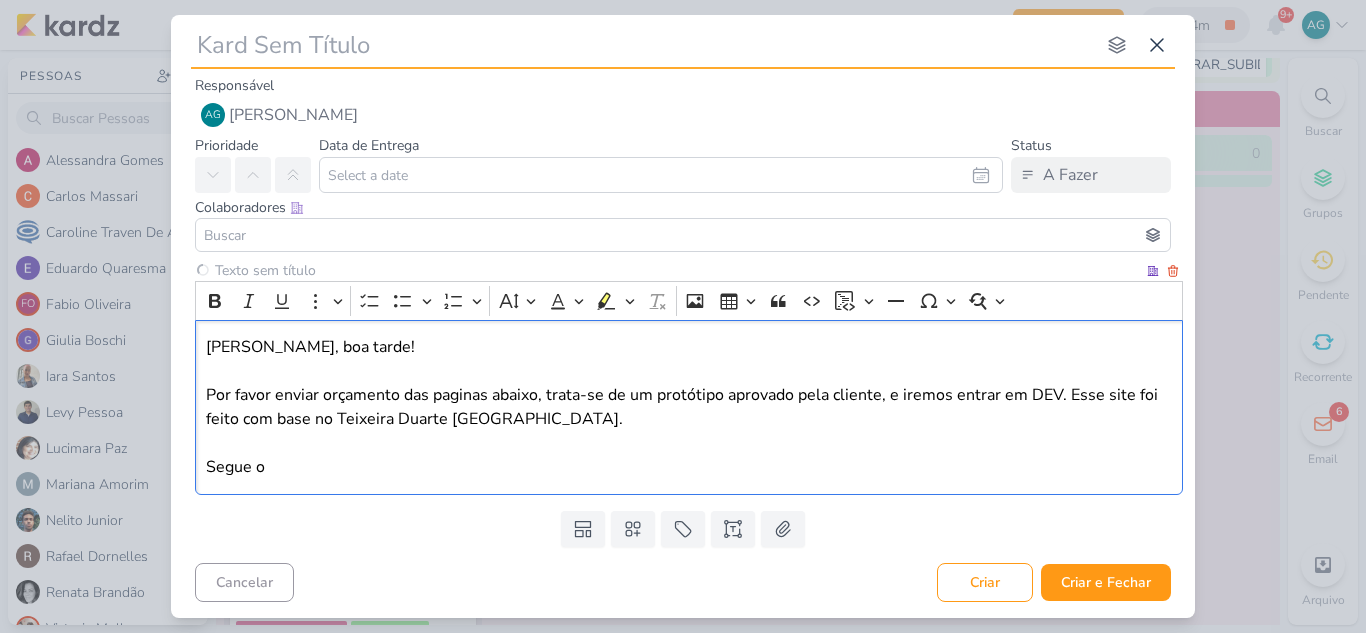 type 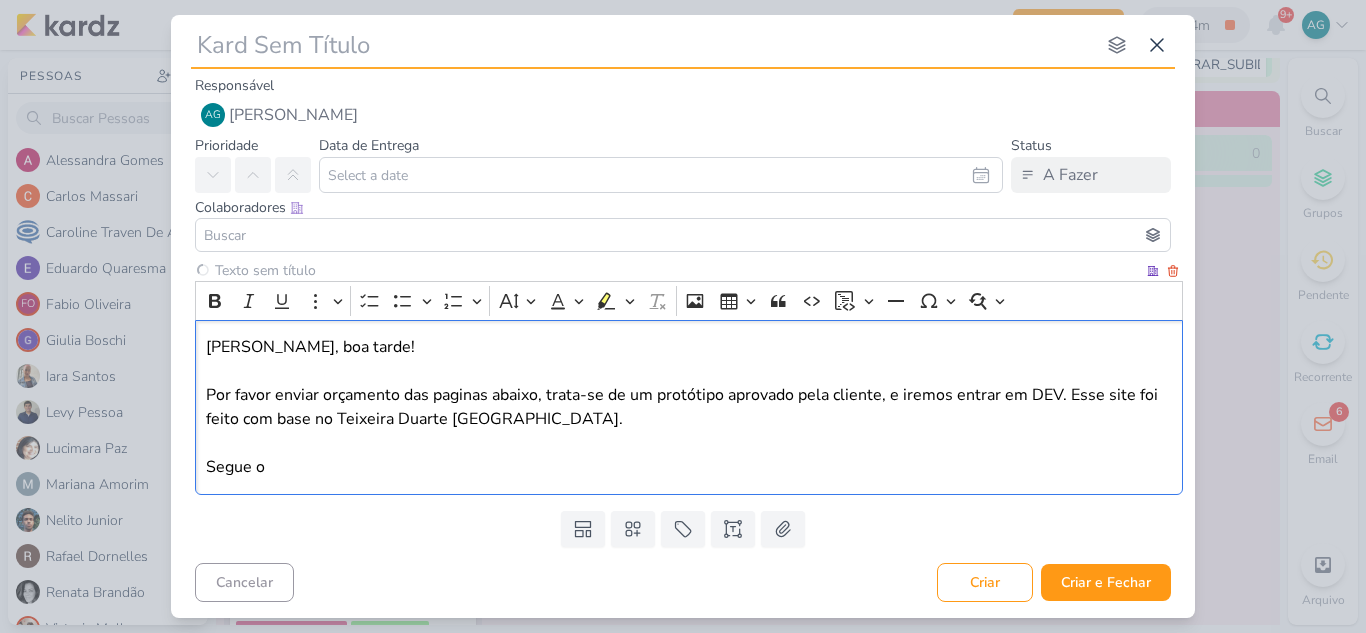 type 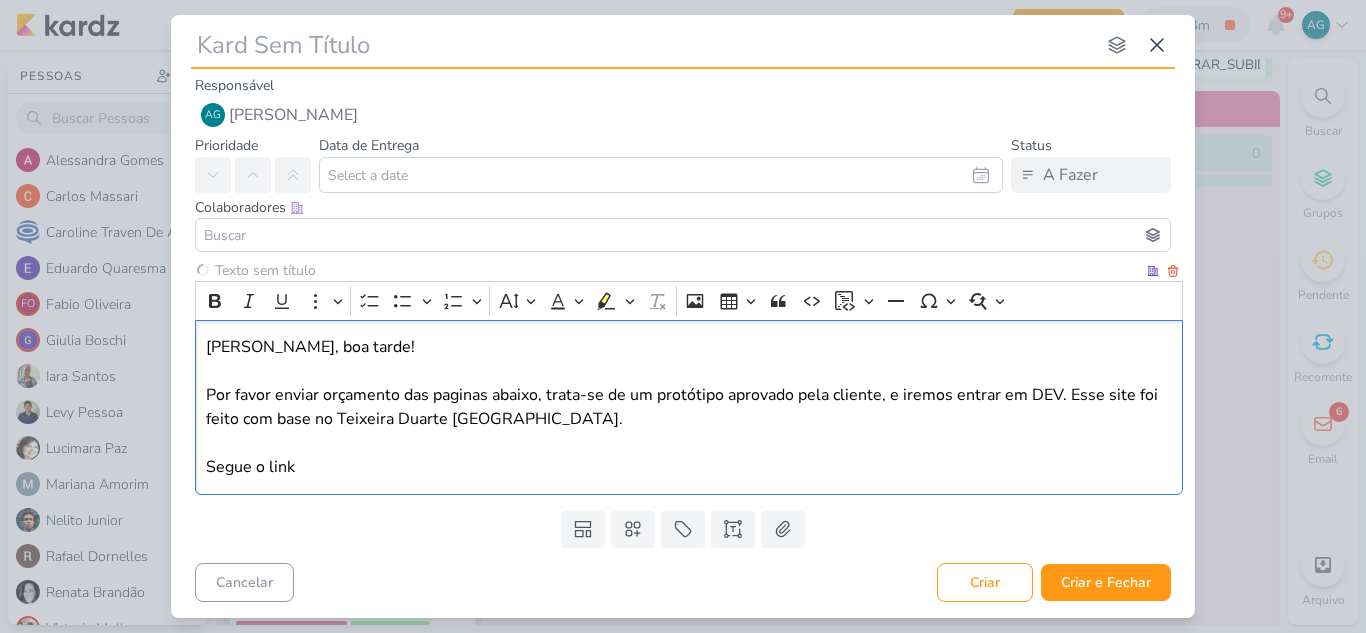 type 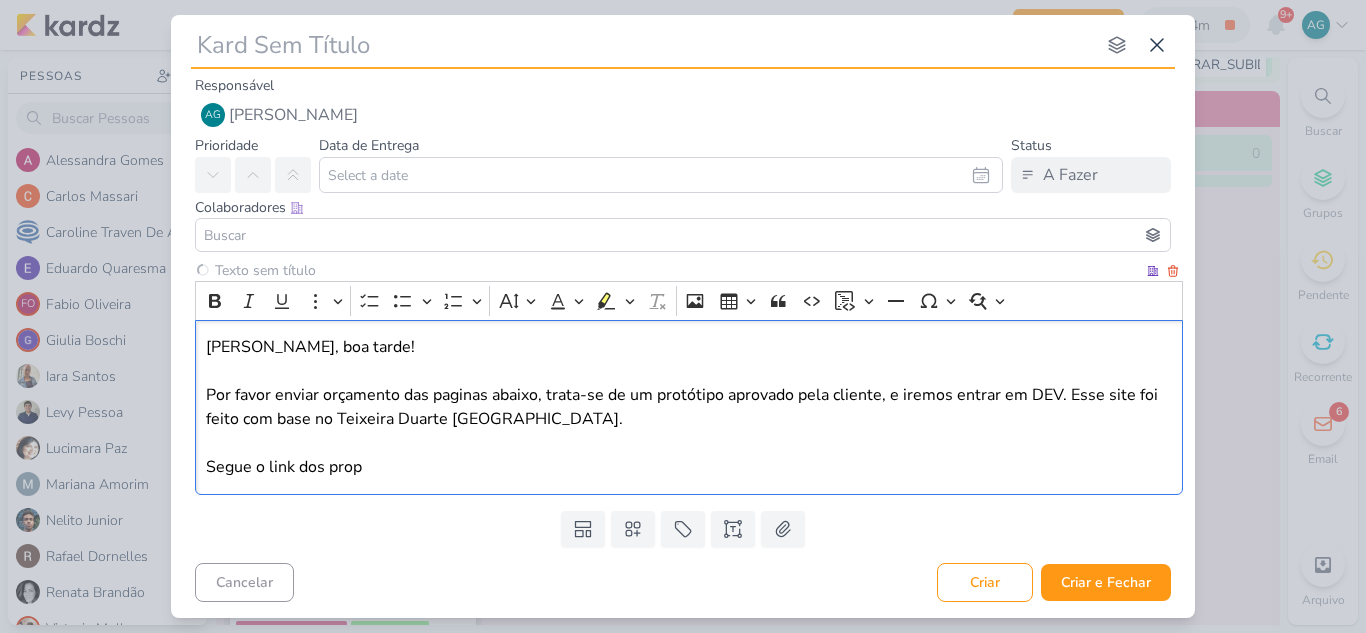 type 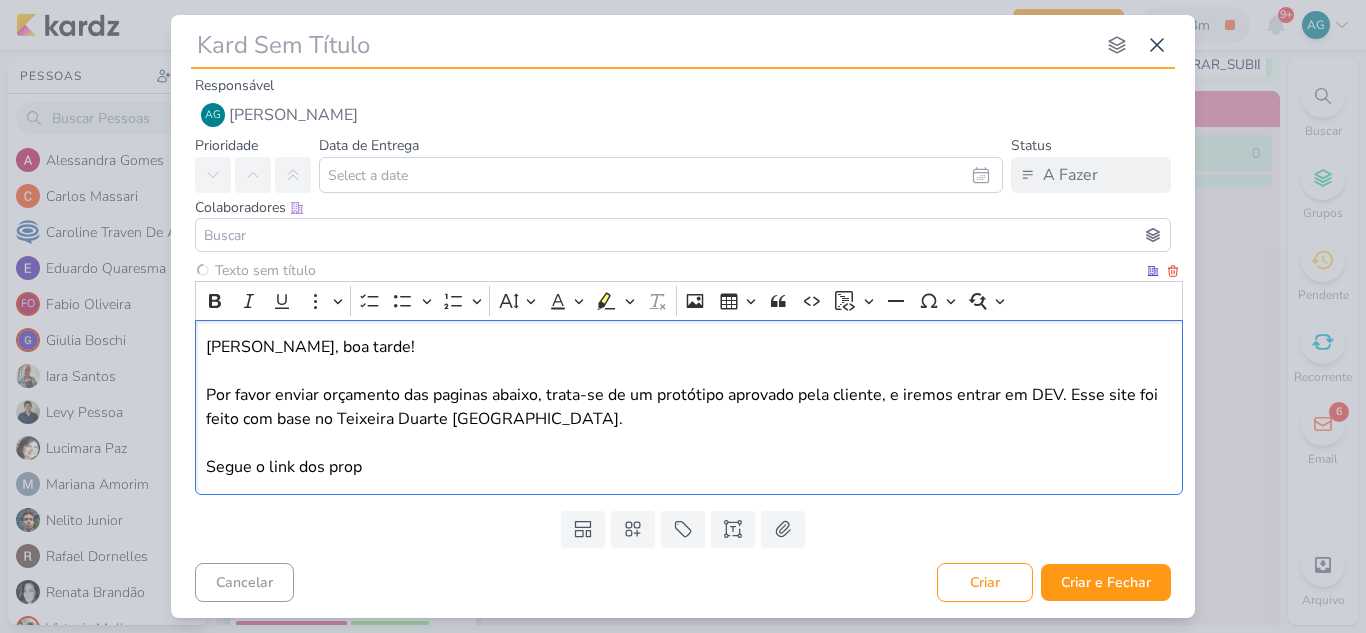 type 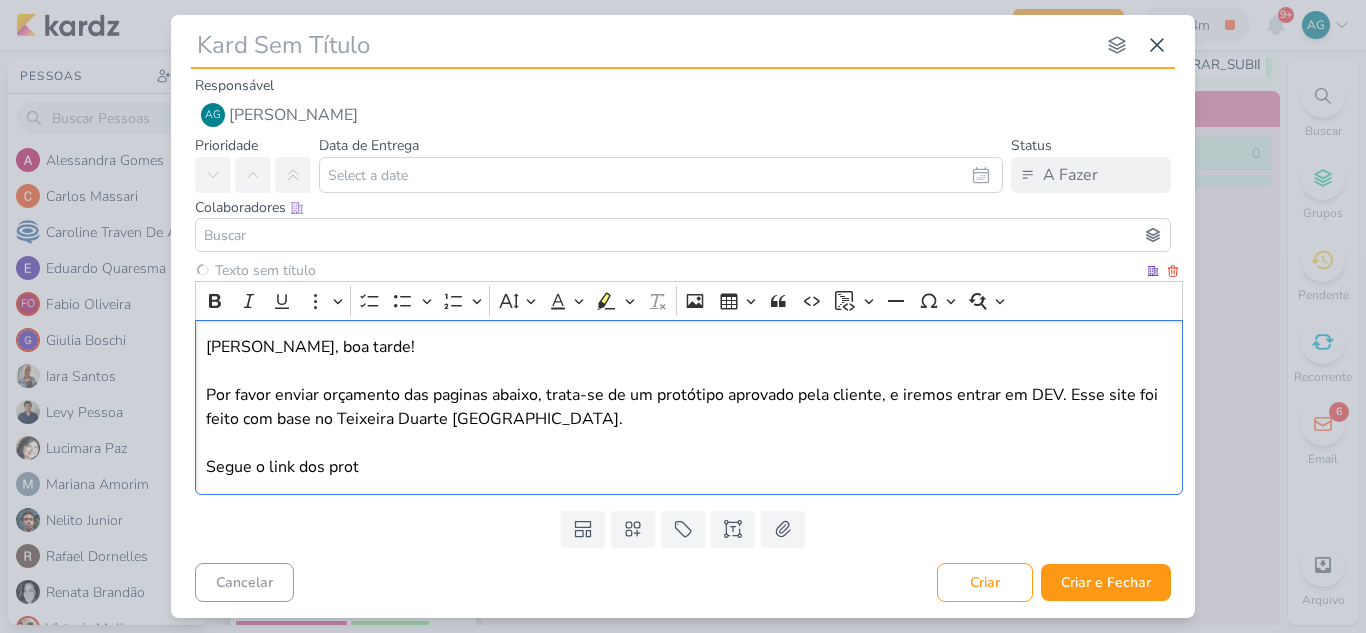 type 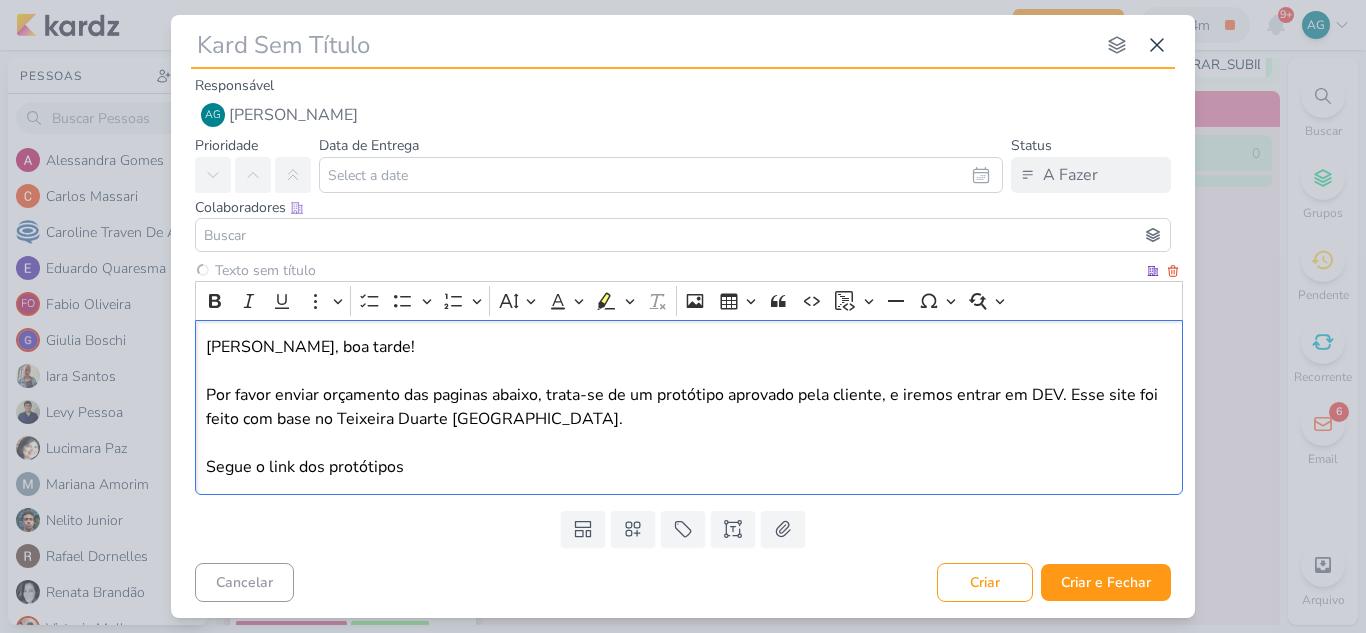 type 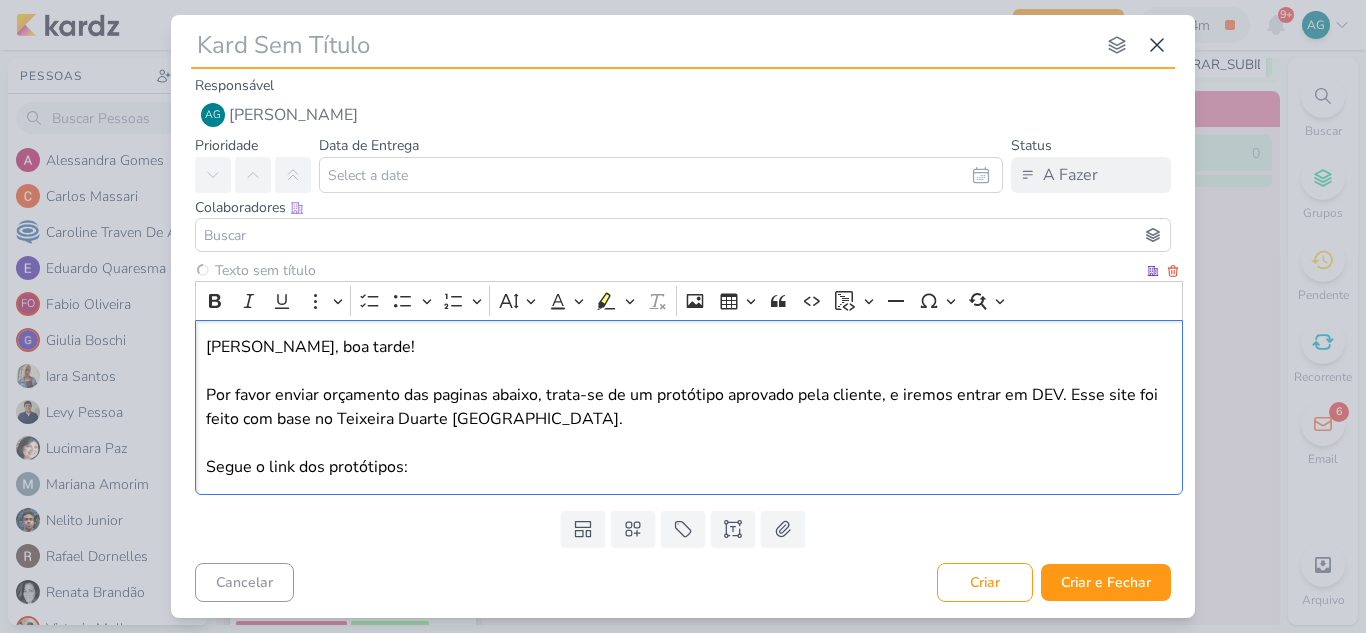 type 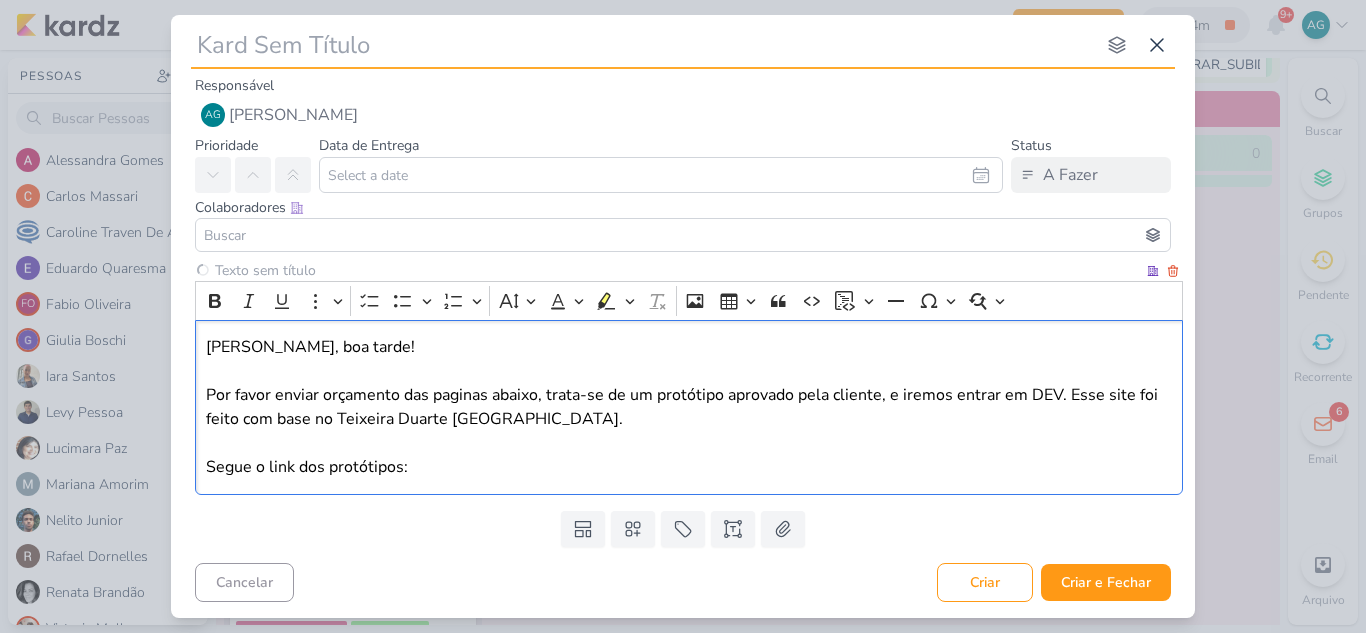 type 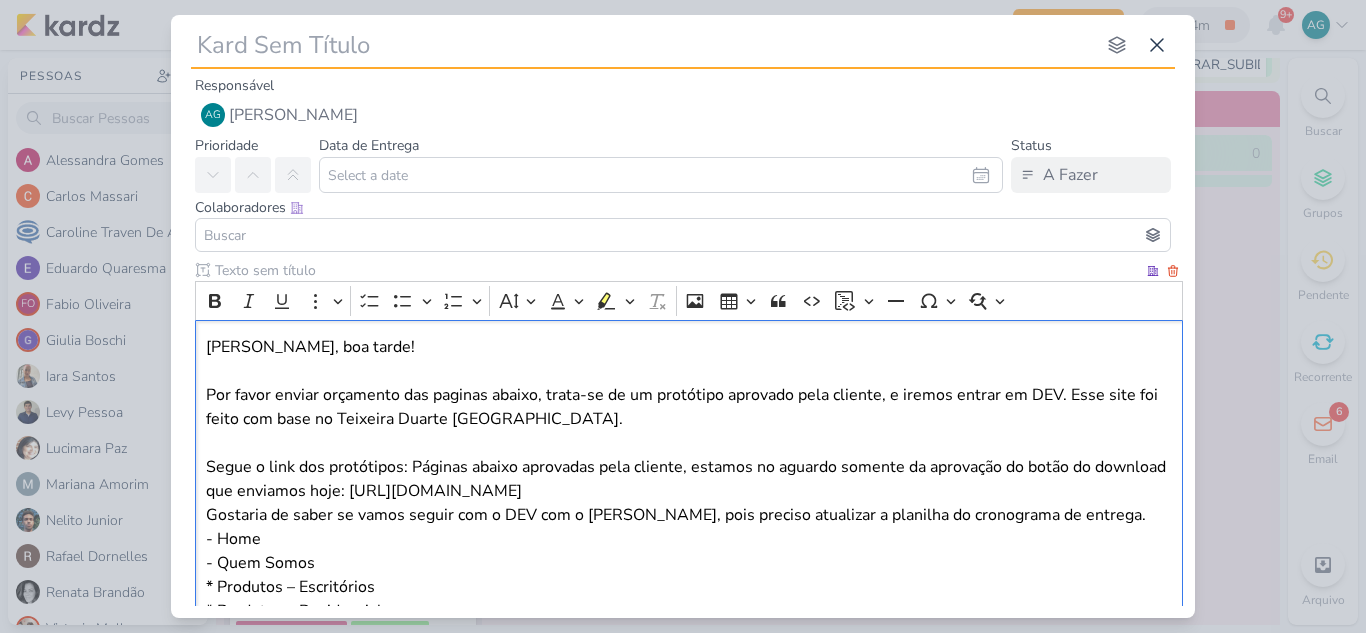 scroll, scrollTop: 88, scrollLeft: 0, axis: vertical 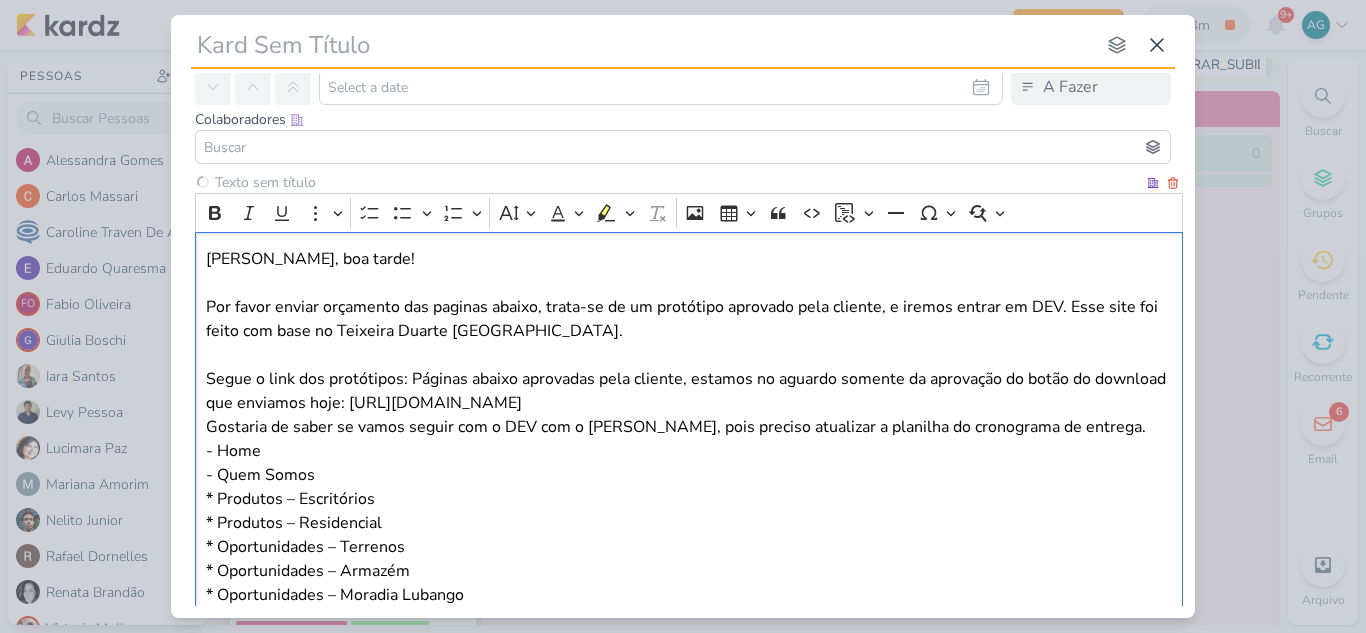 type 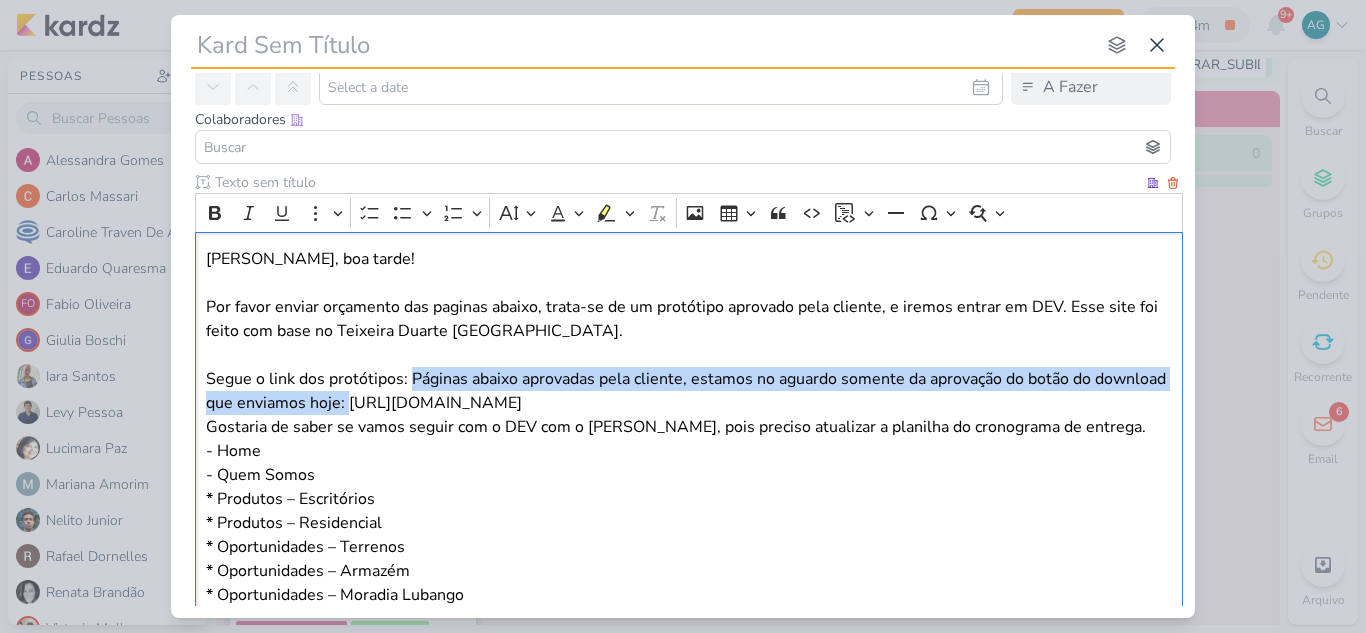 drag, startPoint x: 409, startPoint y: 379, endPoint x: 422, endPoint y: 399, distance: 23.853722 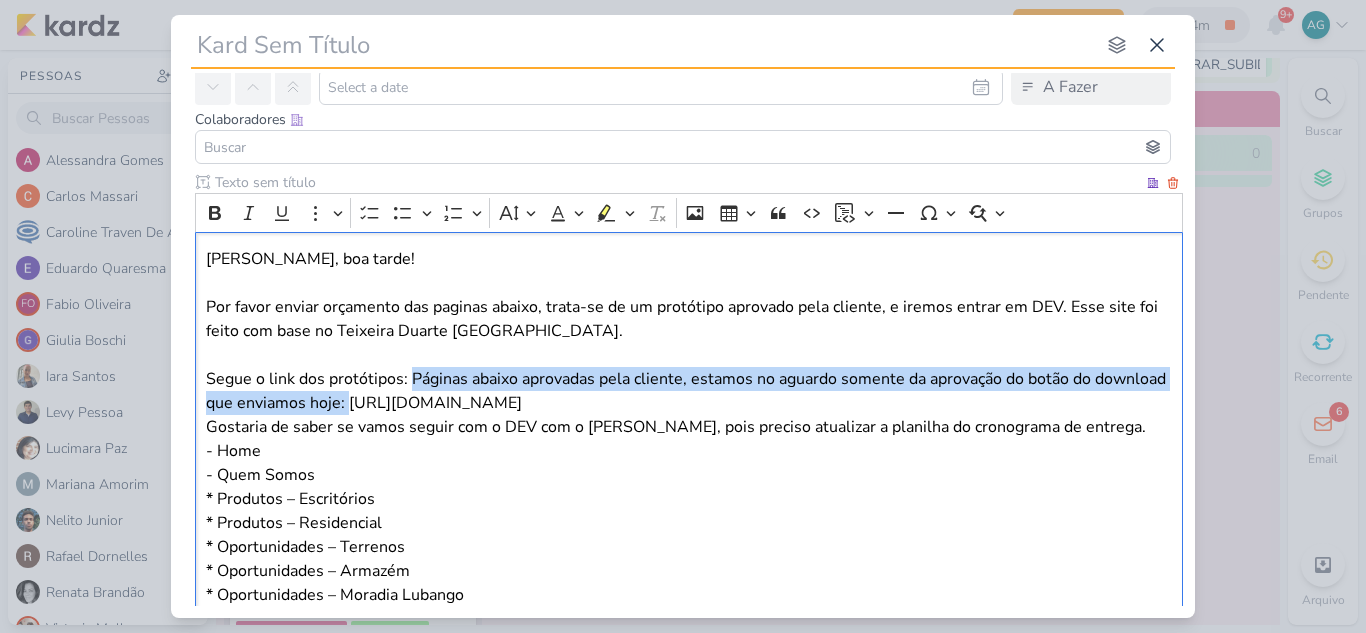 click on "Fabio, boa tarde! Por favor enviar orçamento das paginas abaixo, trata-se de um protótipo aprovado pela cliente, e iremos entrar em DEV. Esse site foi feito com base no Teixeira Duarte Brasil. Segue o link dos protótipos: Páginas abaixo aprovadas pela cliente, estamos no aguardo somente da aprovação do botão do download que enviamos hoje: https://xd.adobe.com/view/ba382cde-1d25-41e9-bc96-22fe987e321b-ef6b/" at bounding box center [689, 331] 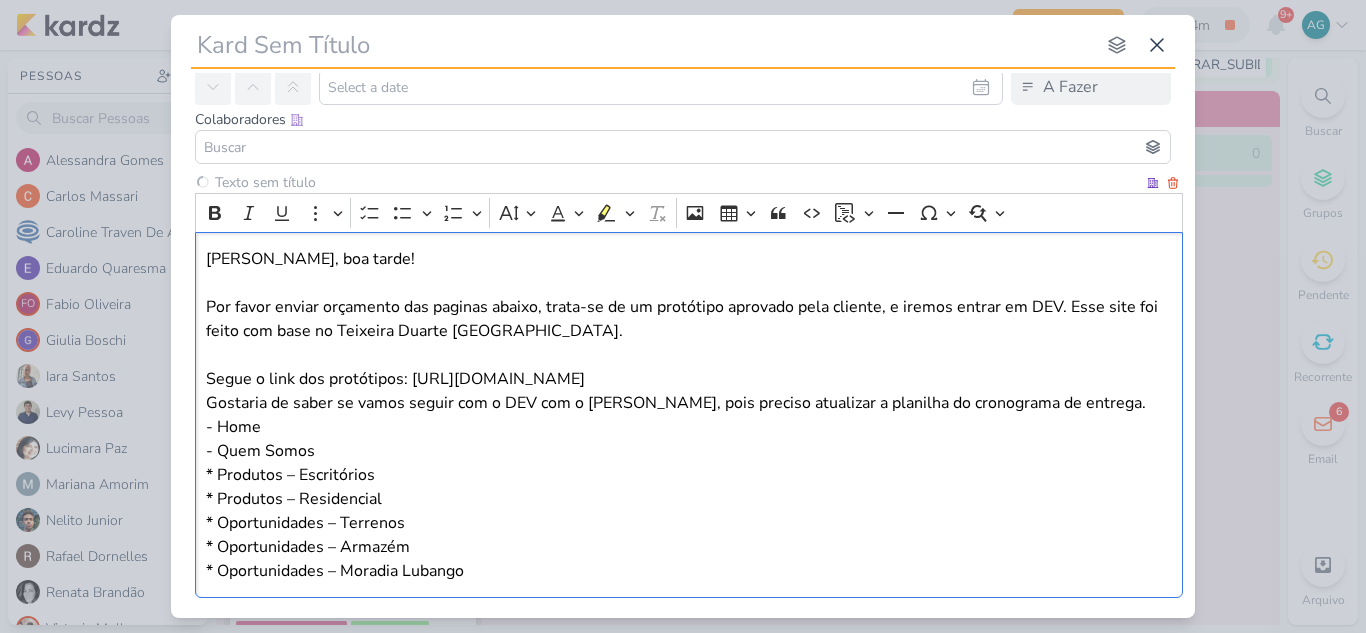 type 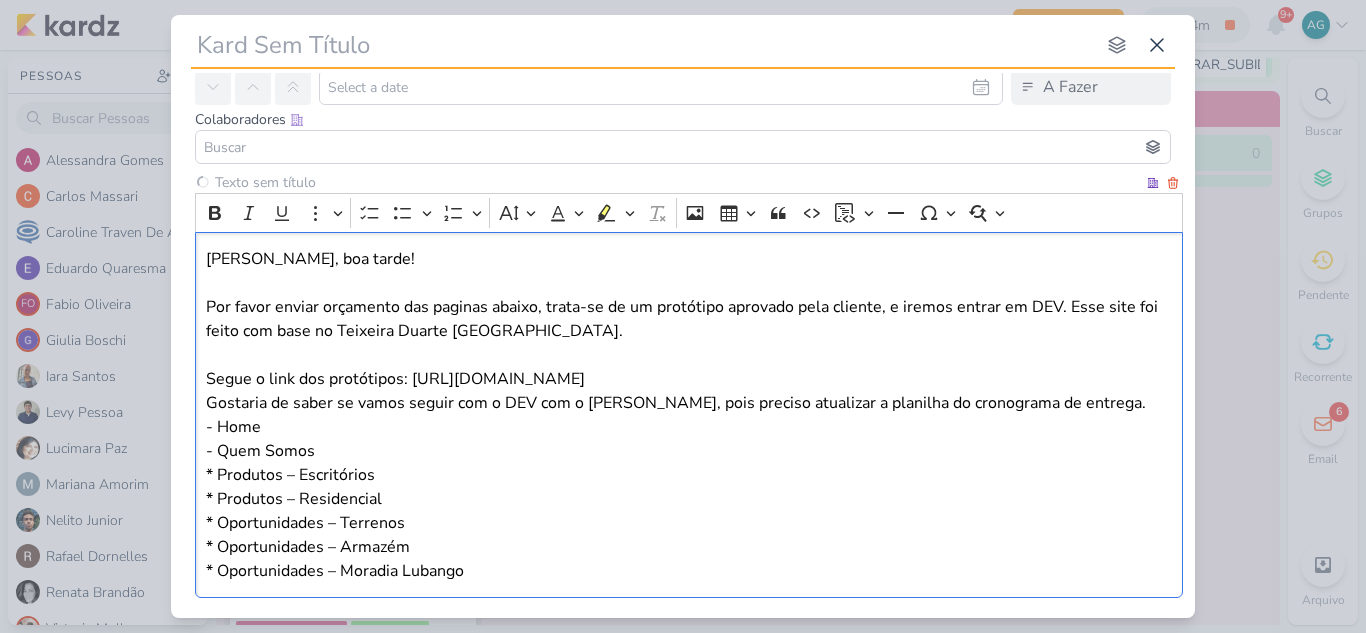 type 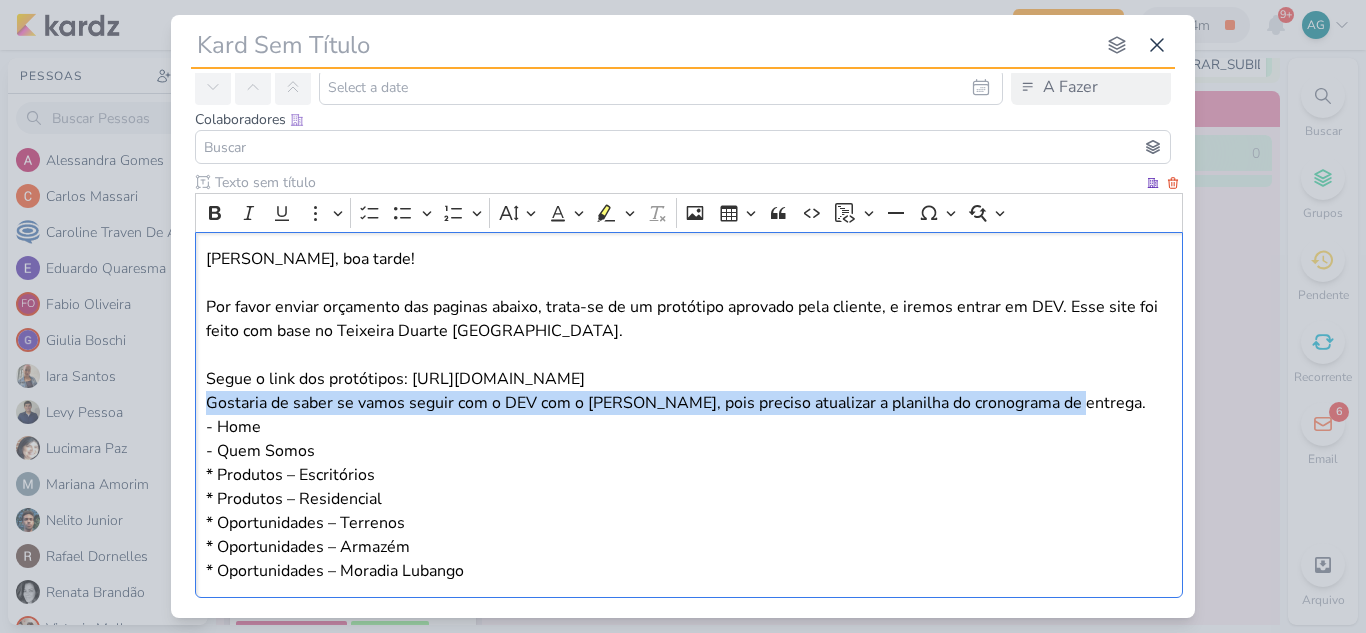 drag, startPoint x: 222, startPoint y: 407, endPoint x: 1082, endPoint y: 401, distance: 860.02094 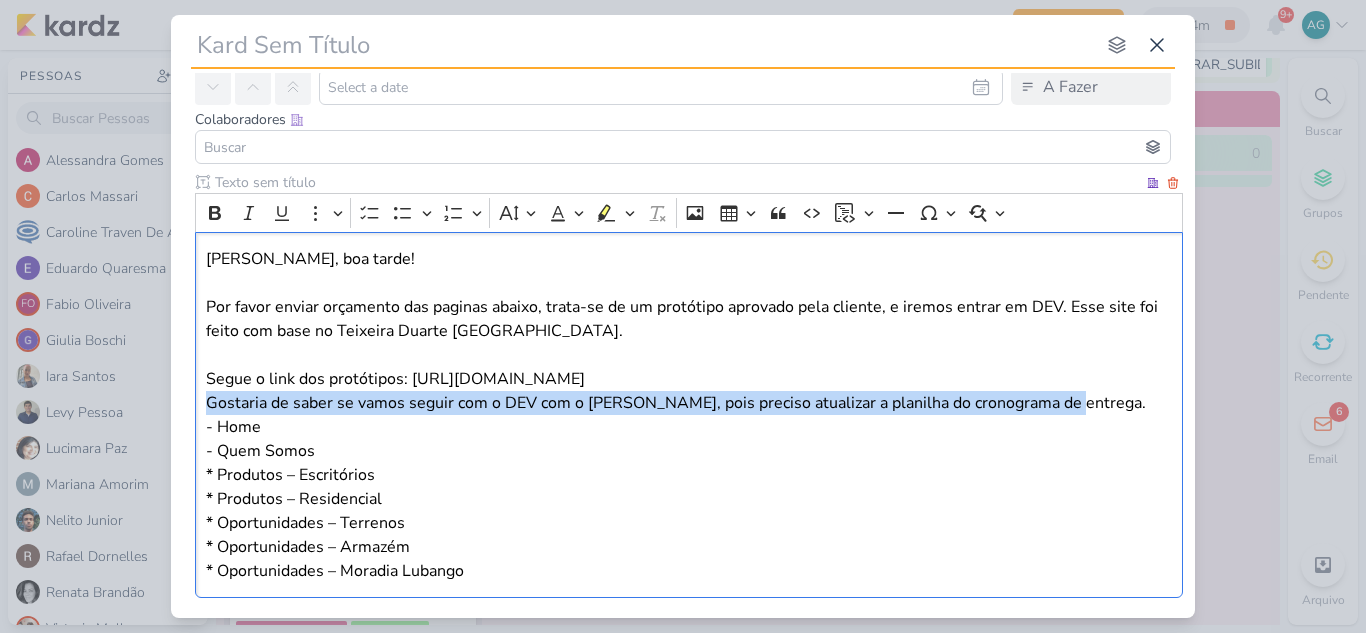 click on "Fabio, boa tarde! Por favor enviar orçamento das paginas abaixo, trata-se de um protótipo aprovado pela cliente, e iremos entrar em DEV. Esse site foi feito com base no Teixeira Duarte Brasil. Segue o link dos protótipos: https://xd.adobe.com/view/ba382cde-1d25-41e9-bc96-22fe987e321b-ef6b/ Gostaria de saber se vamos seguir com o DEV com o Fabio, pois preciso atualizar a planilha do cronograma de entrega. - Home - Quem Somos * Produtos – Escritórios * Produtos – Residencial * Oportunidades – Terrenos * Oportunidades – Armazém * Oportunidades – Moradia Lubango" at bounding box center [689, 415] 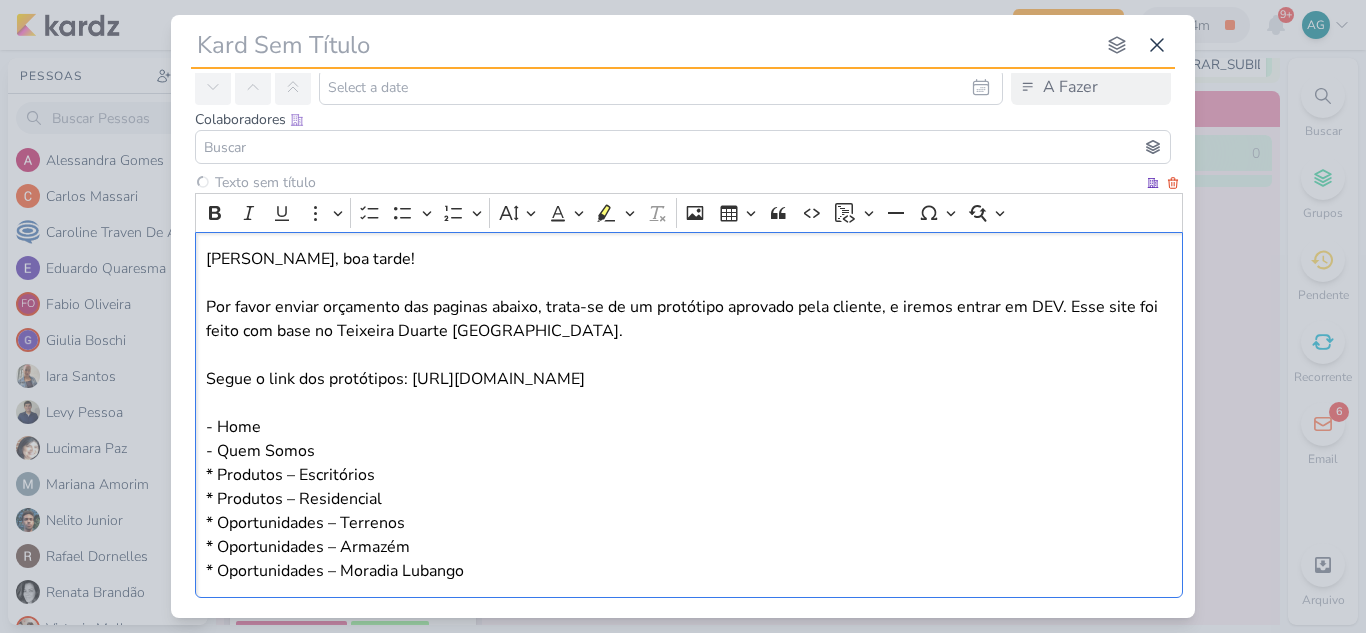 type 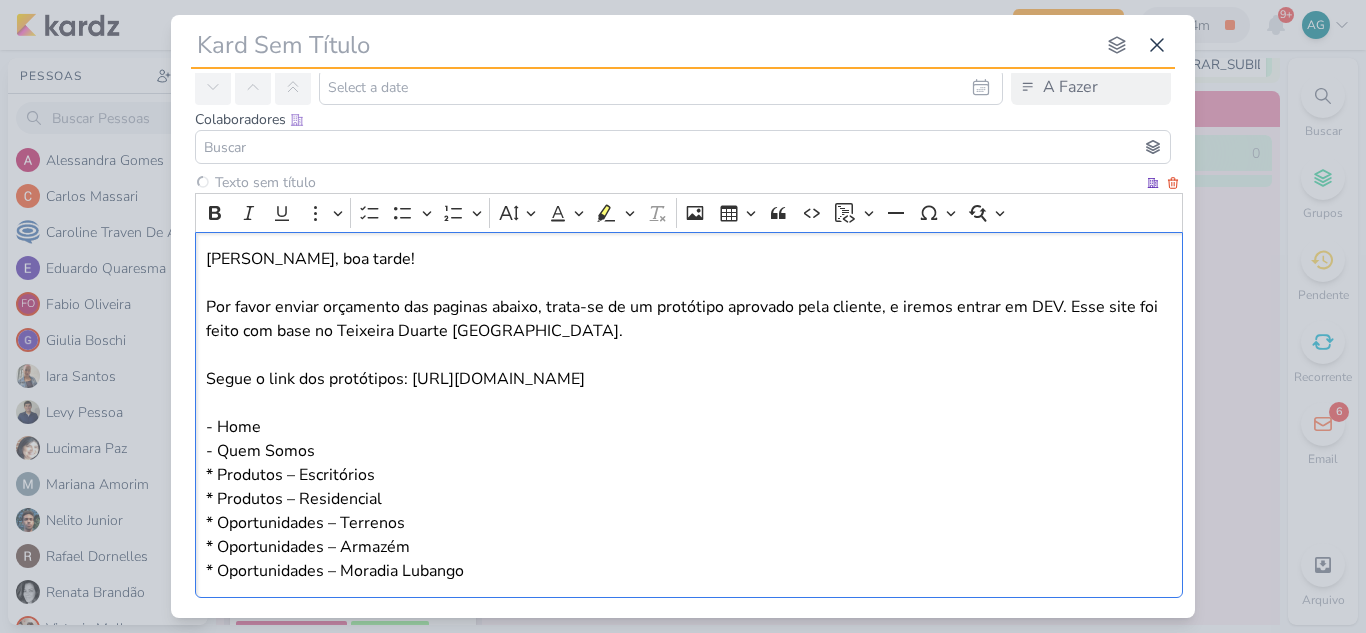 type 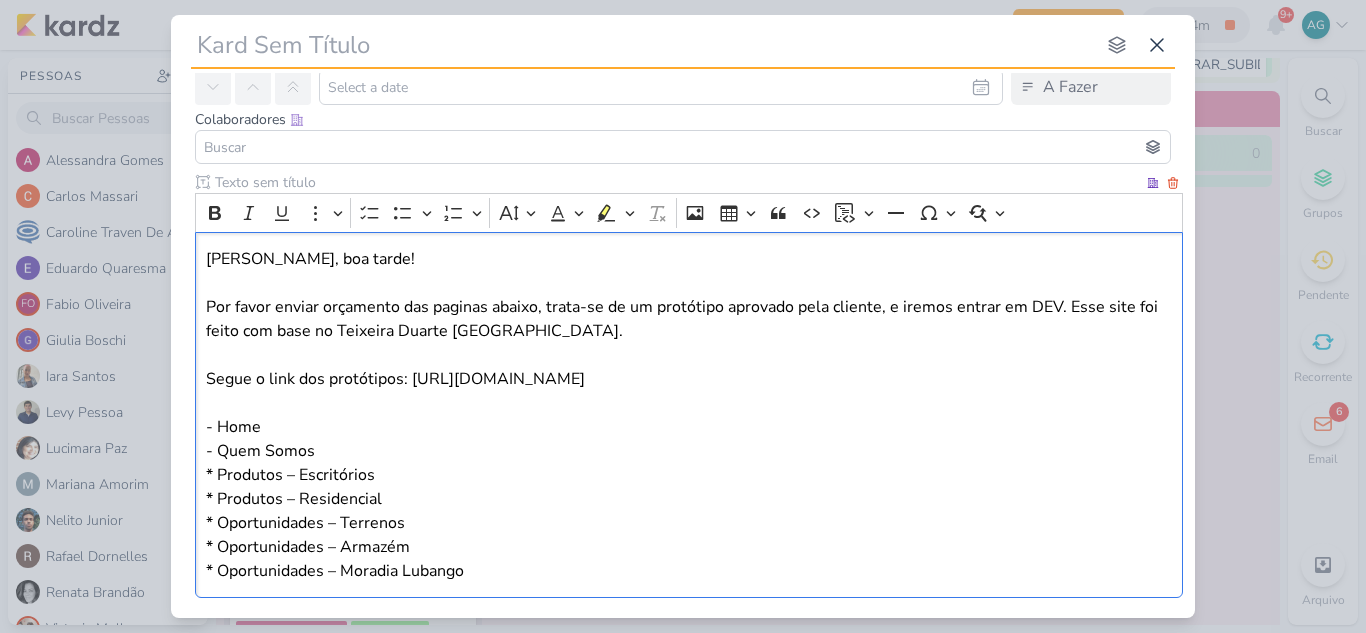 click on "- Home - Quem Somos * Produtos – Escritórios * Produtos – Residencial * Oportunidades – Terrenos * Oportunidades – Armazém * Oportunidades – Moradia Lubango" at bounding box center [689, 499] 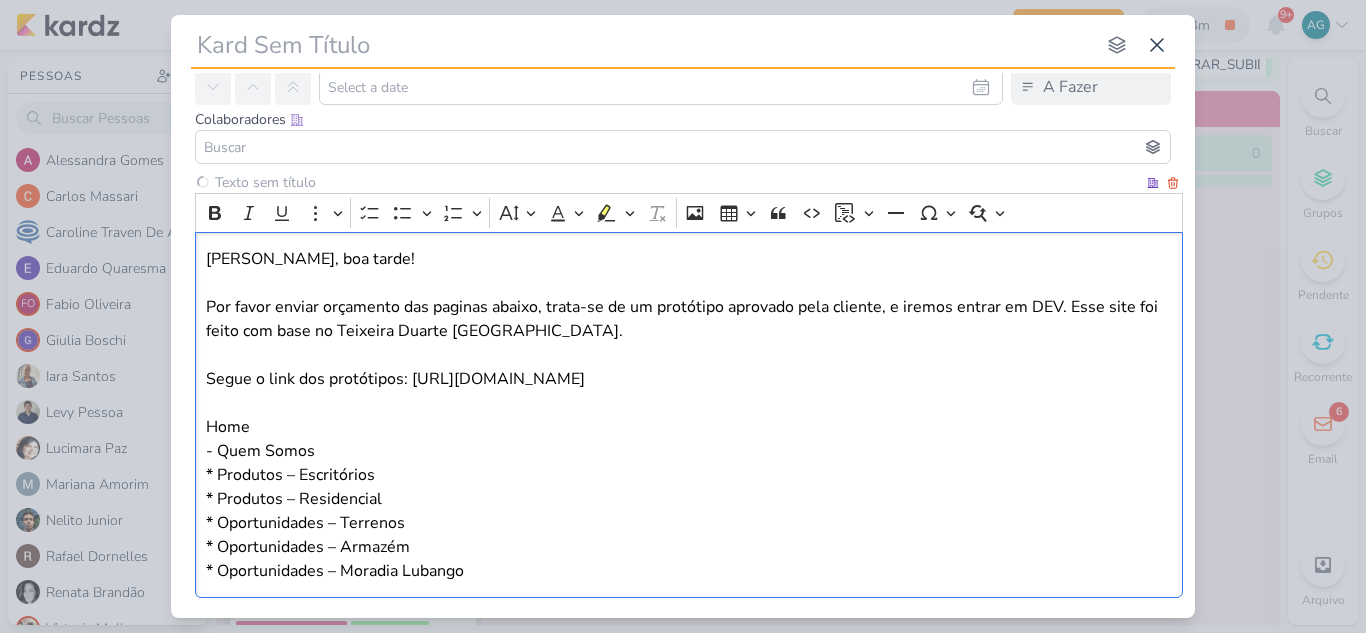 type 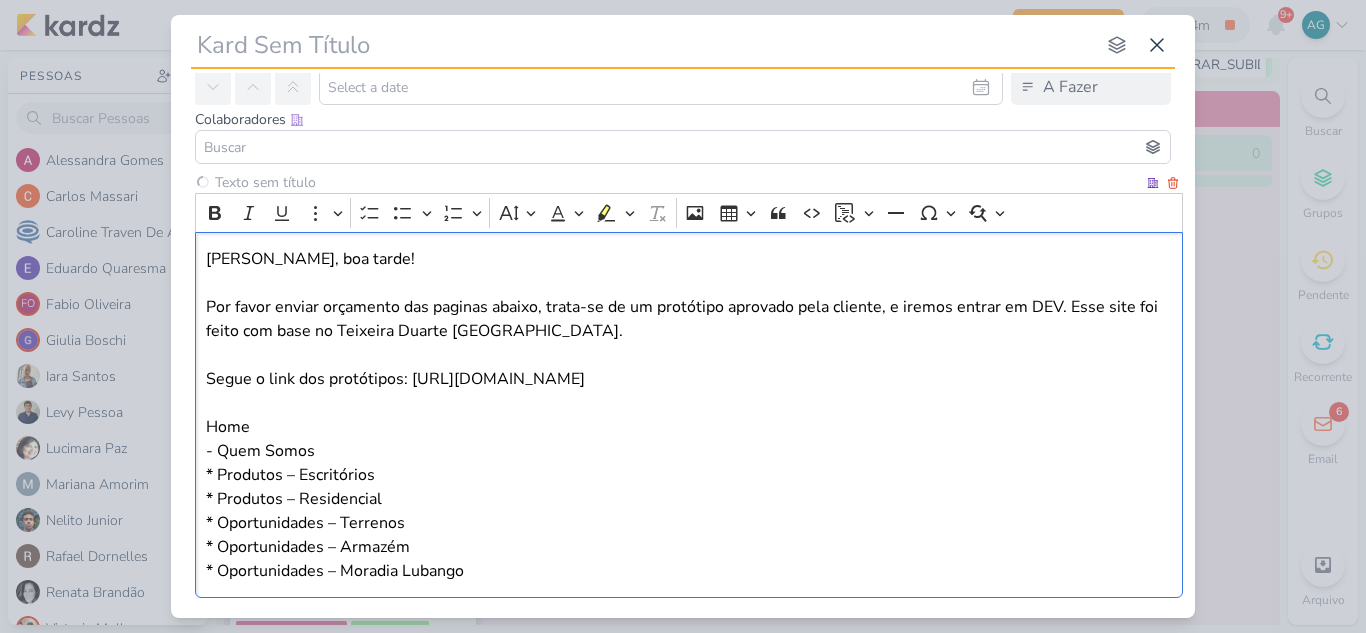 type 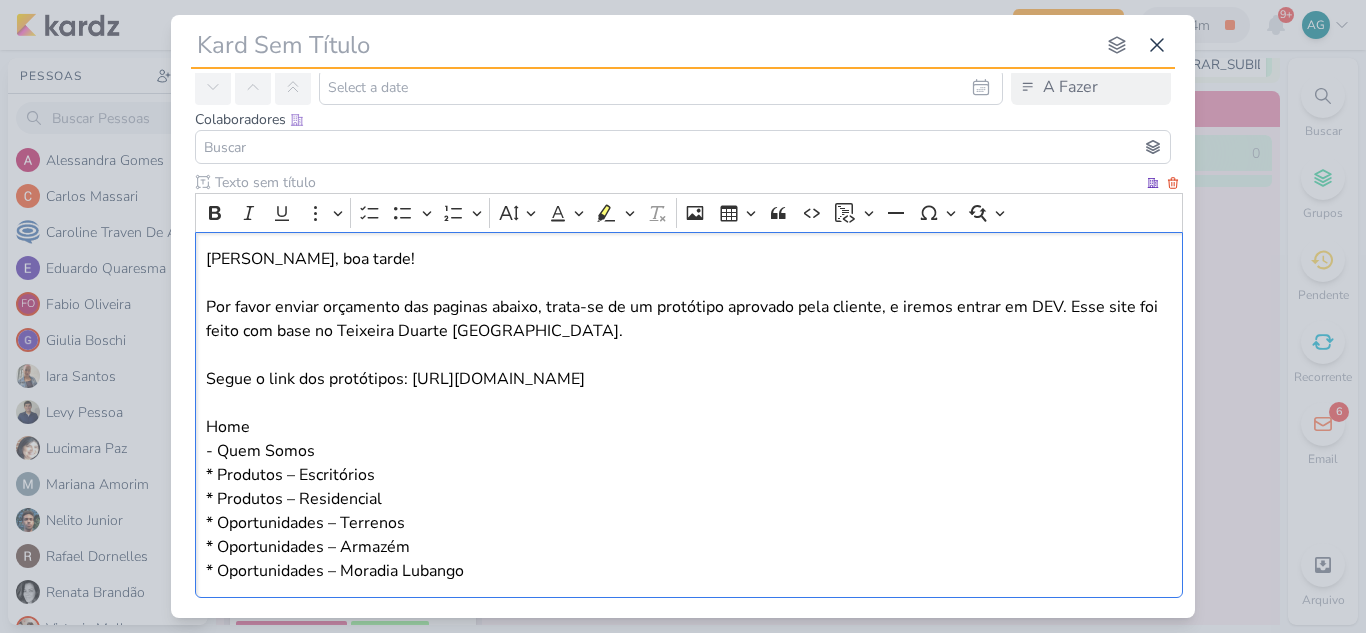click on "Home - Quem Somos * Produtos – Escritórios * Produtos – Residencial * Oportunidades – Terrenos * Oportunidades – Armazém * Oportunidades – Moradia Lubango" at bounding box center (689, 499) 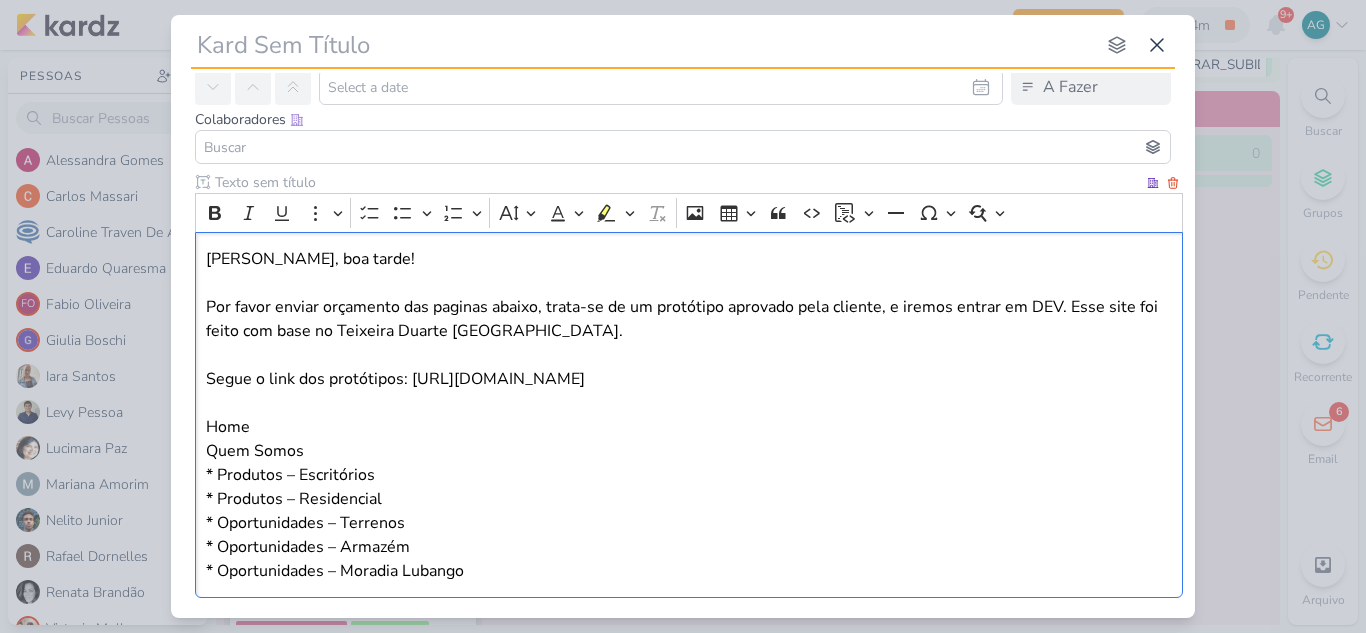 click on "Home Quem Somos * Produtos – Escritórios * Produtos – Residencial * Oportunidades – Terrenos * Oportunidades – Armazém * Oportunidades – Moradia Lubango" at bounding box center [689, 499] 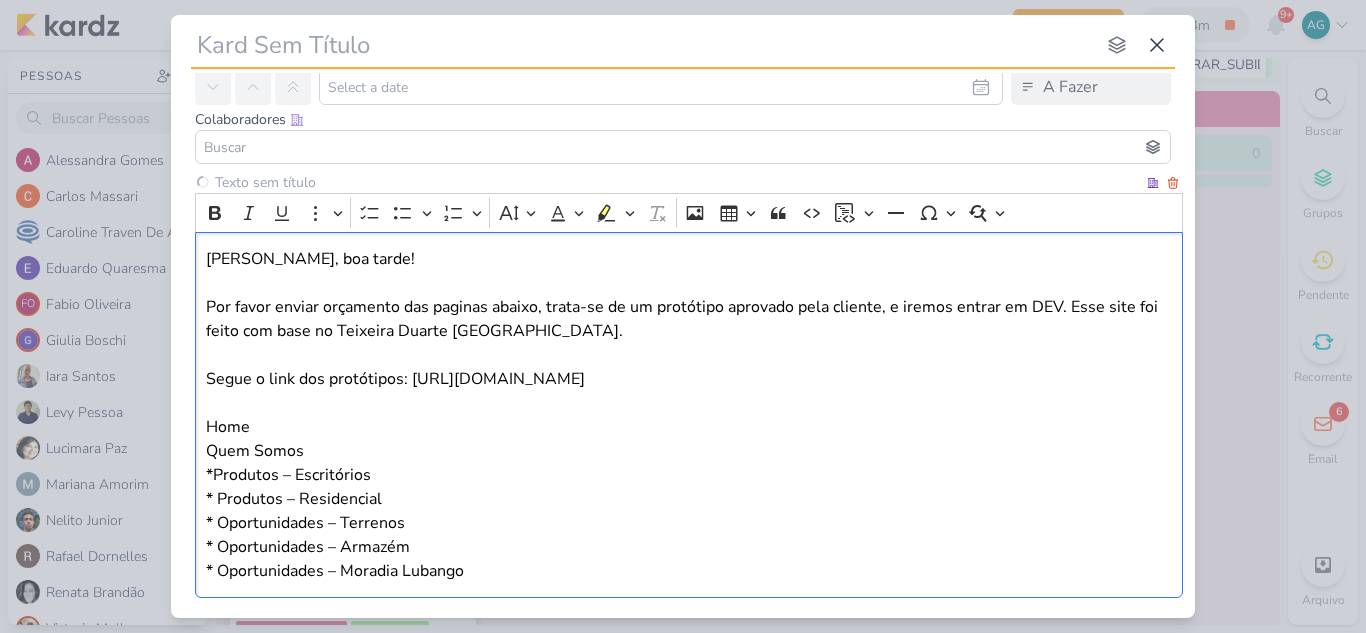 type 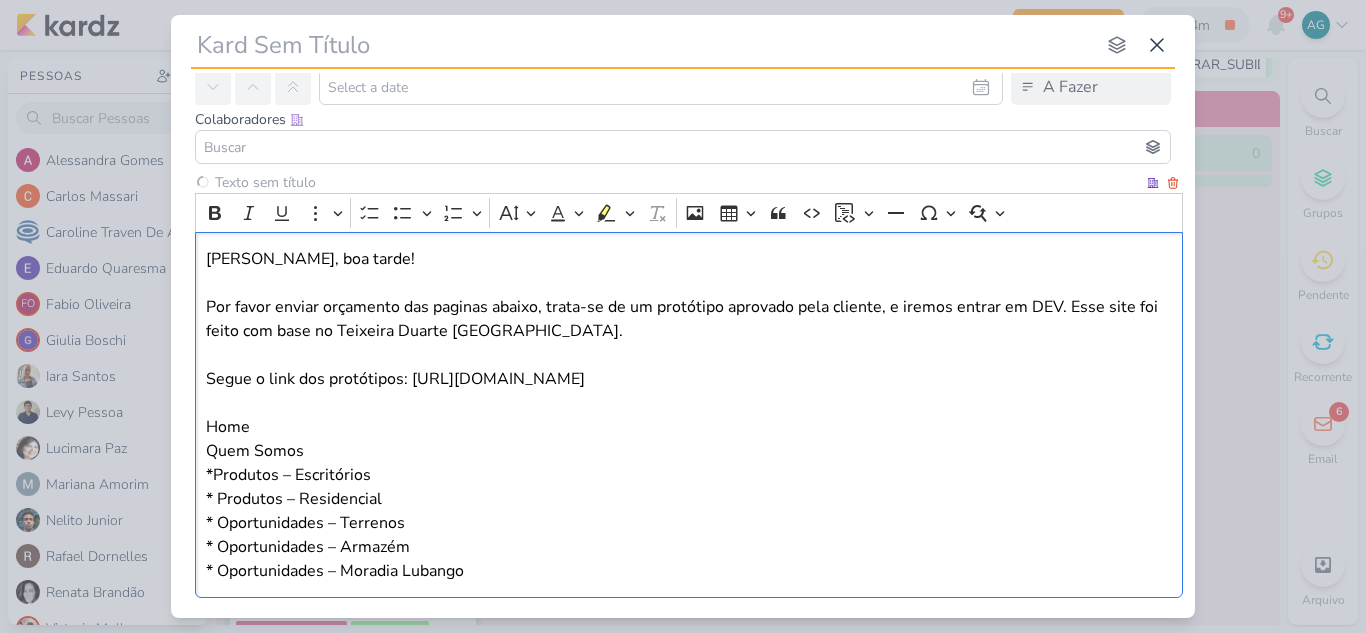 type 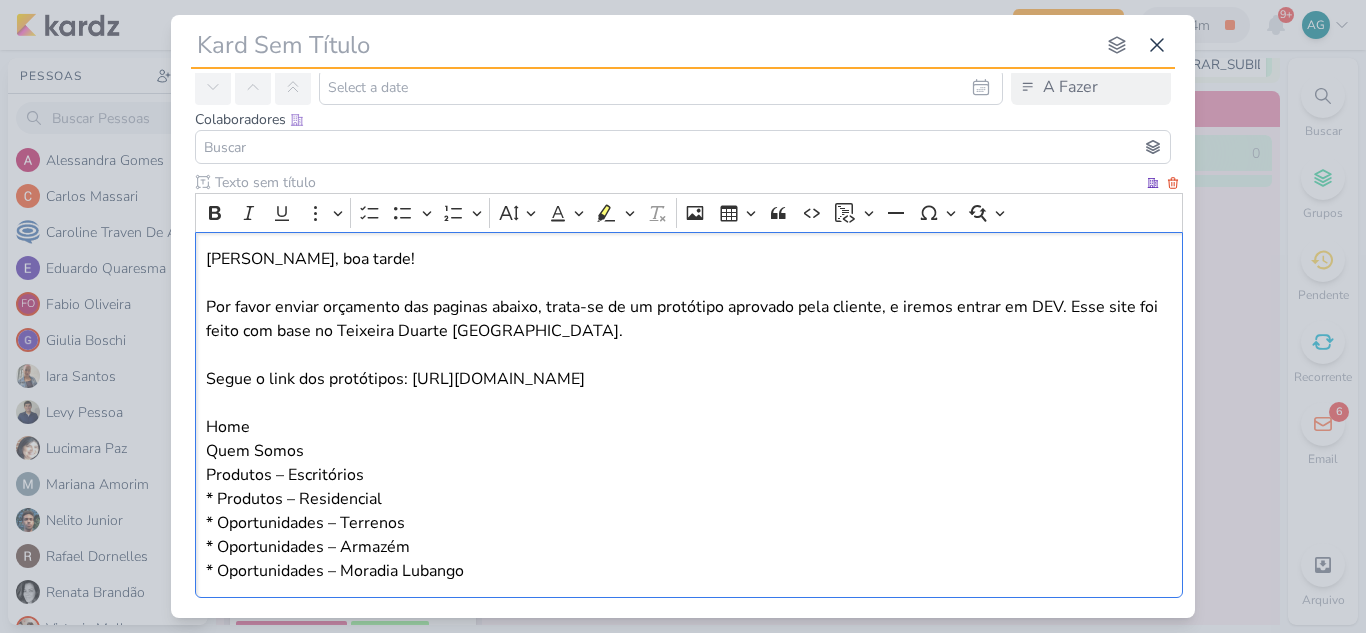 click on "Home Quem Somos Produtos – Escritórios * Produtos – Residencial * Oportunidades – Terrenos * Oportunidades – Armazém * Oportunidades – Moradia Lubango" at bounding box center (689, 499) 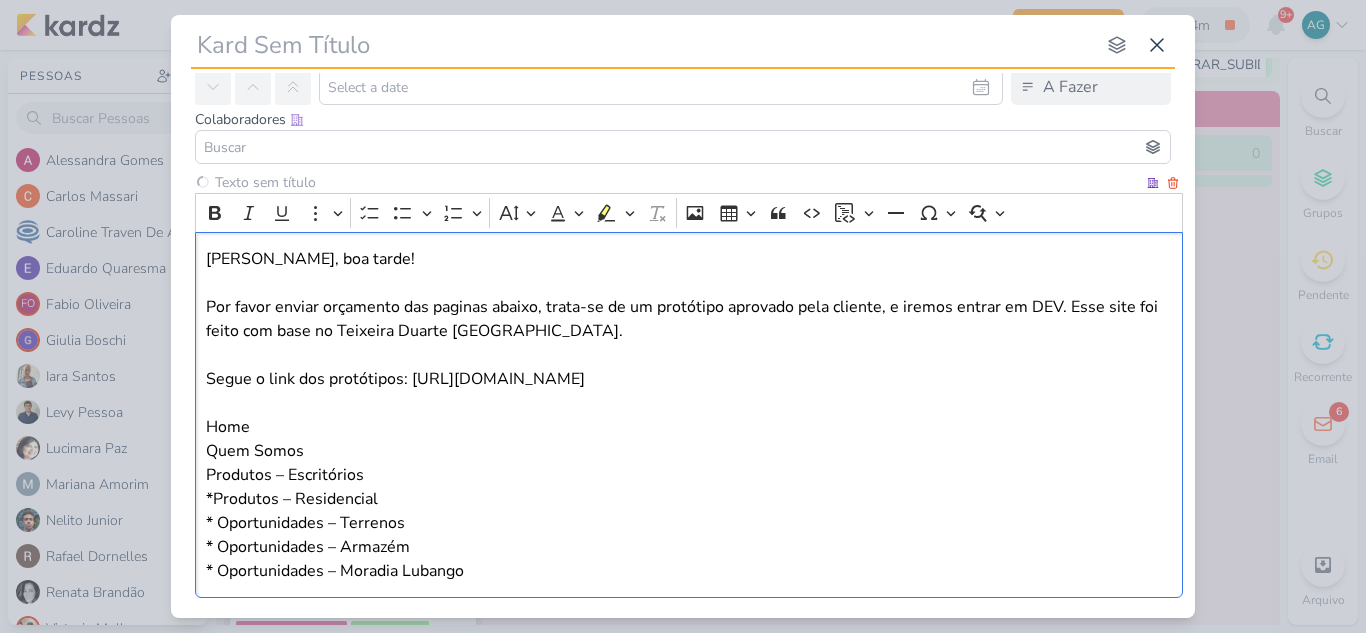 type 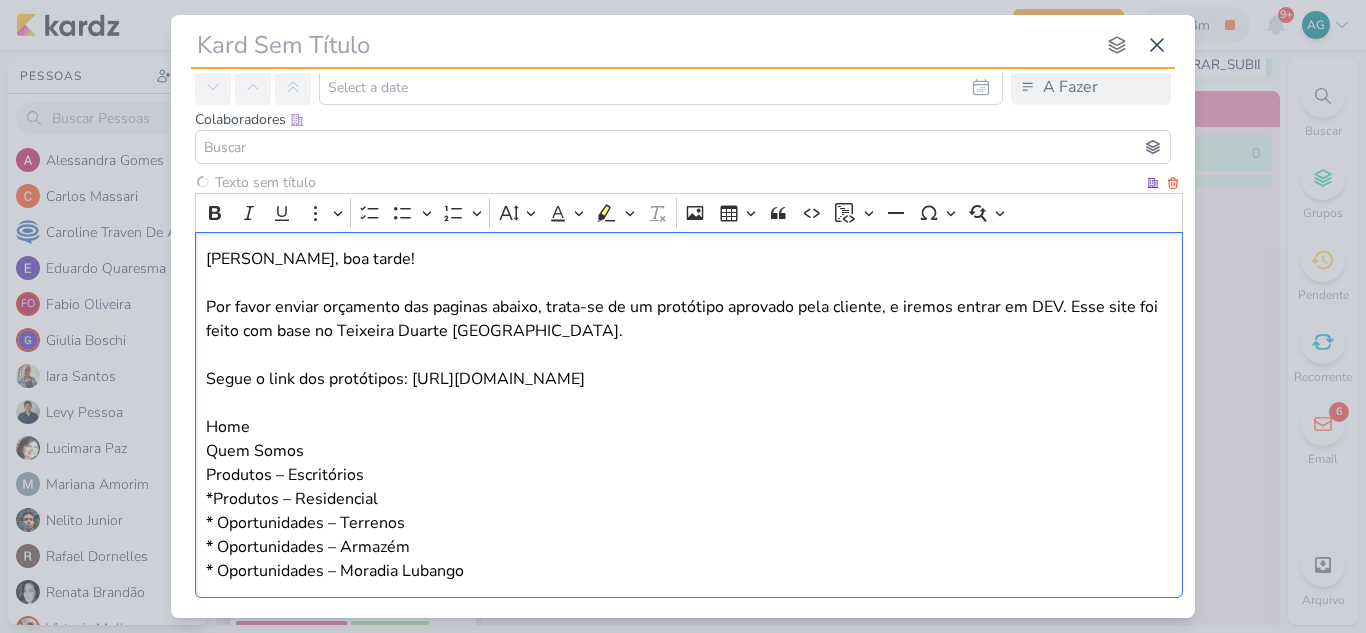 type 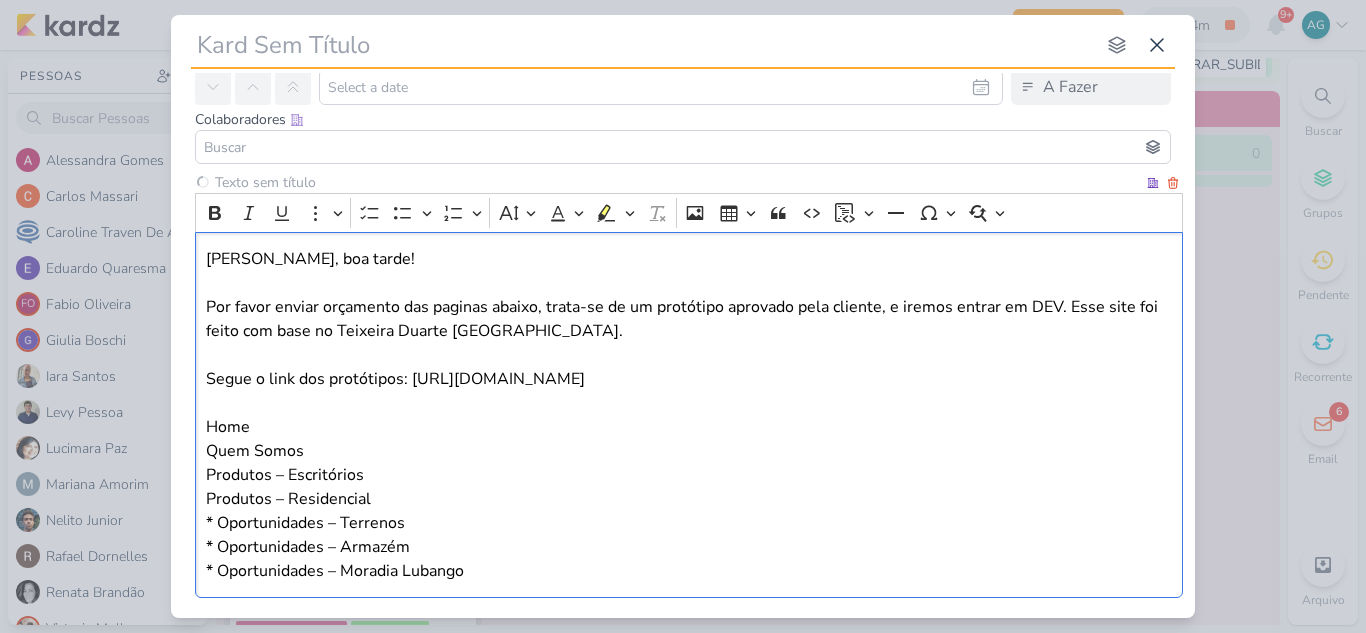 click on "Home Quem Somos Produtos – Escritórios Produtos – Residencial * Oportunidades – Terrenos * Oportunidades – Armazém * Oportunidades – Moradia Lubango" at bounding box center (689, 499) 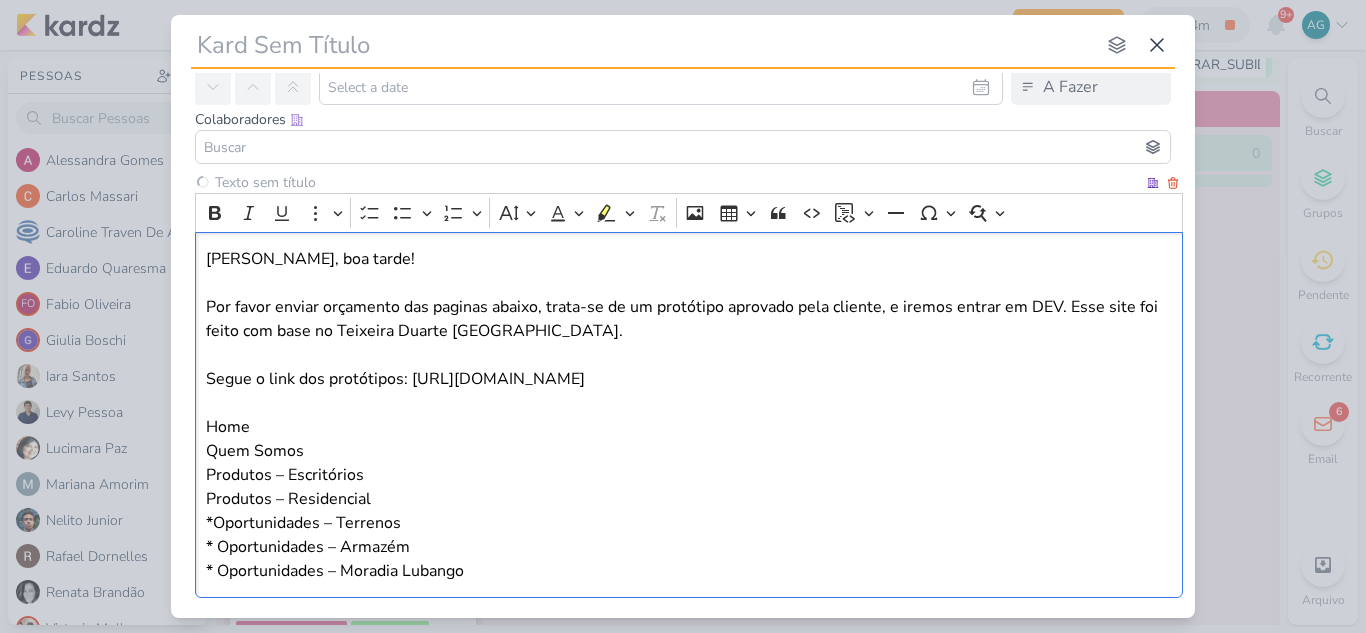 type 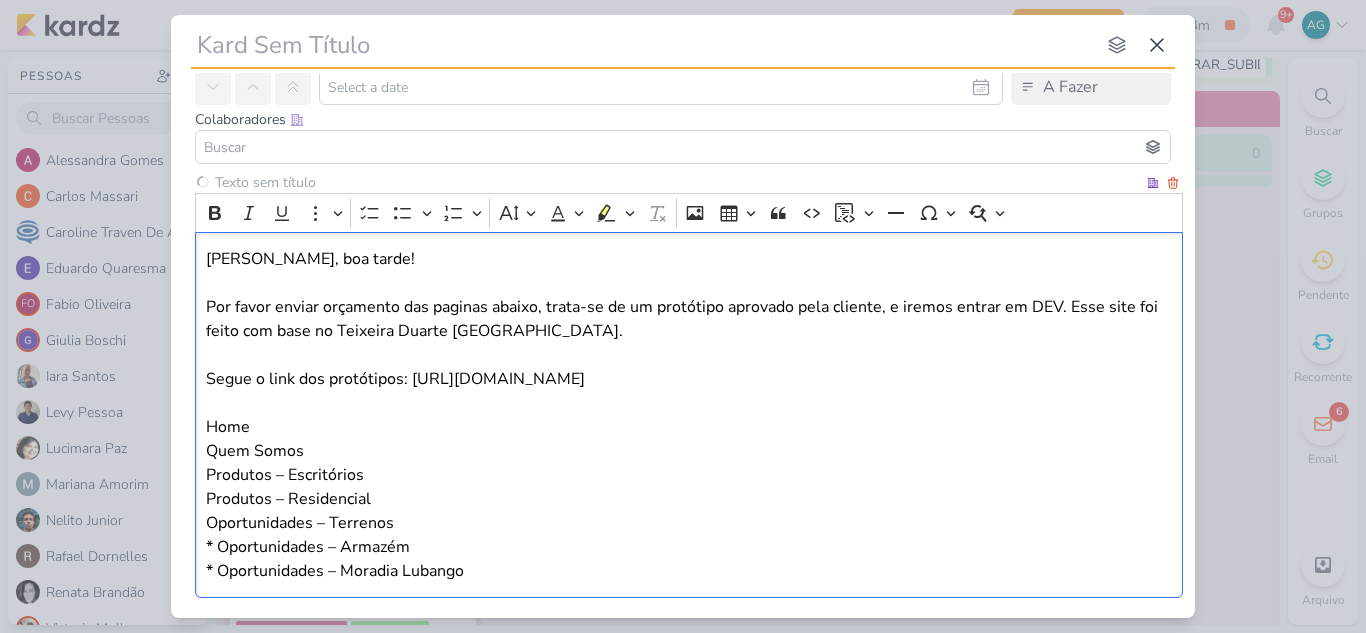 click on "Home Quem Somos Produtos – Escritórios Produtos – Residencial Oportunidades – Terrenos * Oportunidades – Armazém * Oportunidades – Moradia Lubango" at bounding box center [689, 499] 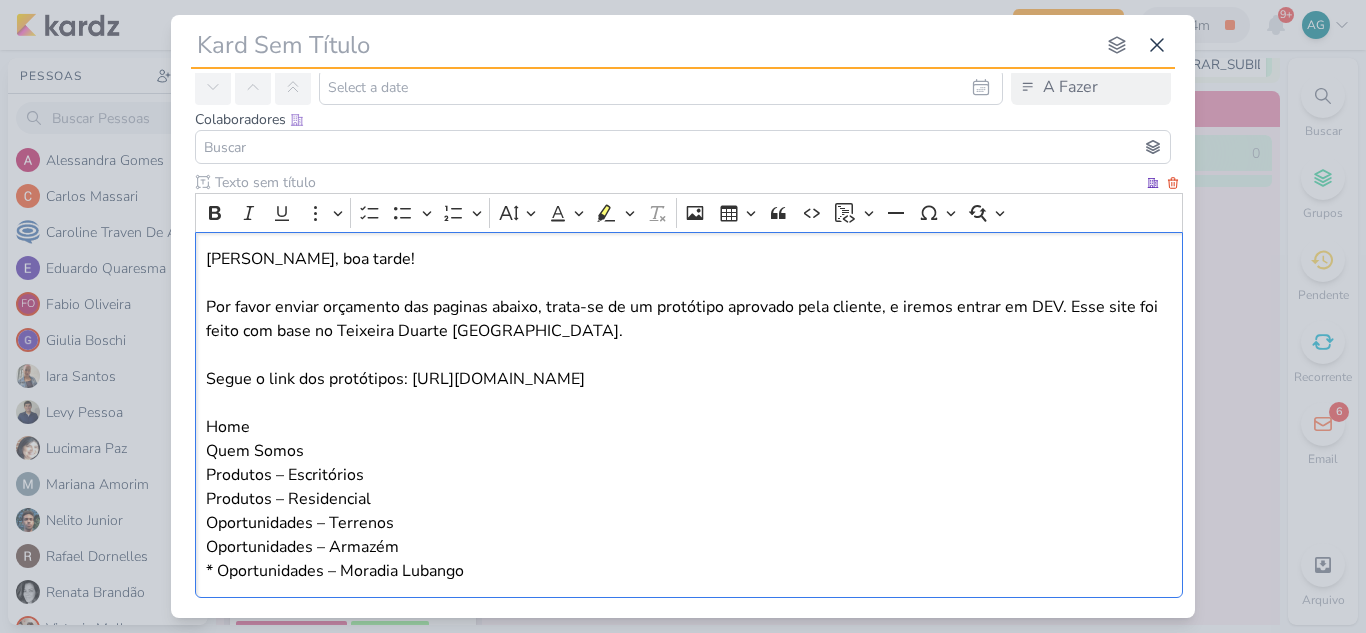 click on "Home Quem Somos Produtos – Escritórios Produtos – Residencial Oportunidades – Terrenos Oportunidades – Armazém * Oportunidades – Moradia Lubango" at bounding box center [689, 499] 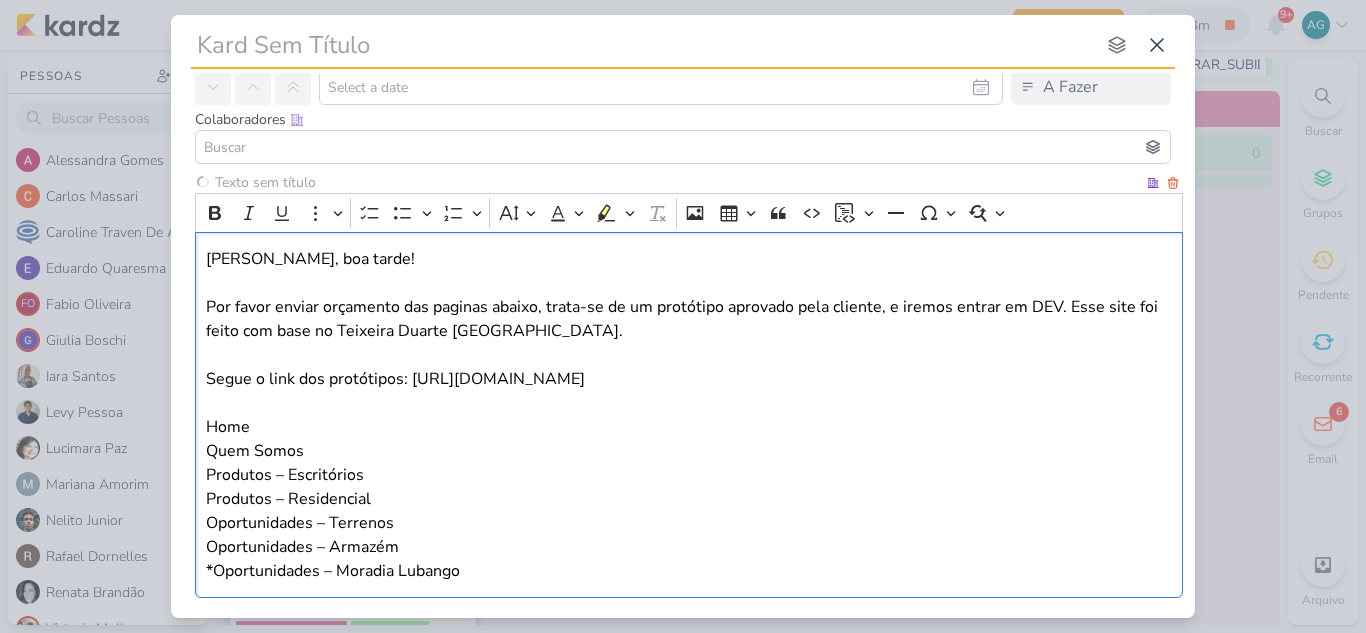 type 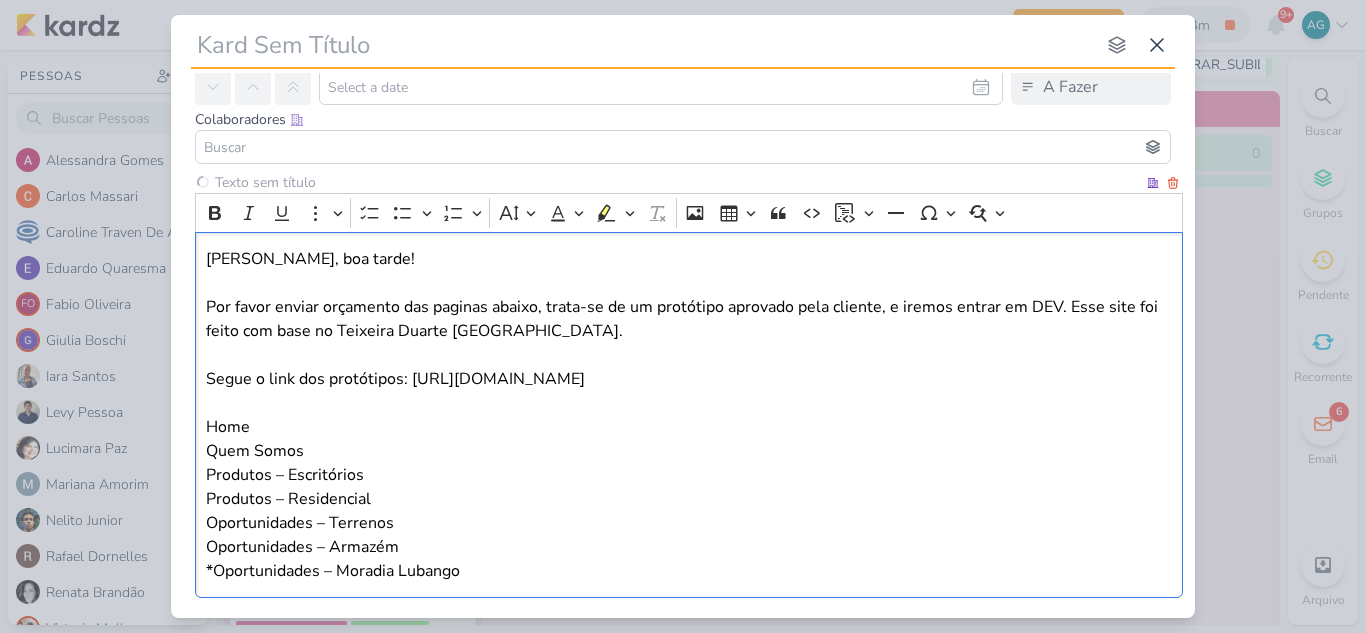 type 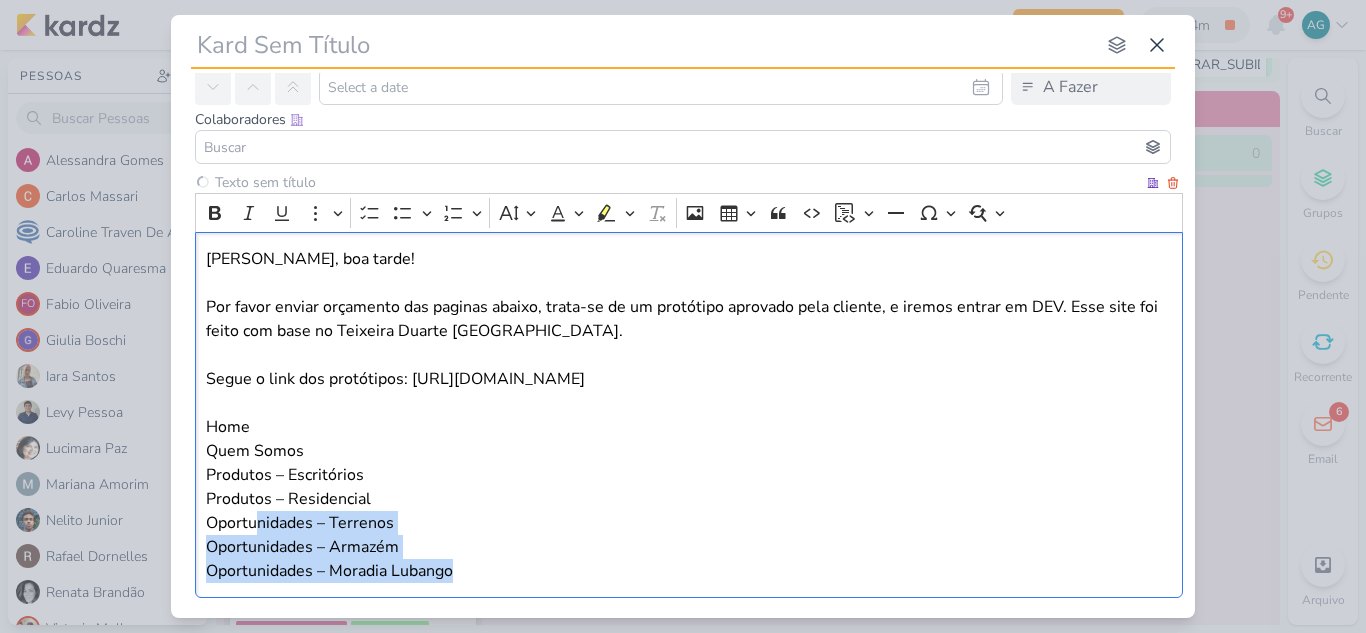type 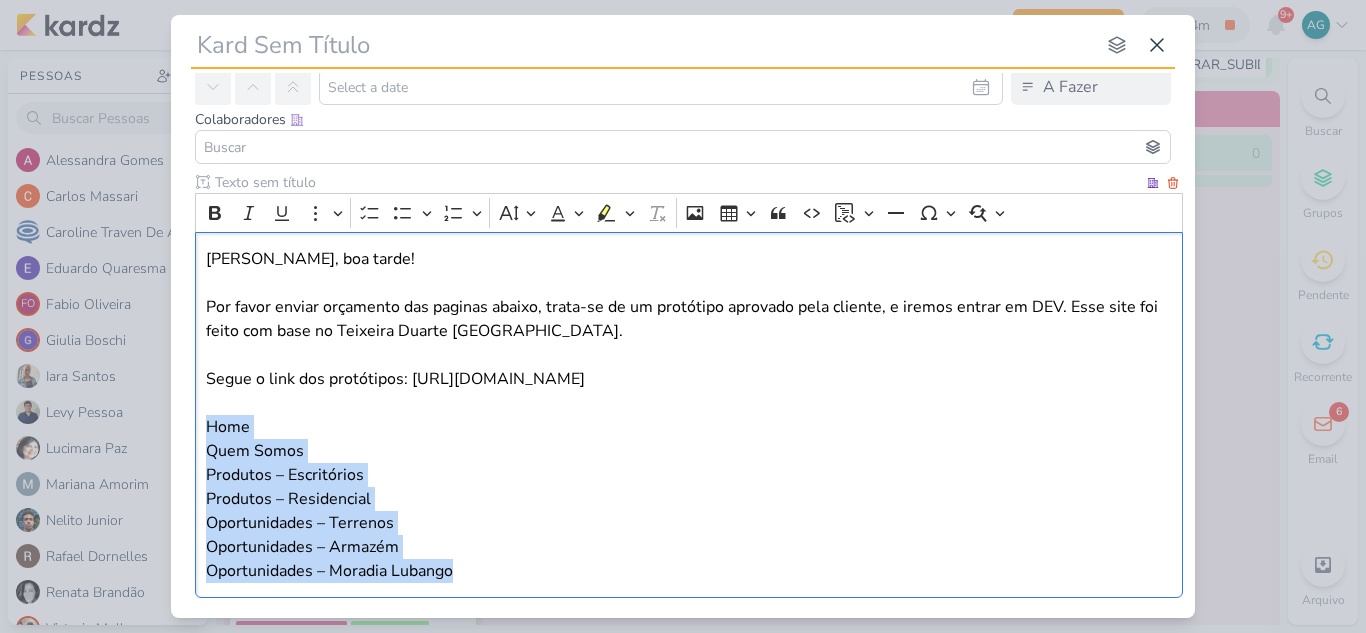 drag, startPoint x: 467, startPoint y: 569, endPoint x: 199, endPoint y: 436, distance: 299.18723 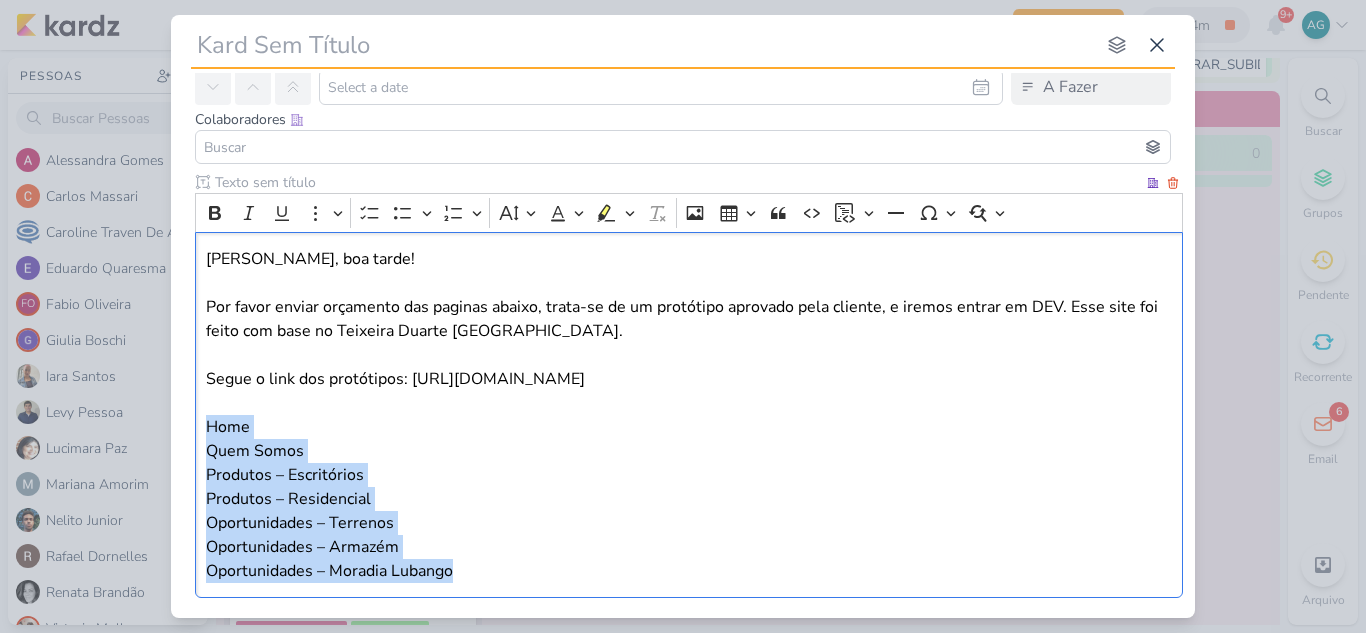 click on "Fabio, boa tarde! Por favor enviar orçamento das paginas abaixo, trata-se de um protótipo aprovado pela cliente, e iremos entrar em DEV. Esse site foi feito com base no Teixeira Duarte Brasil. Segue o link dos protótipos: https://xd.adobe.com/view/ba382cde-1d25-41e9-bc96-22fe987e321b-ef6b/ Home Quem Somos Produtos – Escritórios Produtos – Residencial Oportunidades – Terrenos Oportunidades – Armazém Oportunidades – Moradia Lubango" at bounding box center [689, 415] 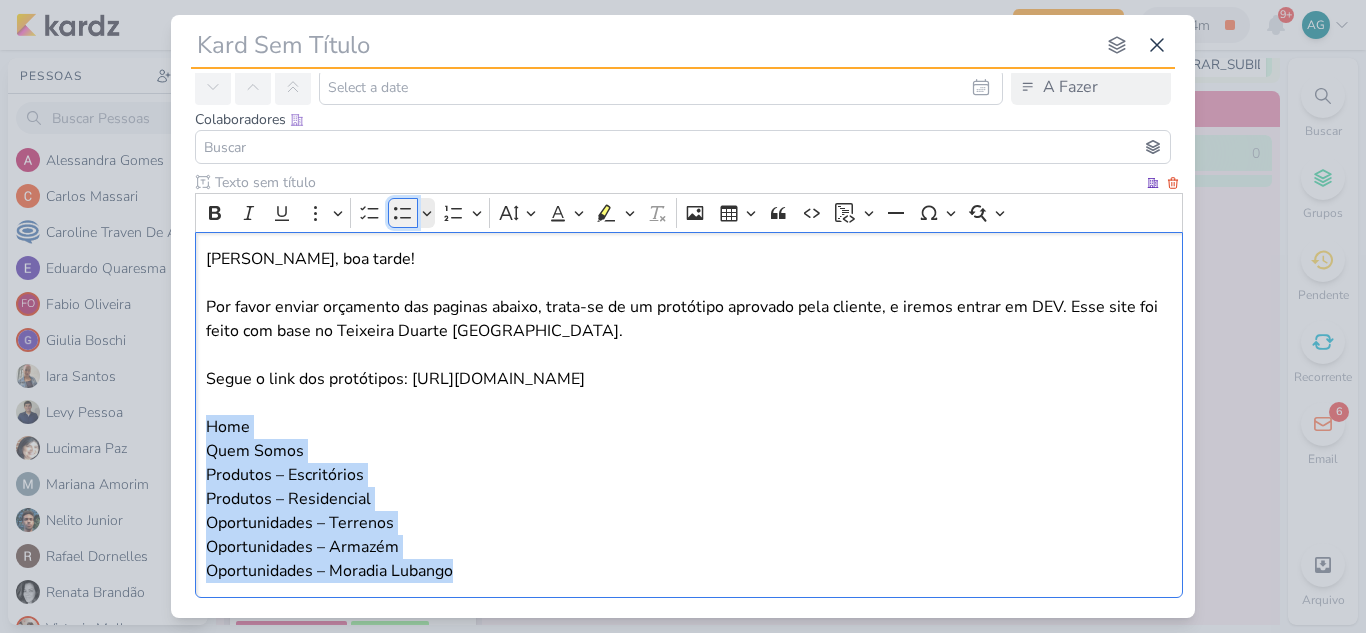 click 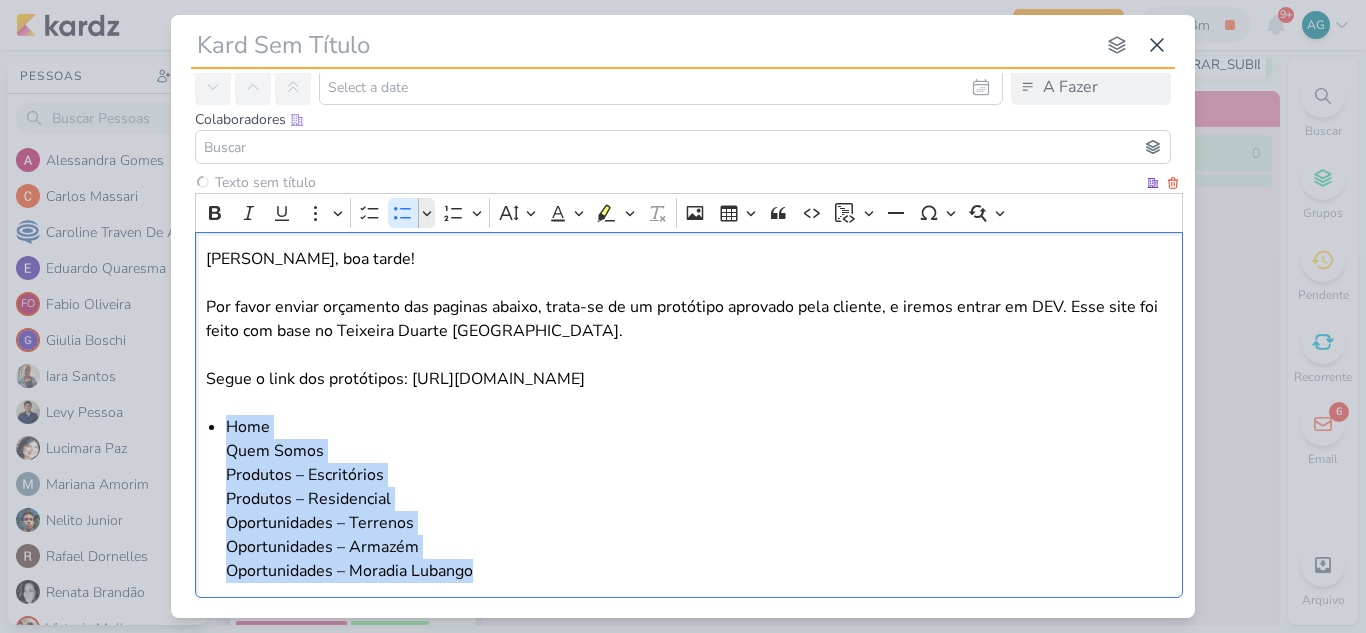 type 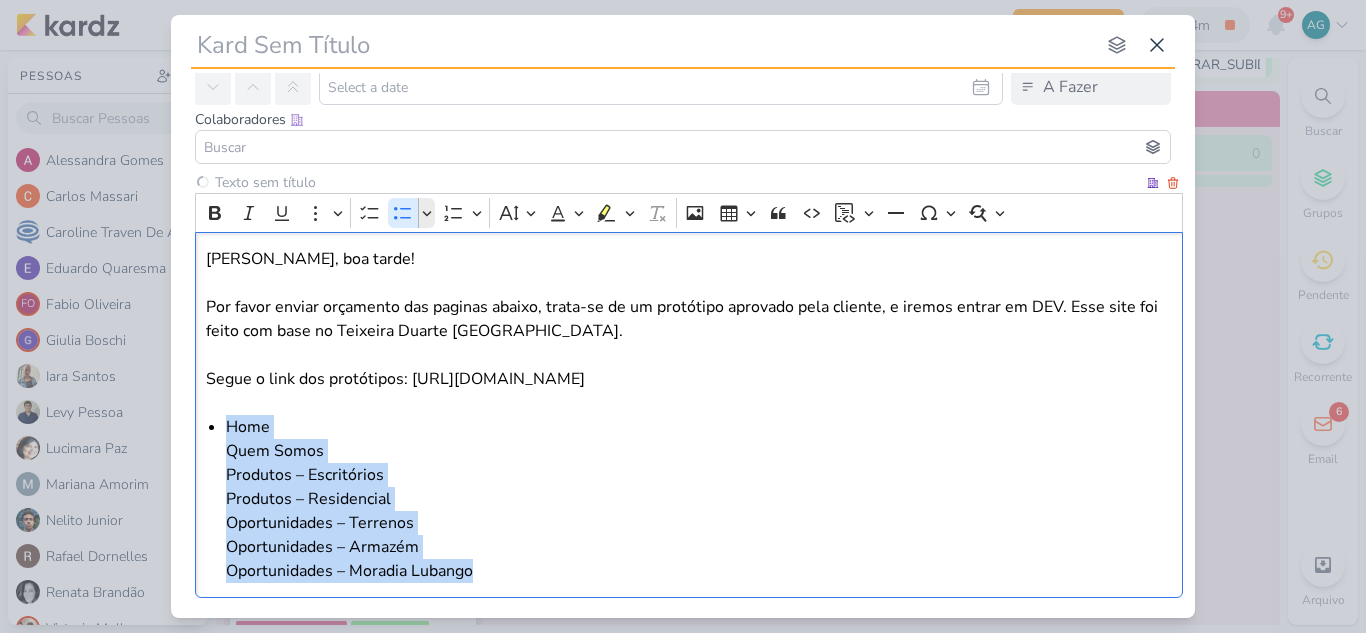 type 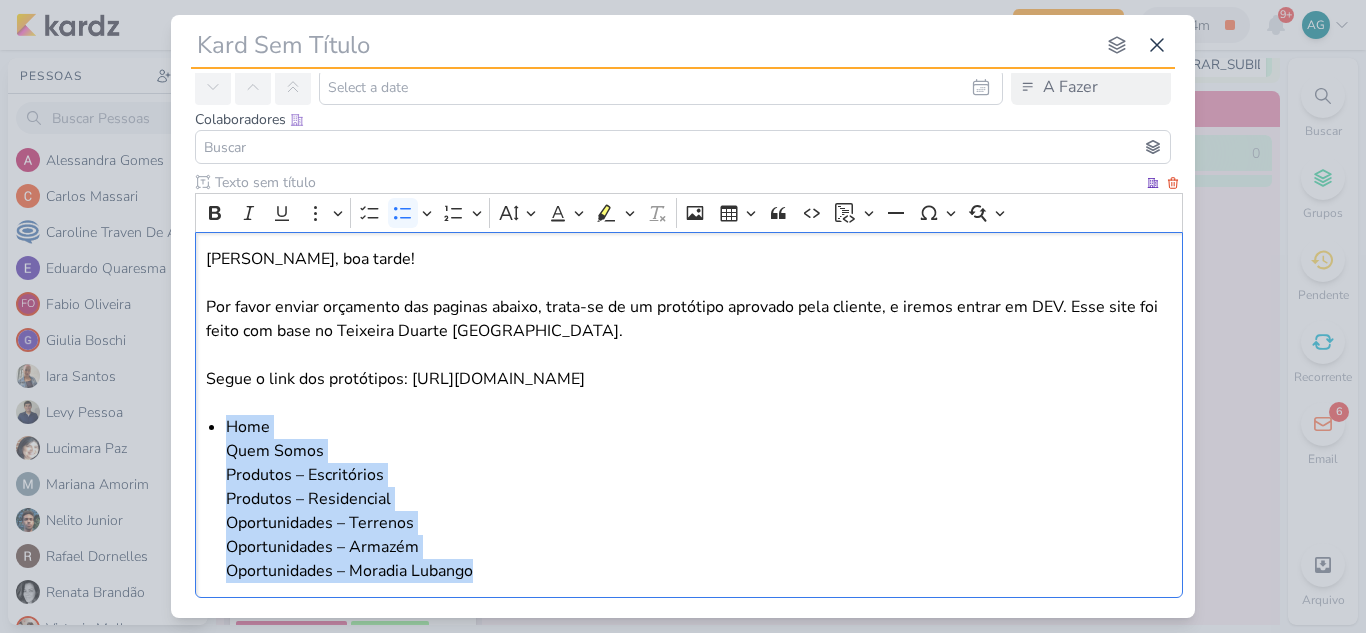 click on "Home Quem Somos Produtos – Escritórios Produtos – Residencial Oportunidades – Terrenos Oportunidades – Armazém Oportunidades – Moradia Lubango" at bounding box center (699, 499) 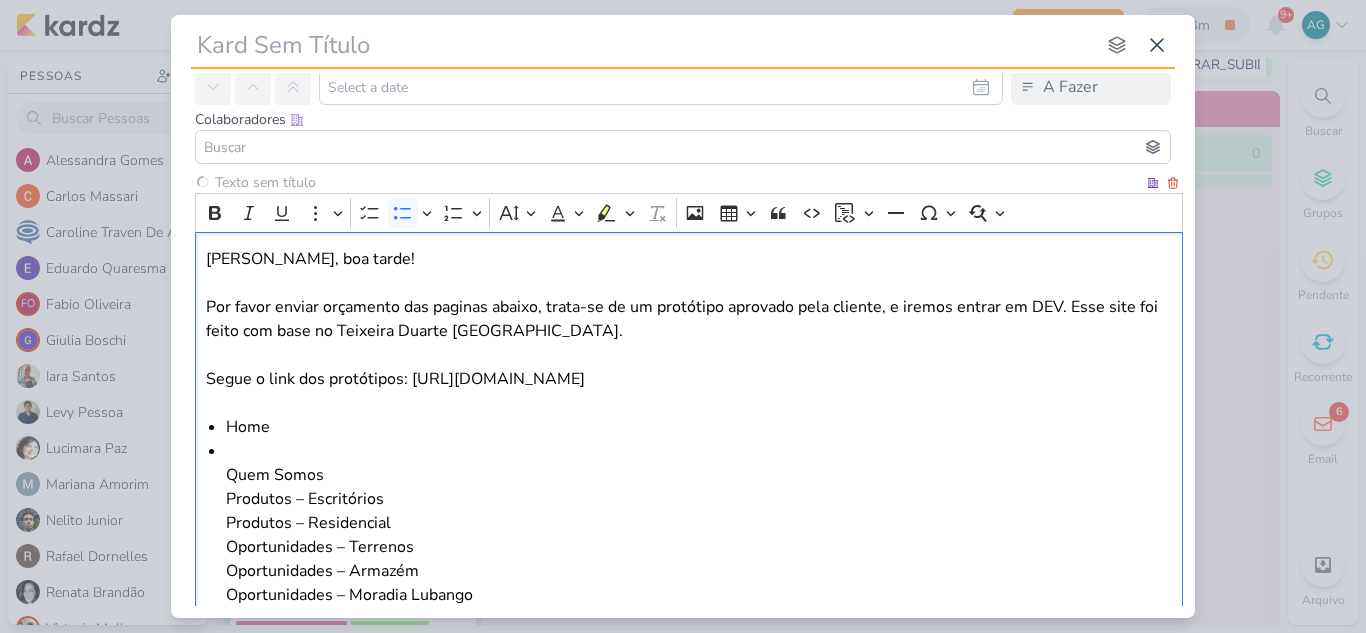 type 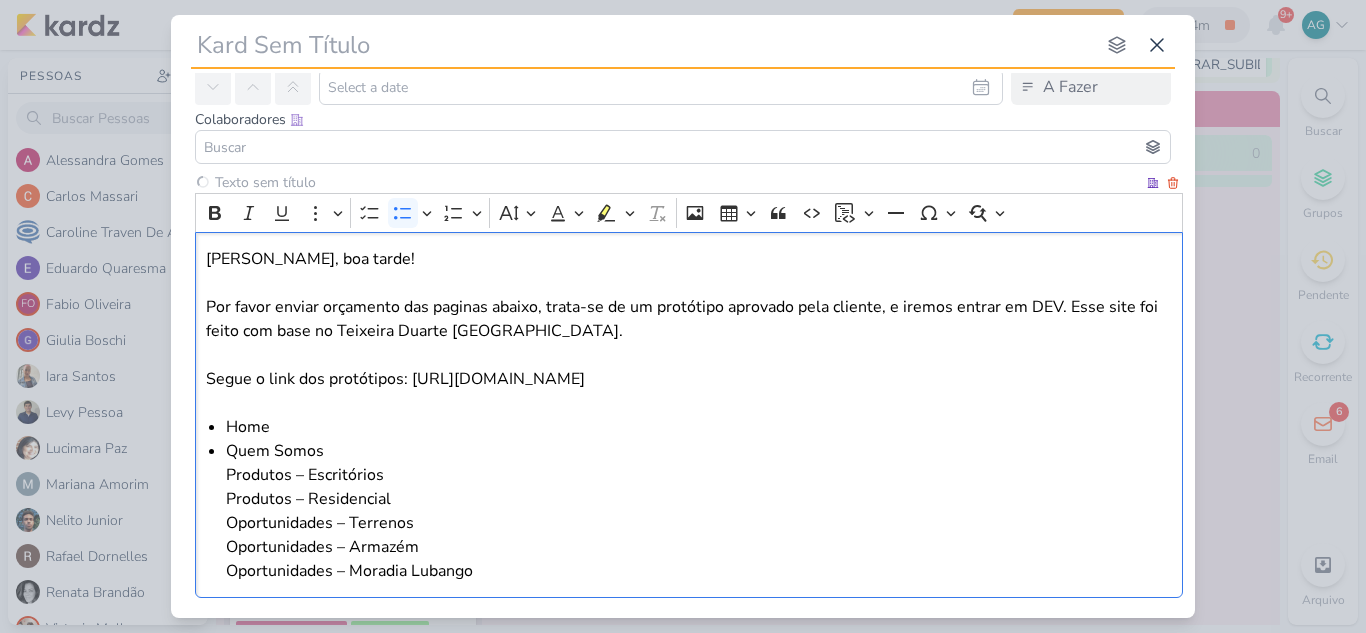 type 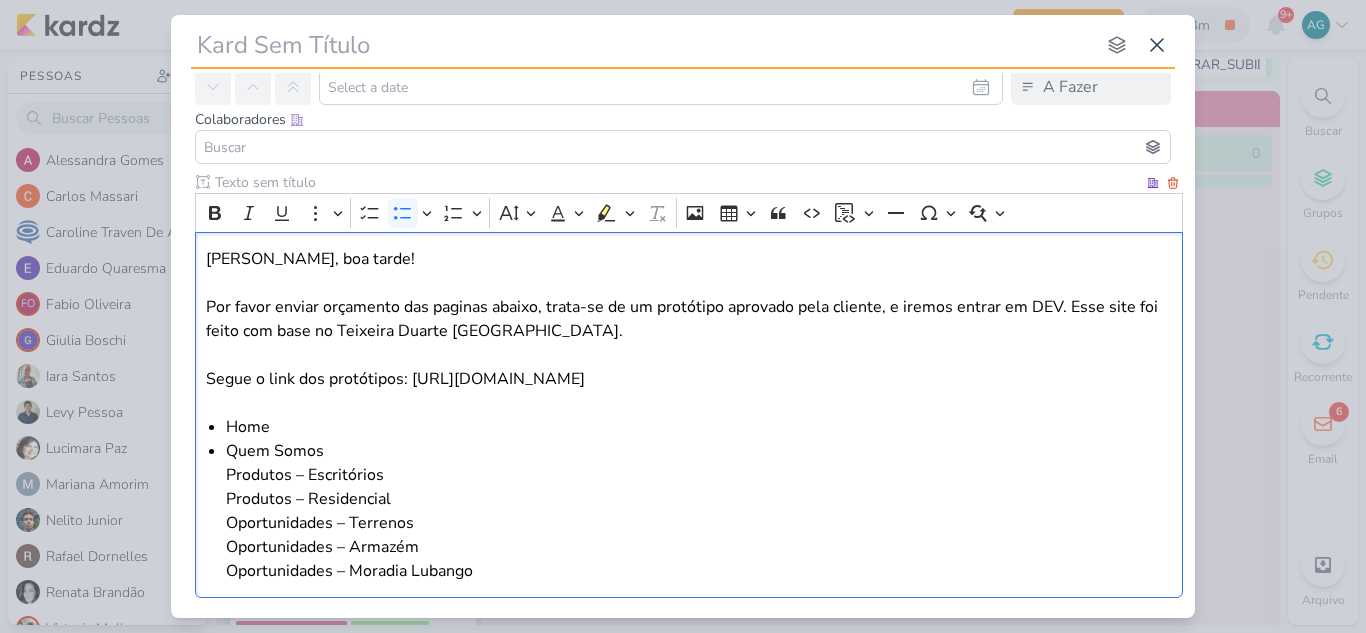 click on "⁠⁠⁠⁠⁠⁠⁠Quem Somos Produtos – Escritórios Produtos – Residencial Oportunidades – Terrenos Oportunidades – Armazém Oportunidades – Moradia Lubango" at bounding box center [699, 511] 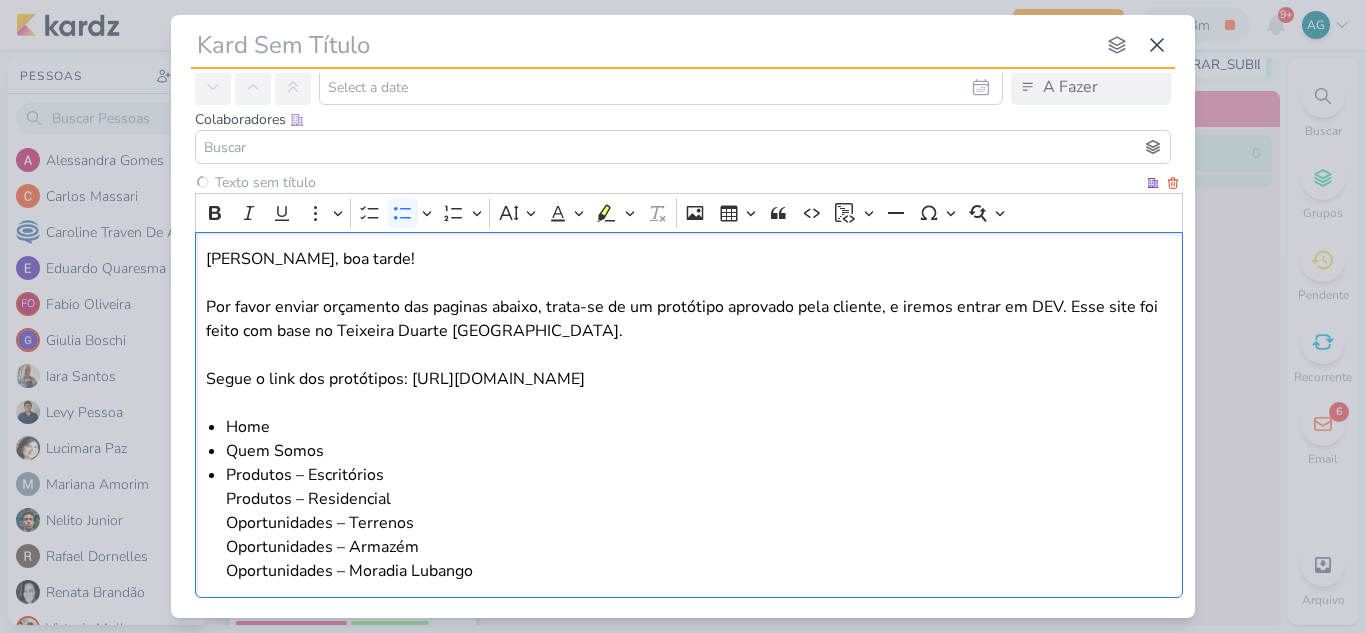 type 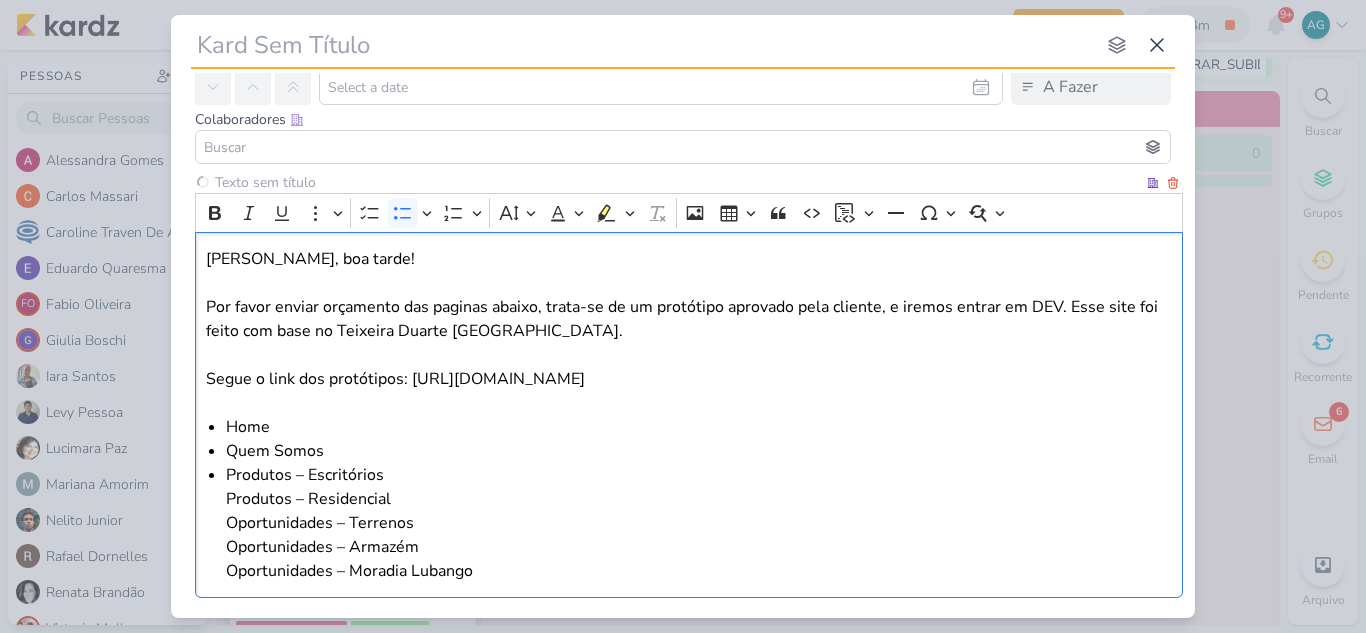 type 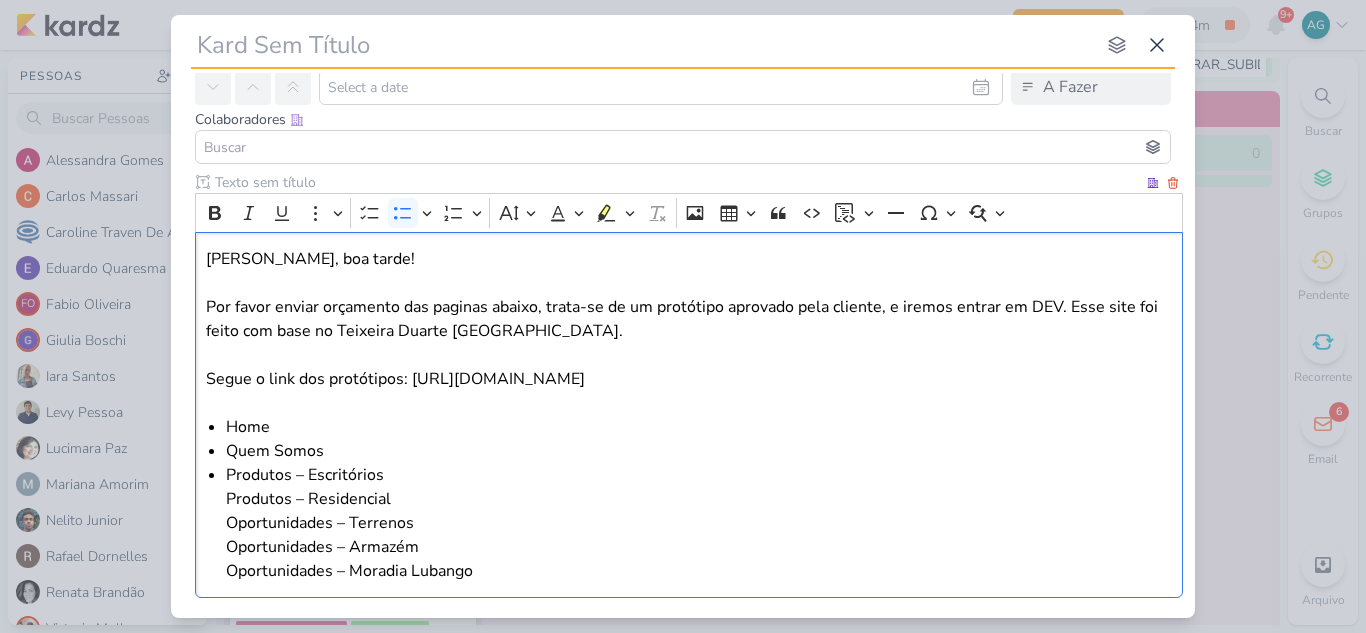 click on "⁠⁠⁠⁠⁠⁠⁠Produtos – Escritórios Produtos – Residencial Oportunidades – Terrenos Oportunidades – Armazém Oportunidades – Moradia Lubango" at bounding box center [699, 523] 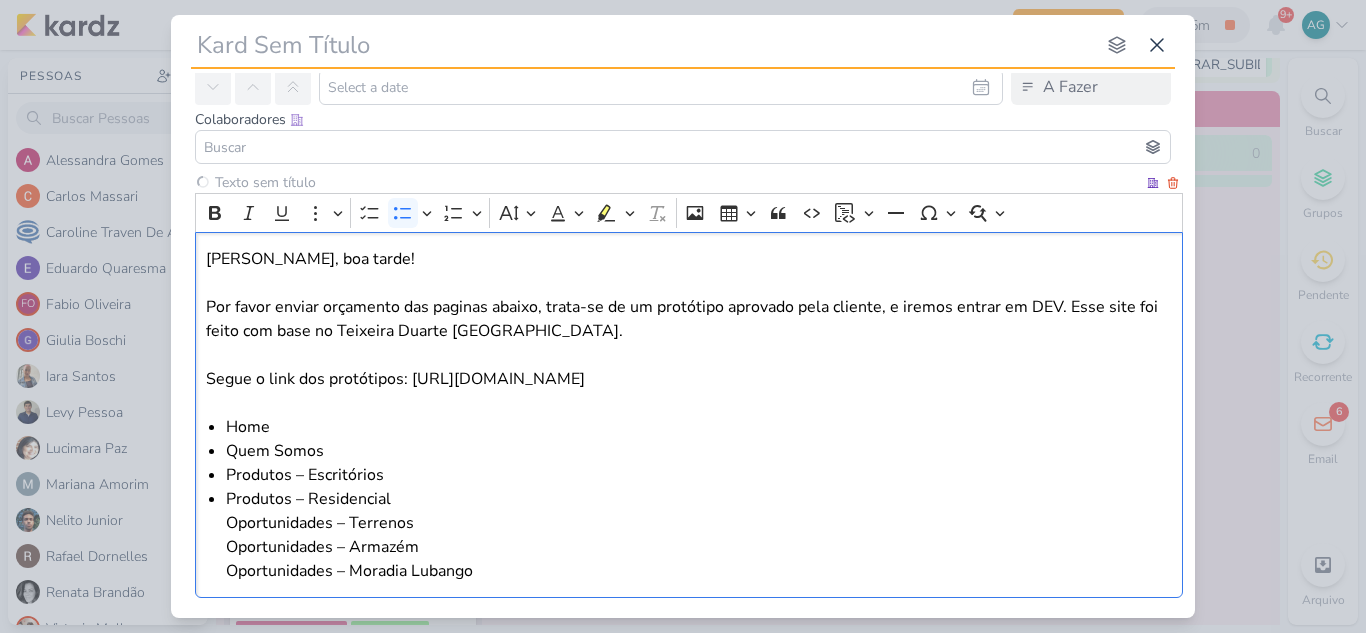 type 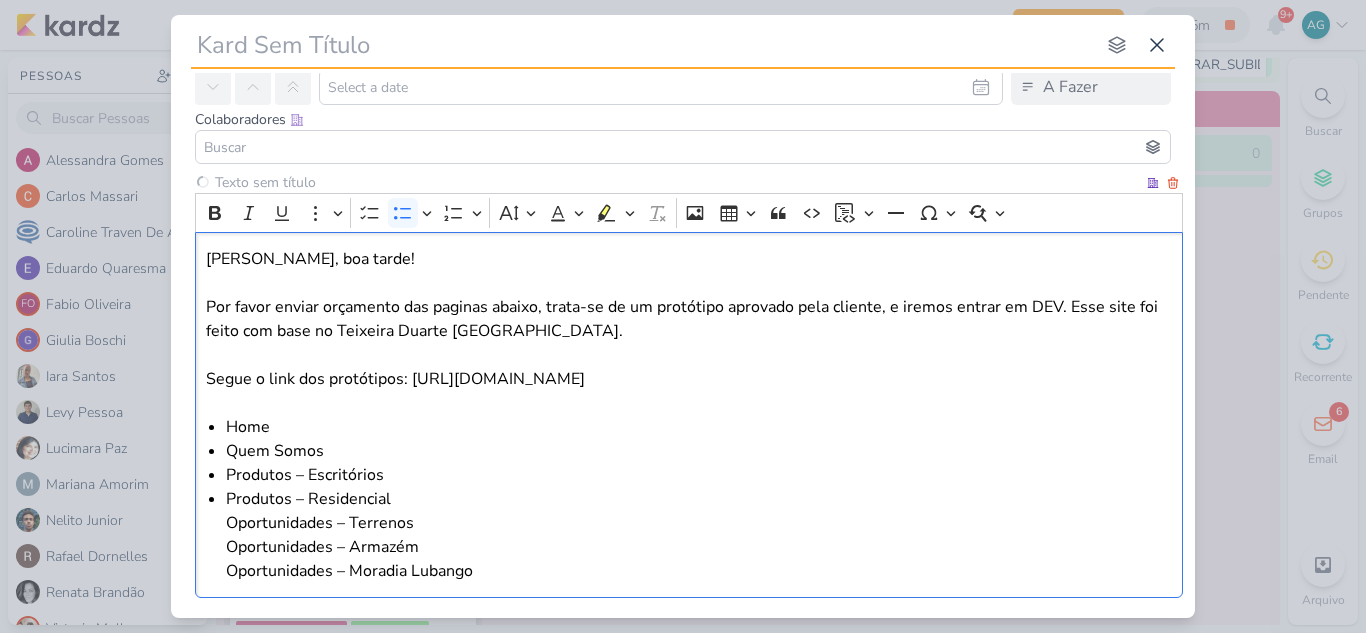 type 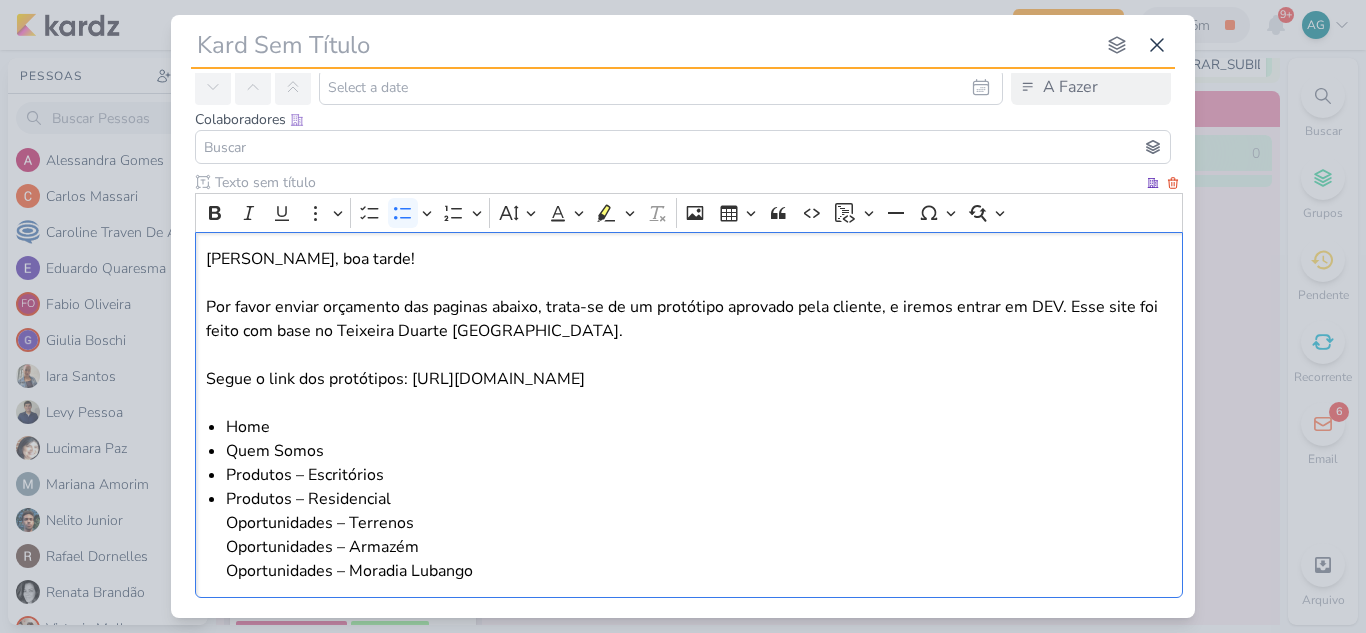 click on "⁠⁠⁠⁠⁠⁠⁠Produtos – Residencial Oportunidades – Terrenos Oportunidades – Armazém Oportunidades – Moradia Lubango" at bounding box center (699, 535) 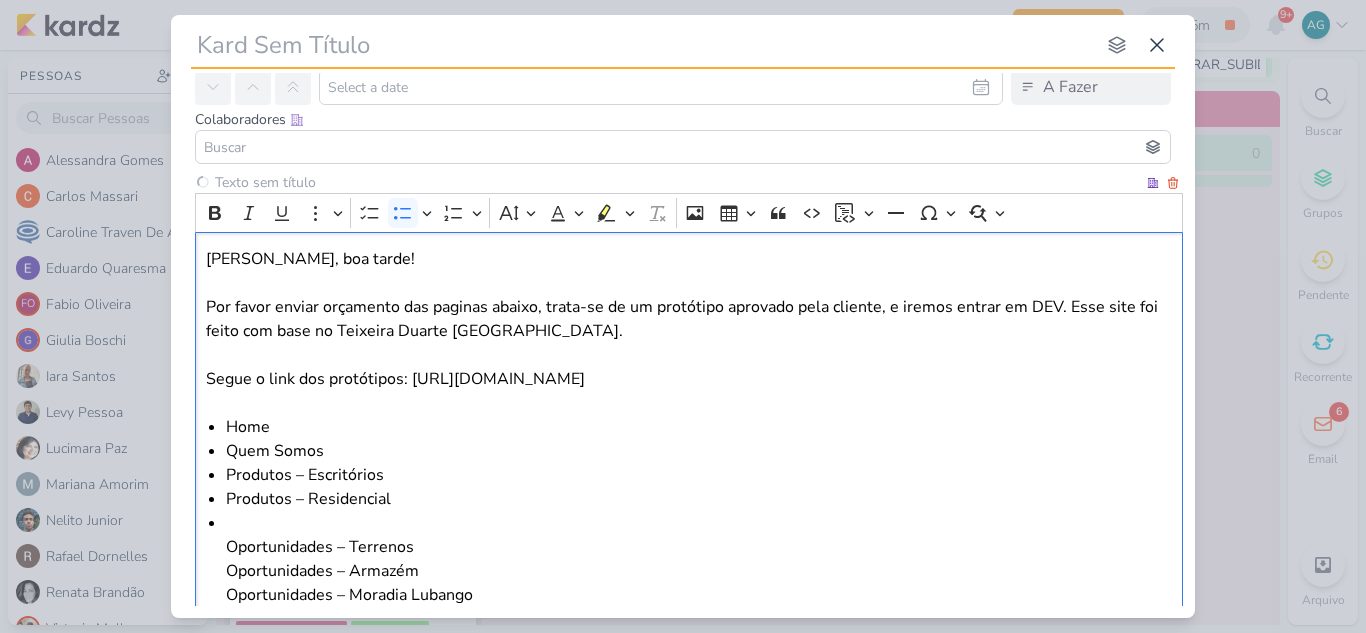 type 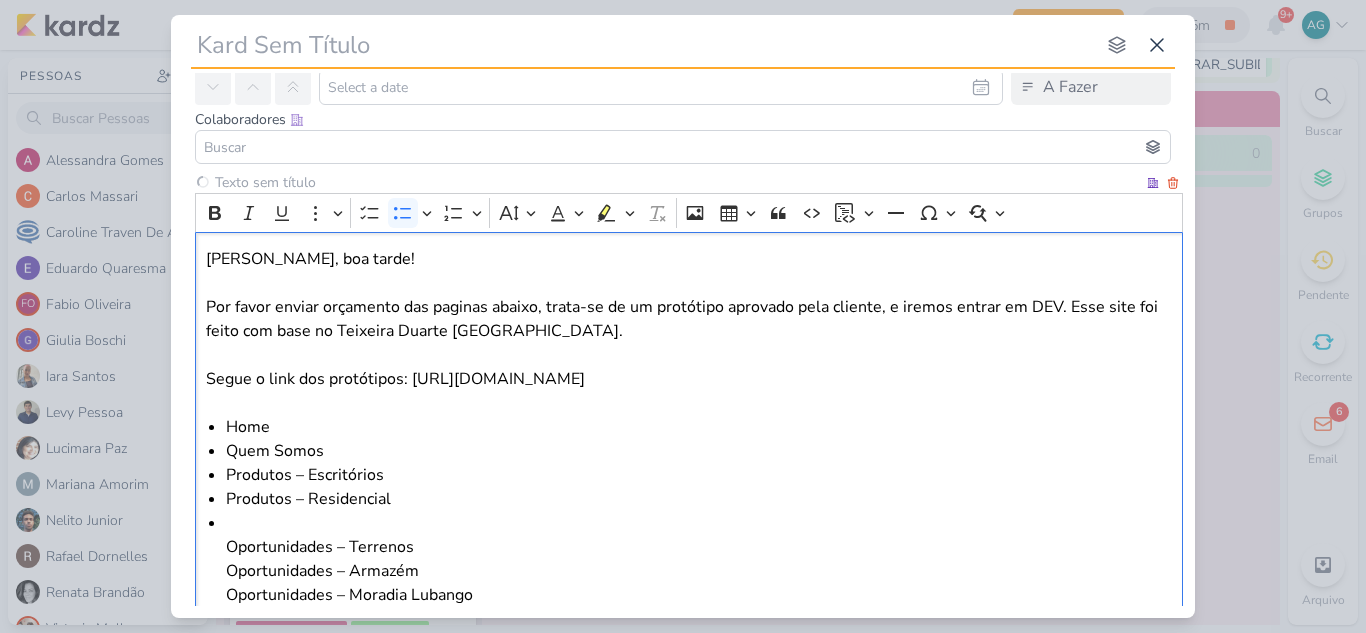 type 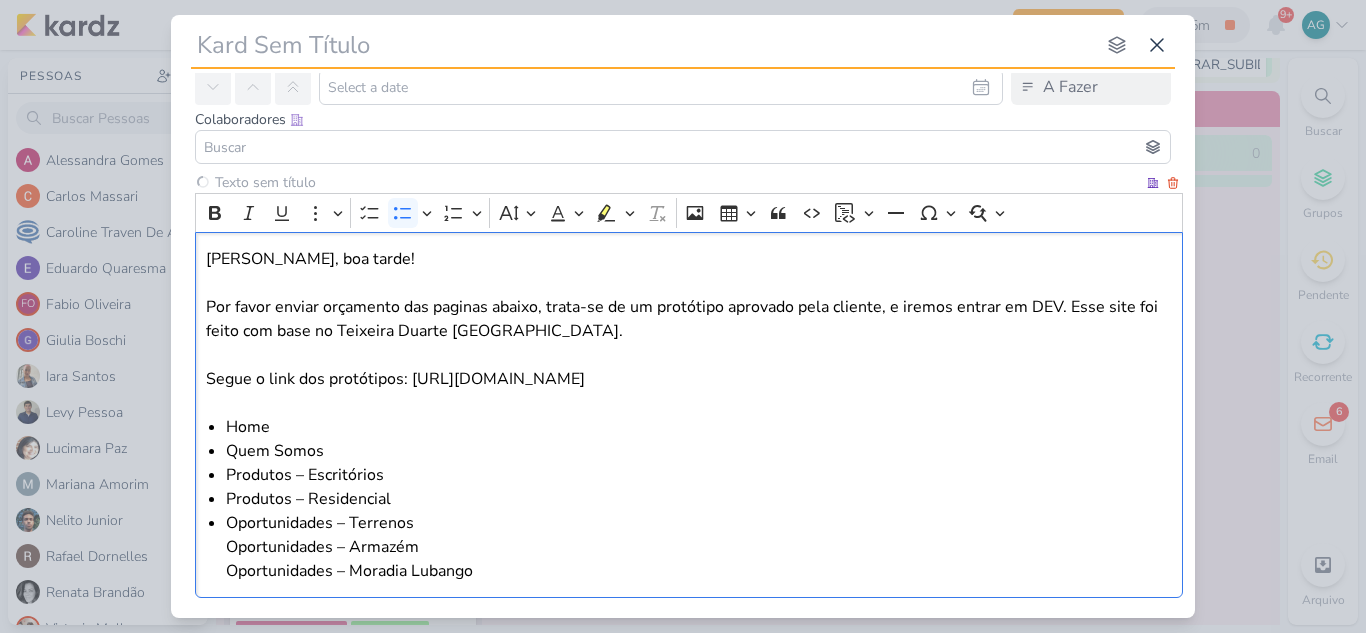 type 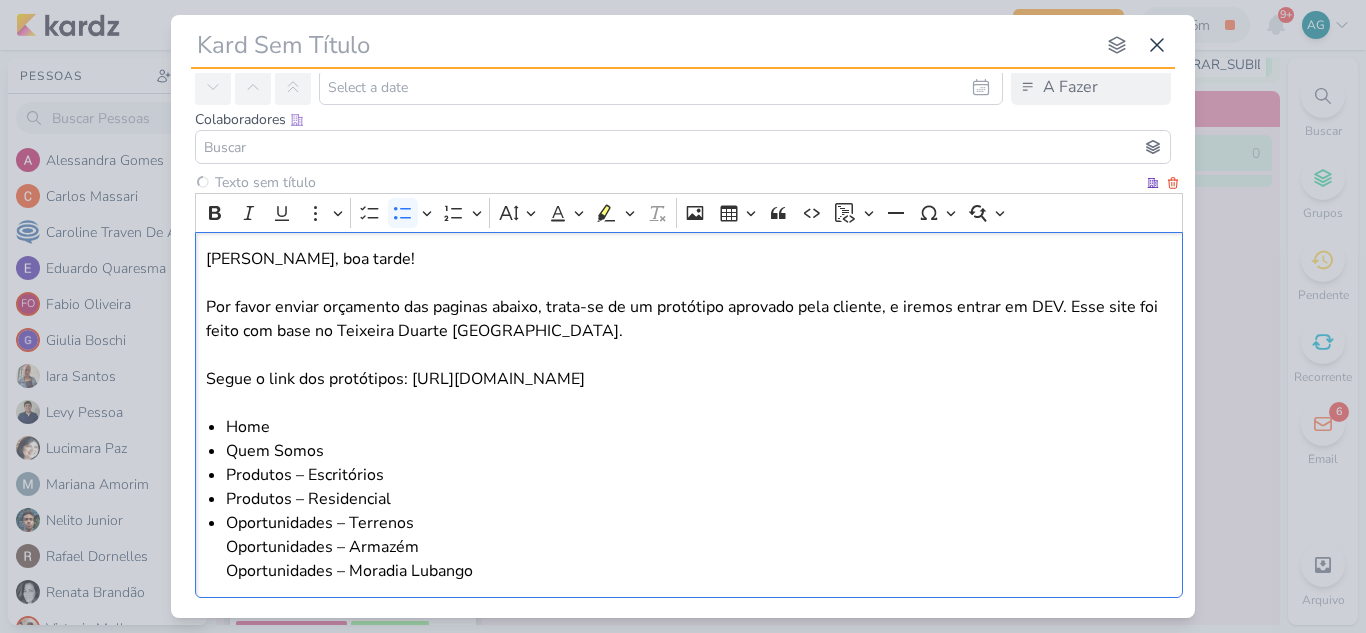 type 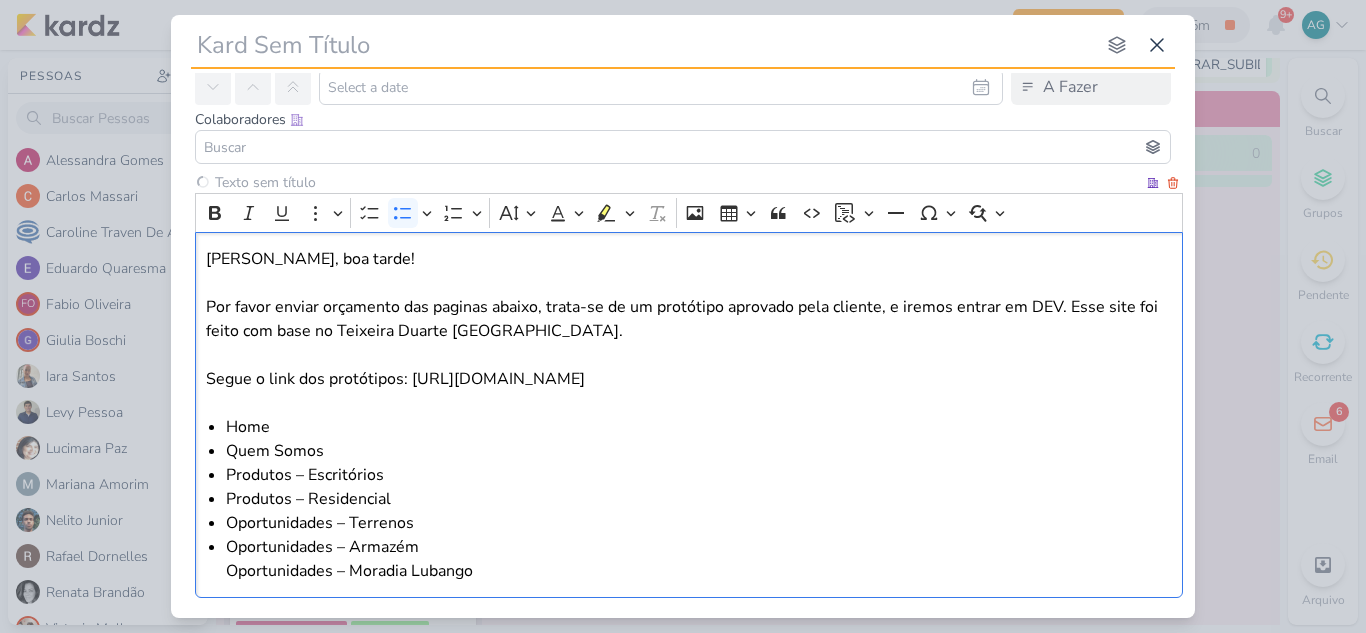 type 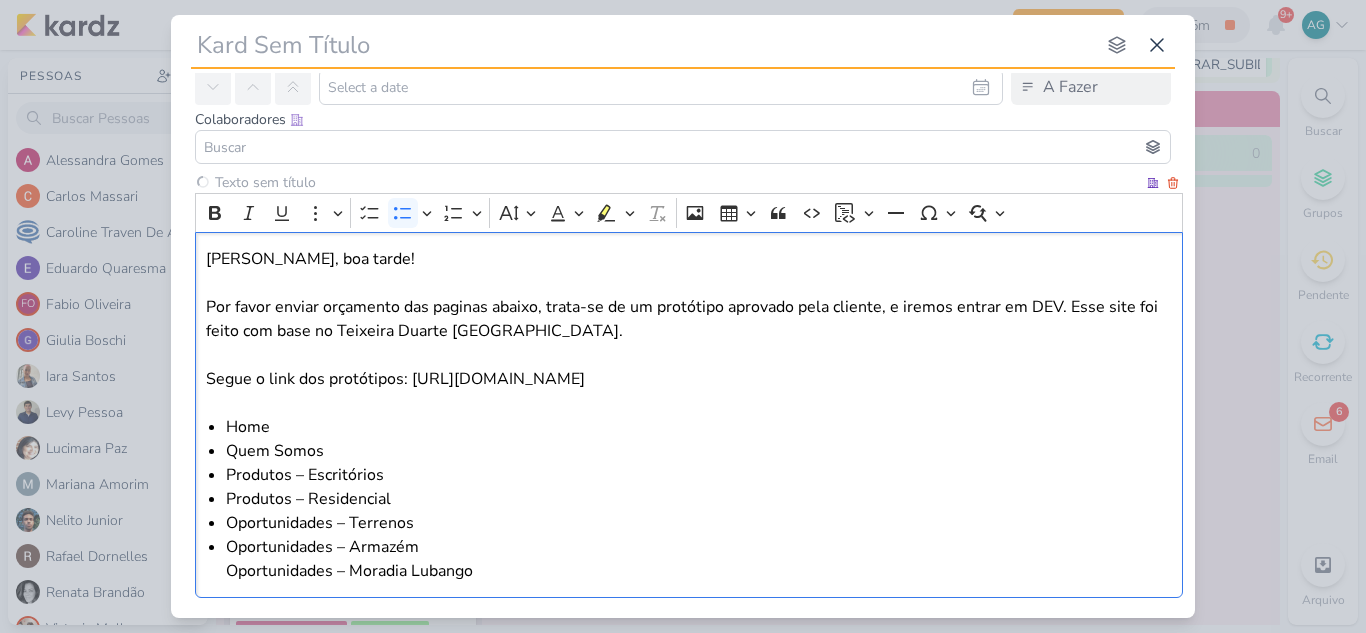 type 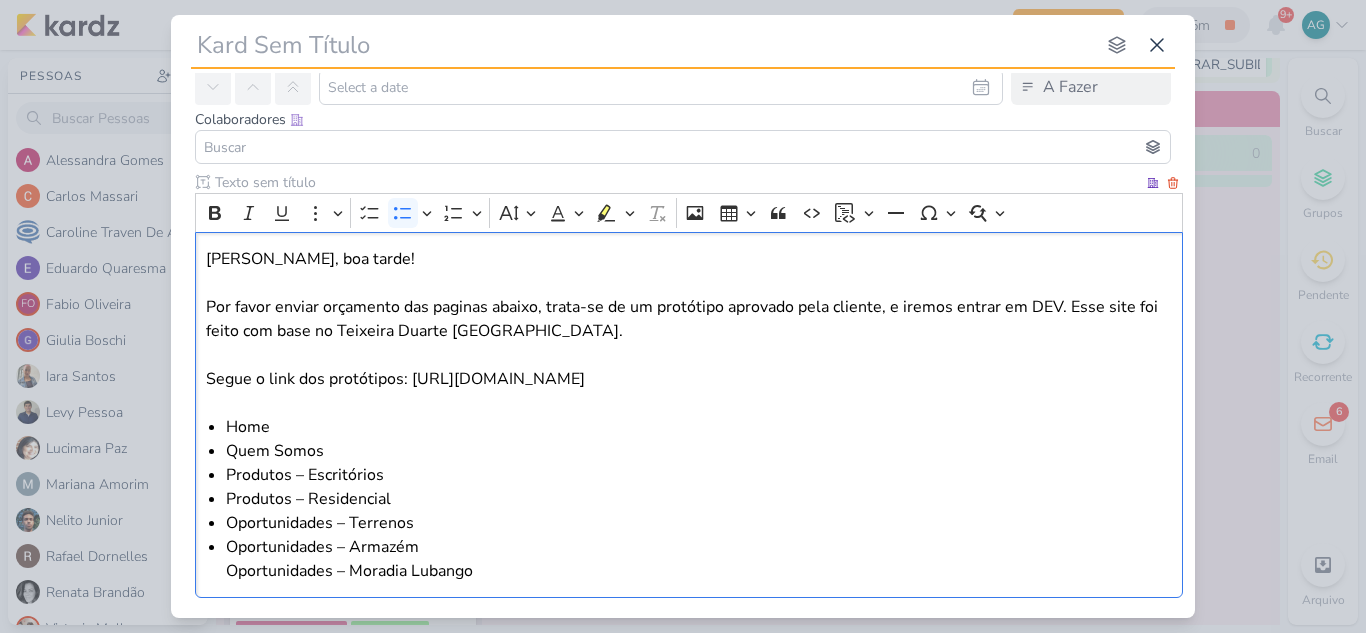 click on "Oportunidades – Armazém Oportunidades – Moradia Lubango" at bounding box center (699, 559) 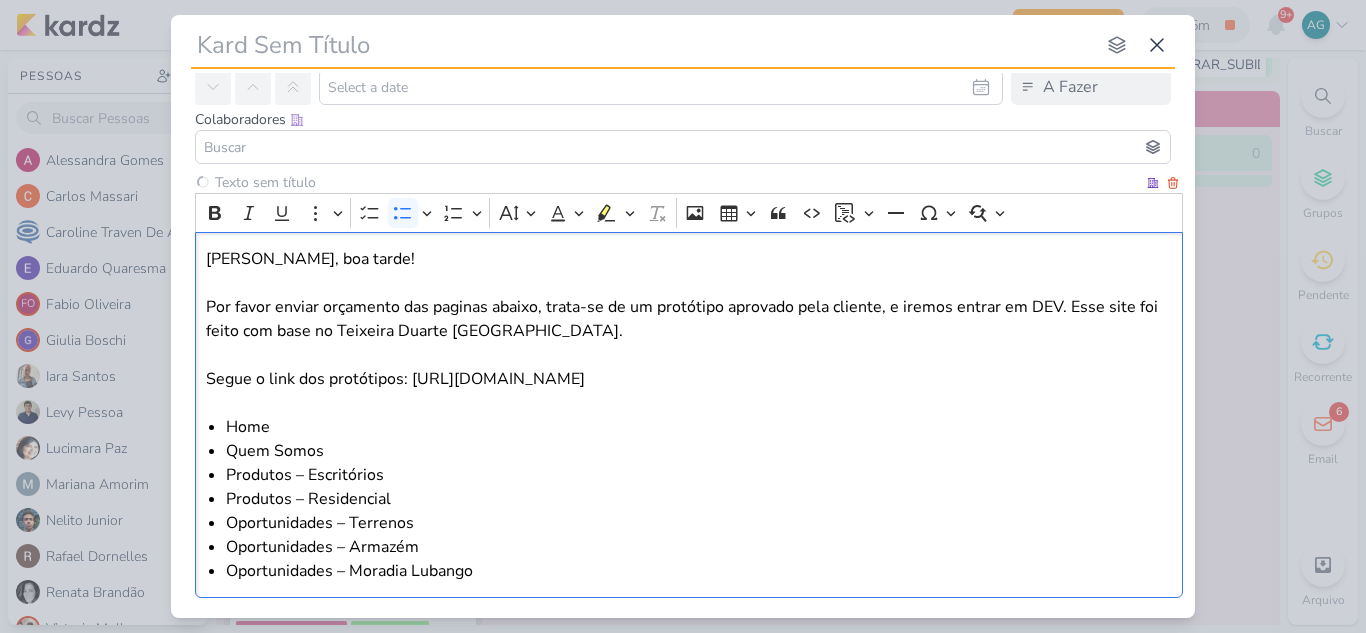 type 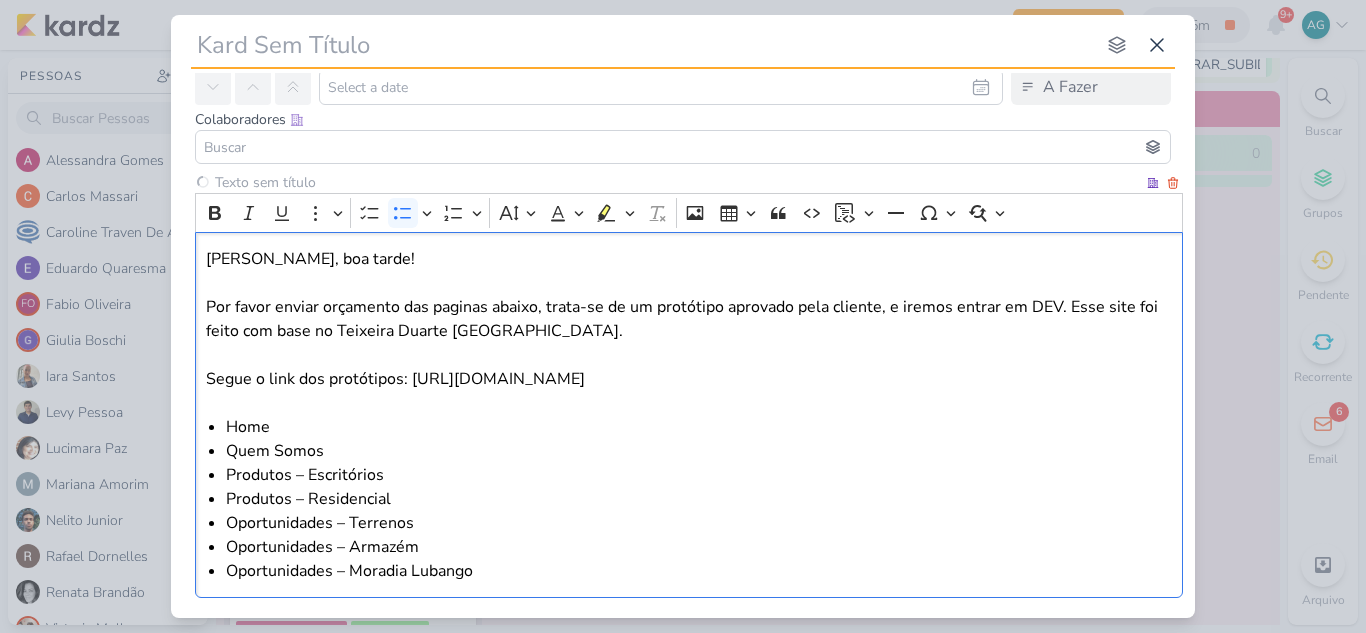 type 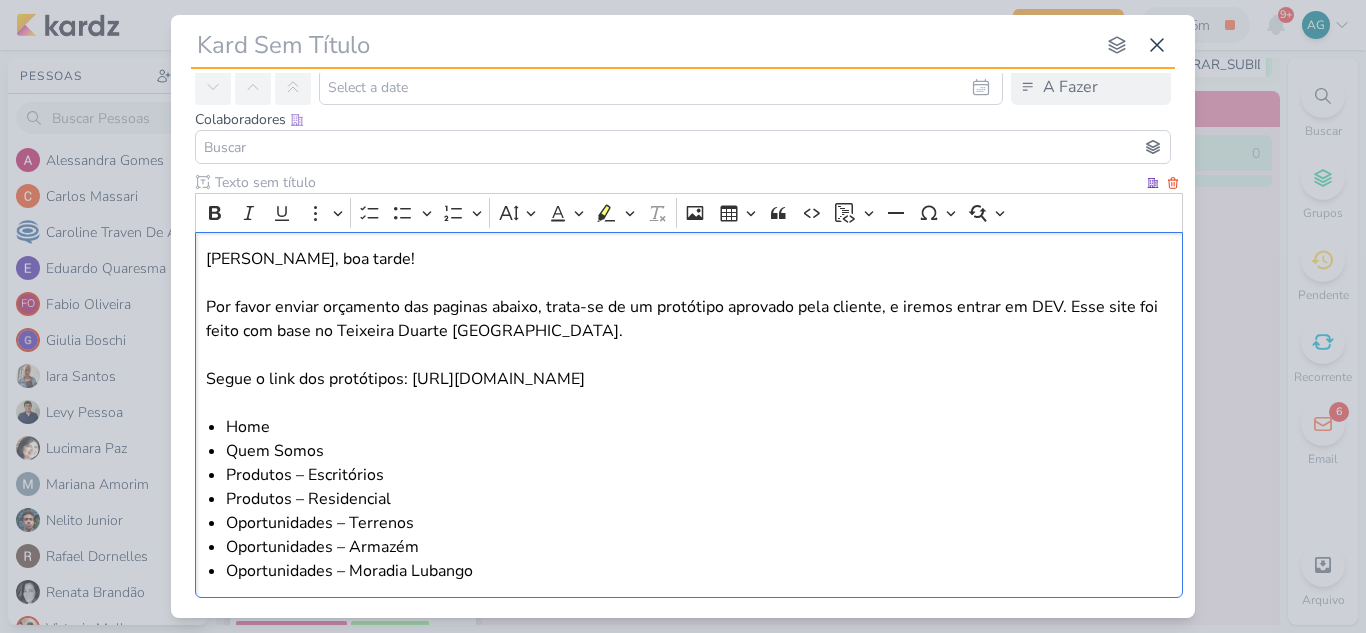 drag, startPoint x: 984, startPoint y: 375, endPoint x: 411, endPoint y: 377, distance: 573.0035 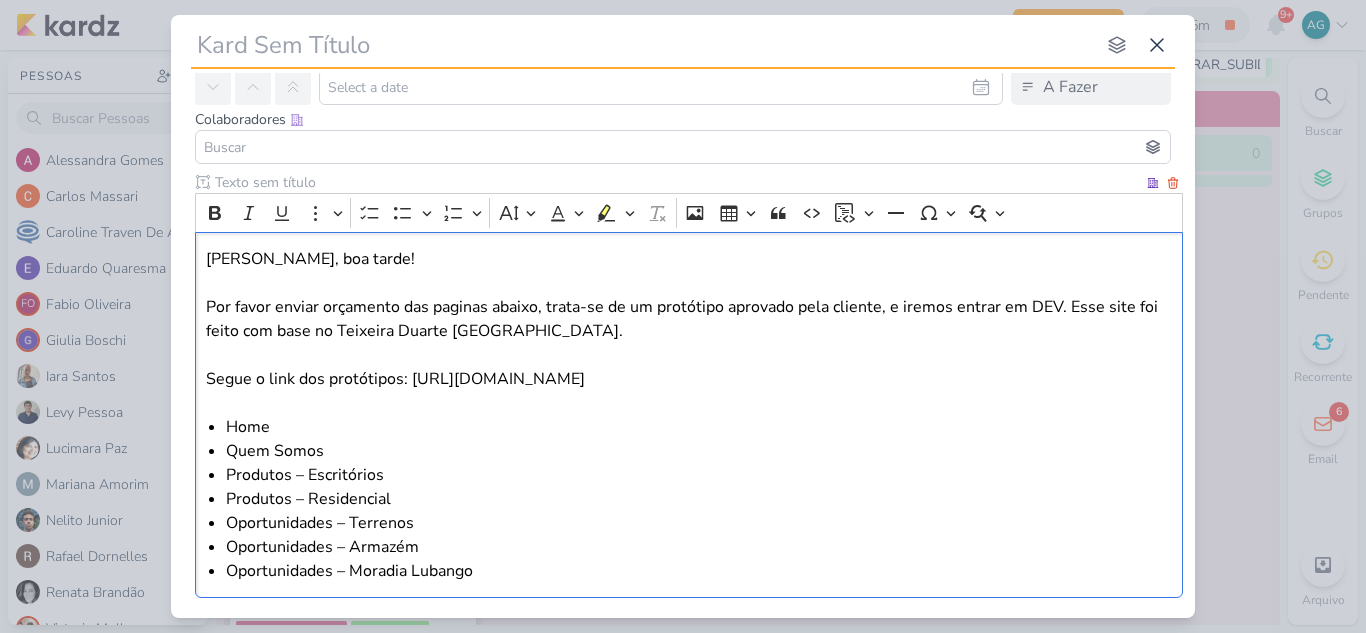 click on "Fabio, boa tarde! Por favor enviar orçamento das paginas abaixo, trata-se de um protótipo aprovado pela cliente, e iremos entrar em DEV. Esse site foi feito com base no Teixeira Duarte Brasil. Segue o link dos protótipos: https://xd.adobe.com/view/ba382cde-1d25-41e9-bc96-22fe987e321b-ef6b/" at bounding box center [689, 319] 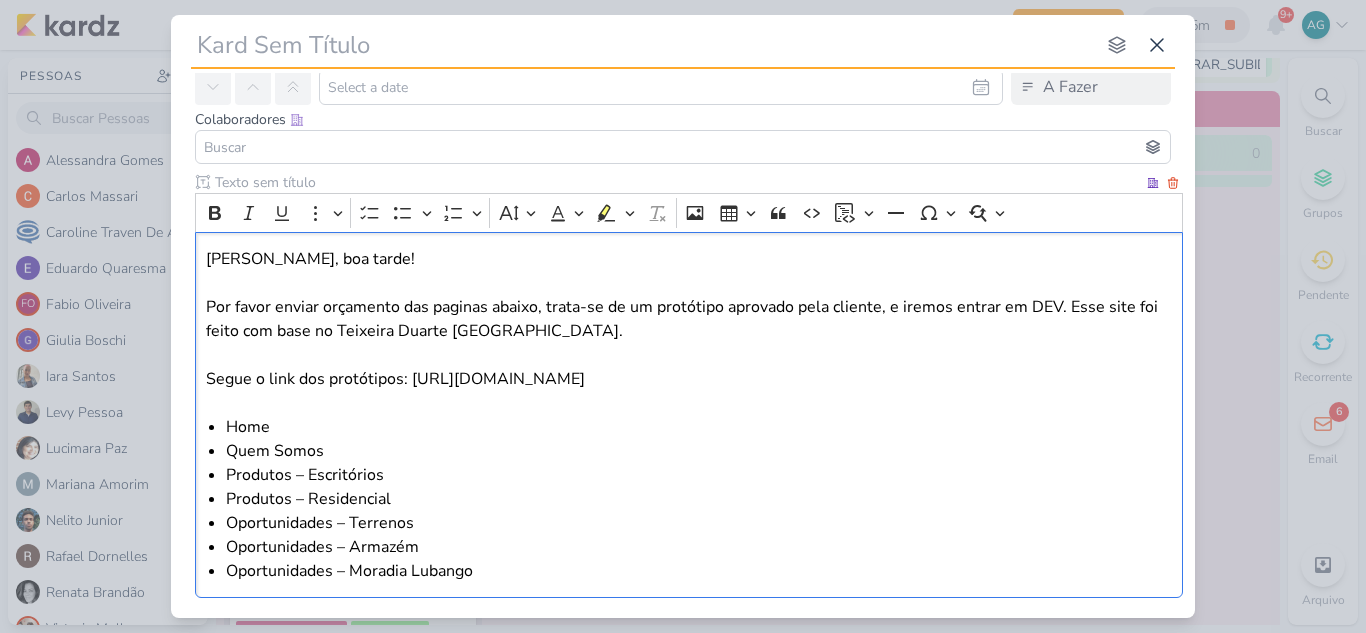 copy on "https://xd.adobe.com/view/ba382cde-1d25-41e9-bc96-22fe987e321b-ef6b/" 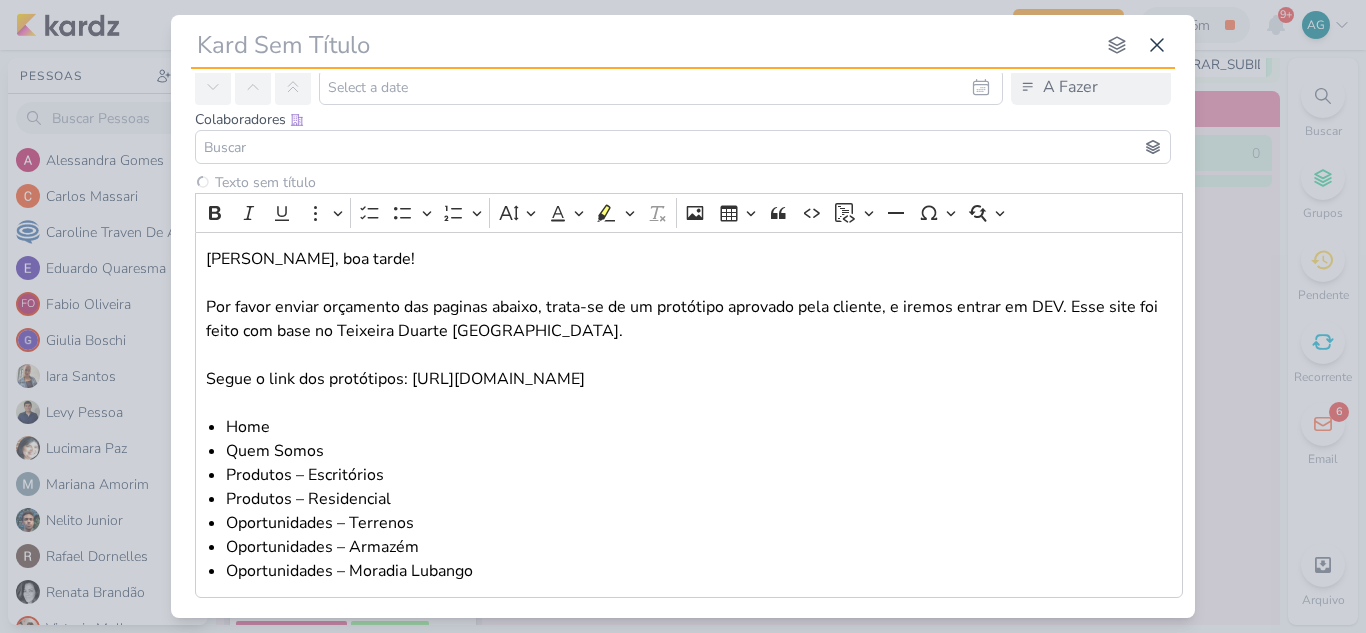 type 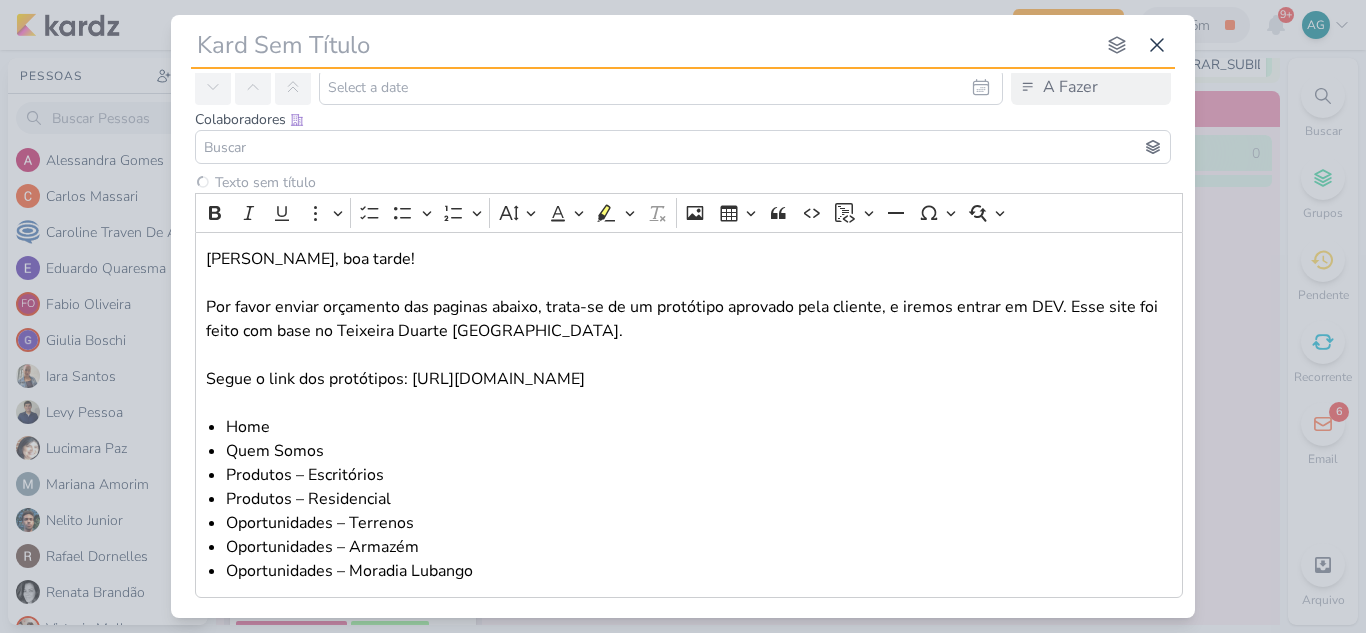 type 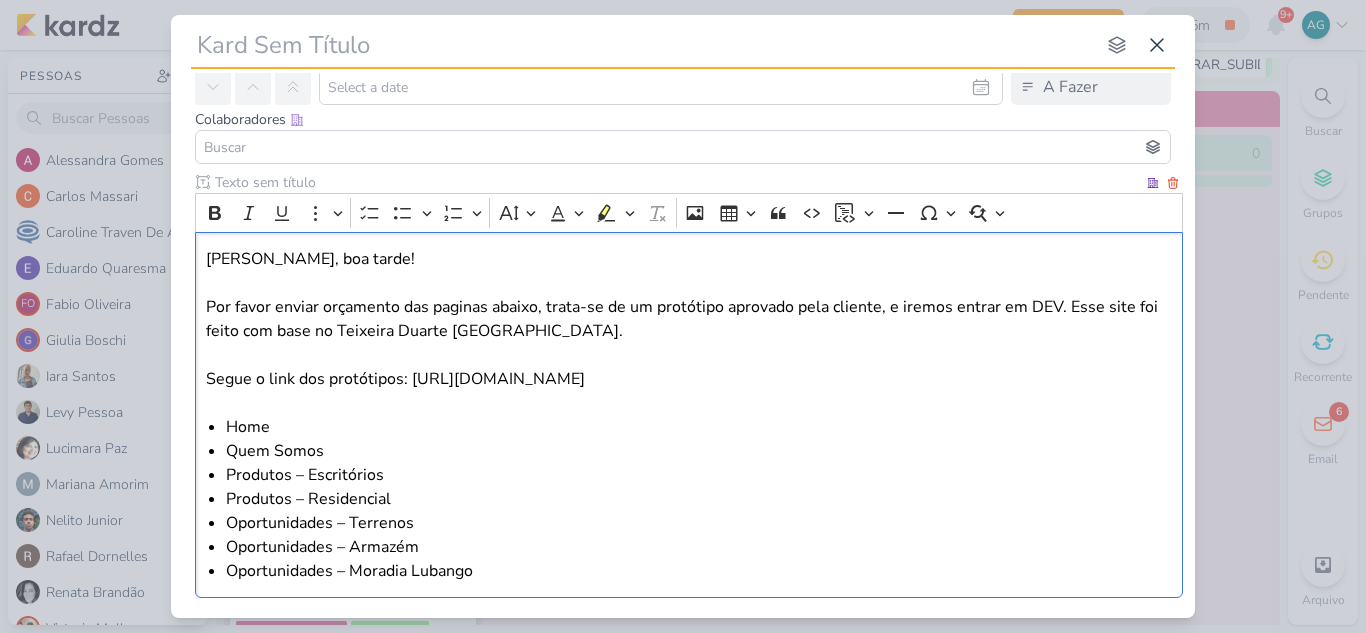 click on "Oportunidades – Armazém" at bounding box center [699, 547] 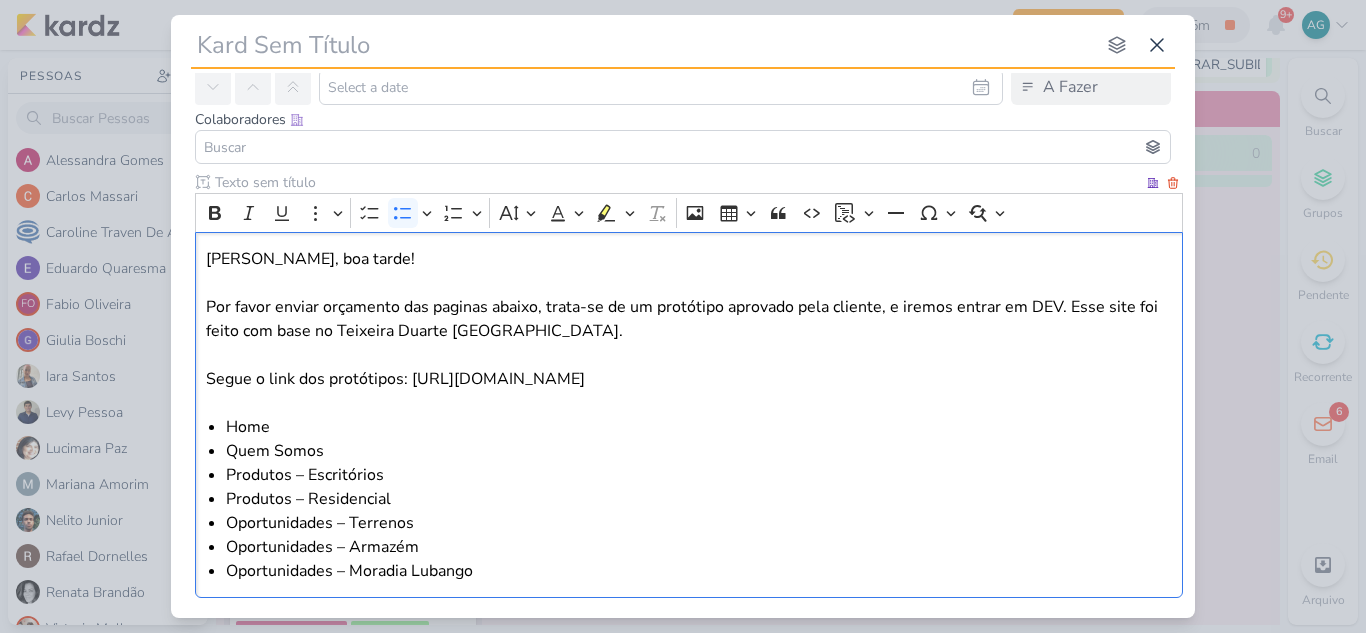 scroll, scrollTop: 0, scrollLeft: 0, axis: both 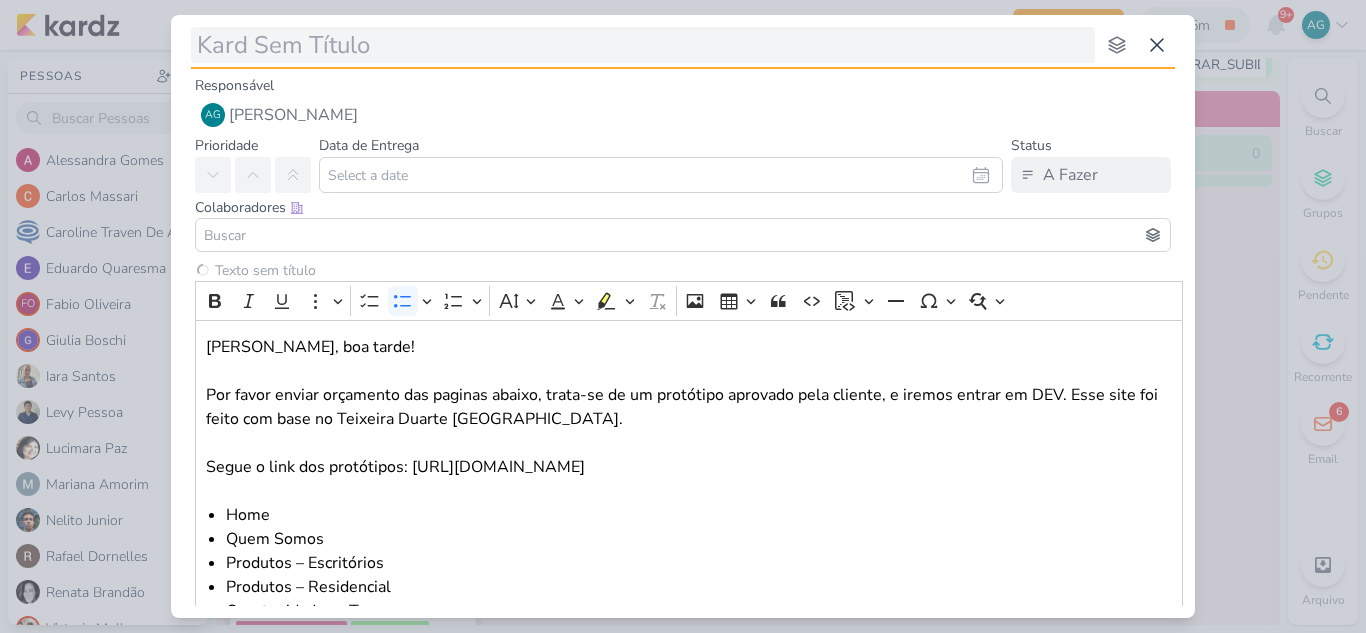 type 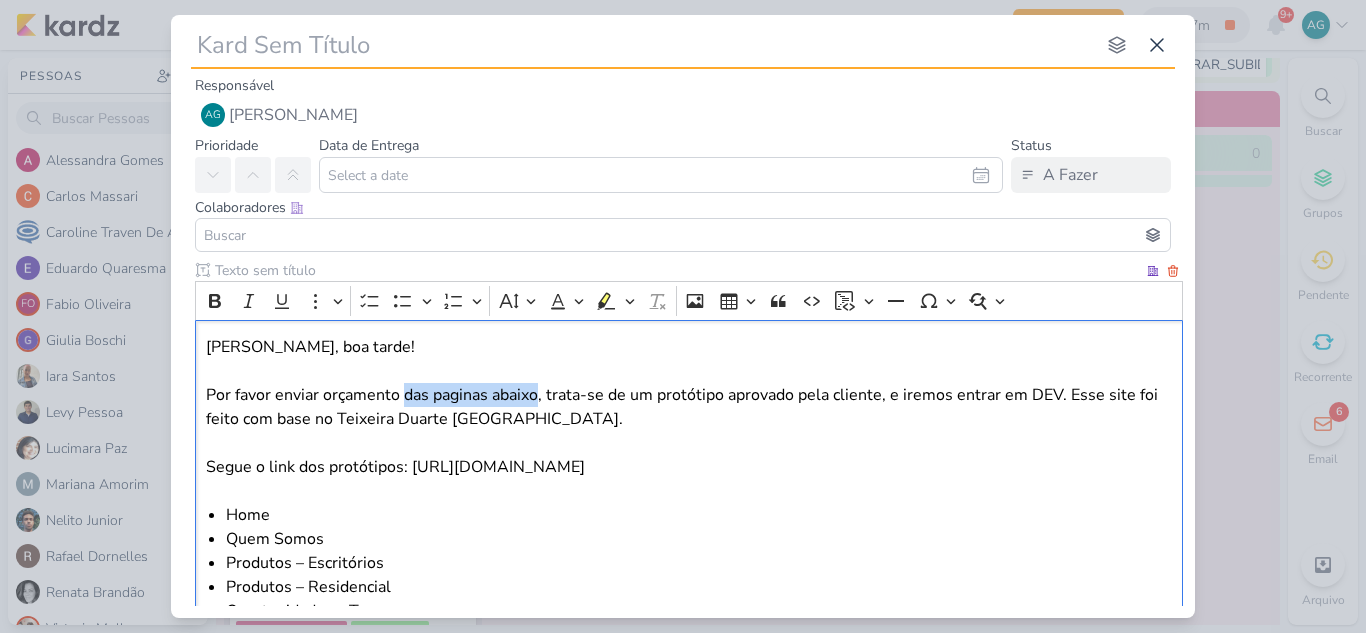 drag, startPoint x: 403, startPoint y: 394, endPoint x: 535, endPoint y: 394, distance: 132 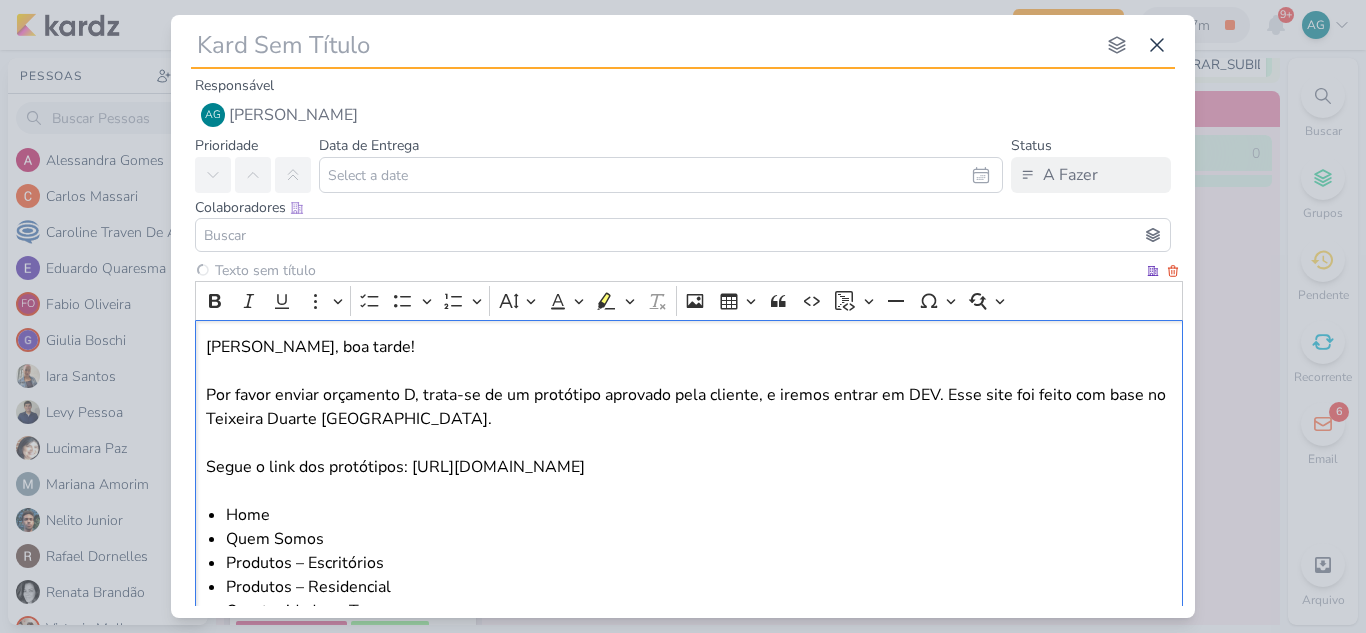 type 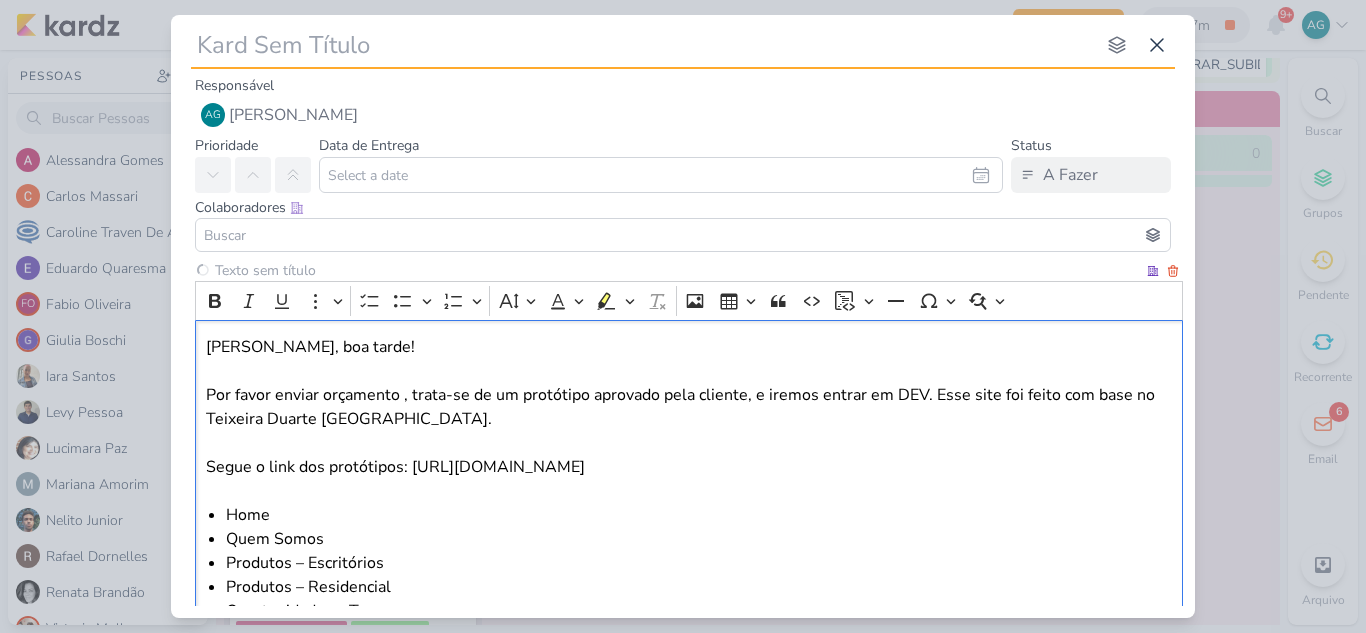 type 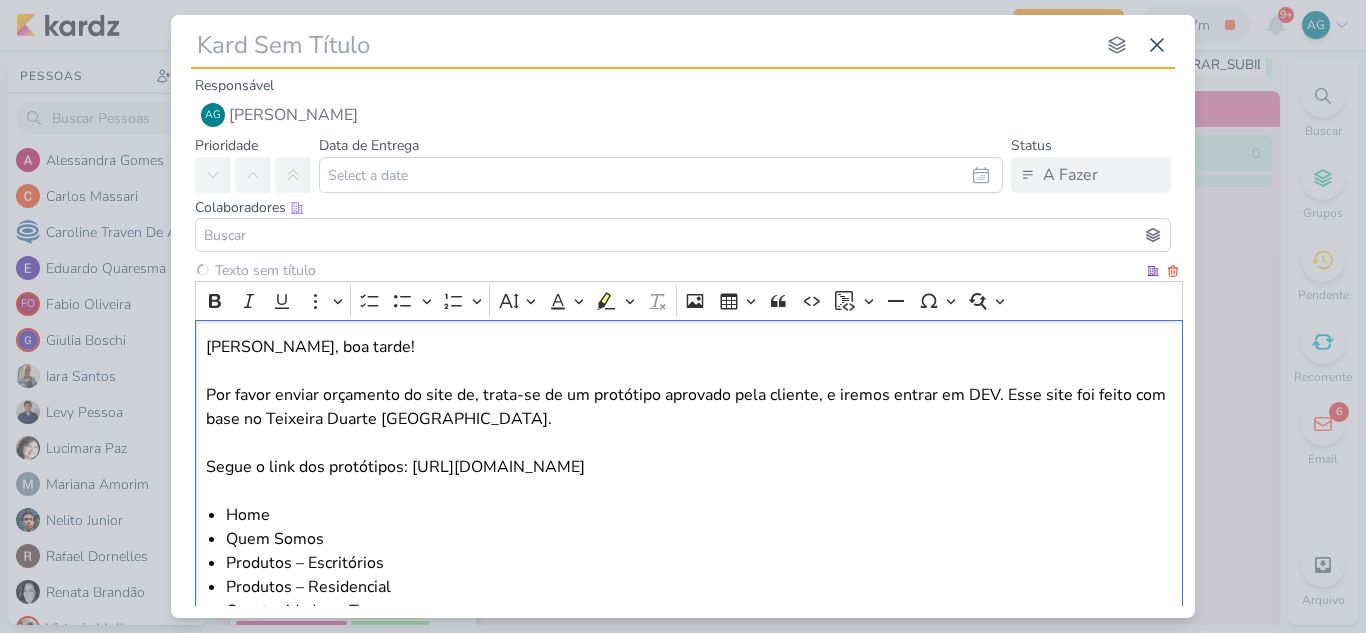 type 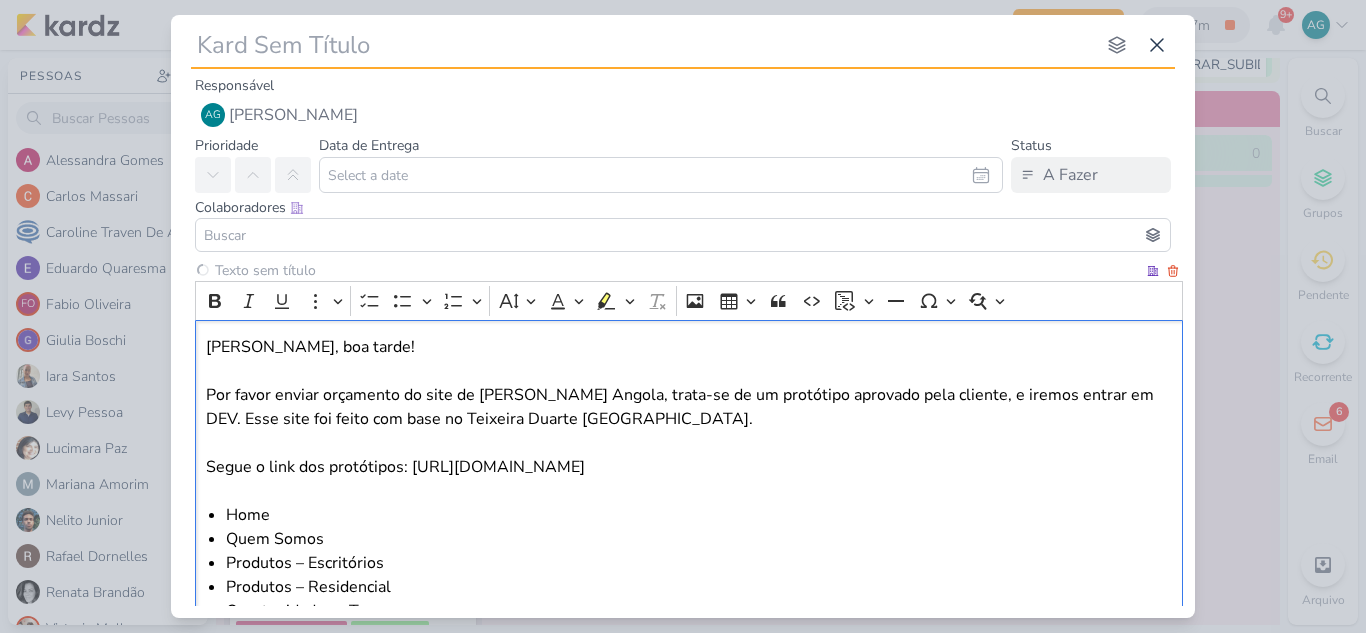 type 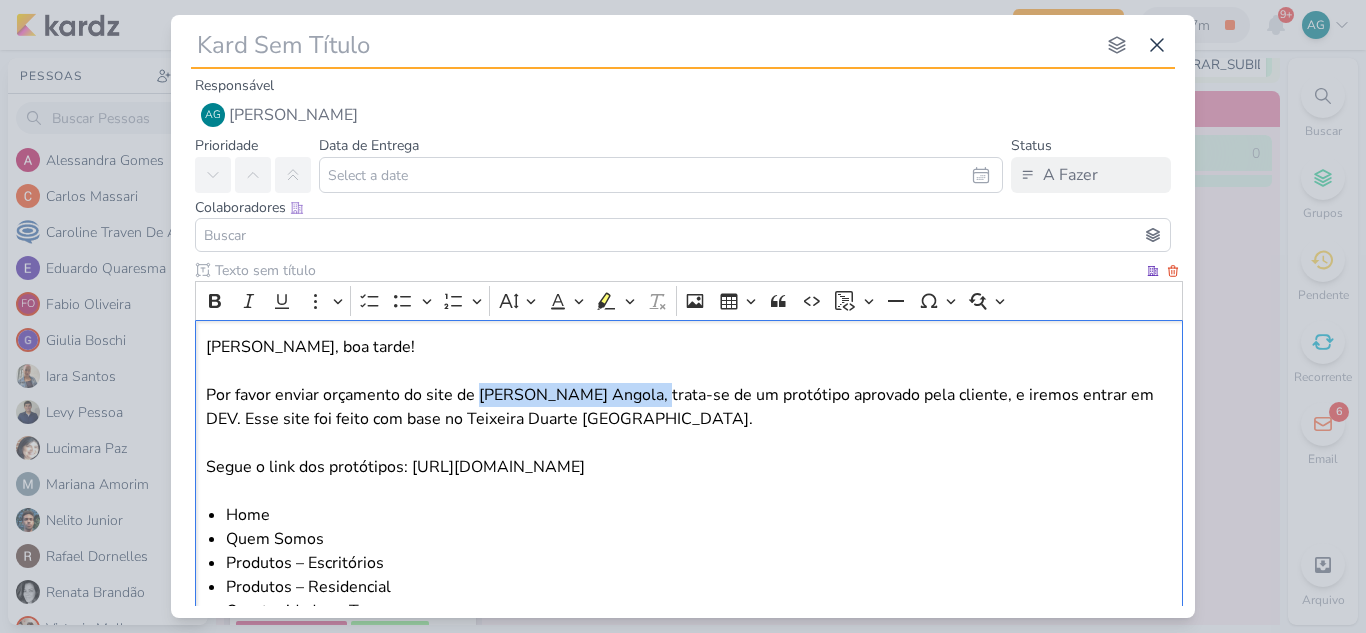 drag, startPoint x: 495, startPoint y: 394, endPoint x: 638, endPoint y: 393, distance: 143.0035 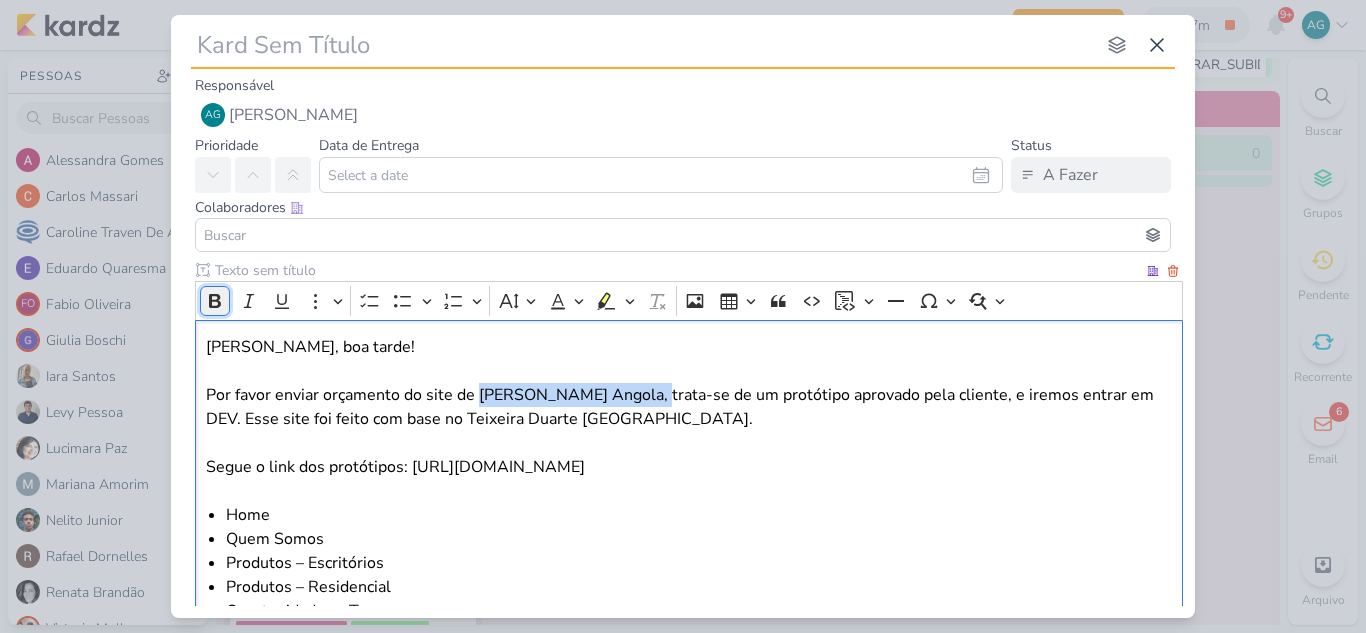 click 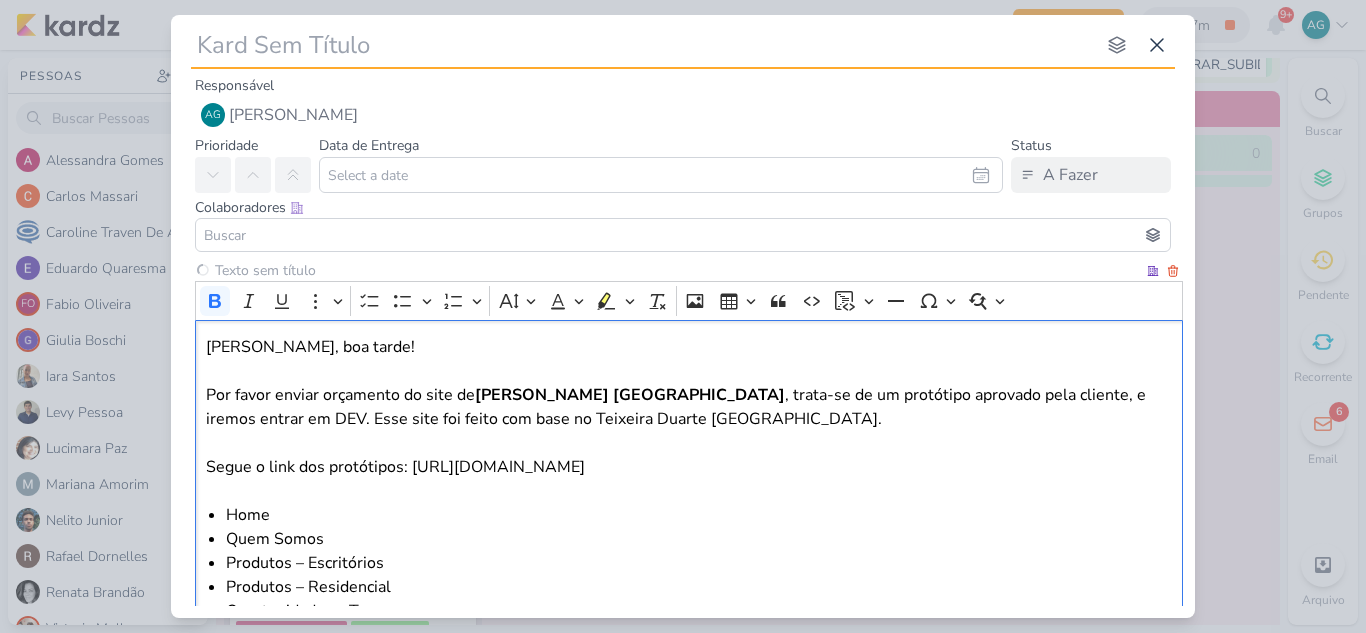 type 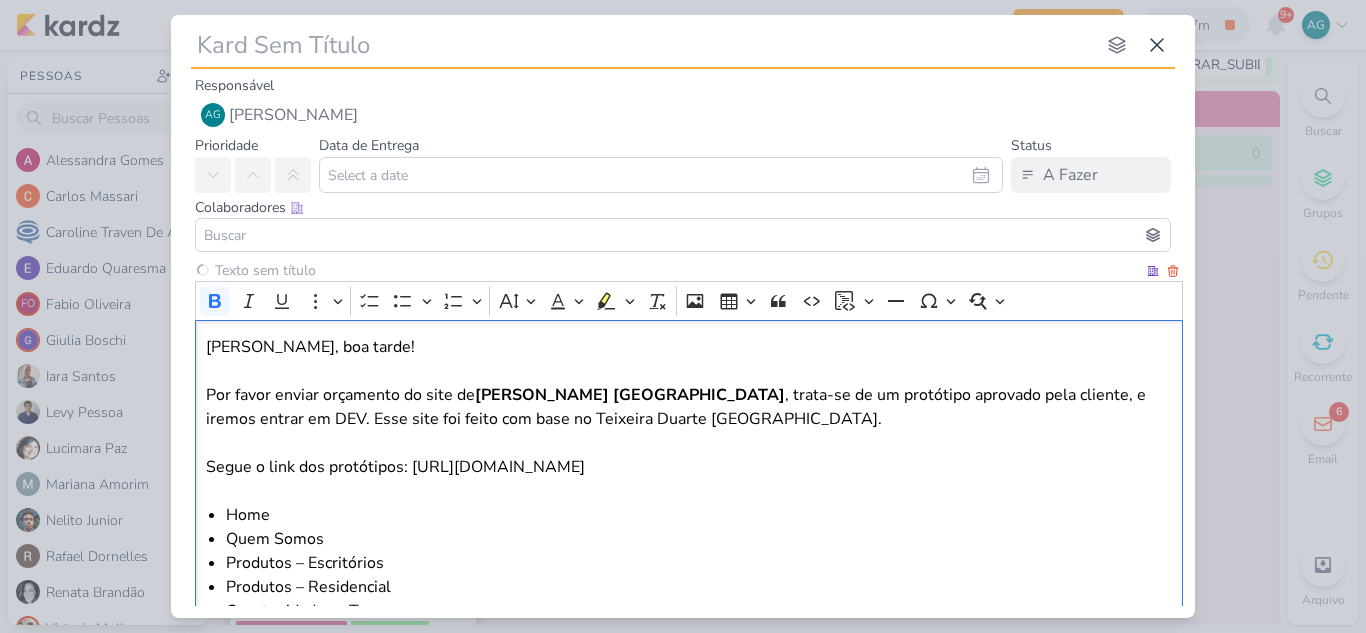 type 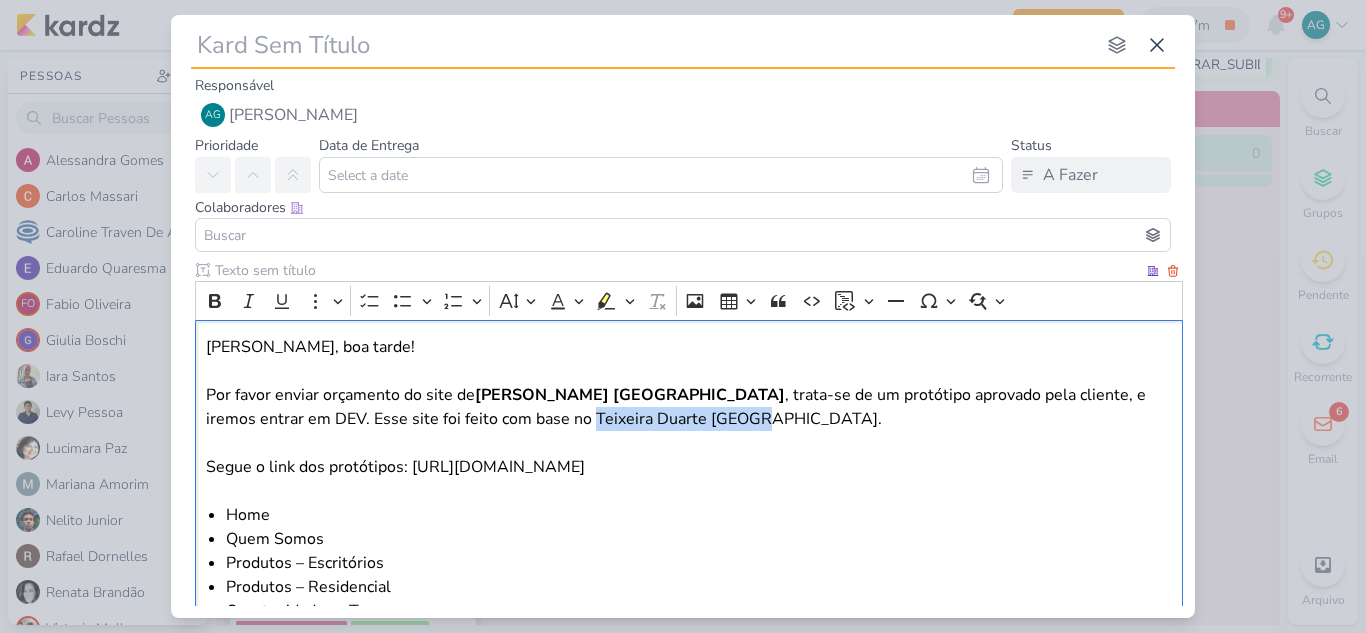 drag, startPoint x: 464, startPoint y: 419, endPoint x: 616, endPoint y: 419, distance: 152 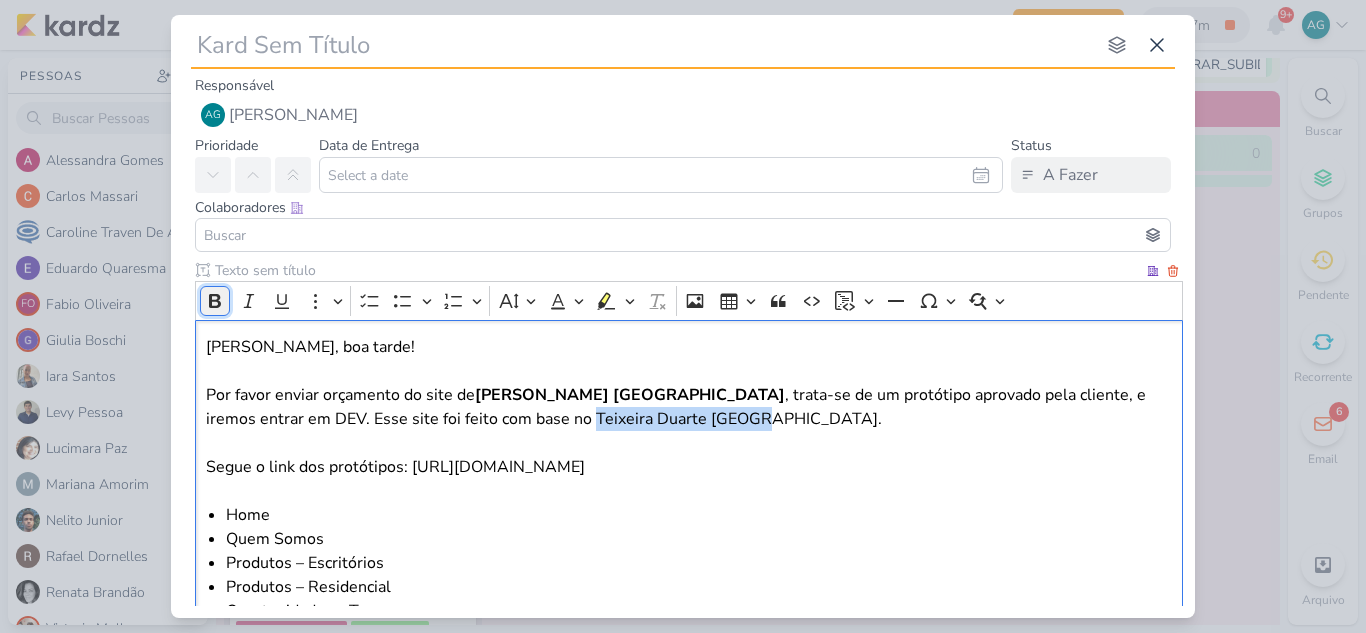 click 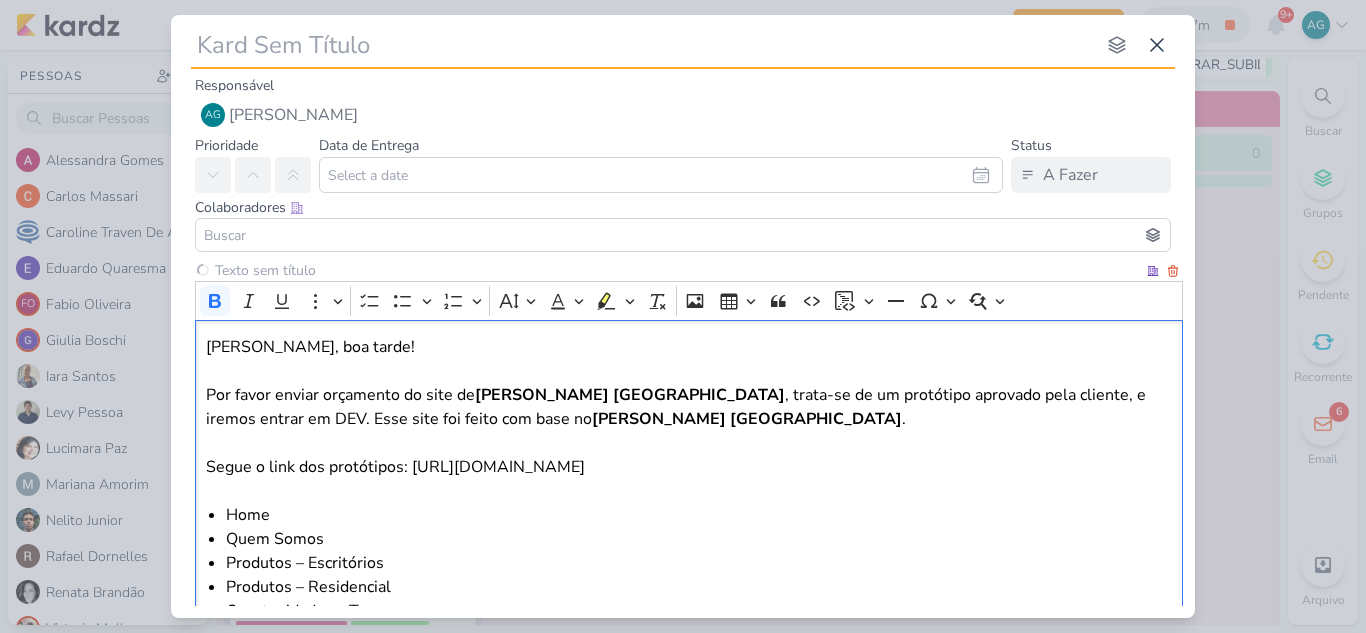 type 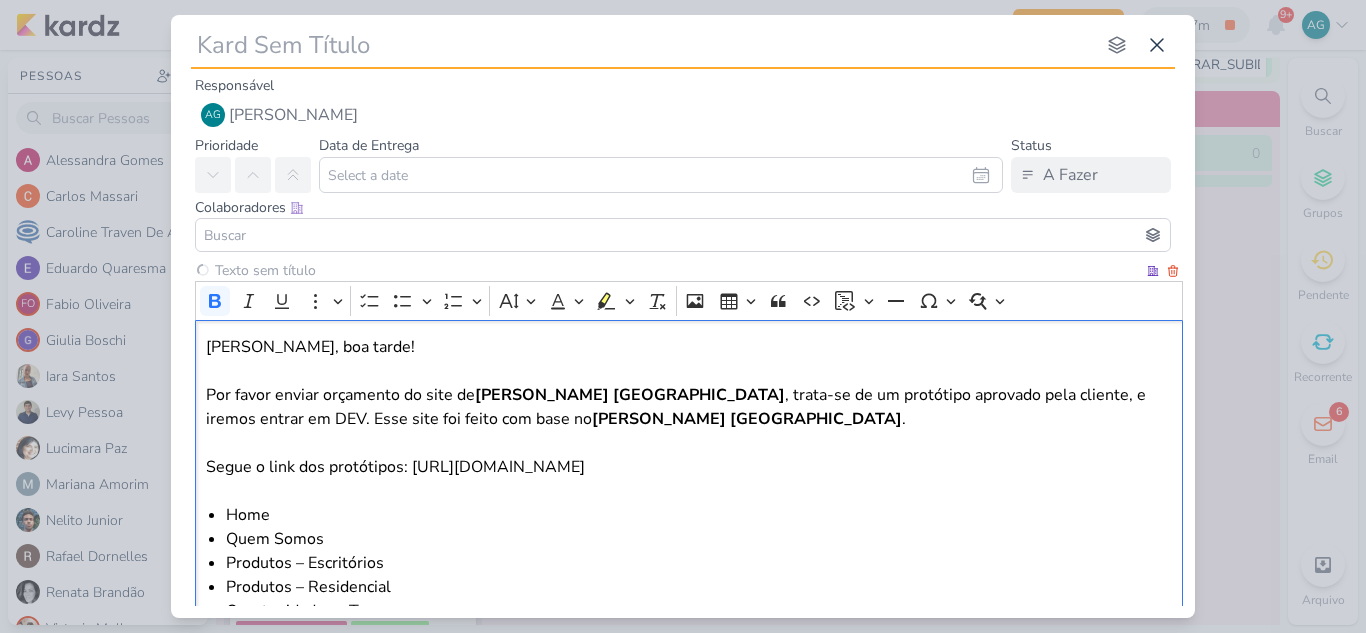 type 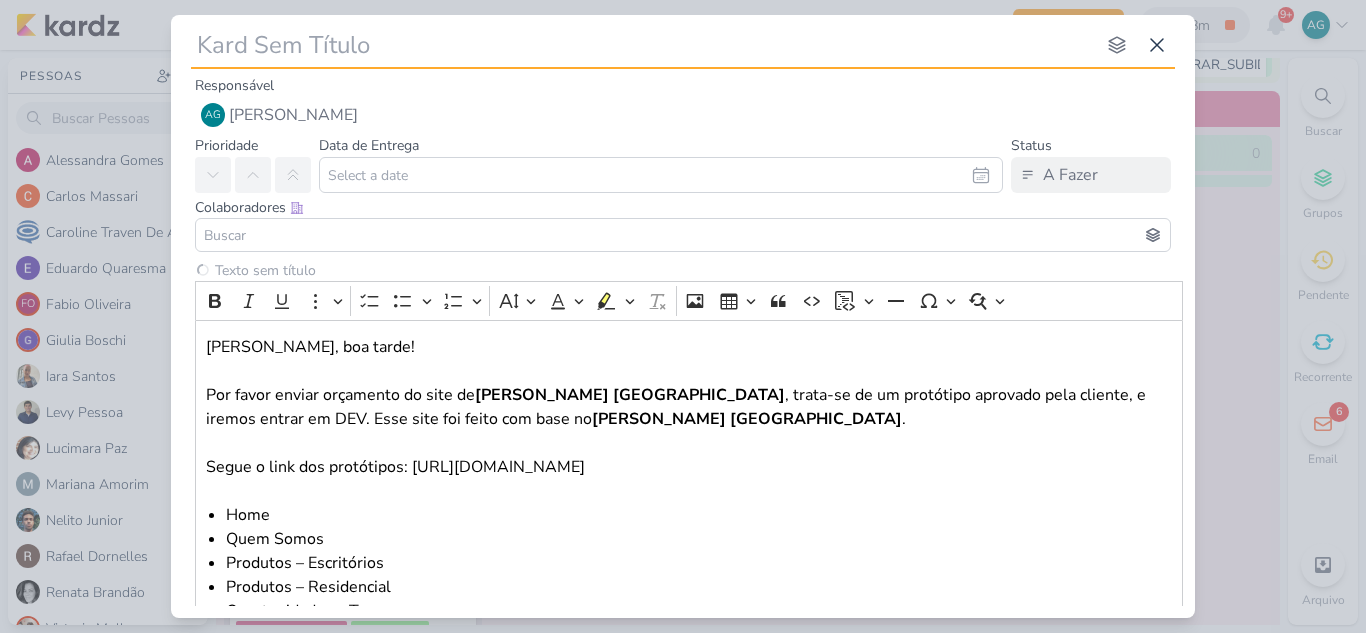 type 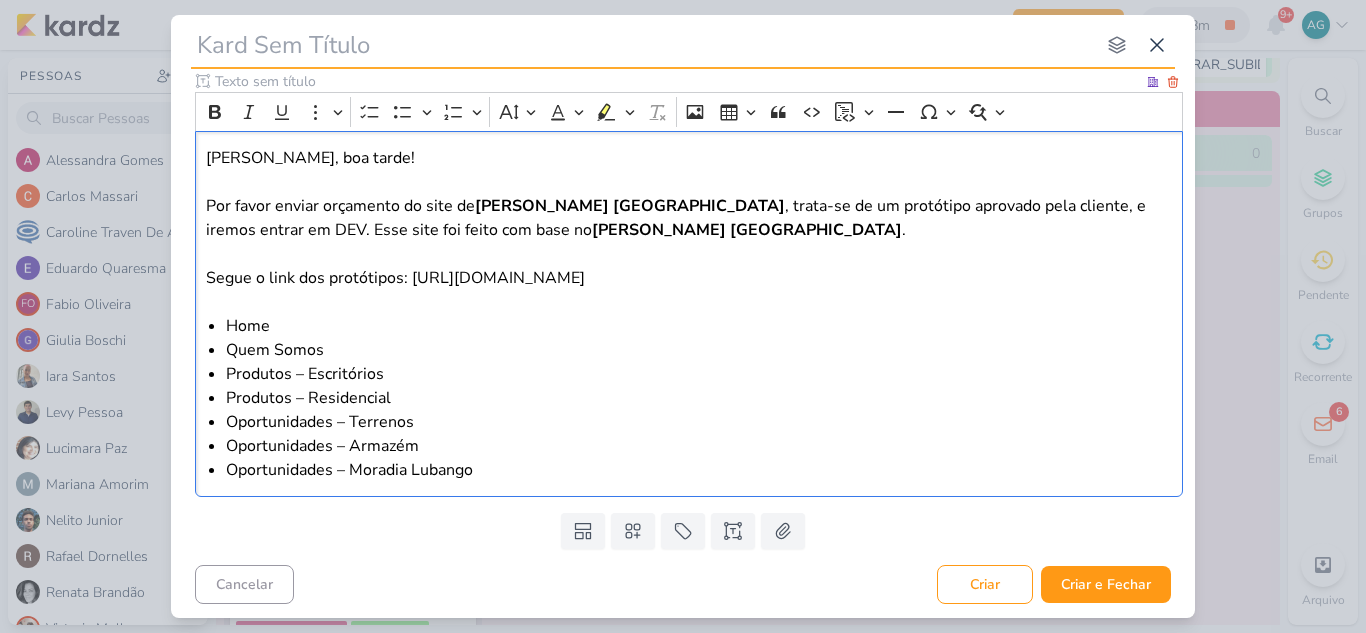 scroll, scrollTop: 191, scrollLeft: 0, axis: vertical 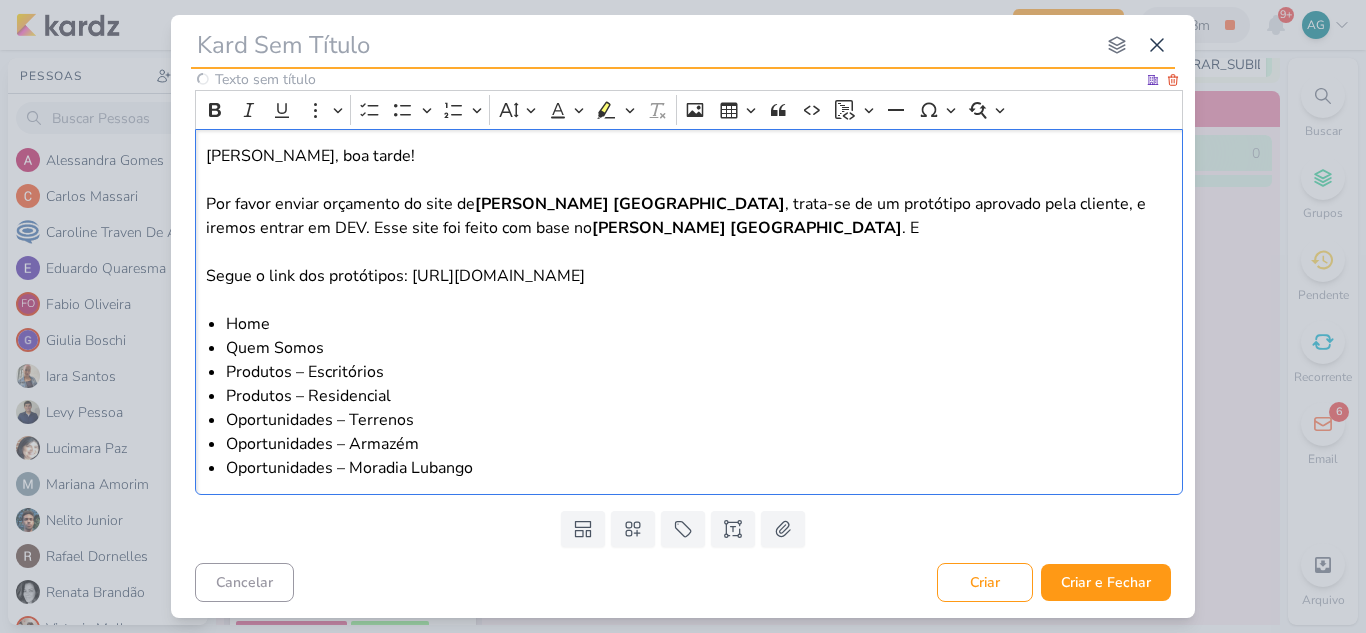 type 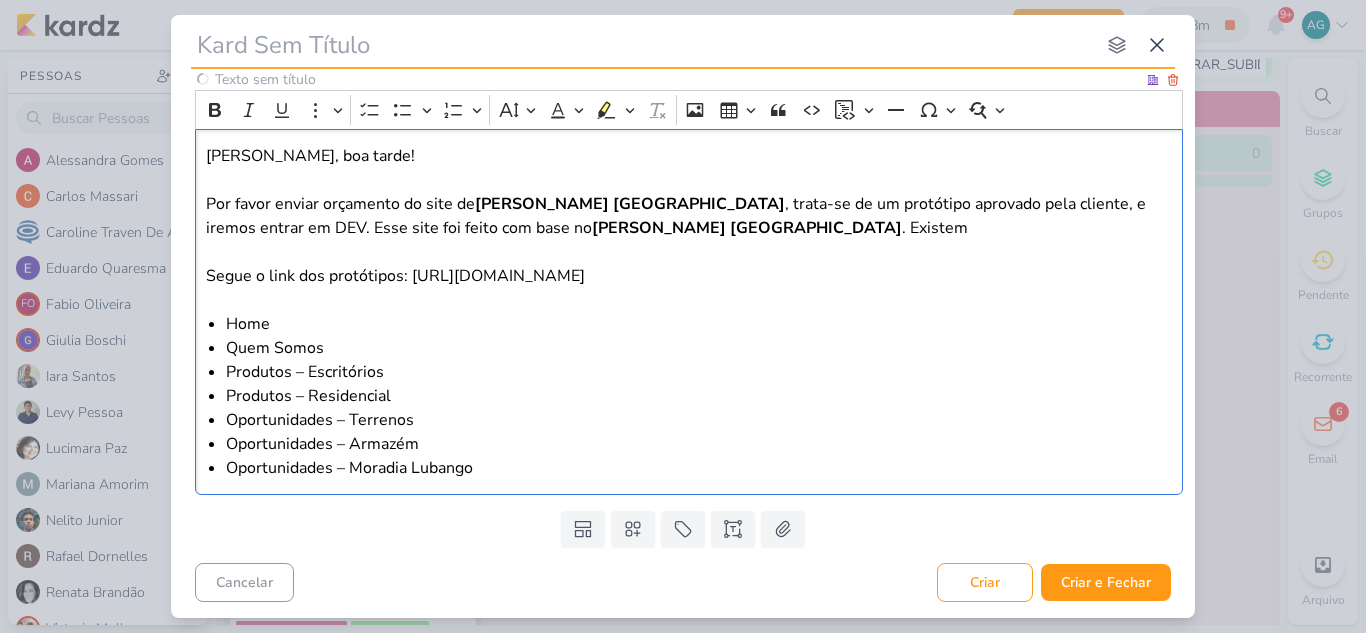 type 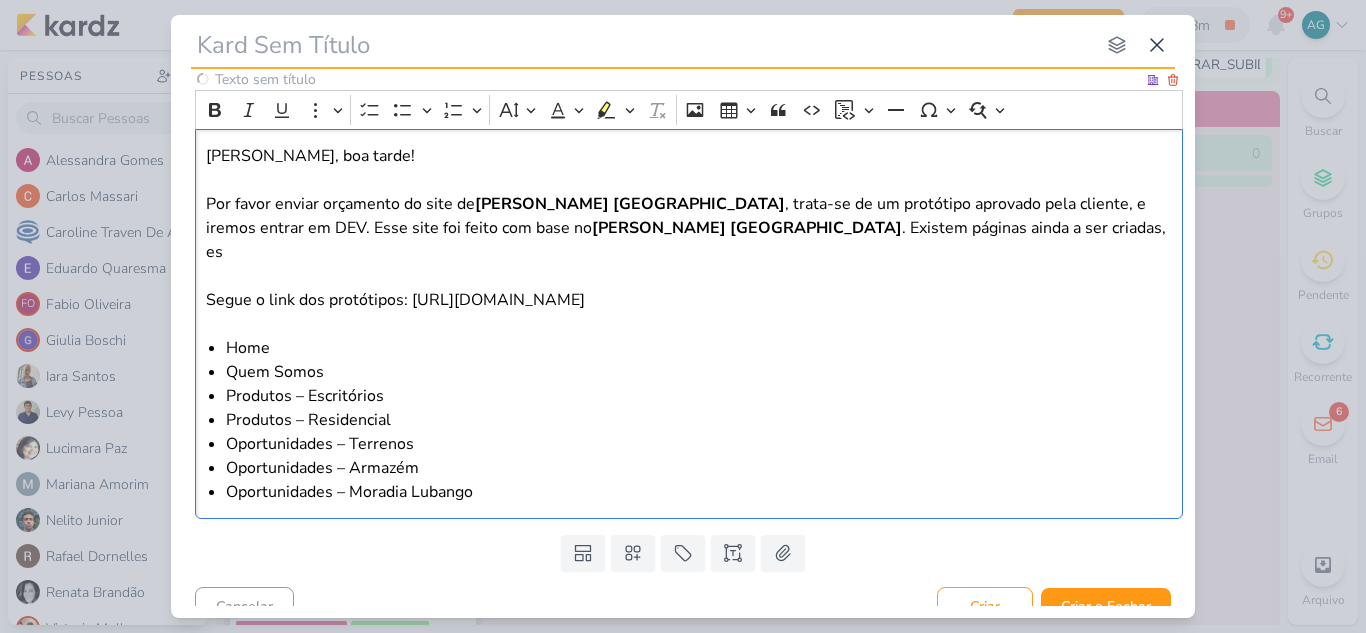 type 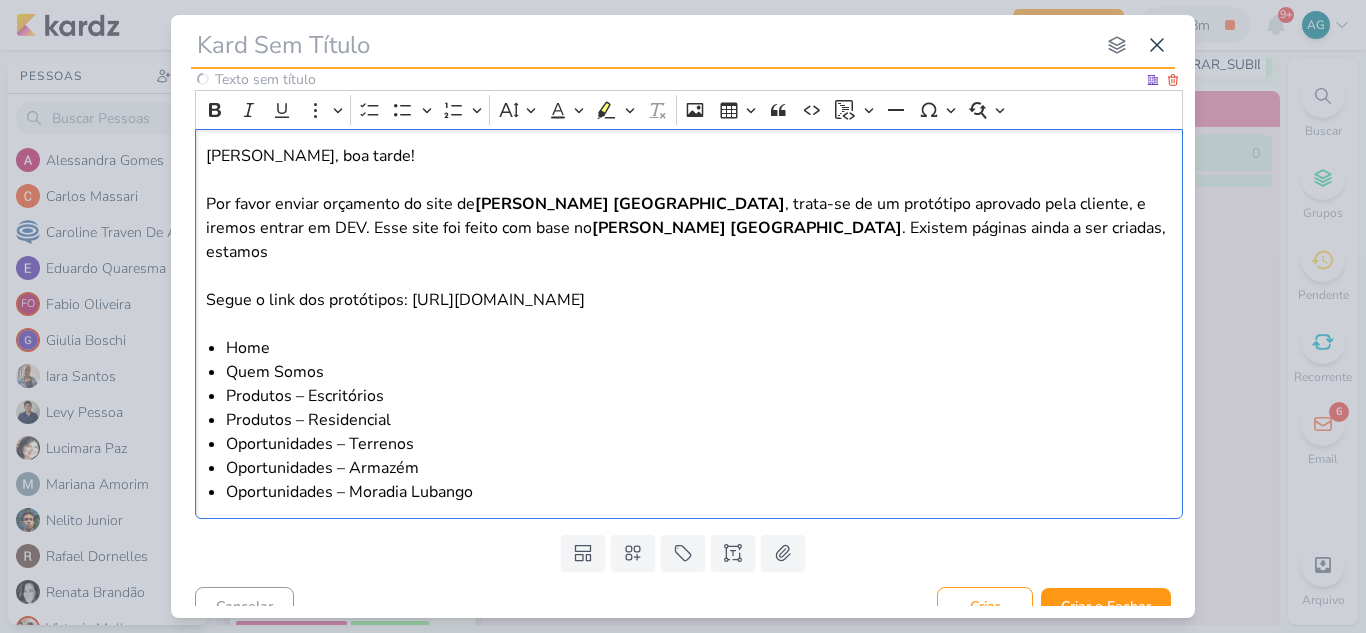type 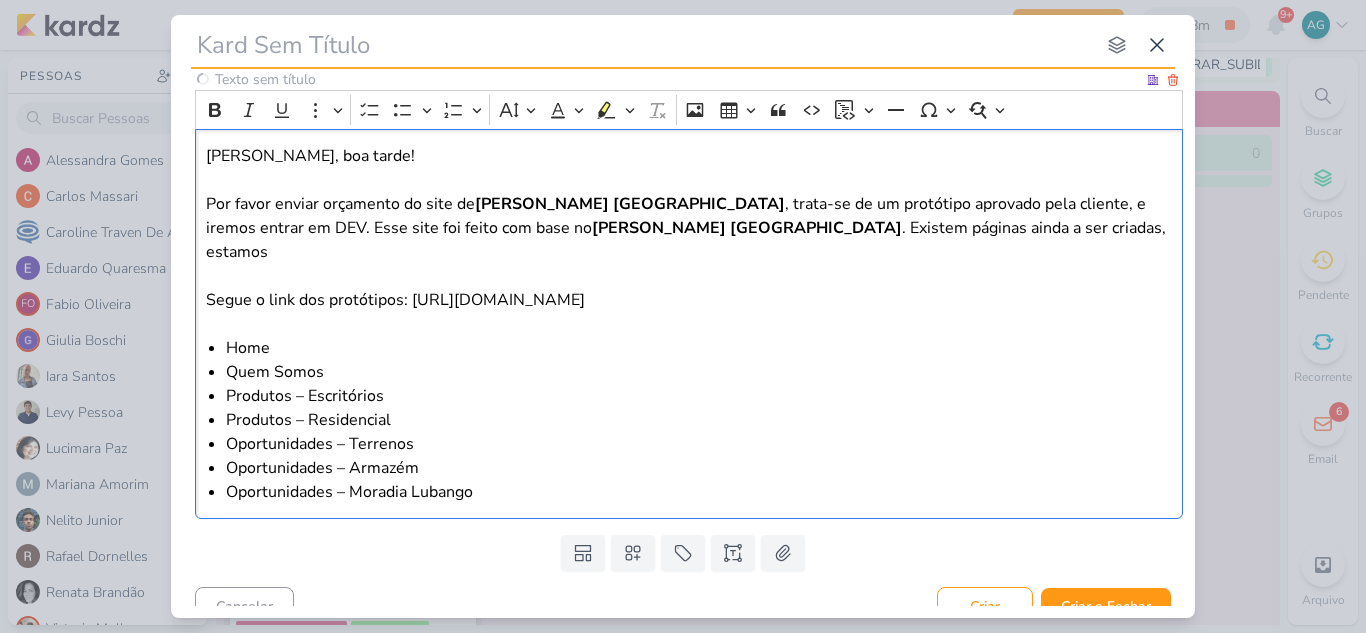type 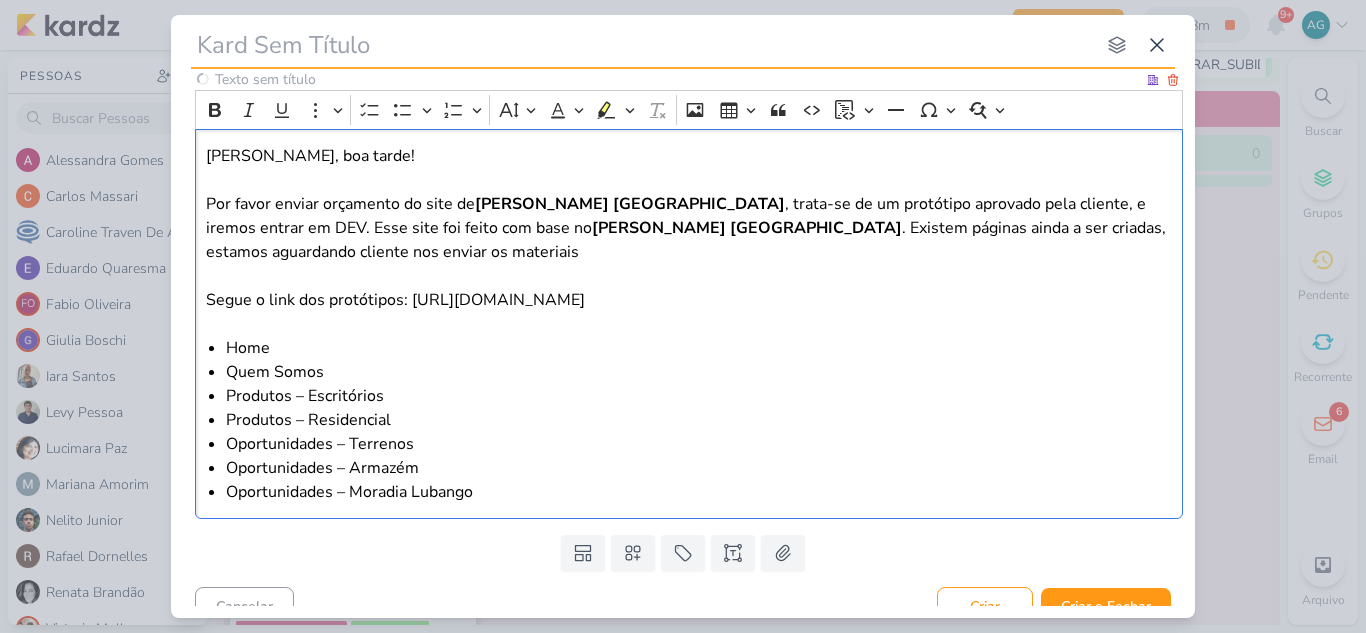 type 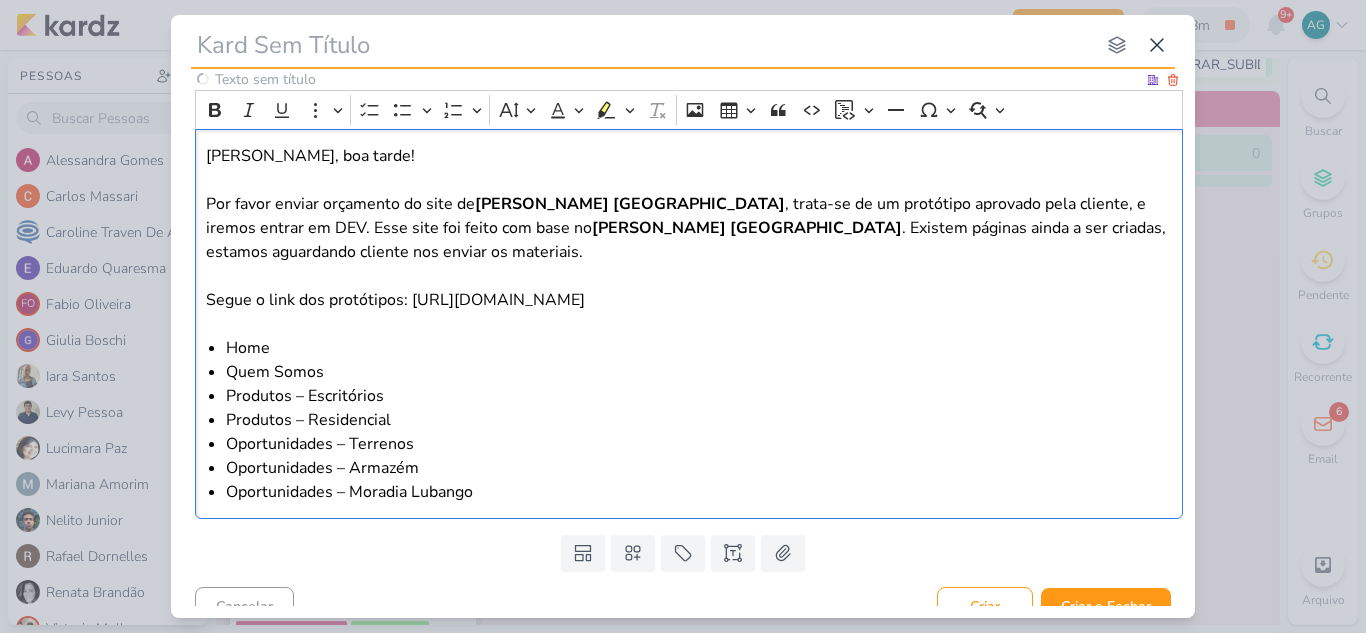 type 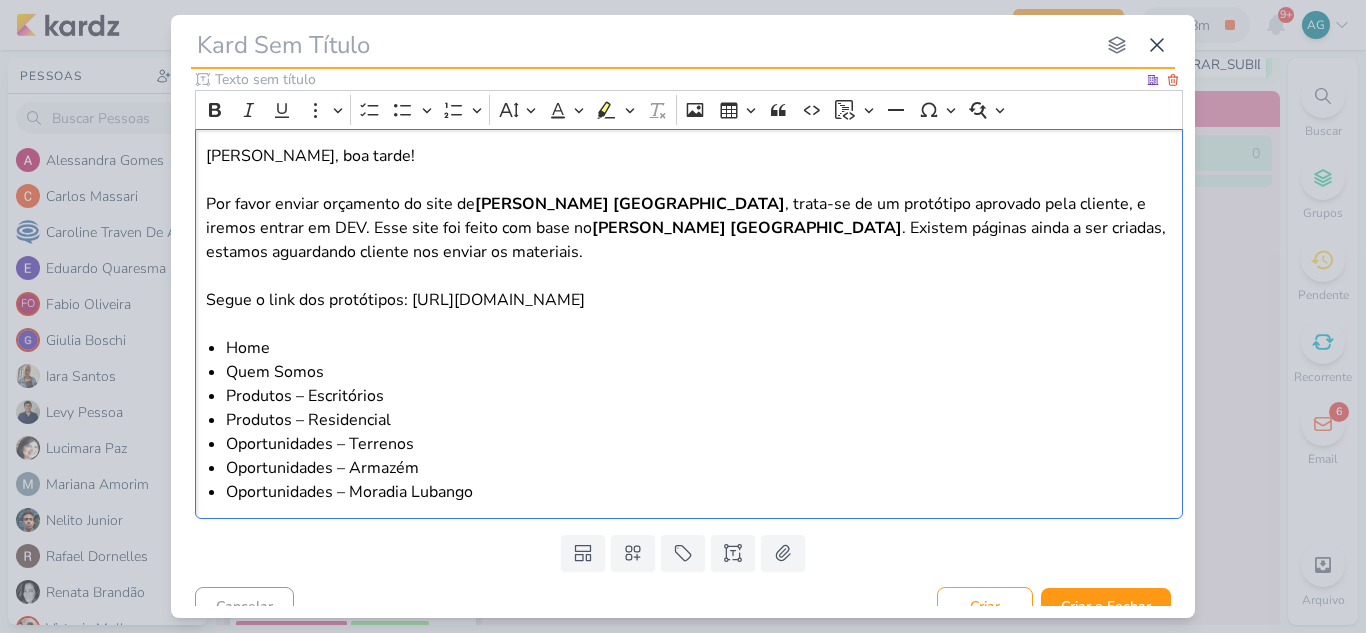 click on "Fabio, boa tarde! Por favor enviar orçamento do site de  Teixeira Duarte Angola , trata-se de um protótipo aprovado pela cliente, e iremos entrar em DEV. Esse site foi feito com base no  Teixeira Duarte Brasil . Existem páginas ainda a ser criadas, estamos aguardando cliente nos enviar os materiais. Segue o link dos protótipos: https://xd.adobe.com/view/ba382cde-1d25-41e9-bc96-22fe987e321b-ef6b/" at bounding box center (689, 228) 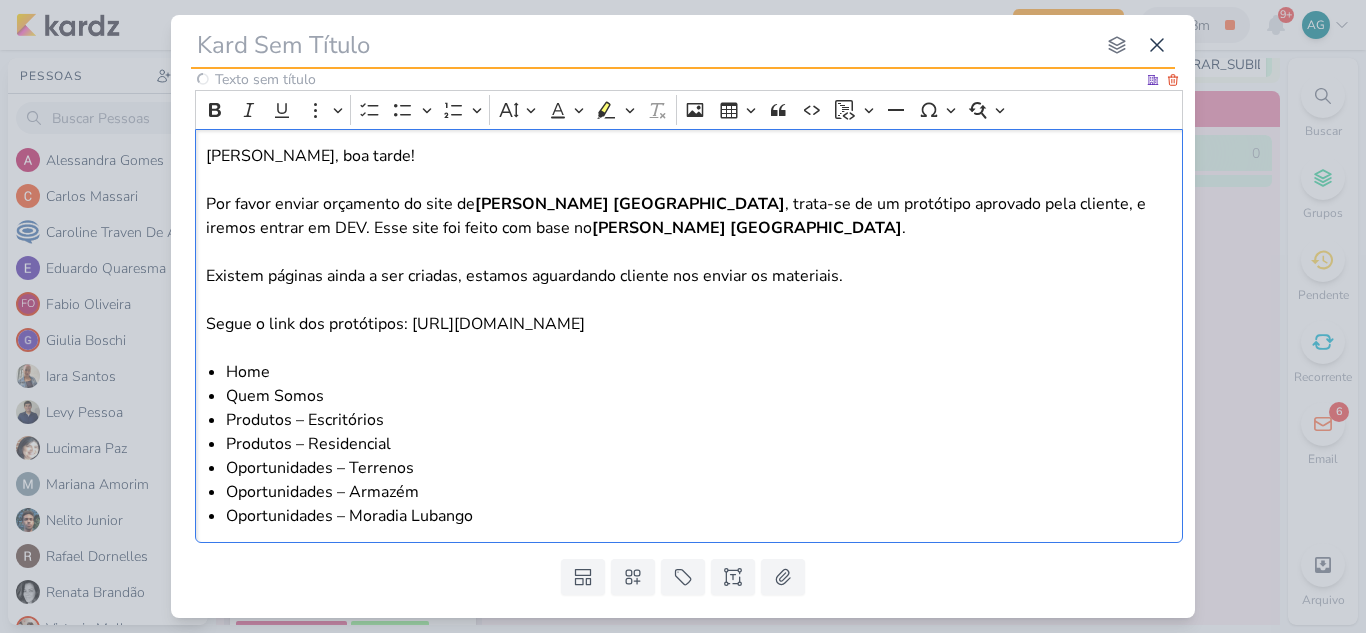 type 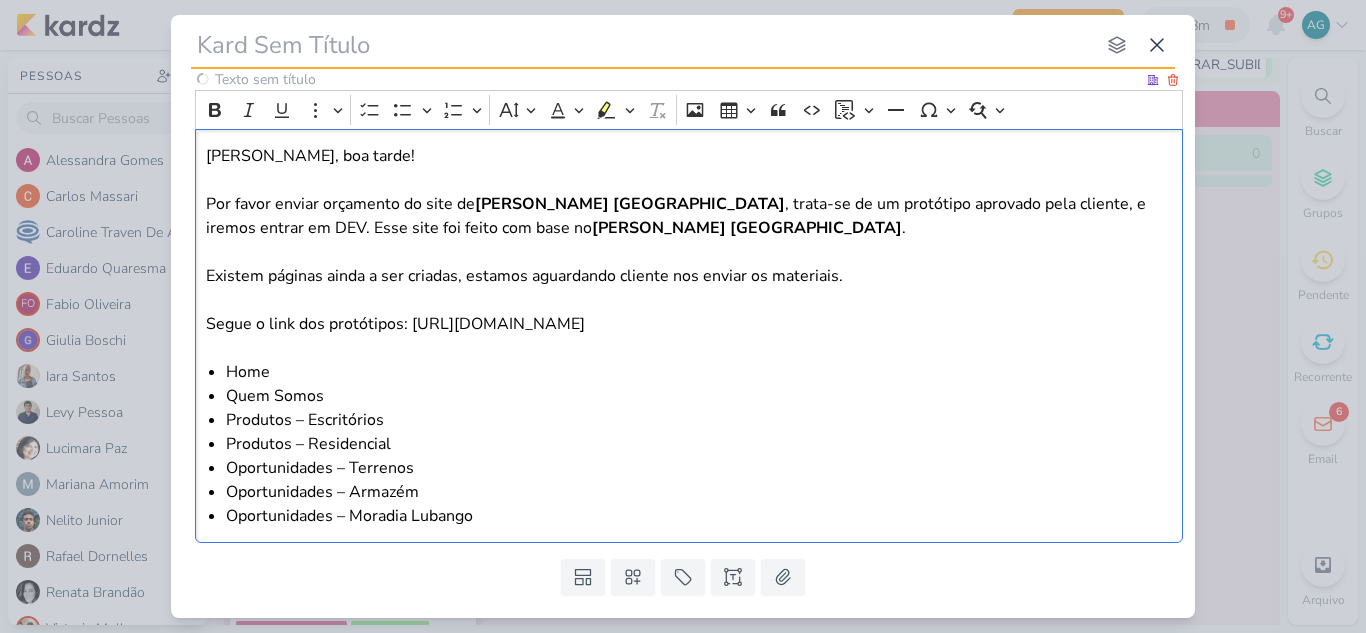 type 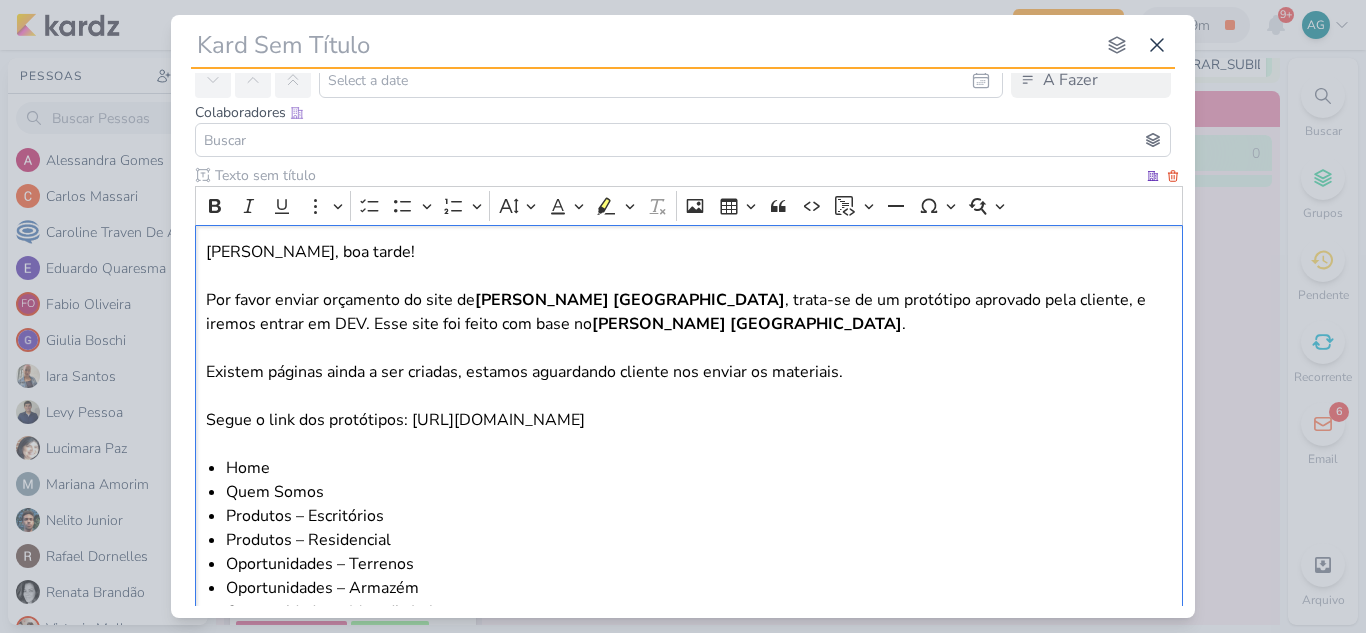 scroll, scrollTop: 0, scrollLeft: 0, axis: both 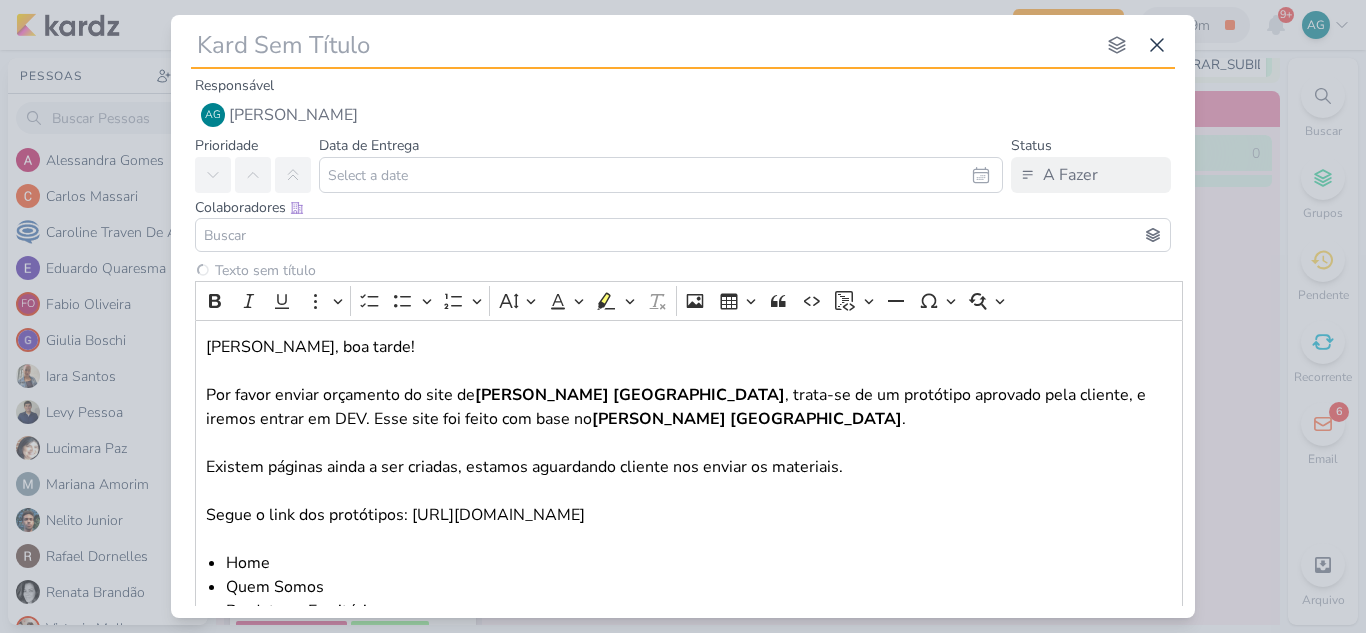 type 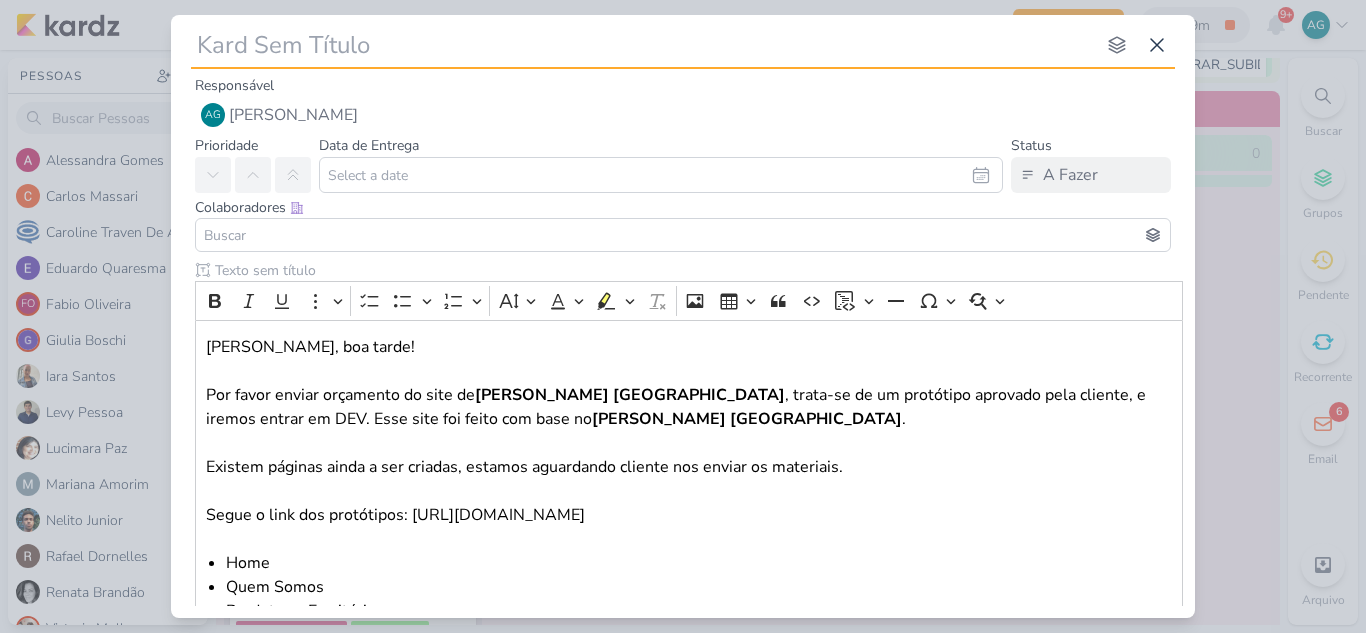 paste on "10307141_TD_ANGOLA_ORÇAMENTO_DEV_SITE_ANGOLA" 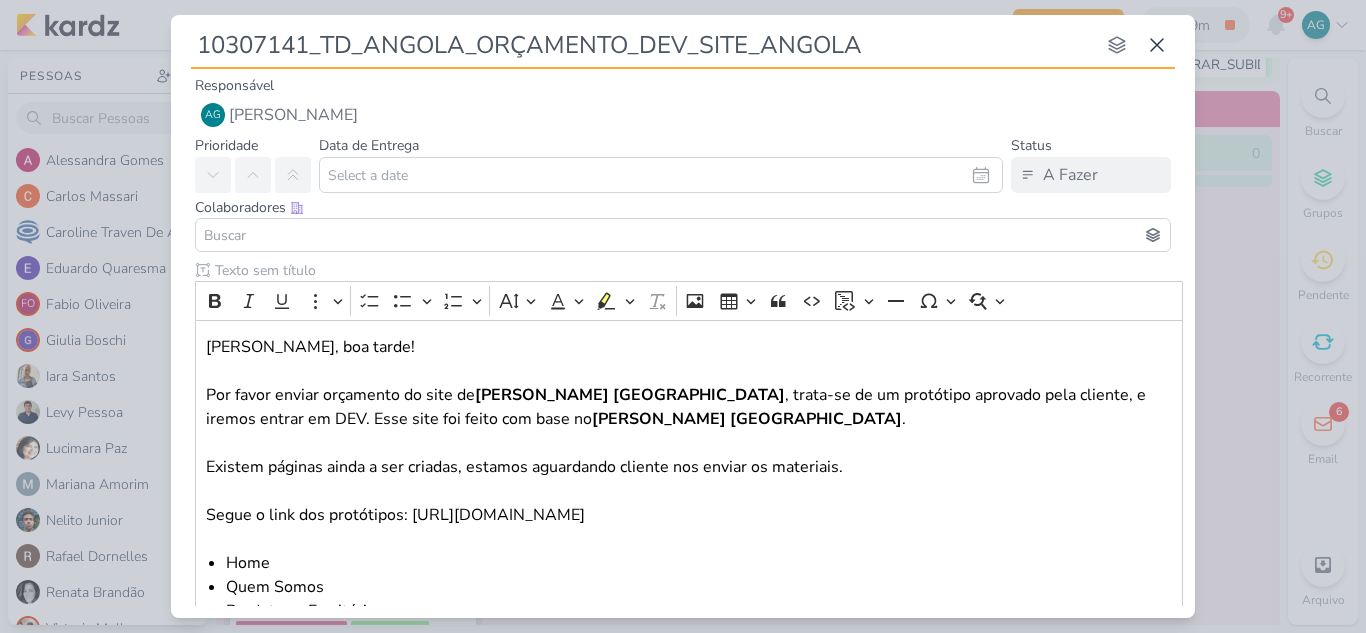 type 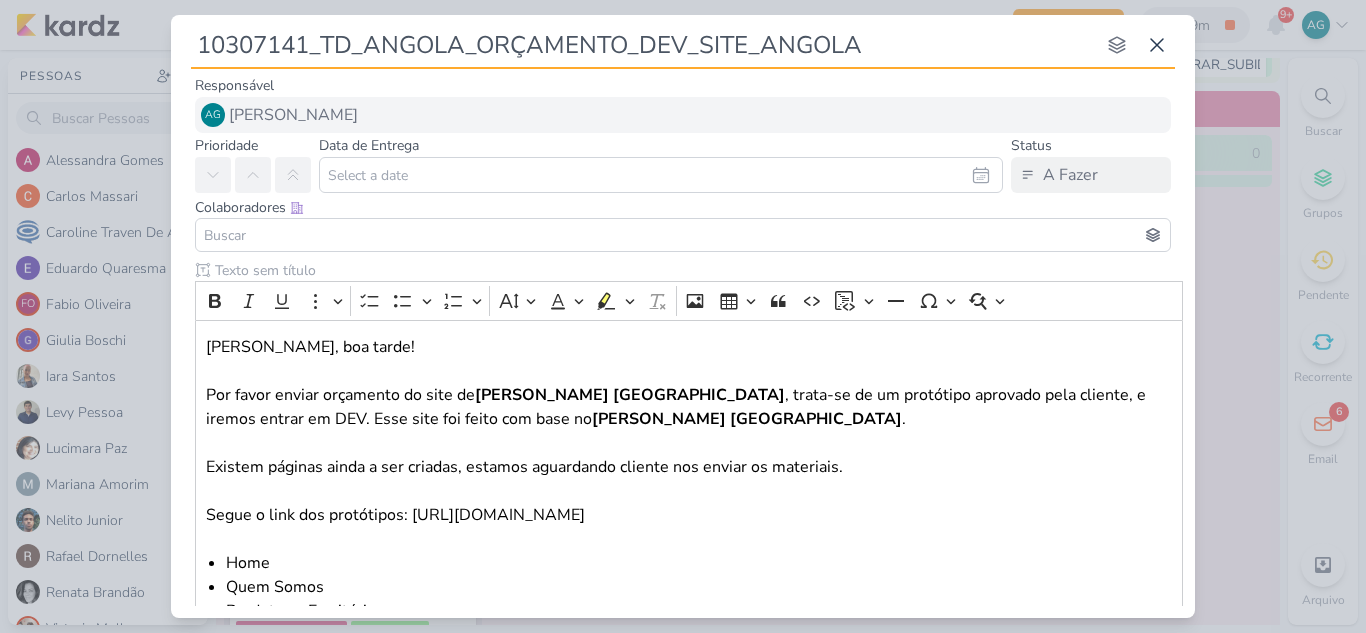 type on "10307141_TD_ANGOLA_ORÇAMENTO_DEV_SITE_ANGOLA" 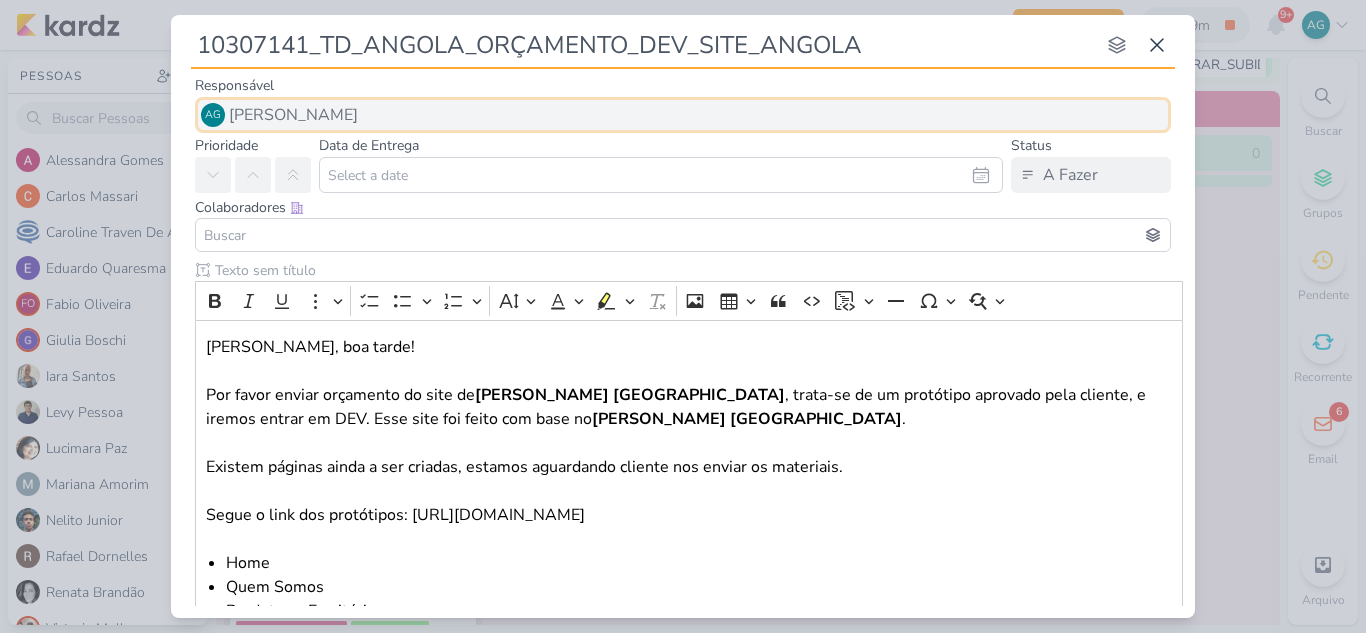 click on "[PERSON_NAME]" at bounding box center [293, 115] 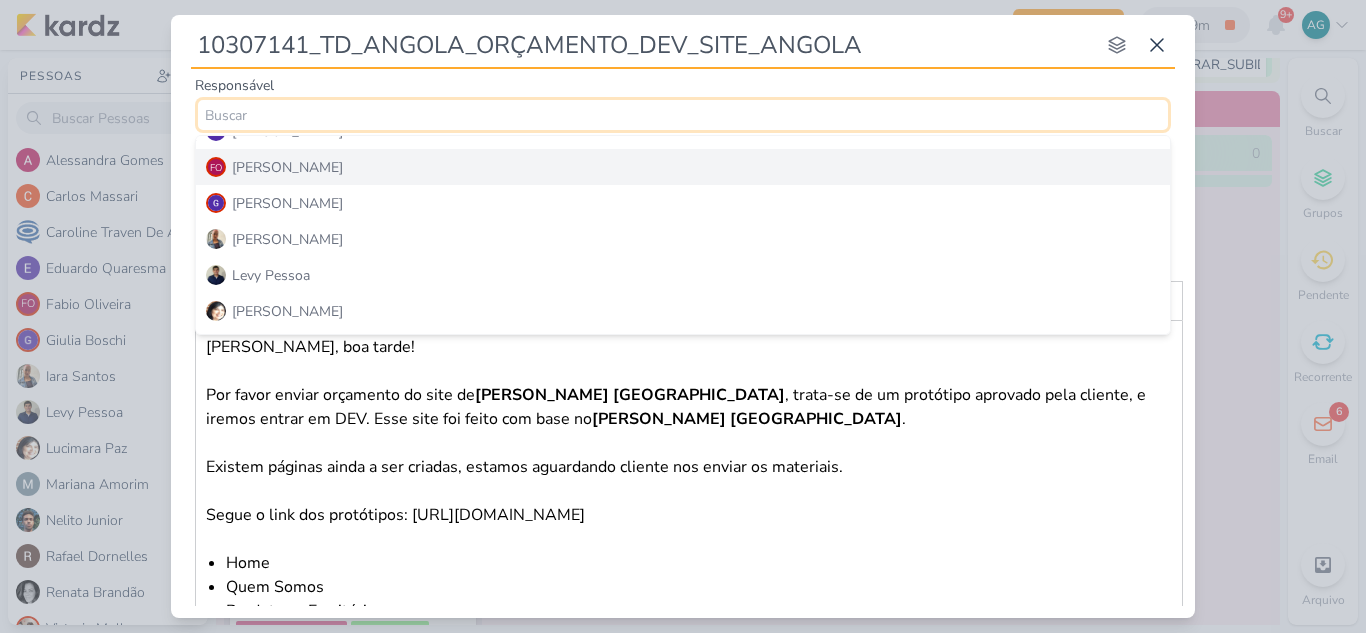 scroll, scrollTop: 200, scrollLeft: 0, axis: vertical 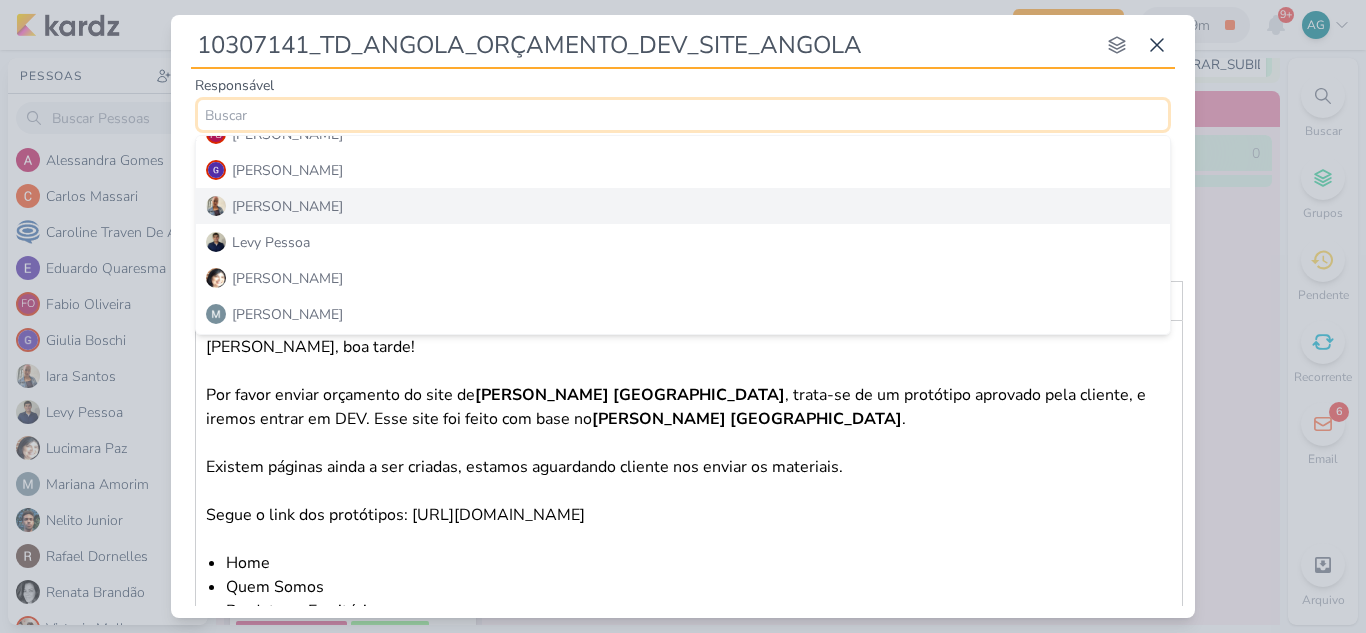 click on "Iara Santos" at bounding box center (287, 206) 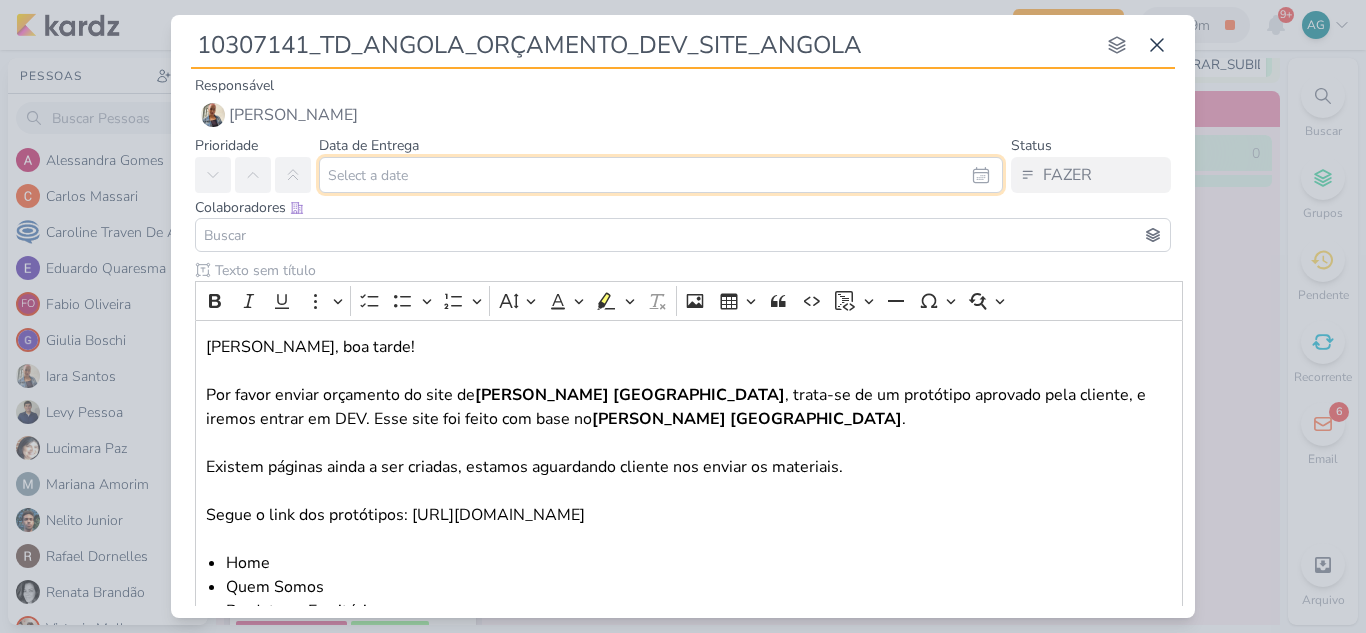 click at bounding box center (661, 175) 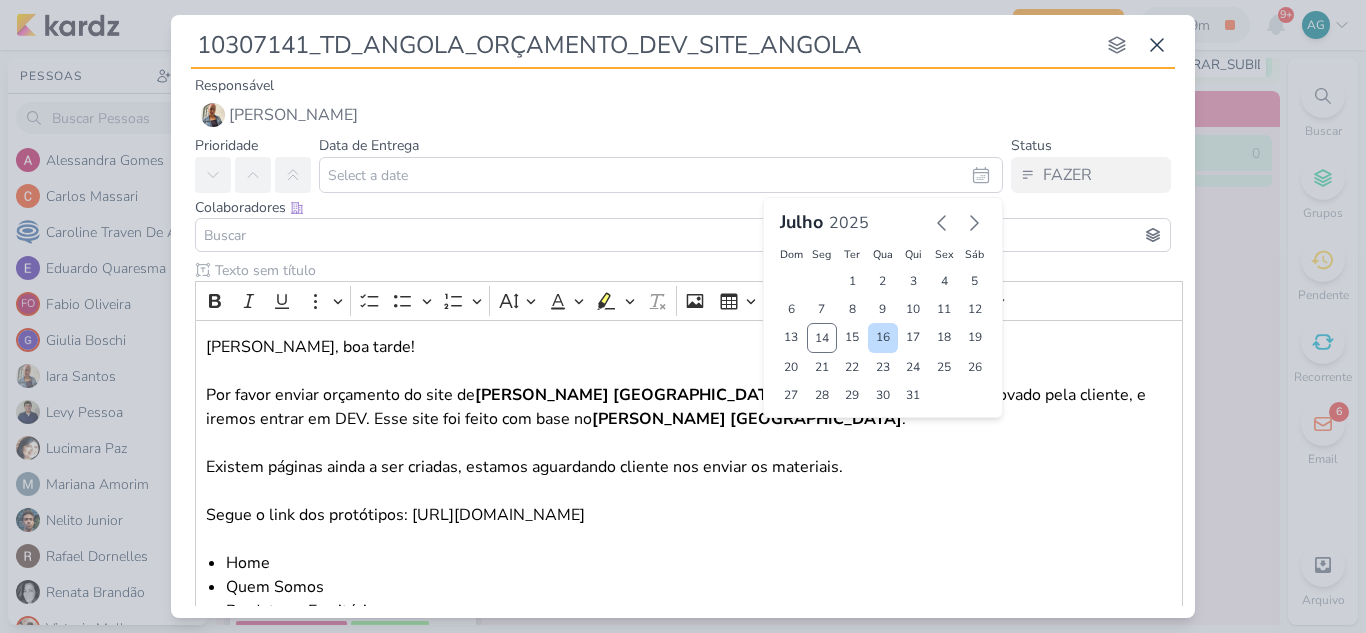 click on "16" at bounding box center [883, 338] 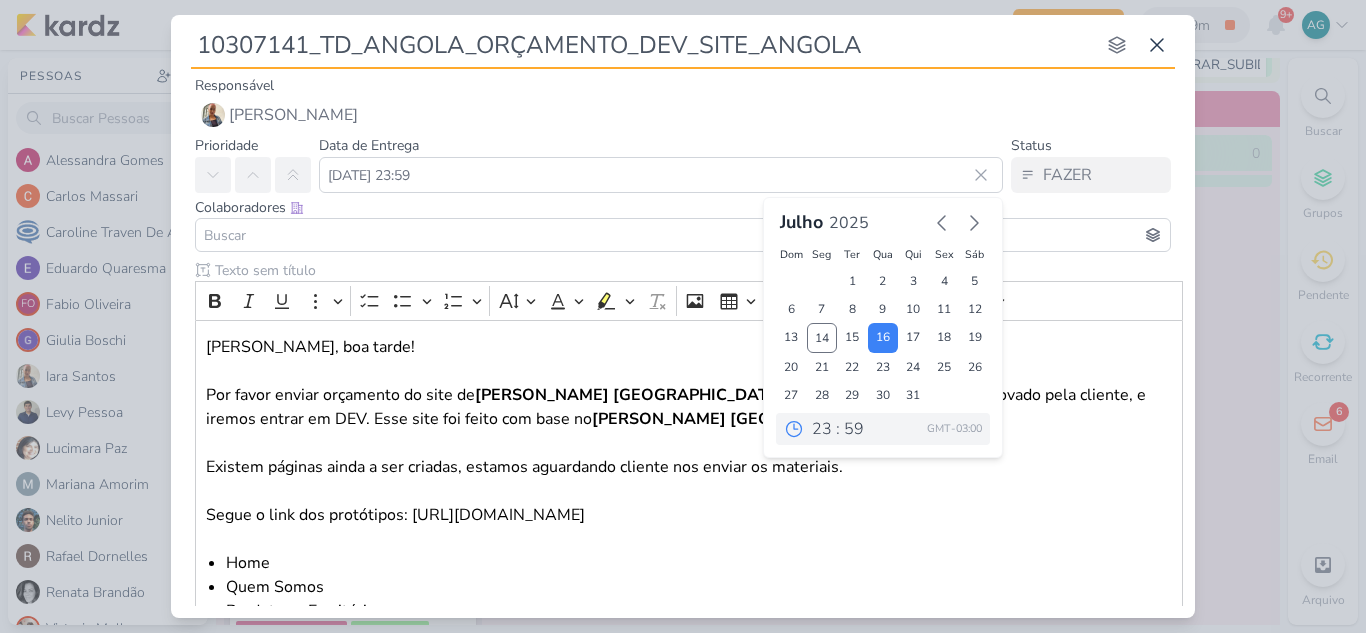 click at bounding box center [683, 235] 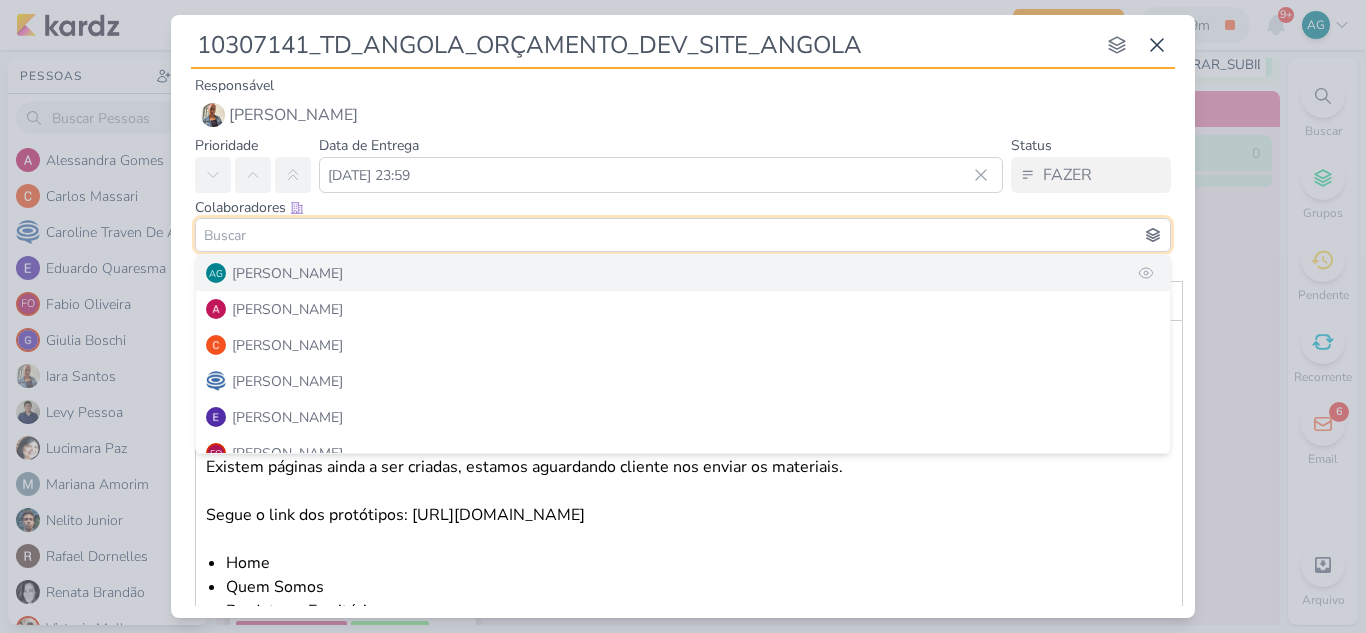 click on "AG
Aline Gimenez Graciano" at bounding box center (683, 273) 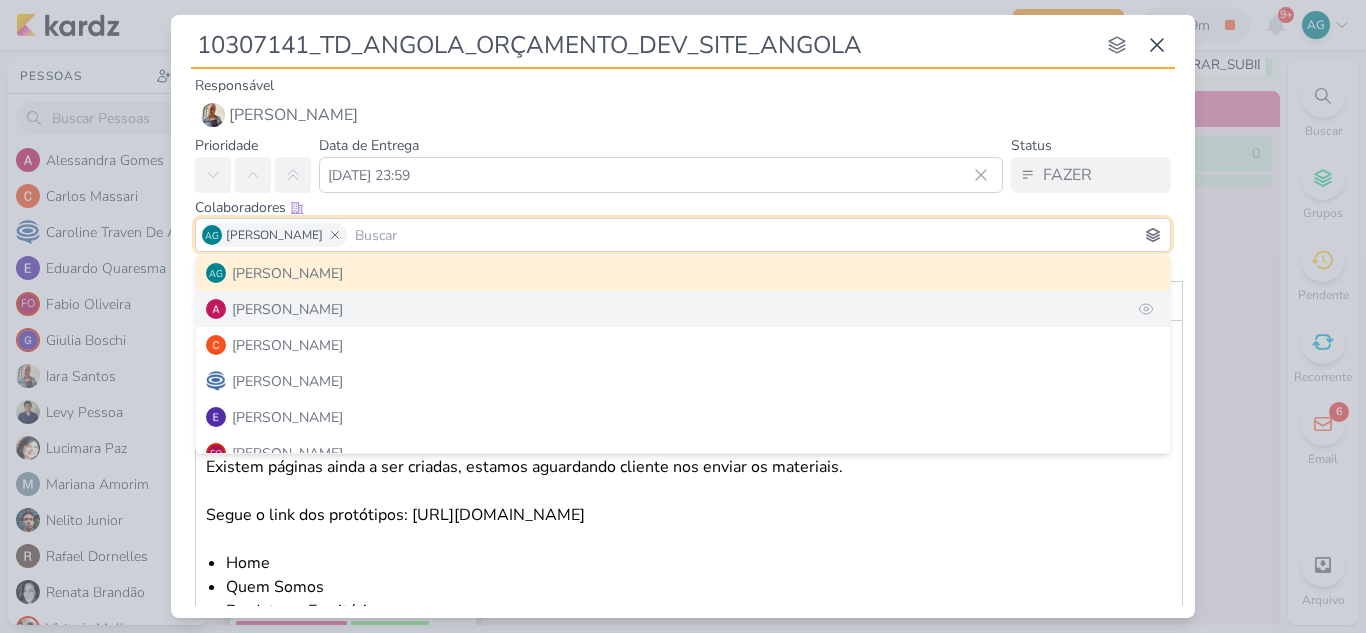 click on "Alessandra Gomes" at bounding box center (683, 309) 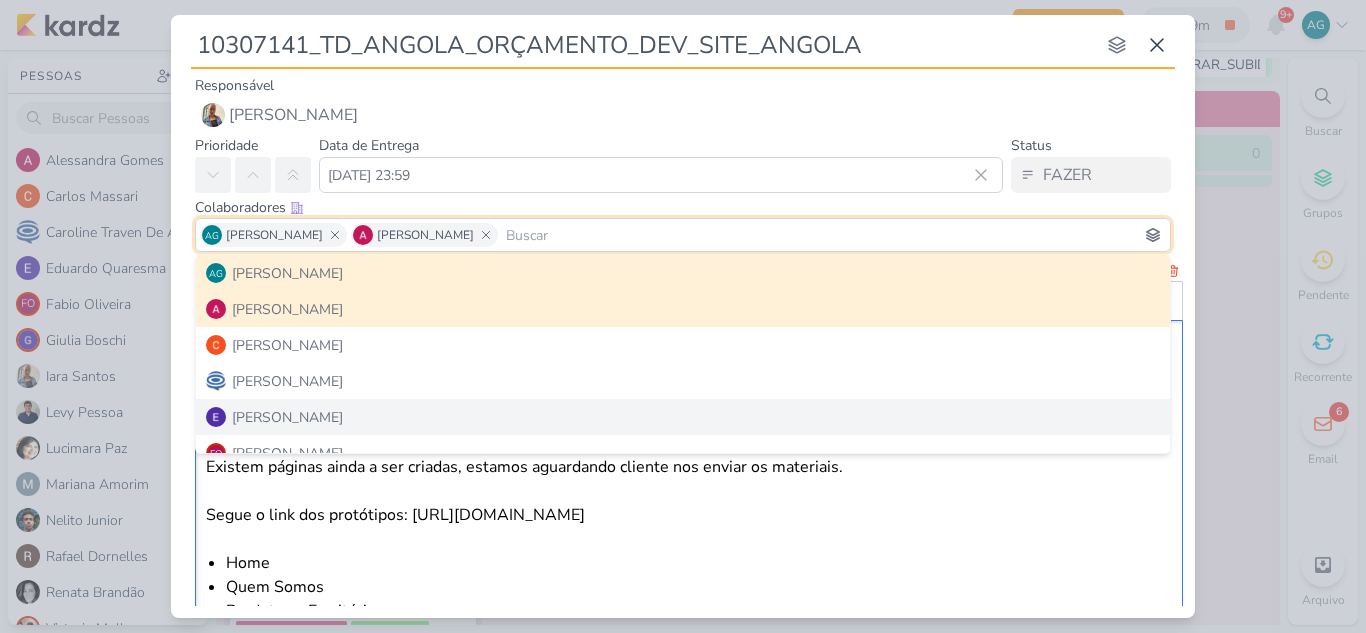 click on "Quem Somos" at bounding box center [699, 587] 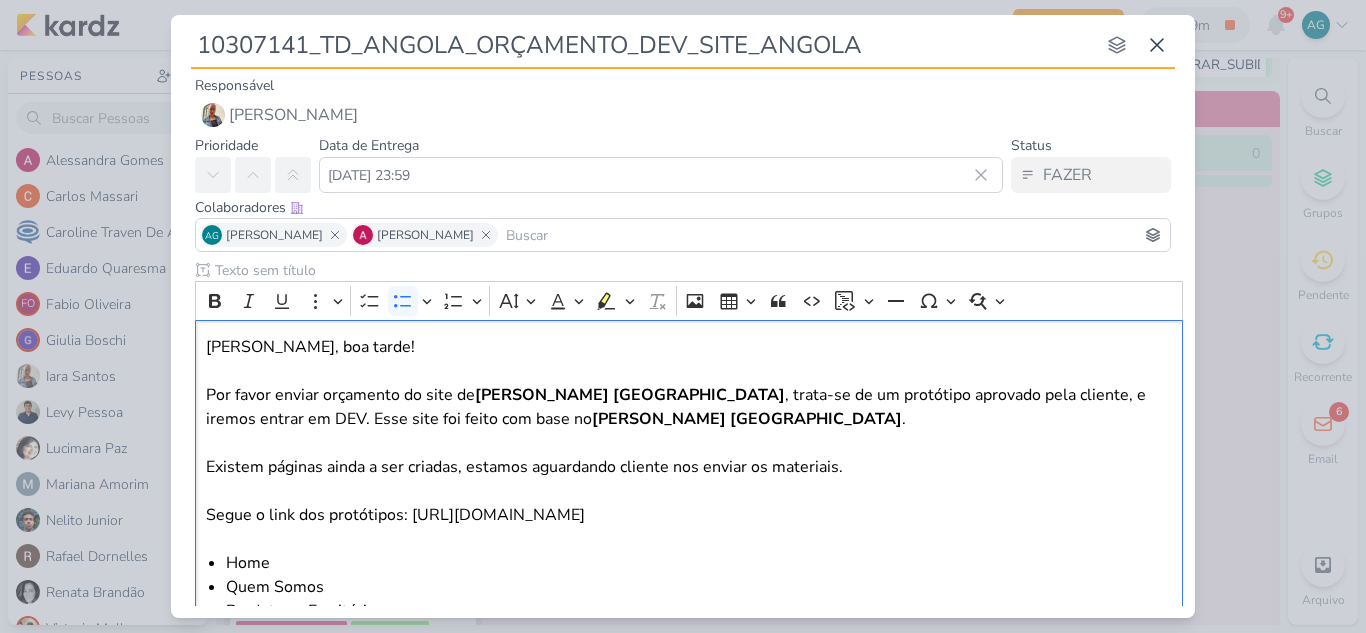 click at bounding box center (834, 235) 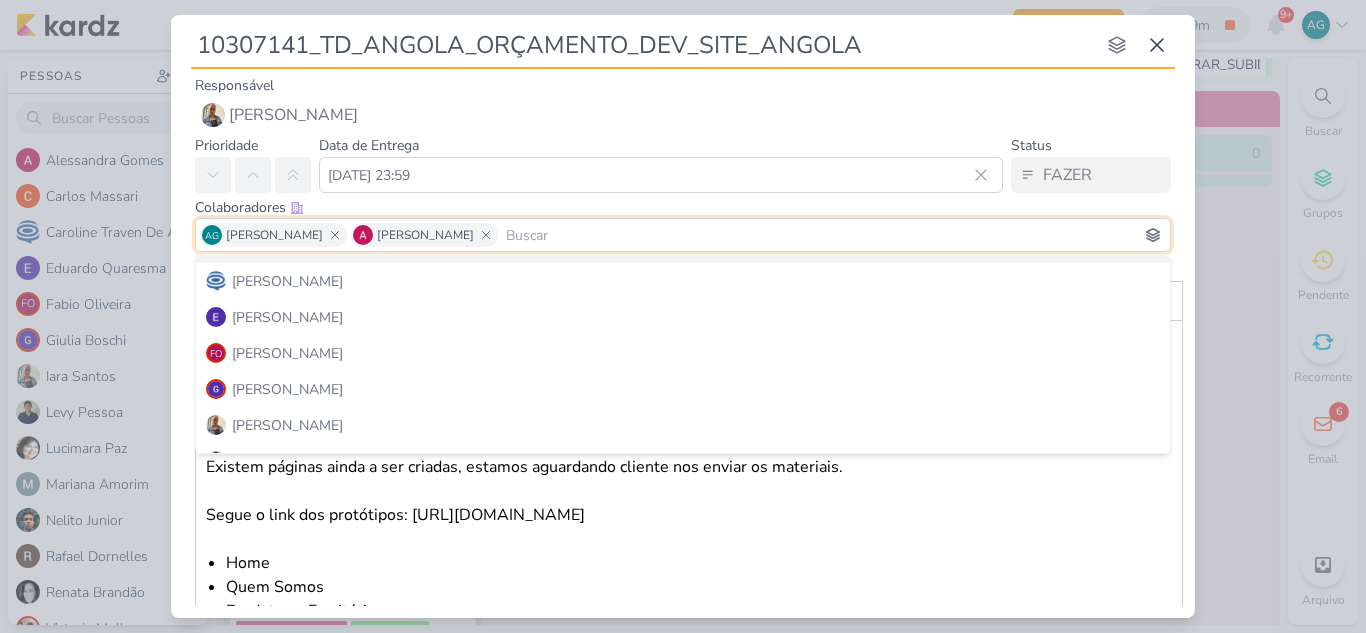 scroll, scrollTop: 200, scrollLeft: 0, axis: vertical 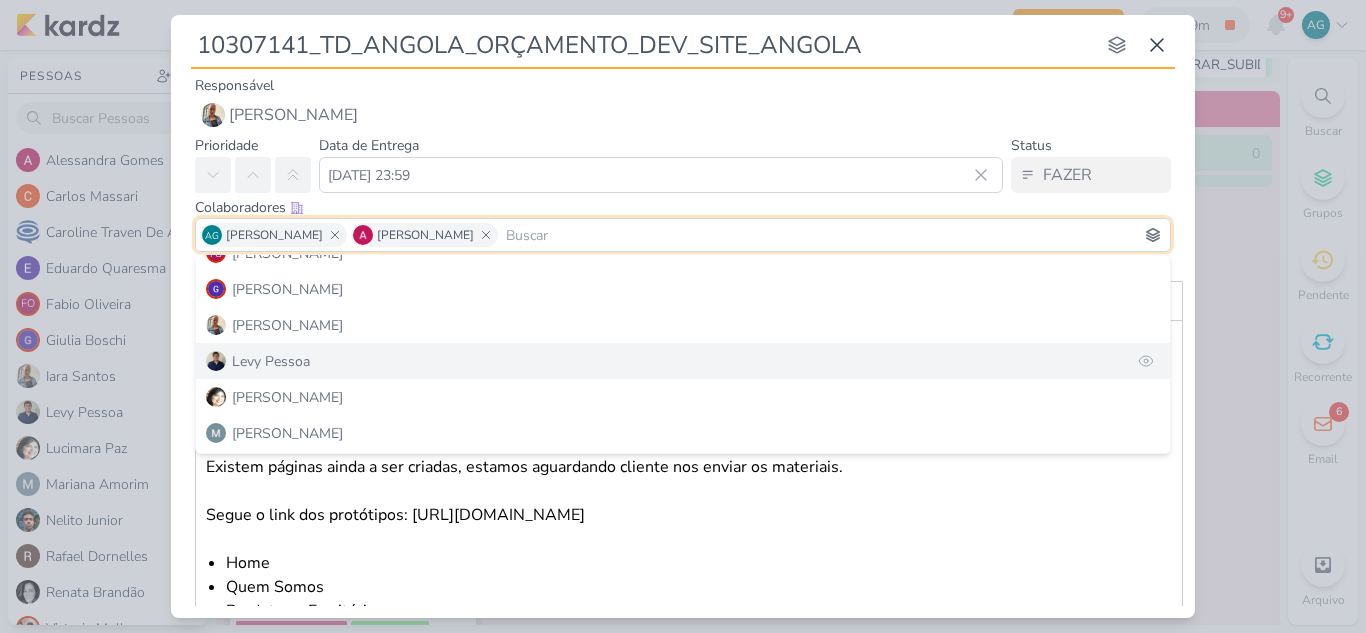 click on "Levy Pessoa" at bounding box center [683, 361] 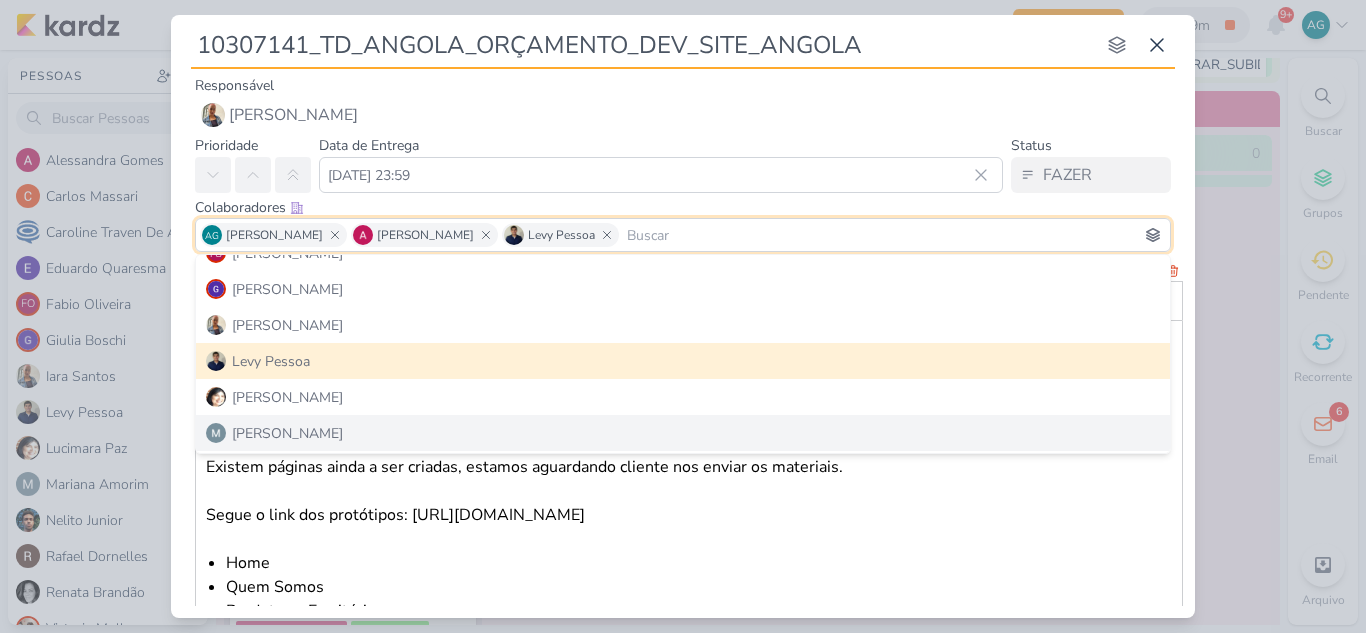 click on "Produtos – Escritórios" at bounding box center (699, 611) 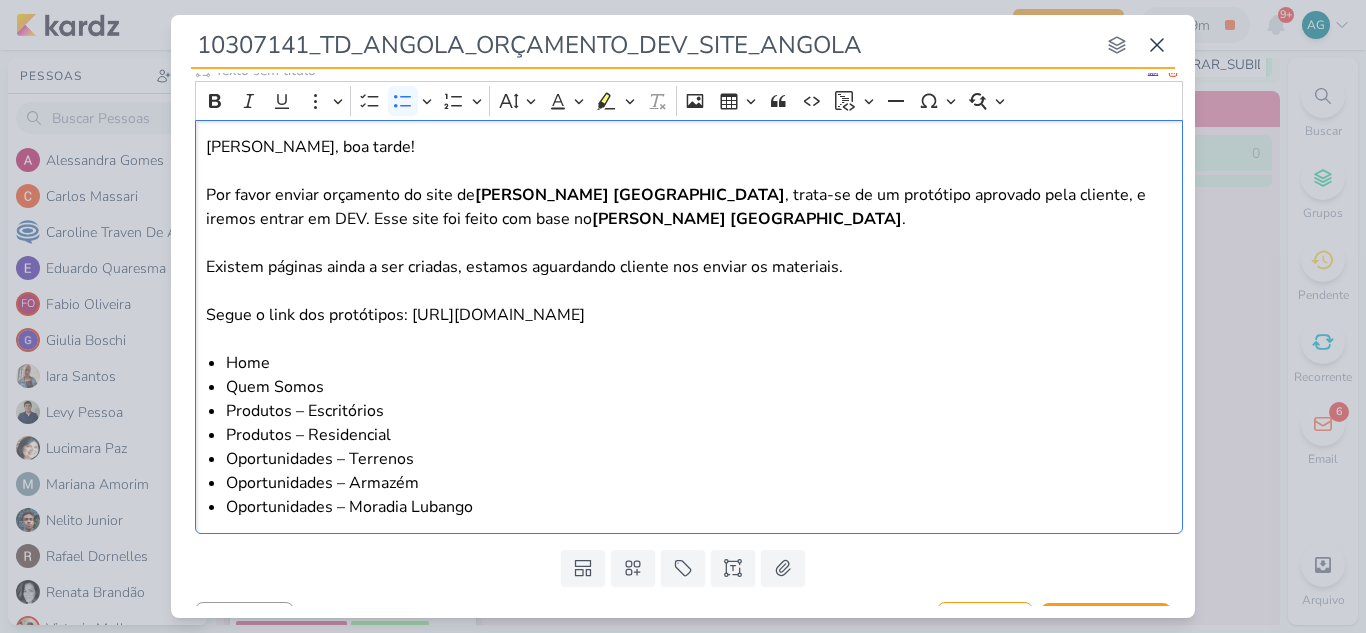 scroll, scrollTop: 239, scrollLeft: 0, axis: vertical 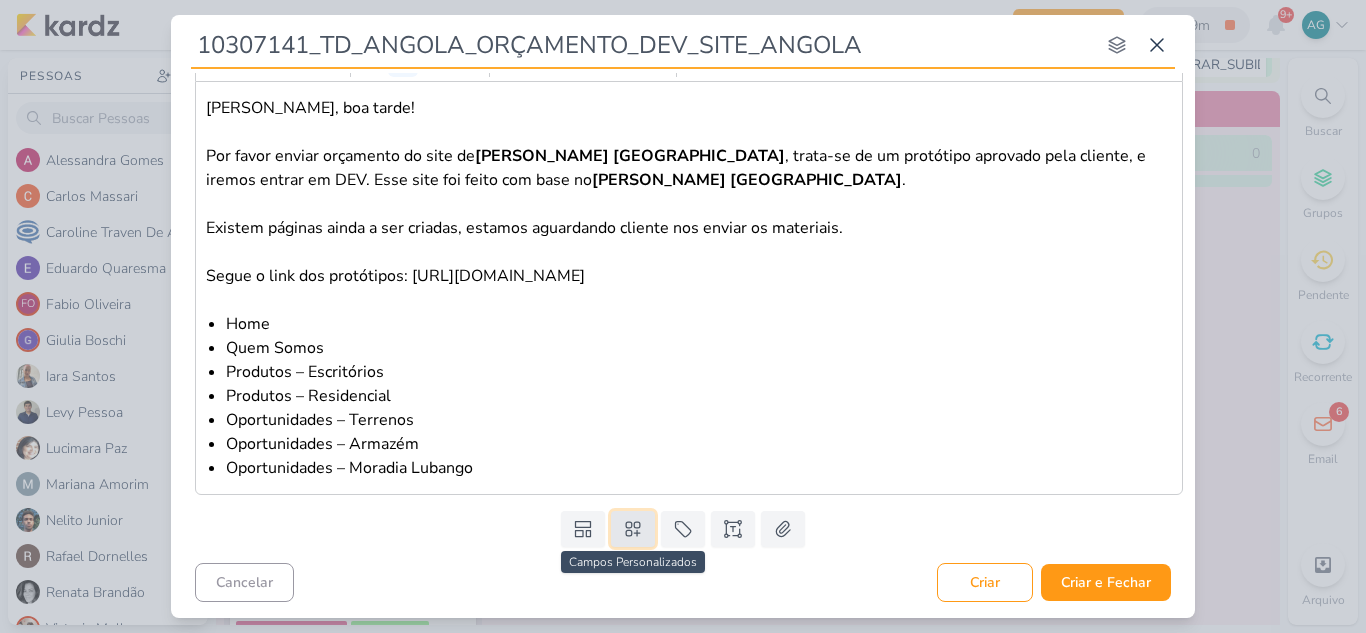 click 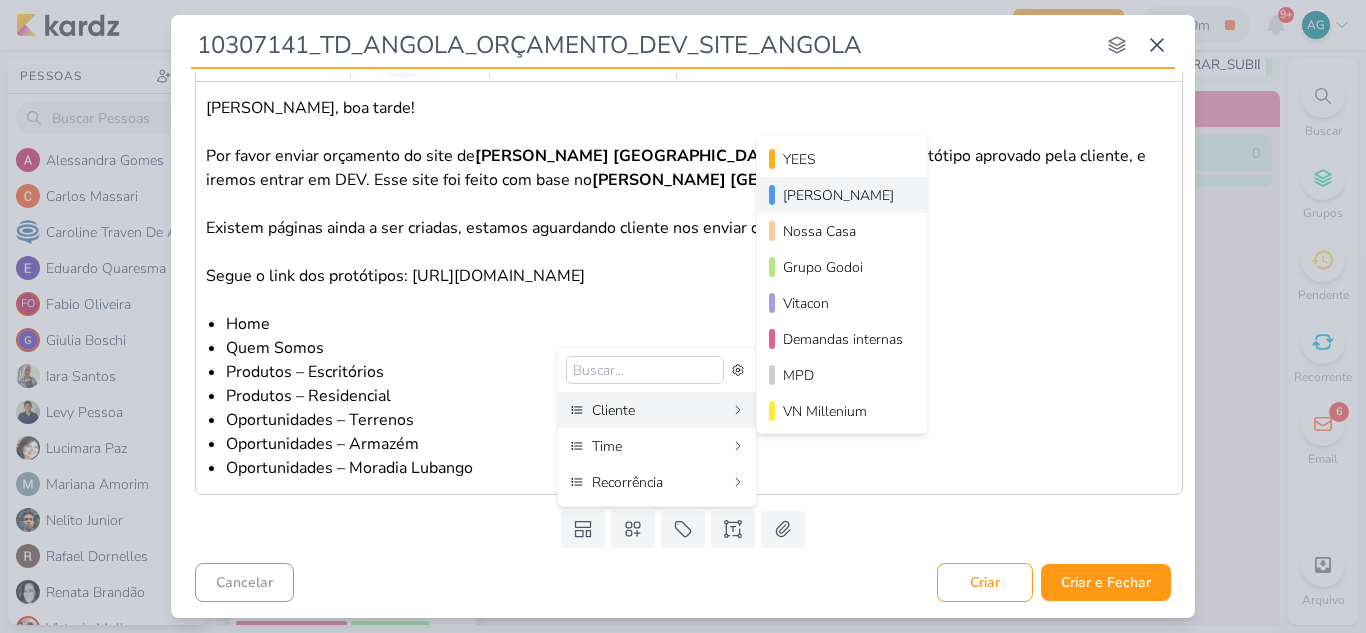 click on "[PERSON_NAME]" at bounding box center [843, 195] 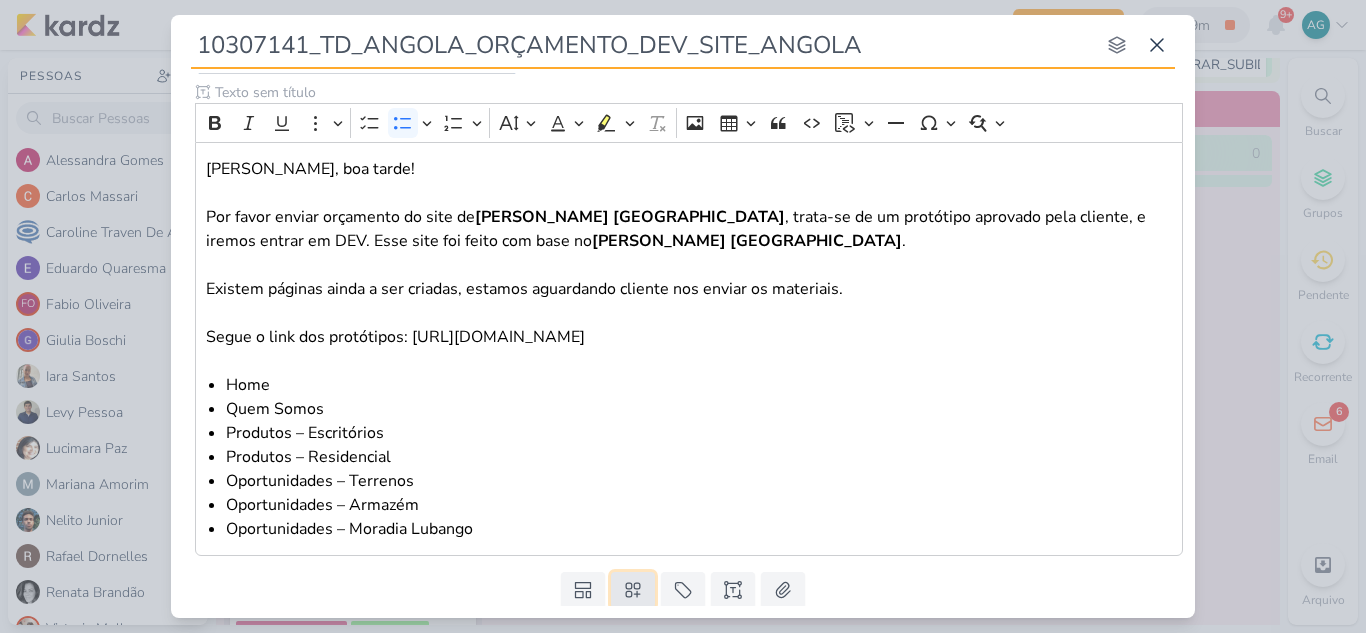 click 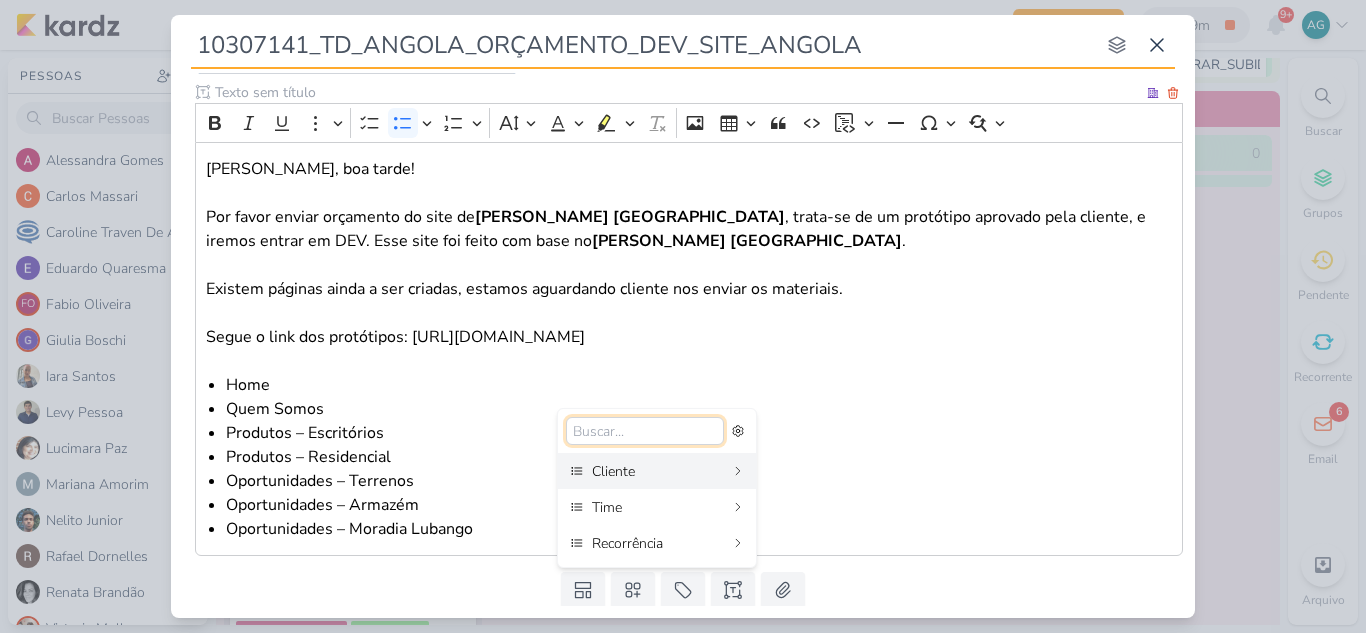 scroll, scrollTop: 300, scrollLeft: 0, axis: vertical 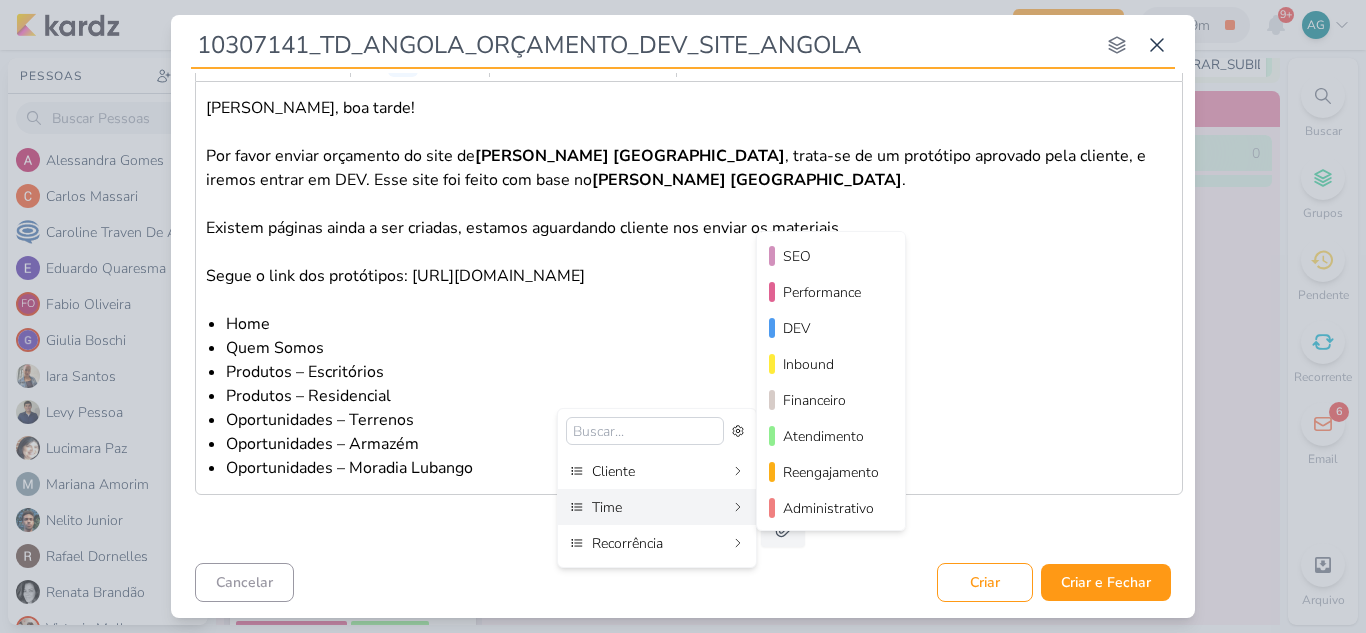 click on "Time" at bounding box center [658, 507] 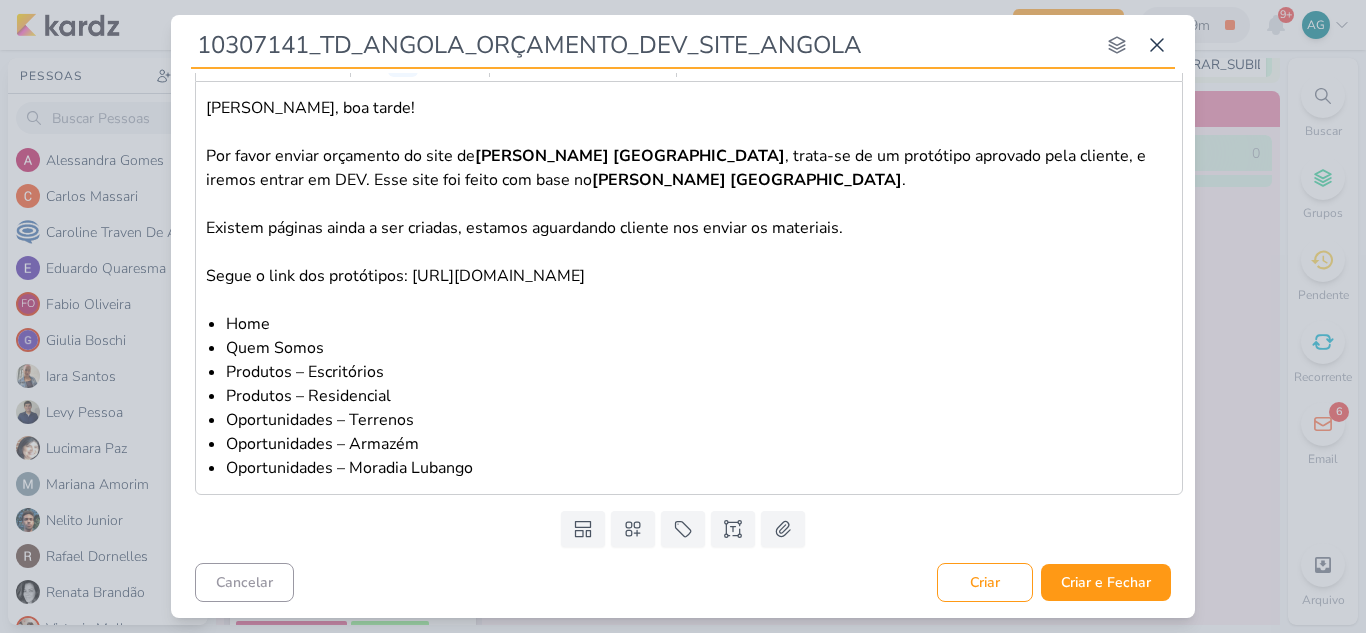 click on "Templates
Campos Personalizados
Cliente
YEES MPD" at bounding box center (683, 529) 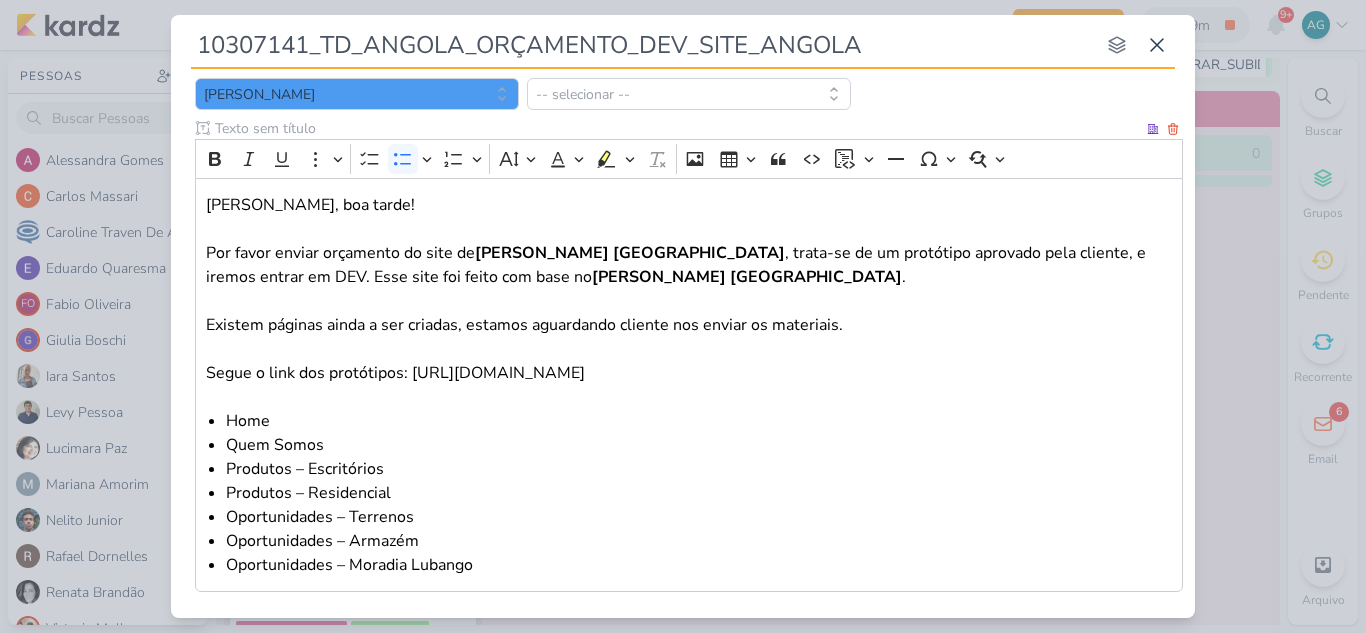 scroll, scrollTop: 0, scrollLeft: 0, axis: both 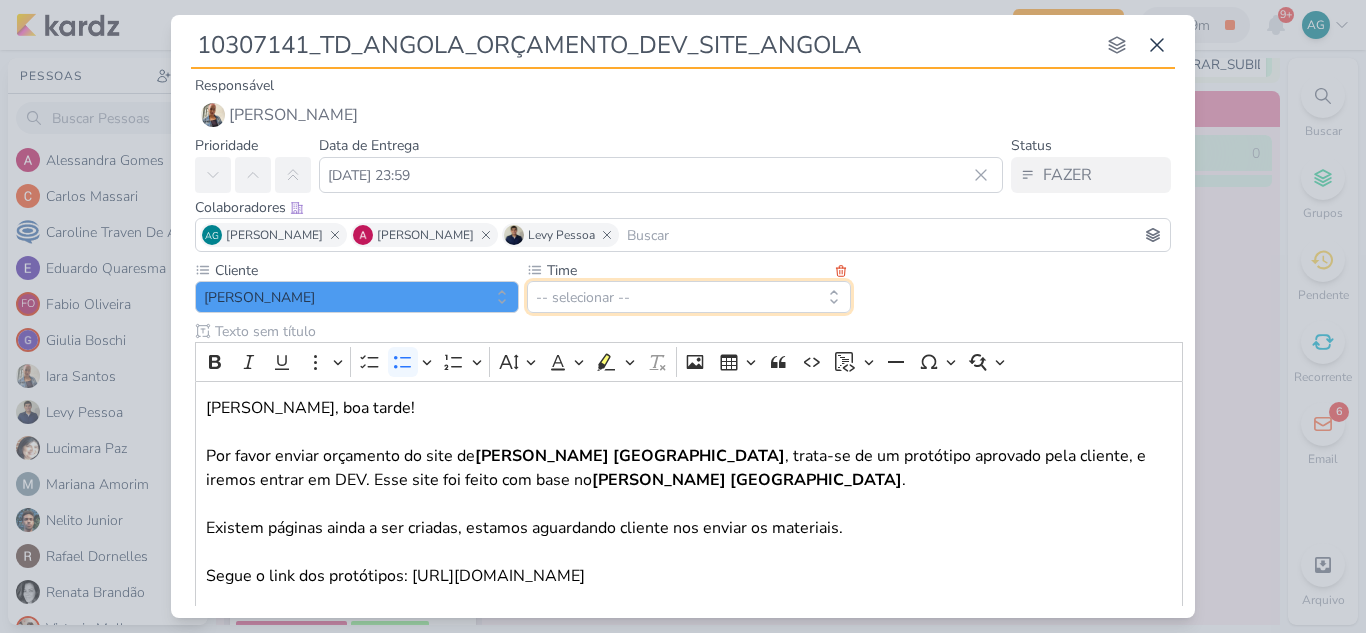 click on "-- selecionar --" at bounding box center [689, 297] 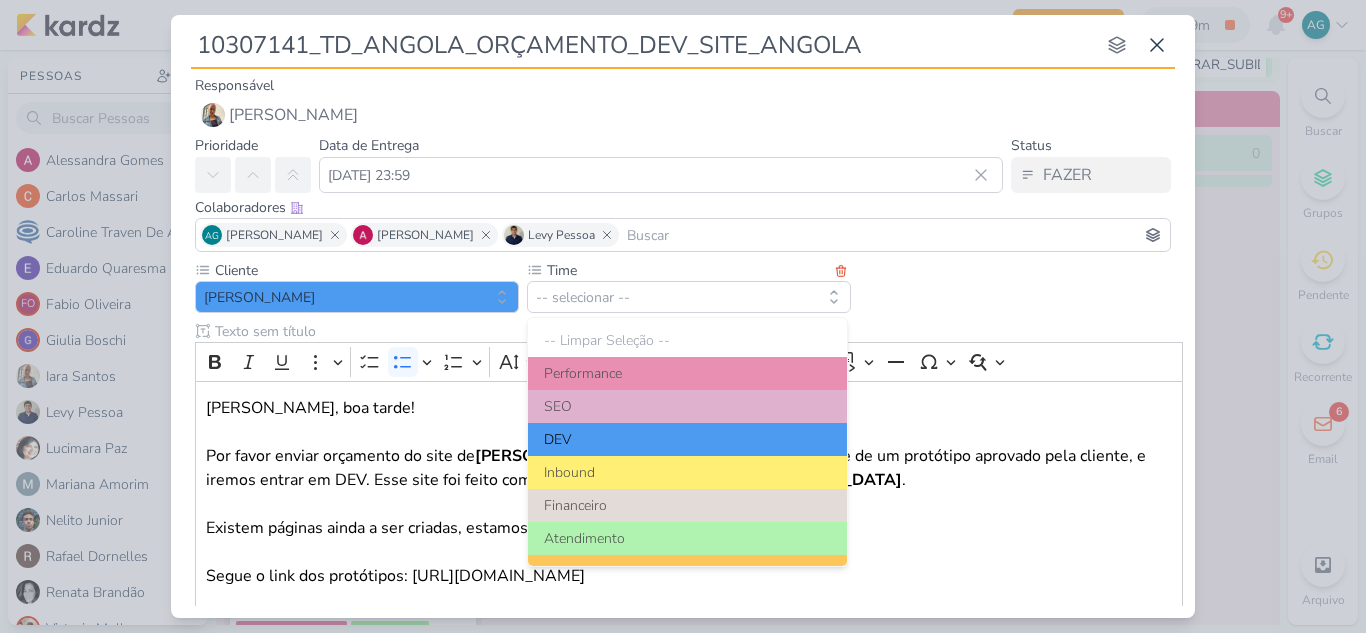 click on "DEV" at bounding box center [687, 439] 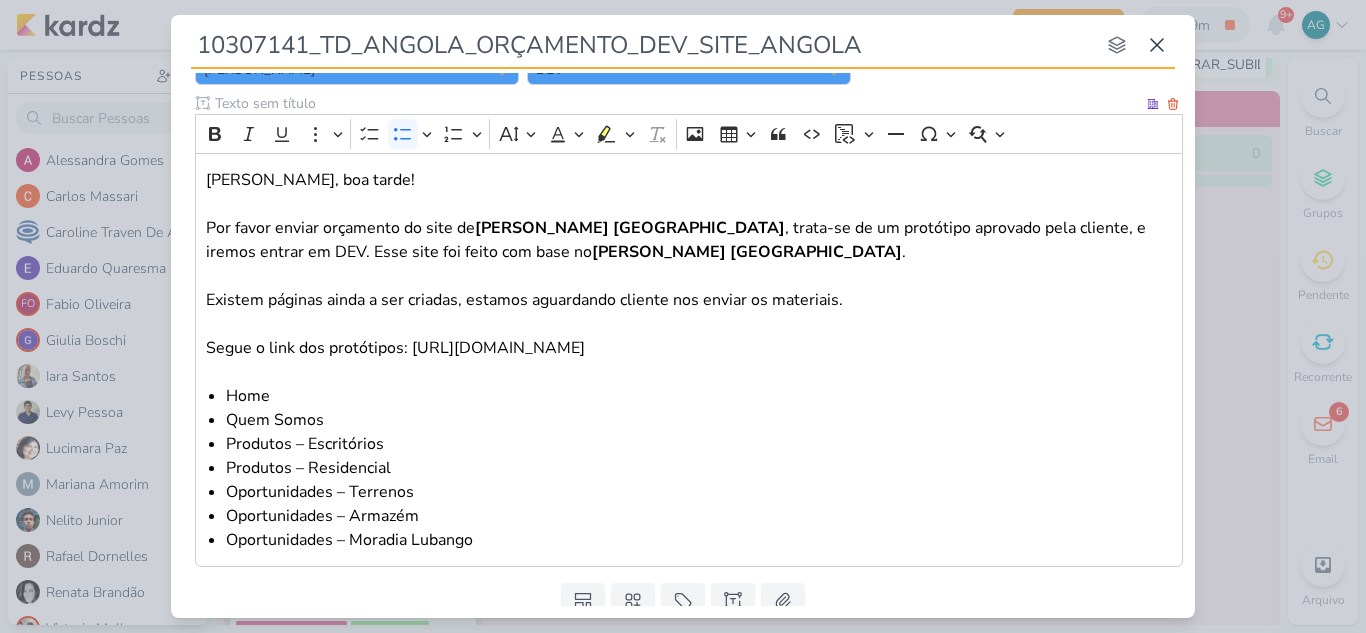 scroll, scrollTop: 300, scrollLeft: 0, axis: vertical 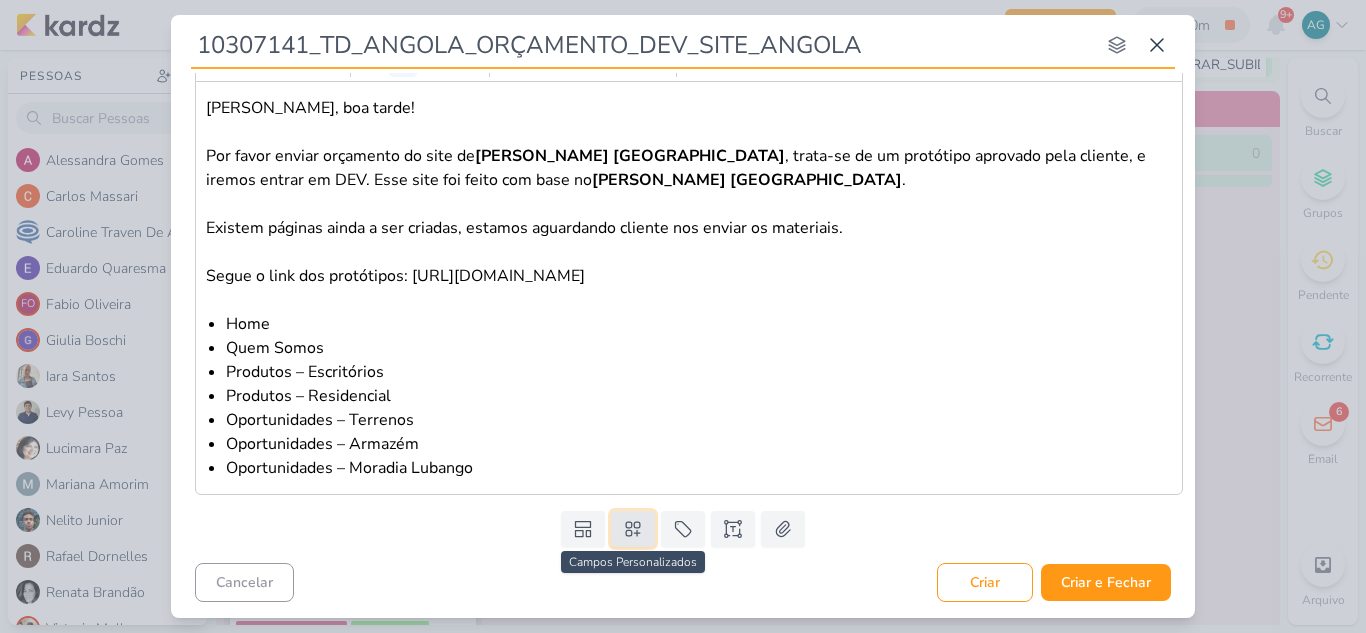 click 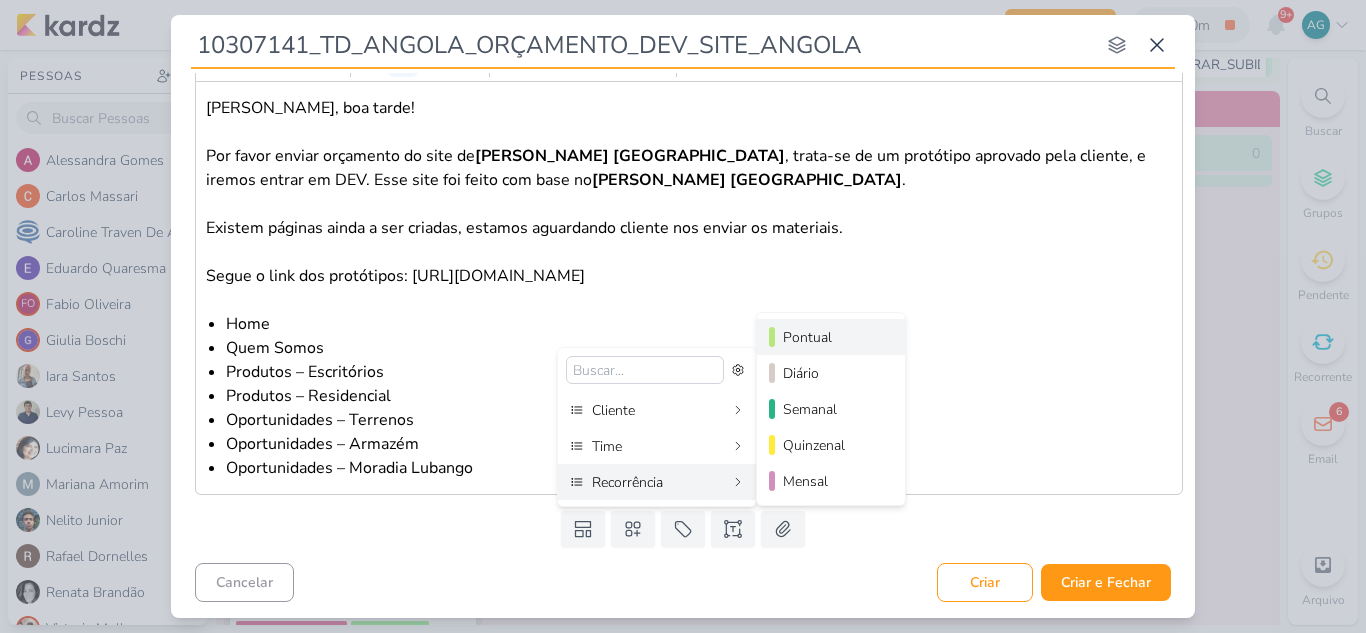 click on "Pontual" at bounding box center (832, 337) 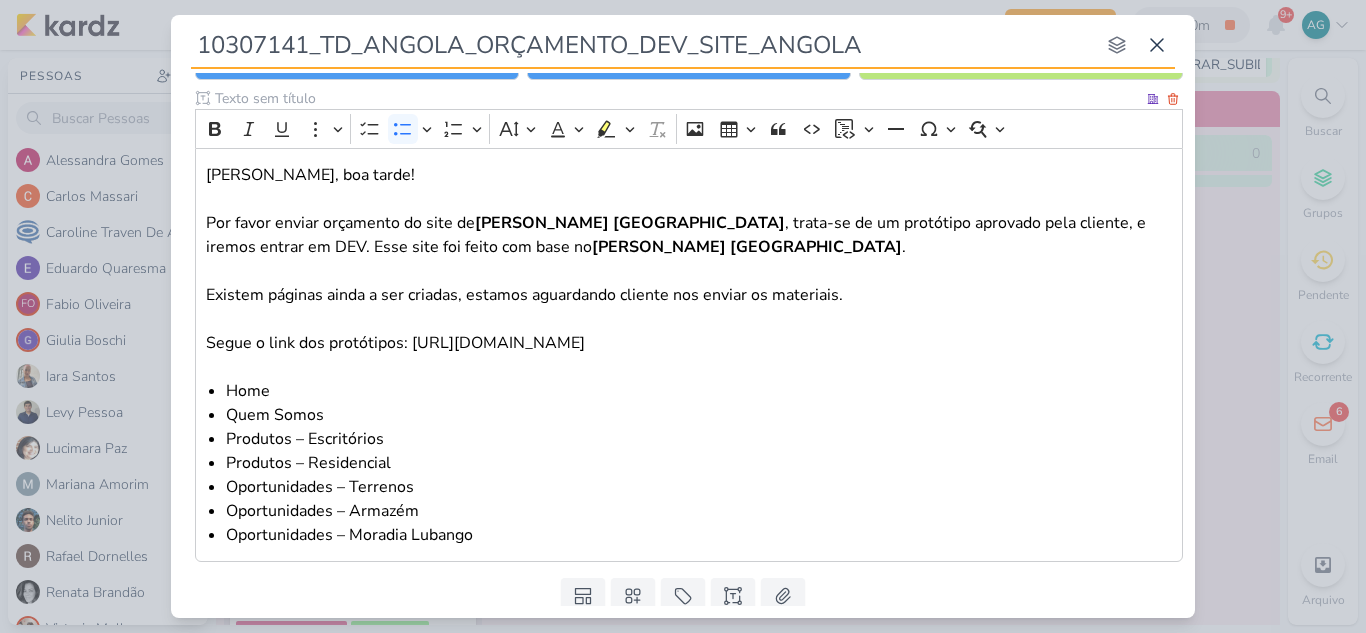 scroll, scrollTop: 200, scrollLeft: 0, axis: vertical 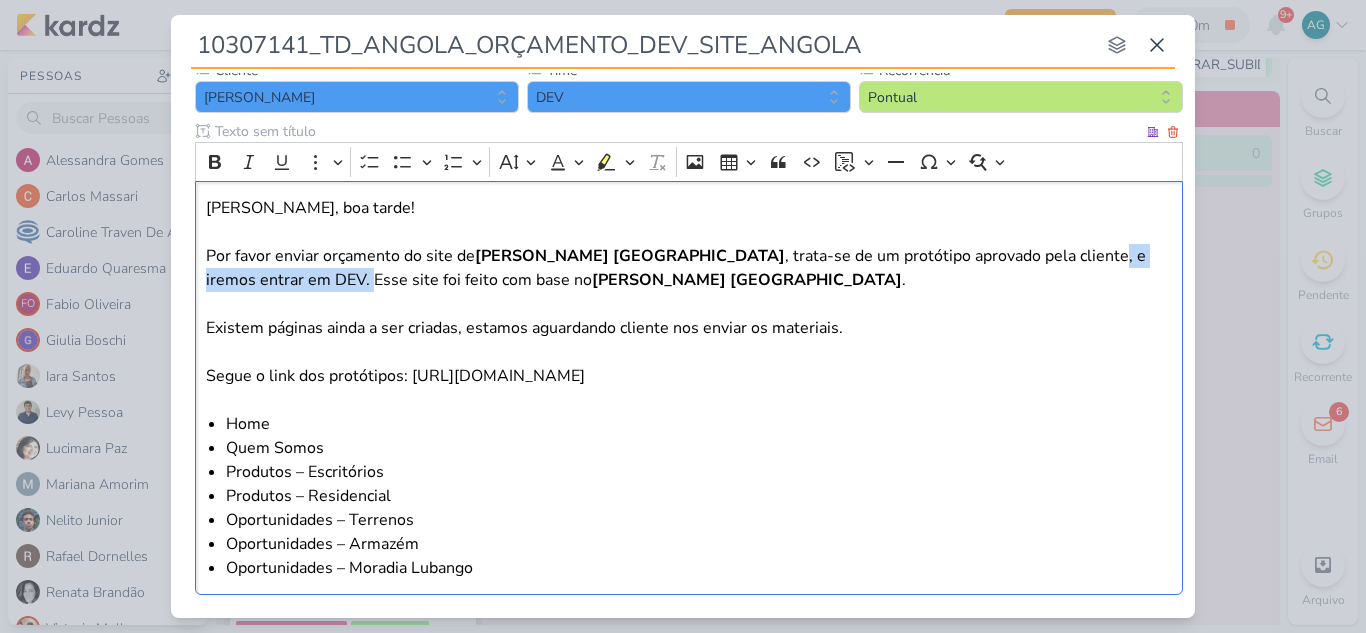 drag, startPoint x: 988, startPoint y: 255, endPoint x: 245, endPoint y: 273, distance: 743.218 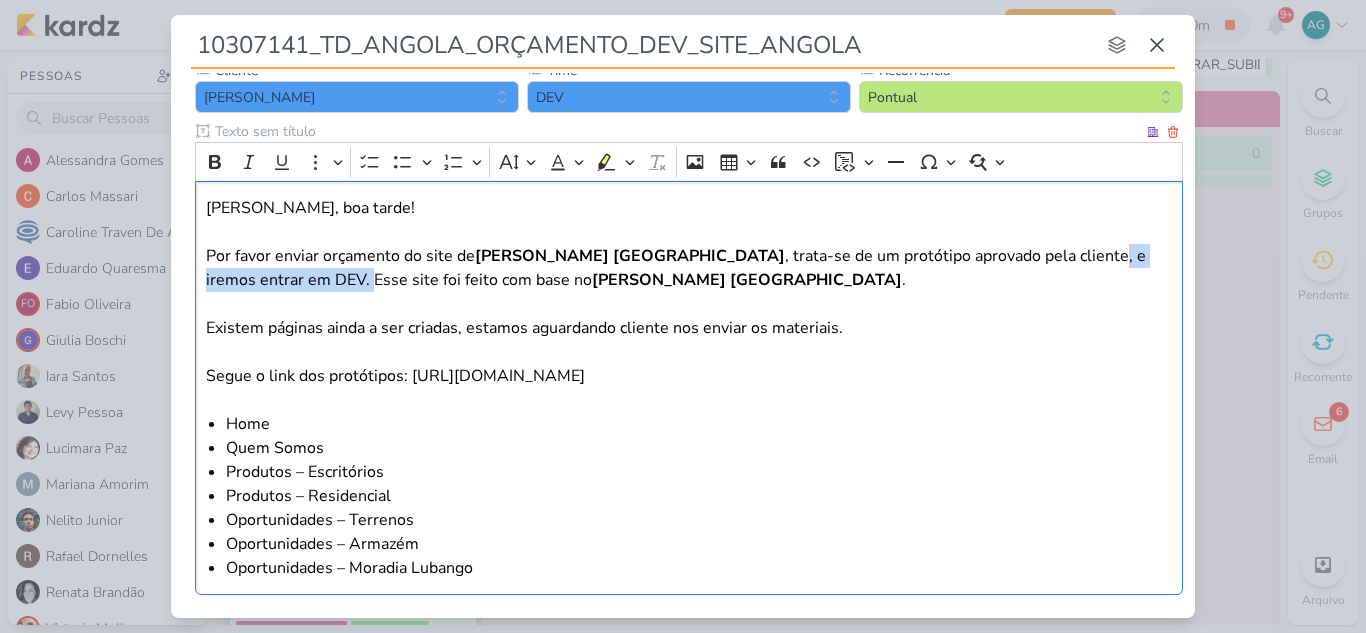 click on "Fabio, boa tarde! Por favor enviar orçamento do site de  Teixeira Duarte Angola , trata-se de um protótipo aprovado pela cliente, e iremos entrar em DEV. Esse site foi feito com base no  Teixeira Duarte Brasil .  Existem páginas ainda a ser criadas, estamos aguardando cliente nos enviar os materiais. Segue o link dos protótipos: https://xd.adobe.com/view/ba382cde-1d25-41e9-bc96-22fe987e321b-ef6b/" at bounding box center [689, 292] 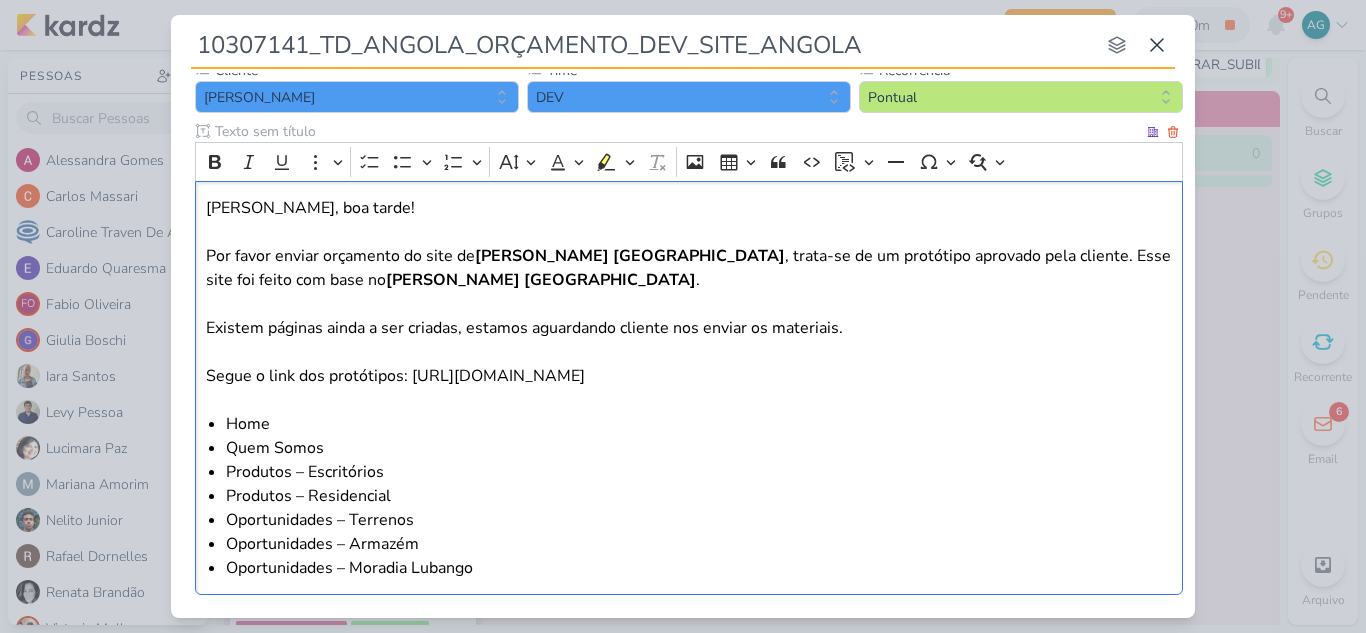 click on "Fabio, boa tarde! Por favor enviar orçamento do site de  Teixeira Duarte Angola , trata-se de um protótipo aprovado pela cliente. Esse site foi feito com base no  Teixeira Duarte Brasil .  Existem páginas ainda a ser criadas, estamos aguardando cliente nos enviar os materiais. Segue o link dos protótipos: https://xd.adobe.com/view/ba382cde-1d25-41e9-bc96-22fe987e321b-ef6b/" at bounding box center [689, 292] 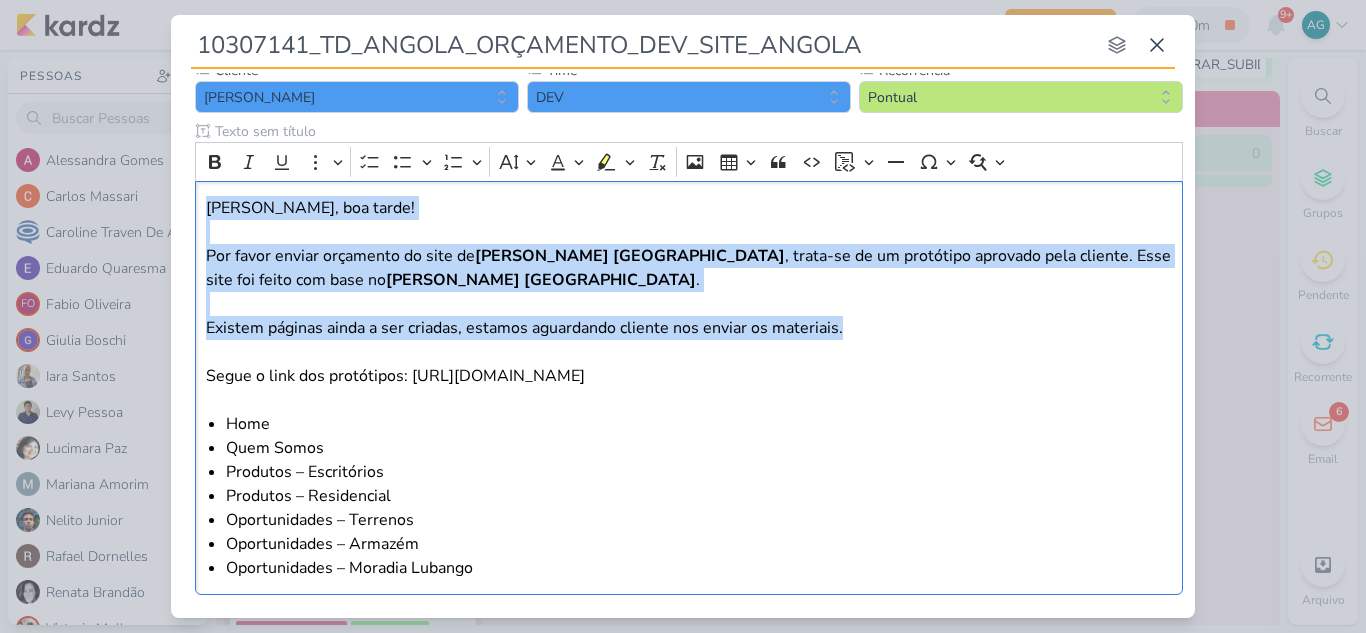 drag, startPoint x: 922, startPoint y: 336, endPoint x: 141, endPoint y: 212, distance: 790.78253 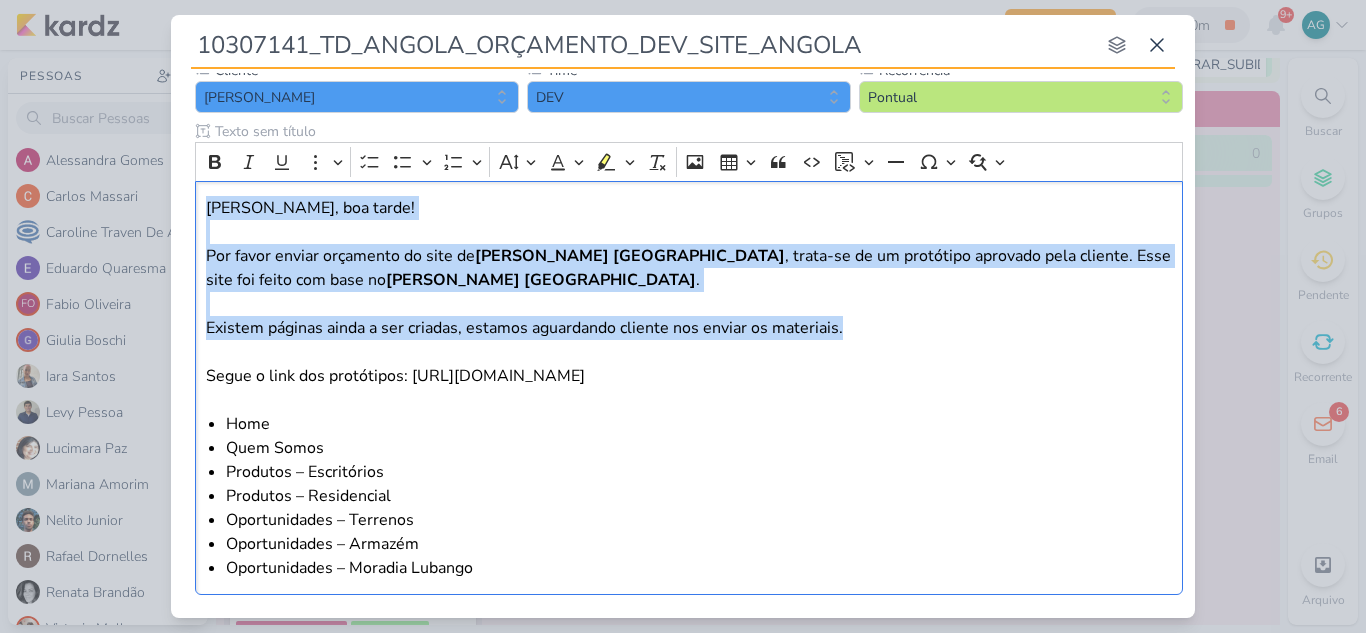 click on "10307141_TD_ANGOLA_ORÇAMENTO_DEV_SITE_ANGOLA
nenhum grupo disponível
esc
Responsável
Iara Santos
AG
Aline Gimenez Graciano
Alessandra Gomes
Carlos Massari" at bounding box center (683, 316) 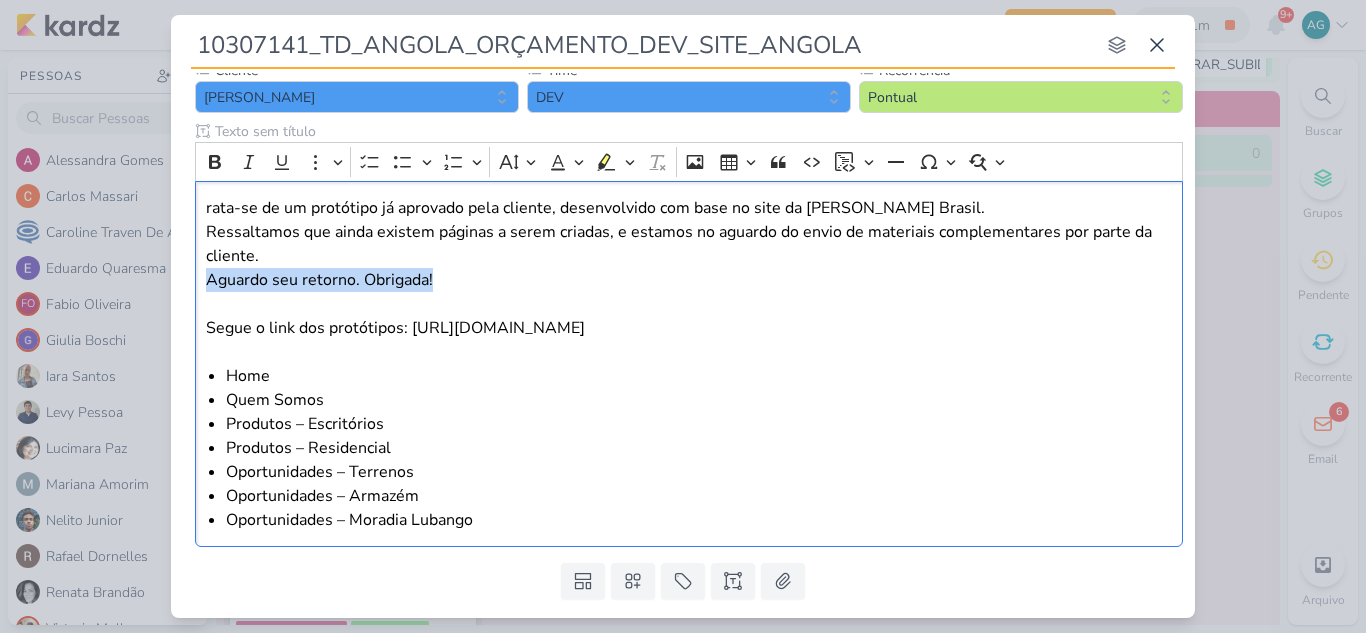 drag, startPoint x: 479, startPoint y: 280, endPoint x: 190, endPoint y: 283, distance: 289.01556 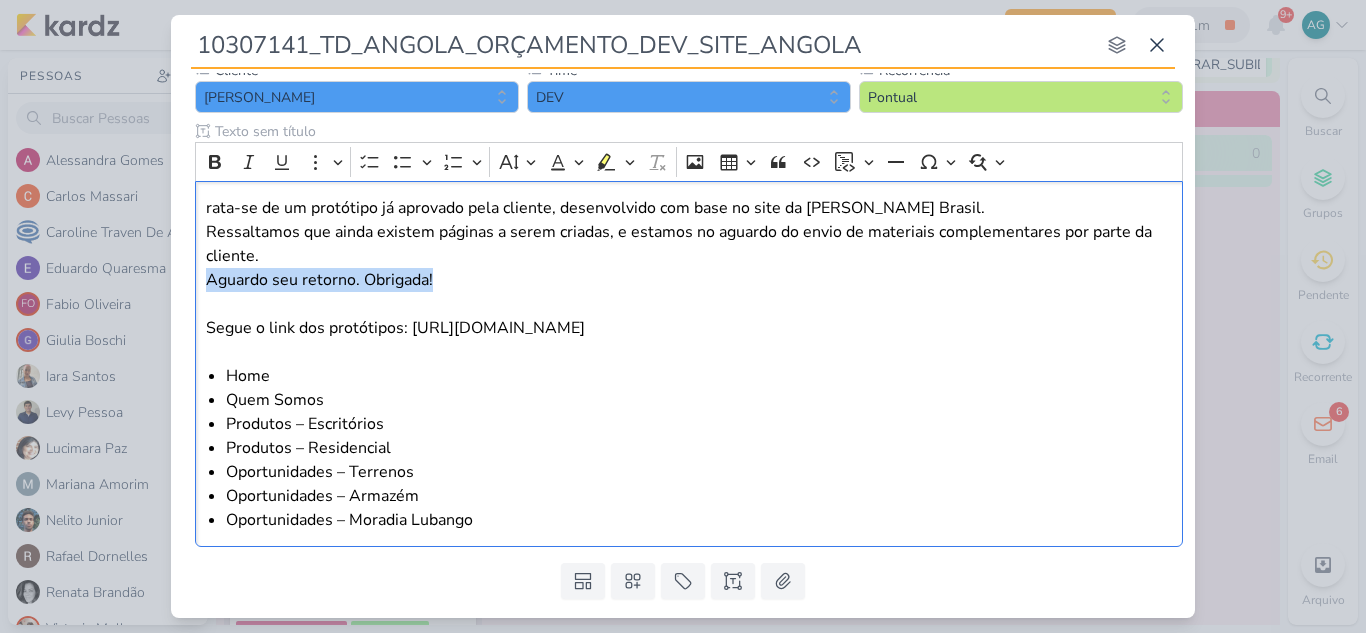 click on "Cliente
Teixeira Duarte
Time" at bounding box center [683, 307] 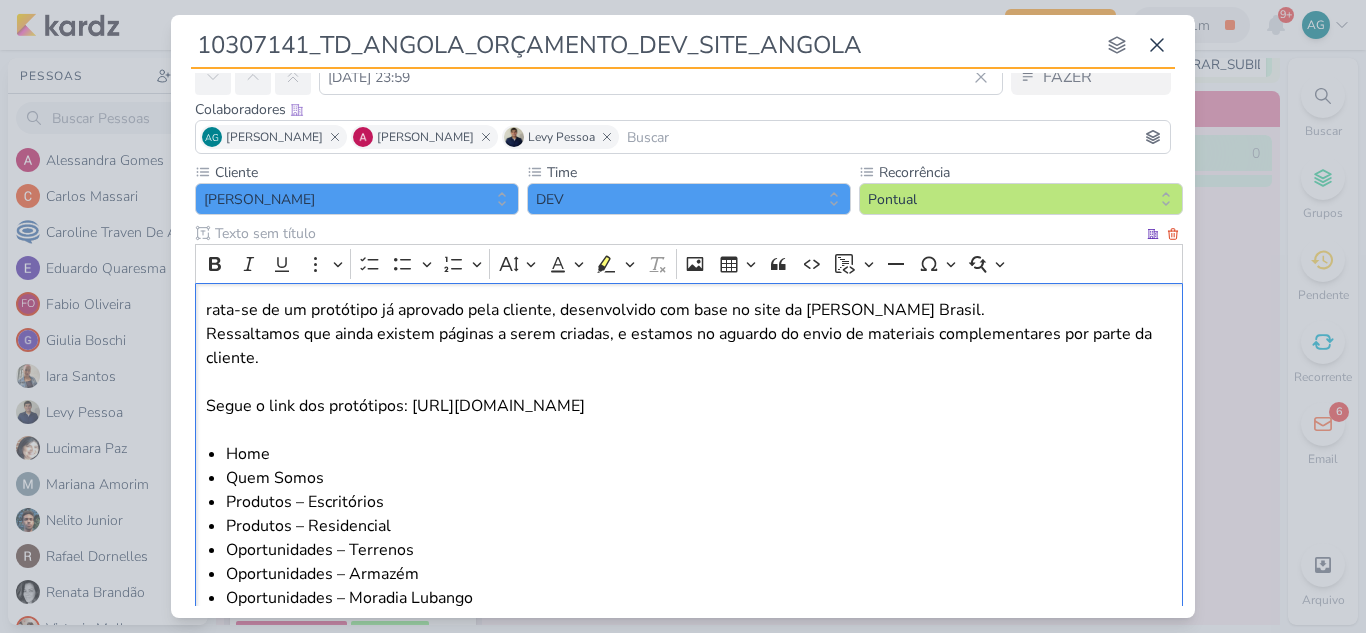 scroll, scrollTop: 0, scrollLeft: 0, axis: both 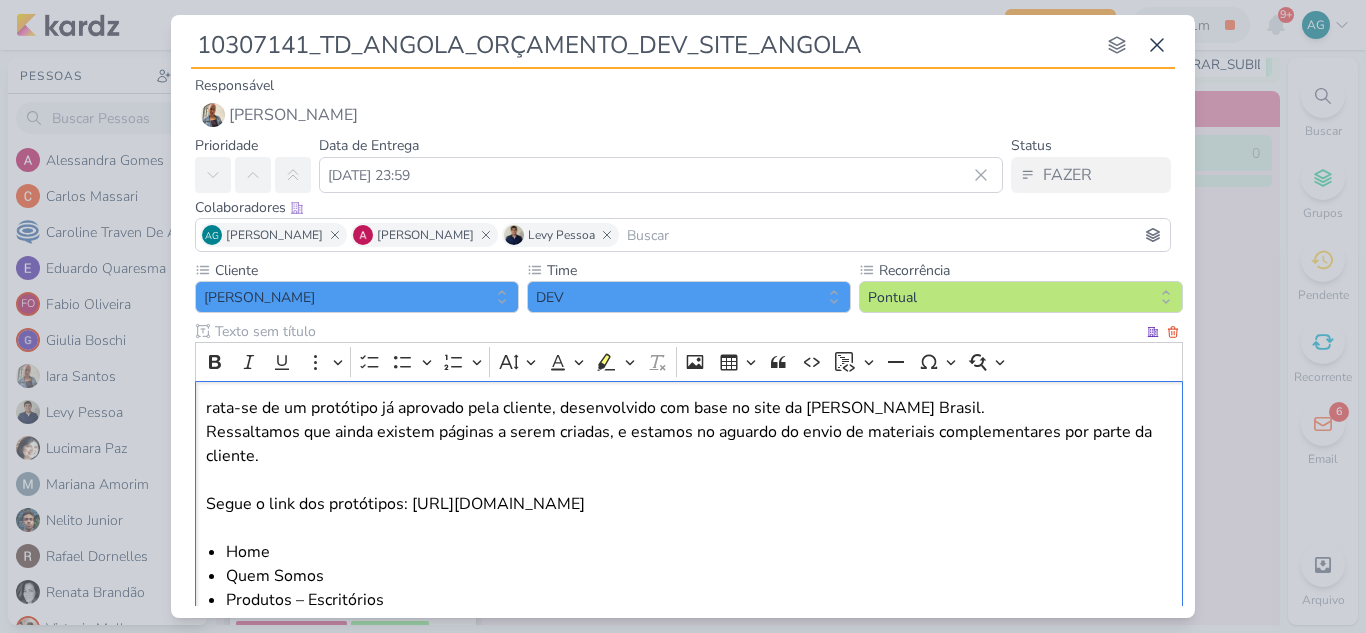 click on "rata-se de um protótipo já aprovado pela cliente, desenvolvido com base no site da Teixeira Duarte Brasil. Ressaltamos que ainda existem páginas a serem criadas, e estamos no aguardo do envio de materiais complementares por parte da cliente. ⁠⁠⁠⁠⁠⁠⁠ Segue o link dos protótipos: https://xd.adobe.com/view/ba382cde-1d25-41e9-bc96-22fe987e321b-ef6b/ Home Quem Somos Produtos – Escritórios Produtos – Residencial Oportunidades – Terrenos Oportunidades – Armazém Oportunidades – Moradia Lubango" at bounding box center (689, 552) 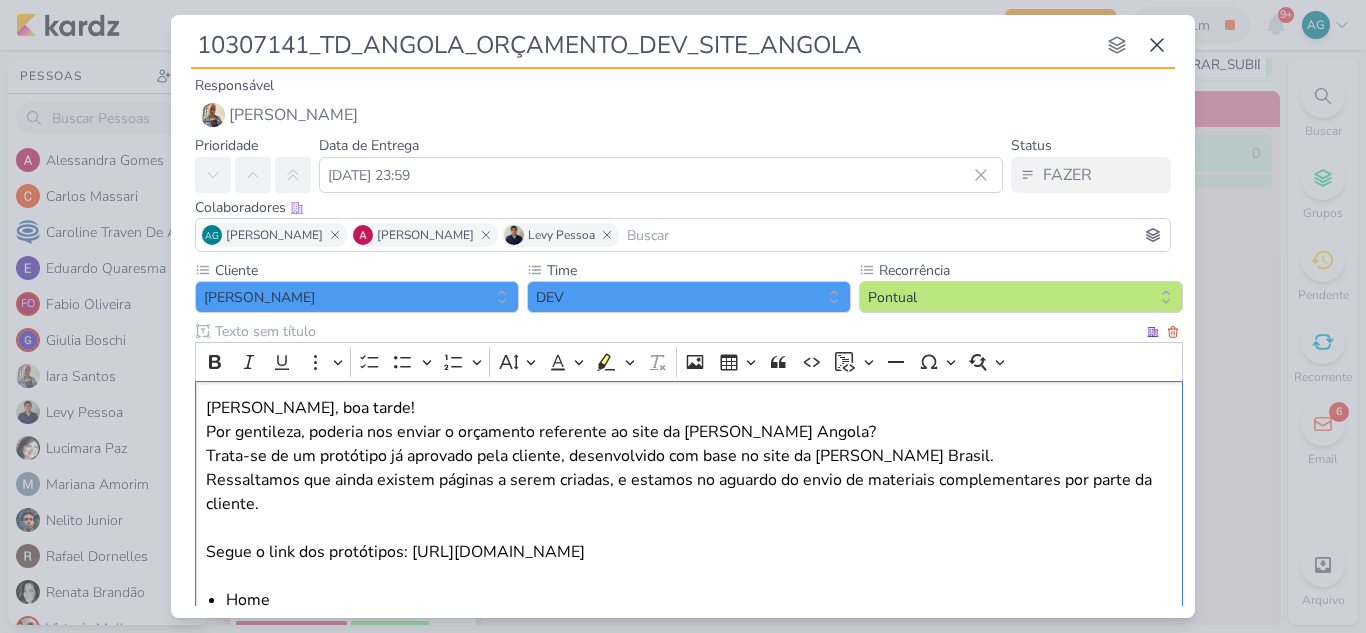 drag, startPoint x: 678, startPoint y: 427, endPoint x: 846, endPoint y: 426, distance: 168.00298 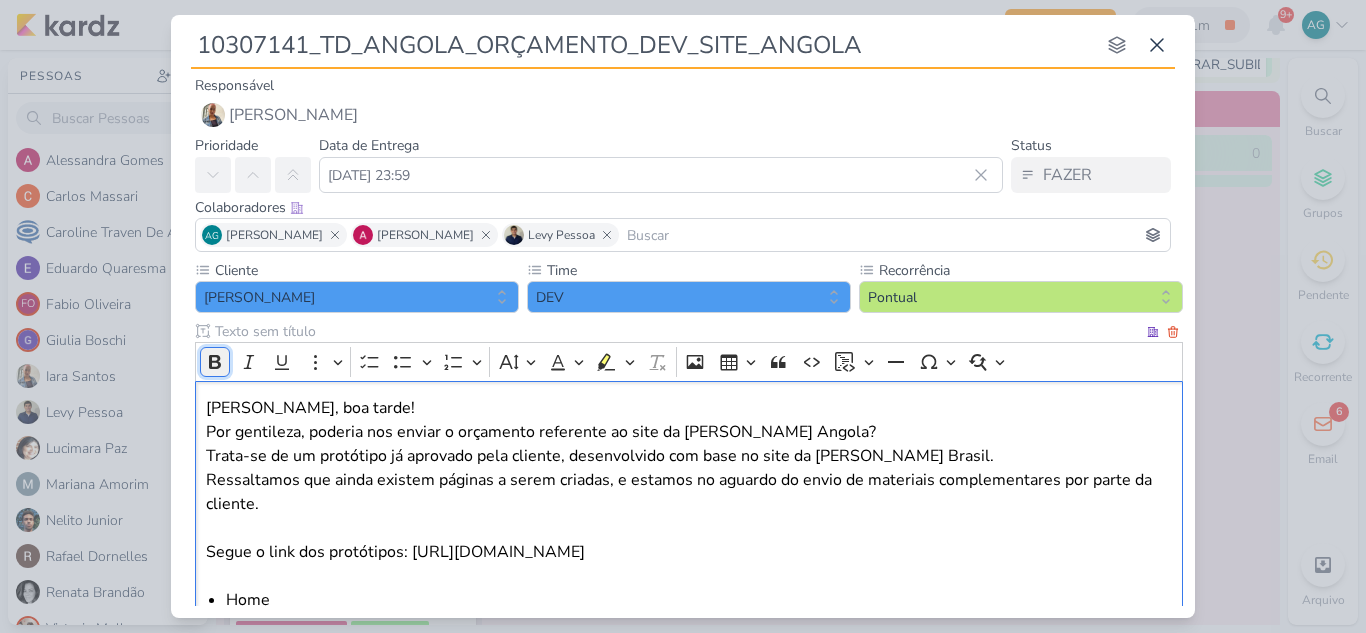 click 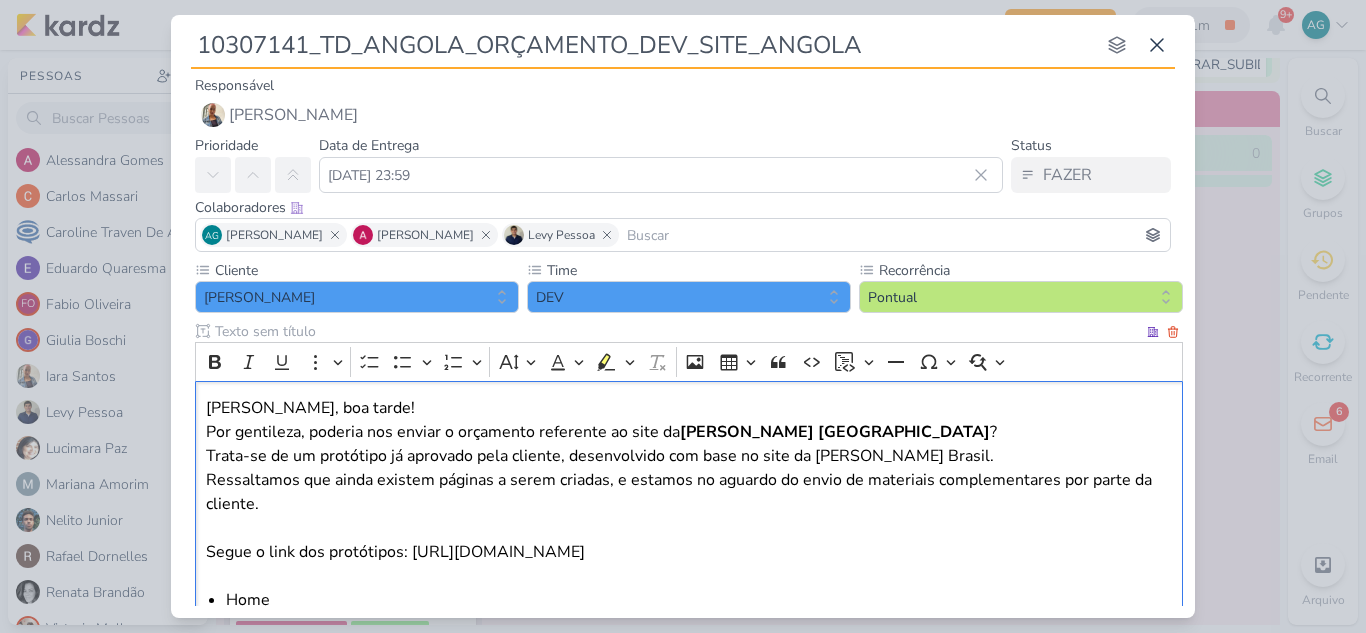drag, startPoint x: 812, startPoint y: 455, endPoint x: 965, endPoint y: 455, distance: 153 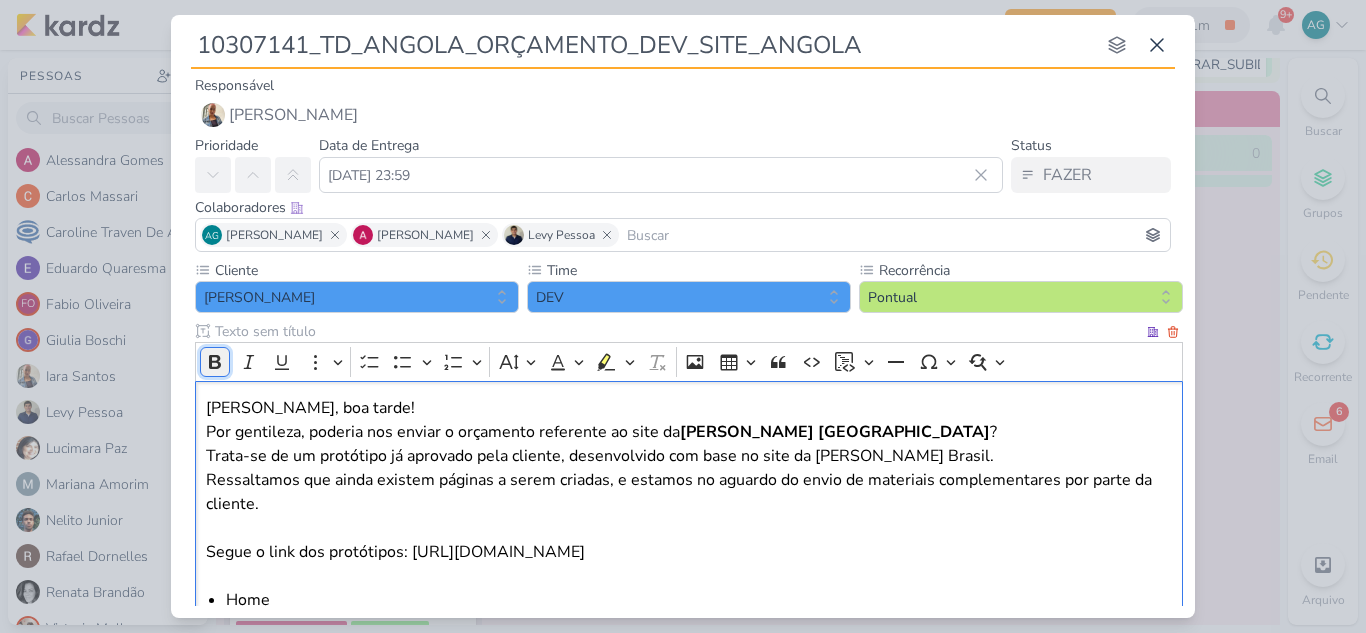 click 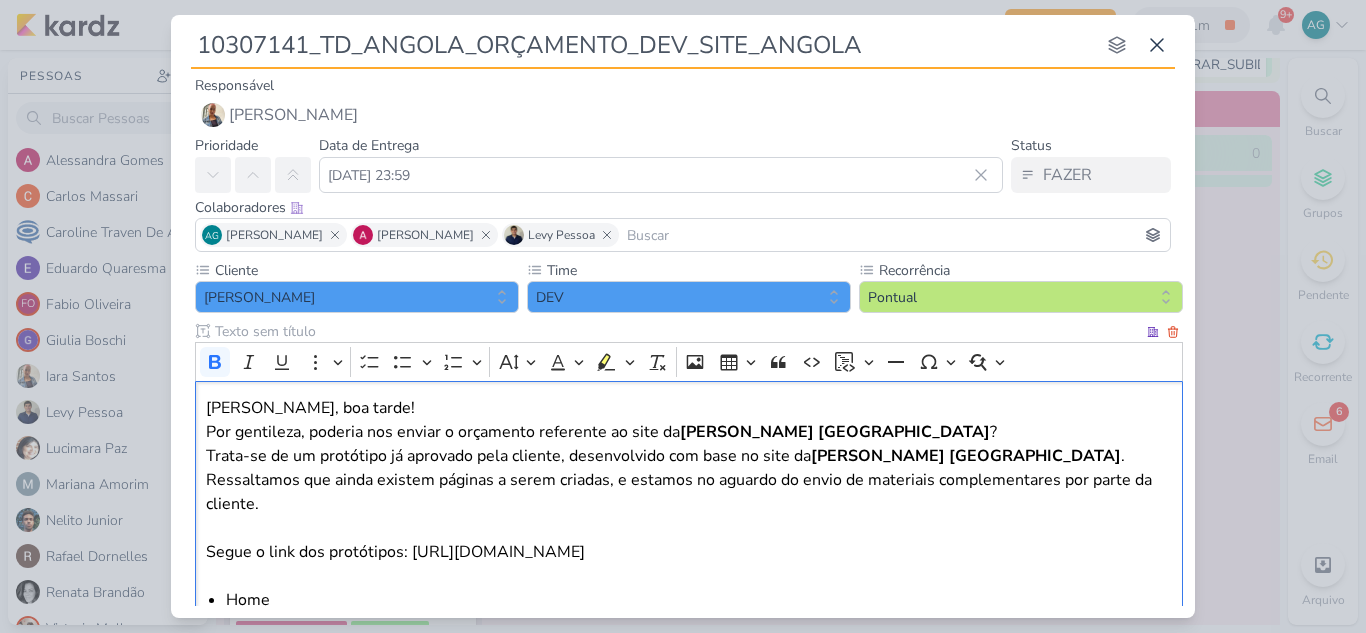 scroll, scrollTop: 100, scrollLeft: 0, axis: vertical 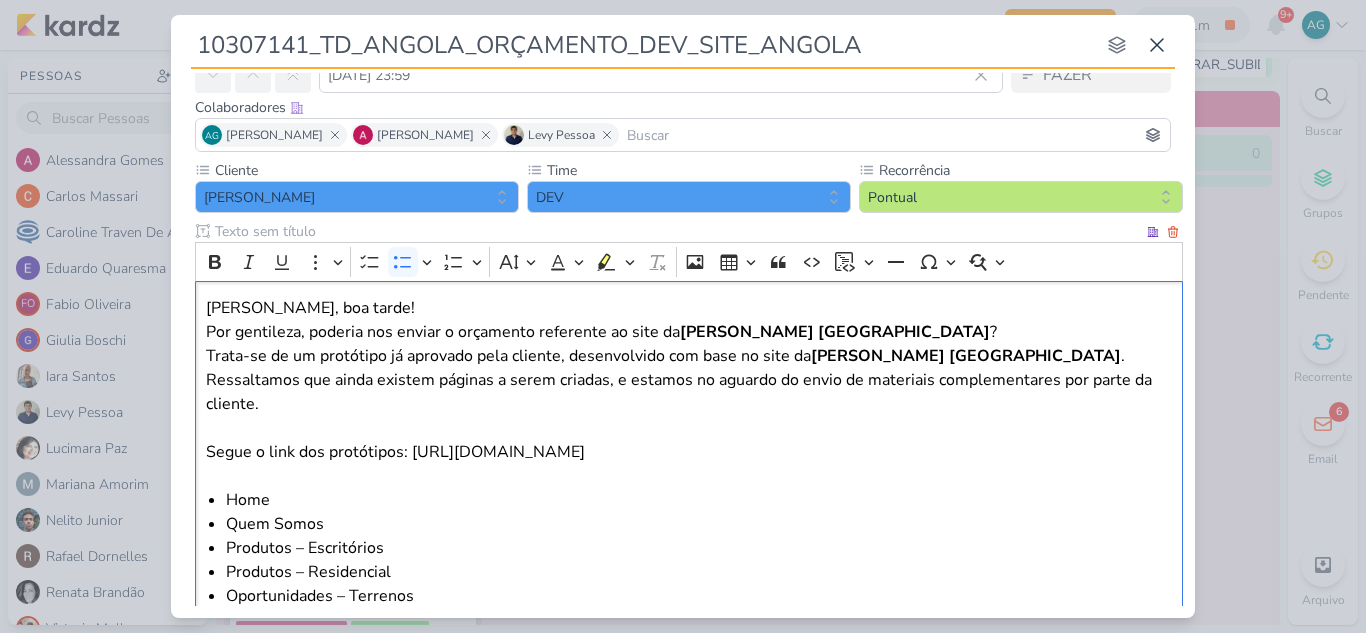 click on "Quem Somos" at bounding box center [699, 524] 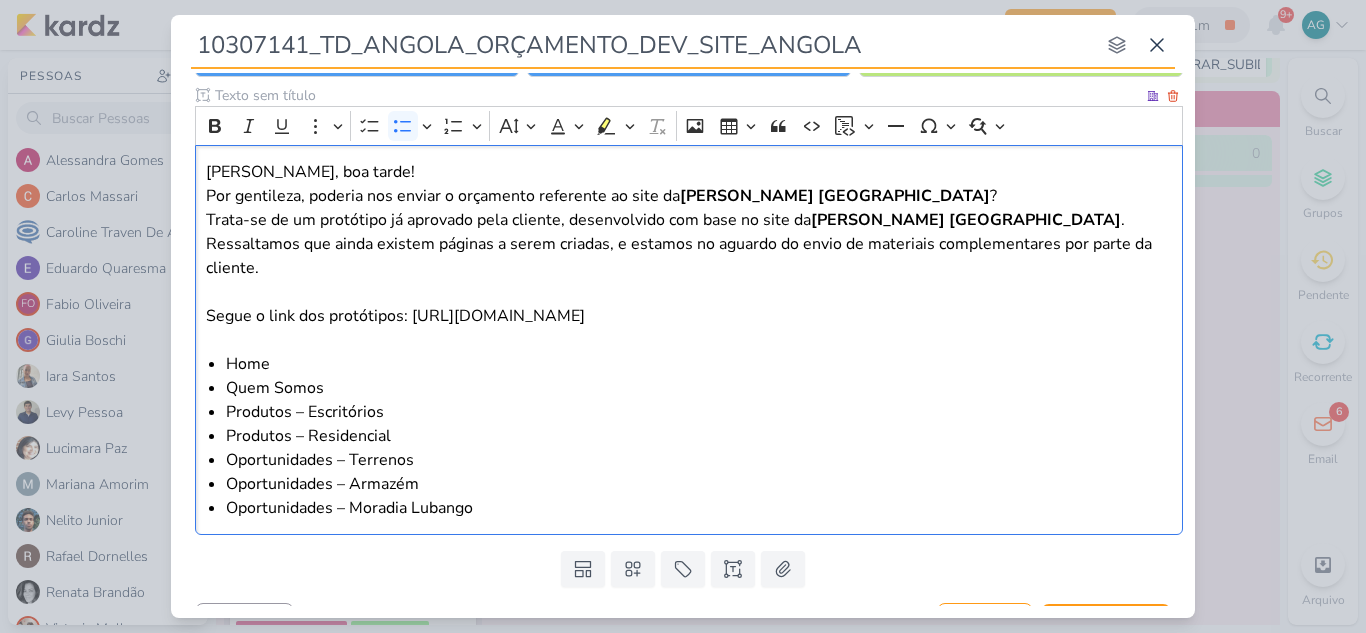 scroll, scrollTop: 276, scrollLeft: 0, axis: vertical 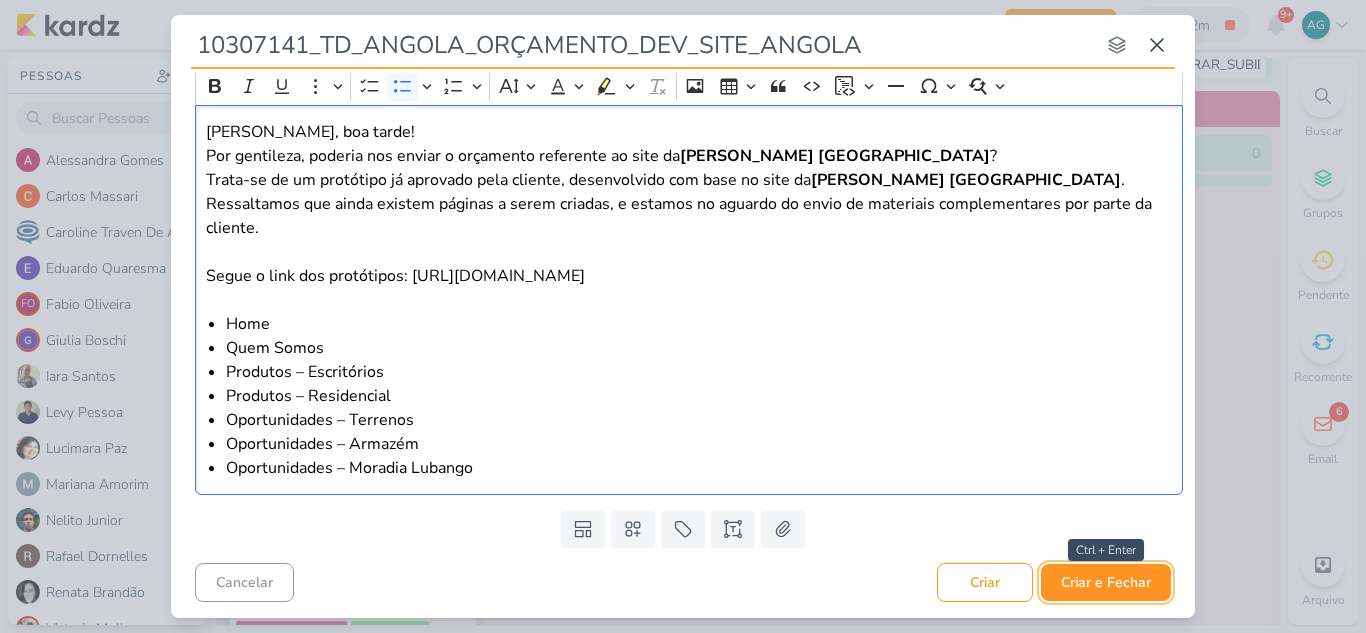 click on "Criar e Fechar" at bounding box center [1106, 582] 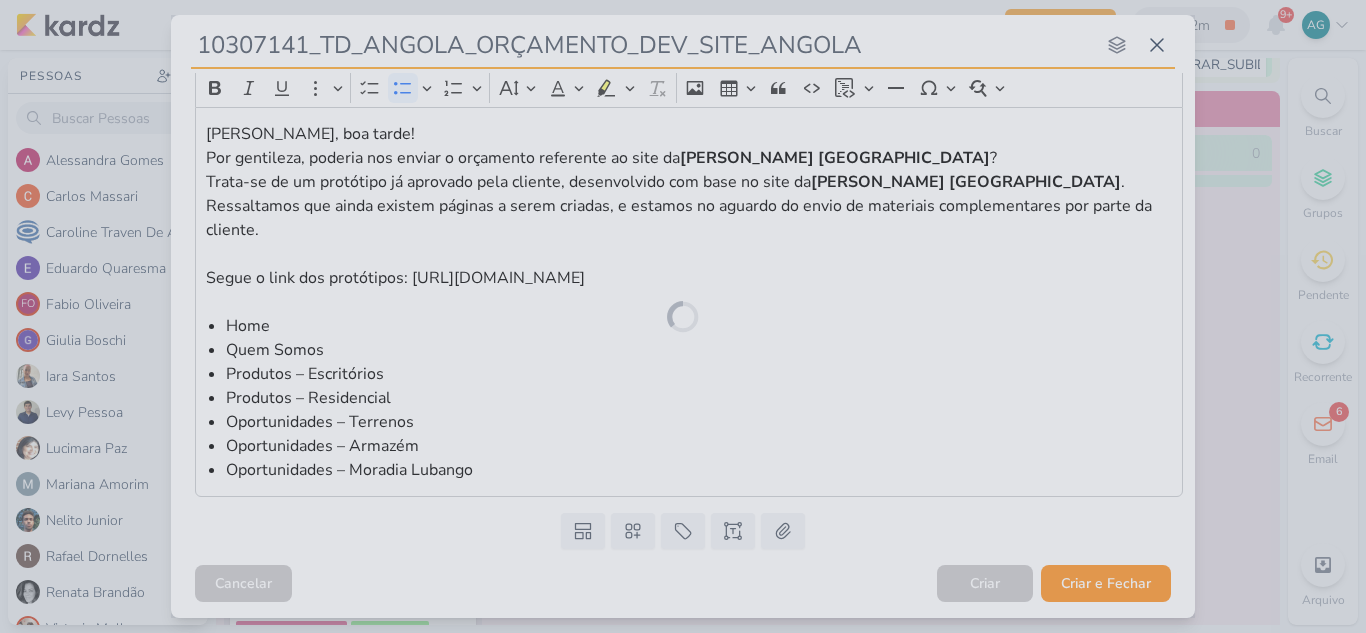 scroll, scrollTop: 274, scrollLeft: 0, axis: vertical 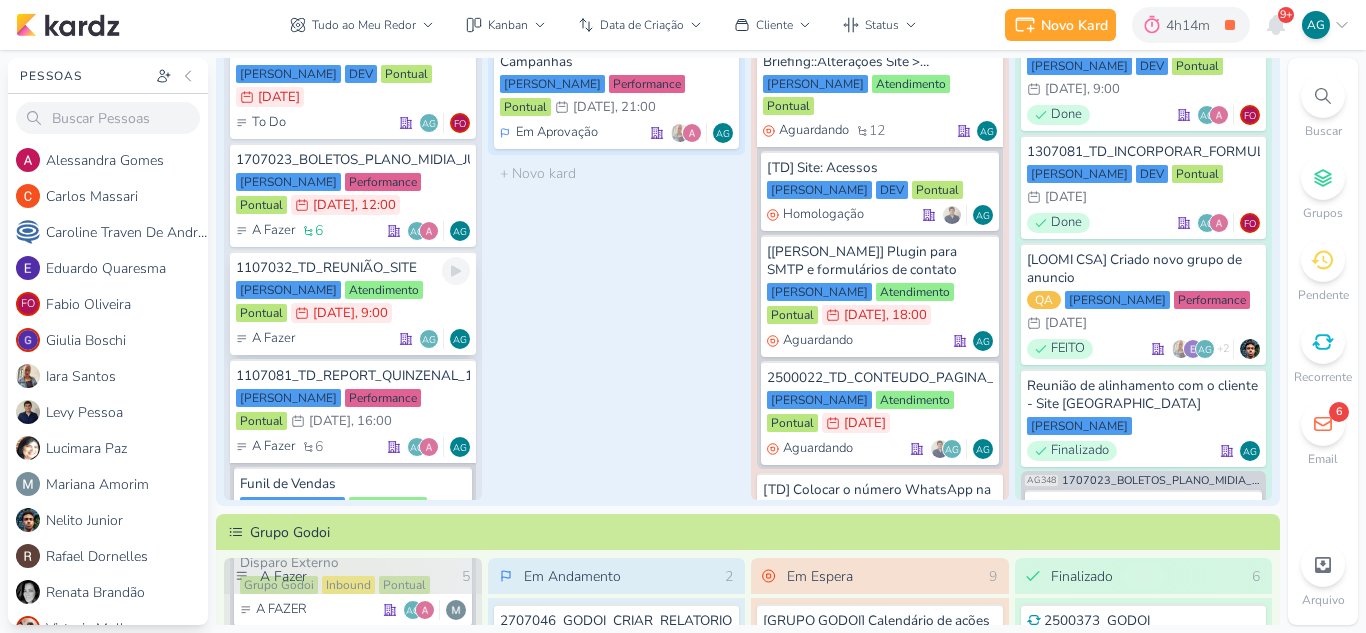 click on "1107032_TD_REUNIÃO_SITE" at bounding box center [353, 268] 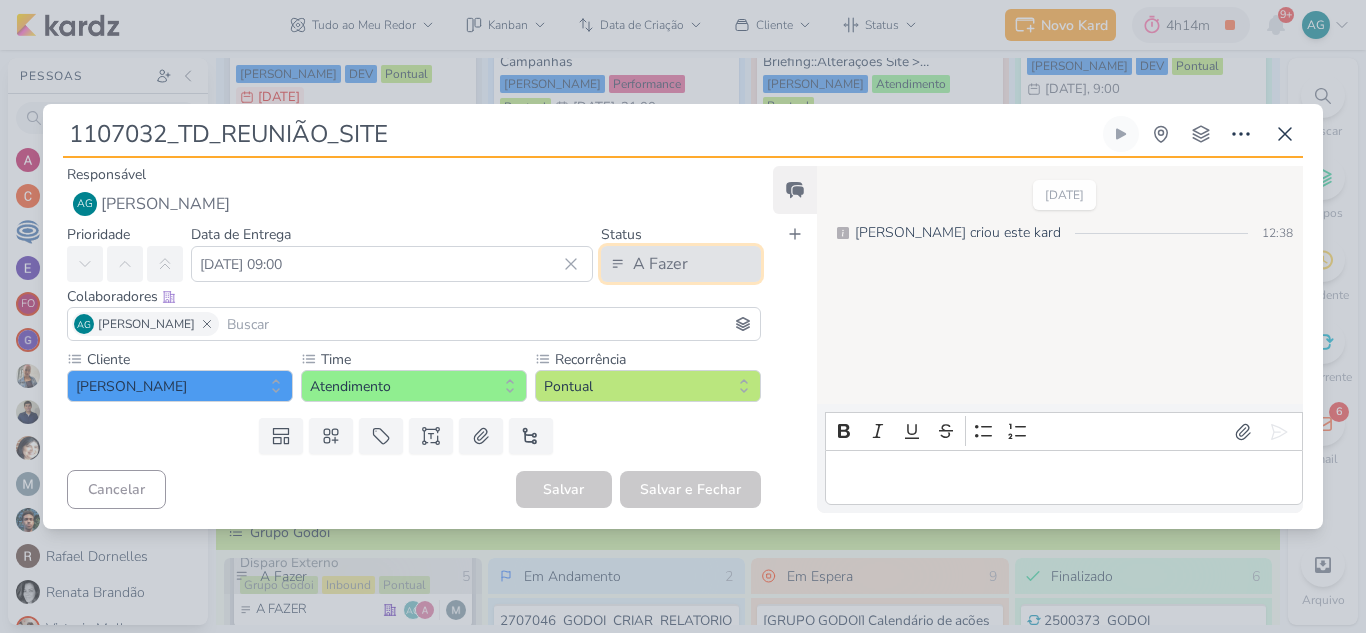 click on "A Fazer" at bounding box center [660, 264] 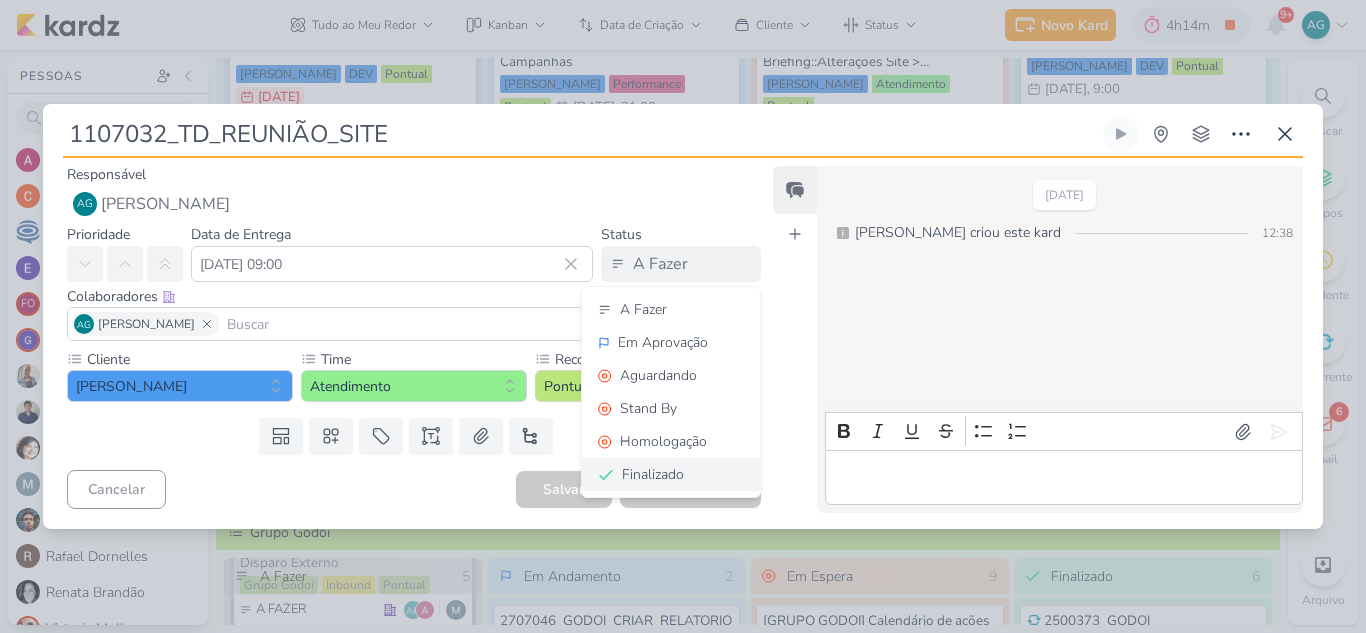 click on "Finalizado" at bounding box center (653, 474) 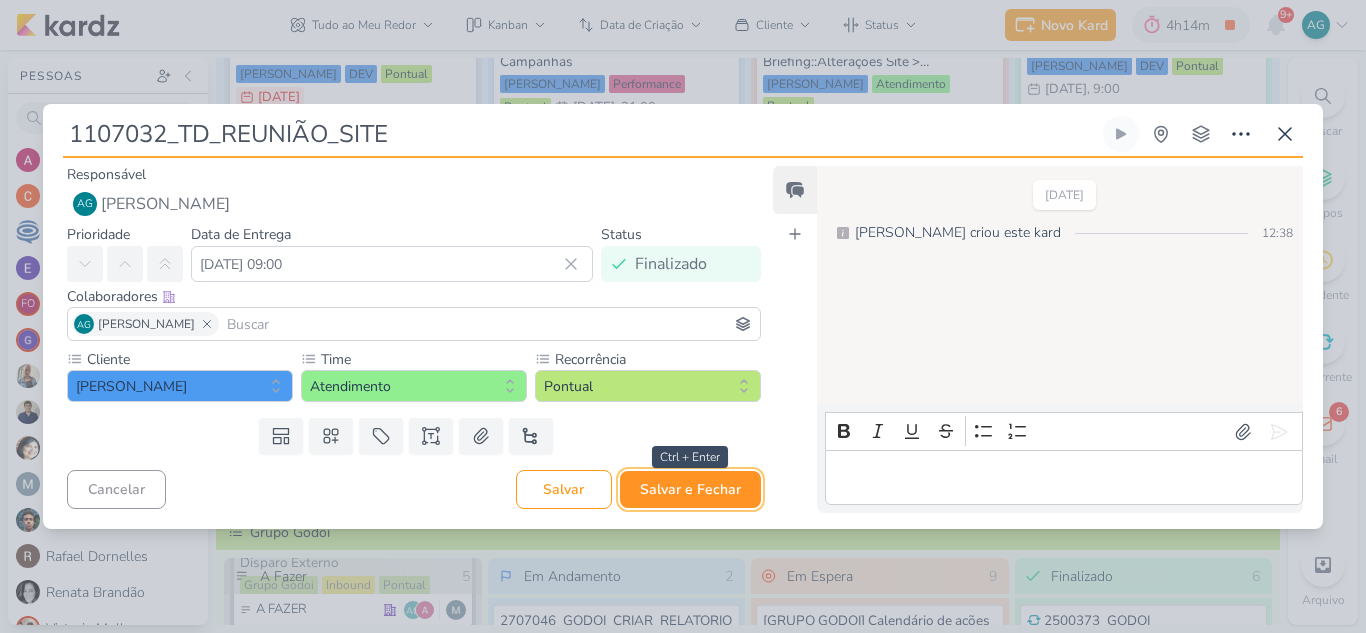 click on "Salvar e Fechar" at bounding box center (690, 489) 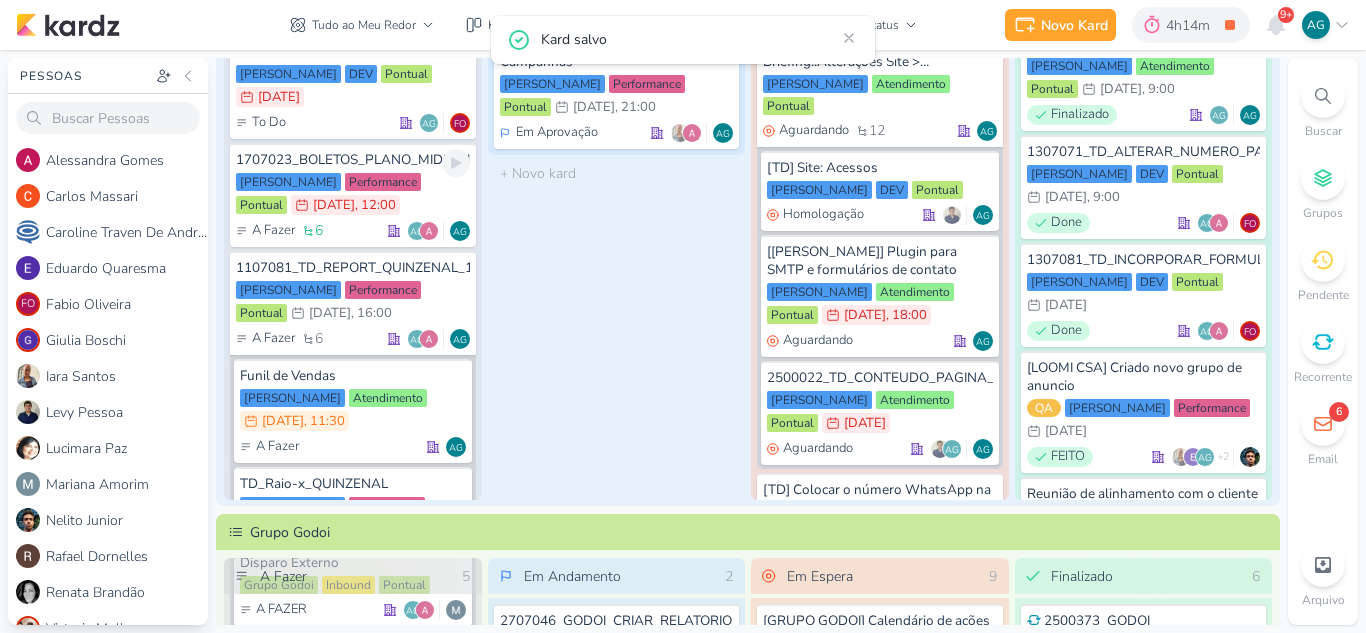 click on "1707023_BOLETOS_PLANO_MIDIA_JULHO_GOOGLE" at bounding box center (353, 160) 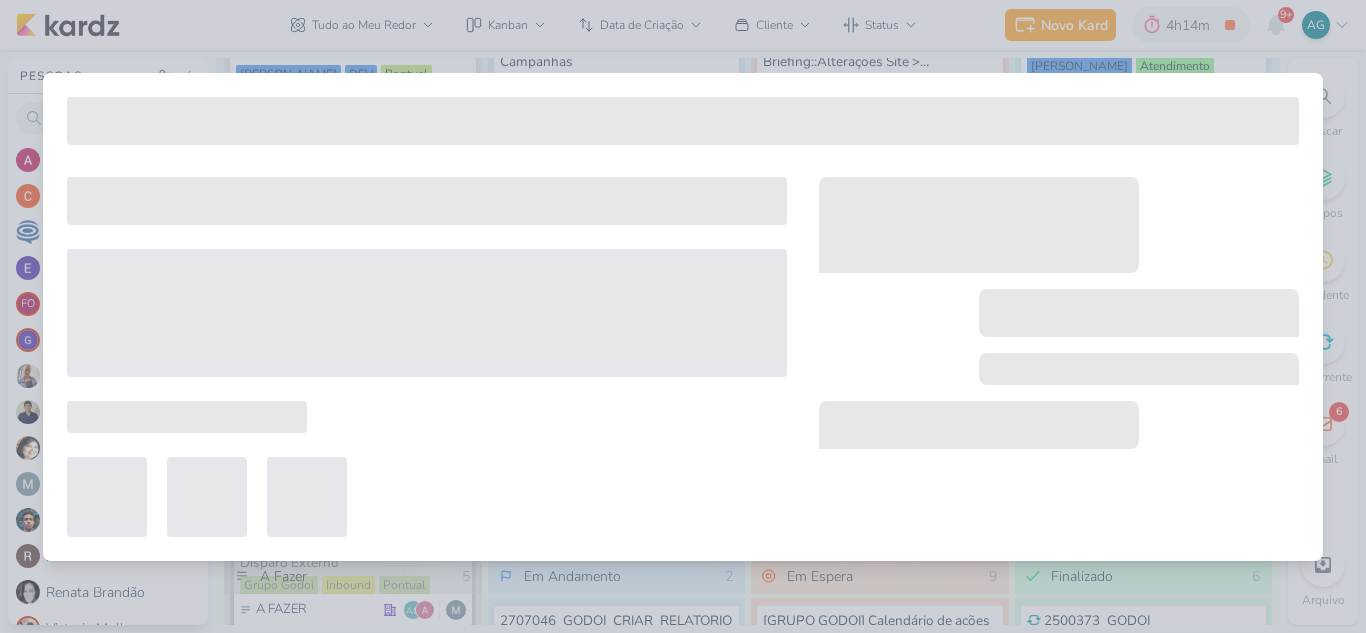 type on "1707023_BOLETOS_PLANO_MIDIA_JULHO_GOOGLE" 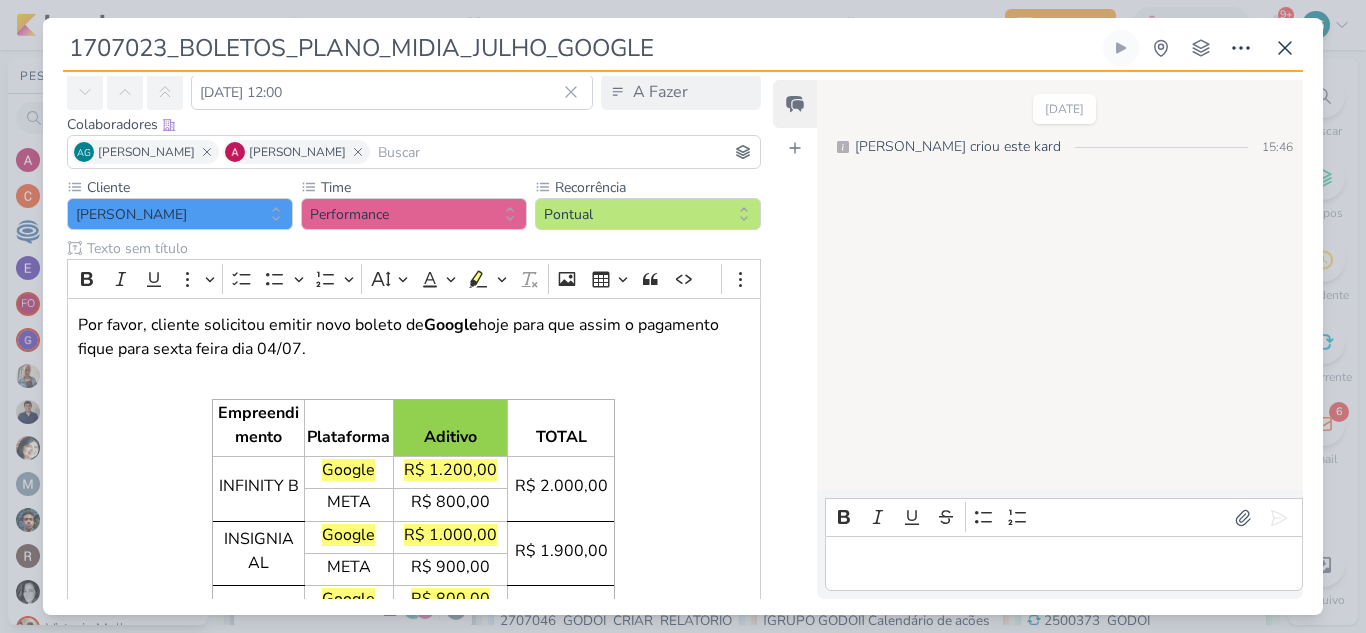 scroll, scrollTop: 0, scrollLeft: 0, axis: both 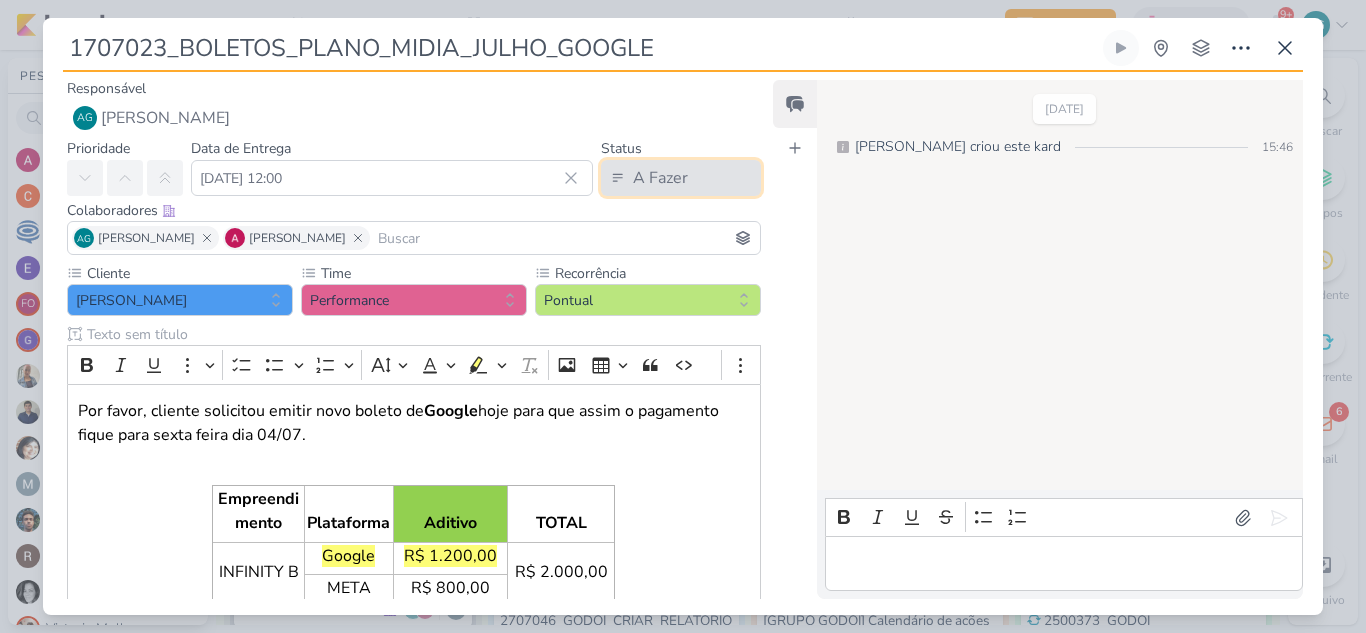 click on "A Fazer" at bounding box center (660, 178) 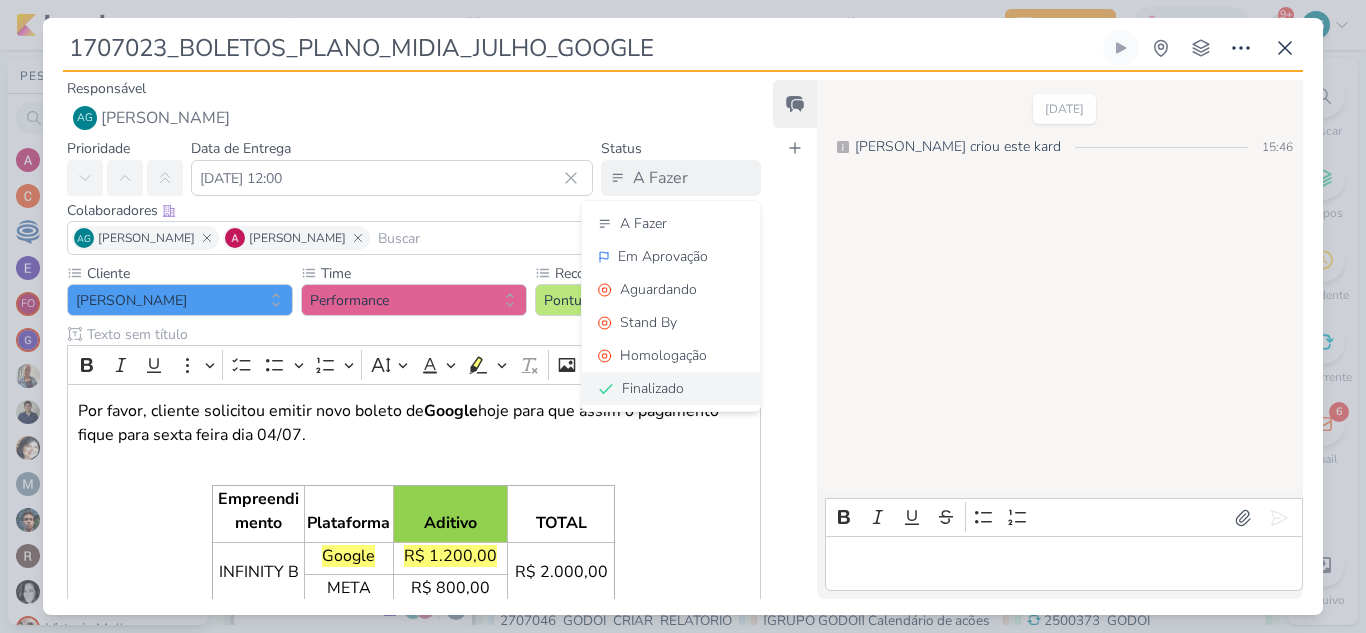 click on "Finalizado" at bounding box center (671, 388) 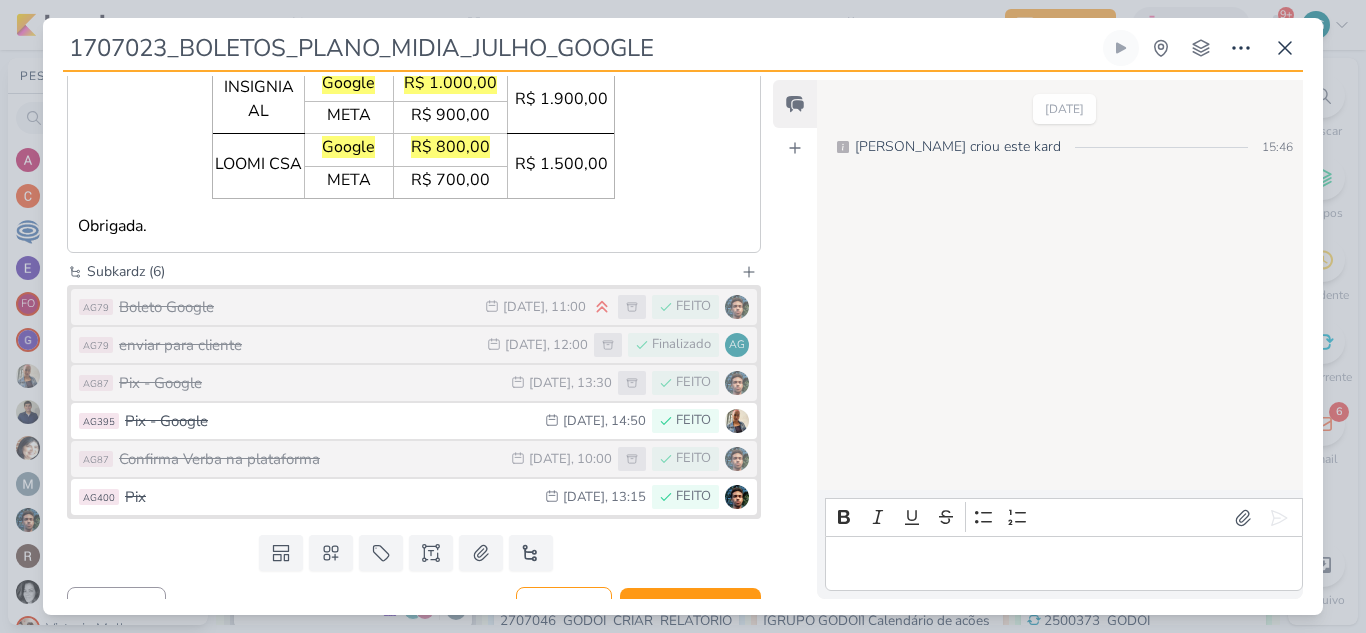 scroll, scrollTop: 569, scrollLeft: 0, axis: vertical 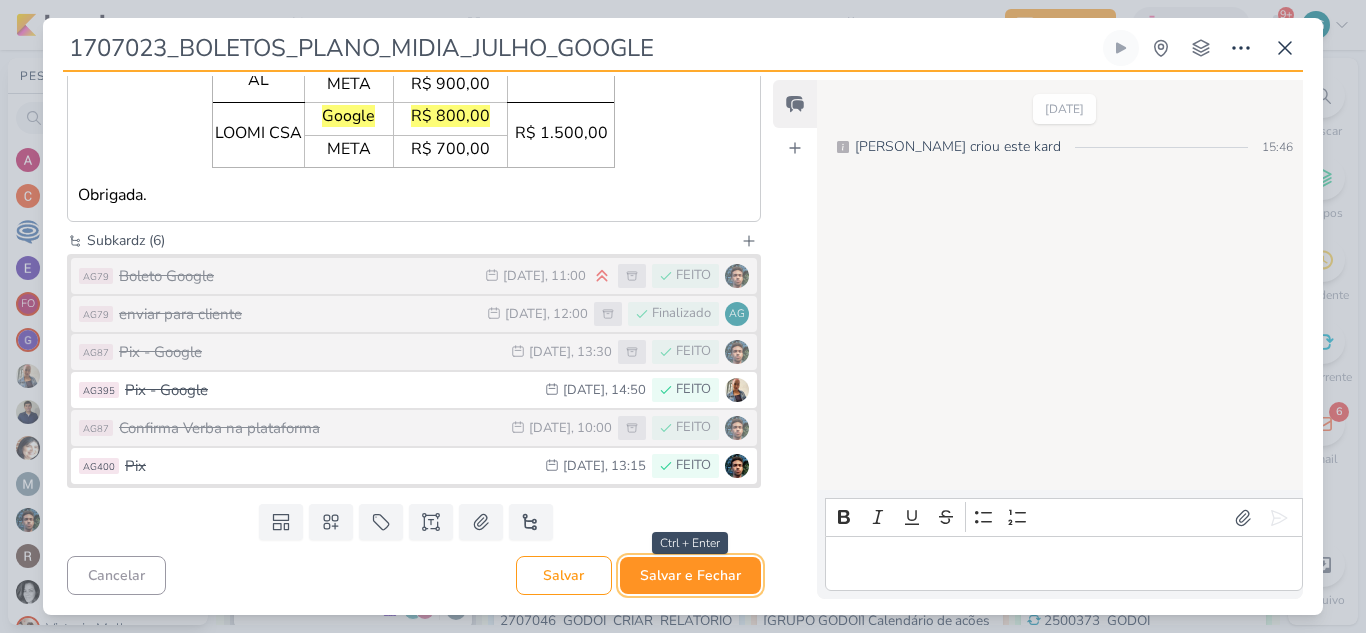 click on "Salvar e Fechar" at bounding box center [690, 575] 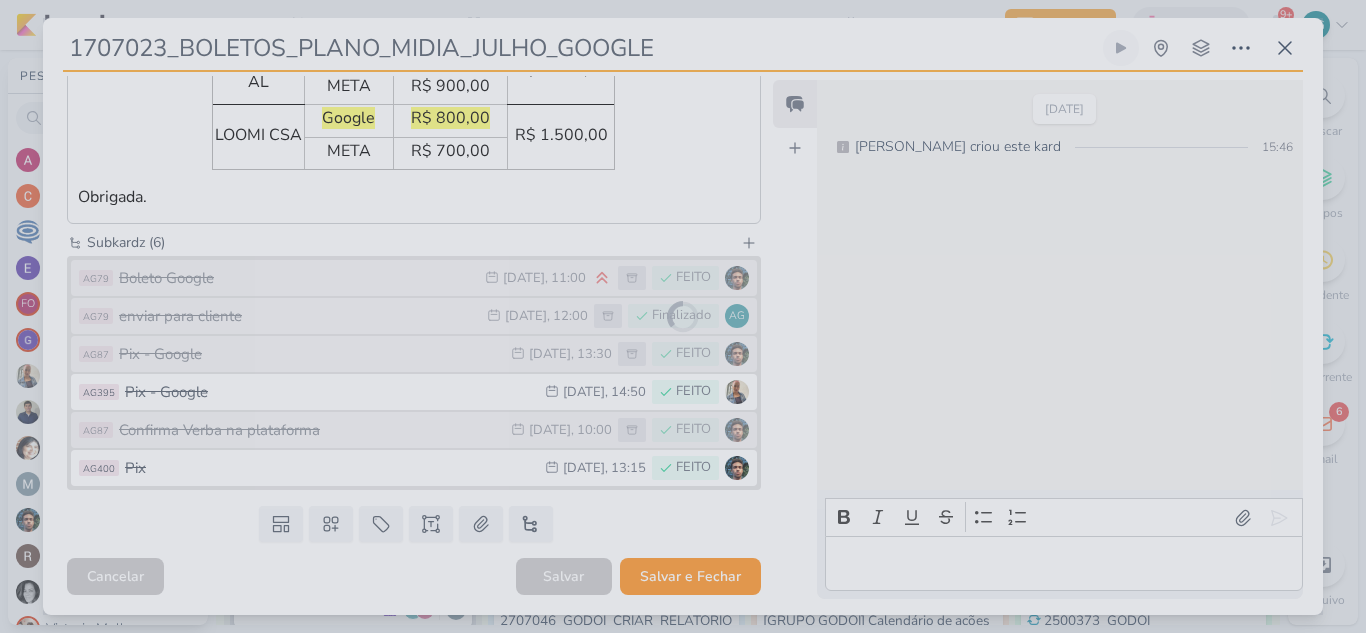 scroll, scrollTop: 567, scrollLeft: 0, axis: vertical 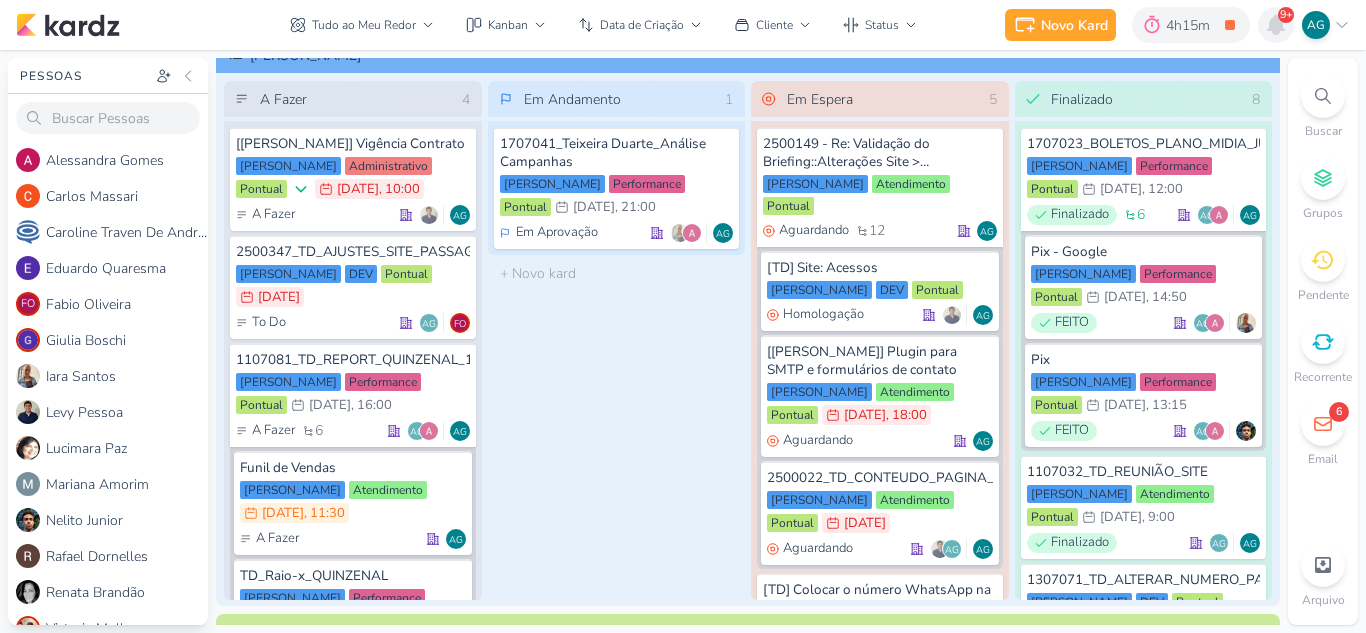 click 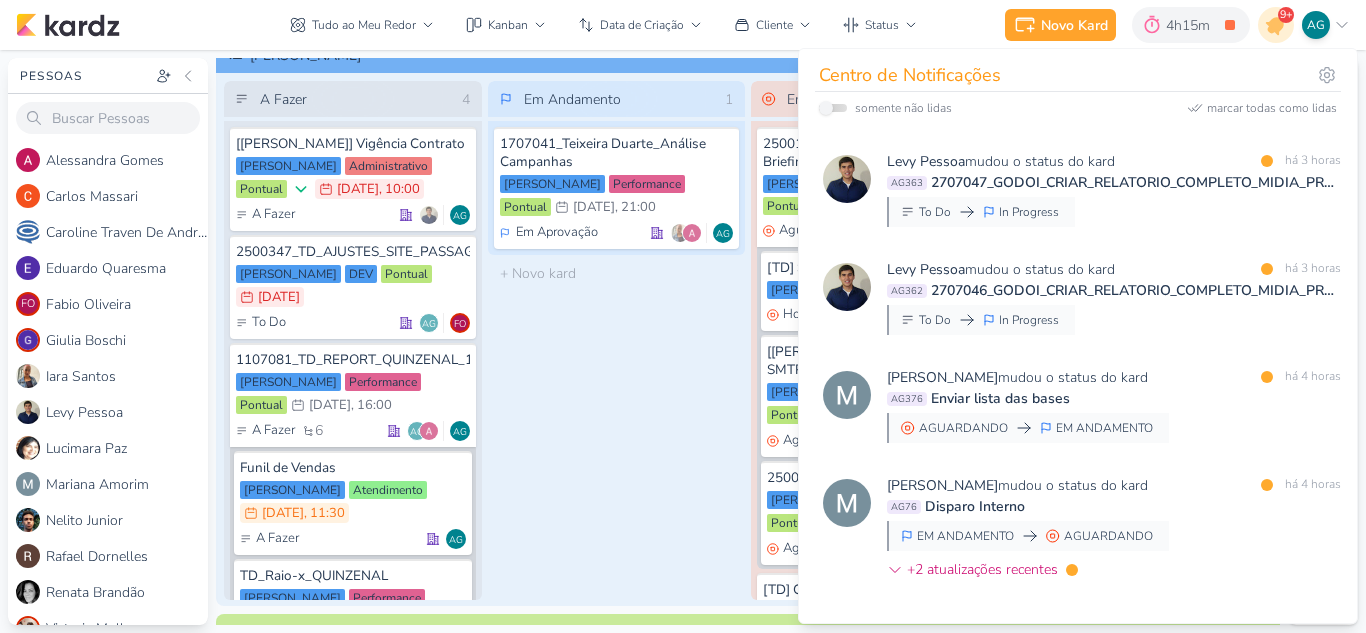 scroll, scrollTop: 900, scrollLeft: 0, axis: vertical 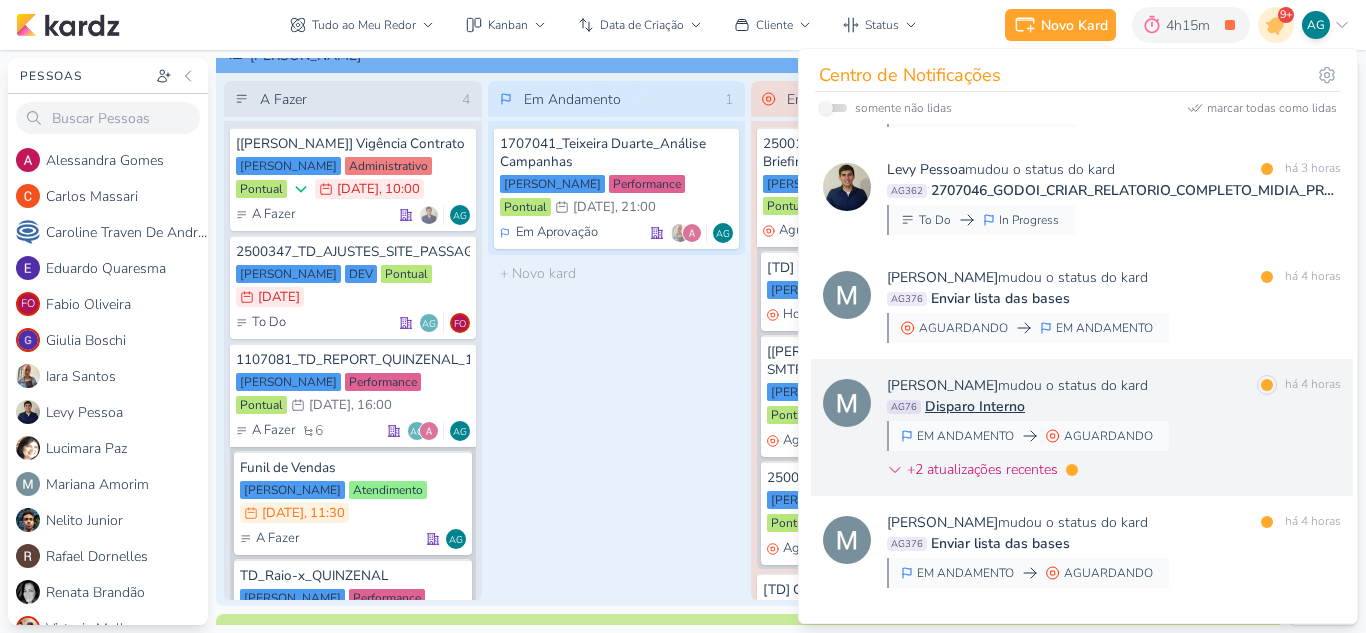 click on "AG76
Disparo Interno" at bounding box center (1114, 406) 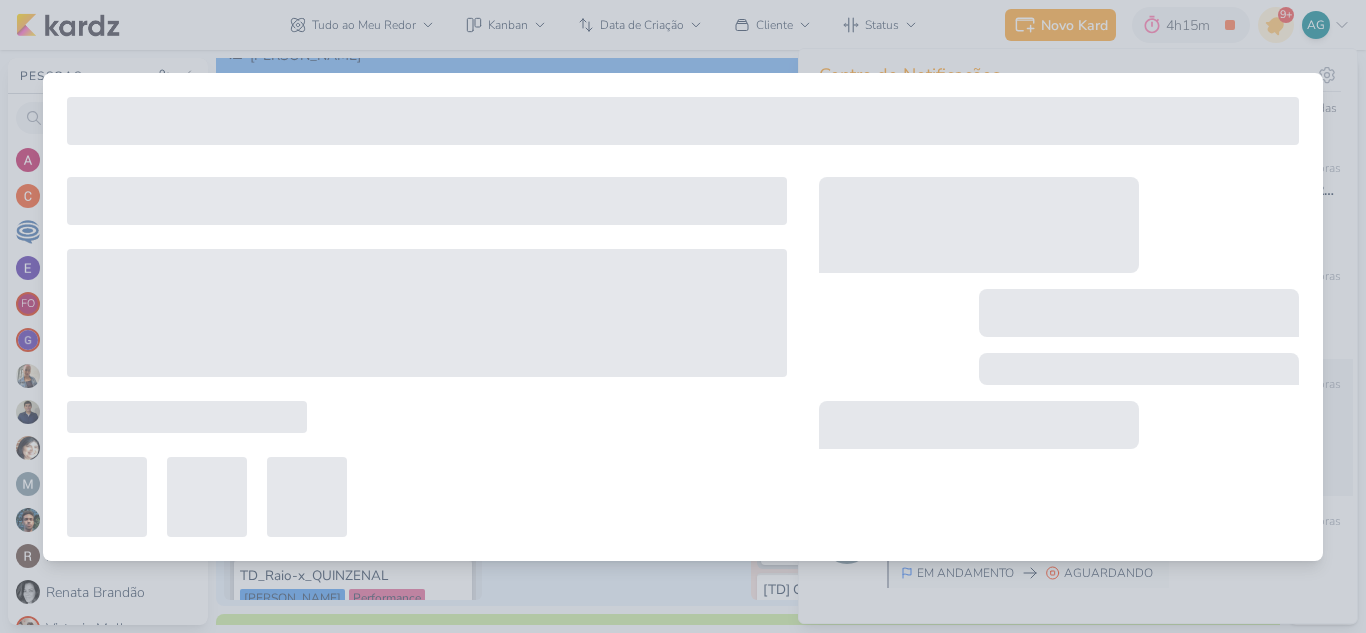 type on "Disparo Interno" 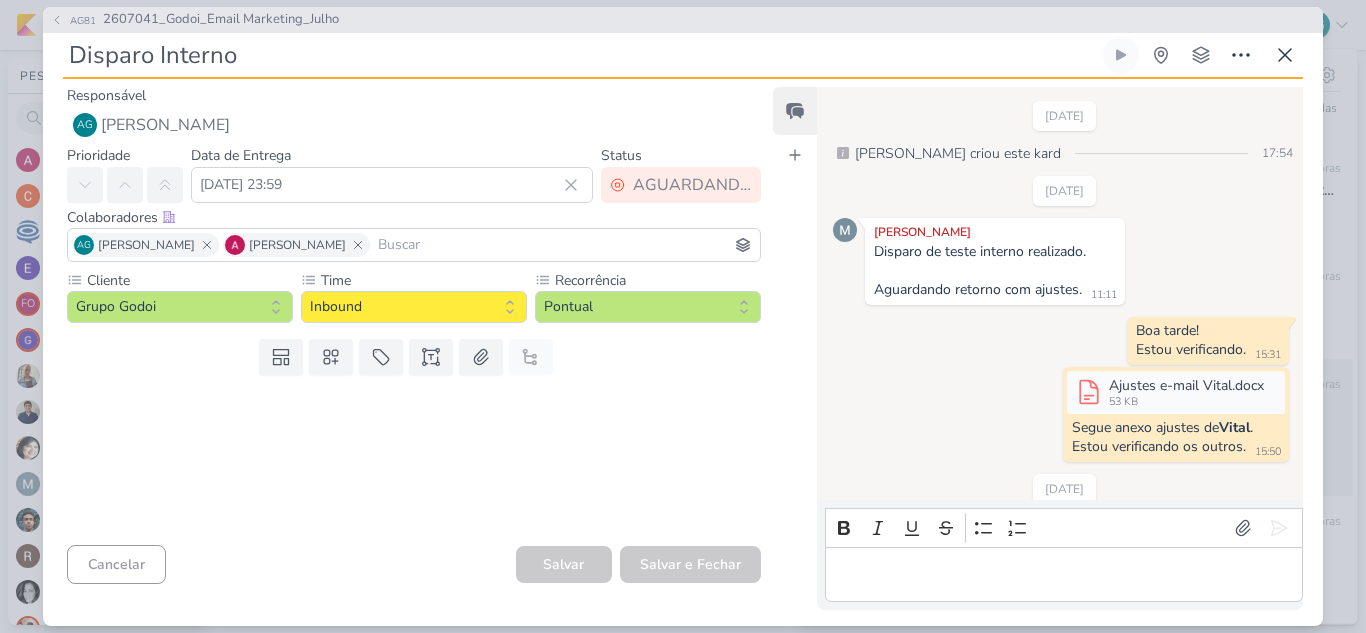 scroll, scrollTop: 647, scrollLeft: 0, axis: vertical 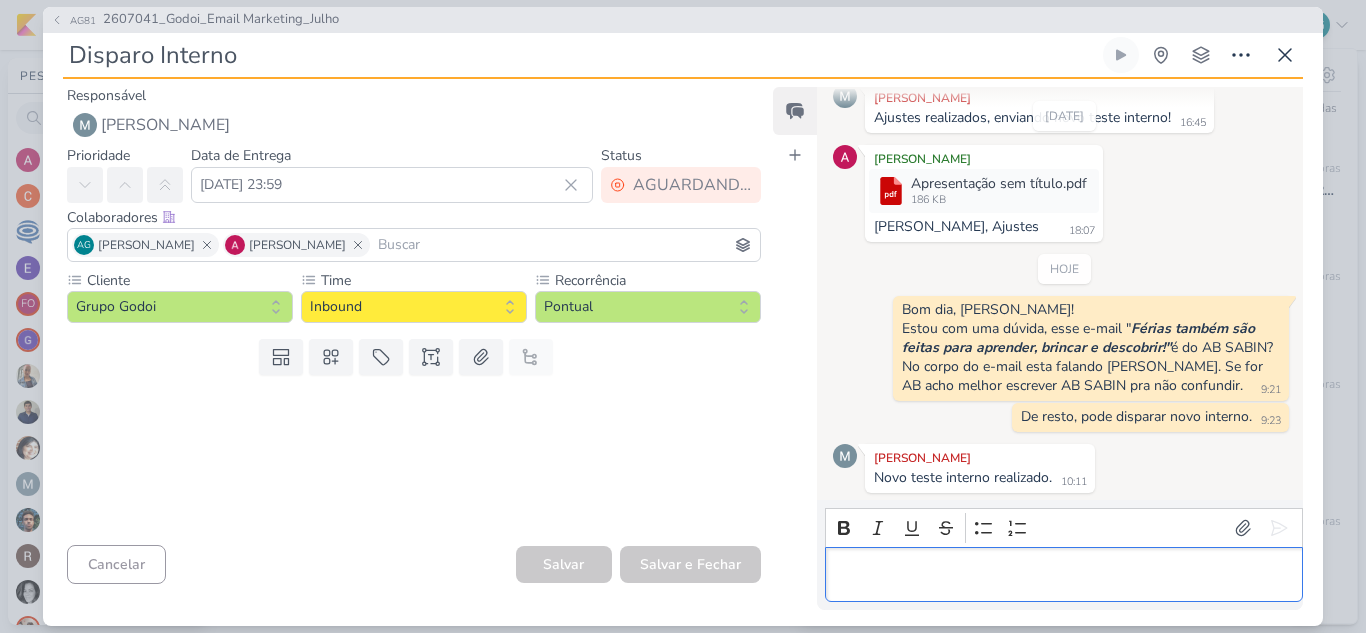 click at bounding box center (1063, 574) 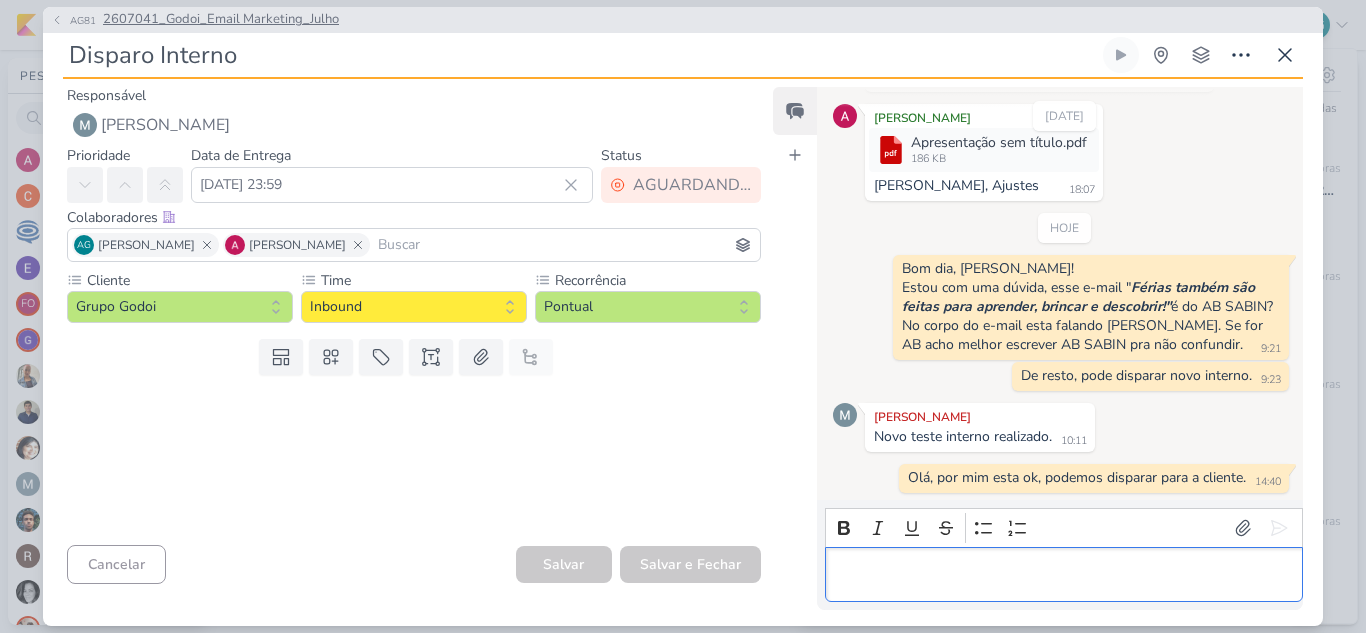 click on "2607041_Godoi_Email Marketing_Julho" at bounding box center [221, 20] 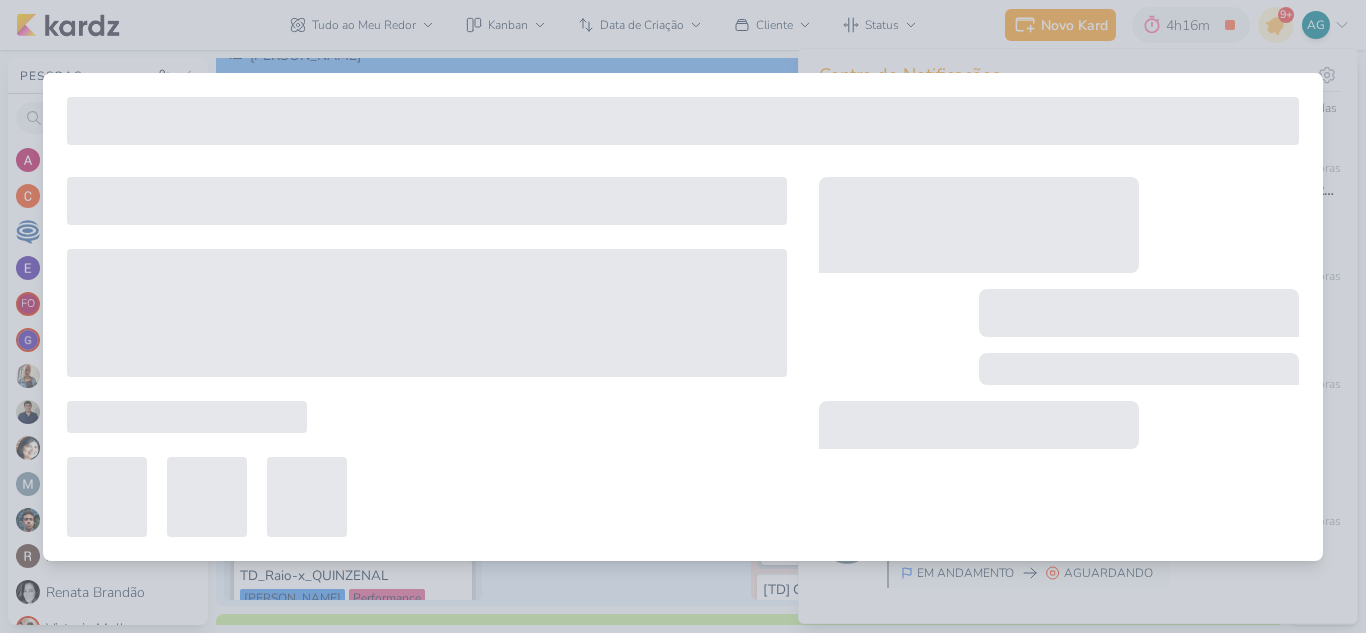 type on "2607041_Godoi_Email Marketing_Julho" 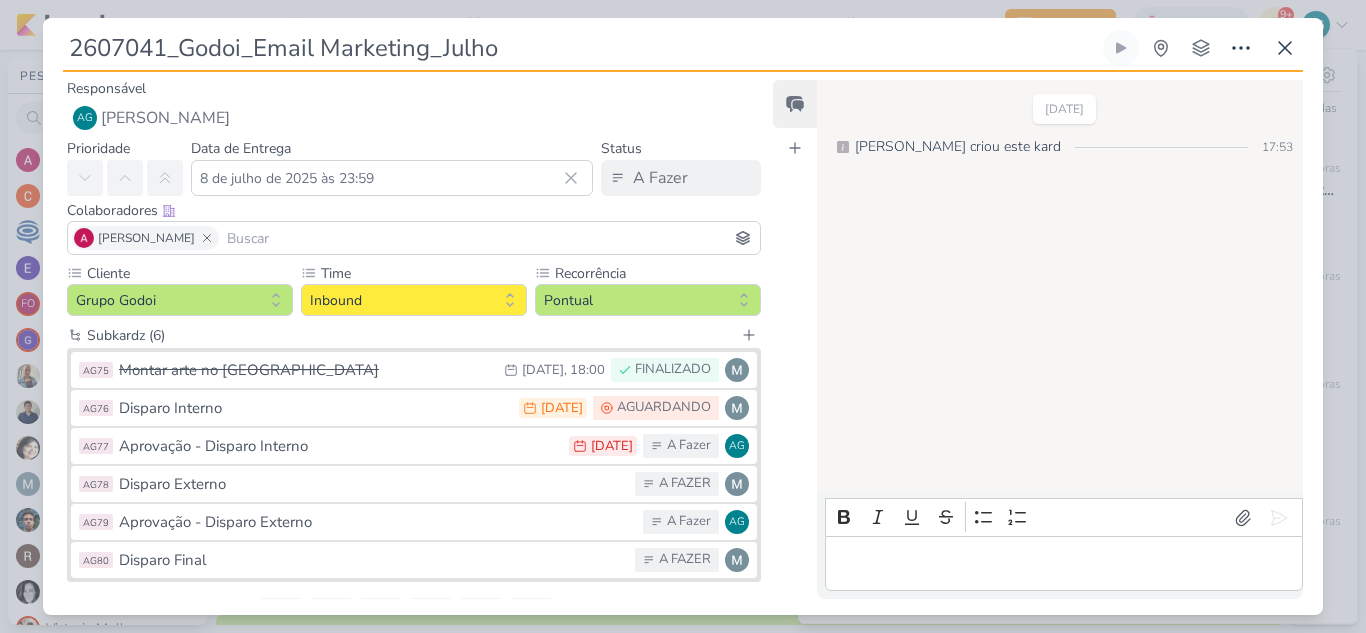 scroll, scrollTop: 94, scrollLeft: 0, axis: vertical 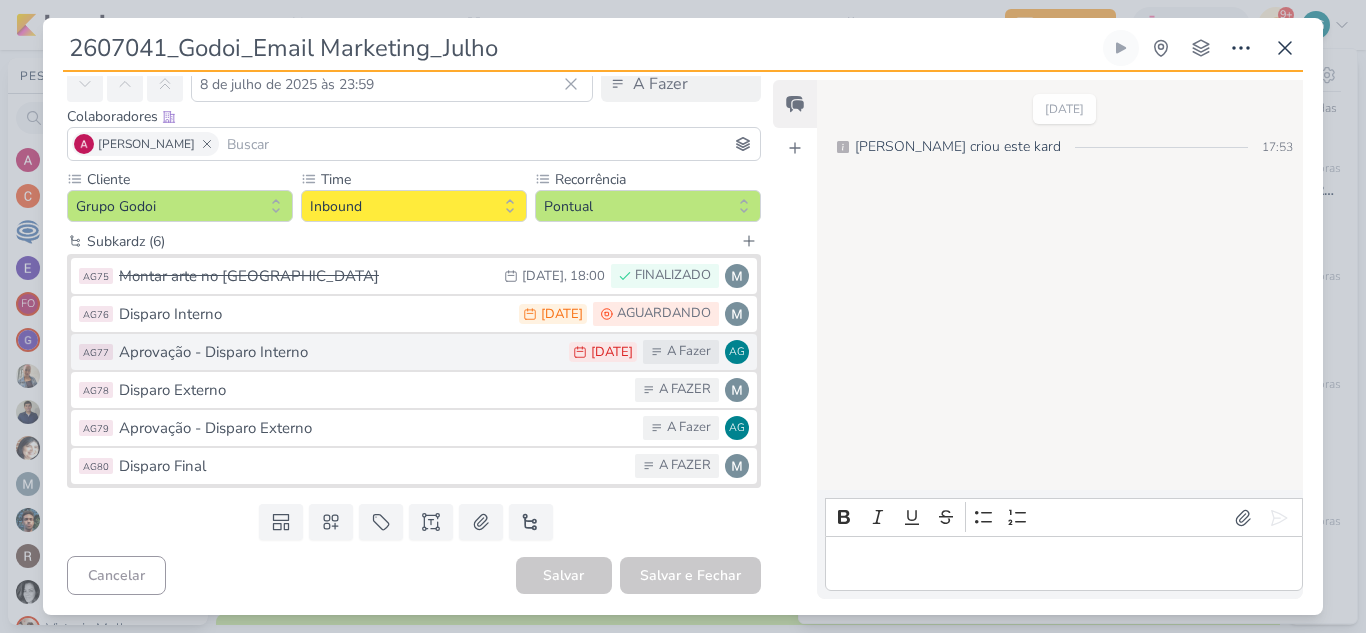 click on "Aprovação - Disparo Interno" at bounding box center [339, 352] 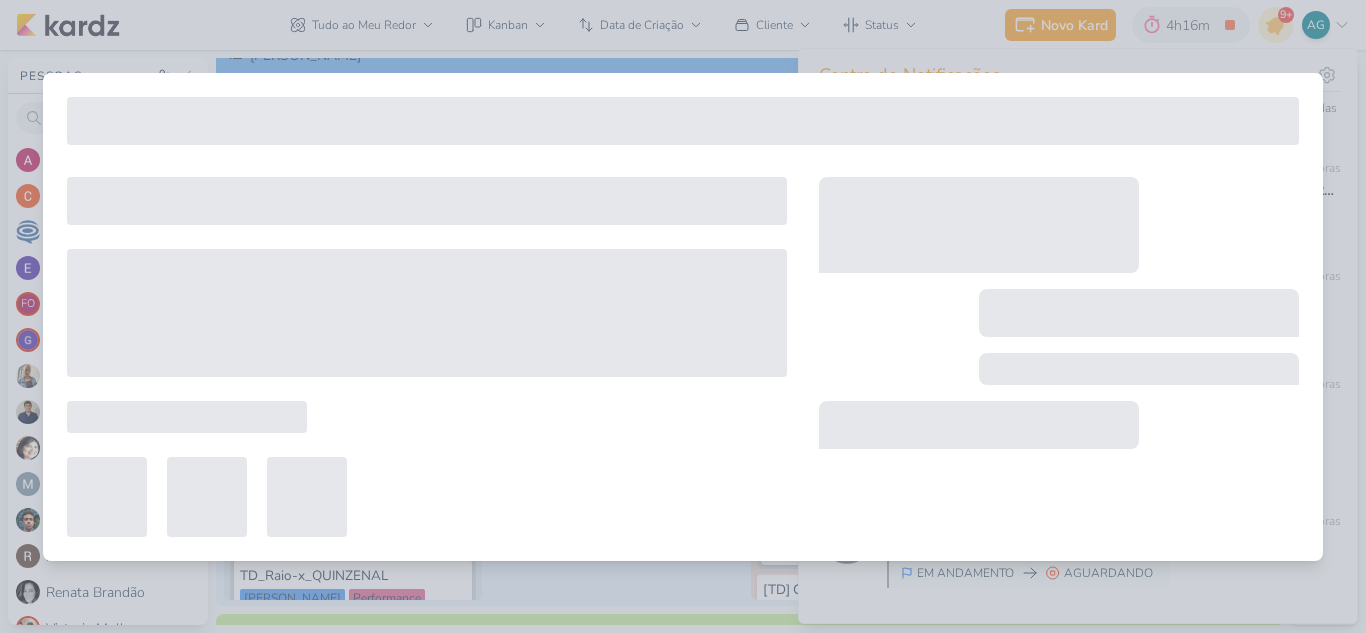 type on "Aprovação - Disparo Interno" 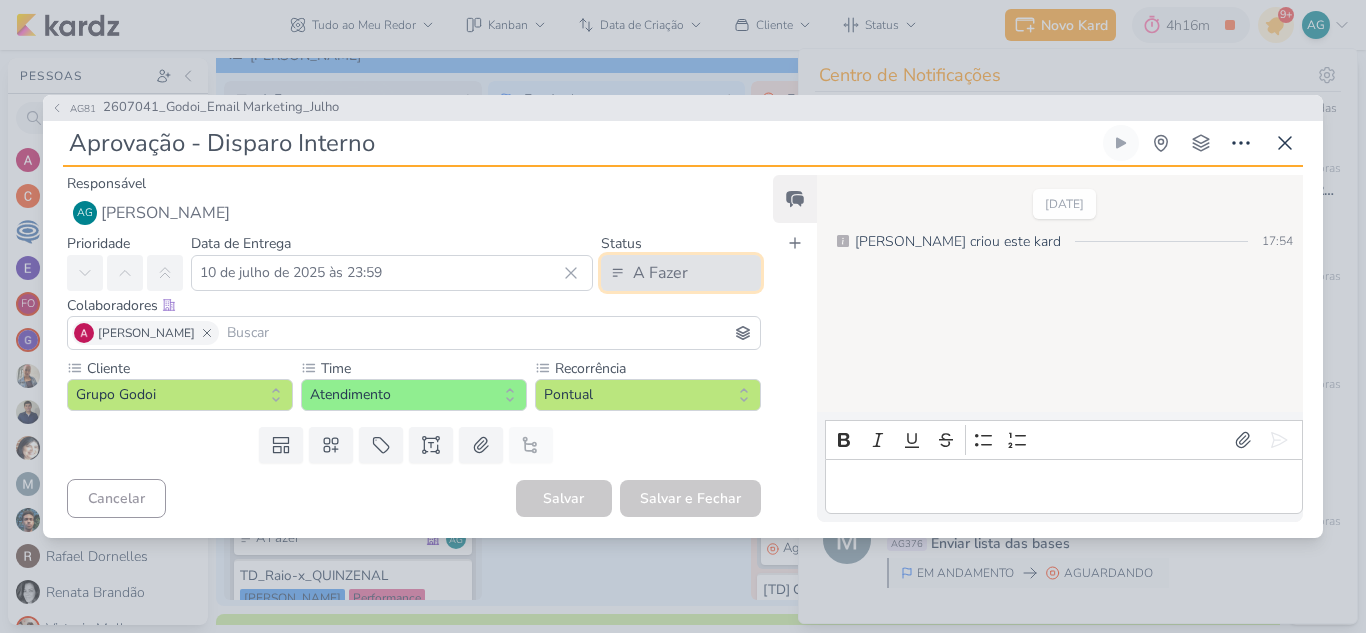 click on "A Fazer" at bounding box center (660, 273) 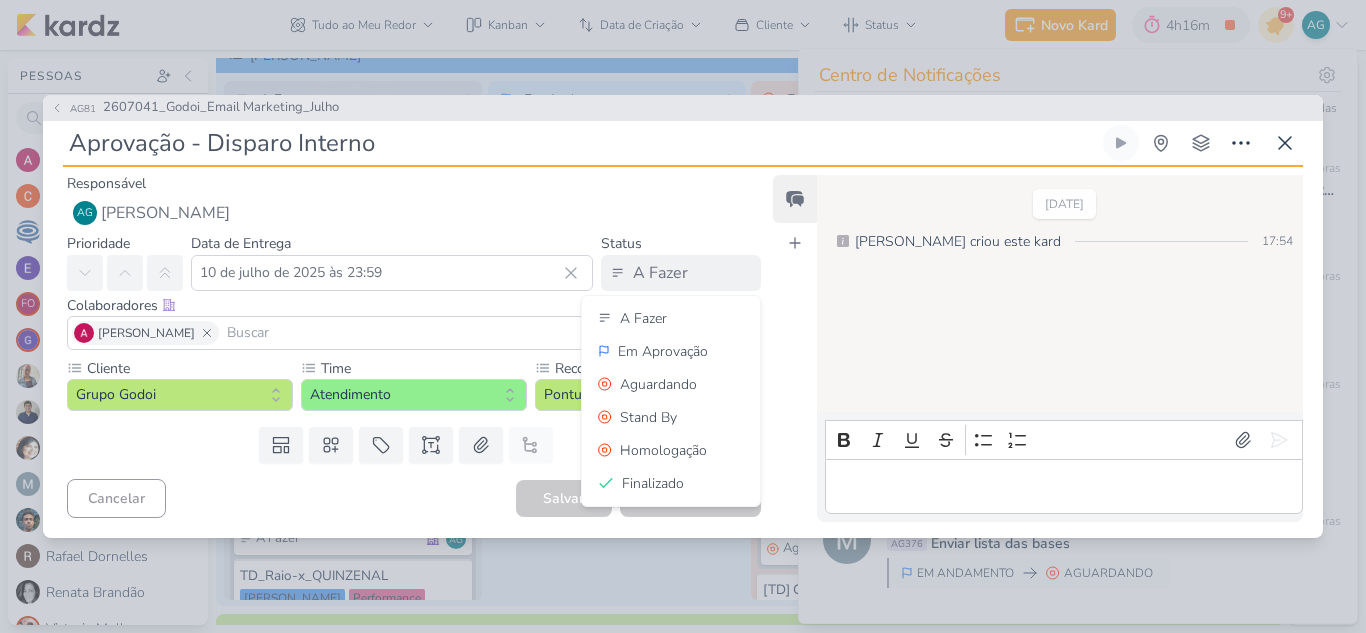 click at bounding box center (1063, 486) 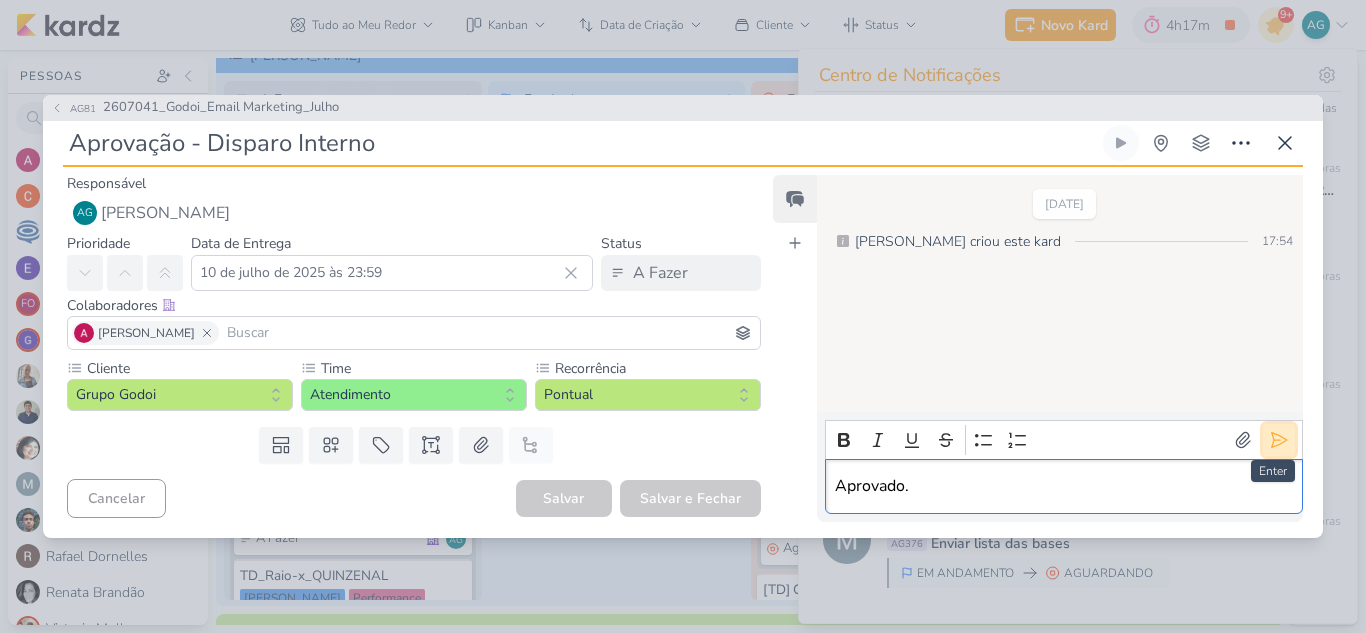 click 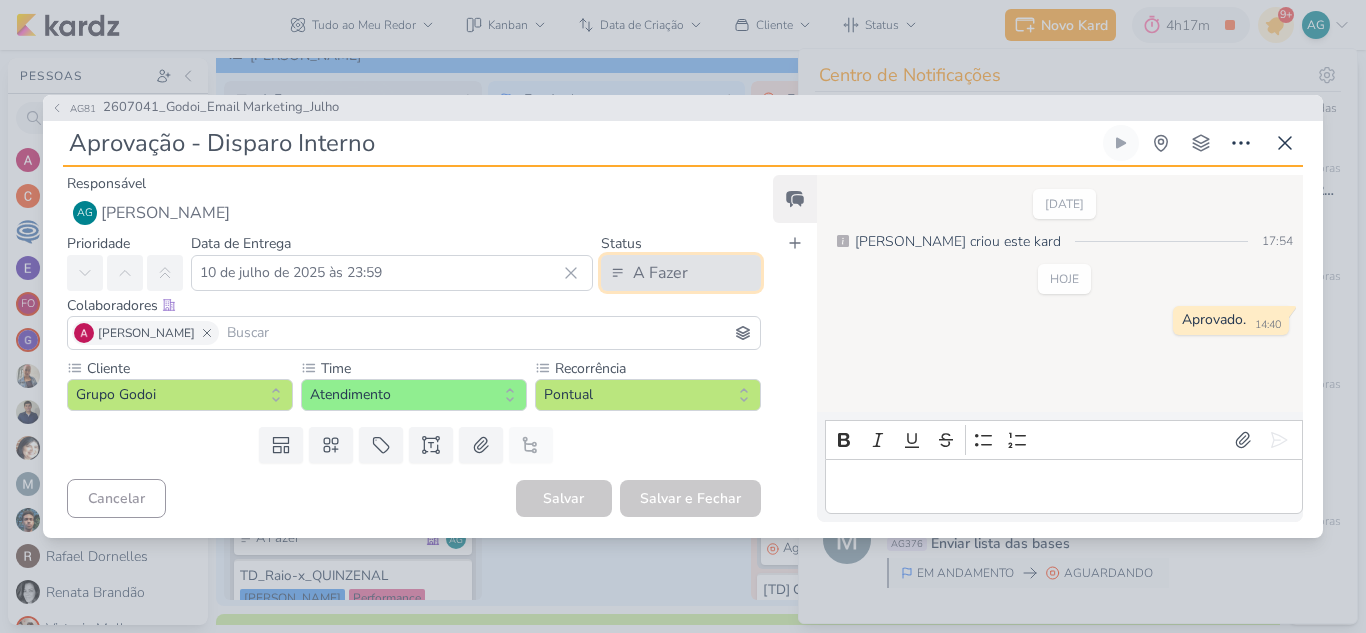 click on "A Fazer" at bounding box center (681, 273) 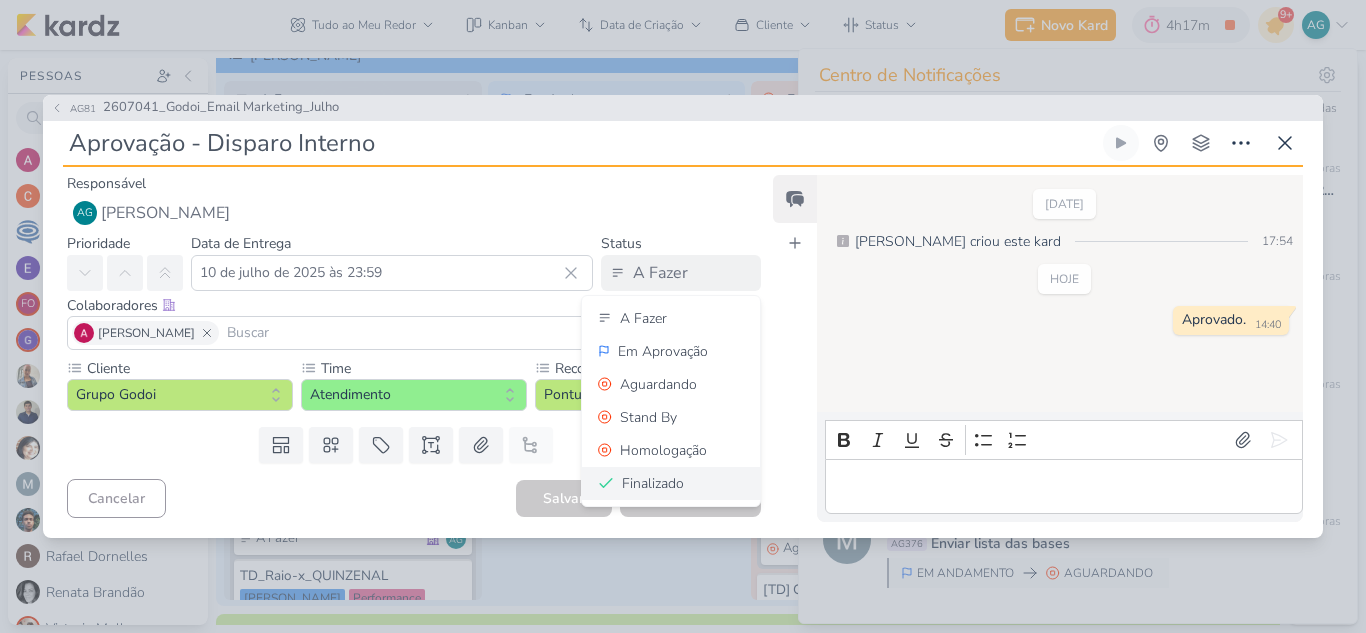 click on "Finalizado" at bounding box center (653, 483) 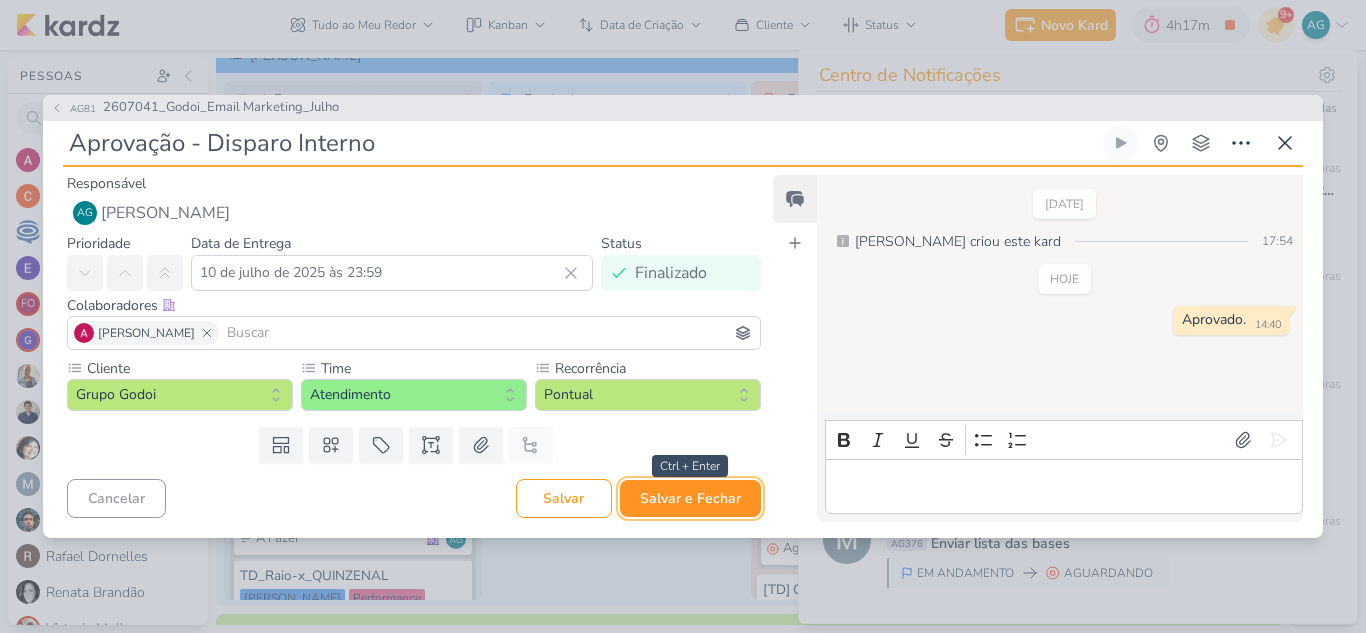 click on "Salvar e Fechar" at bounding box center [690, 498] 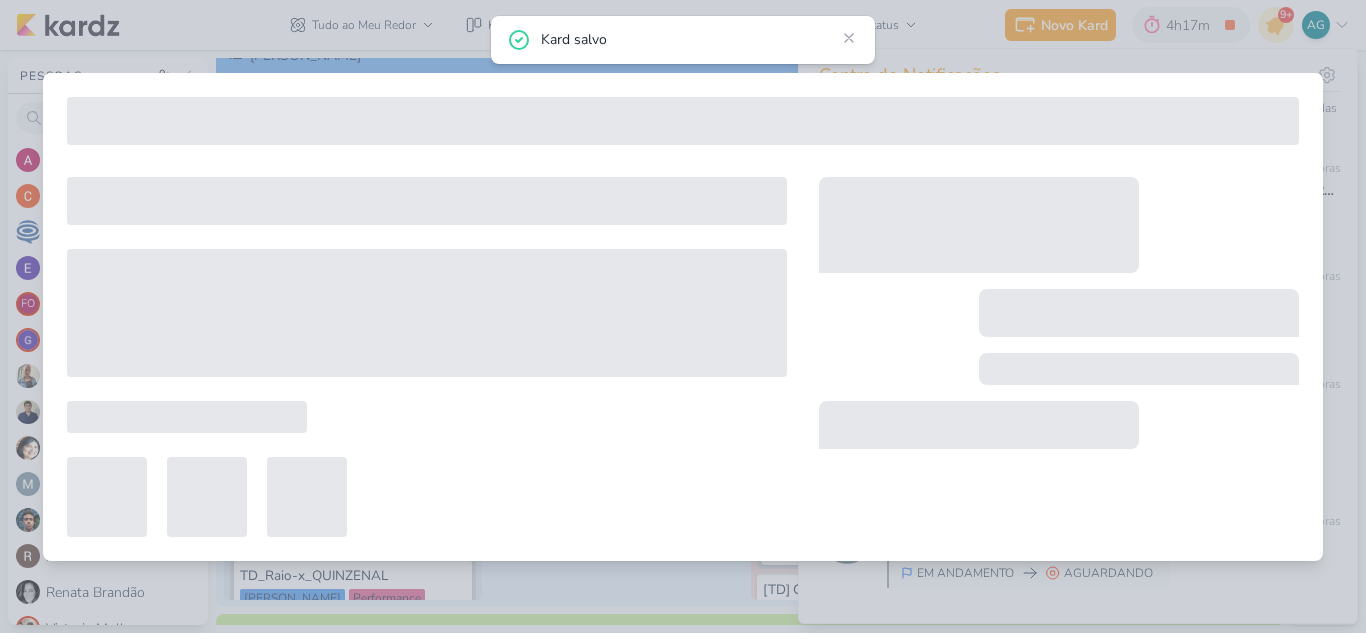 type on "2607041_Godoi_Email Marketing_Julho" 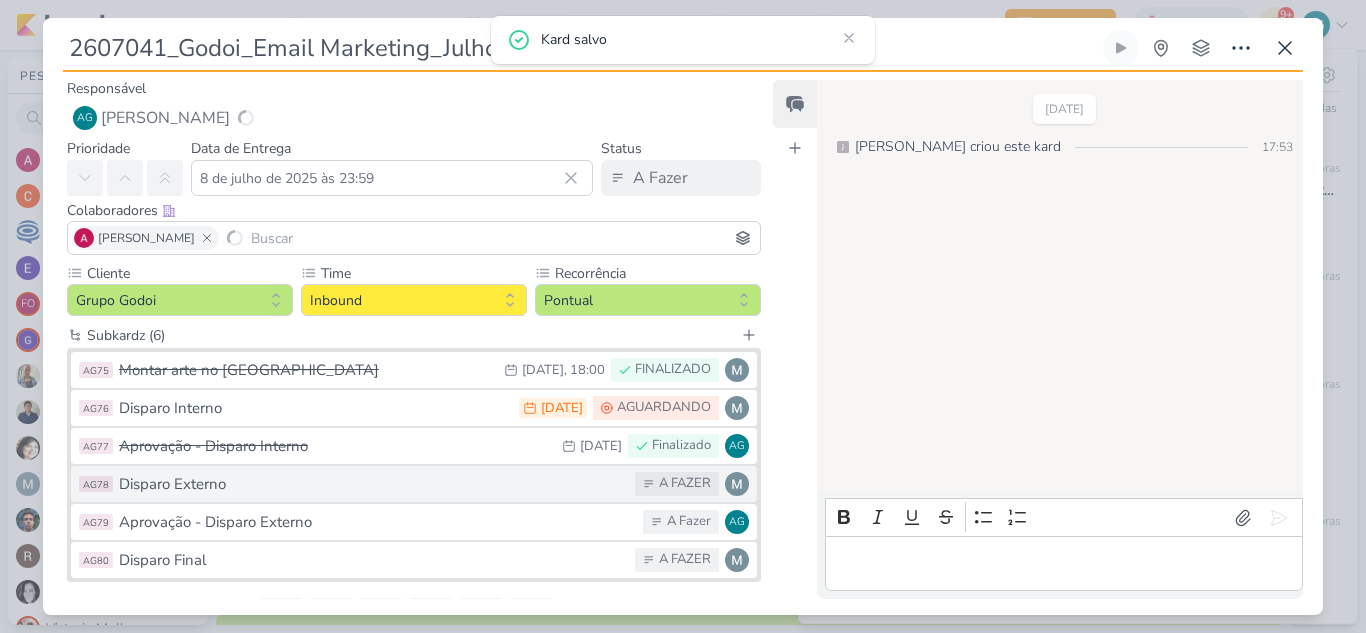 scroll, scrollTop: 292, scrollLeft: 0, axis: vertical 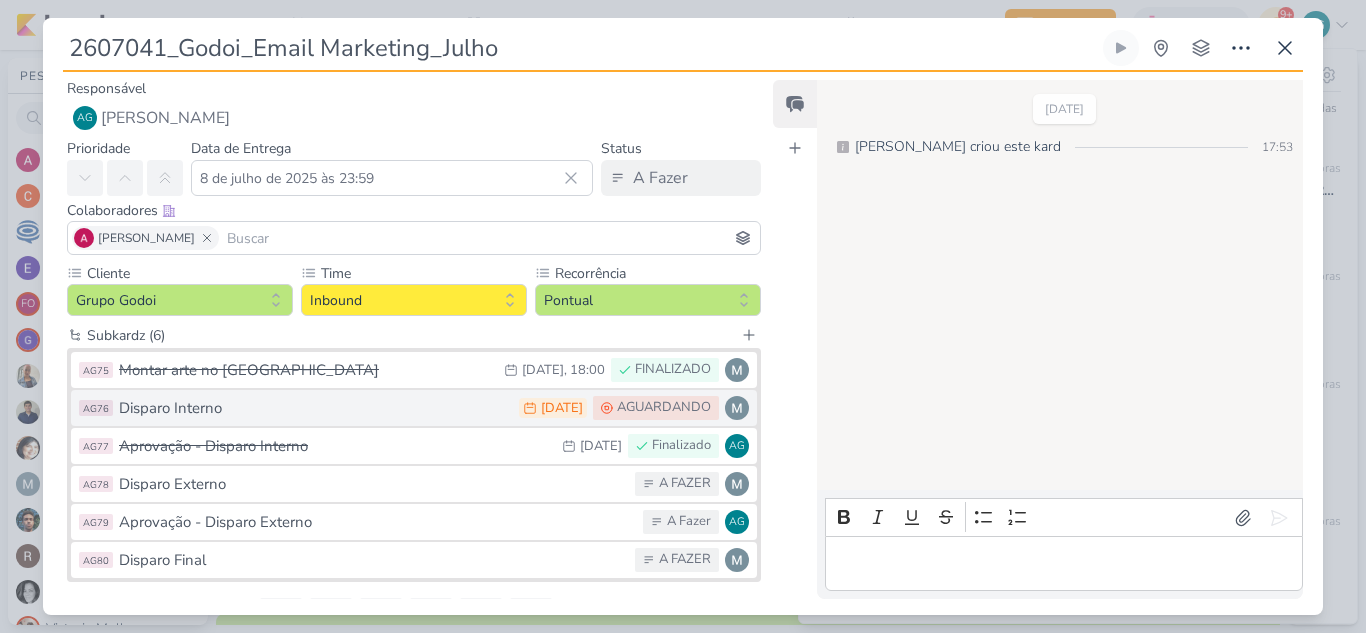 click on "Disparo Interno" at bounding box center (314, 408) 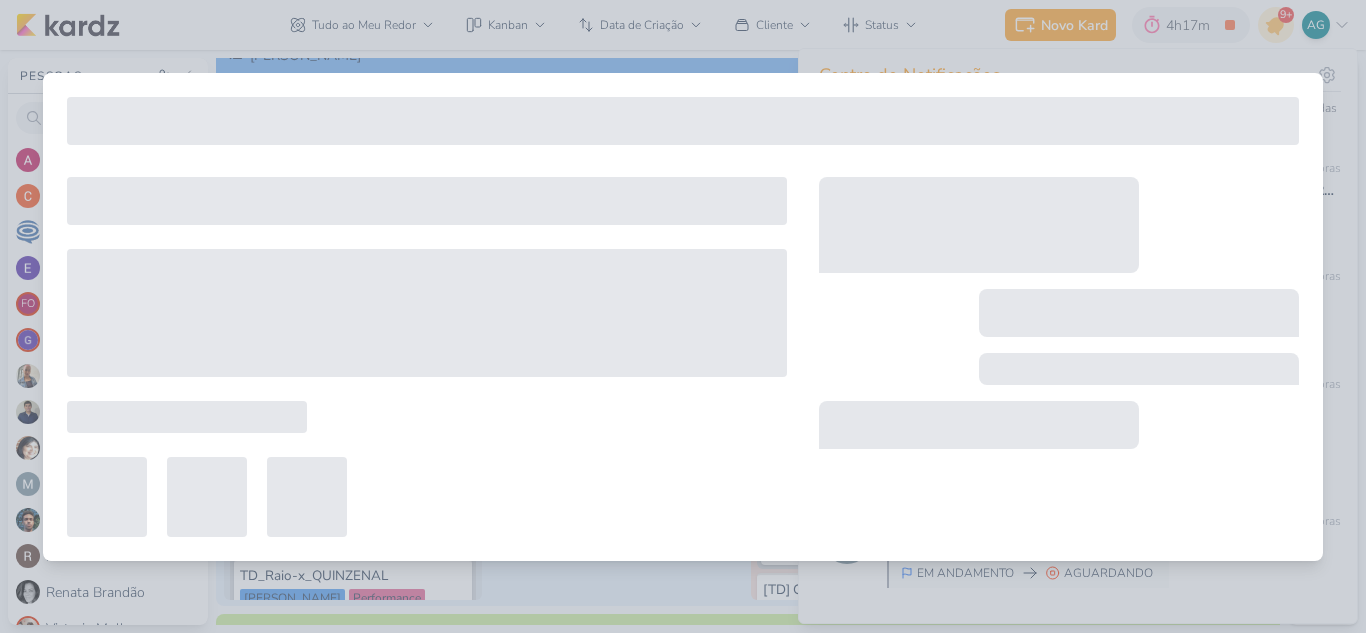 type on "Disparo Interno" 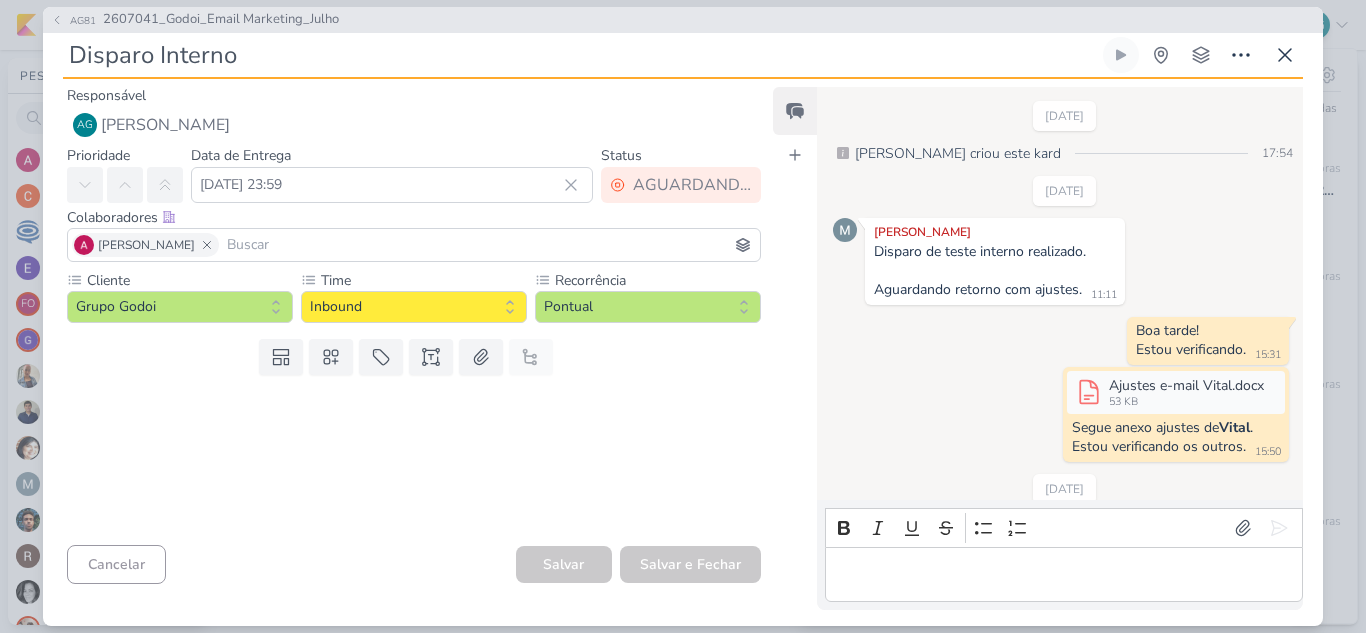 scroll, scrollTop: 707, scrollLeft: 0, axis: vertical 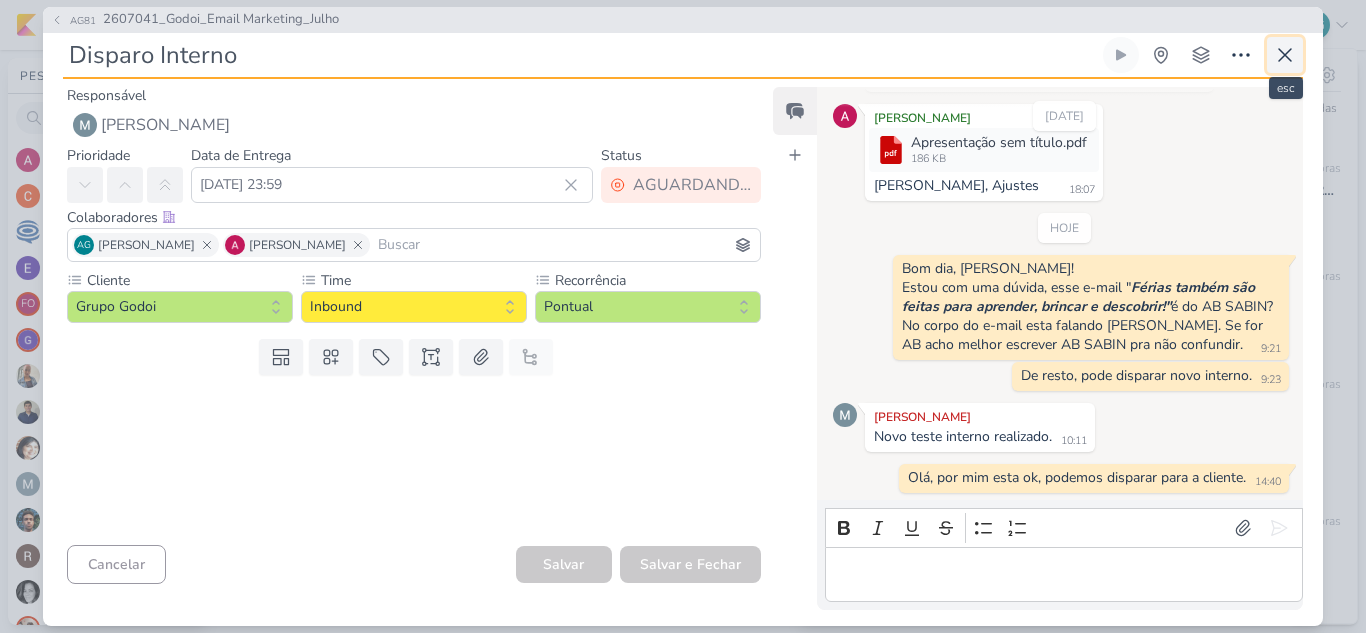 click 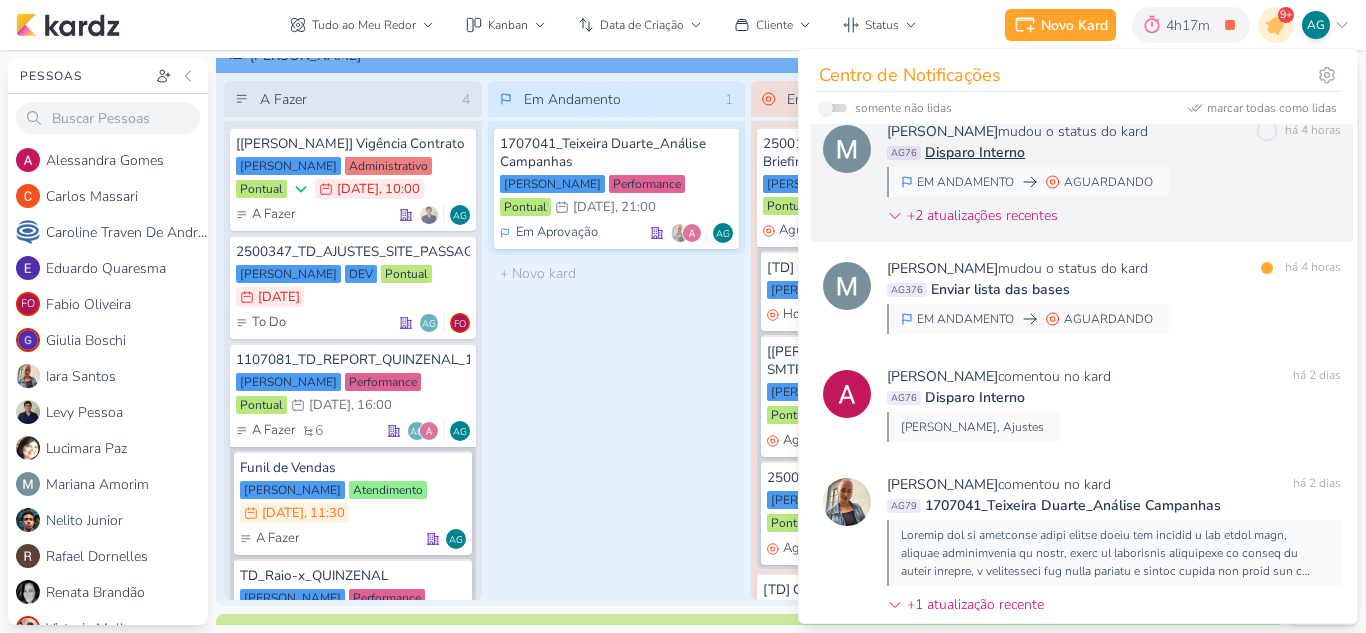 scroll, scrollTop: 1200, scrollLeft: 0, axis: vertical 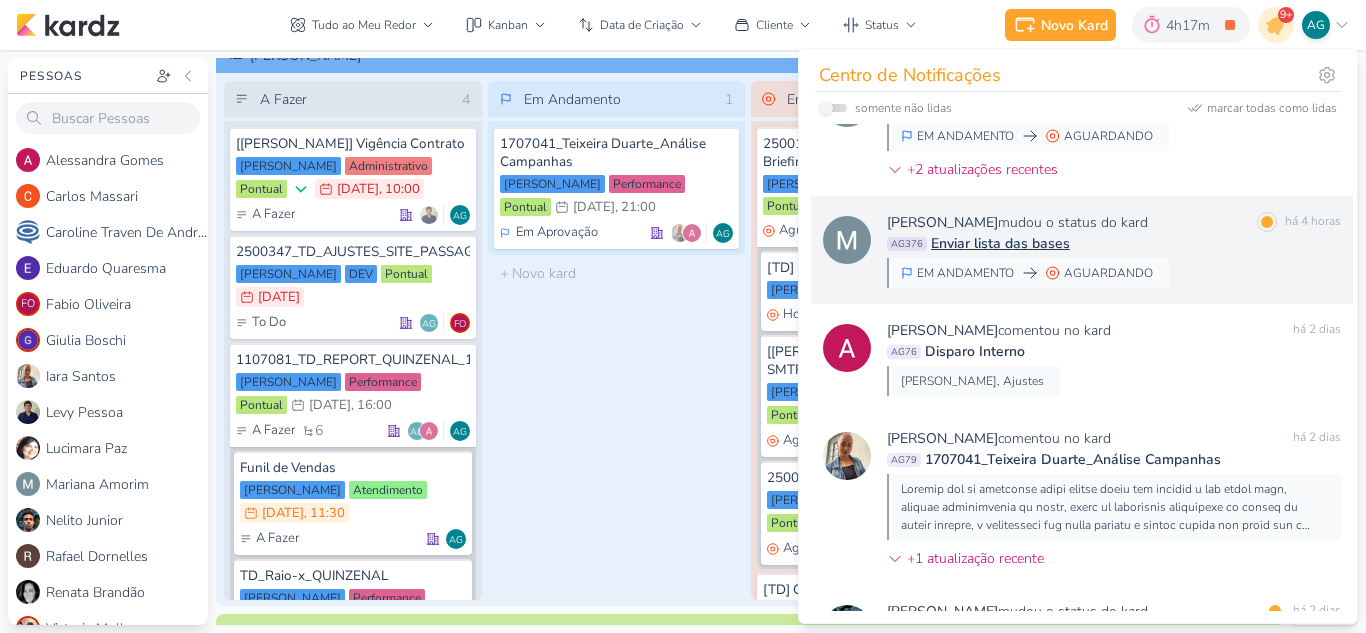 click on "Enviar lista das bases" at bounding box center [1000, 243] 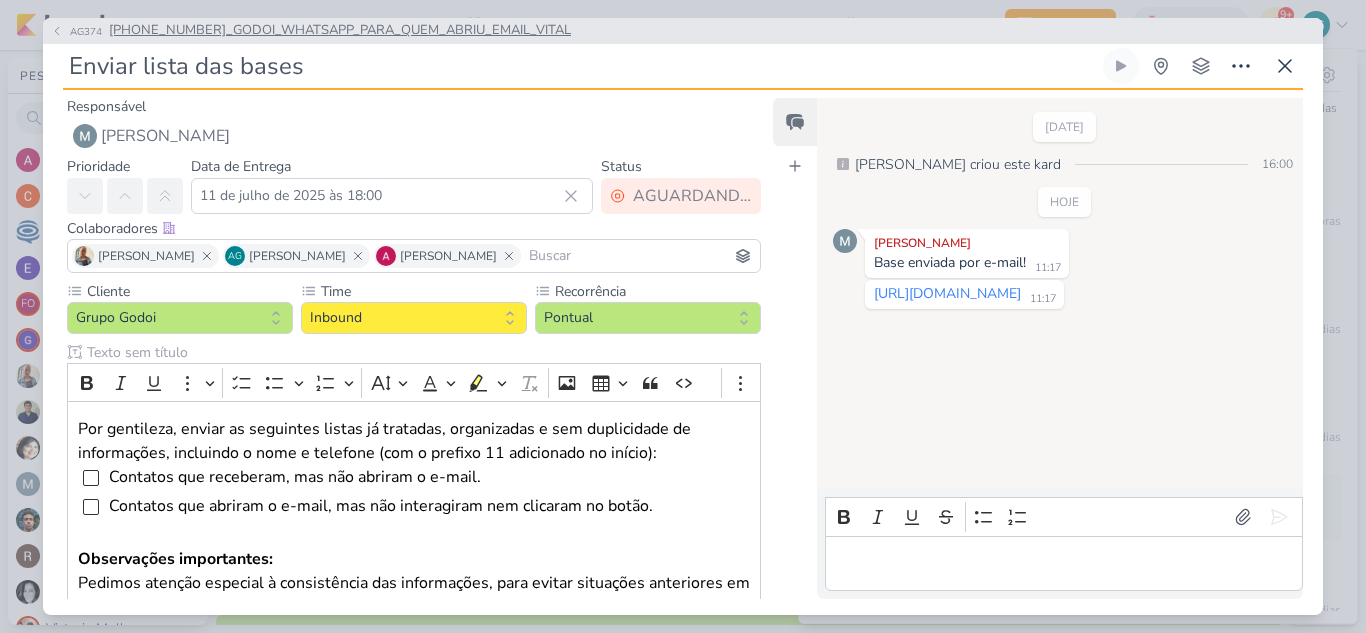 click on "[PHONE_NUMBER]_GODOI_WHATSAPP_PARA_QUEM_ABRIU_EMAIL_VITAL" at bounding box center (340, 31) 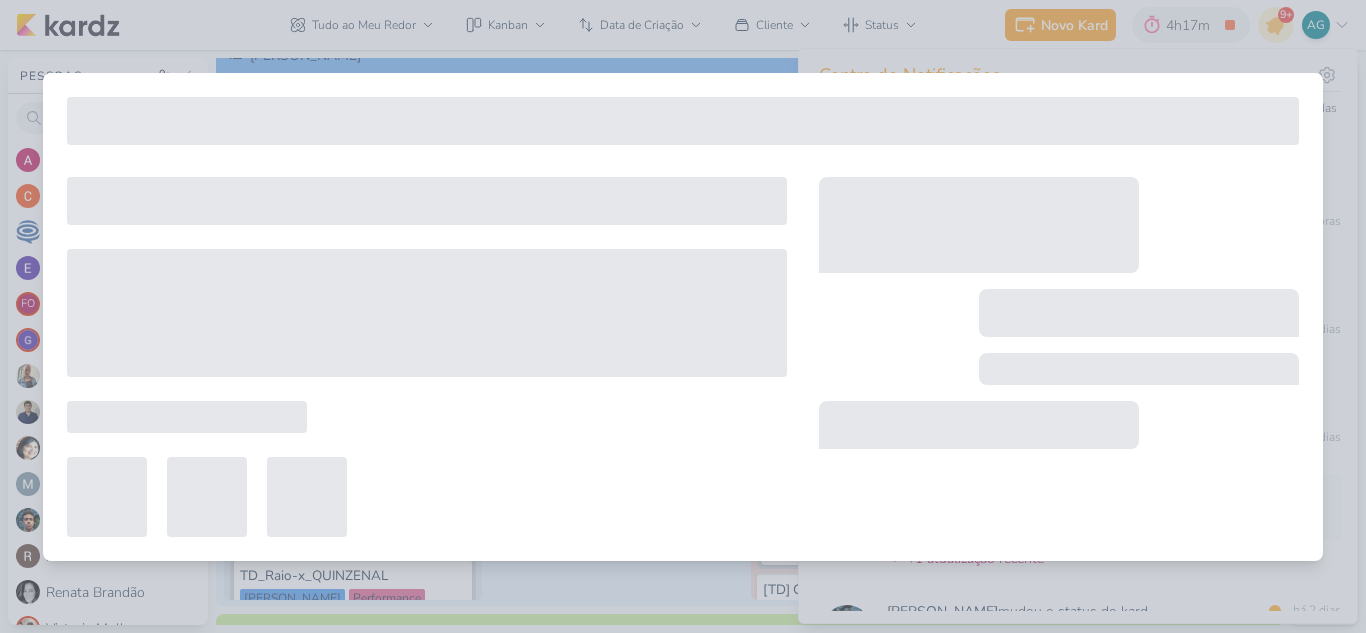 type on "[PHONE_NUMBER]_GODOI_WHATSAPP_PARA_QUEM_ABRIU_EMAIL_VITAL" 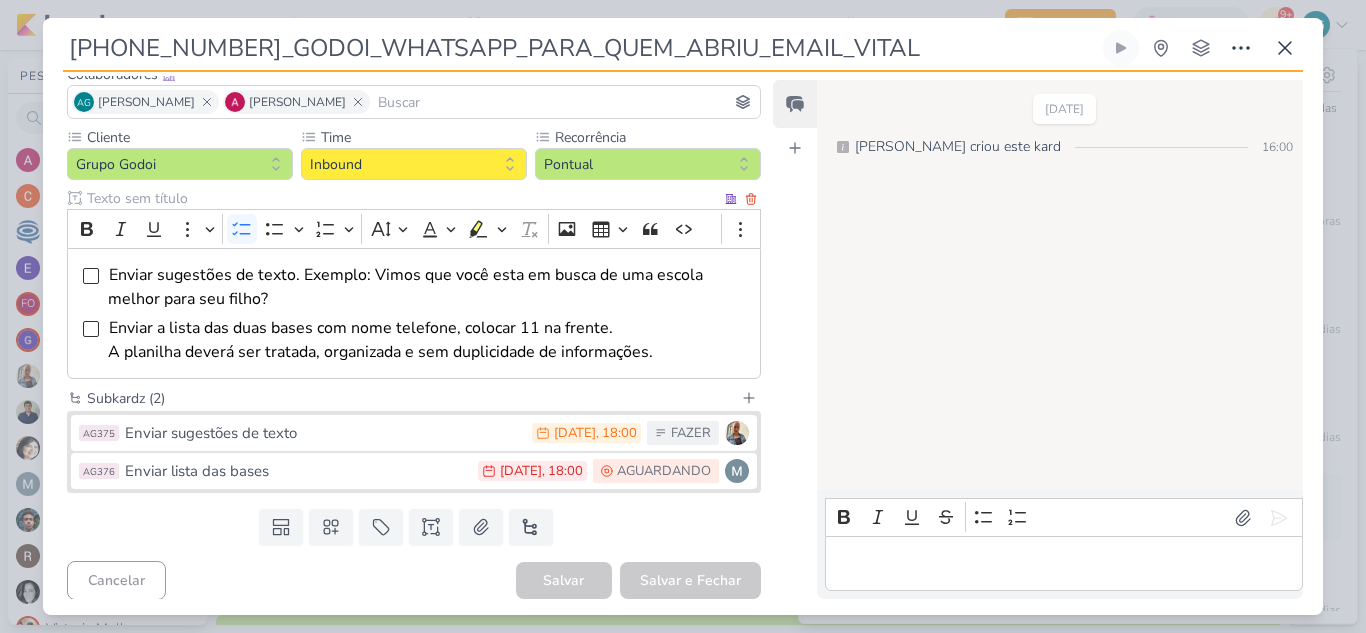 scroll, scrollTop: 141, scrollLeft: 0, axis: vertical 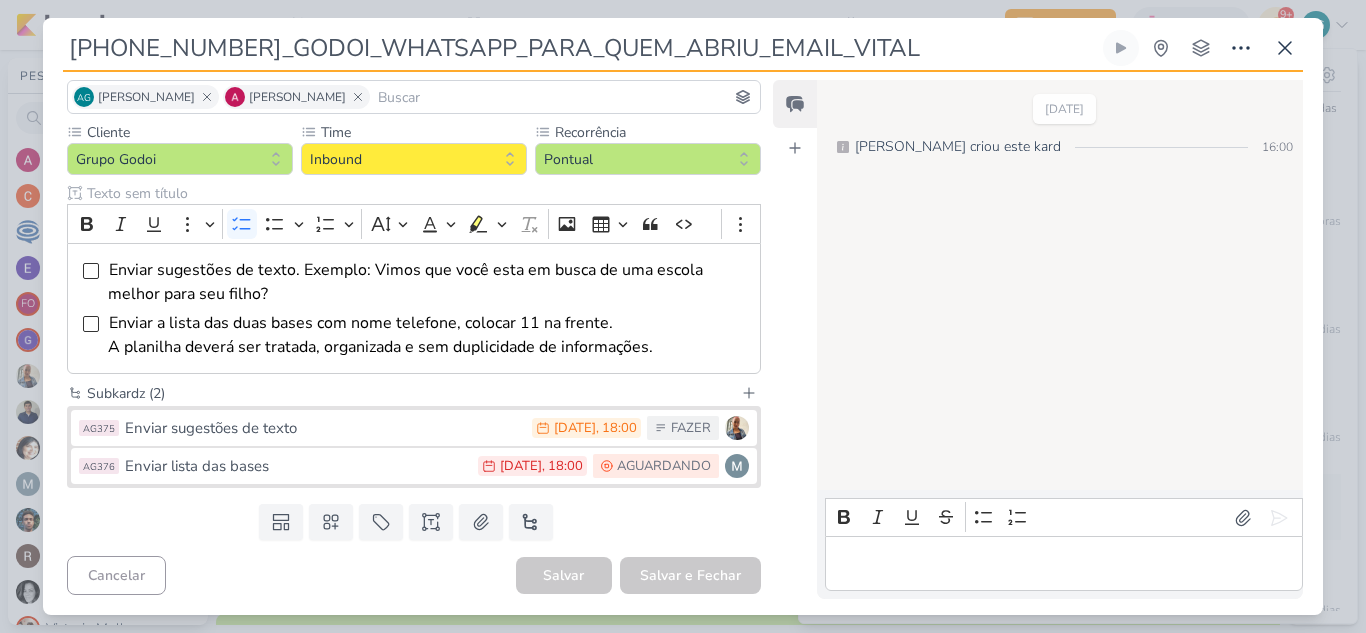 click on "Enviar sugestões de texto" at bounding box center (323, 428) 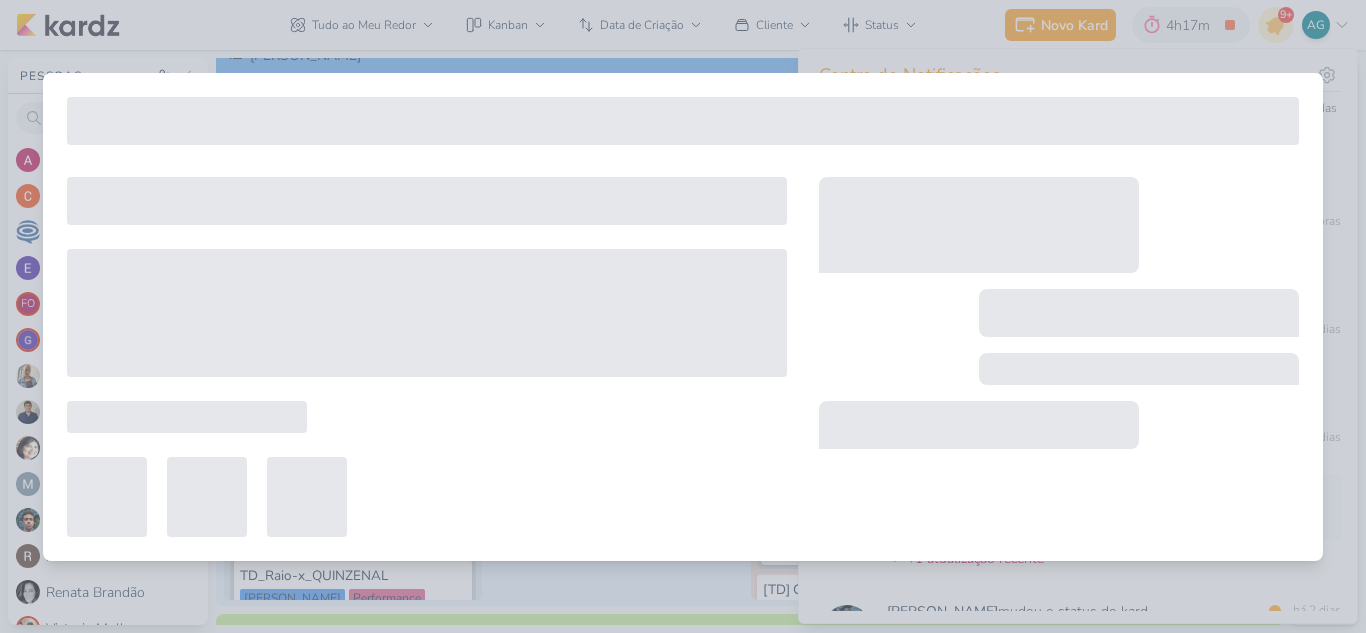 type on "Enviar sugestões de texto" 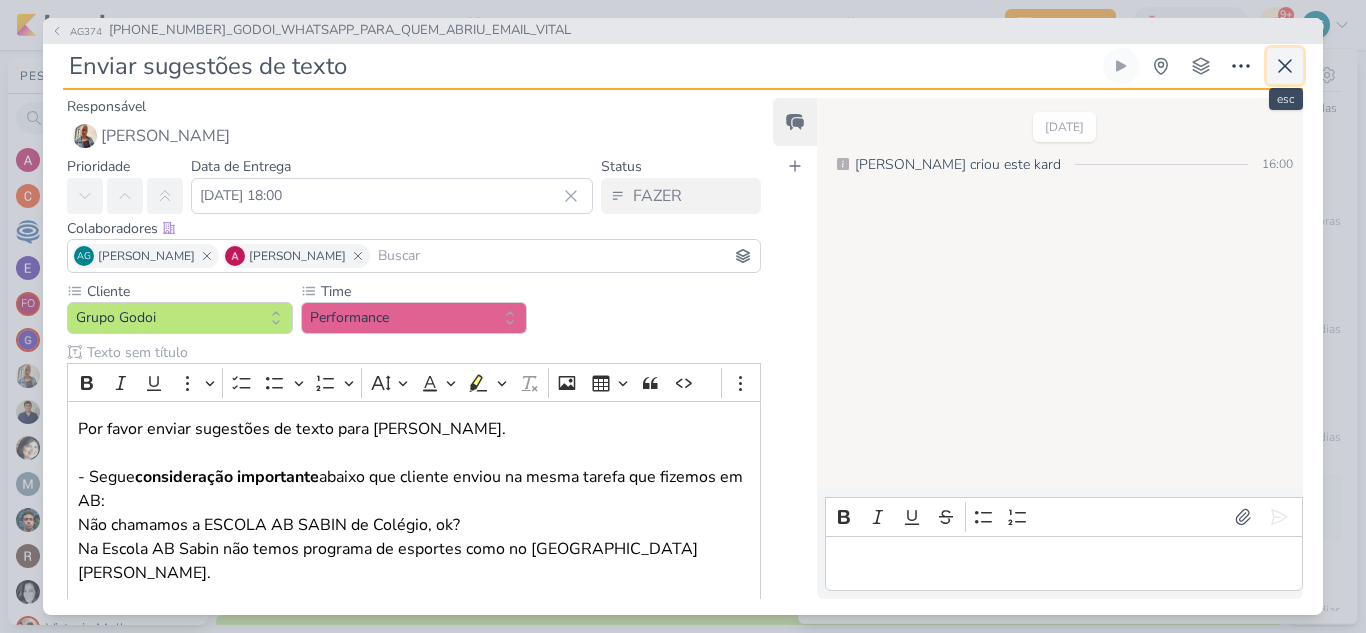 click 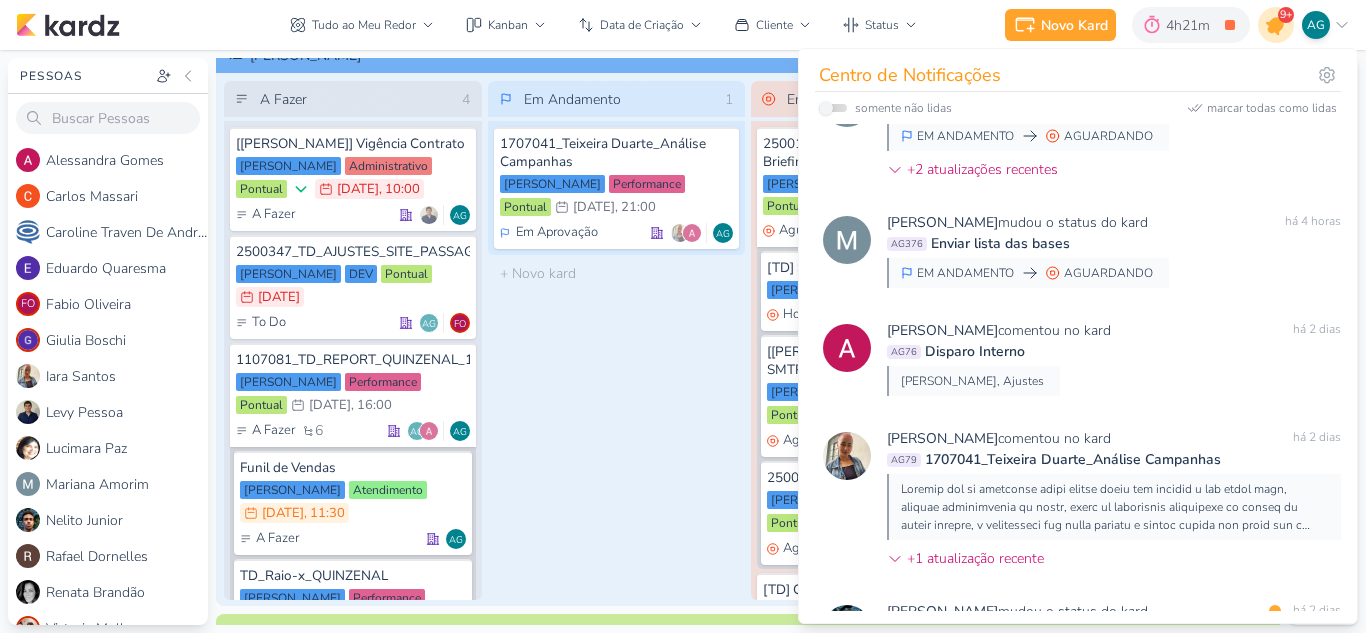 click at bounding box center [1276, 25] 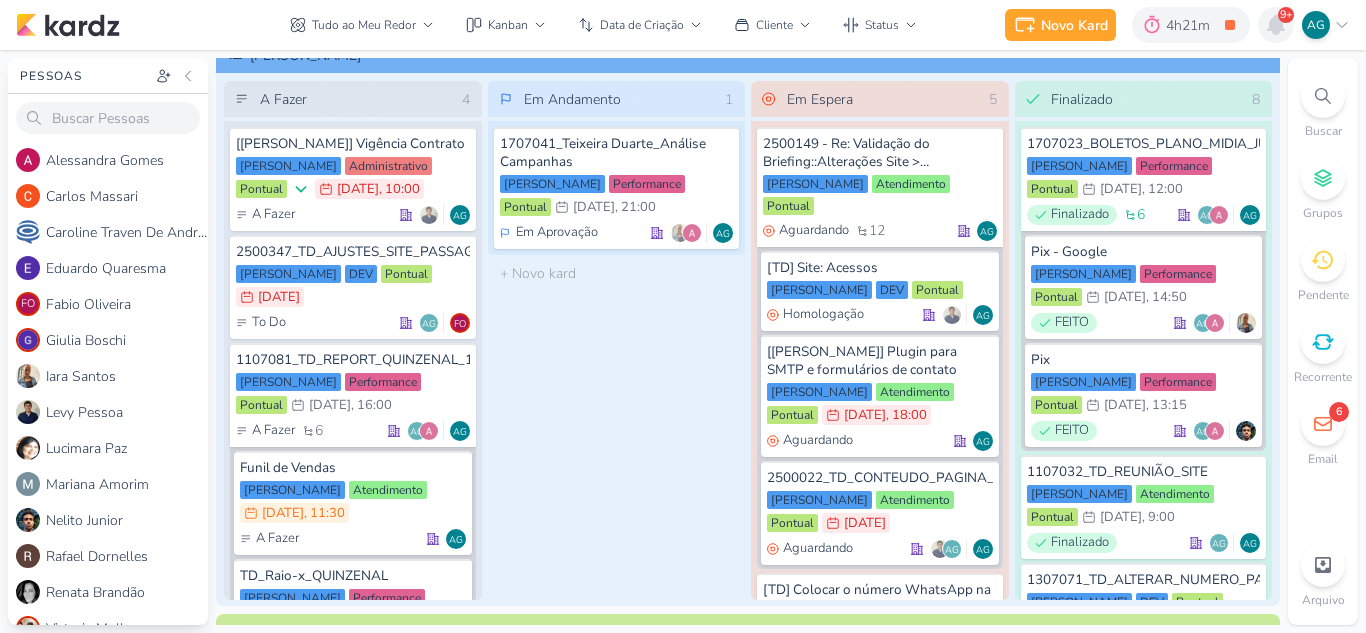 click 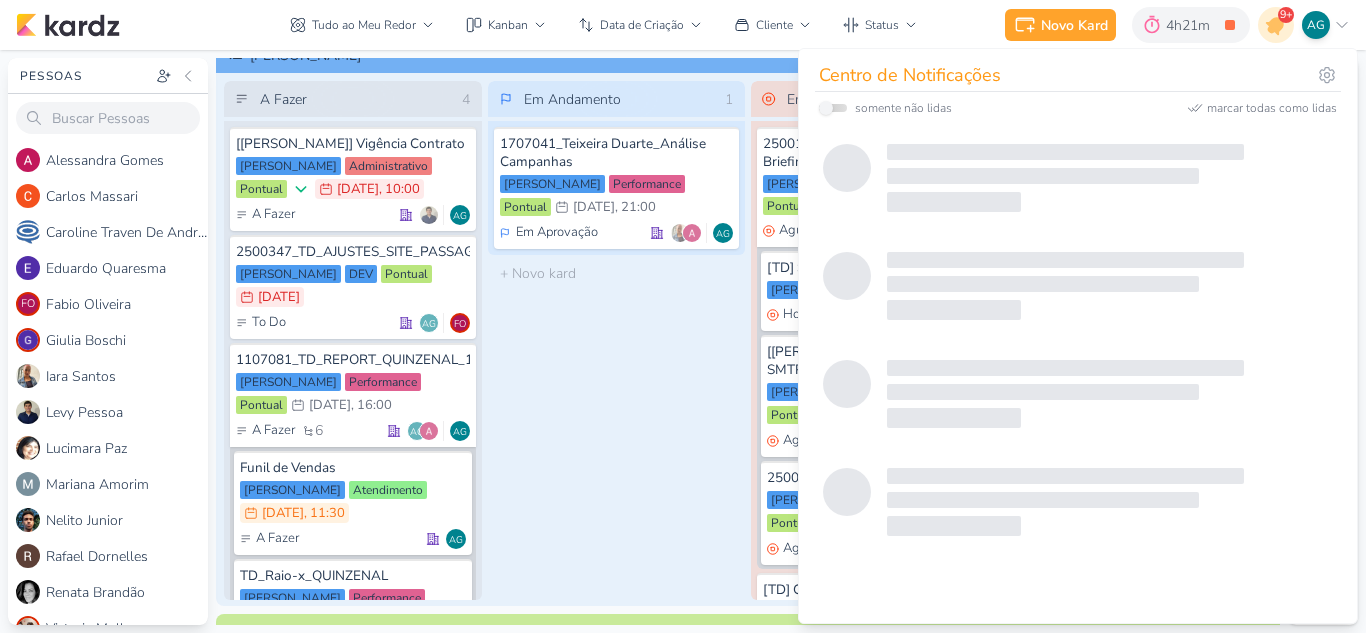 scroll, scrollTop: 932, scrollLeft: 0, axis: vertical 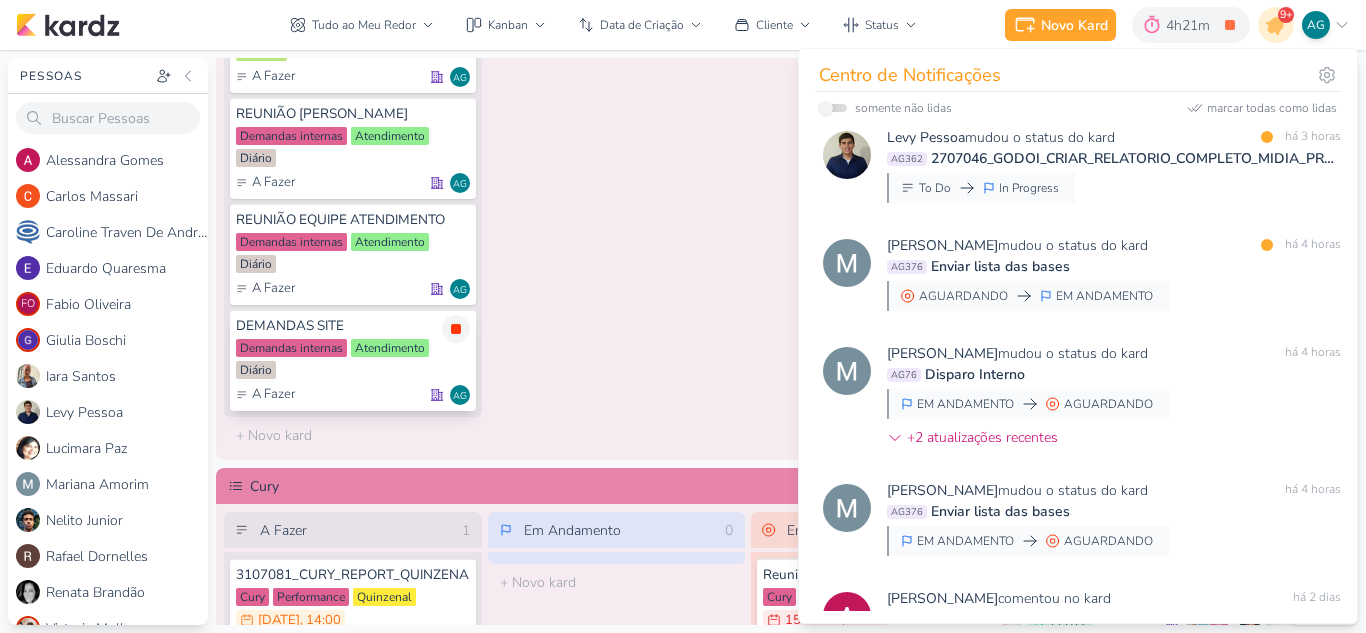 click 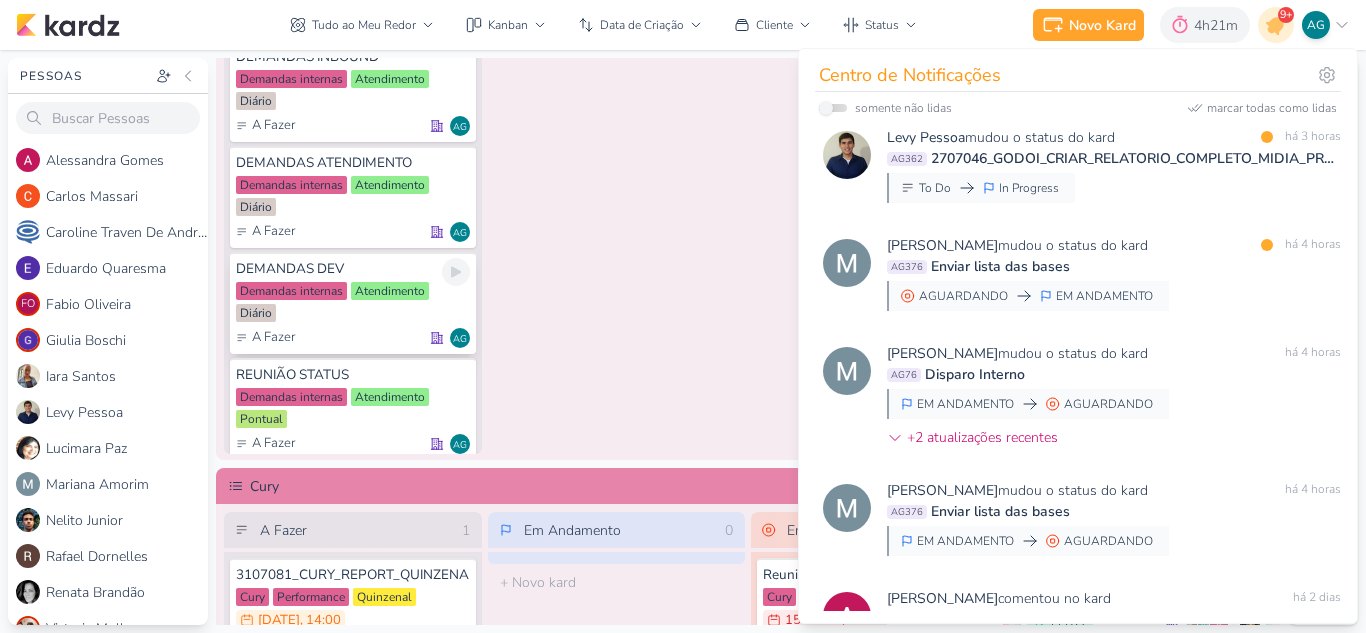 scroll, scrollTop: 14, scrollLeft: 0, axis: vertical 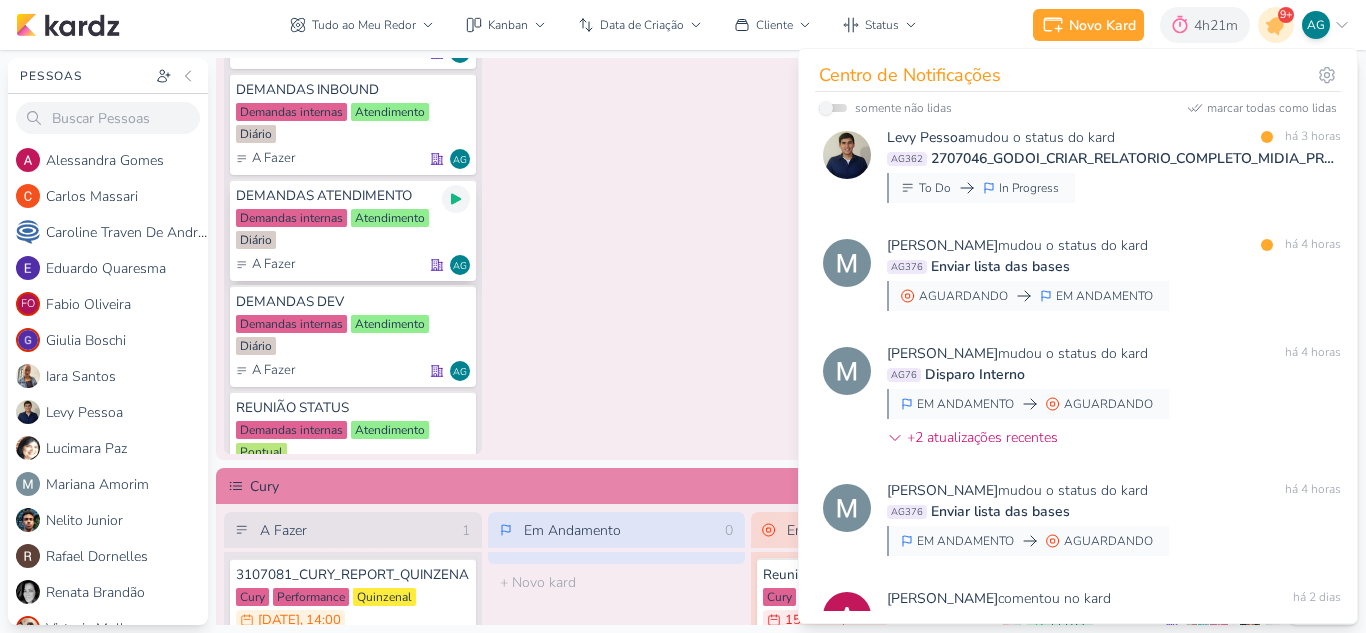 click 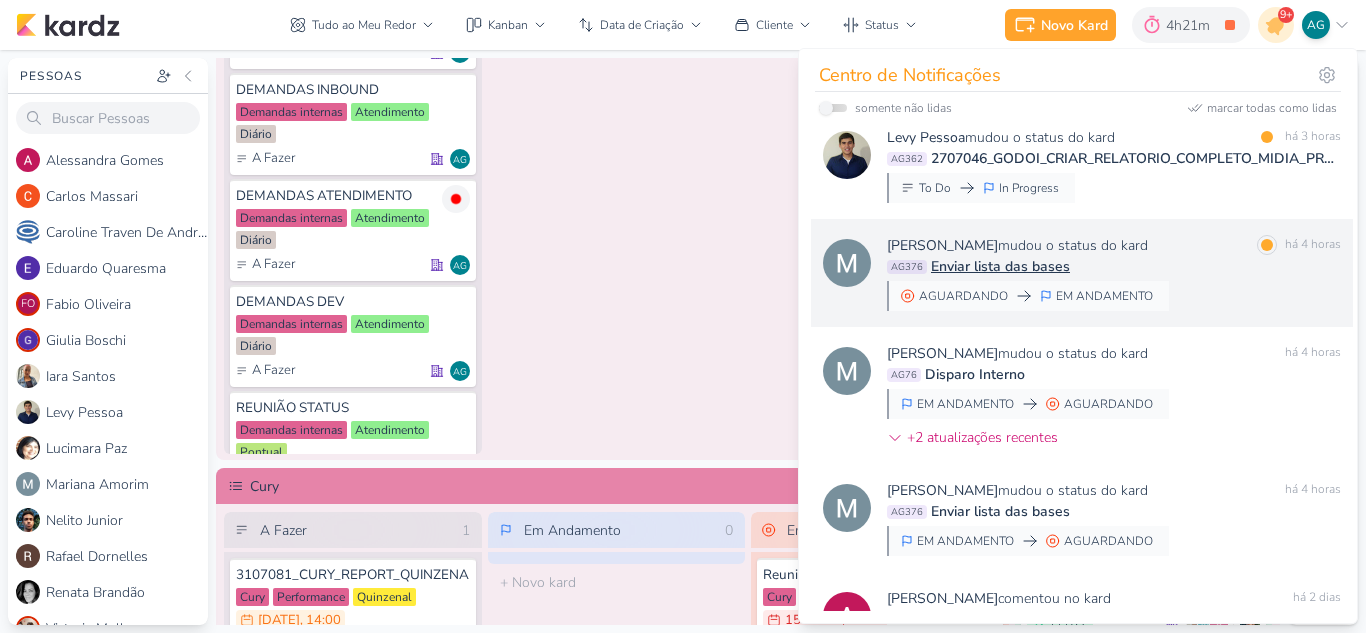 click on "AG376
Enviar lista das bases" at bounding box center (1114, 266) 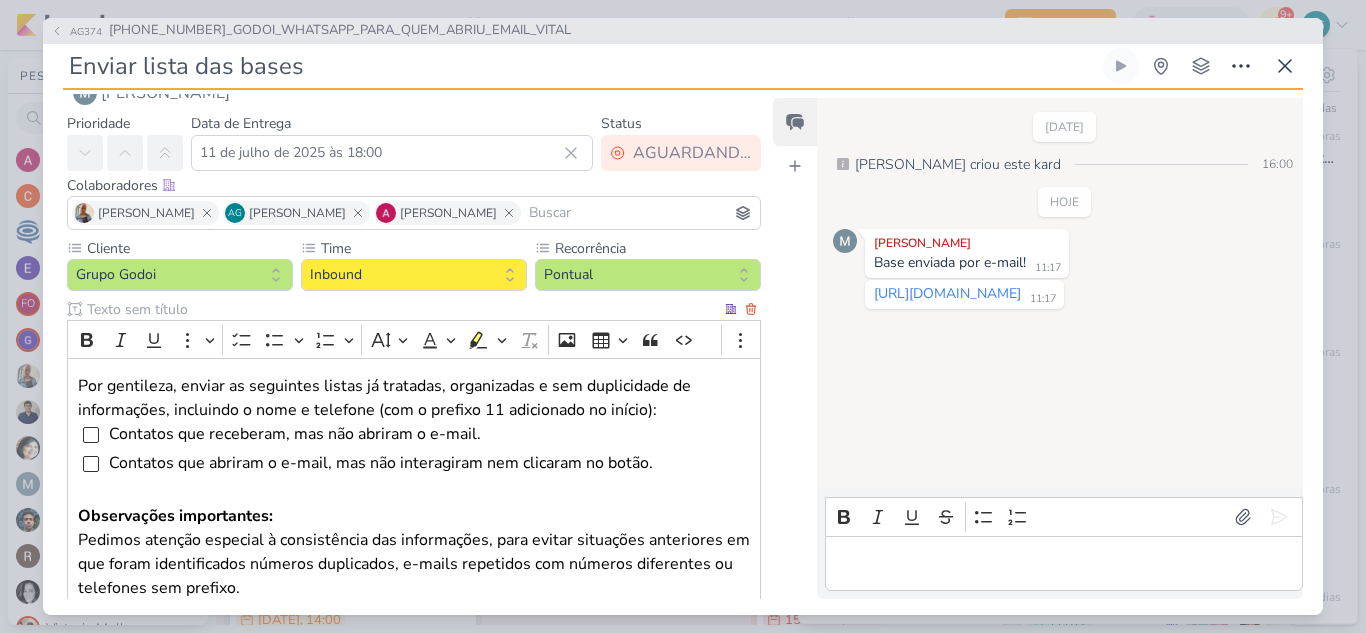 scroll, scrollTop: 0, scrollLeft: 0, axis: both 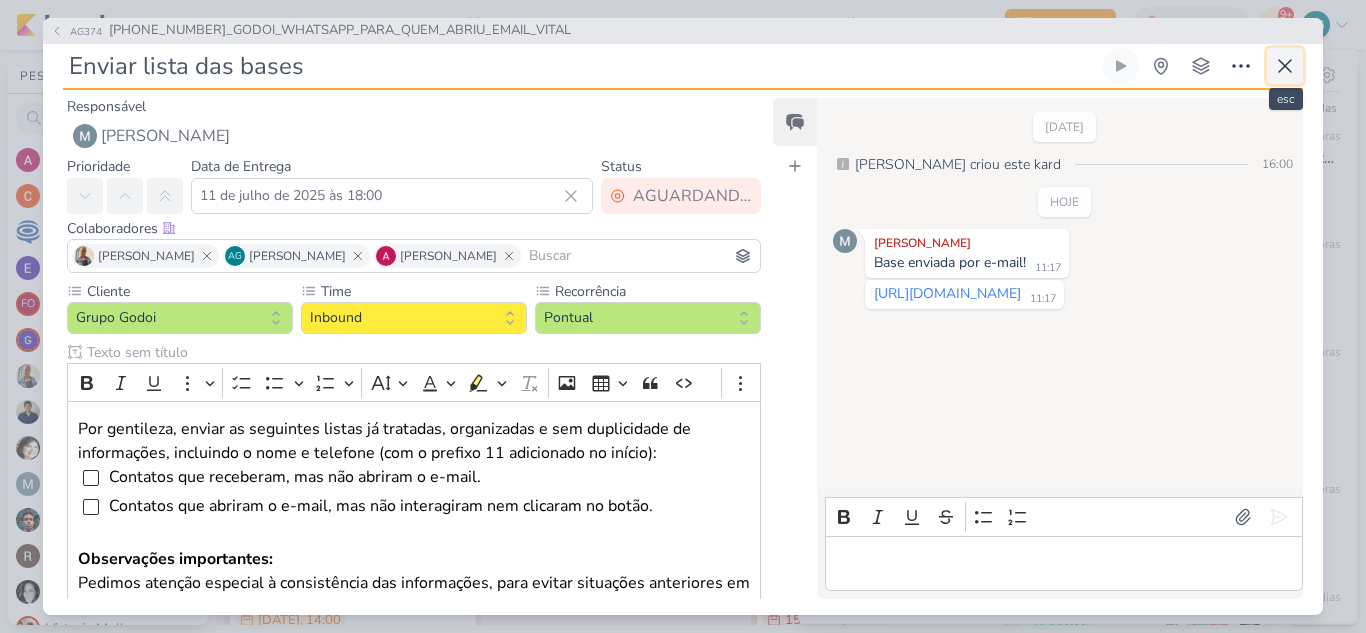 click 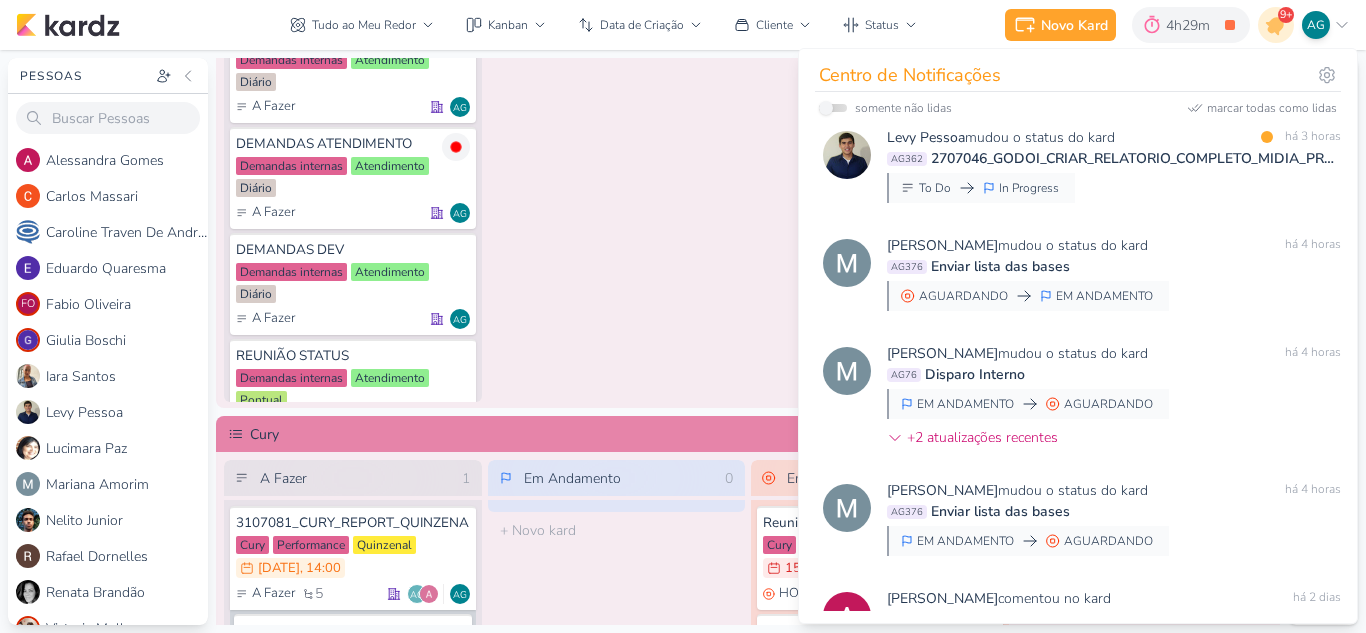 scroll, scrollTop: 1700, scrollLeft: 0, axis: vertical 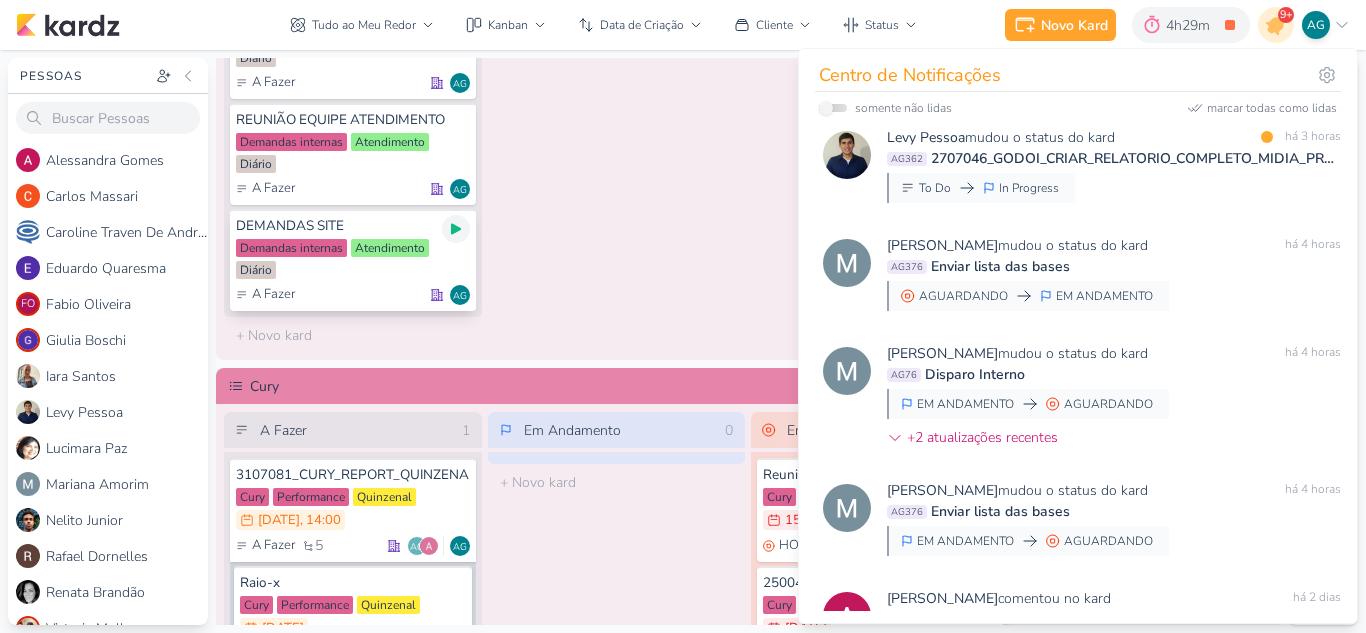 click 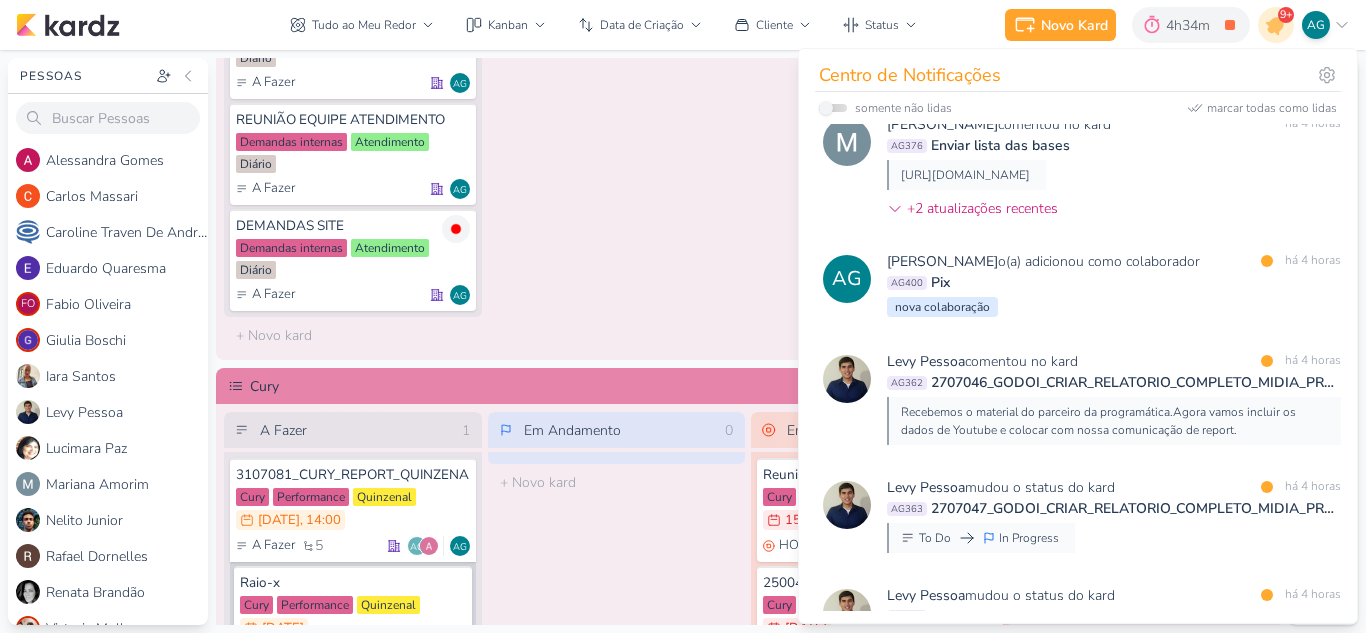 scroll, scrollTop: 808, scrollLeft: 0, axis: vertical 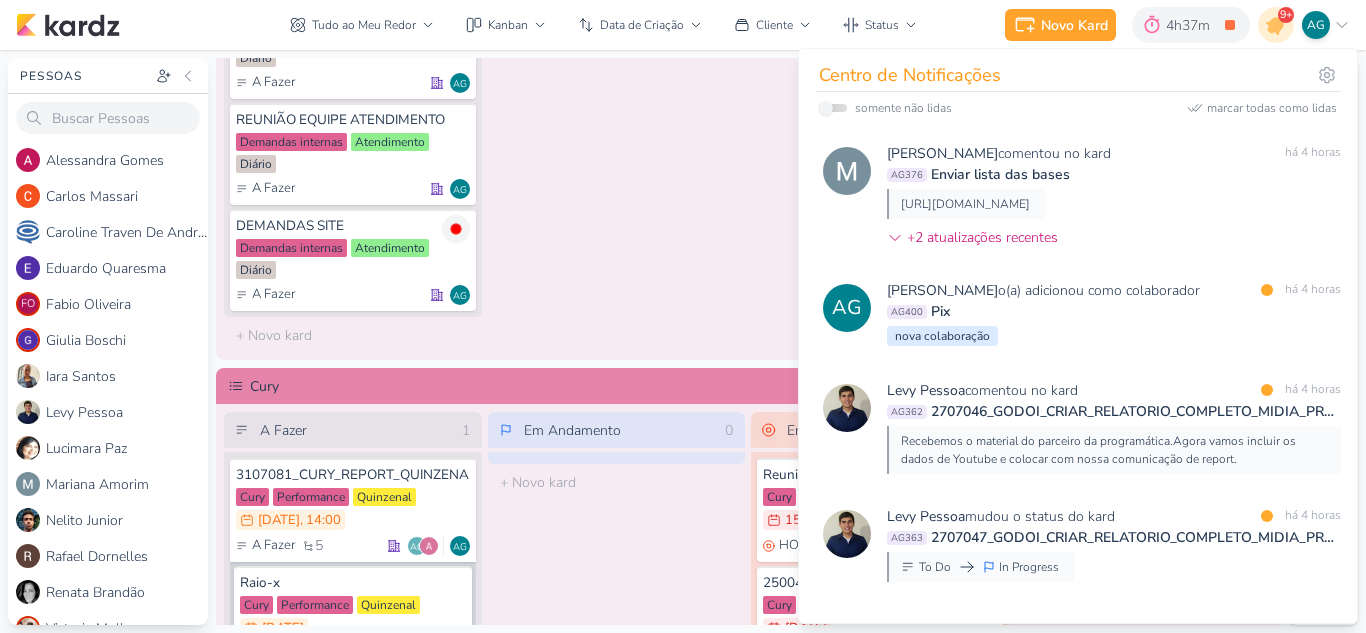 click on "Em Andamento
0
O título do kard deve ter menos que 100 caracteres" at bounding box center [617, 94] 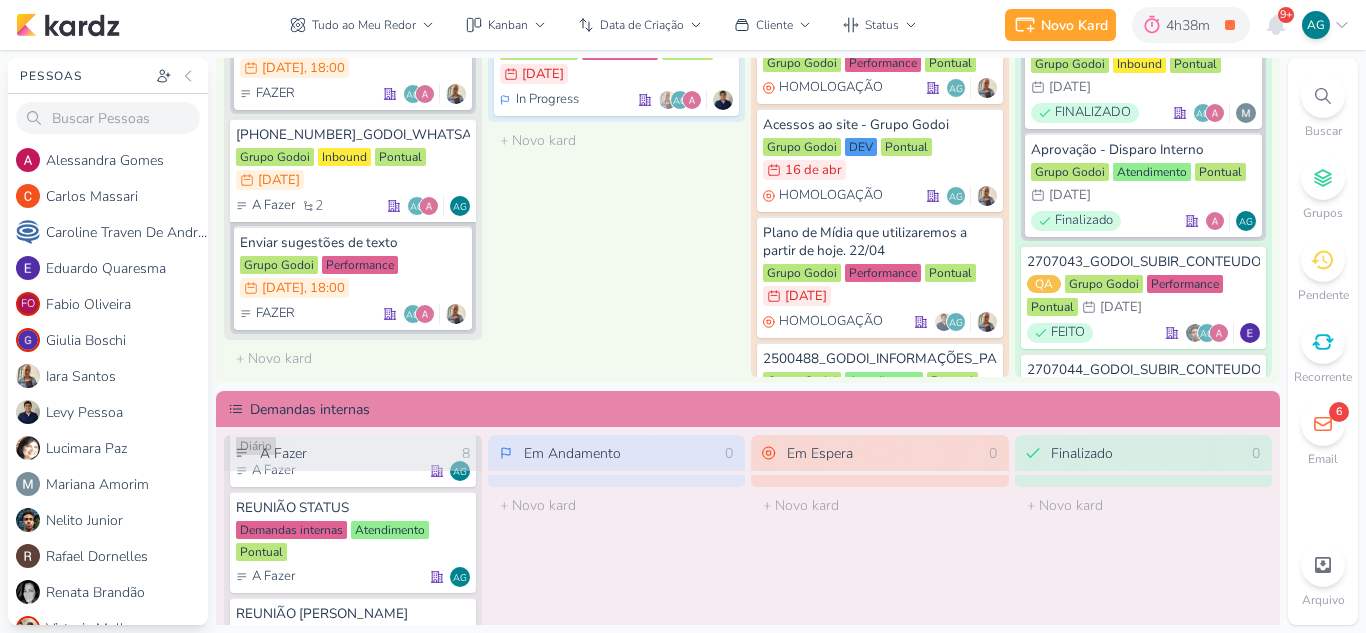 scroll, scrollTop: 600, scrollLeft: 0, axis: vertical 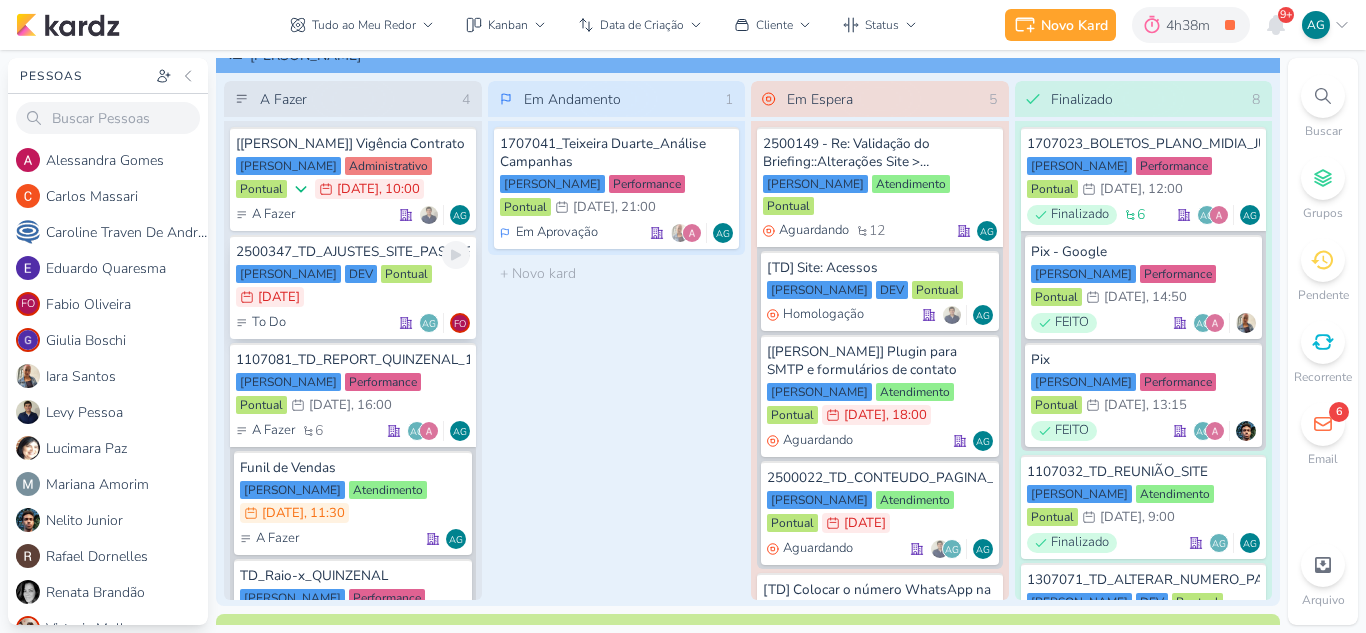 click on "2500347_TD_AJUSTES_SITE_PASSAGEM_DE_BASTÃO" at bounding box center [353, 252] 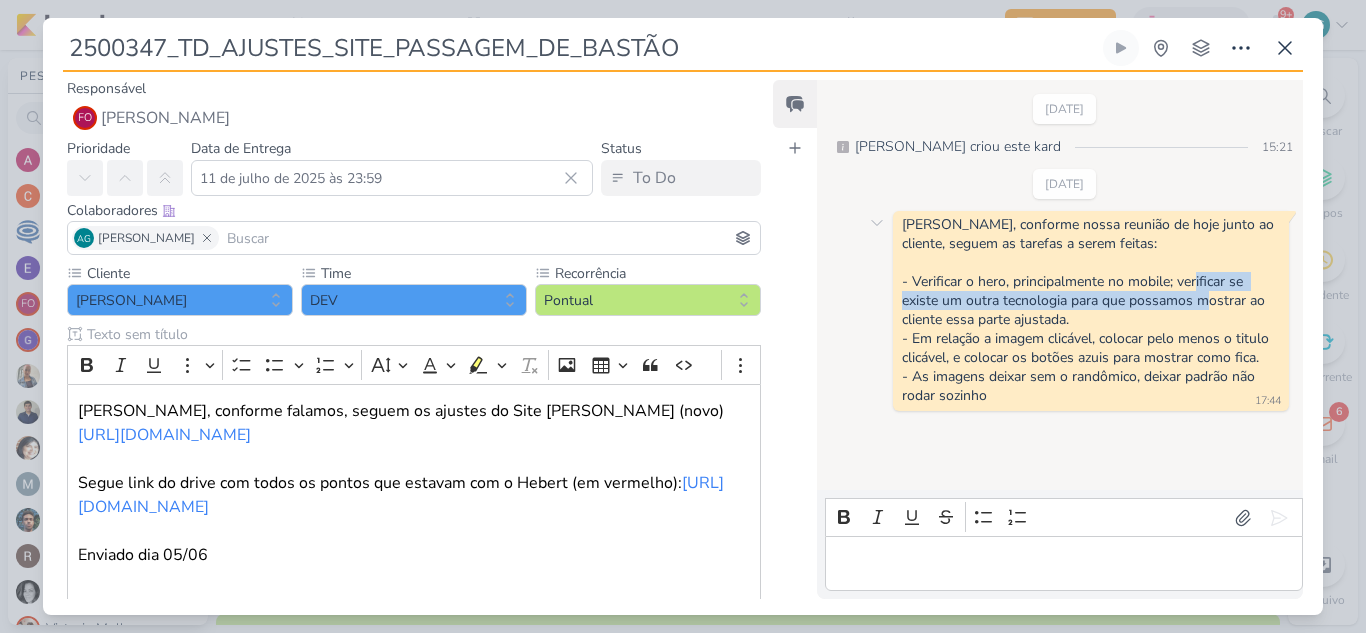drag, startPoint x: 1199, startPoint y: 288, endPoint x: 1206, endPoint y: 300, distance: 13.892444 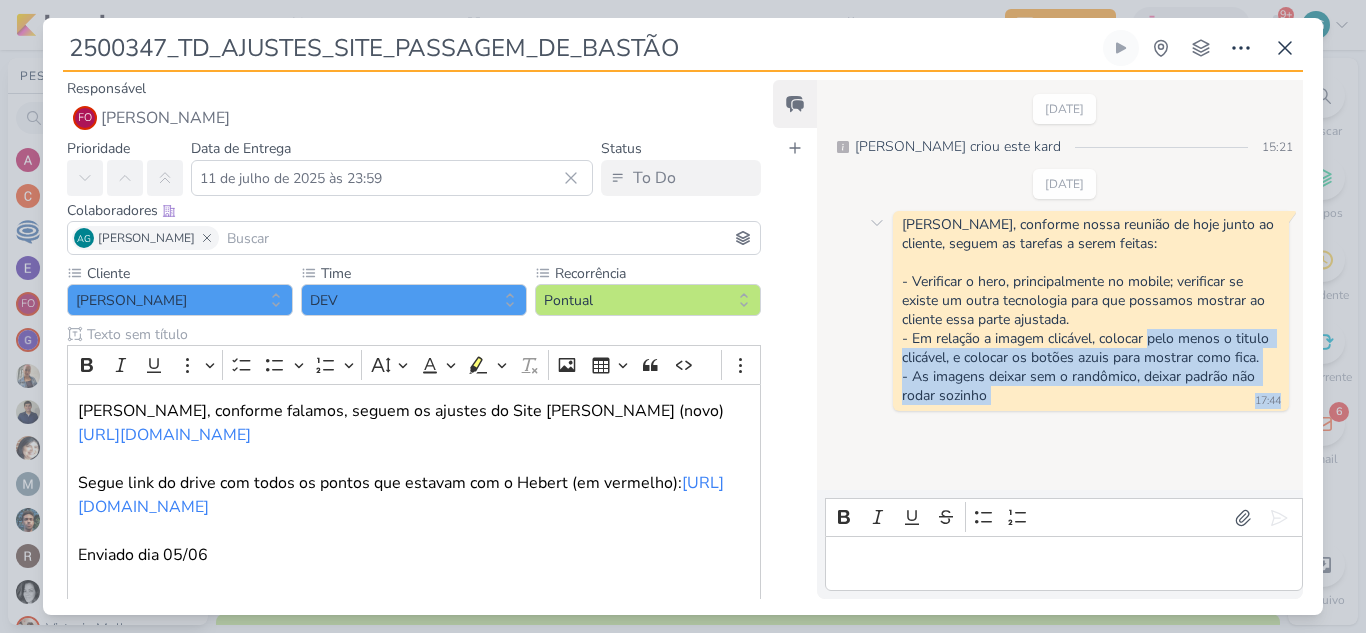 scroll, scrollTop: 199, scrollLeft: 0, axis: vertical 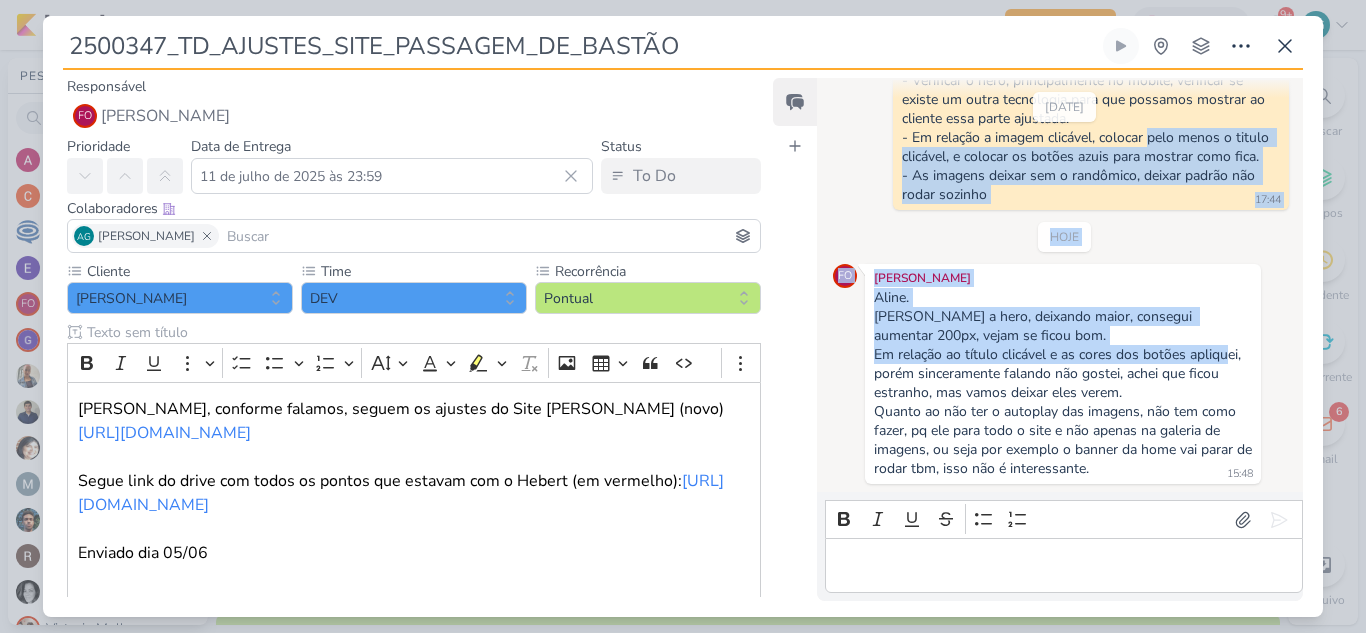 drag, startPoint x: 1161, startPoint y: 341, endPoint x: 1227, endPoint y: 363, distance: 69.57011 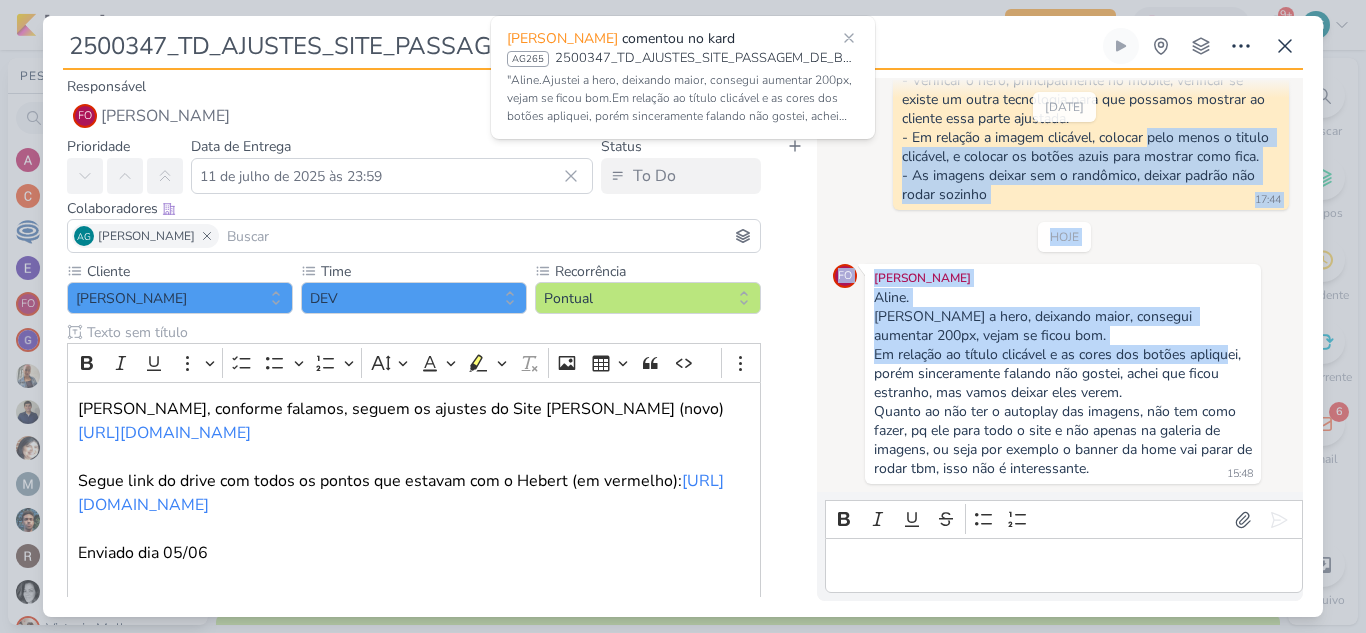 click on "Fabio Oliveira" at bounding box center [1063, 278] 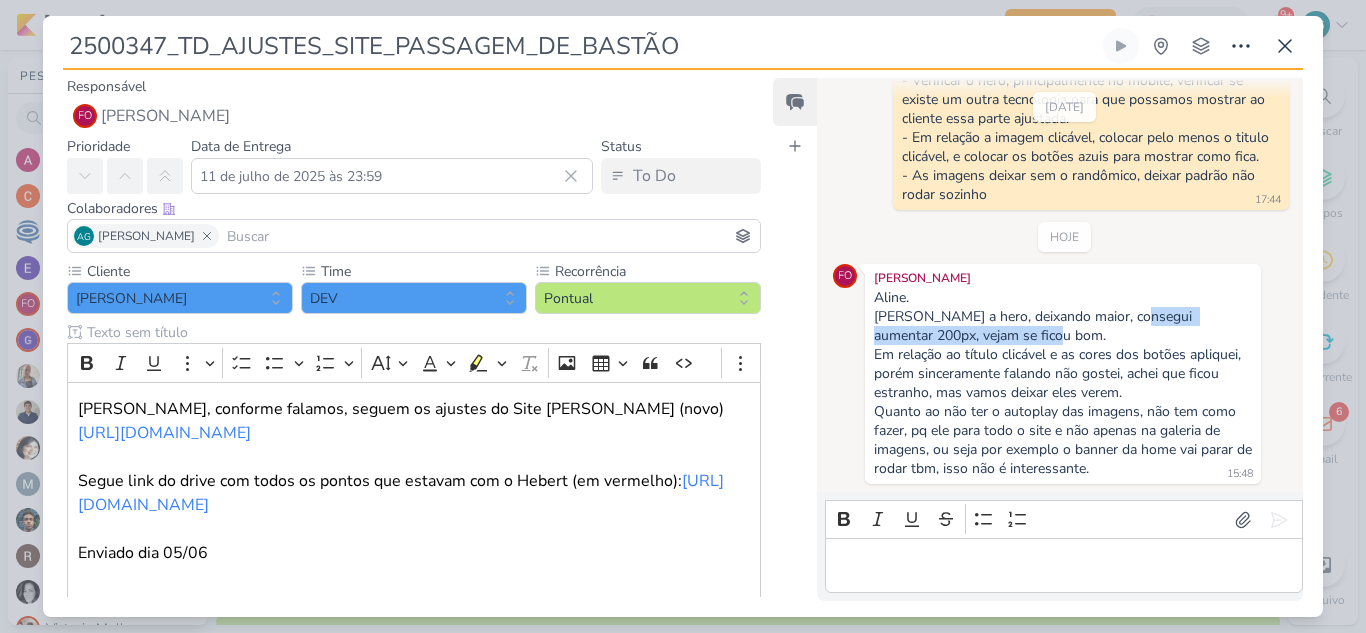 drag, startPoint x: 1124, startPoint y: 315, endPoint x: 1231, endPoint y: 332, distance: 108.34205 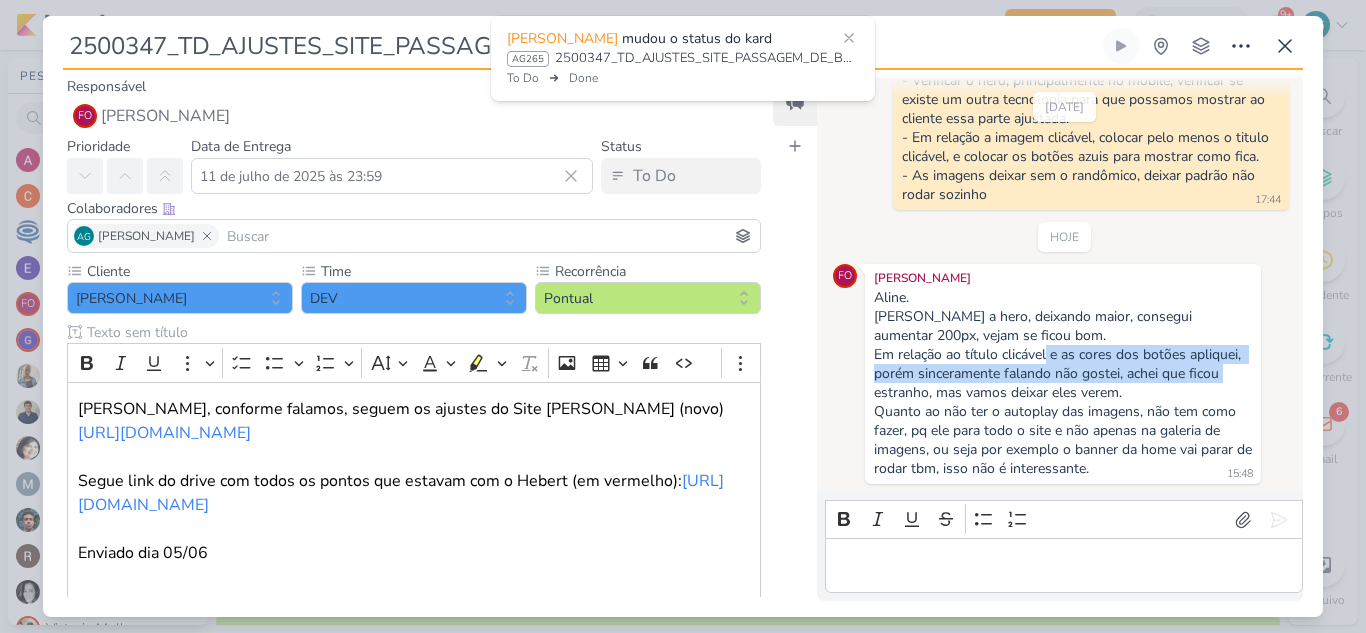 drag, startPoint x: 1065, startPoint y: 358, endPoint x: 1228, endPoint y: 377, distance: 164.10362 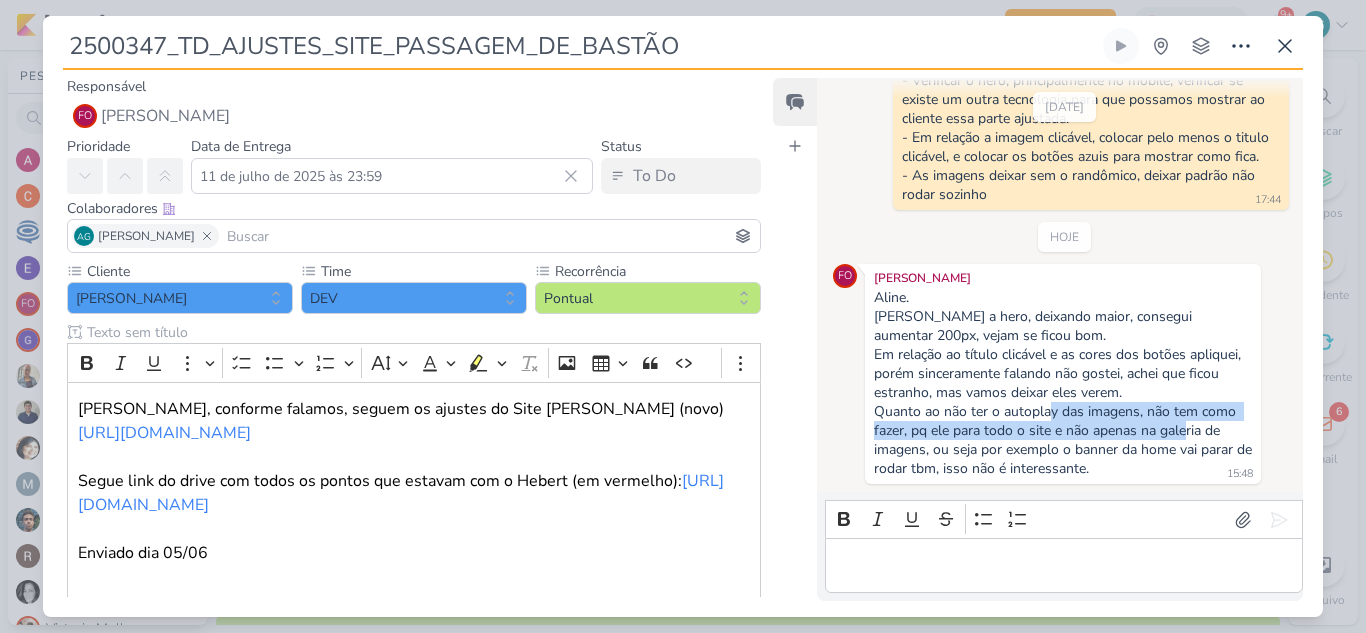 drag, startPoint x: 1051, startPoint y: 414, endPoint x: 1187, endPoint y: 433, distance: 137.32079 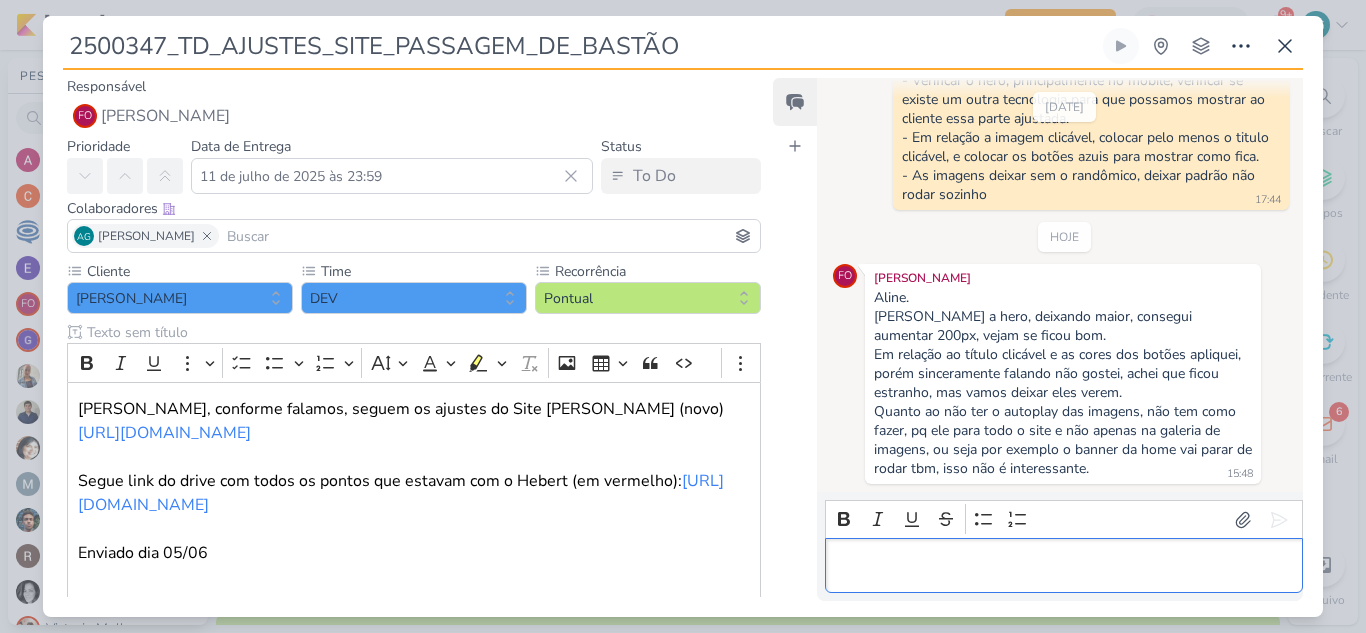click at bounding box center (1063, 566) 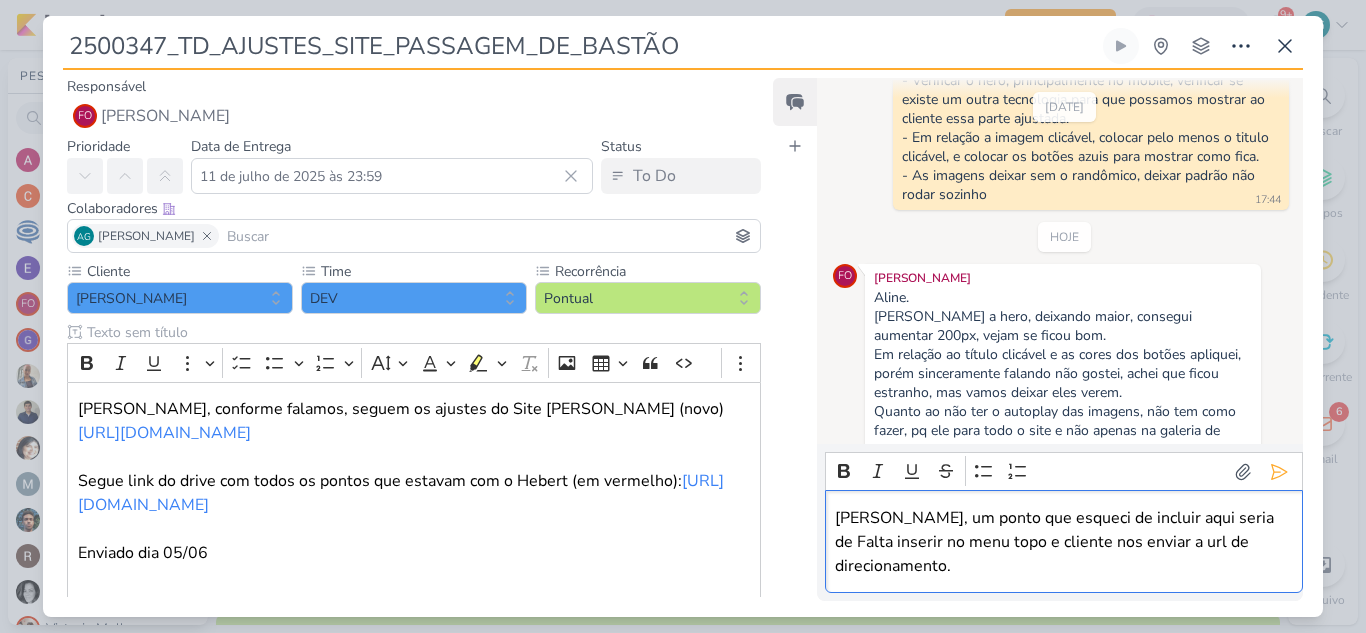 scroll, scrollTop: 247, scrollLeft: 0, axis: vertical 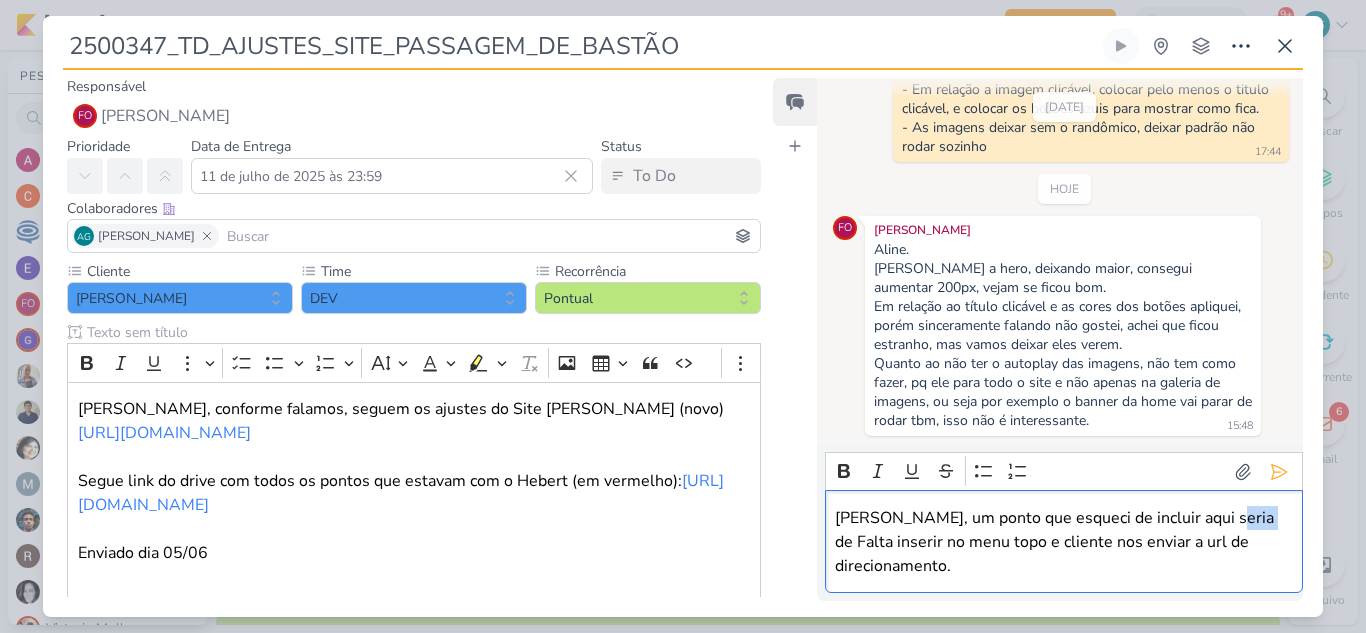 drag, startPoint x: 1206, startPoint y: 516, endPoint x: 1248, endPoint y: 525, distance: 42.953465 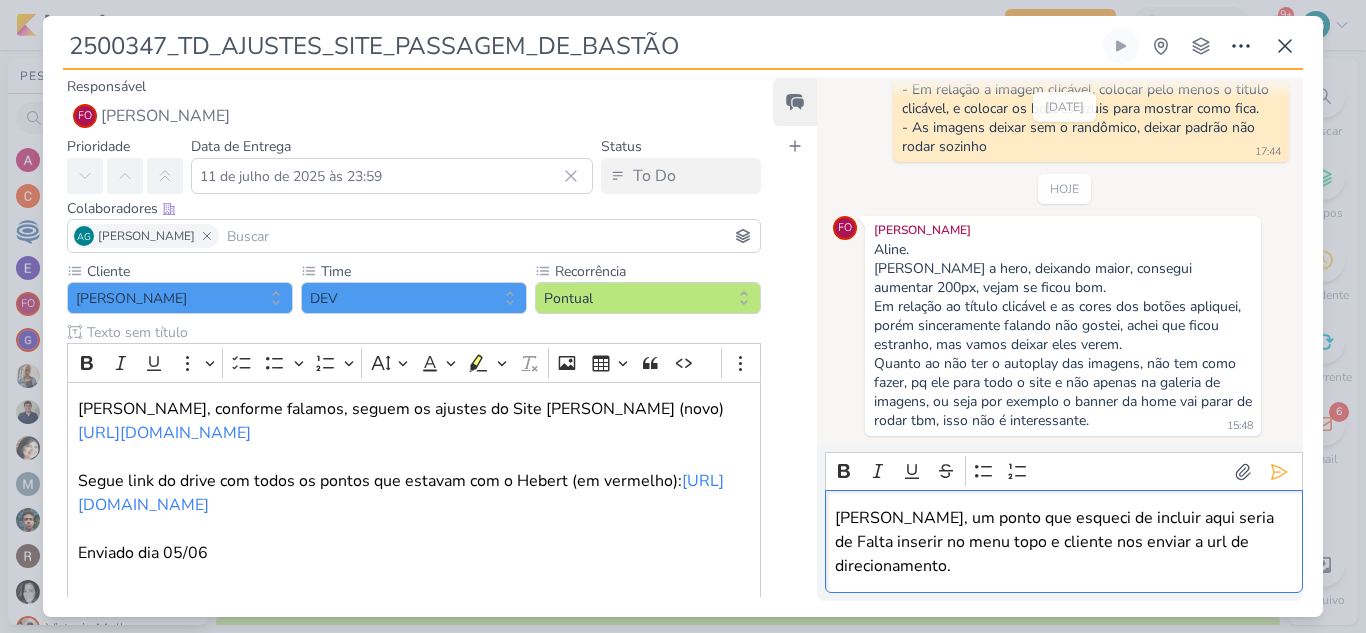 scroll, scrollTop: 223, scrollLeft: 0, axis: vertical 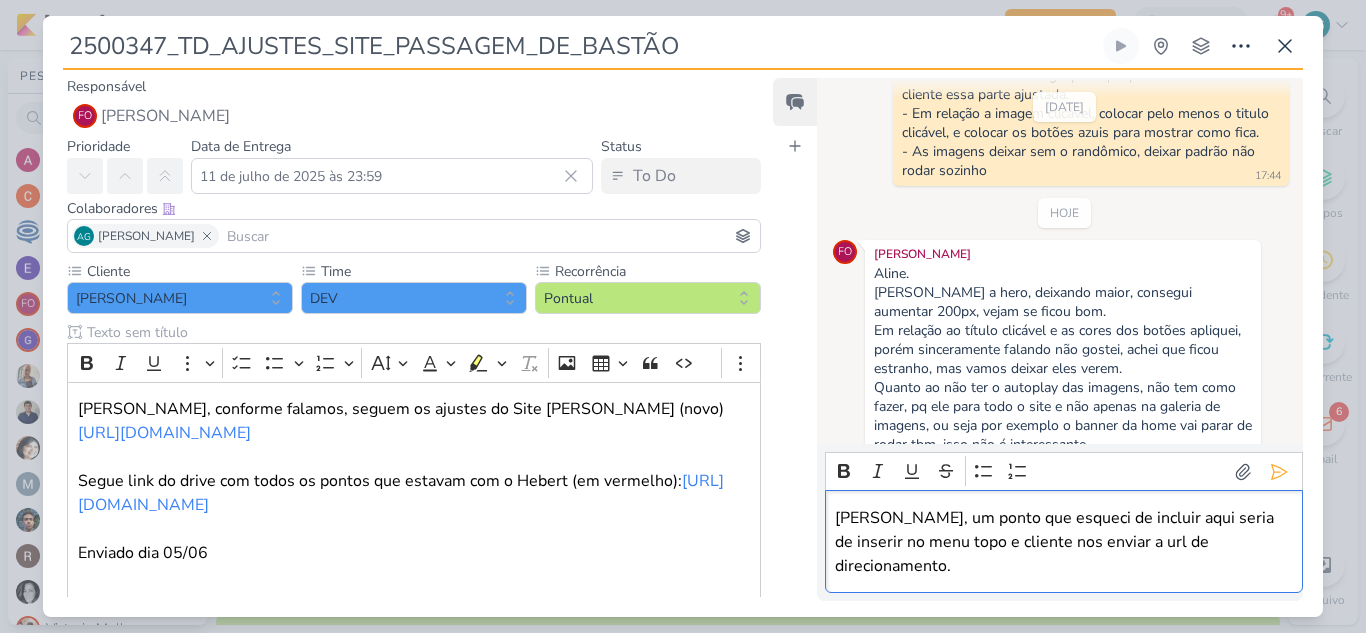 click on "Fabio, um ponto que esqueci de incluir aqui seria de inserir no menu topo e cliente nos enviar a url de direcionamento." at bounding box center (1063, 542) 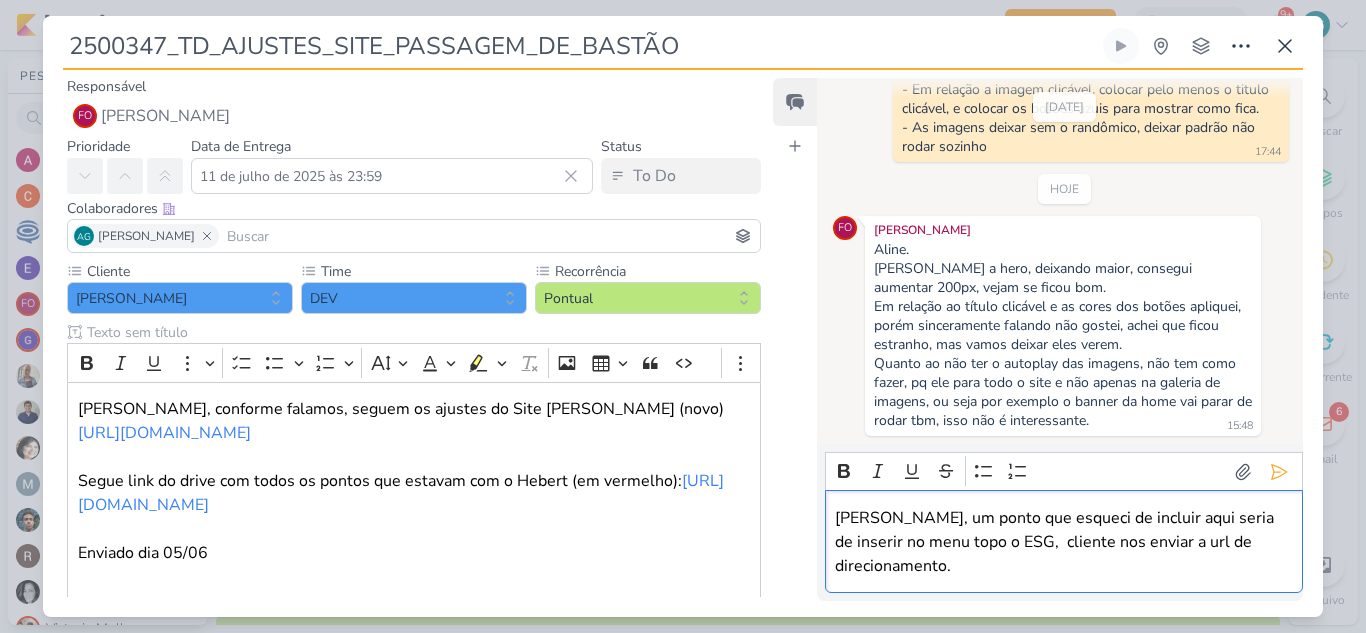 scroll, scrollTop: 223, scrollLeft: 0, axis: vertical 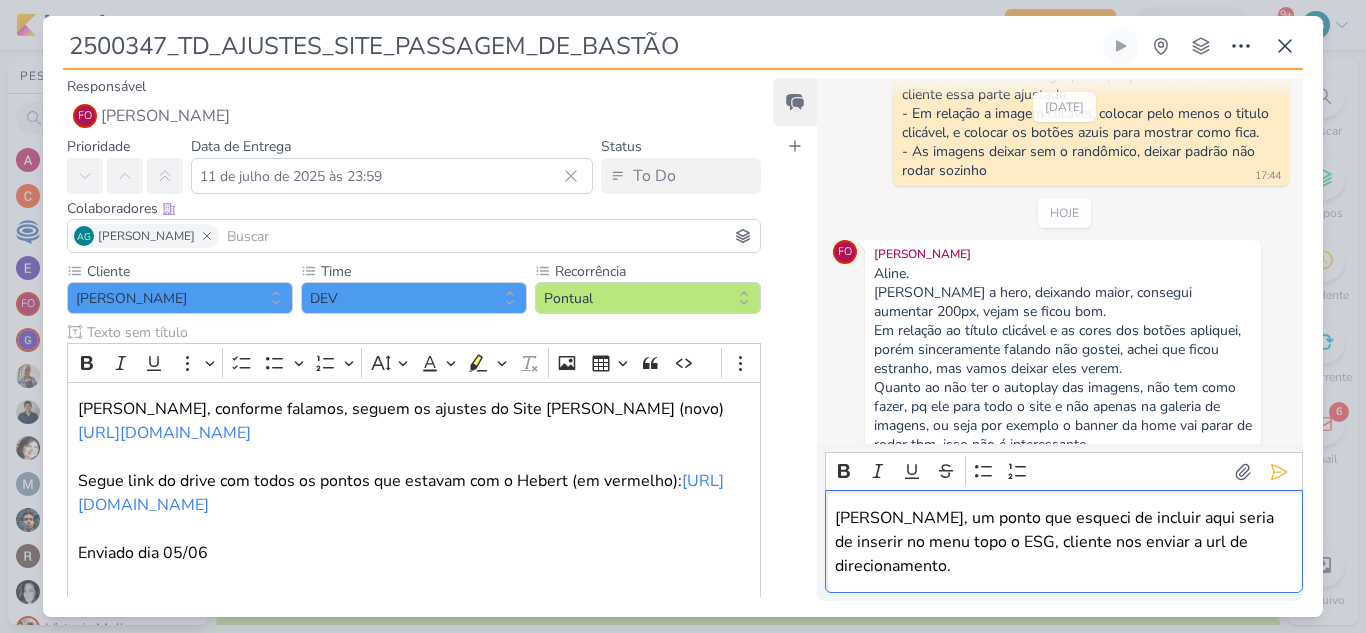 click on "Fabio, um ponto que esqueci de incluir aqui seria de inserir no menu topo o ESG, cliente nos enviar a url de direcionamento." at bounding box center (1063, 542) 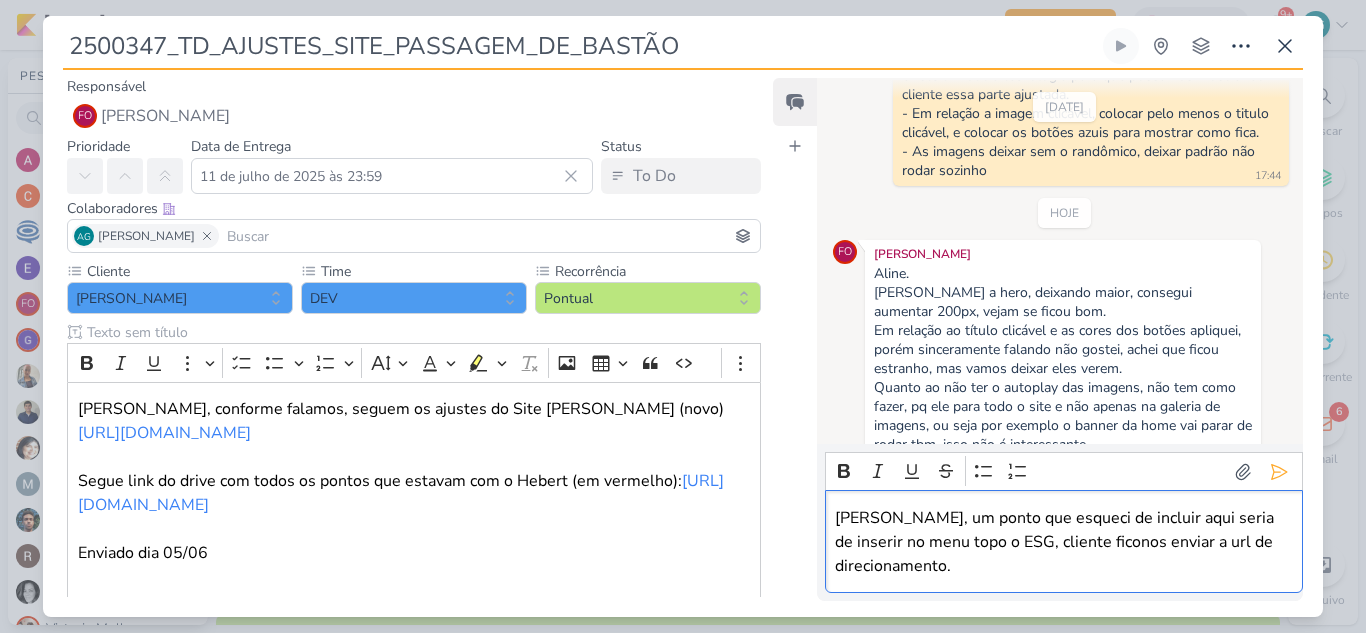 scroll, scrollTop: 247, scrollLeft: 0, axis: vertical 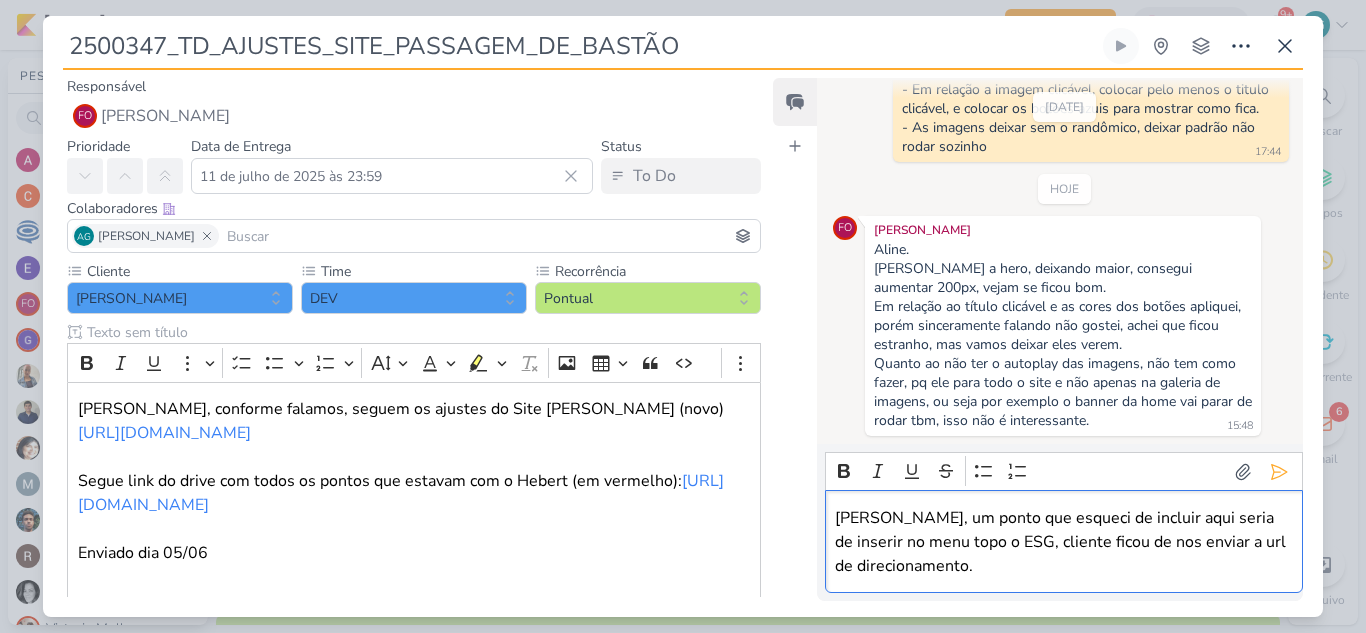 click on "Fabio, um ponto que esqueci de incluir aqui seria de inserir no menu topo o ESG, cliente ficou de nos enviar a url de direcionamento." at bounding box center (1063, 542) 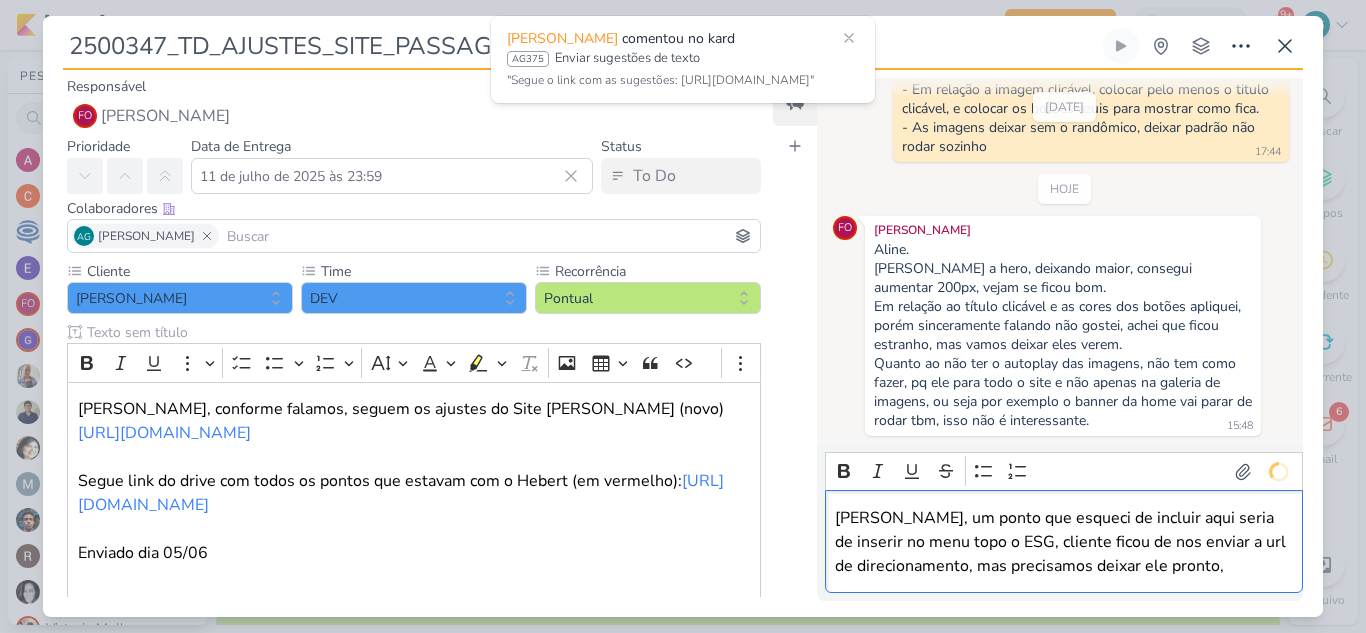 scroll, scrollTop: 278, scrollLeft: 0, axis: vertical 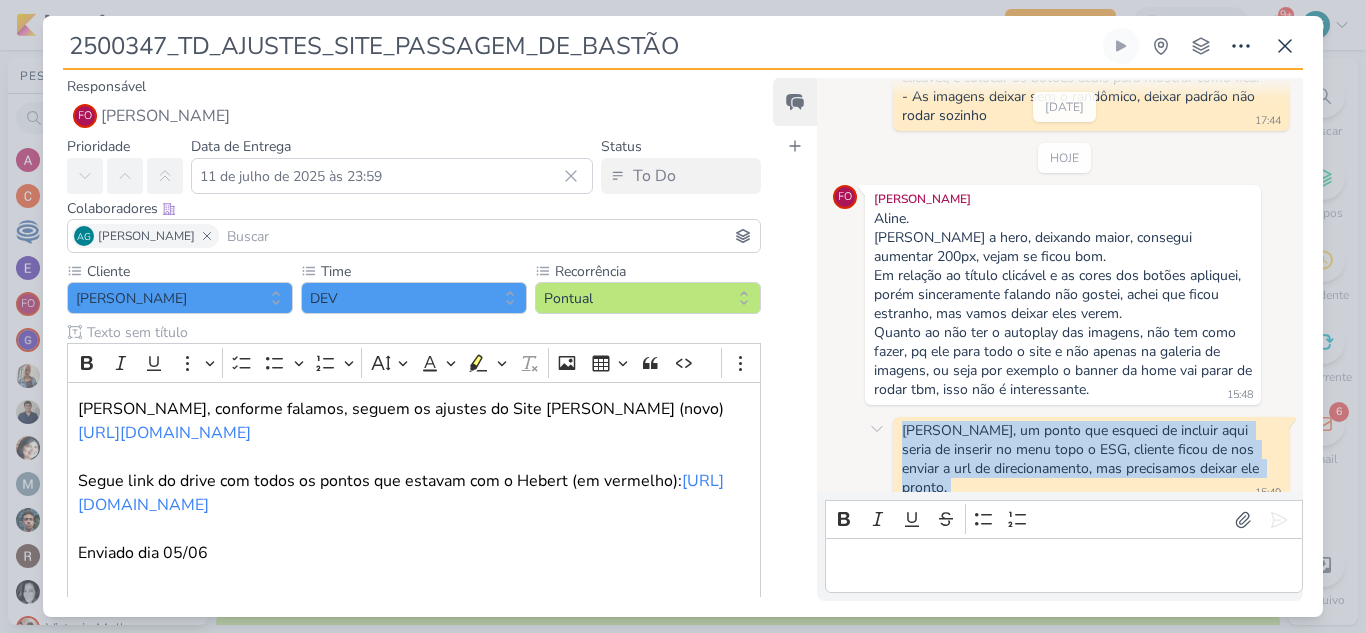 drag, startPoint x: 1222, startPoint y: 470, endPoint x: 903, endPoint y: 435, distance: 320.9143 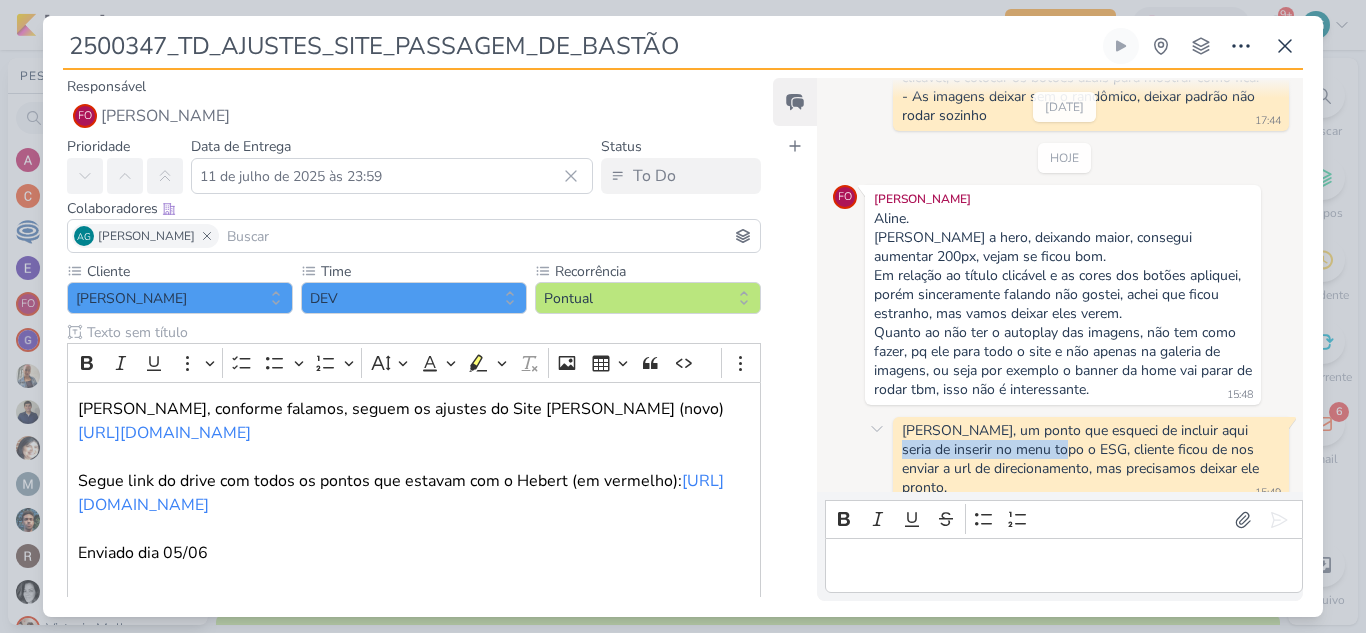 drag, startPoint x: 1225, startPoint y: 429, endPoint x: 1030, endPoint y: 451, distance: 196.2371 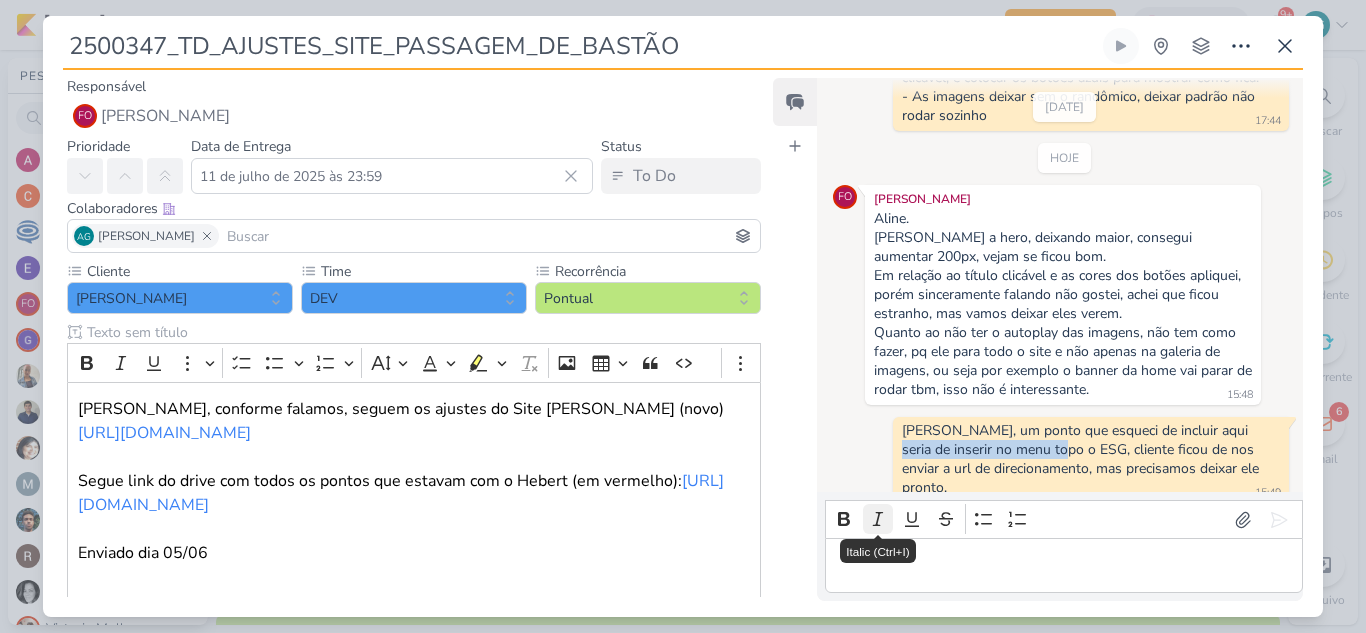 copy on "inserir no menu topo o ESG" 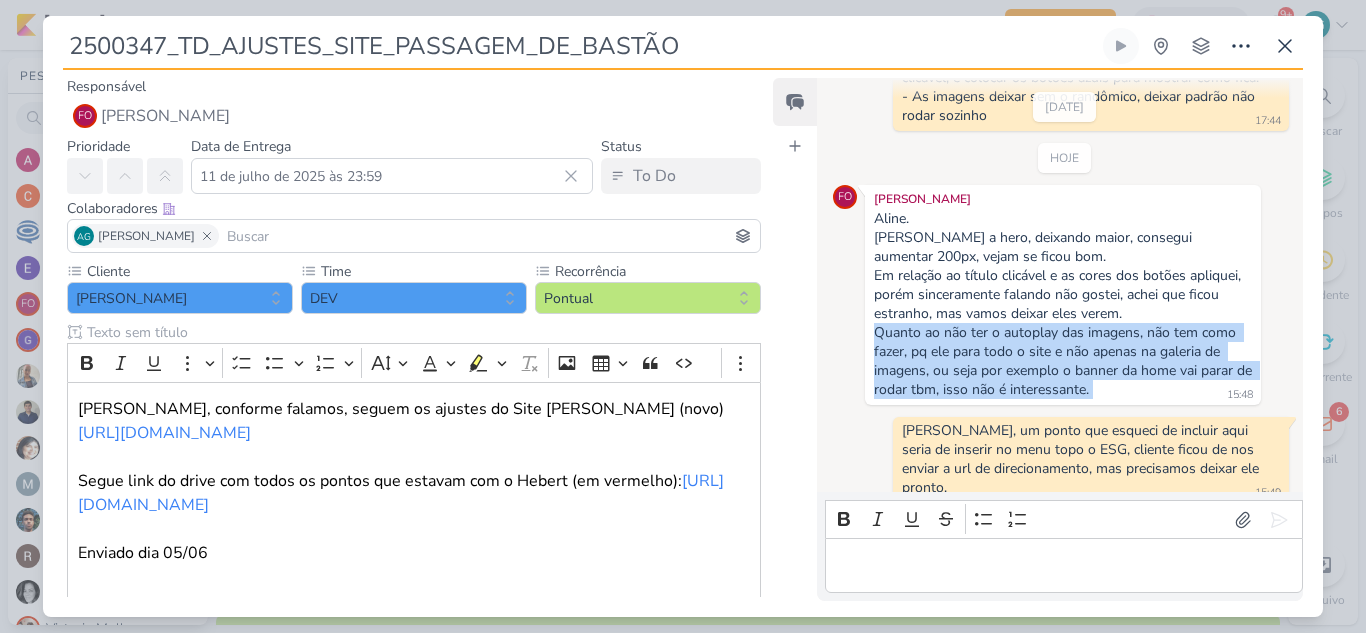 drag, startPoint x: 875, startPoint y: 334, endPoint x: 1133, endPoint y: 383, distance: 262.61188 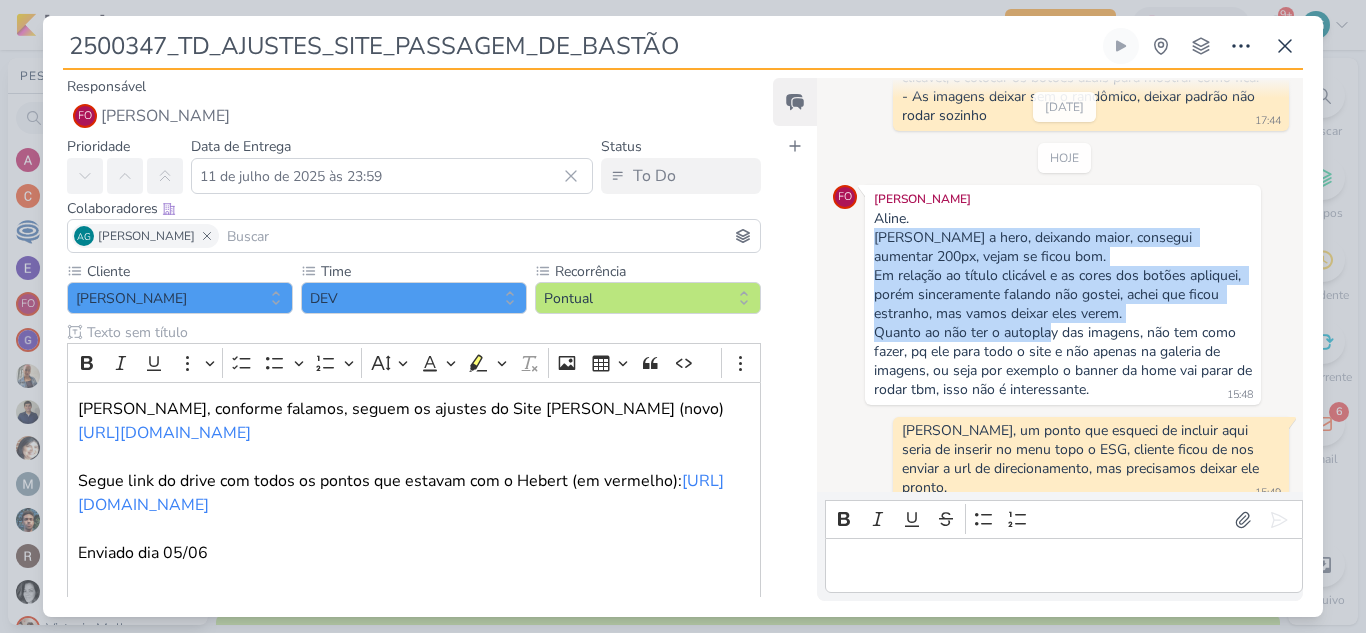 drag, startPoint x: 876, startPoint y: 236, endPoint x: 1052, endPoint y: 324, distance: 196.77399 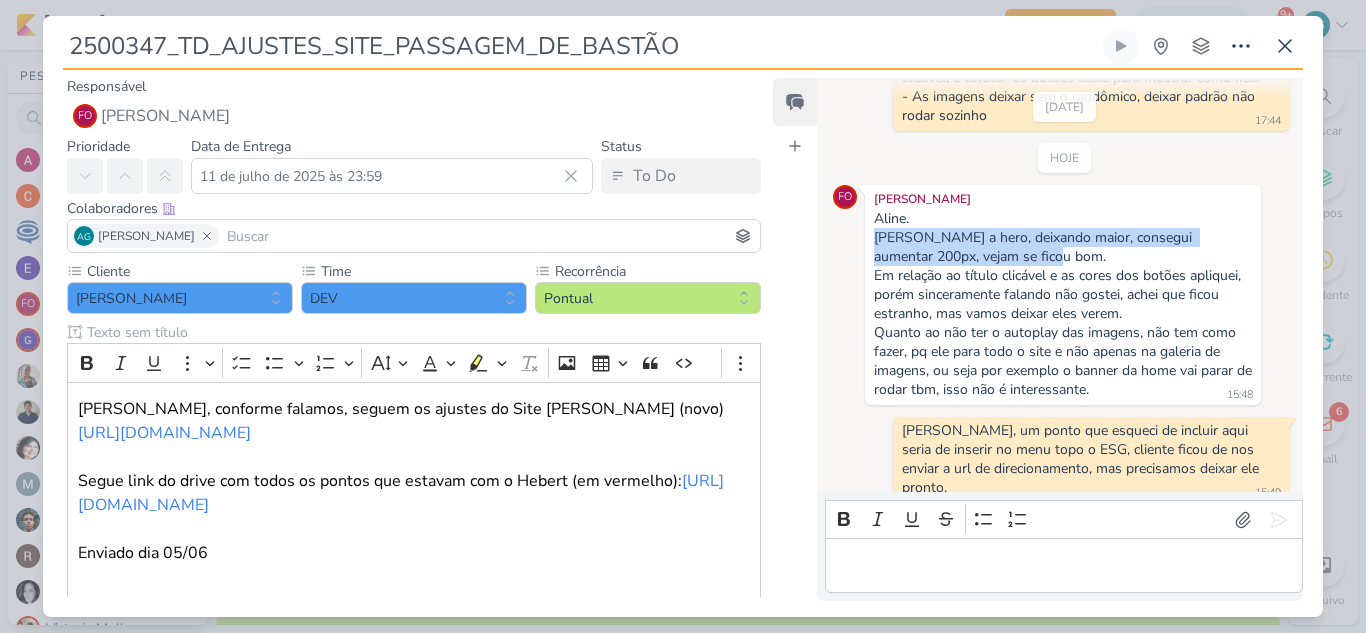 drag, startPoint x: 875, startPoint y: 240, endPoint x: 1009, endPoint y: 252, distance: 134.53624 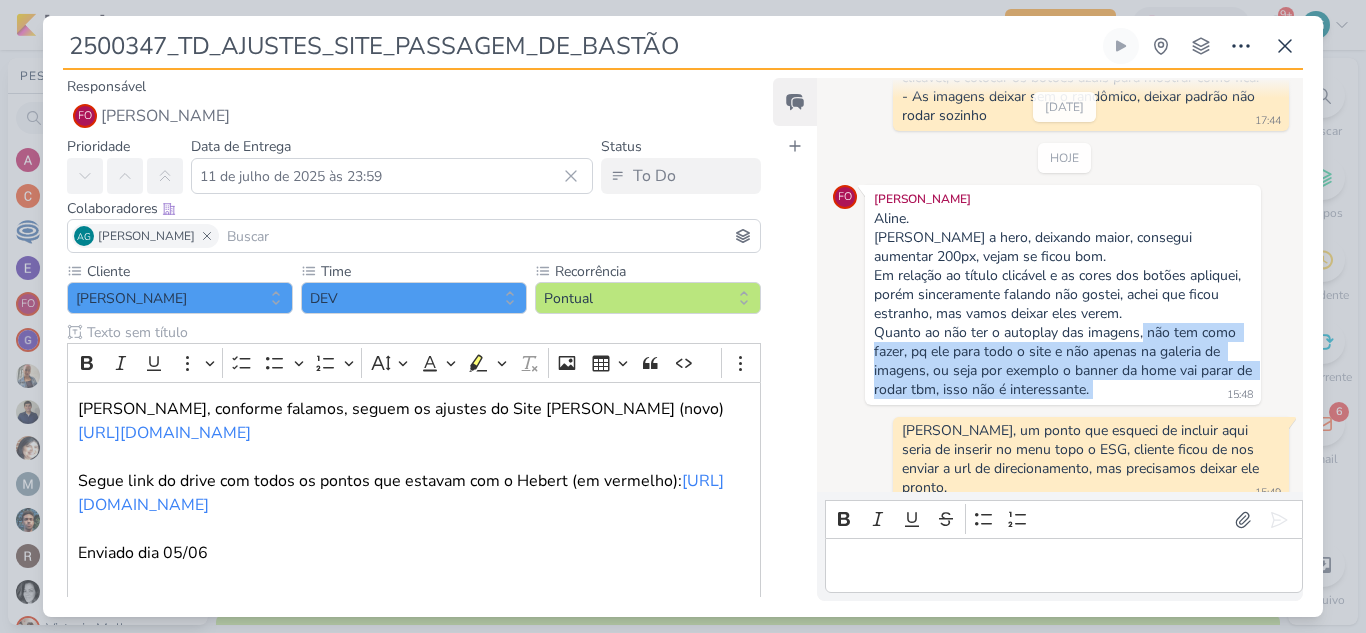 drag, startPoint x: 1142, startPoint y: 333, endPoint x: 1161, endPoint y: 387, distance: 57.245087 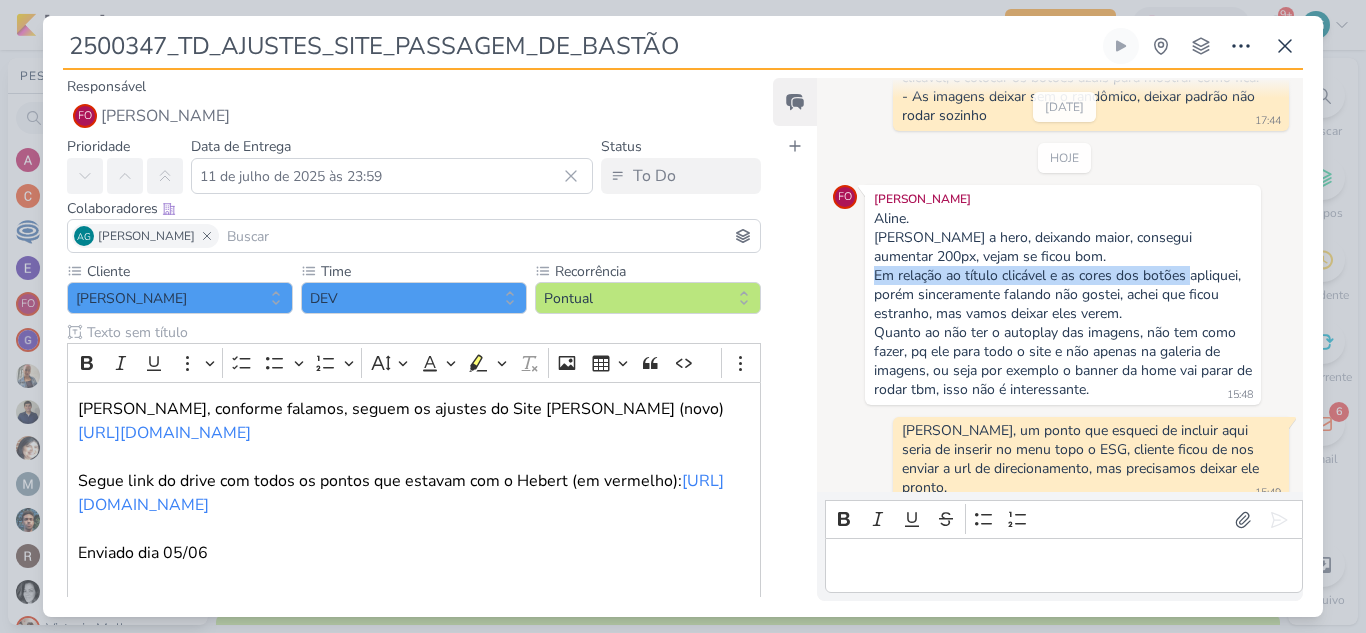 drag, startPoint x: 876, startPoint y: 276, endPoint x: 1188, endPoint y: 273, distance: 312.01443 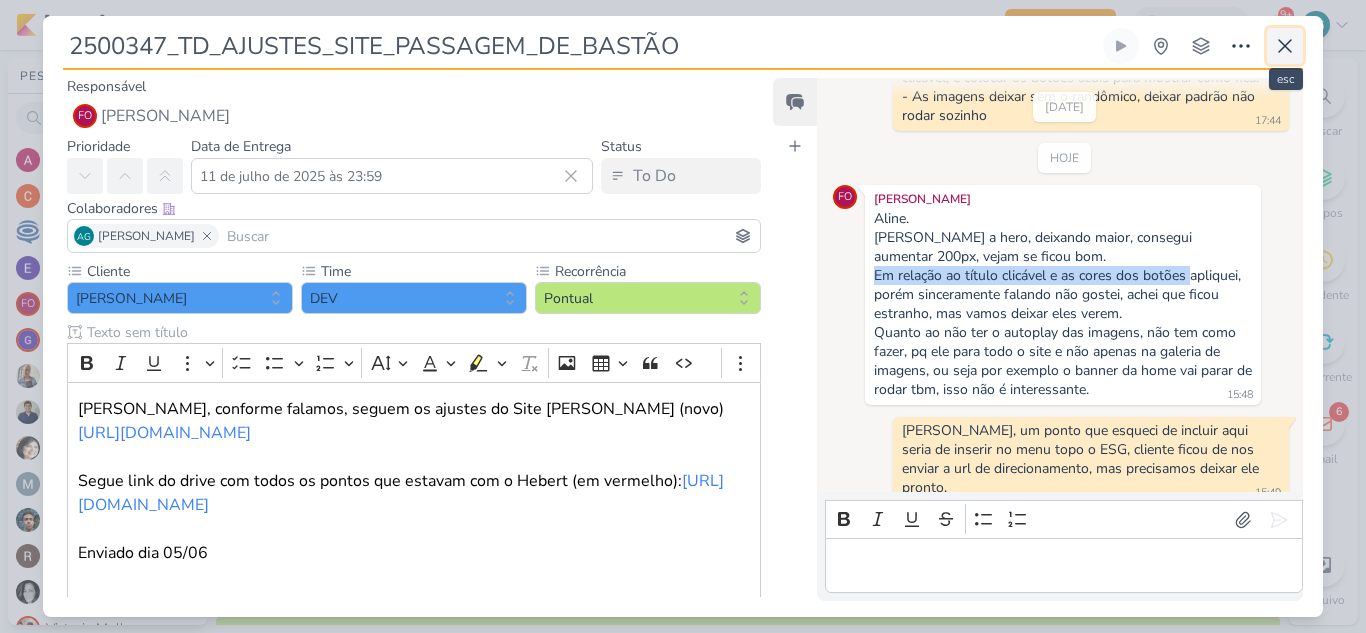 click 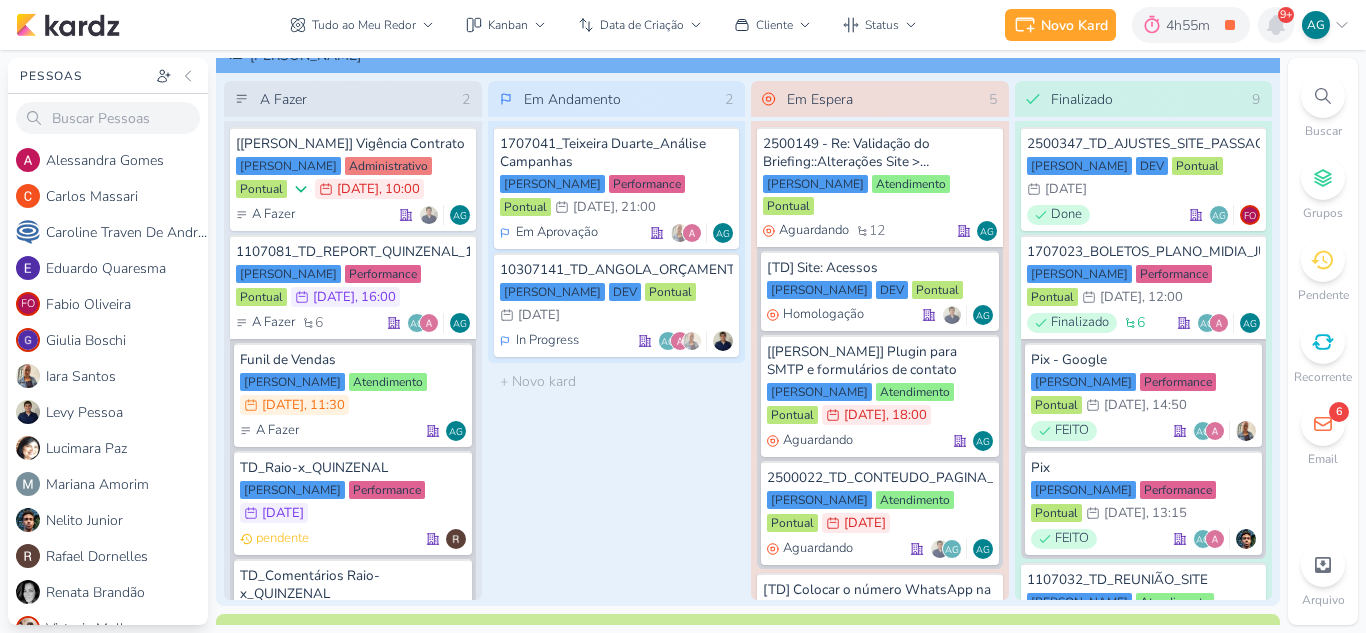 click 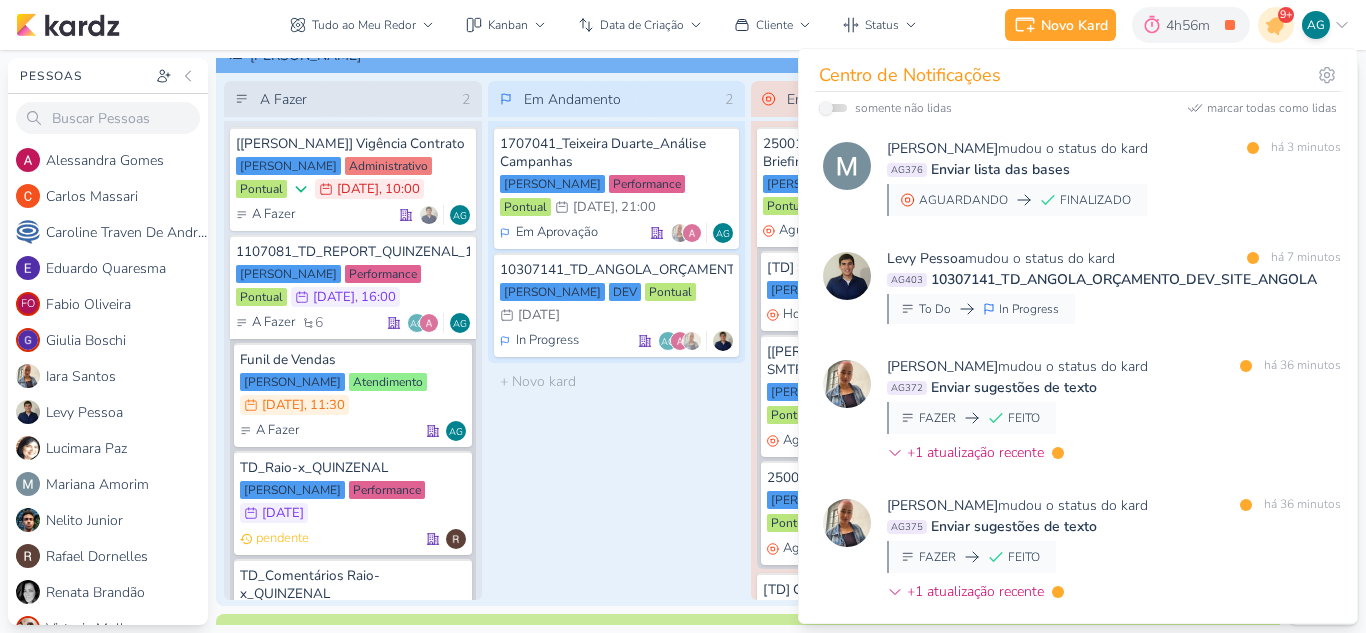 scroll, scrollTop: 0, scrollLeft: 0, axis: both 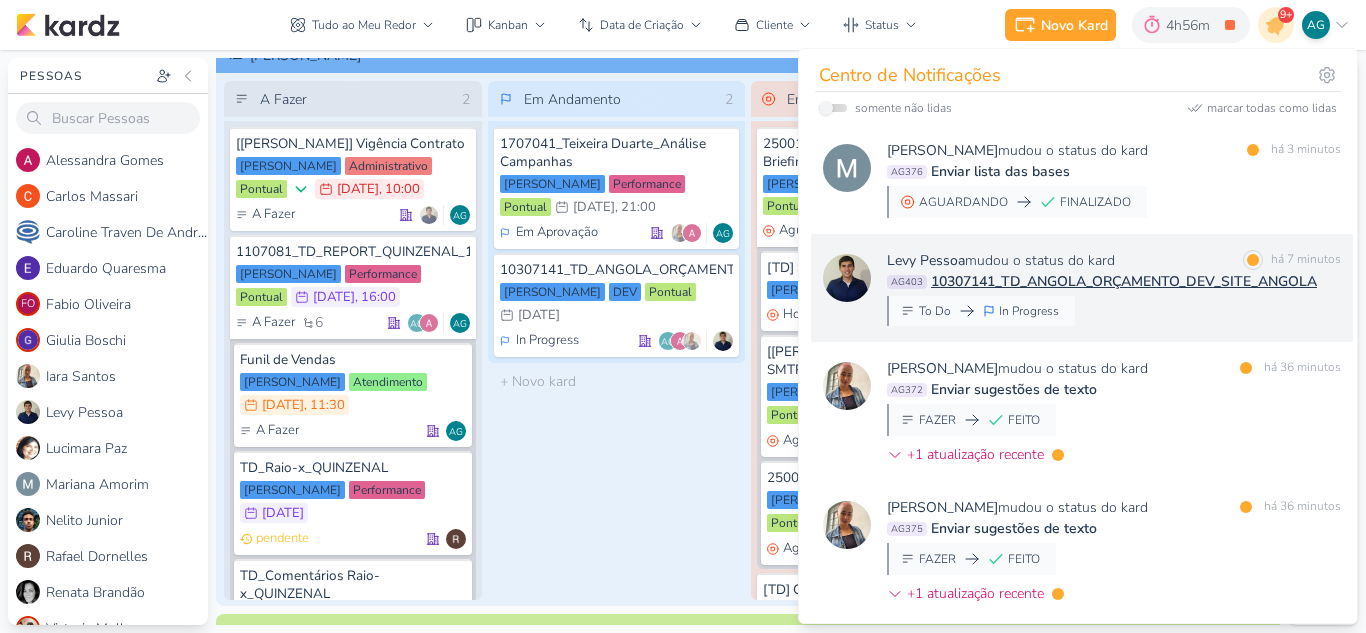 click on "Levy Pessoa  mudou o status do kard
marcar como lida
há 7 minutos
AG403
10307141_TD_ANGOLA_ORÇAMENTO_DEV_SITE_ANGOLA
To Do
In Progress" at bounding box center [1114, 288] 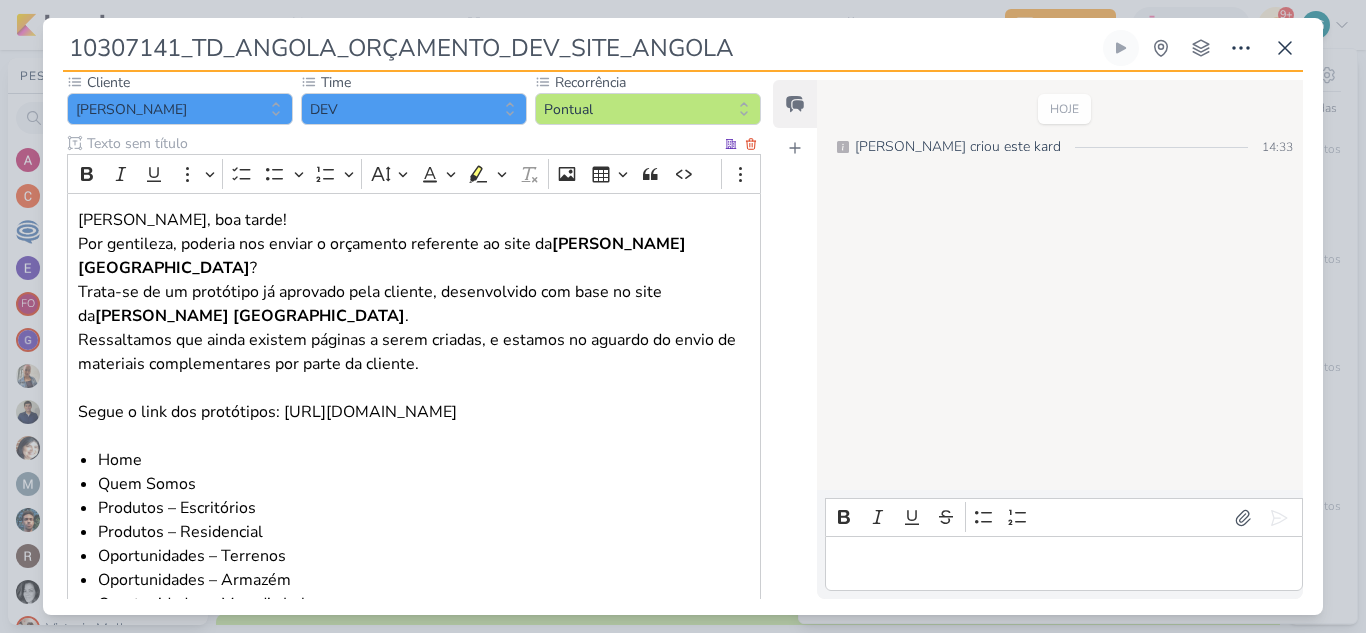 scroll, scrollTop: 0, scrollLeft: 0, axis: both 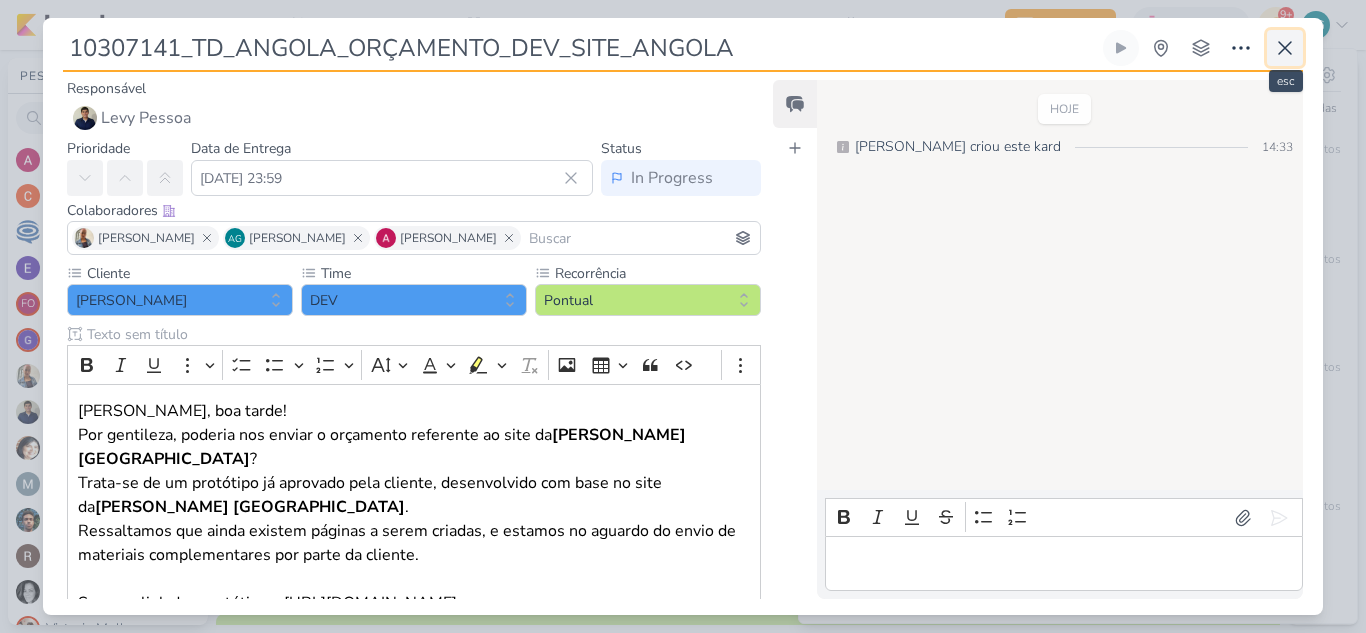 click 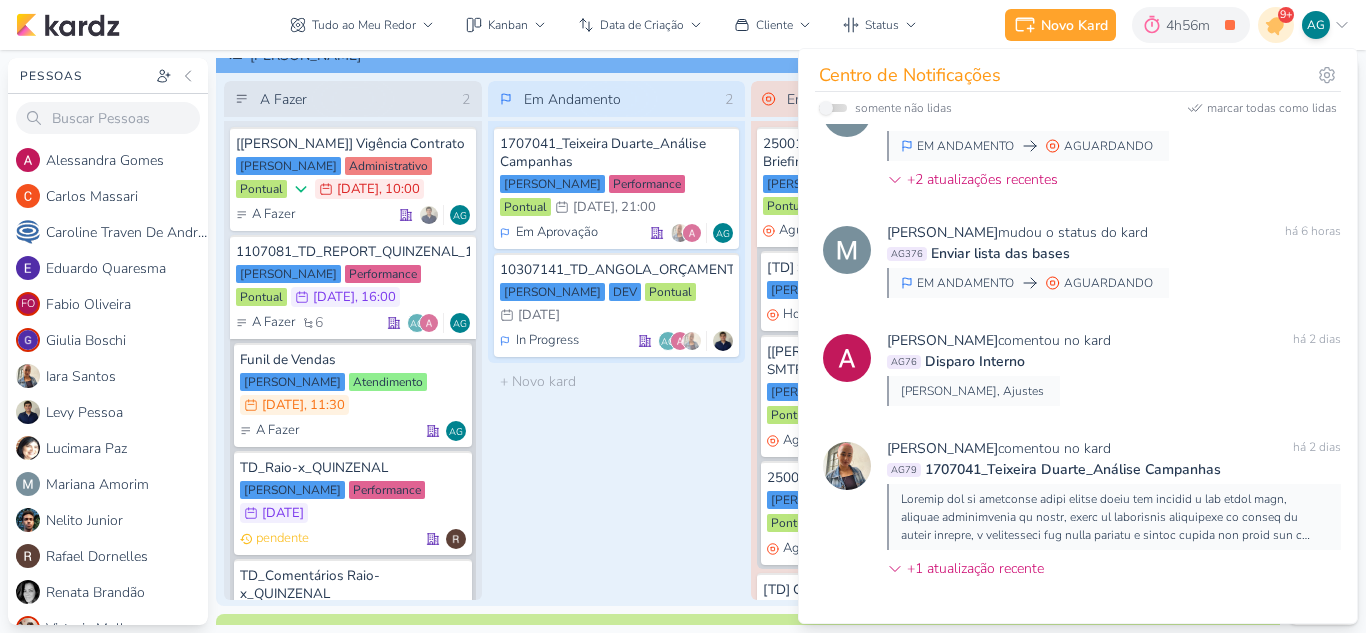 scroll, scrollTop: 2314, scrollLeft: 0, axis: vertical 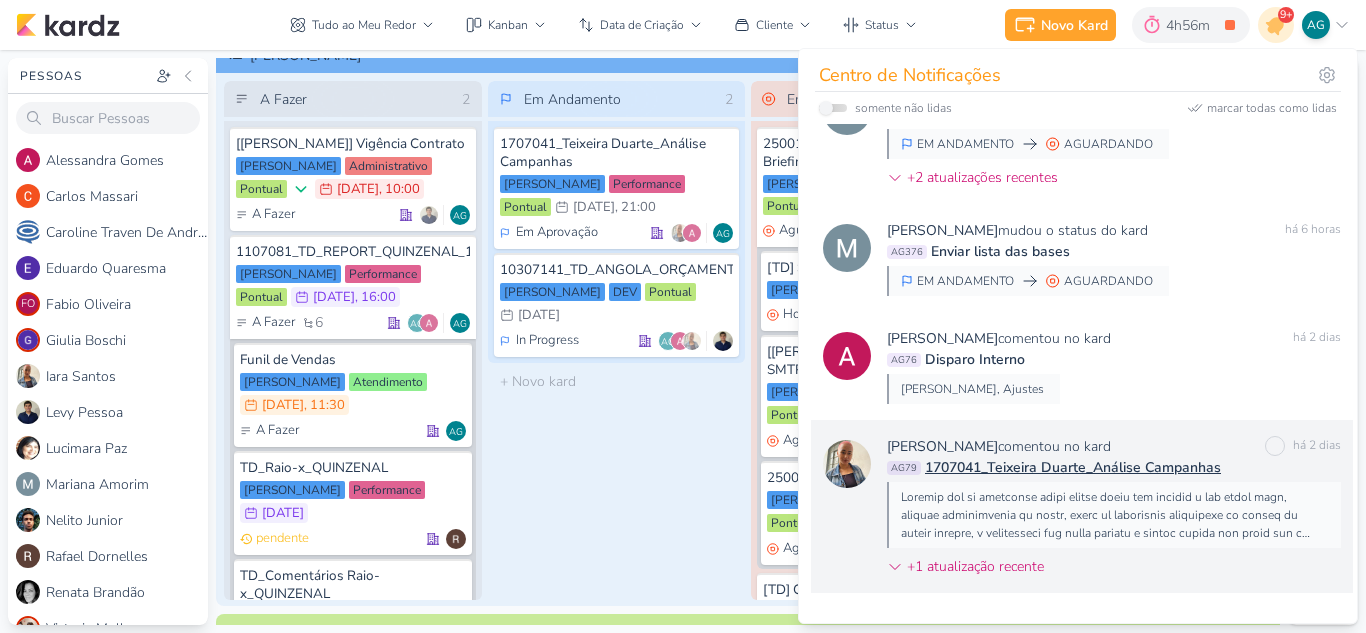 click at bounding box center (1113, 515) 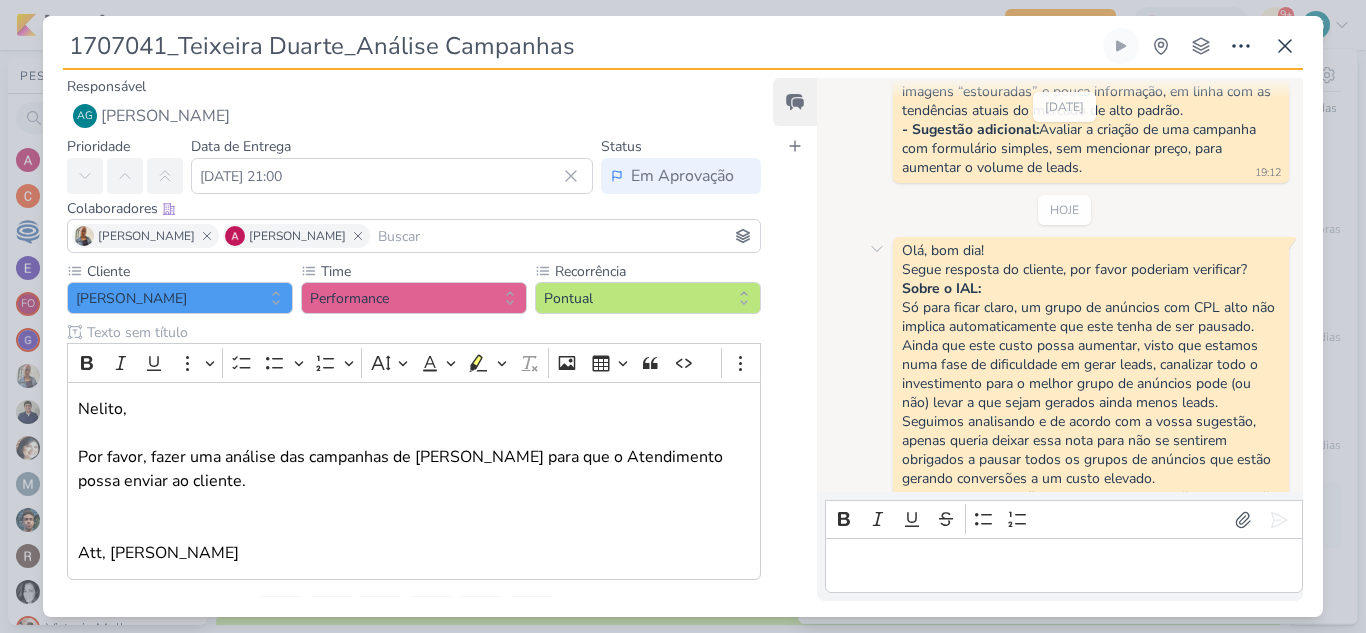 scroll, scrollTop: 2990, scrollLeft: 0, axis: vertical 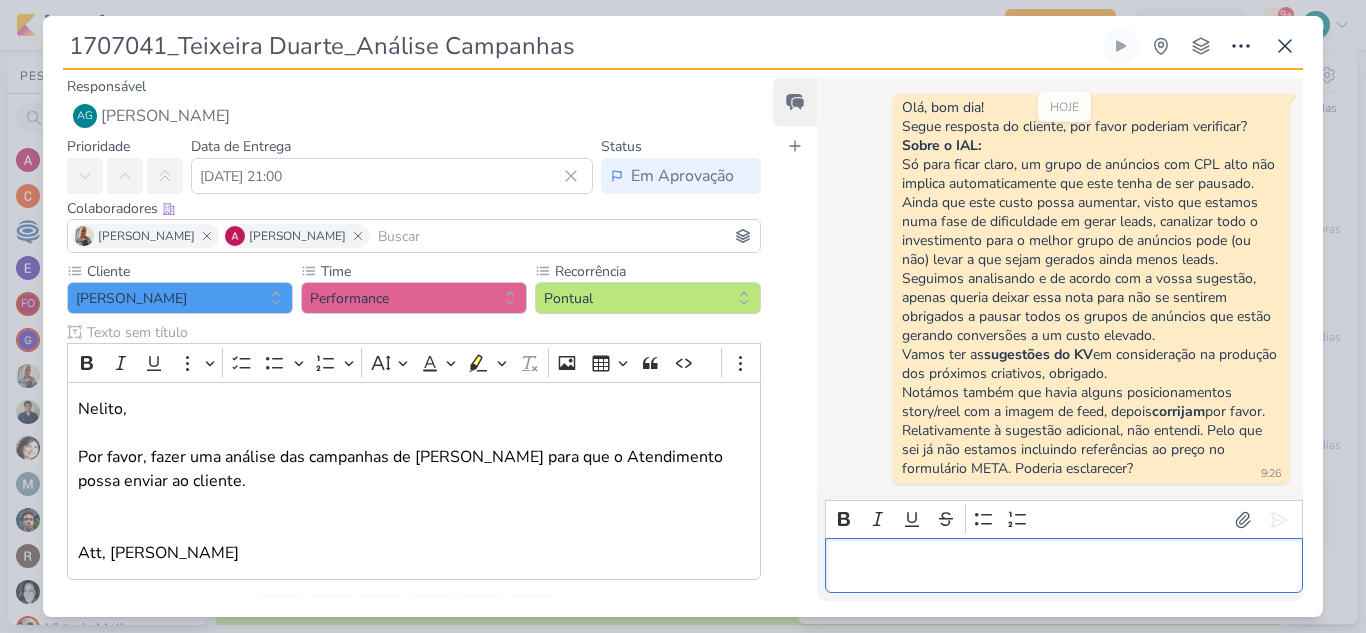 click at bounding box center [1063, 566] 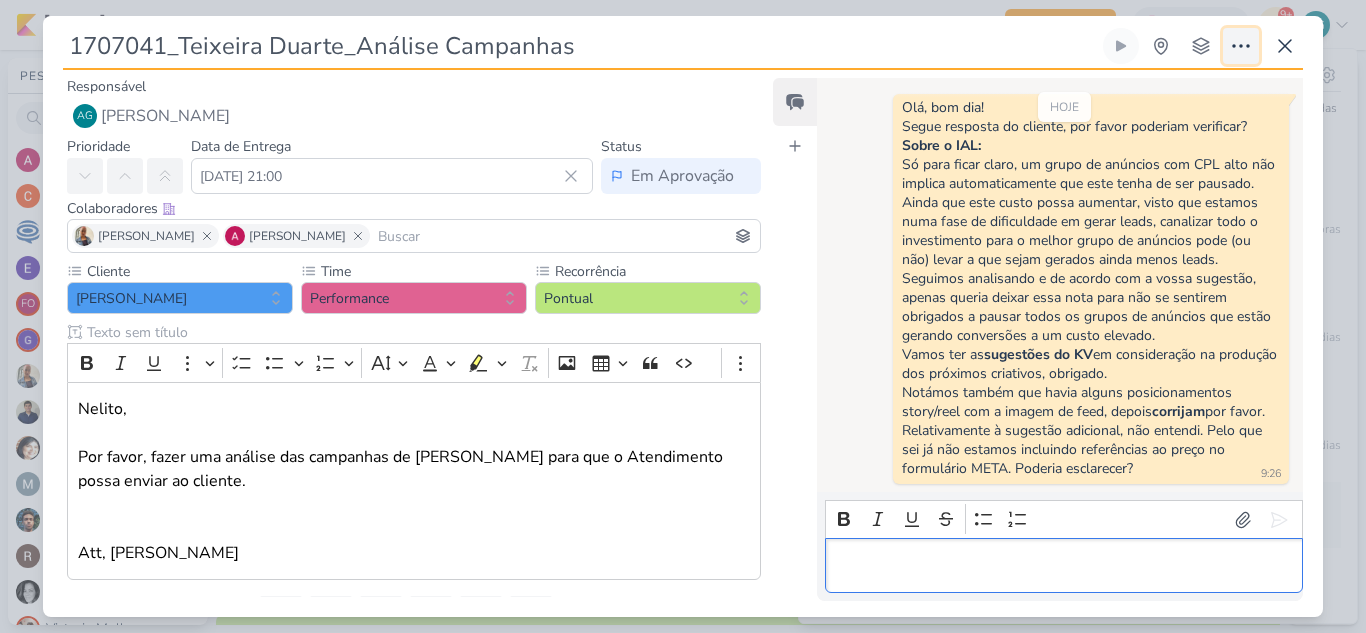 click 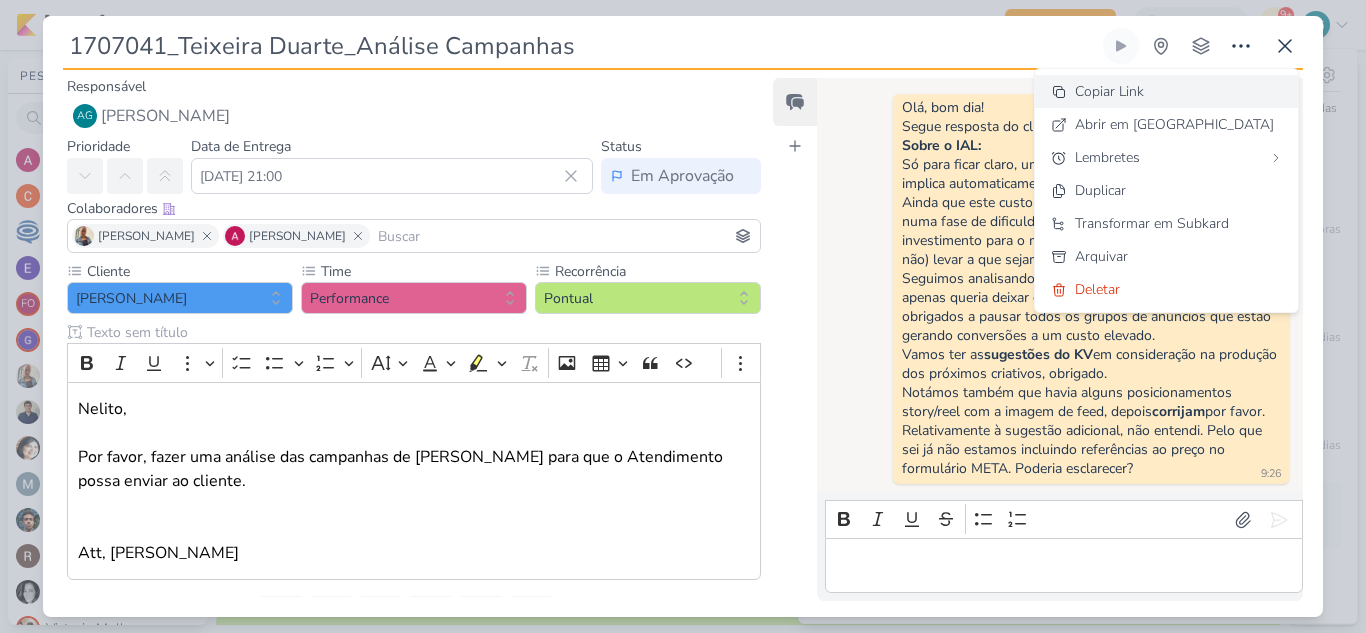 click on "Copiar Link" at bounding box center [1166, 91] 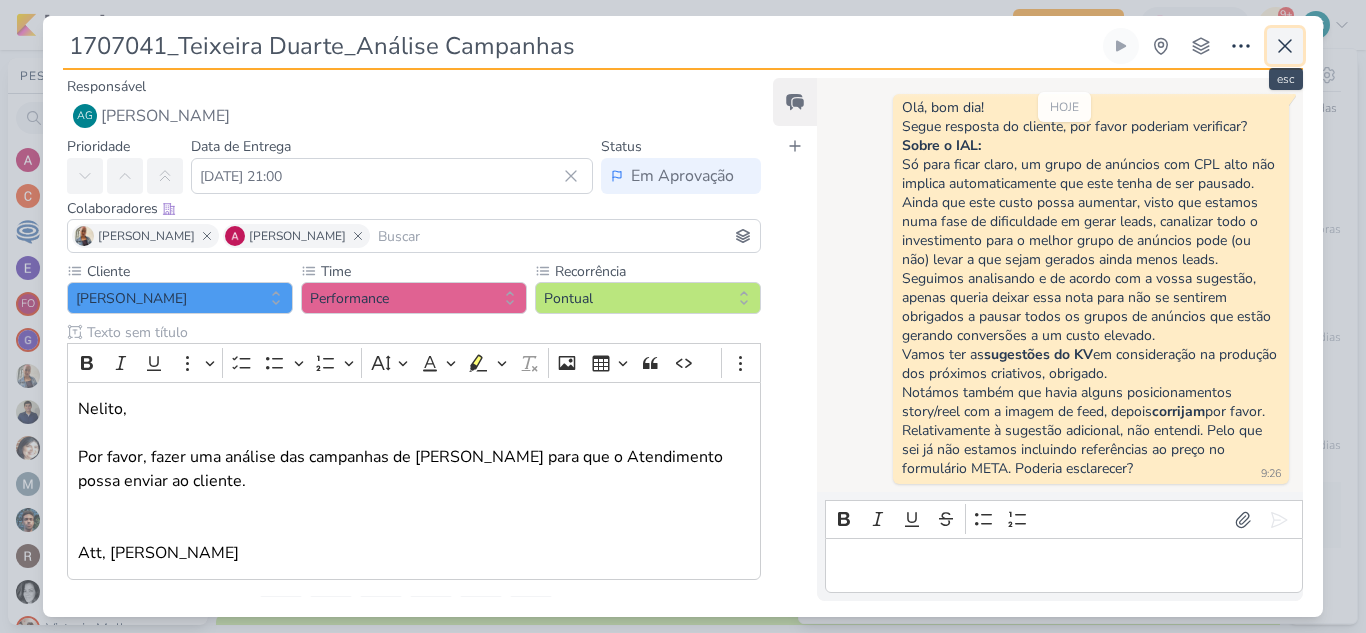 click 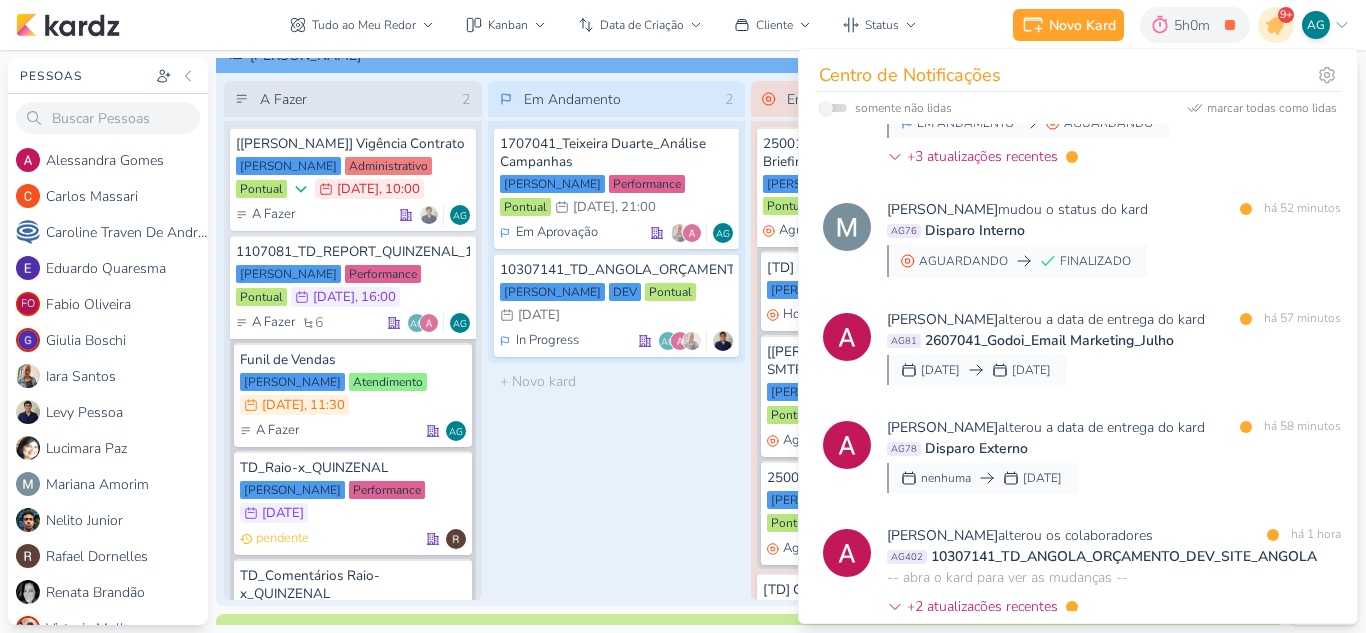 scroll, scrollTop: 214, scrollLeft: 0, axis: vertical 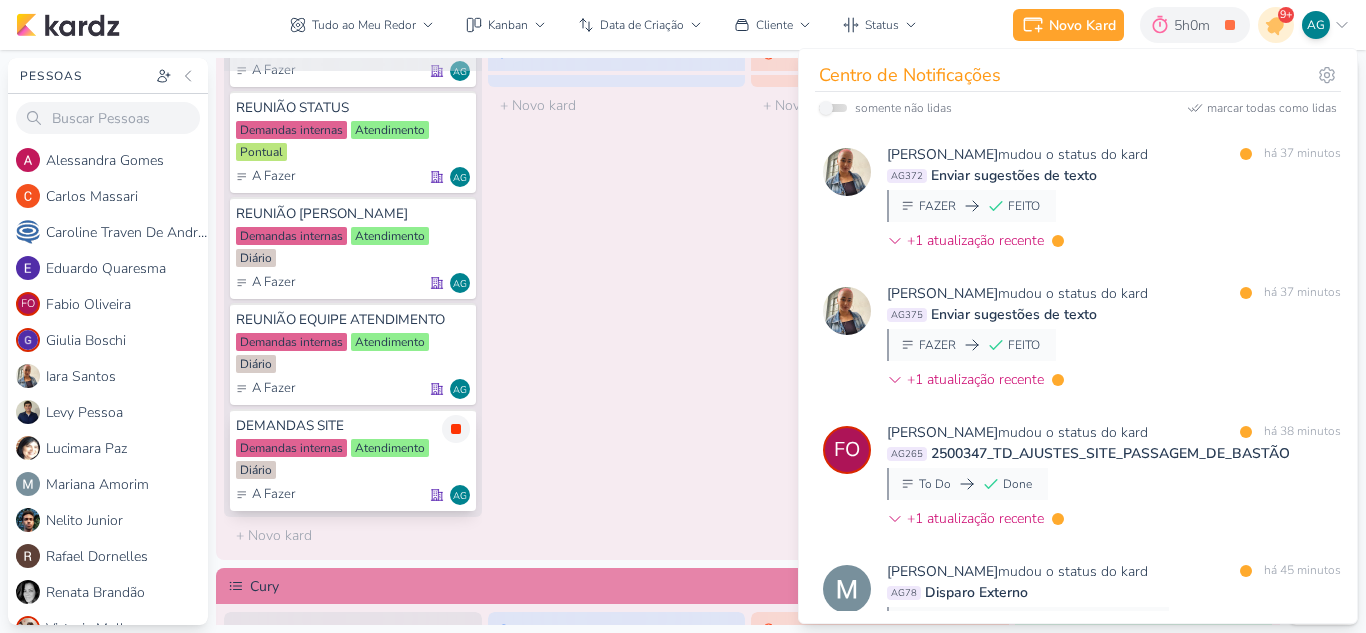 click 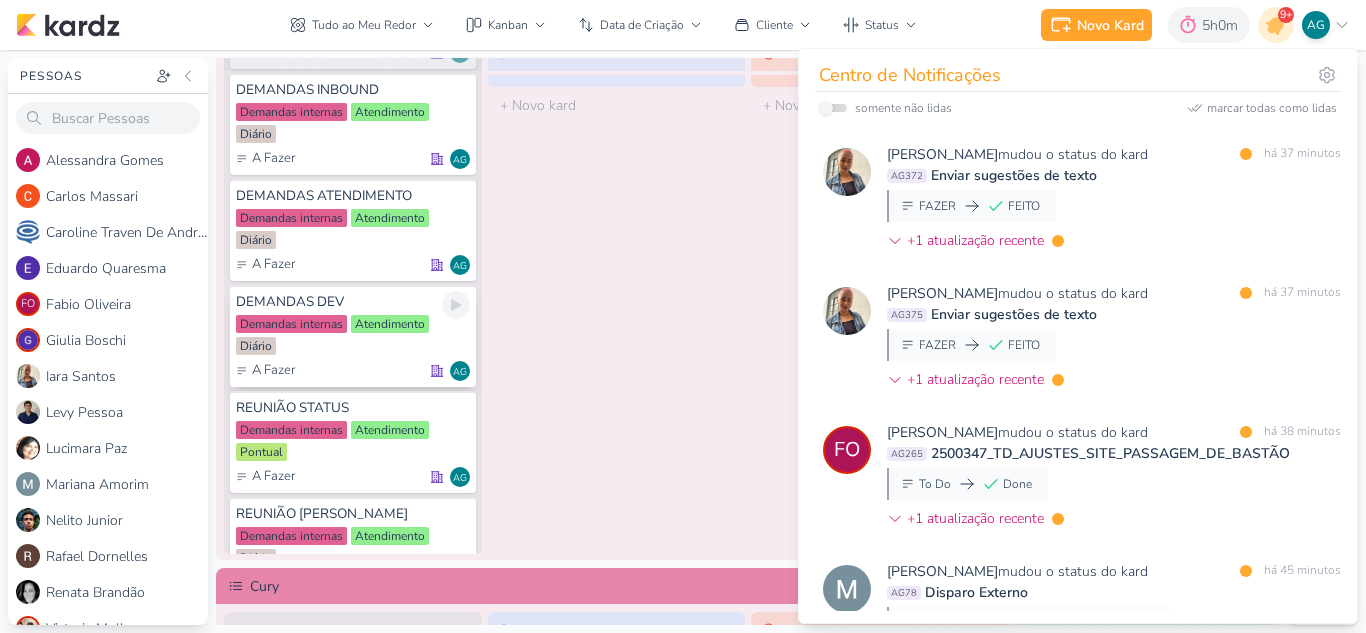 scroll, scrollTop: 14, scrollLeft: 0, axis: vertical 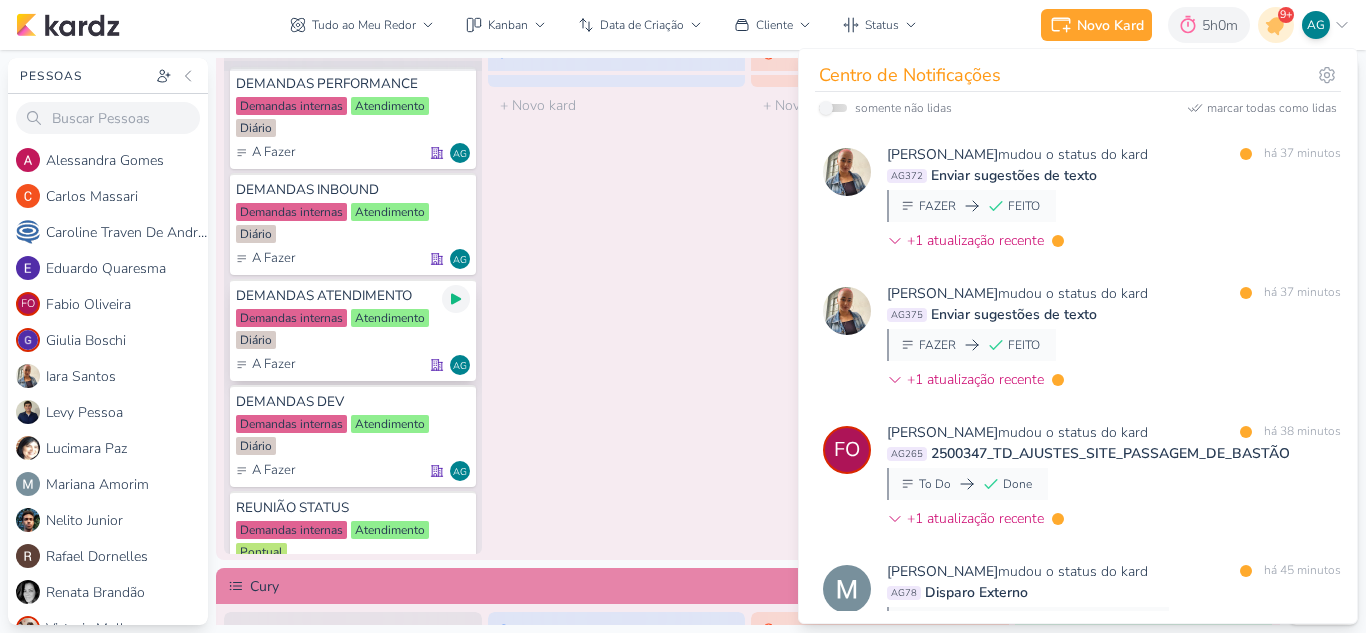 click 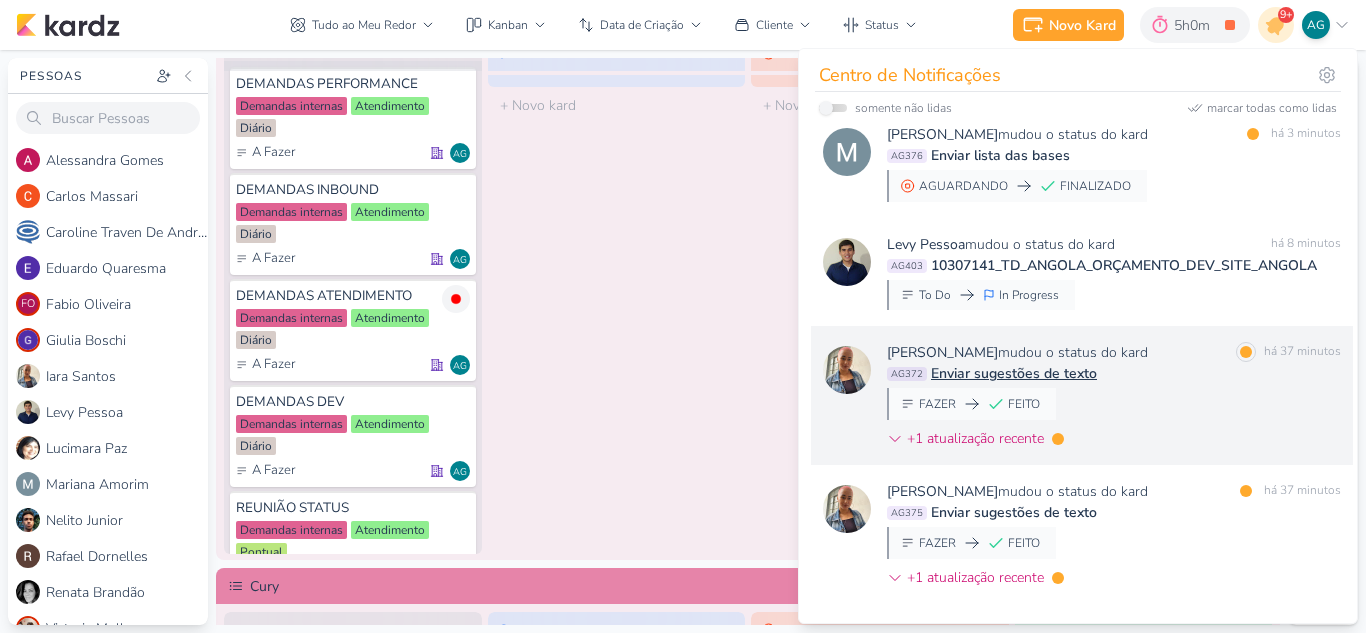 scroll, scrollTop: 0, scrollLeft: 0, axis: both 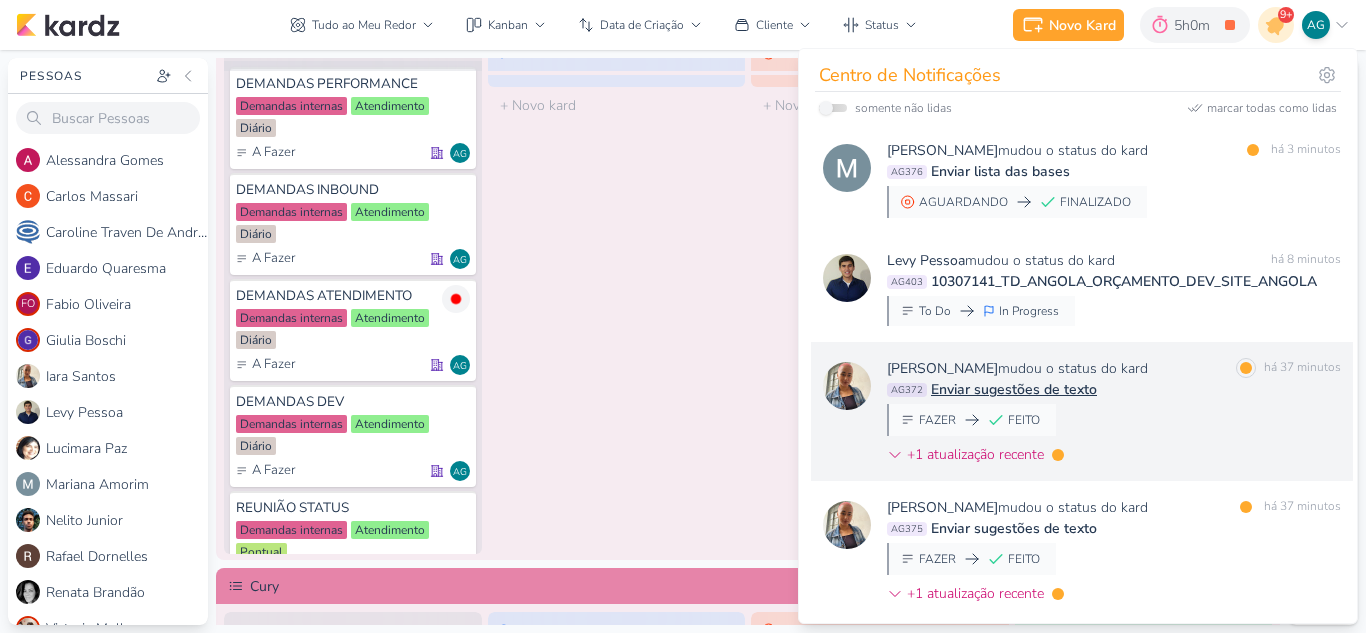 click on "AG372
Enviar sugestões de texto" at bounding box center (1114, 389) 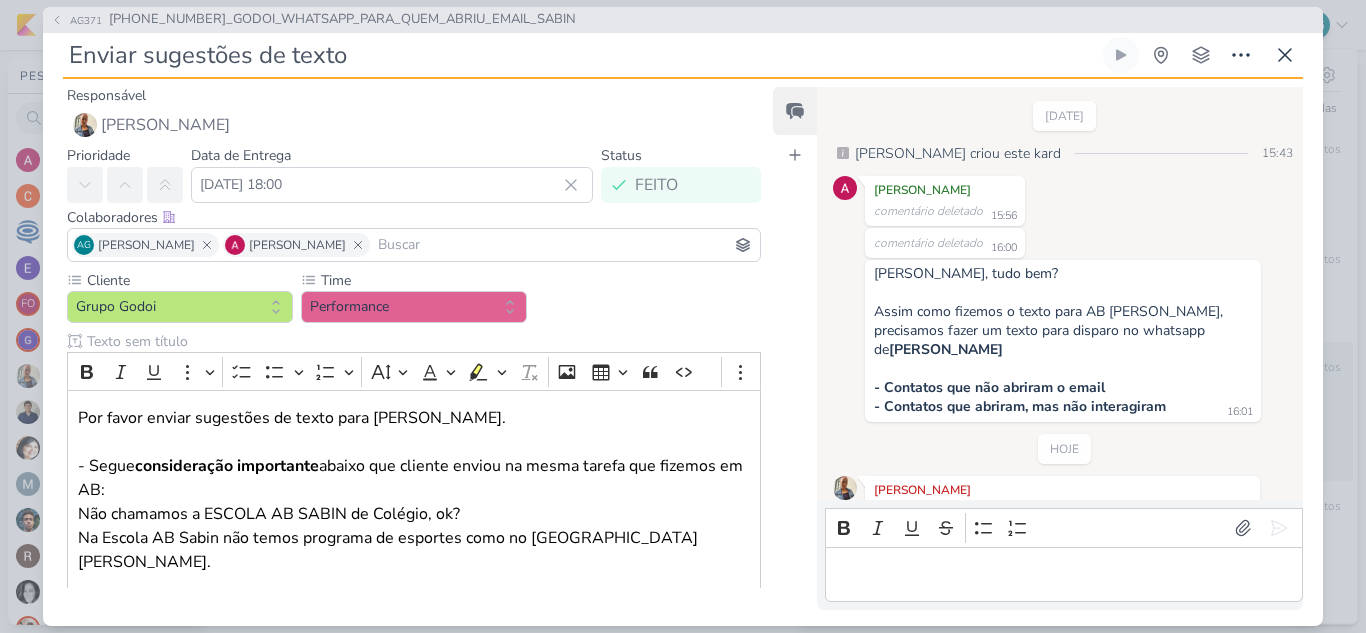 scroll, scrollTop: 70, scrollLeft: 0, axis: vertical 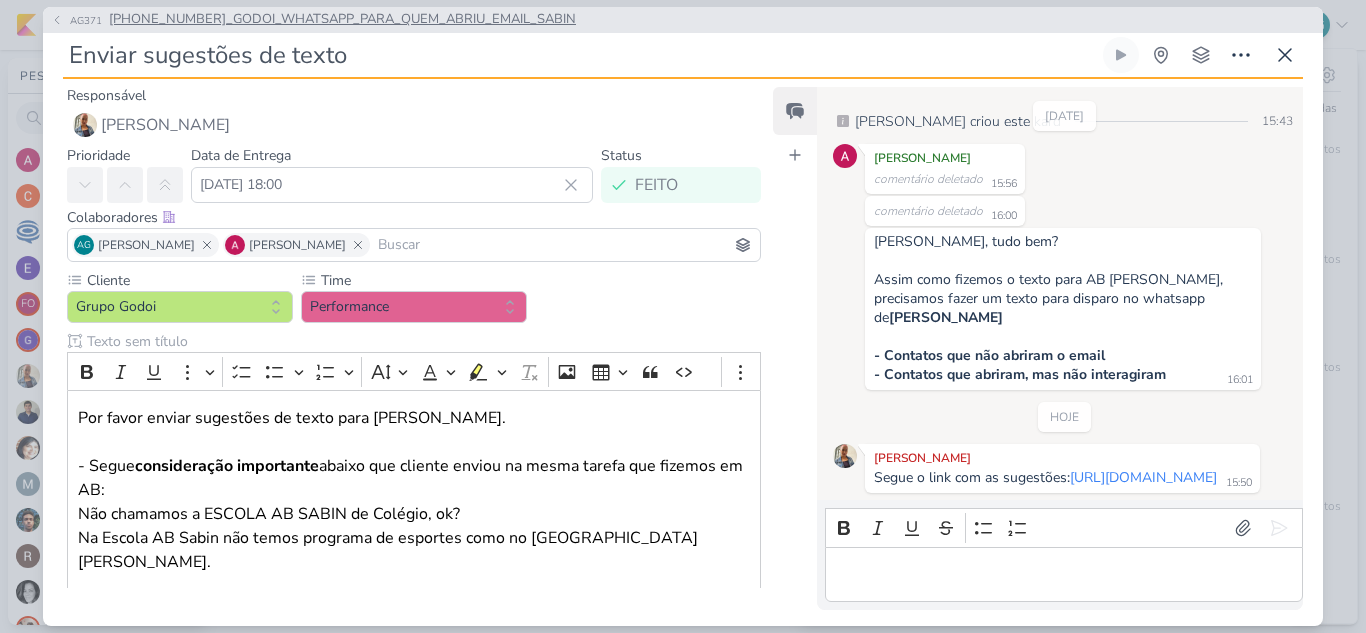 click on "[PHONE_NUMBER]_GODOI_WHATSAPP_PARA_QUEM_ABRIU_EMAIL_SABIN" at bounding box center [342, 20] 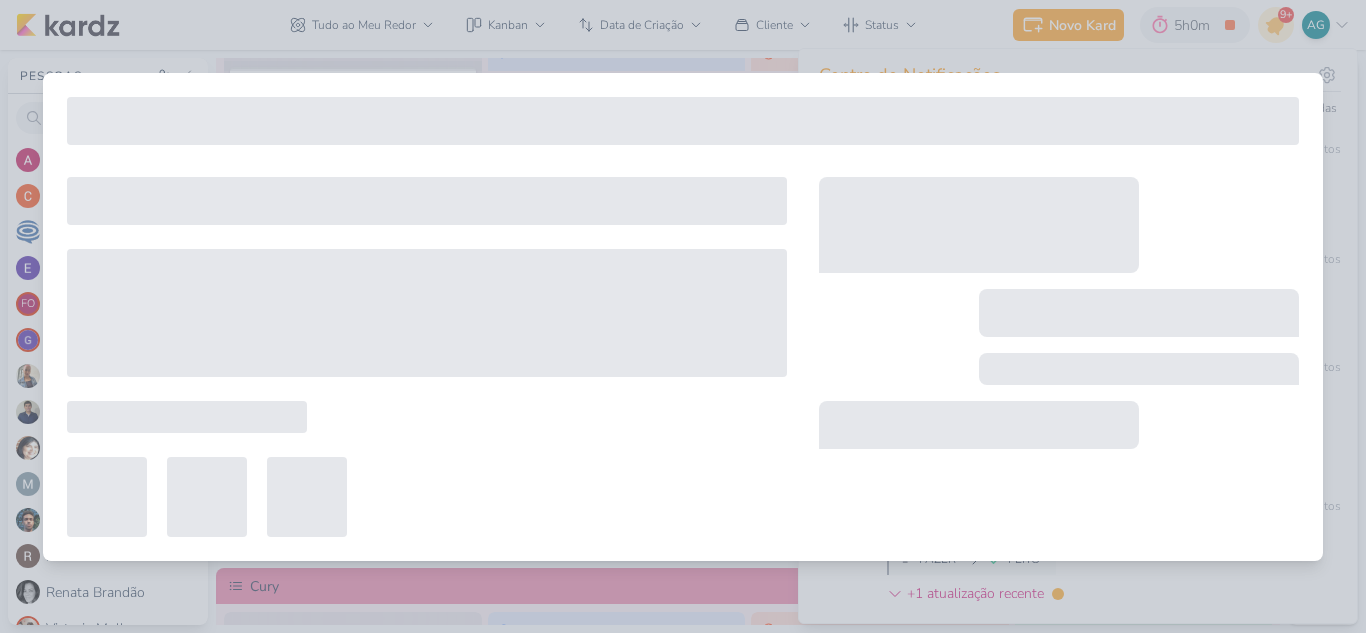 type on "[PHONE_NUMBER]_GODOI_WHATSAPP_PARA_QUEM_ABRIU_EMAIL_SABIN" 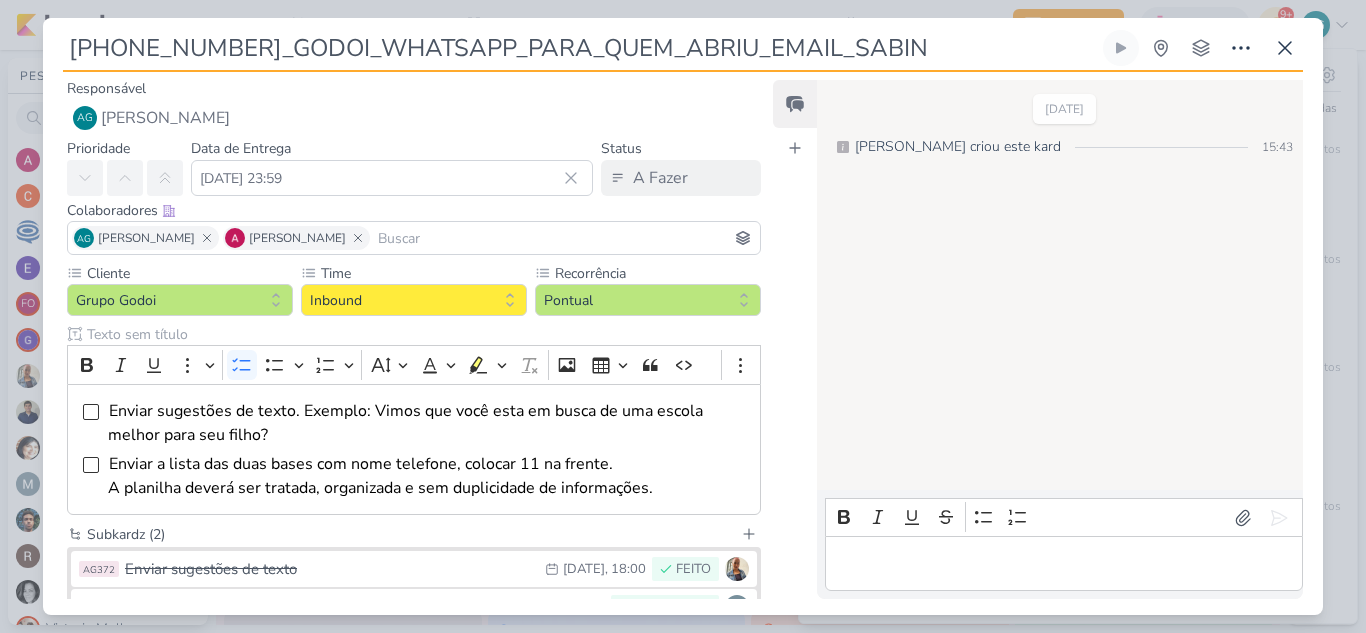 drag, startPoint x: 852, startPoint y: 41, endPoint x: 0, endPoint y: 32, distance: 852.04755 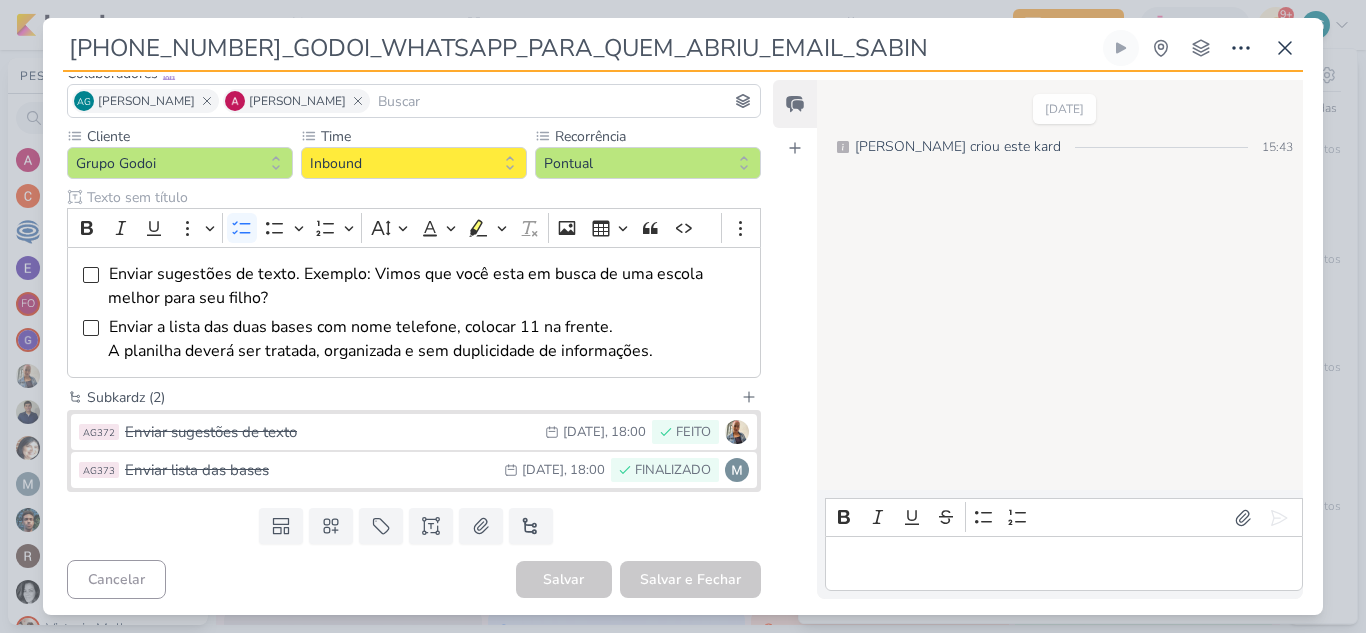 scroll, scrollTop: 141, scrollLeft: 0, axis: vertical 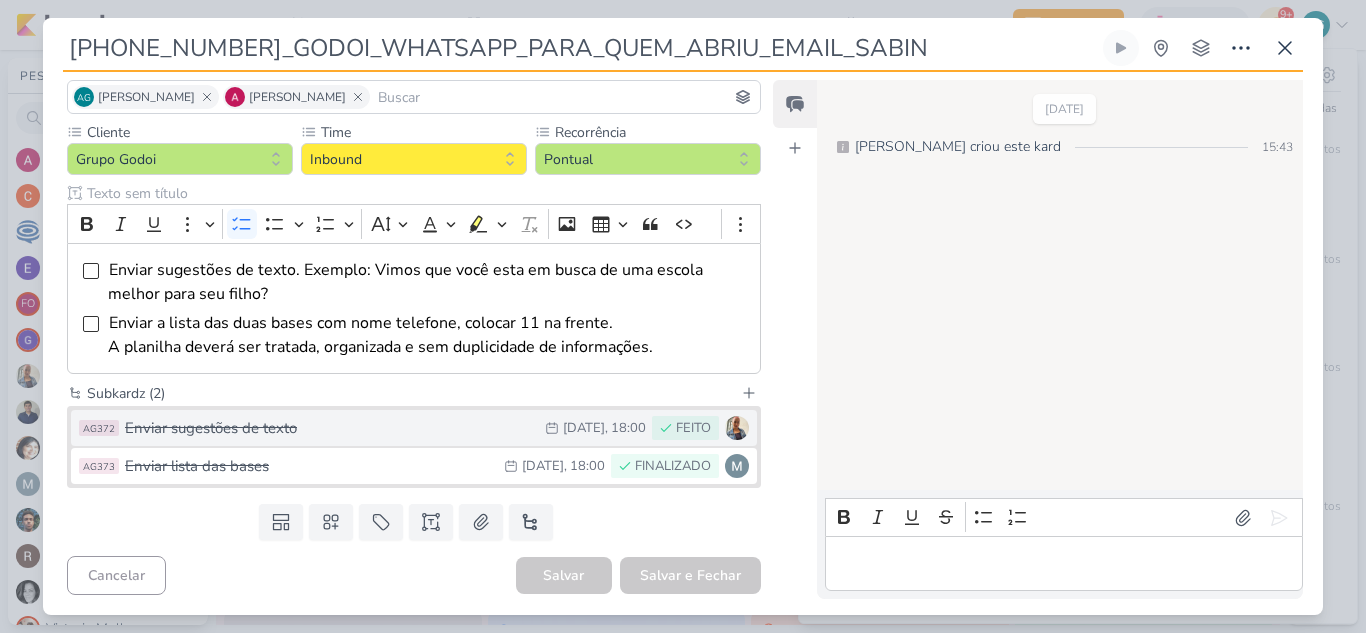 click on "Enviar sugestões de texto" at bounding box center [330, 428] 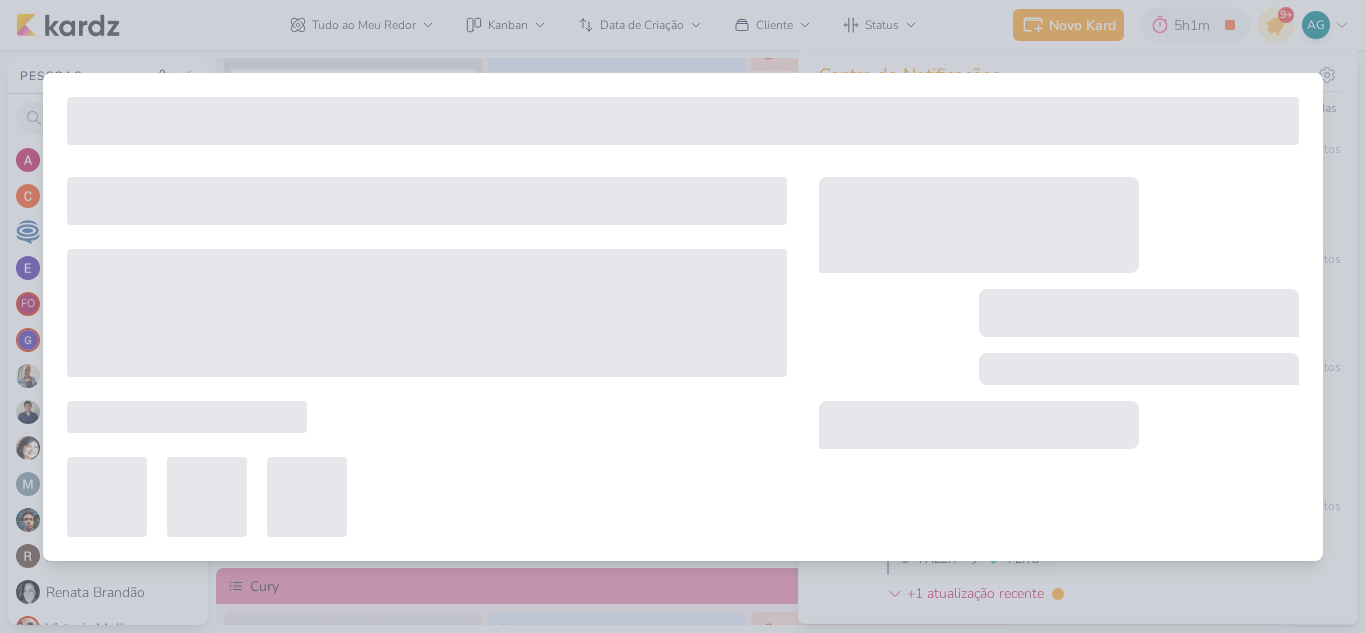 type on "Enviar sugestões de texto" 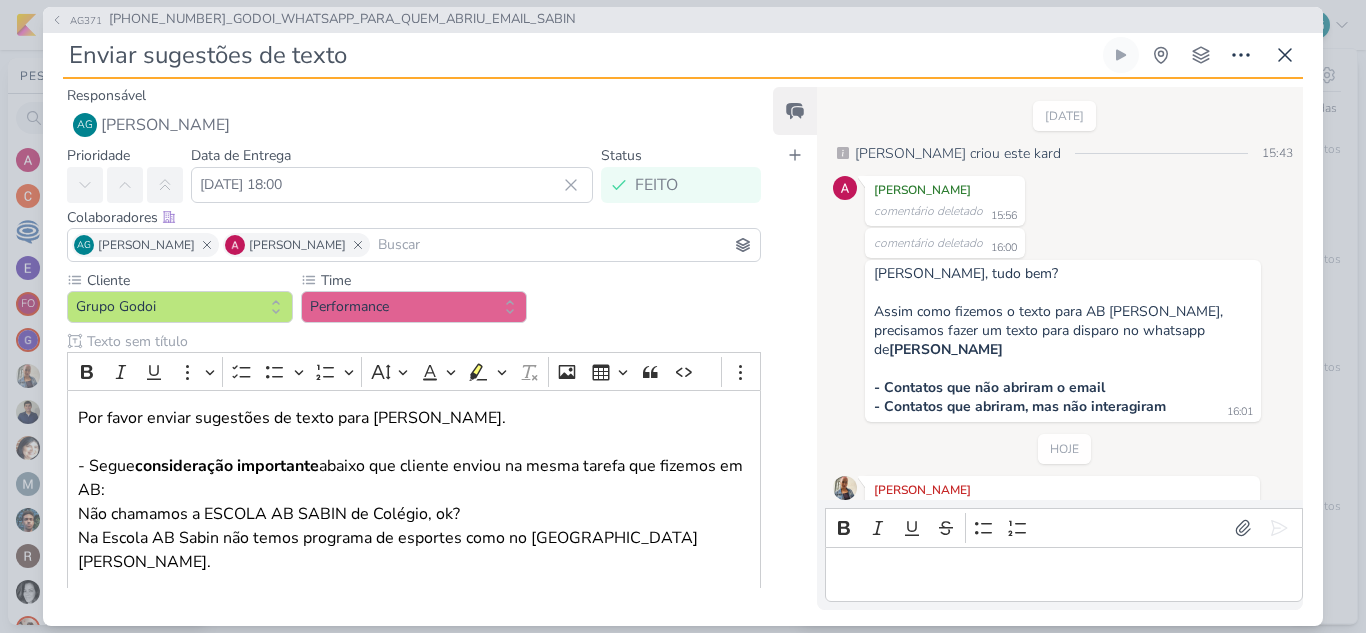scroll, scrollTop: 70, scrollLeft: 0, axis: vertical 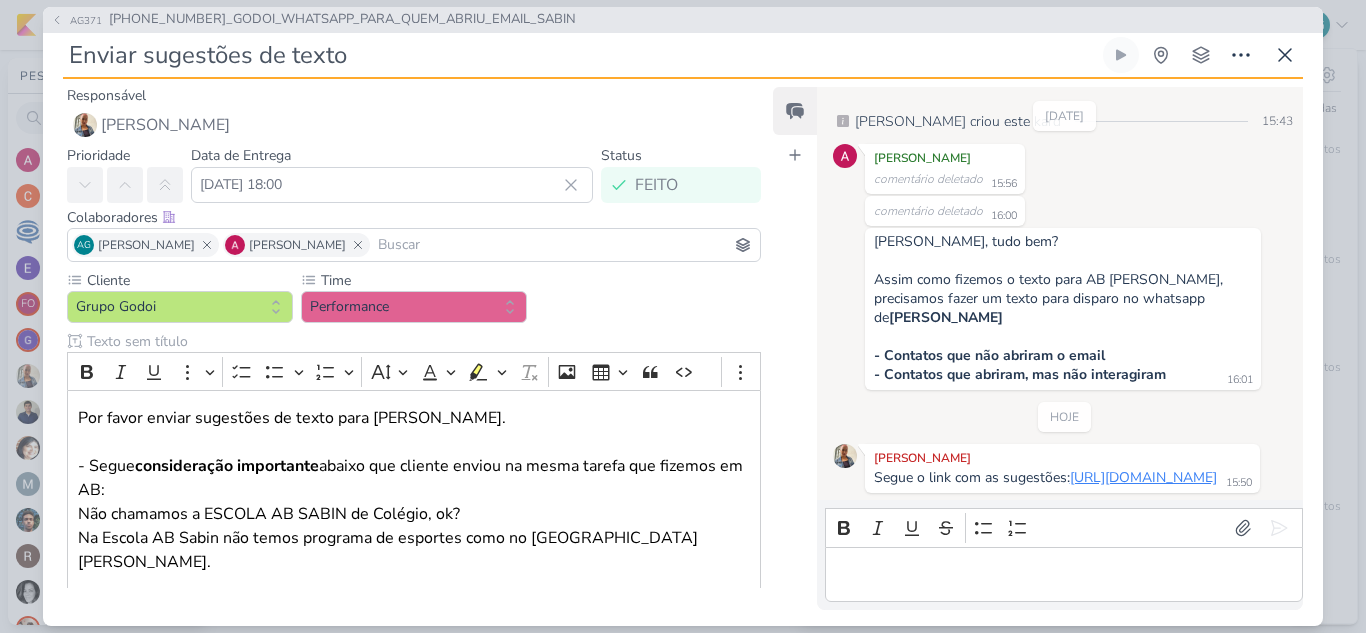 click on "https://docs.google.com/document/d/1kXcFDW12wxlqosLgtfpuKFWjAxyQYZmhNYCmxQBMDrw/edit?usp=sharing" at bounding box center (1143, 477) 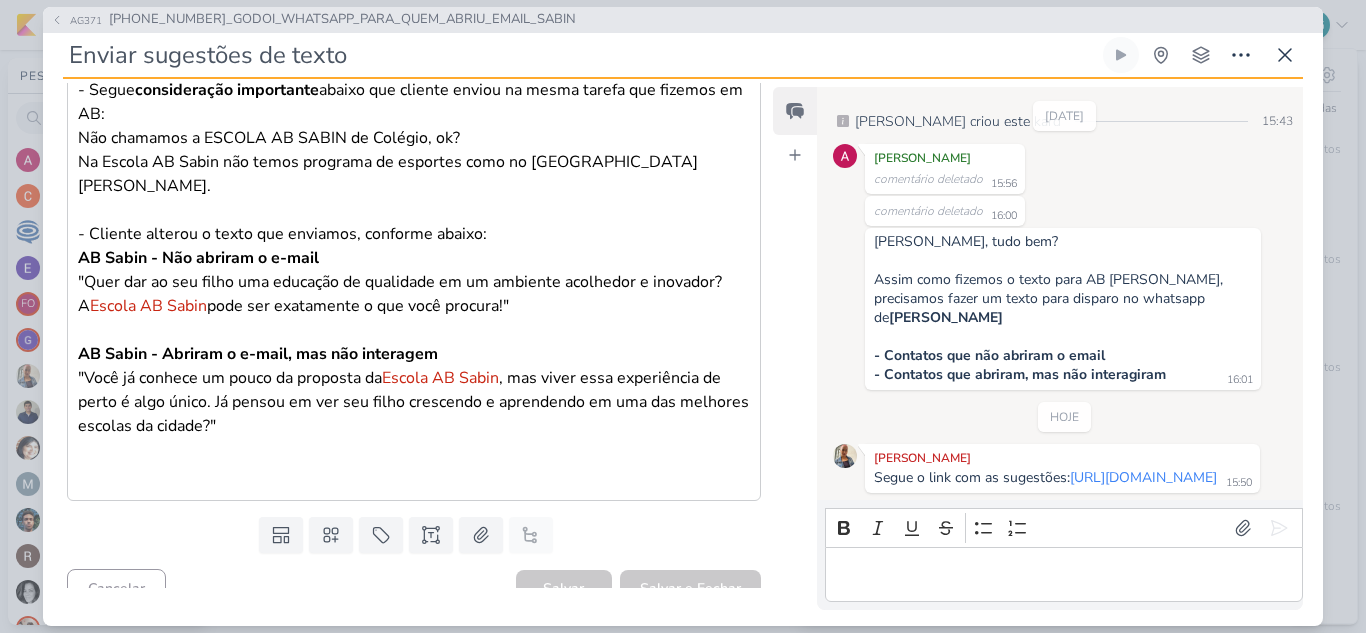 scroll, scrollTop: 0, scrollLeft: 0, axis: both 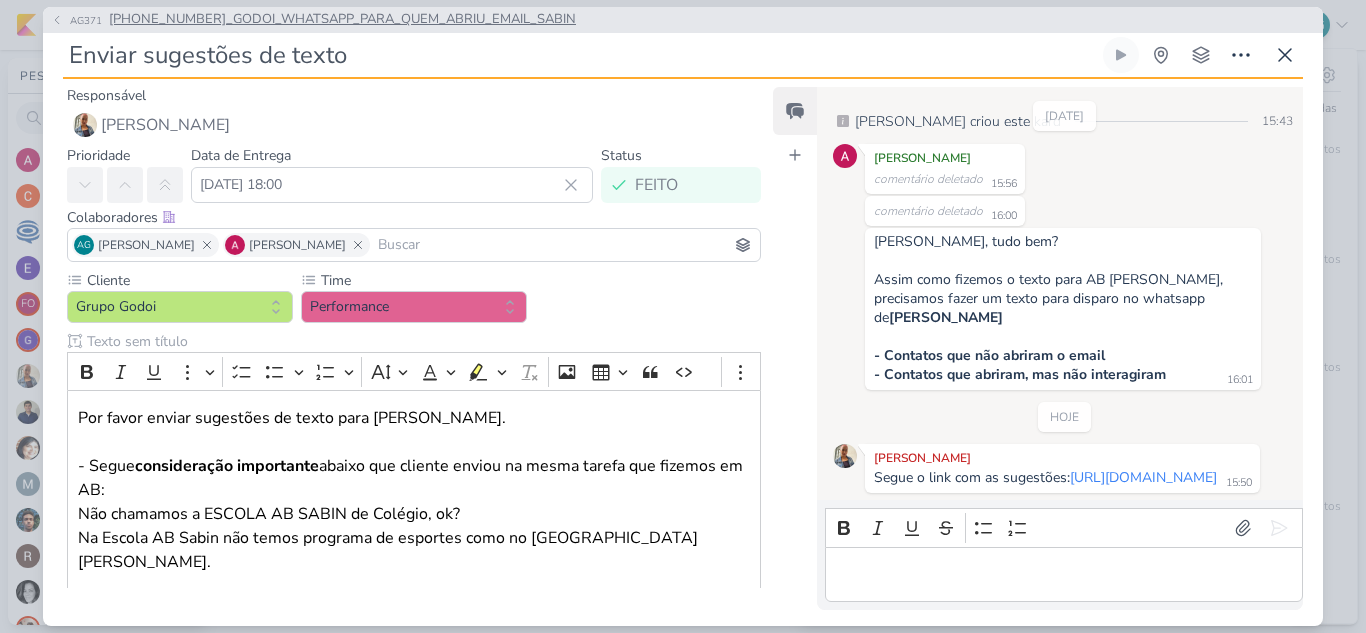 click on "[PHONE_NUMBER]_GODOI_WHATSAPP_PARA_QUEM_ABRIU_EMAIL_SABIN" at bounding box center (342, 20) 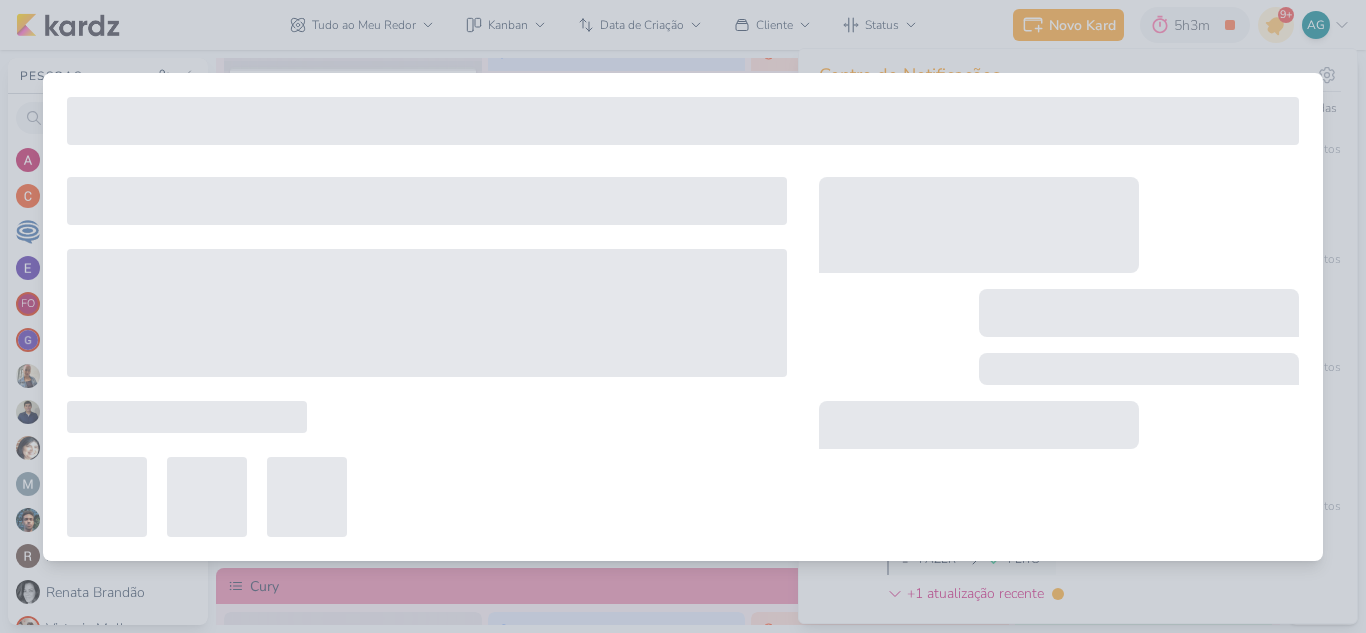 type on "[PHONE_NUMBER]_GODOI_WHATSAPP_PARA_QUEM_ABRIU_EMAIL_SABIN" 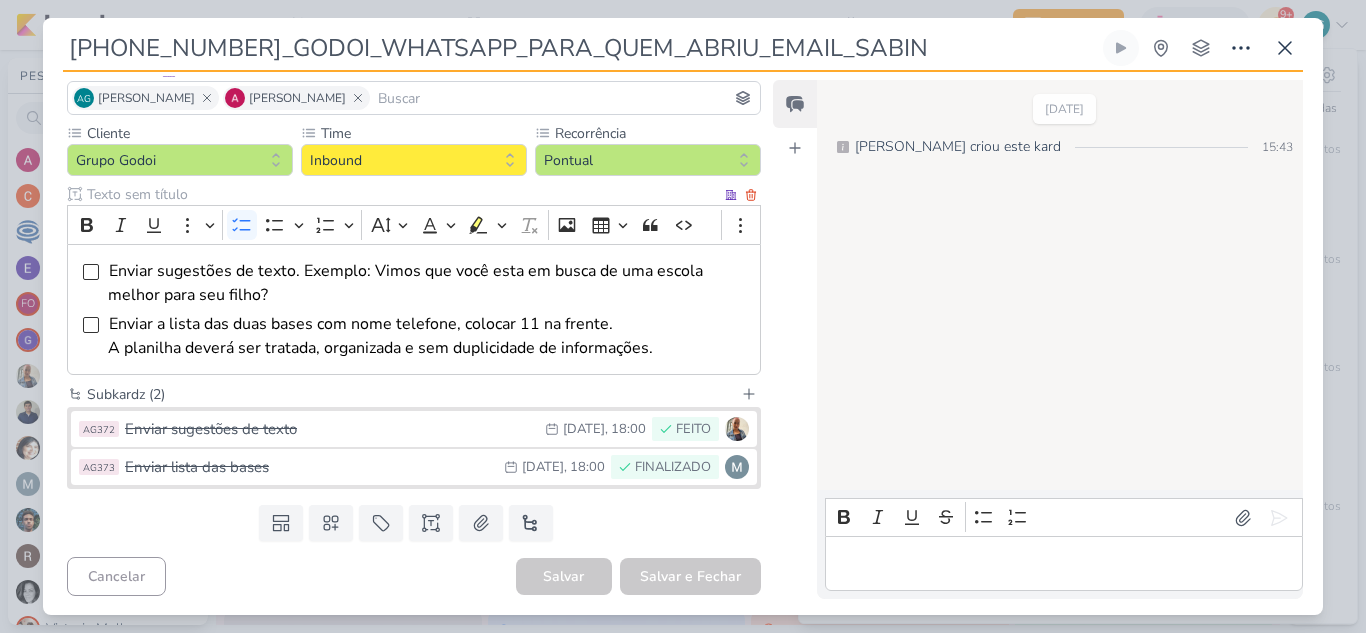 scroll, scrollTop: 141, scrollLeft: 0, axis: vertical 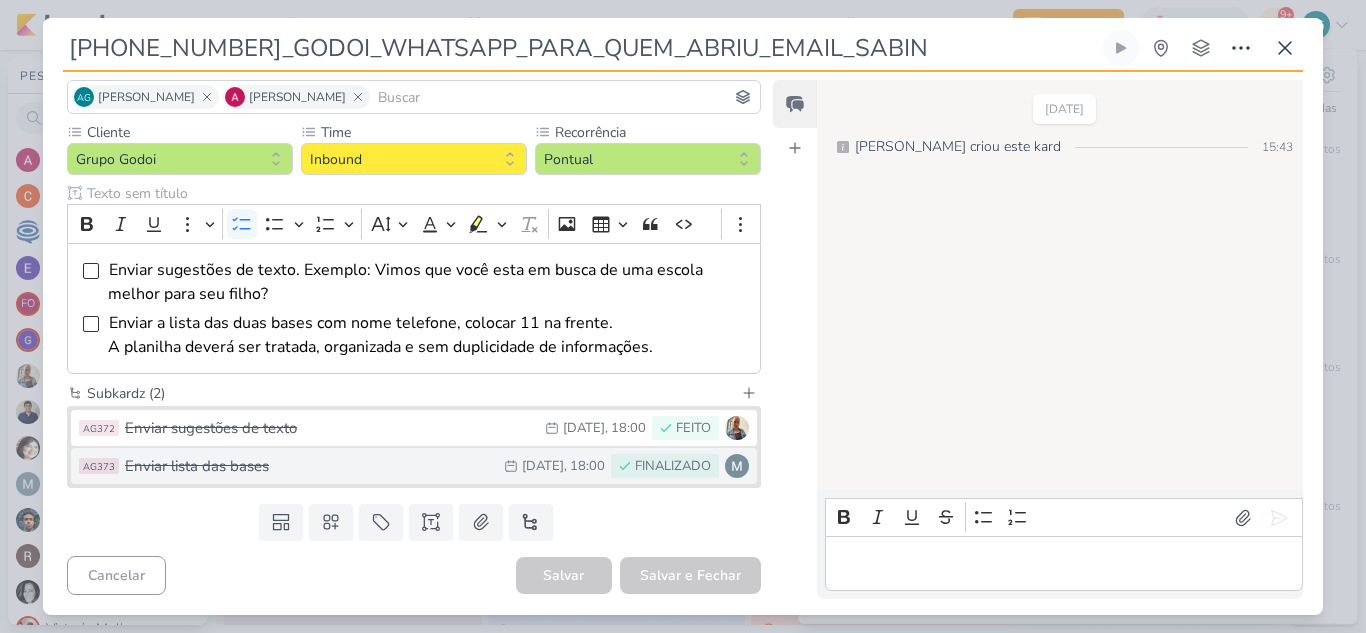 click on "Enviar lista das bases" at bounding box center (309, 466) 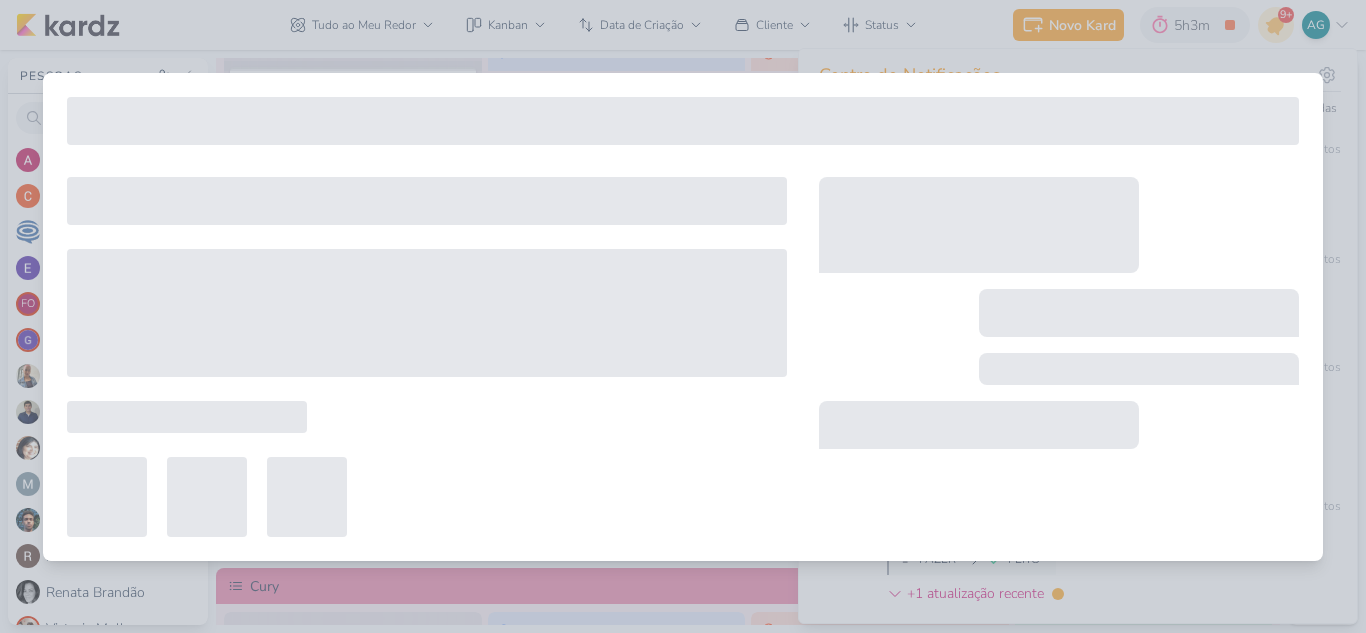 type on "Enviar lista das bases" 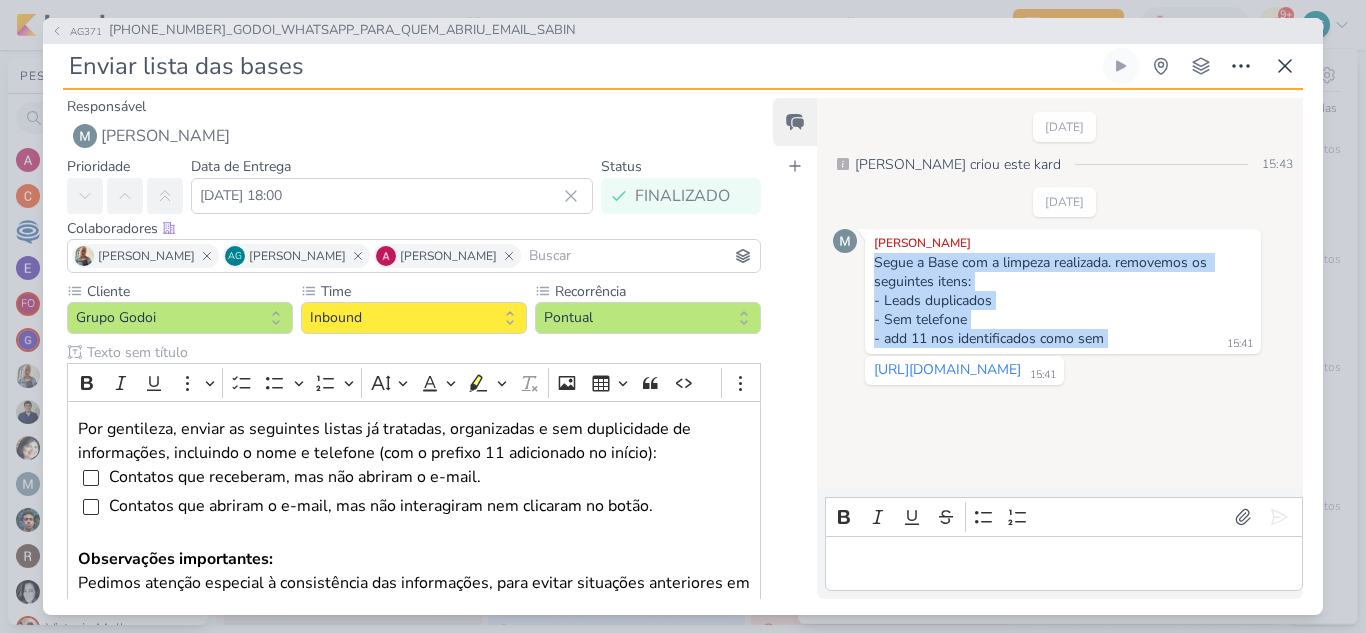 drag, startPoint x: 872, startPoint y: 263, endPoint x: 1115, endPoint y: 347, distance: 257.10892 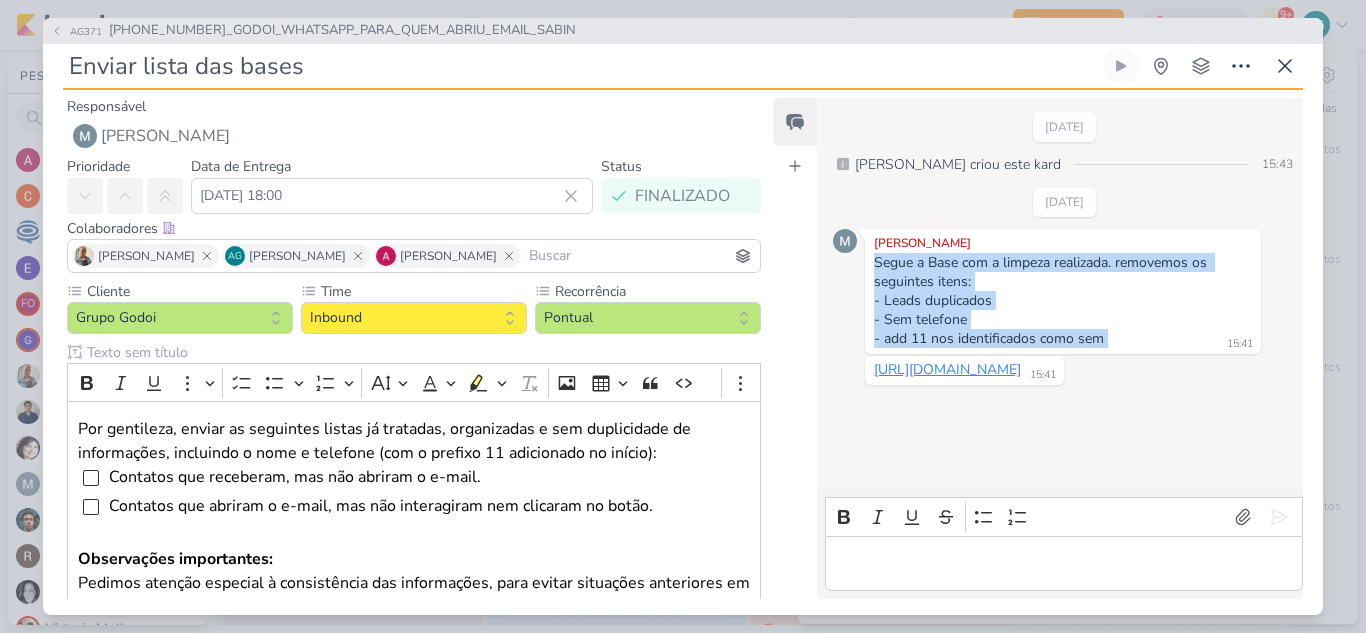click on "https://docs.google.com/spreadsheets/d/12dDXYBGAVw5a6wU2HNyOZst4pTortDO943tR4iFSK0w/edit?gid=402350649#gid=402350649" at bounding box center [947, 369] 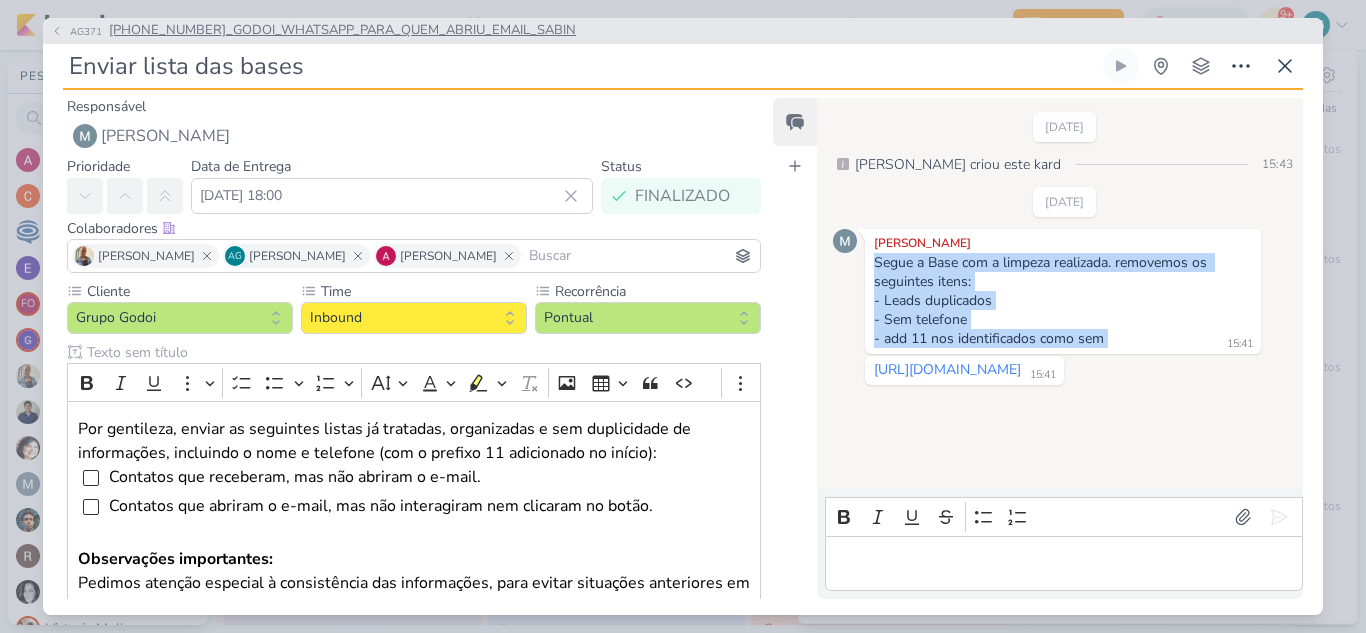 click on "[PHONE_NUMBER]_GODOI_WHATSAPP_PARA_QUEM_ABRIU_EMAIL_SABIN" at bounding box center (342, 31) 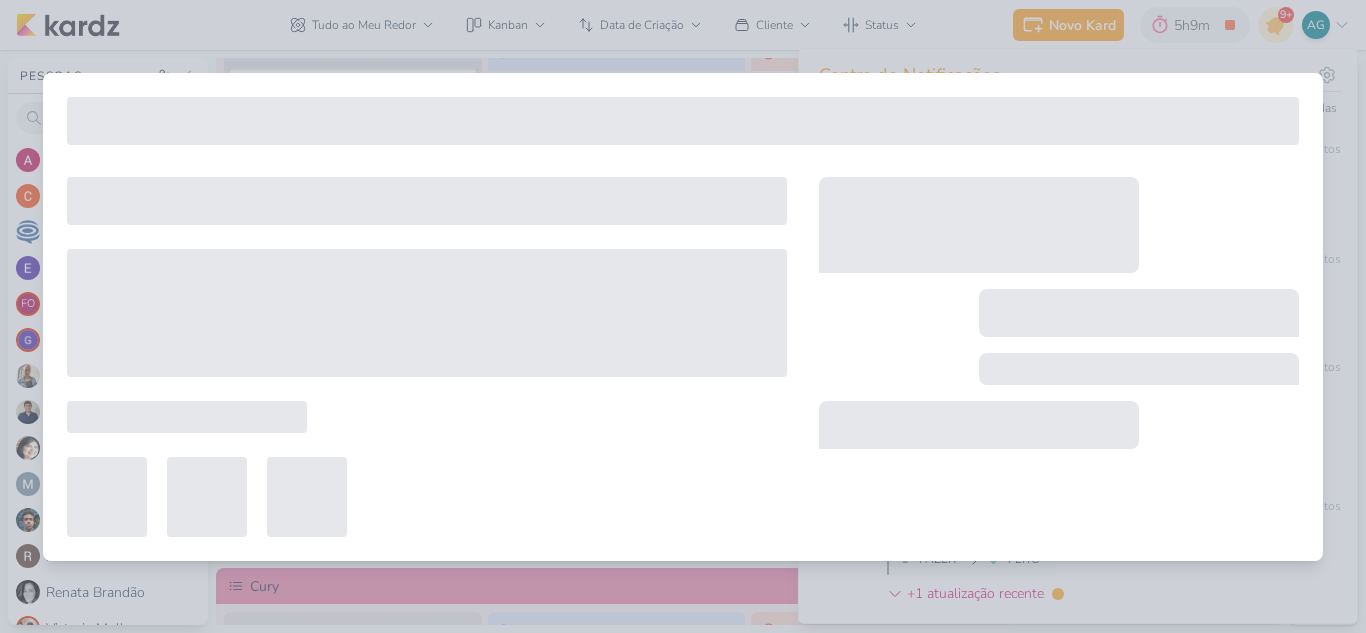 type on "[PHONE_NUMBER]_GODOI_WHATSAPP_PARA_QUEM_ABRIU_EMAIL_SABIN" 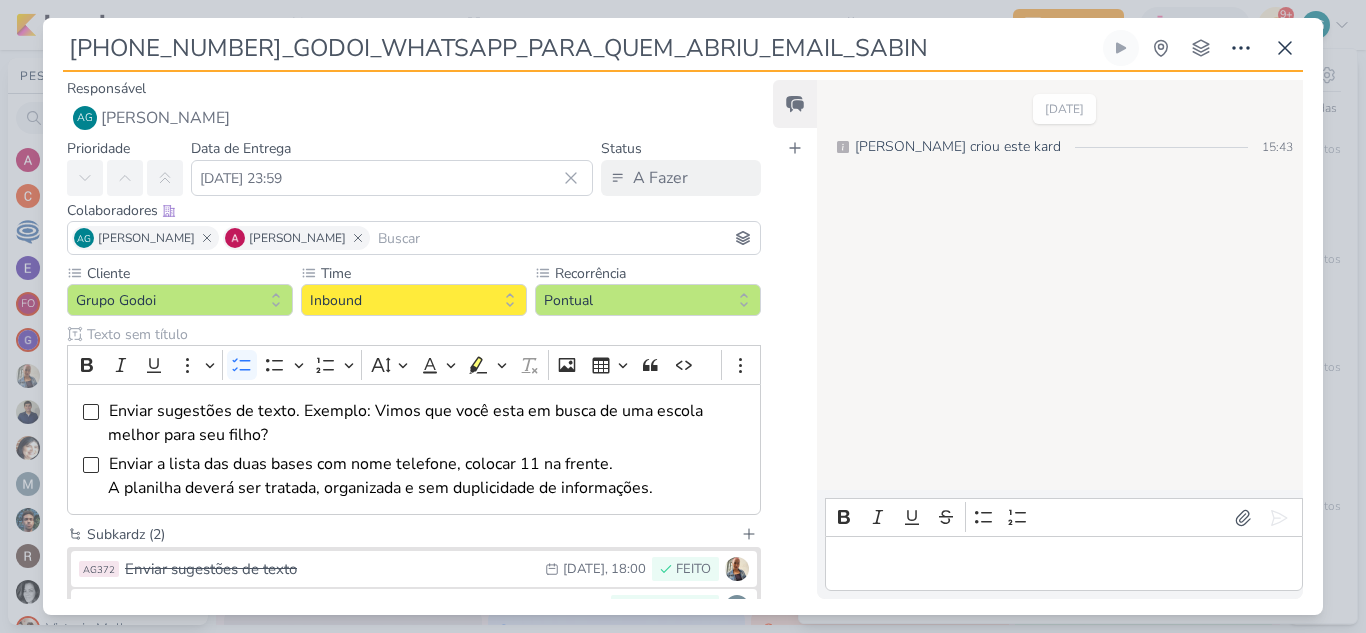 click at bounding box center (1064, 563) 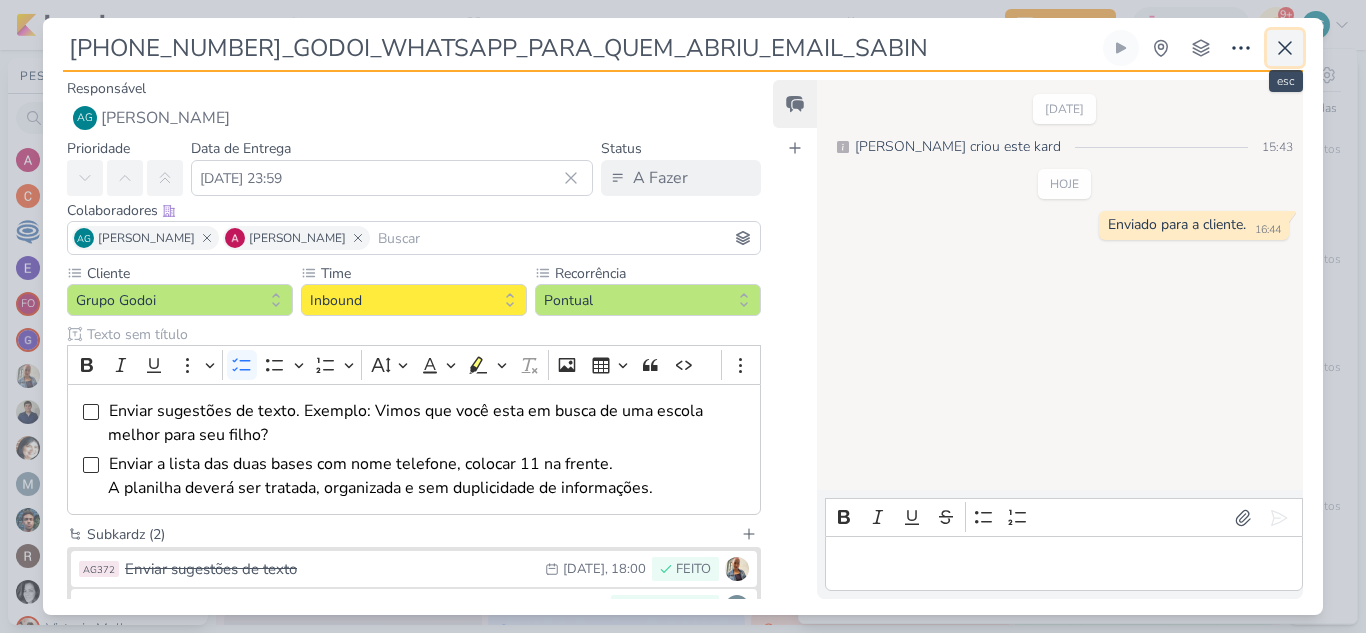click 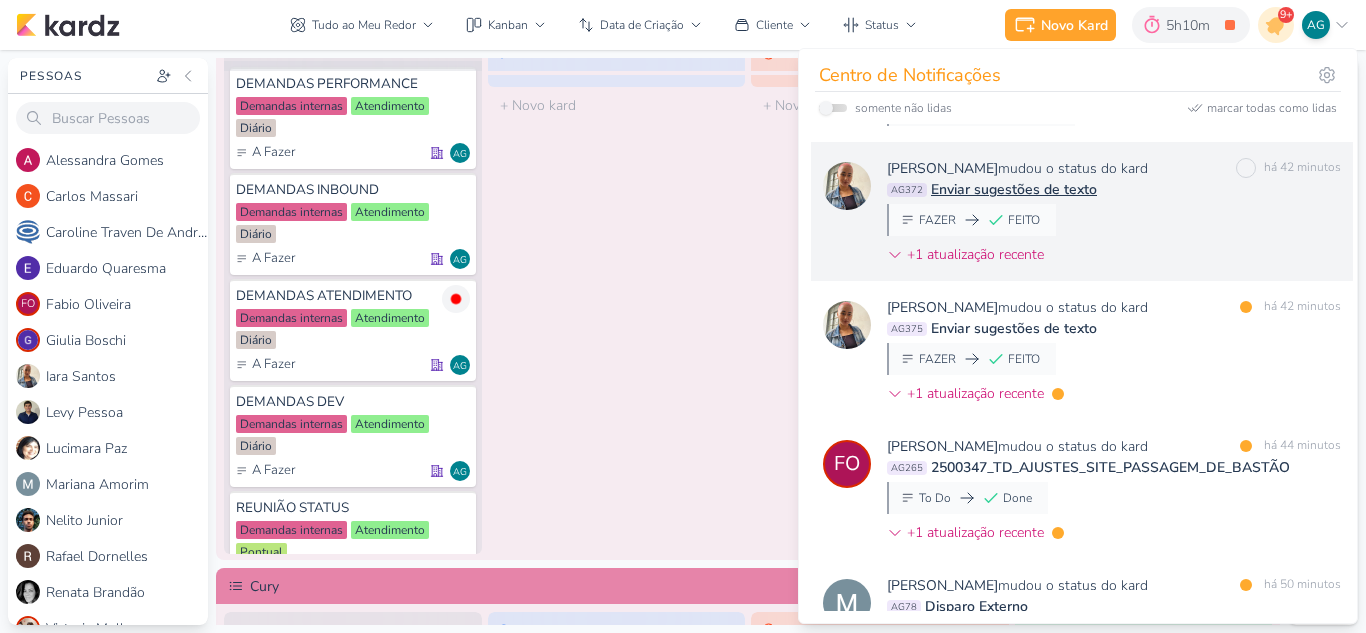 scroll, scrollTop: 300, scrollLeft: 0, axis: vertical 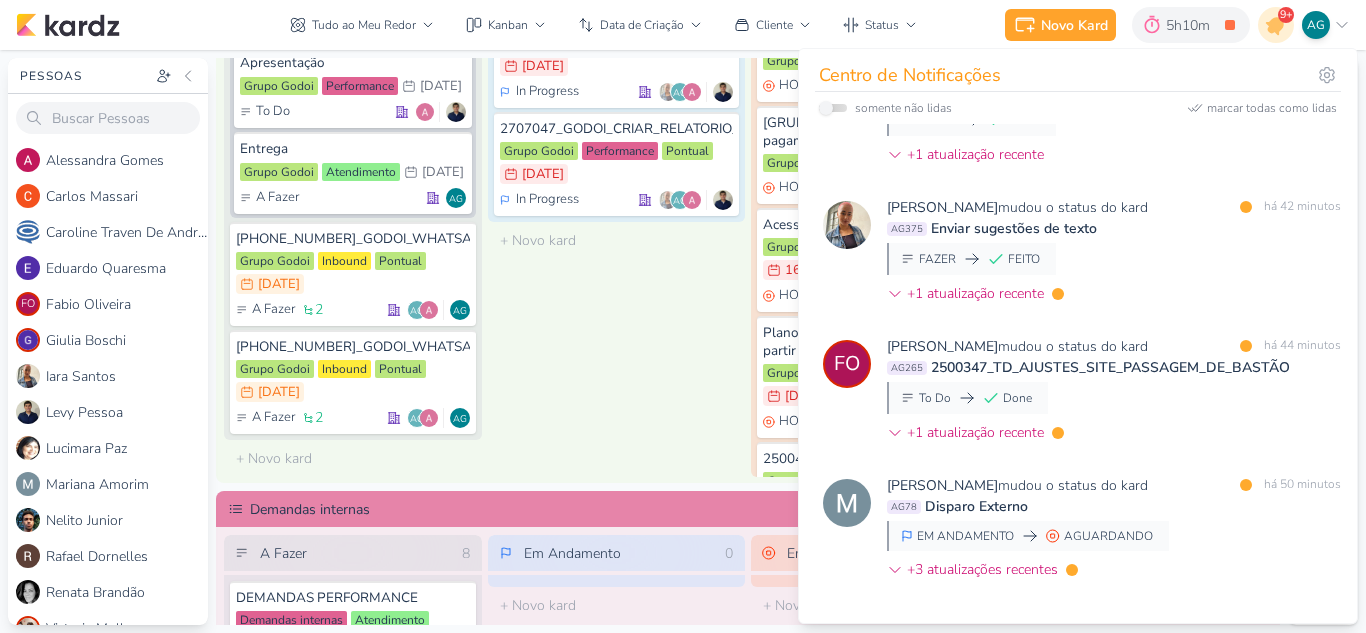 click on "Em Andamento
2
2707046_GODOI_CRIAR_RELATORIO_COMPLETO_MIDIA_PROGRAMATICA_SABIN
Grupo Godoi
Performance
Pontual
8/7
8 de jul
In Progress" at bounding box center (617, 217) 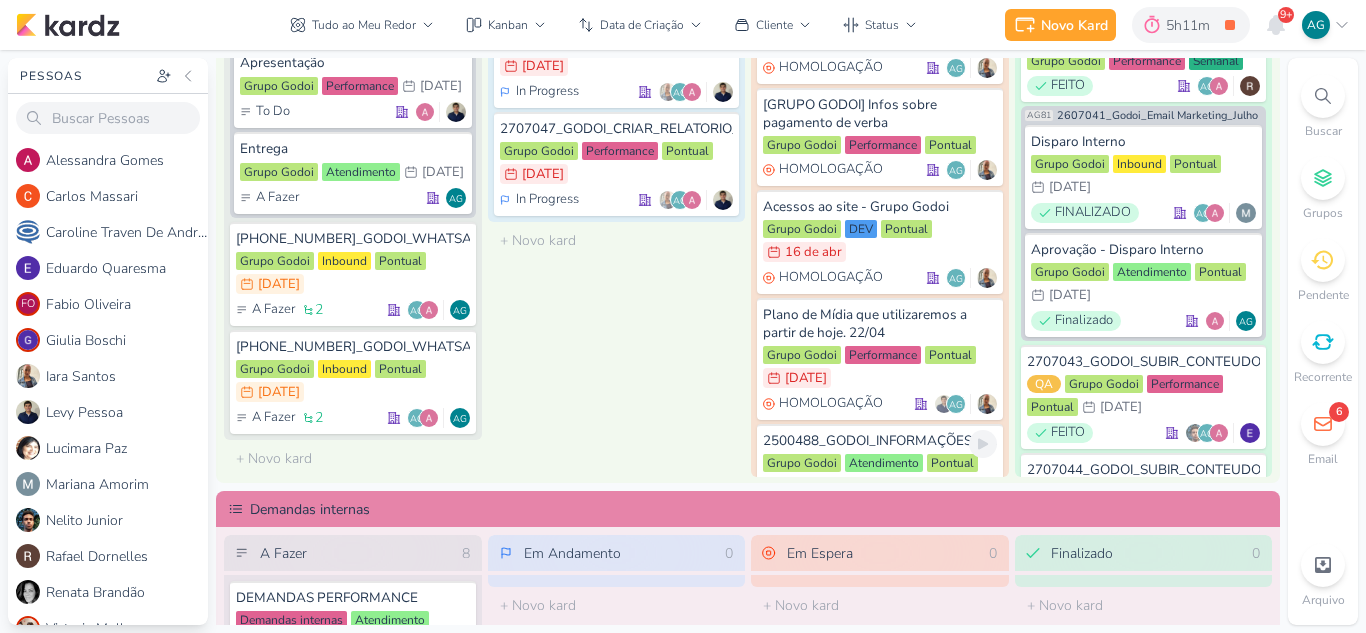 scroll, scrollTop: 0, scrollLeft: 0, axis: both 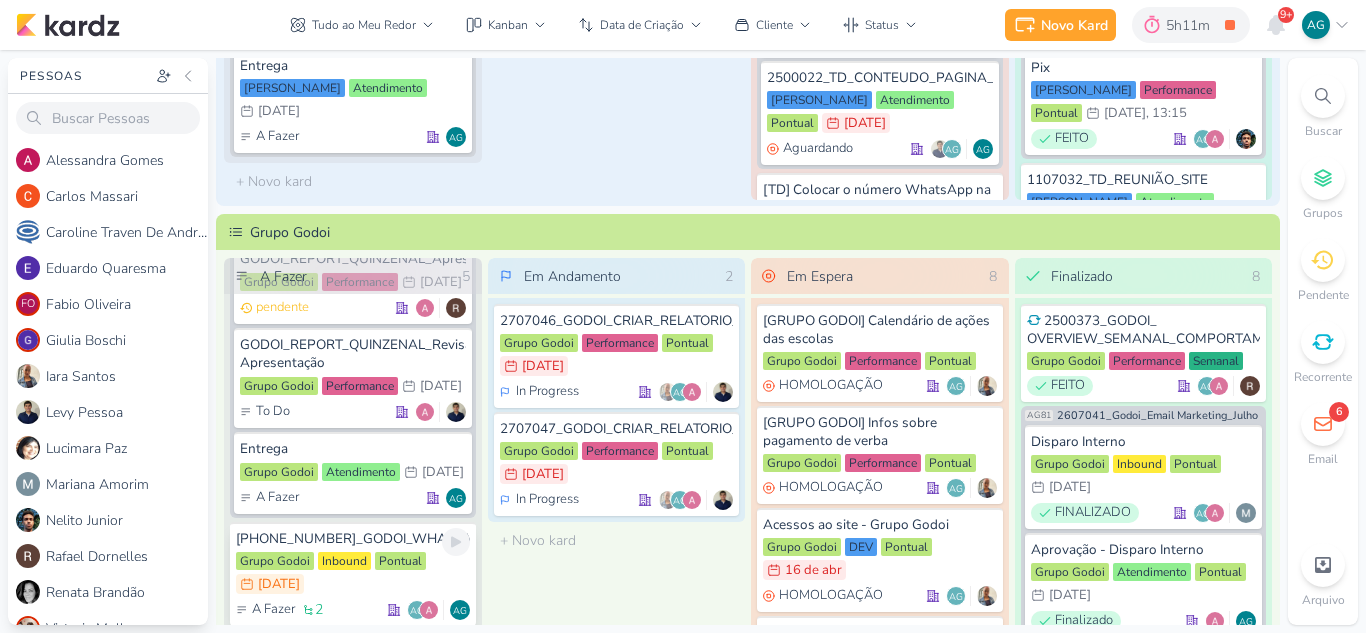 click on "[PHONE_NUMBER]_GODOI_WHATSAPP_PARA_QUEM_ABRIU_EMAIL_SABIN" at bounding box center (353, 539) 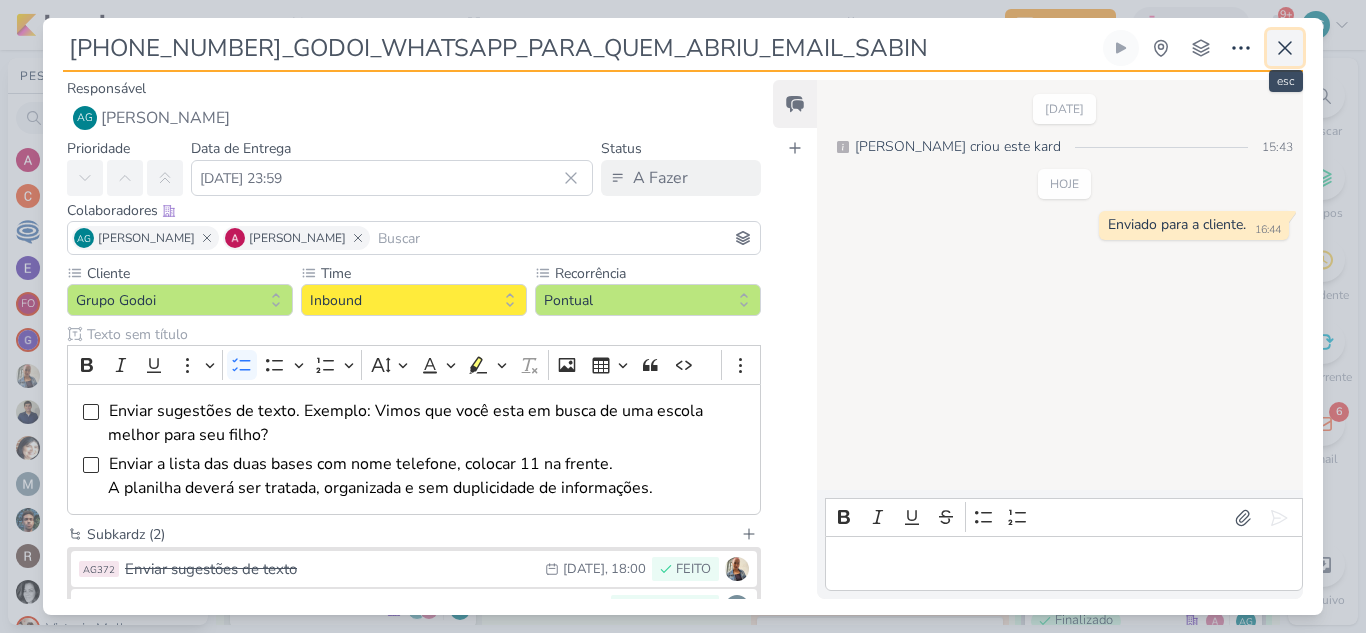 click 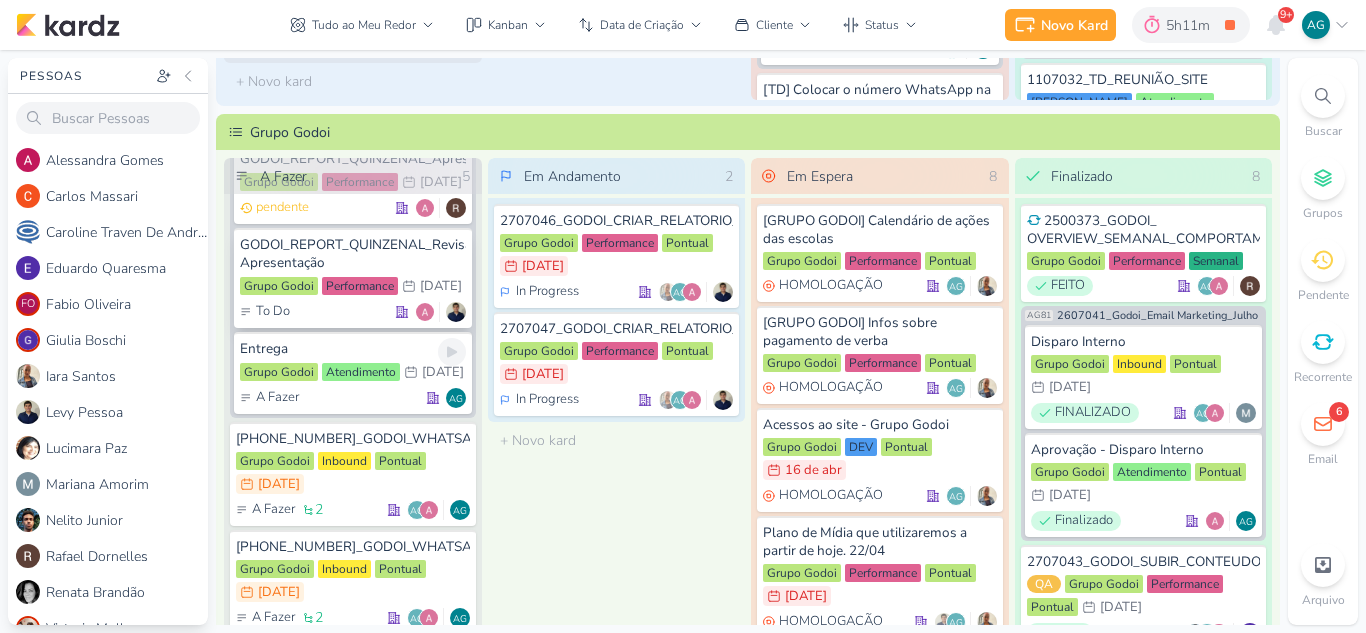 scroll, scrollTop: 900, scrollLeft: 0, axis: vertical 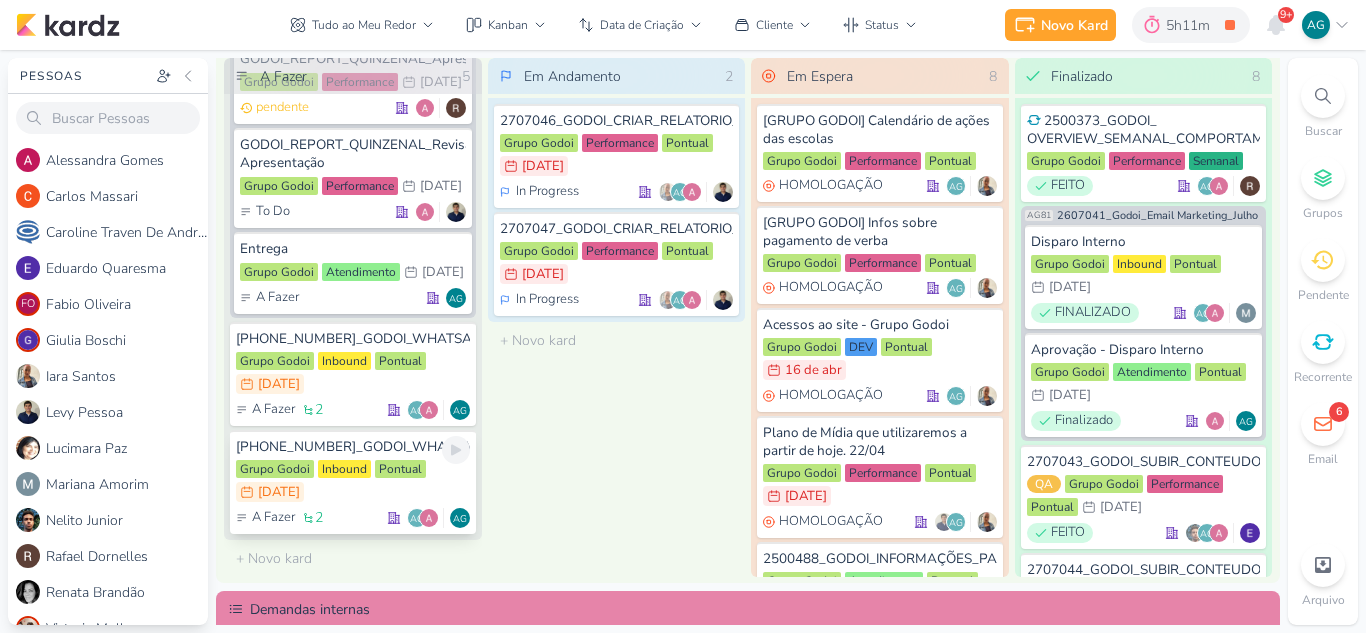 click on "[PHONE_NUMBER]_GODOI_WHATSAPP_PARA_QUEM_ABRIU_EMAIL_VITAL" at bounding box center [353, 447] 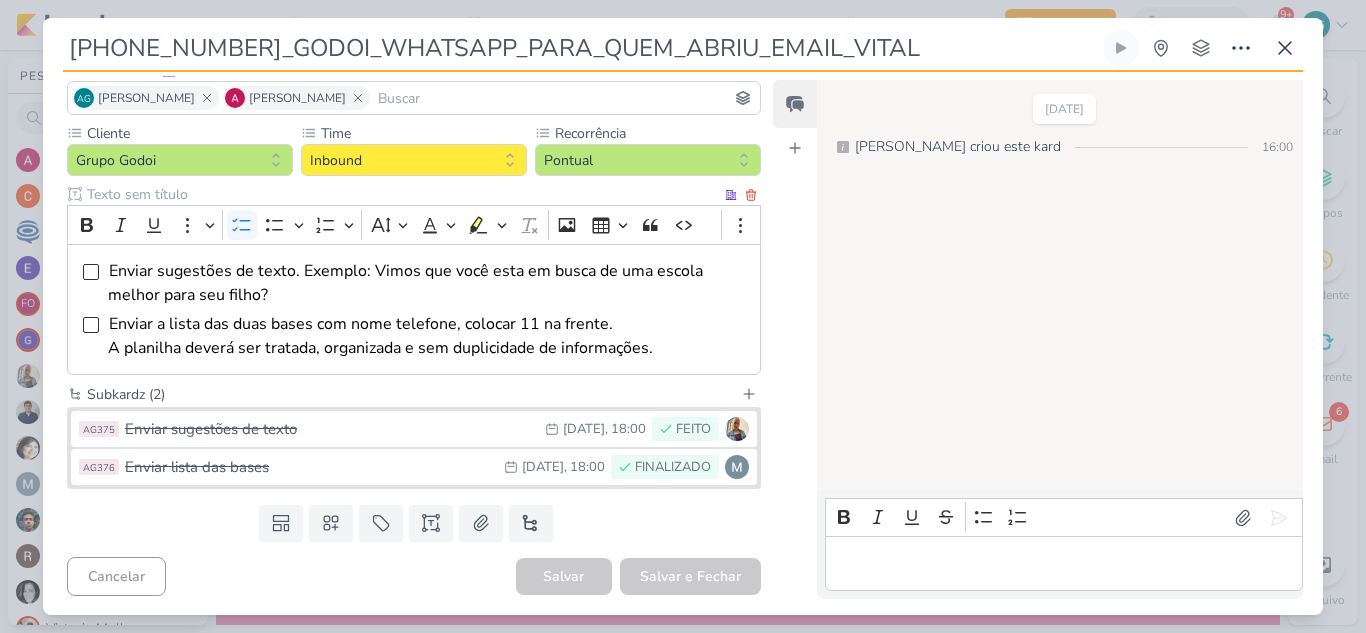 scroll, scrollTop: 141, scrollLeft: 0, axis: vertical 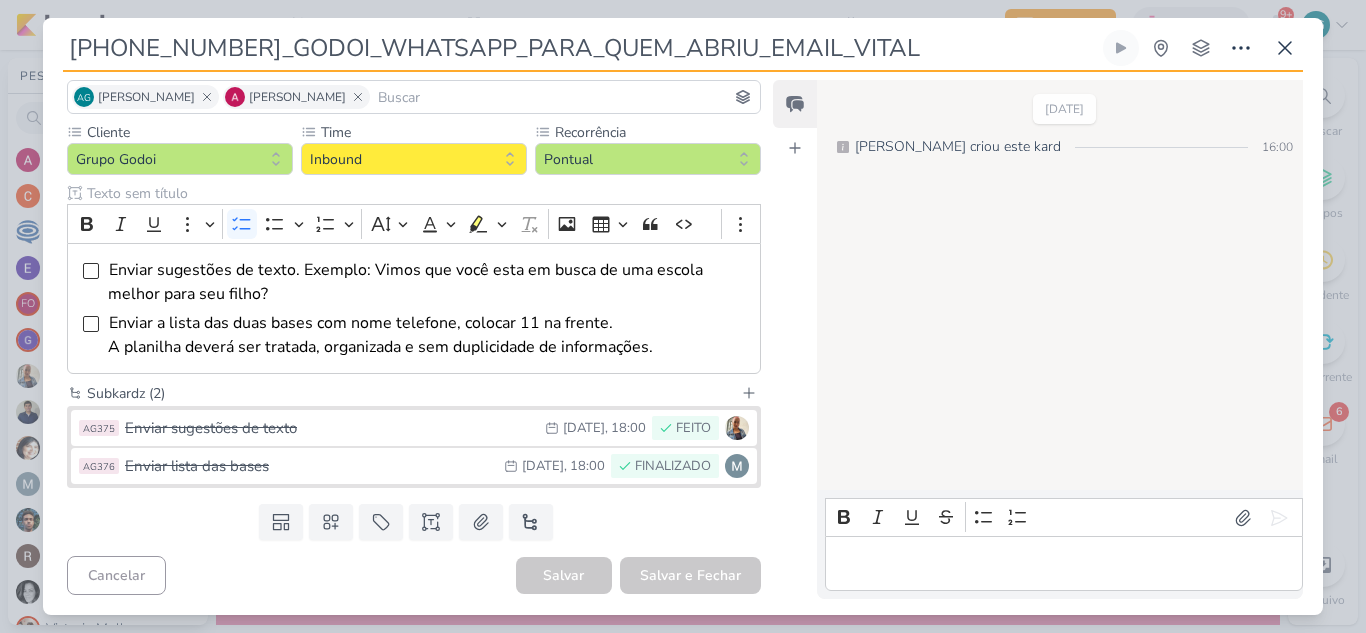 drag, startPoint x: 835, startPoint y: 50, endPoint x: 0, endPoint y: 58, distance: 835.0383 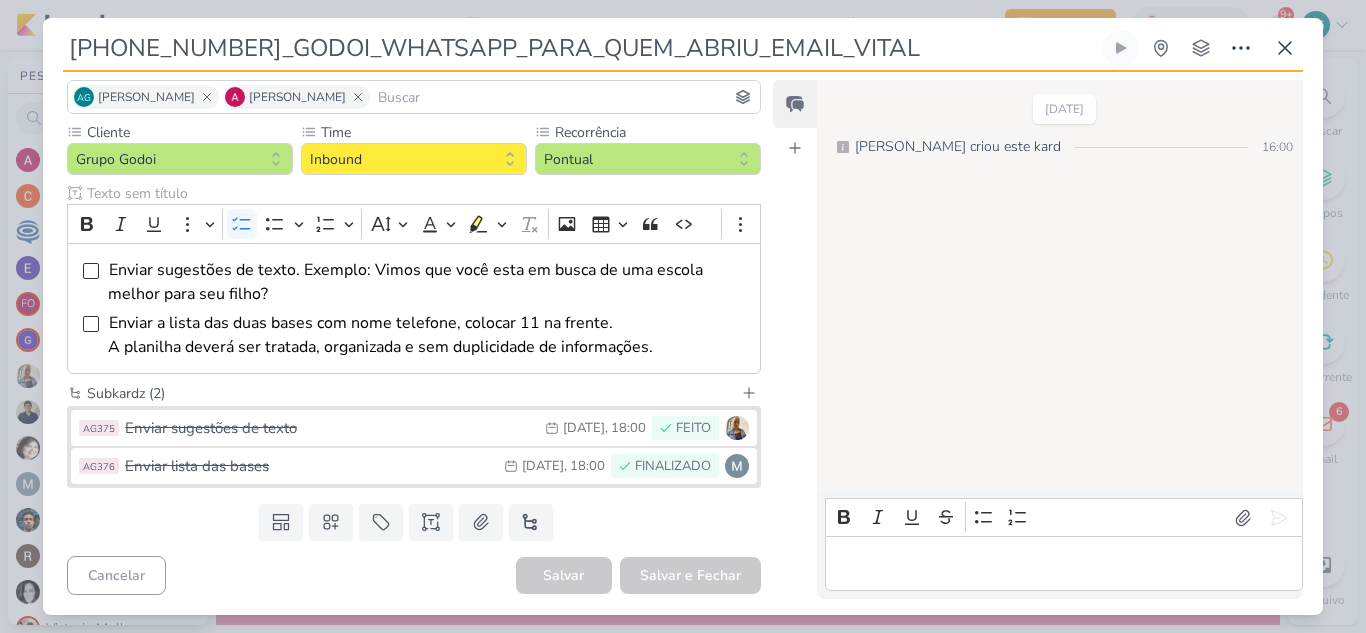 click on "[PHONE_NUMBER]_GODOI_WHATSAPP_PARA_QUEM_ABRIU_EMAIL_VITAL" at bounding box center [683, 316] 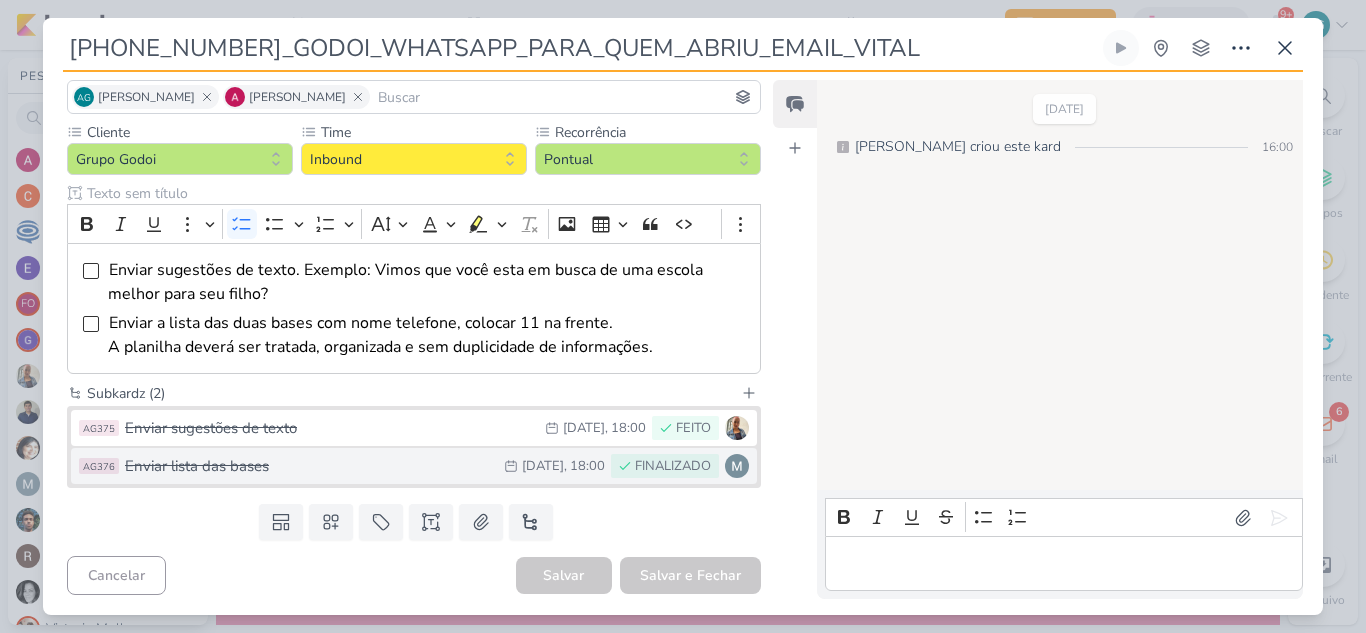 click on "Enviar lista das bases" at bounding box center [309, 466] 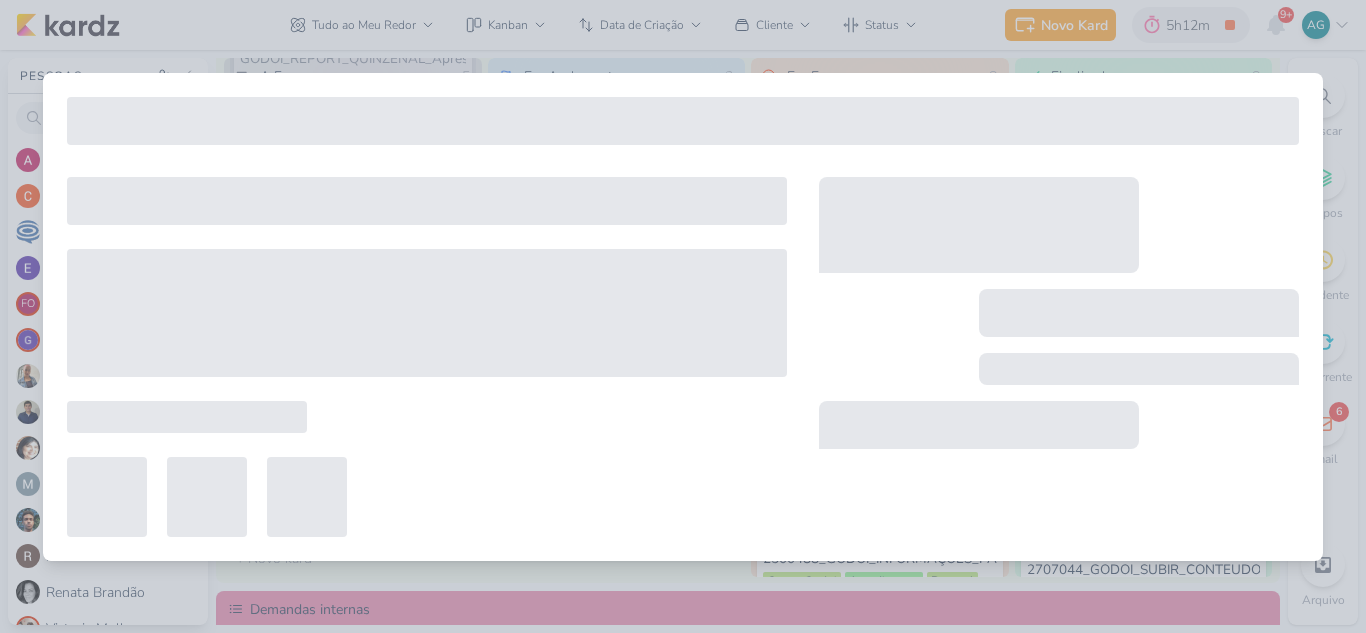 type on "Enviar lista das bases" 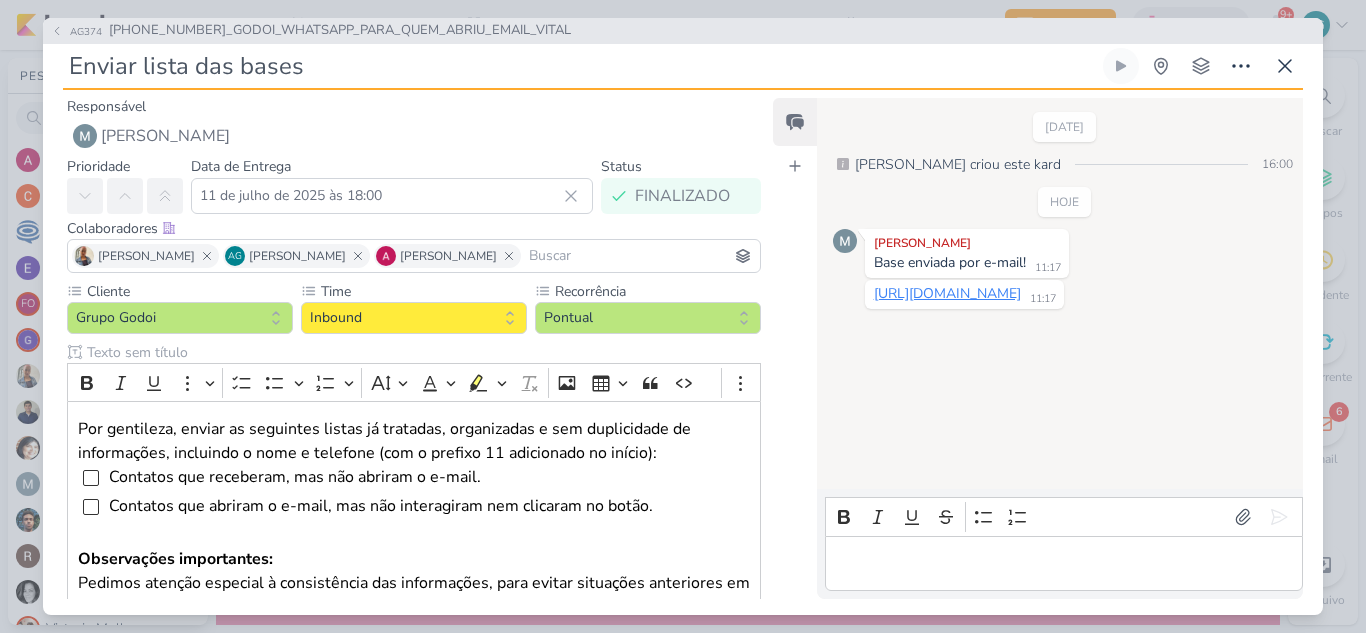 click on "https://docs.google.com/spreadsheets/d/1l6Jx1nB2uBFO0g0FyRugBuGv9xs2MeF2aZSxGzLOkpY/edit?usp=sharing" at bounding box center [947, 293] 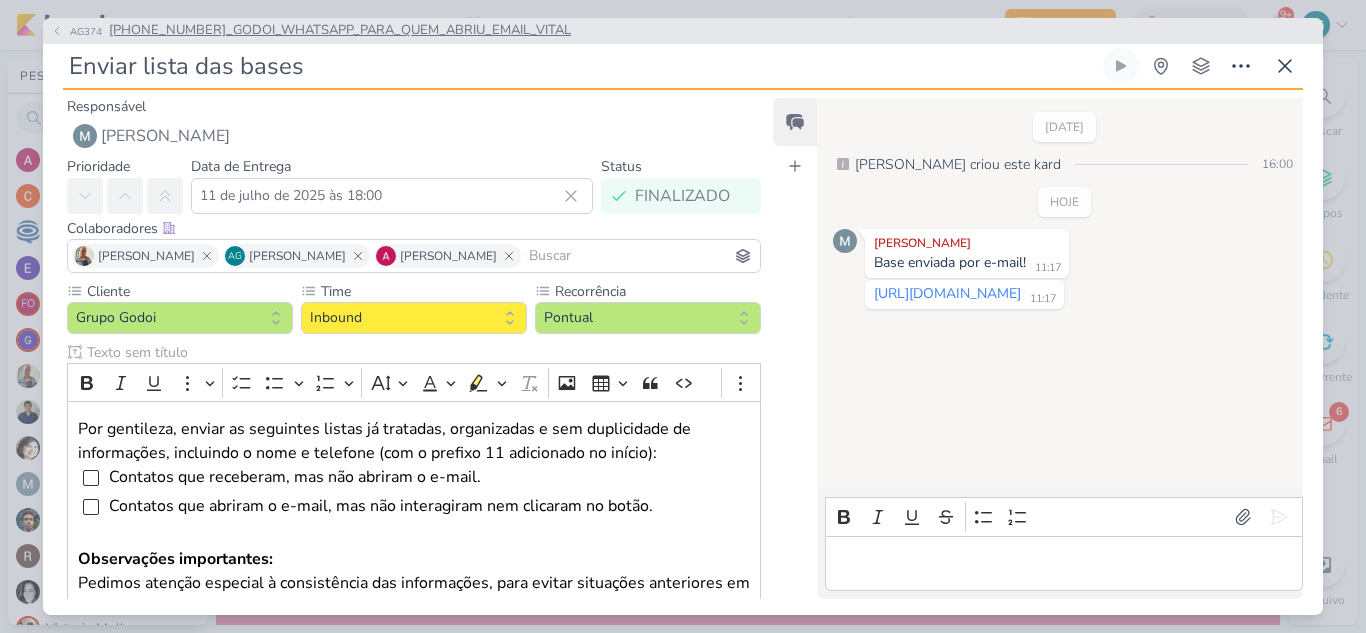 click on "[PHONE_NUMBER]_GODOI_WHATSAPP_PARA_QUEM_ABRIU_EMAIL_VITAL" at bounding box center (340, 31) 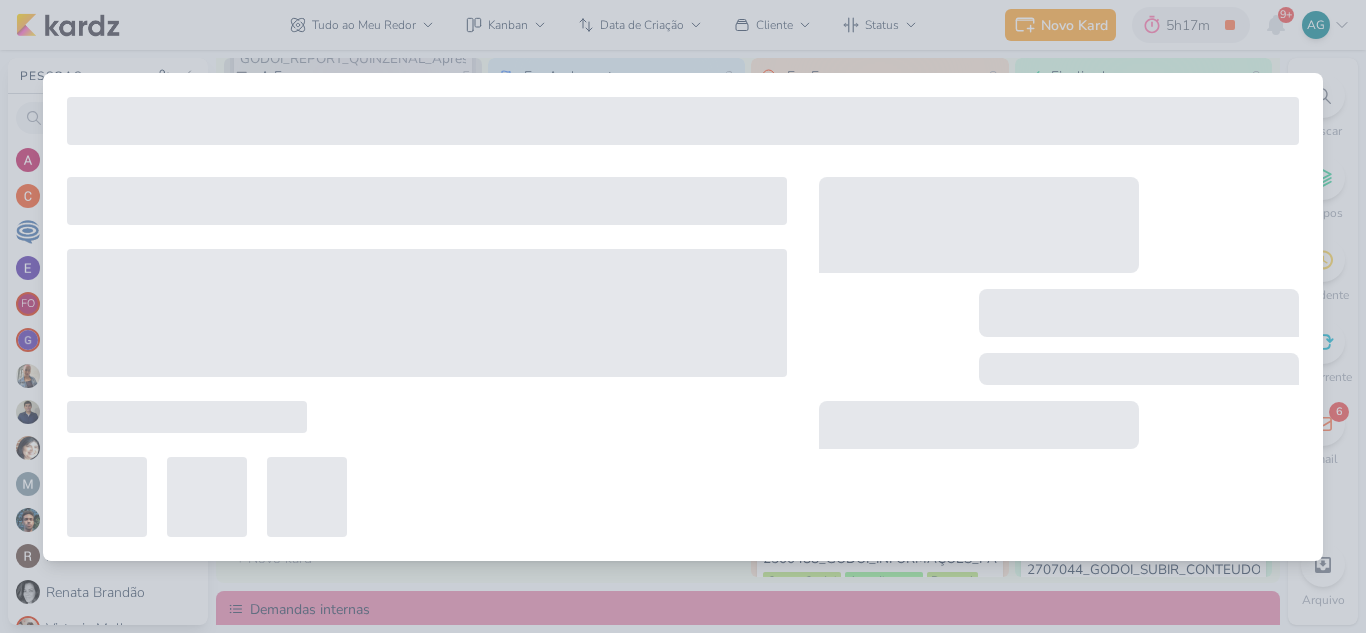 type on "[PHONE_NUMBER]_GODOI_WHATSAPP_PARA_QUEM_ABRIU_EMAIL_VITAL" 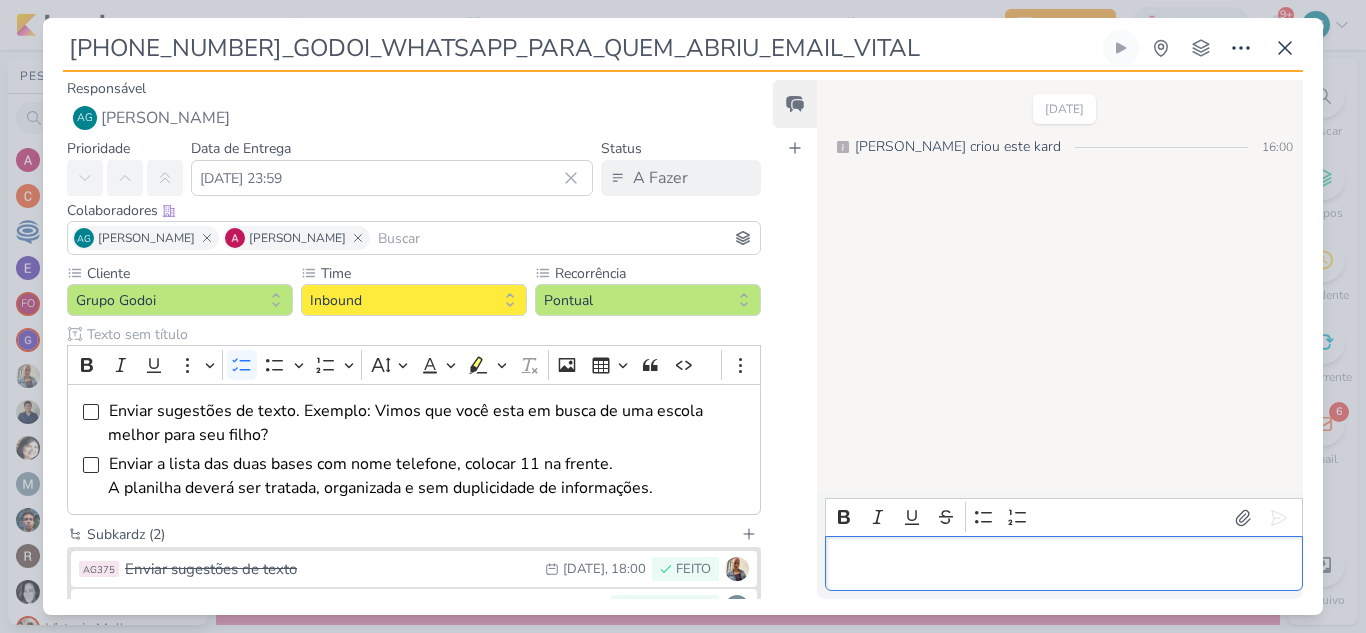 click at bounding box center [1063, 564] 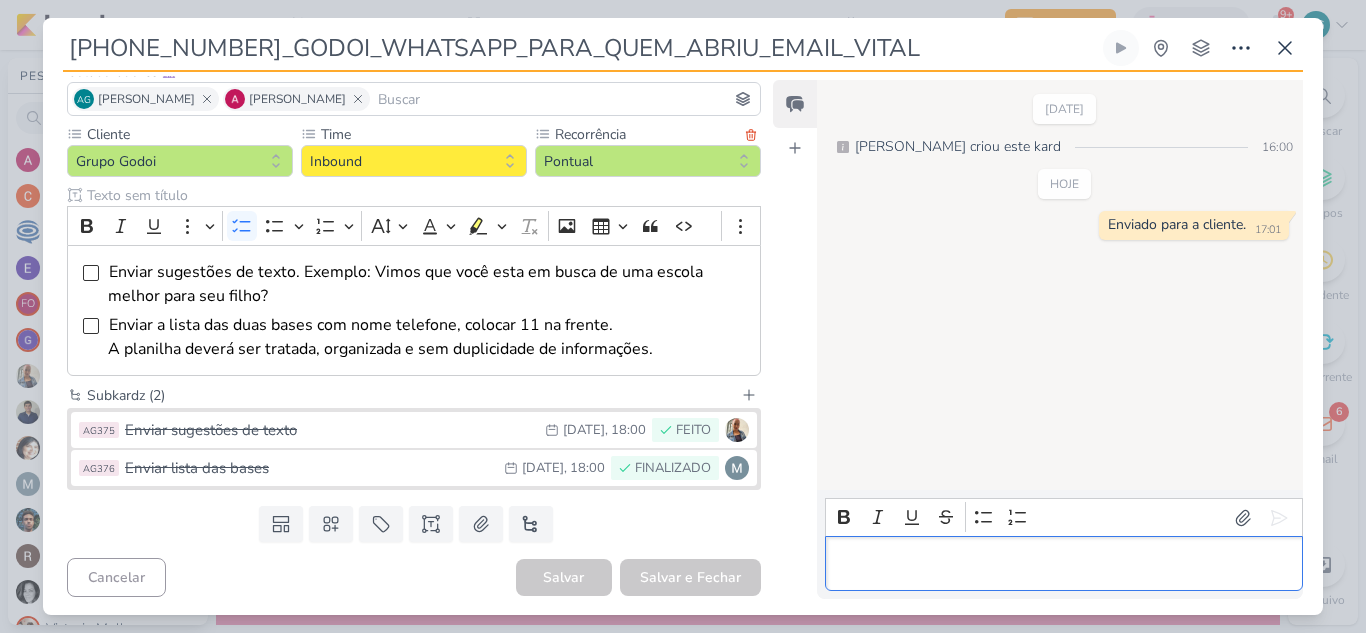 scroll, scrollTop: 141, scrollLeft: 0, axis: vertical 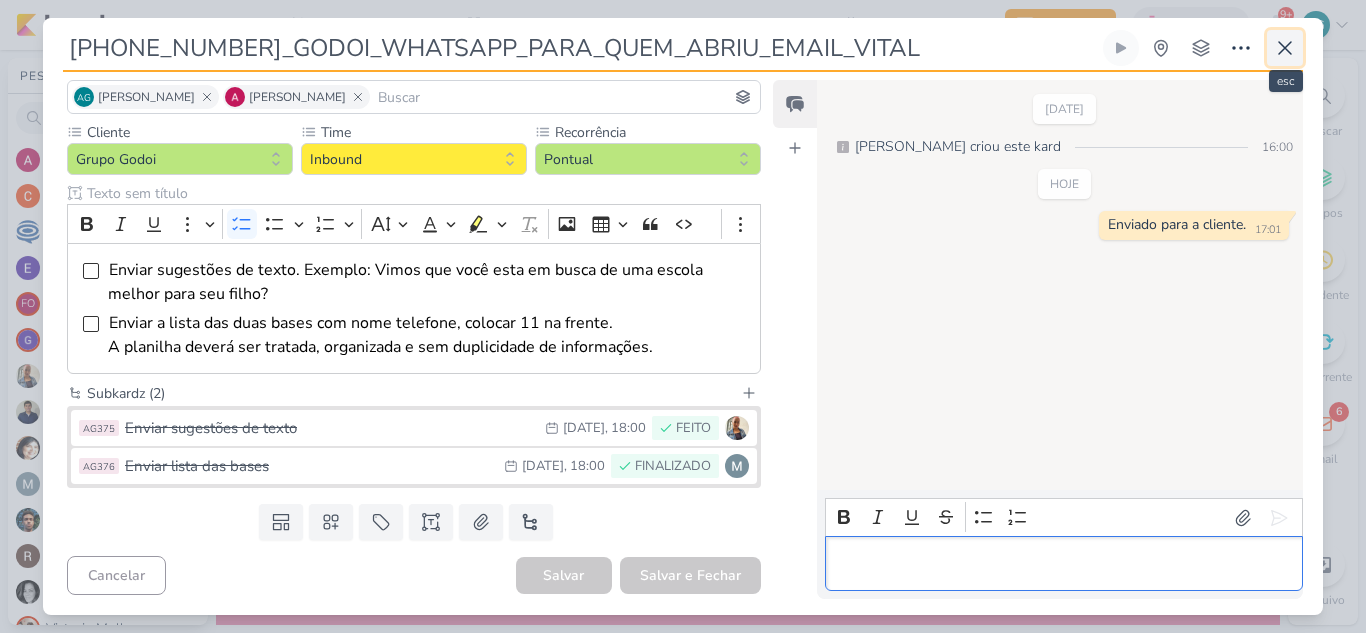 click 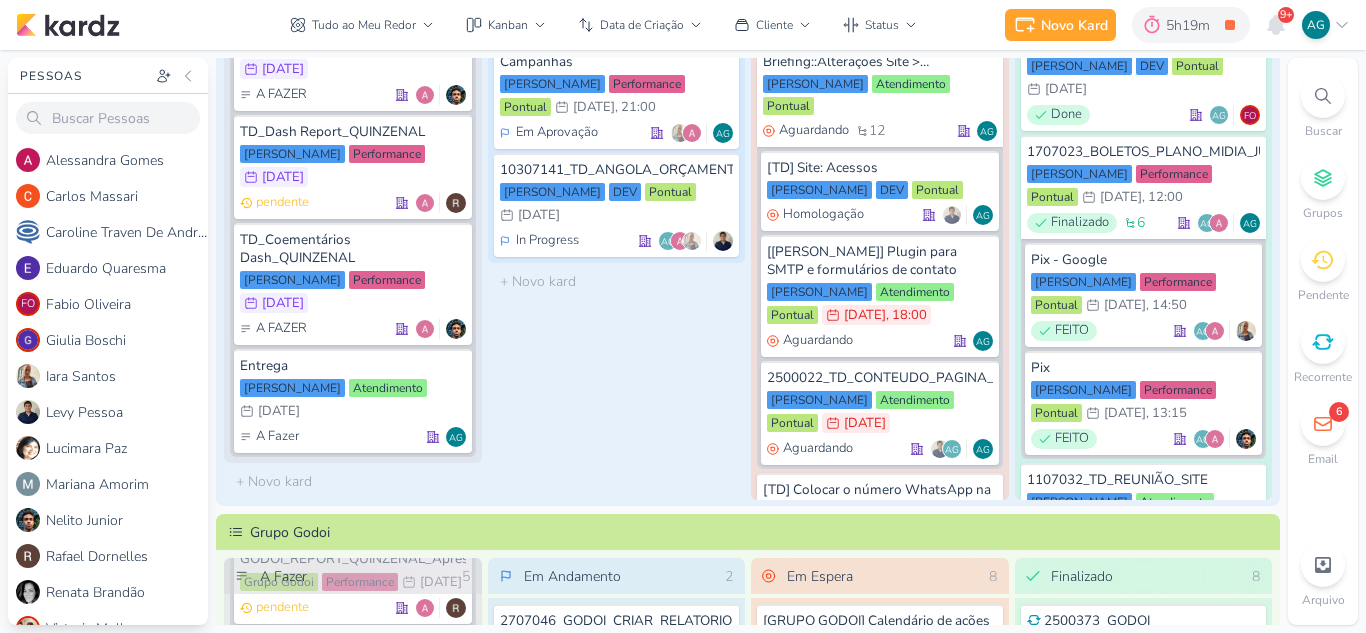 scroll, scrollTop: 0, scrollLeft: 0, axis: both 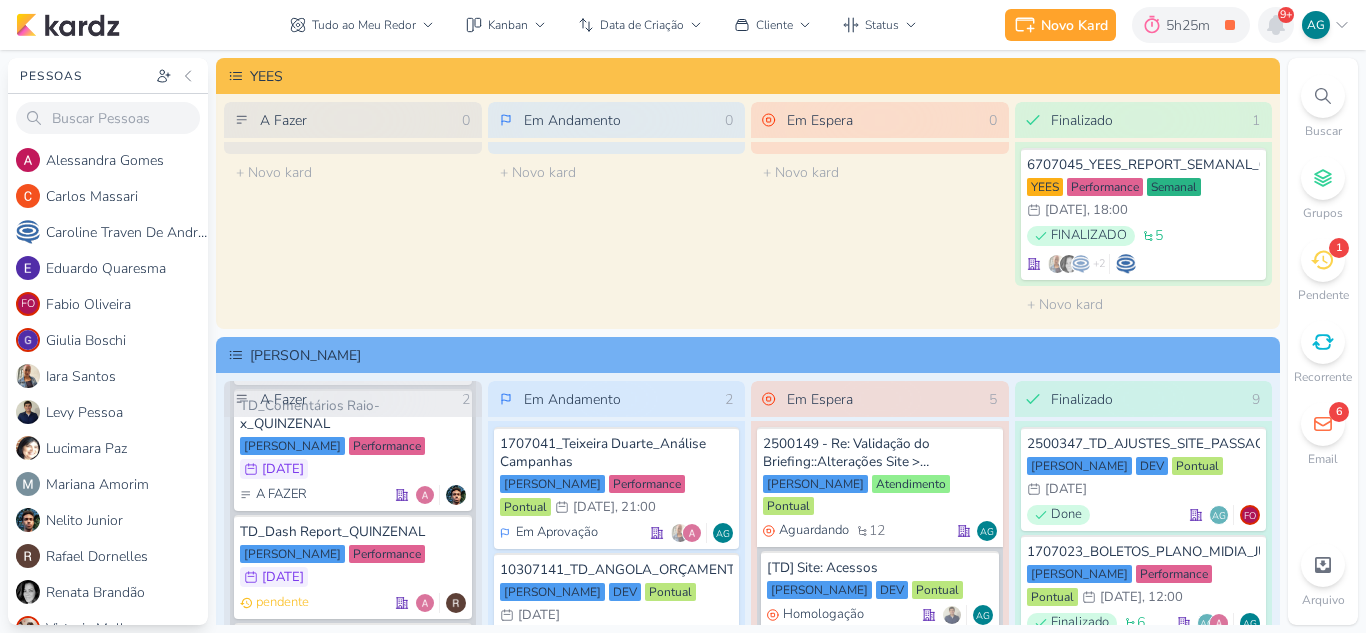 click 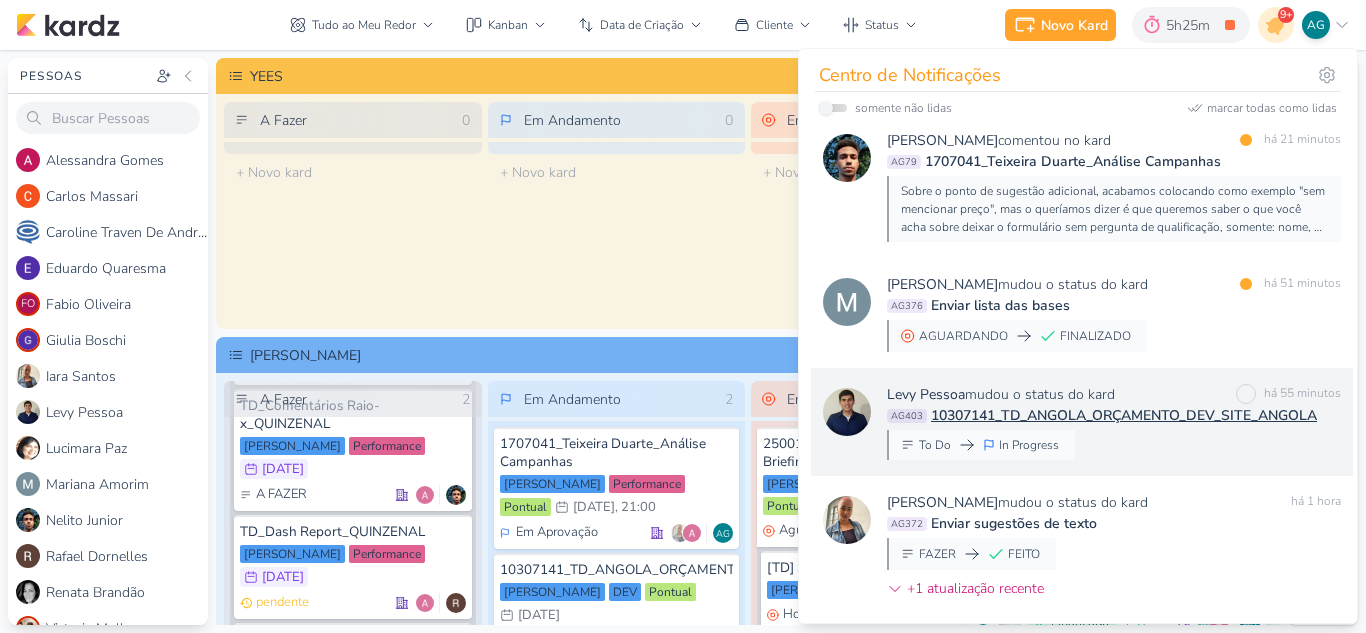 scroll, scrollTop: 0, scrollLeft: 0, axis: both 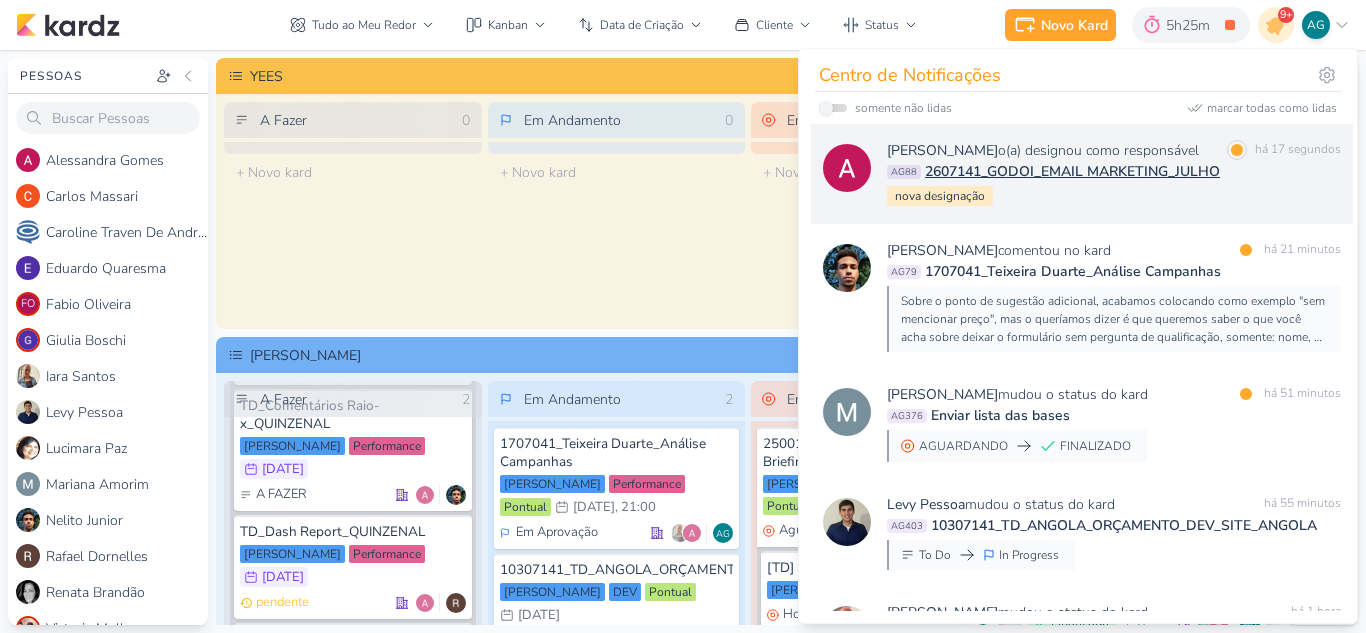 click on "Alessandra Gomes  o(a) designou como responsável
marcar como lida
há 17 segundos
AG88
2607141_GODOI_EMAIL MARKETING_JULHO
nova designação" at bounding box center [1114, 174] 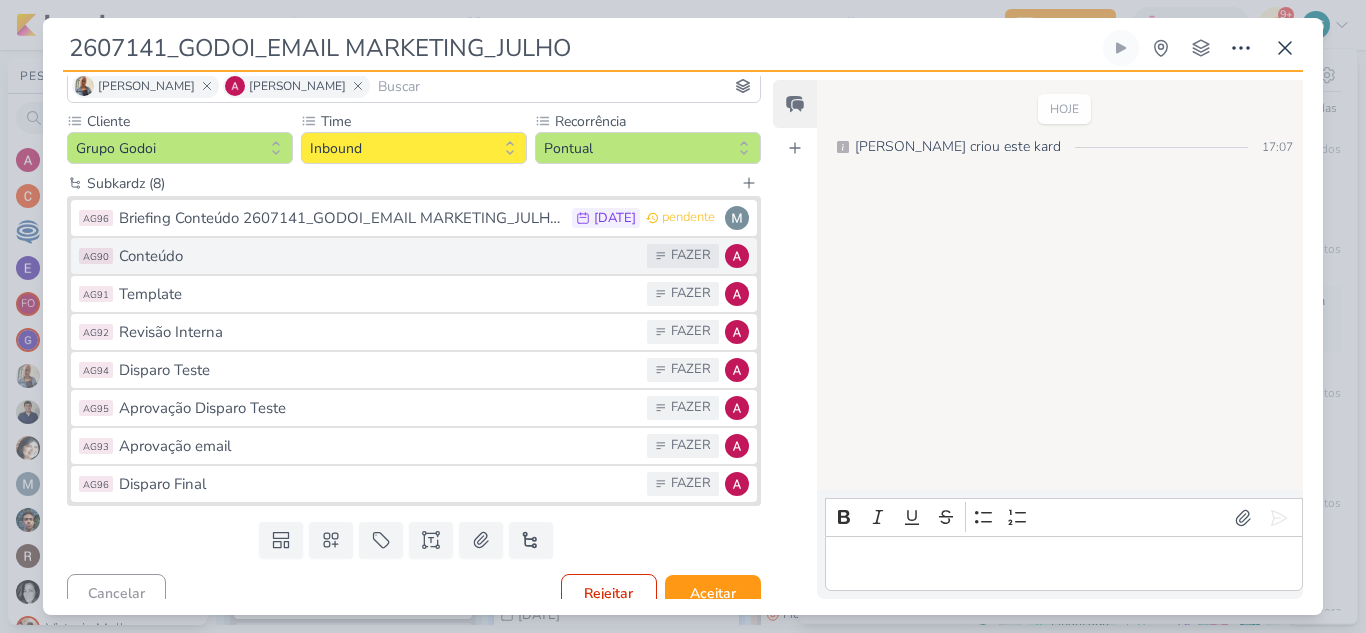 scroll, scrollTop: 170, scrollLeft: 0, axis: vertical 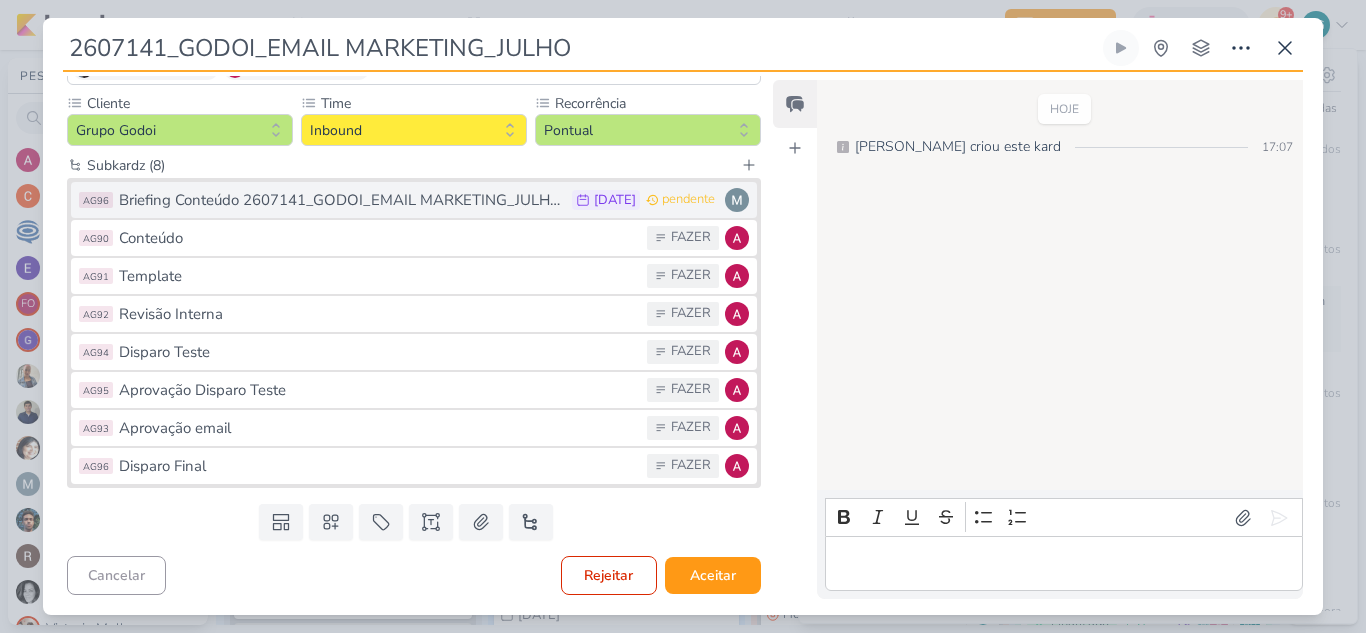 click on "AG96
Briefing Conteúdo 2607141_GODOI_EMAIL MARKETING_JULHO
15/7
15 de jul
pendente" at bounding box center [414, 200] 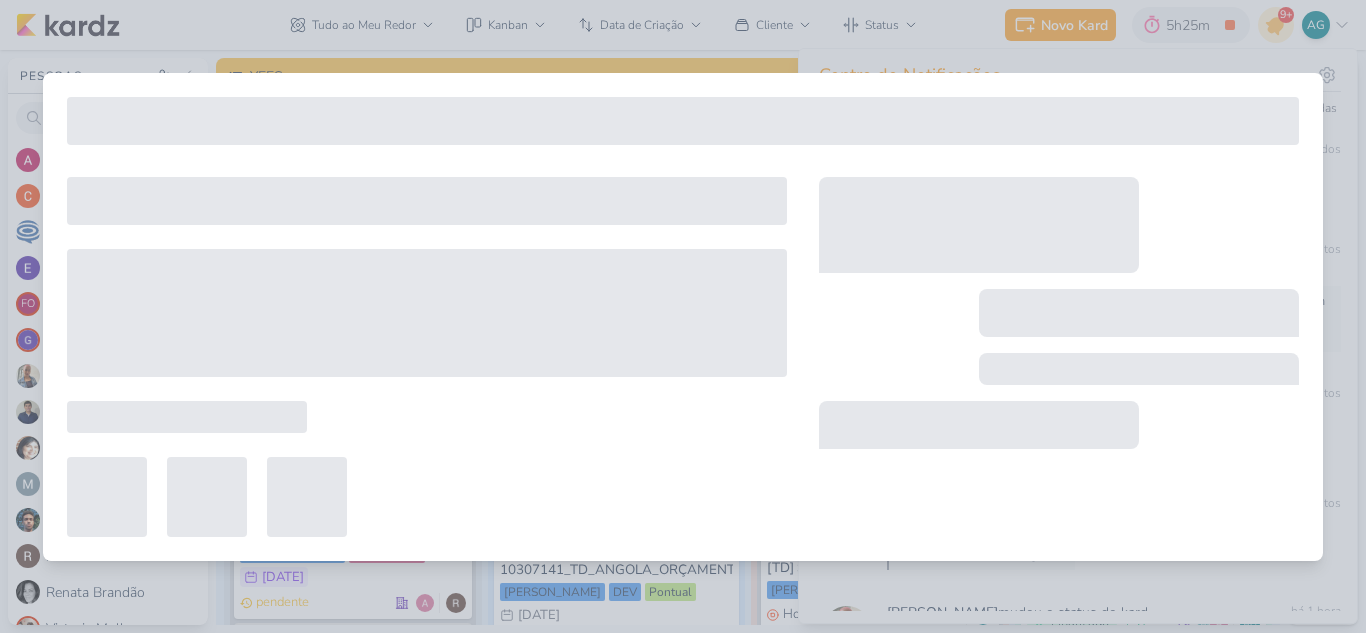 type on "Briefing Conteúdo 2607141_GODOI_EMAIL MARKETING_JULHO" 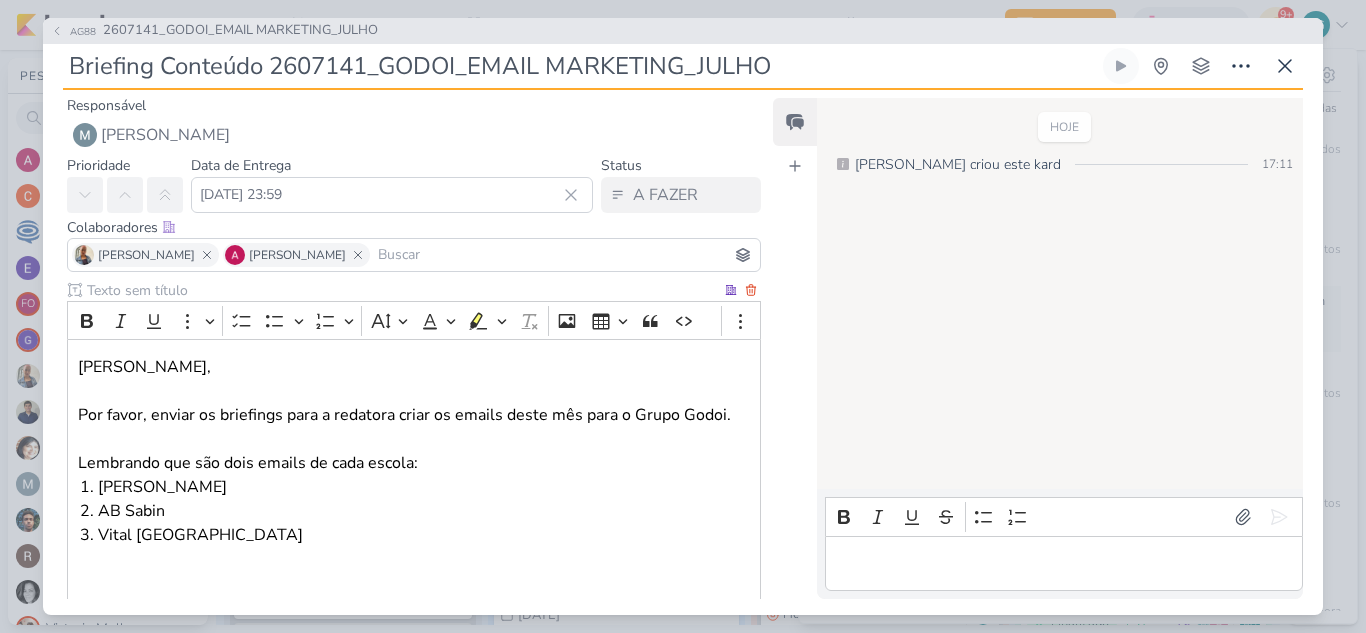 scroll, scrollTop: 0, scrollLeft: 0, axis: both 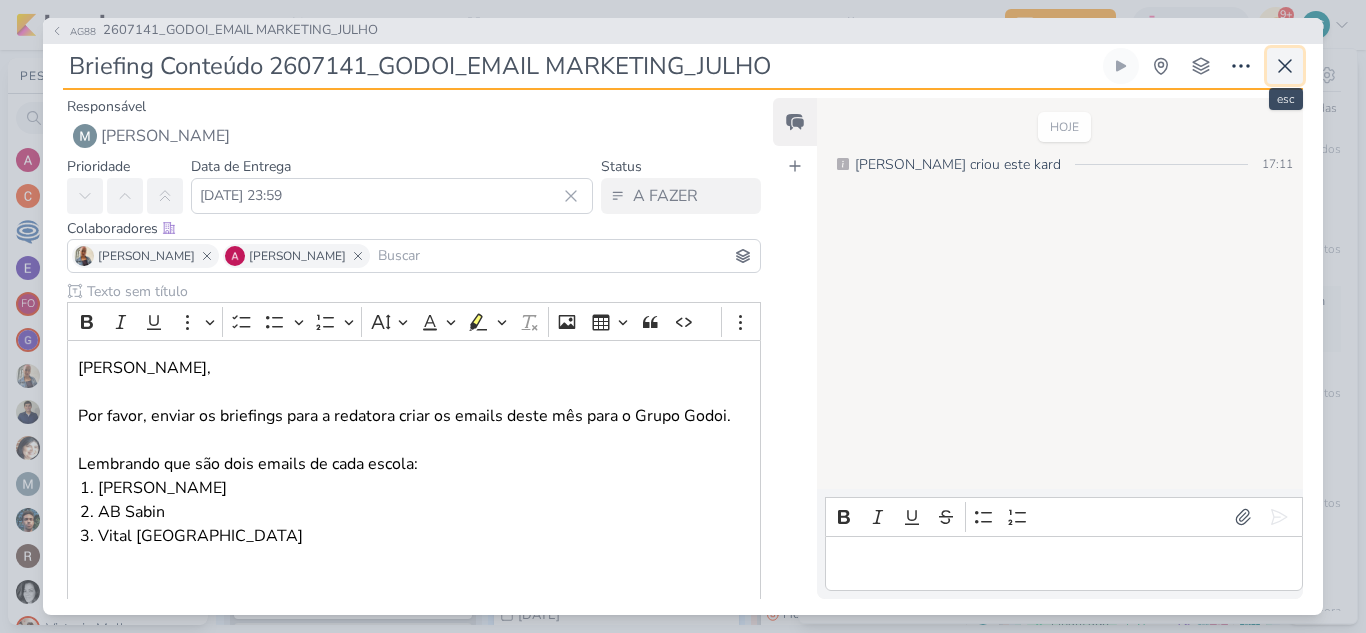 click 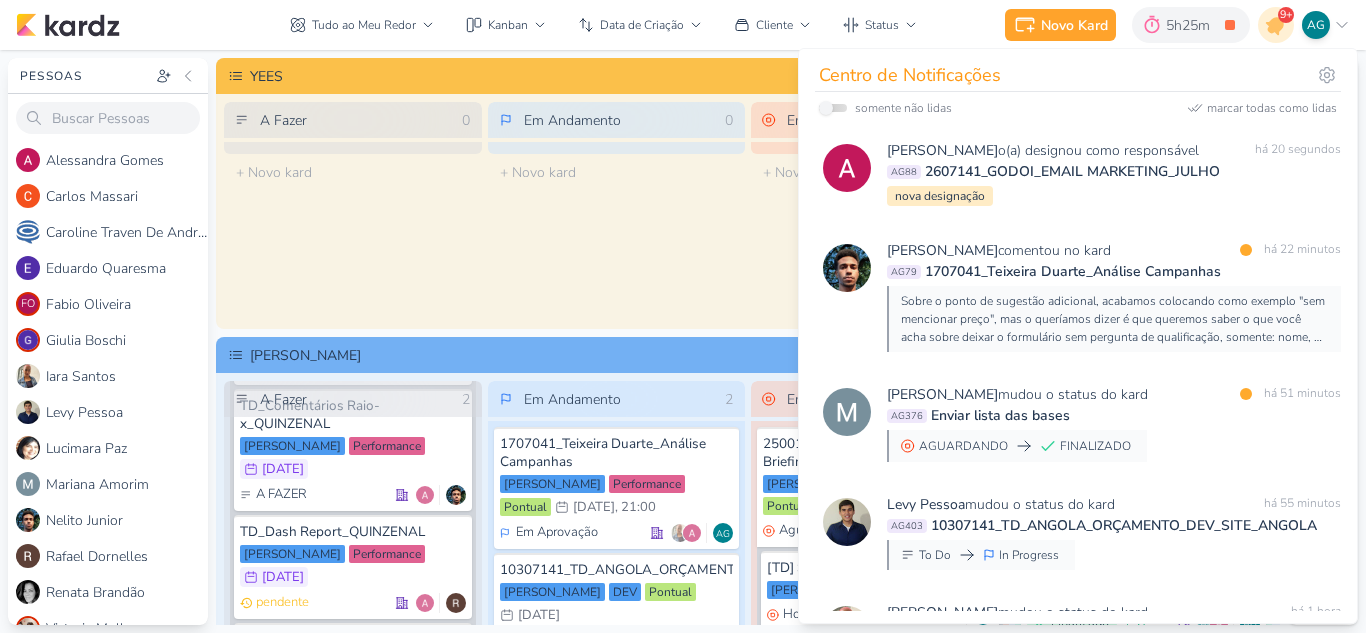 click on "Em Andamento
0
O título do kard deve ter menos que 100 caracteres" at bounding box center [617, 212] 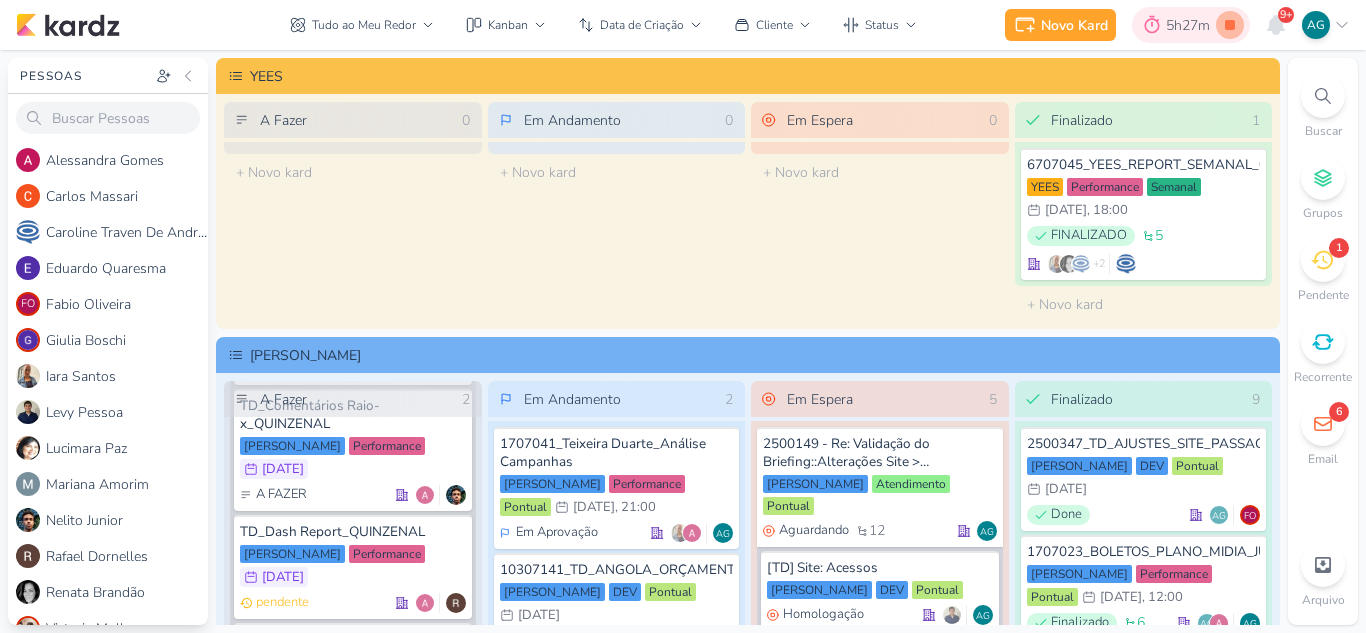click 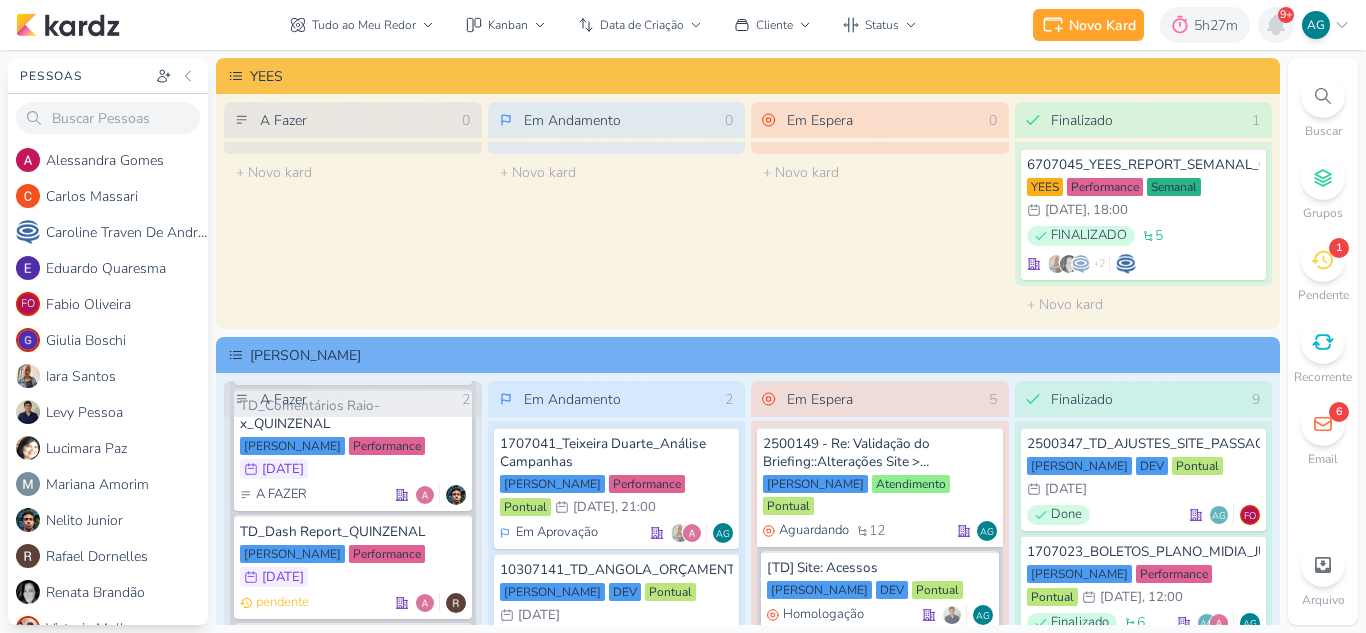 click 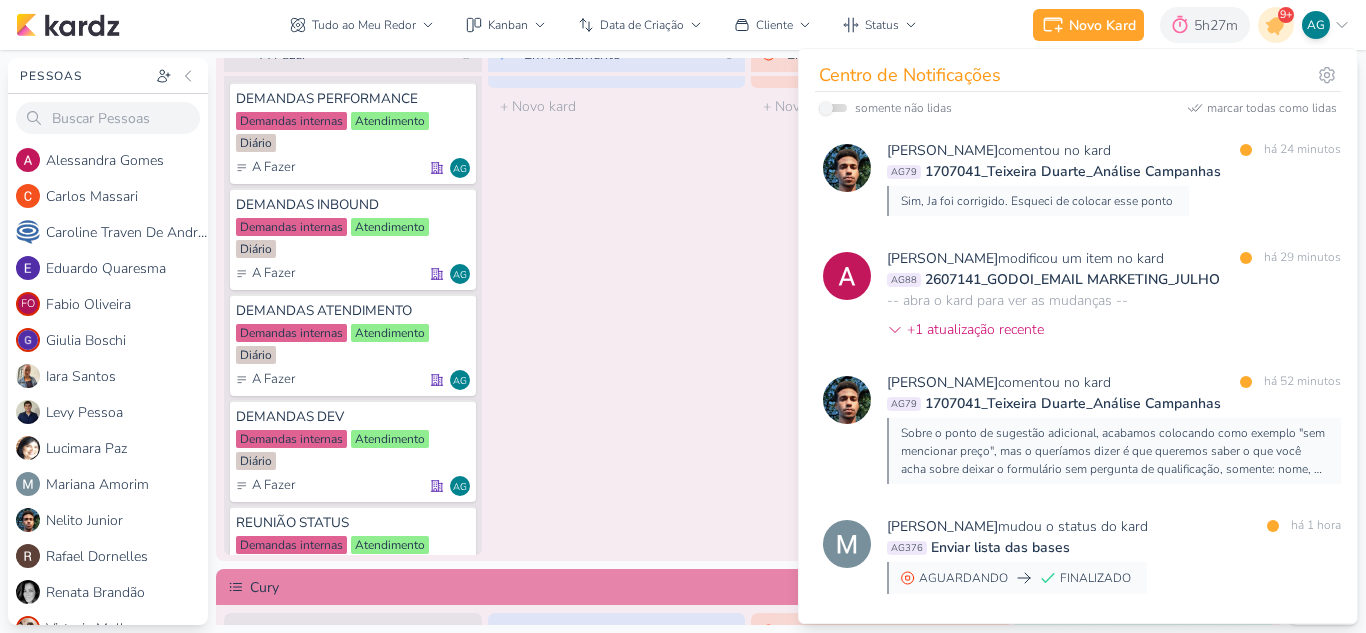 scroll, scrollTop: 1500, scrollLeft: 0, axis: vertical 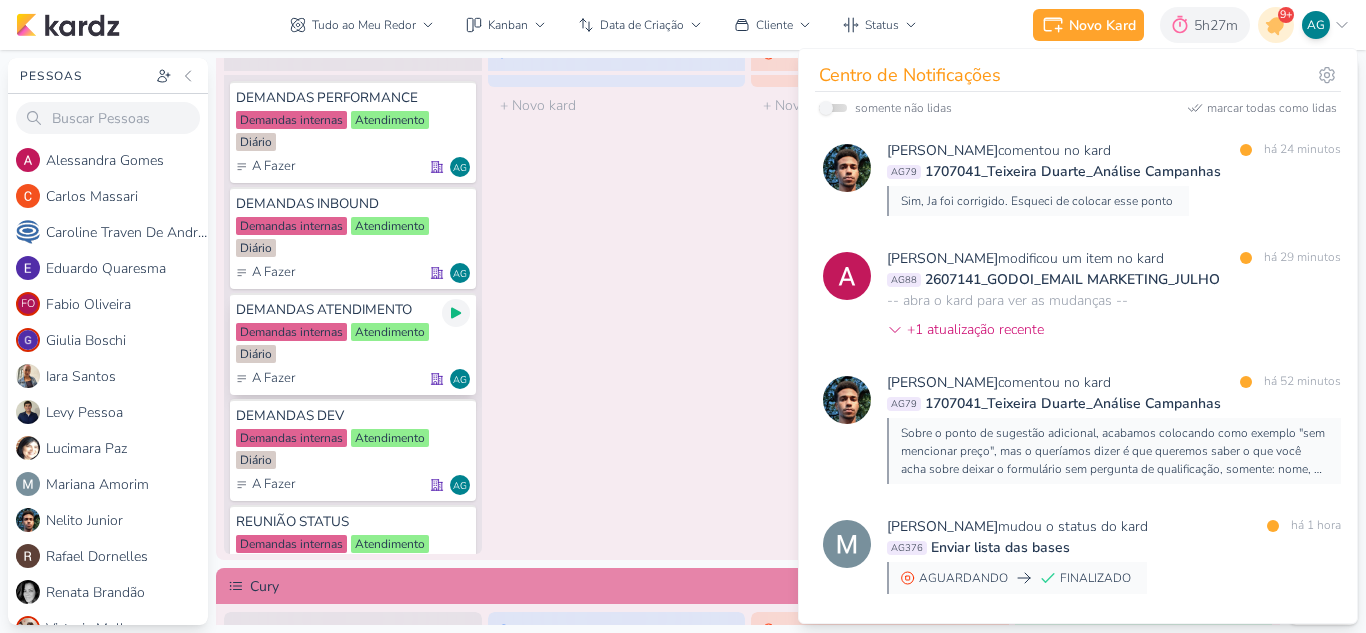 click 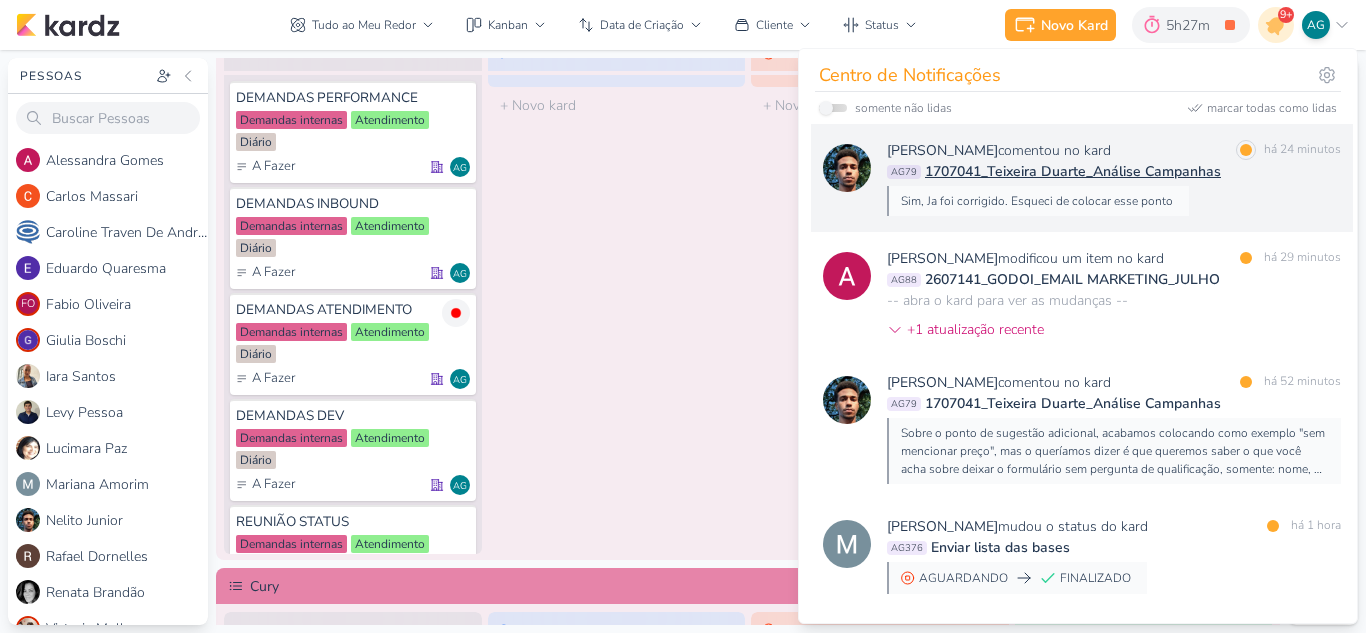 click on "Sim, Ja foi corrigido. Esqueci de colocar esse ponto" at bounding box center [1037, 201] 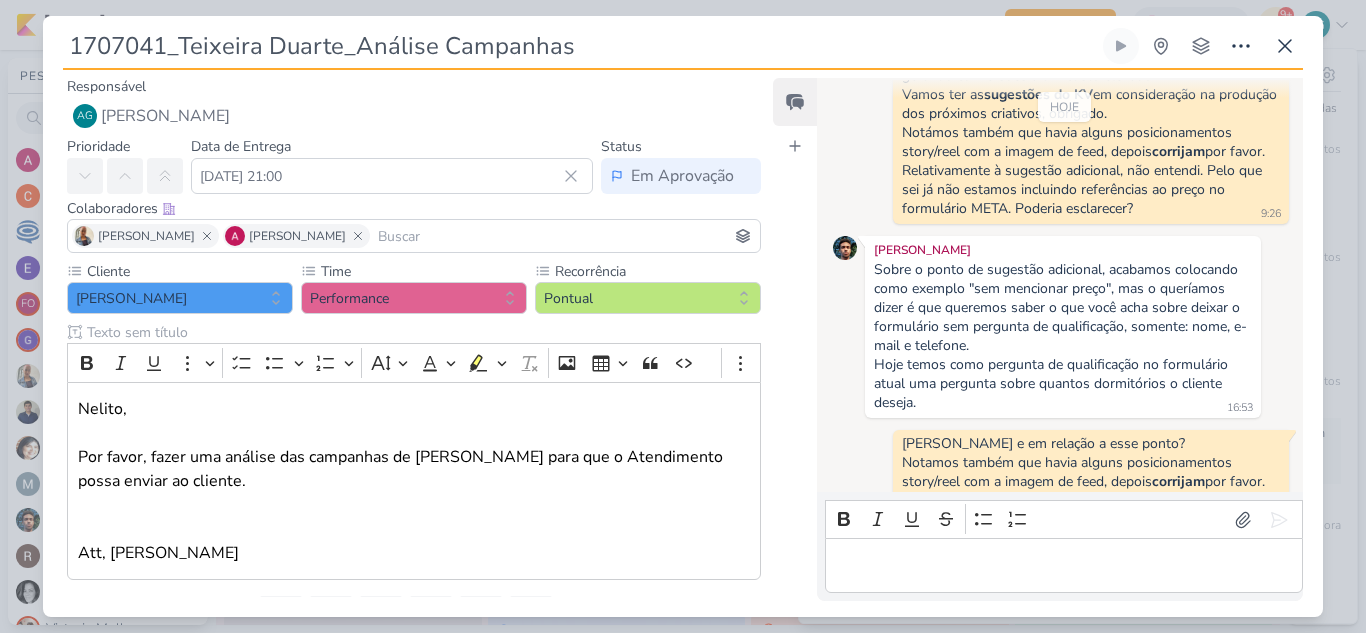 scroll, scrollTop: 3374, scrollLeft: 0, axis: vertical 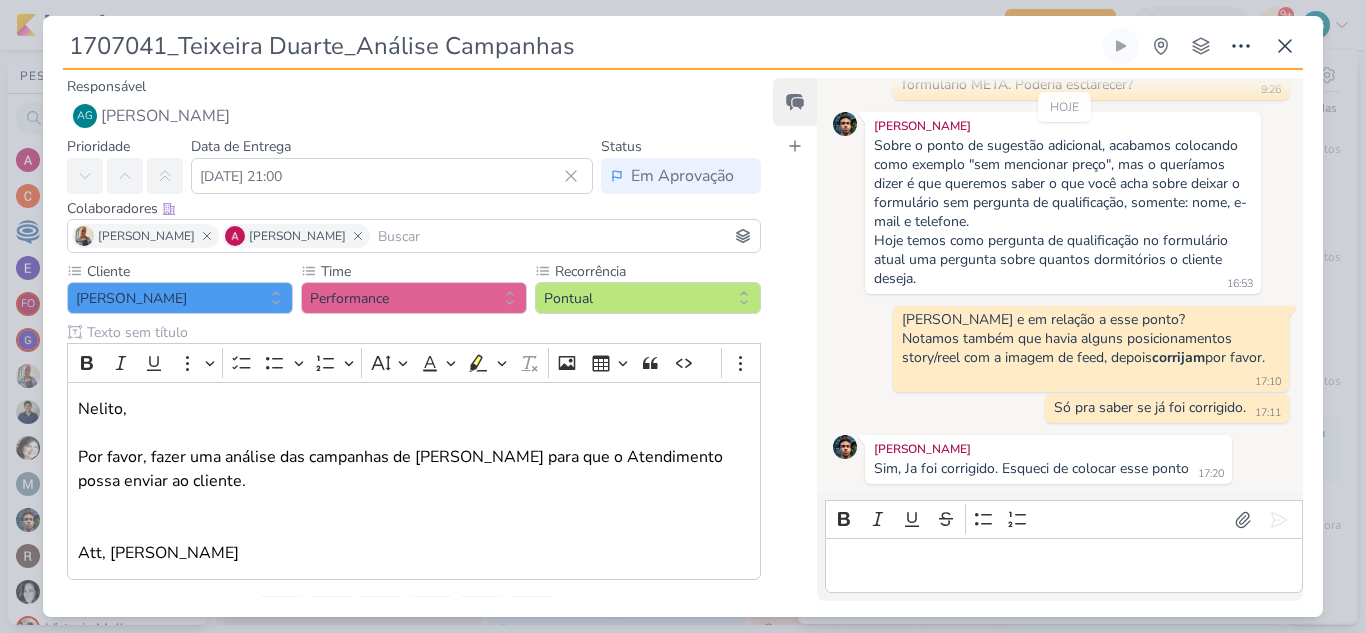 click at bounding box center [1063, 566] 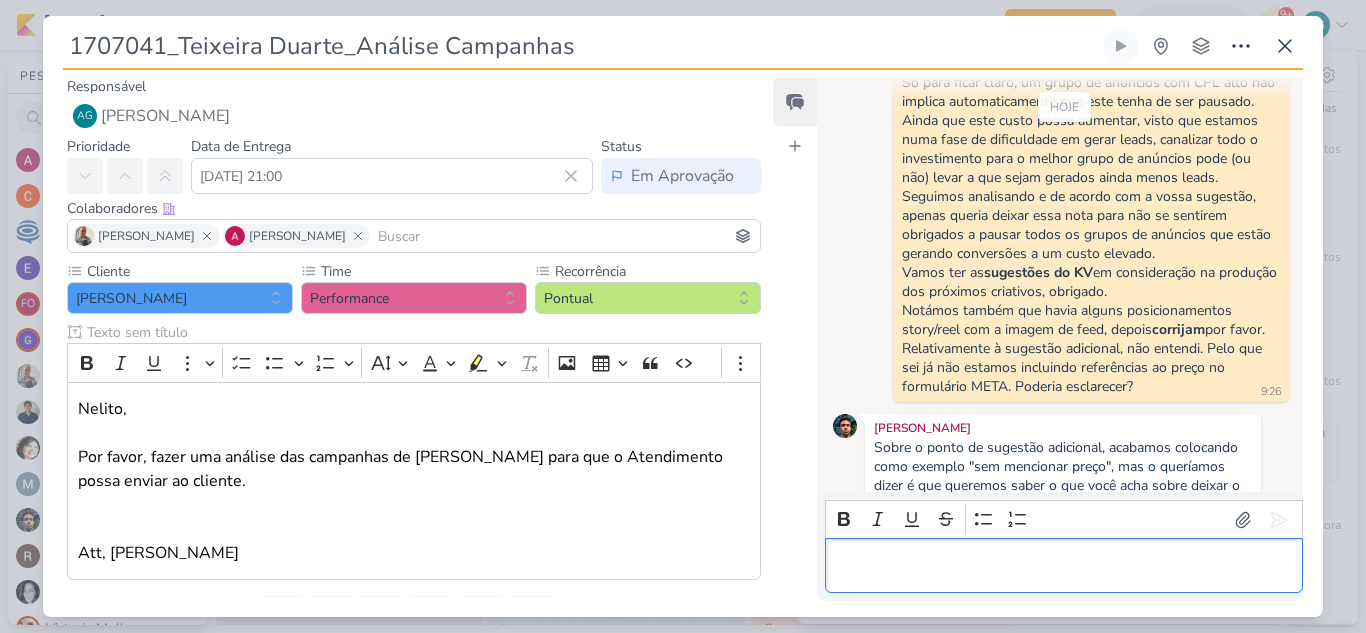 scroll, scrollTop: 2915, scrollLeft: 0, axis: vertical 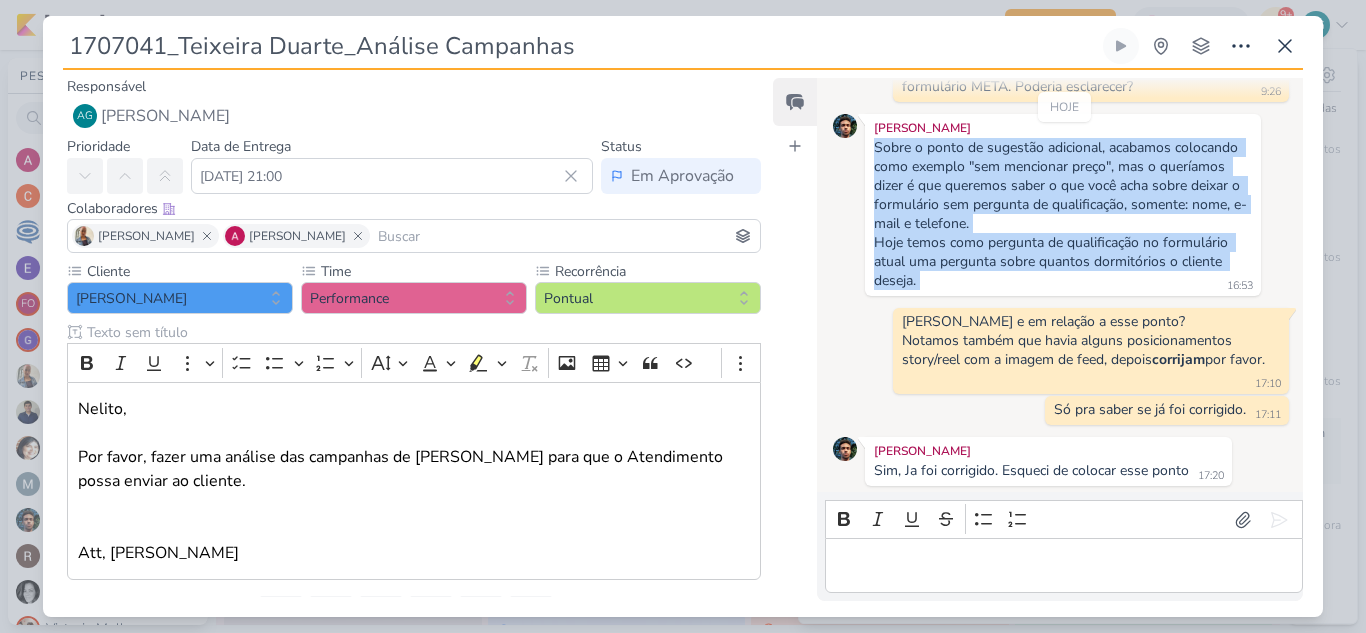drag, startPoint x: 948, startPoint y: 337, endPoint x: 860, endPoint y: 209, distance: 155.33191 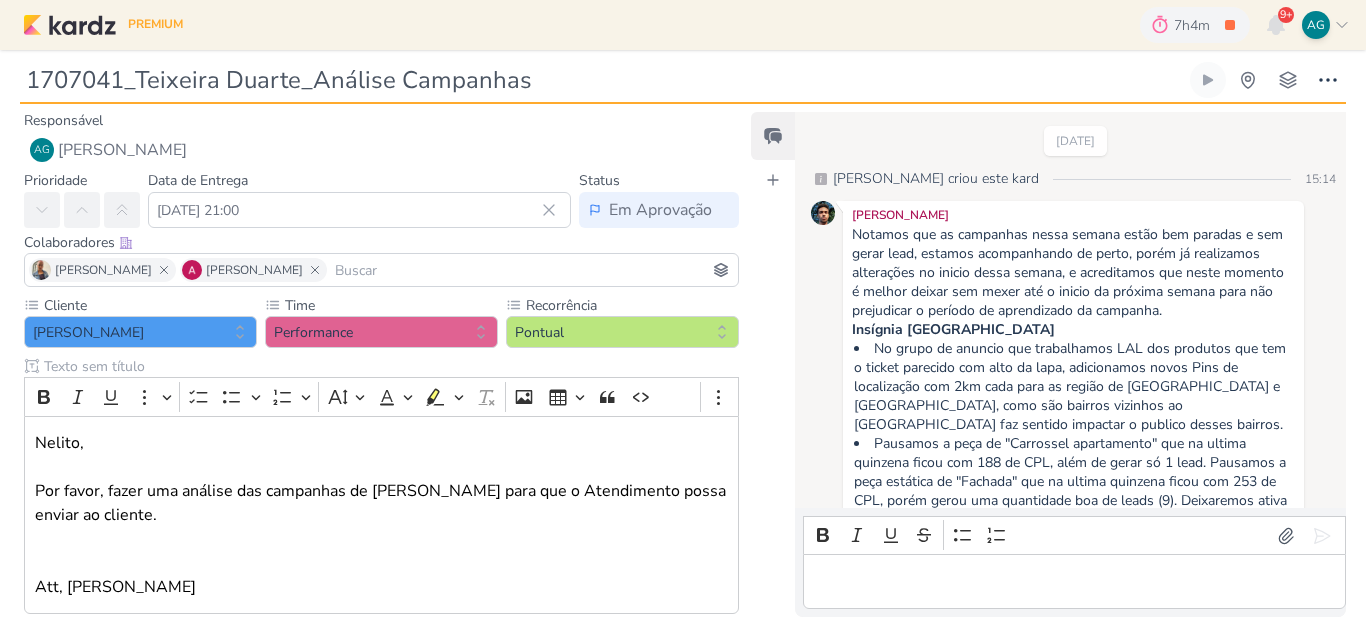 scroll, scrollTop: 0, scrollLeft: 0, axis: both 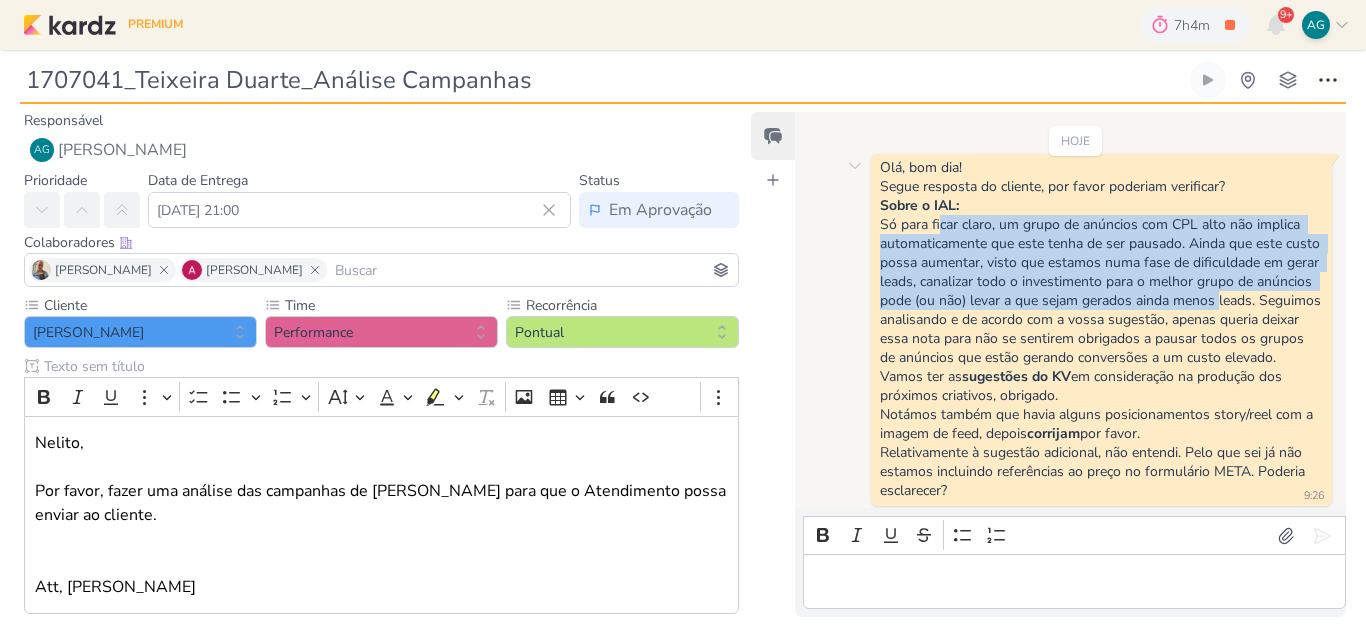 drag, startPoint x: 1017, startPoint y: 240, endPoint x: 1293, endPoint y: 322, distance: 287.9236 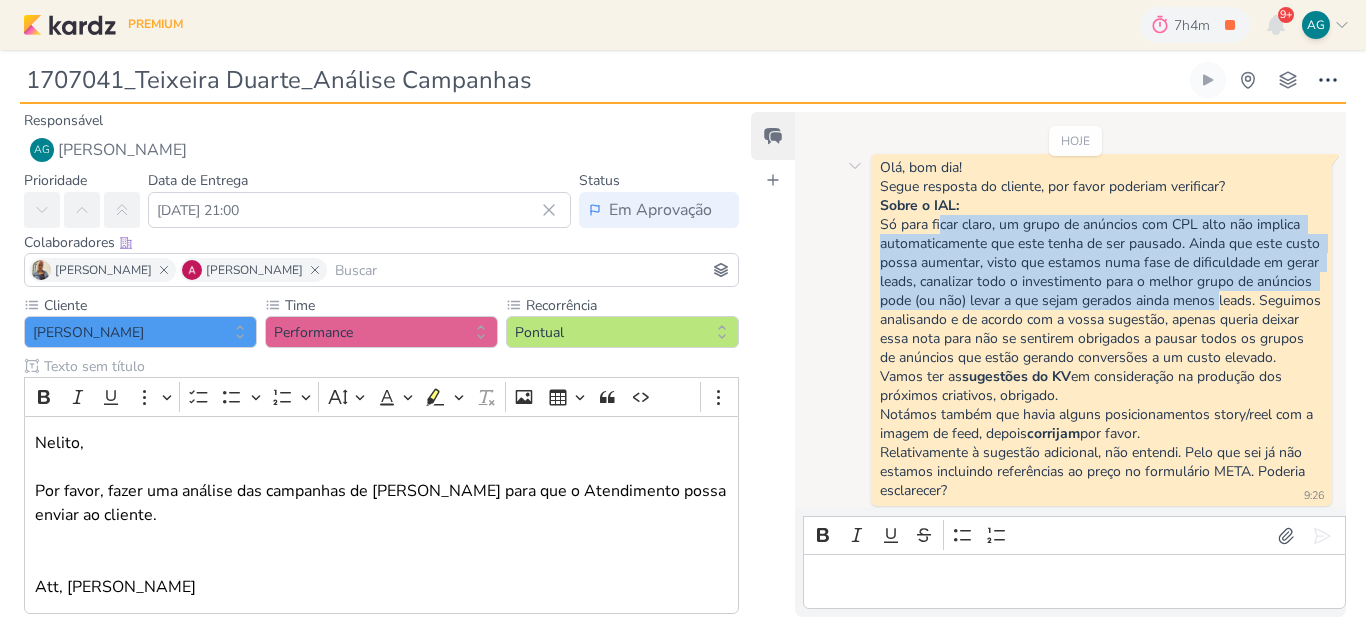 click on "Só para ficar claro, um grupo de anúncios com CPL alto não implica automaticamente que este tenha de ser pausado. Ainda que este custo possa aumentar, visto que estamos numa fase de dificuldade em gerar leads, canalizar todo o investimento para o melhor grupo de anúncios pode (ou não) levar a que sejam gerados ainda menos leads. Seguimos analisando e de acordo com a vossa sugestão, apenas queria deixar essa nota para não se sentirem obrigados a pausar todos os grupos de anúncios que estão gerando conversões a um custo elevado." at bounding box center [1101, 291] 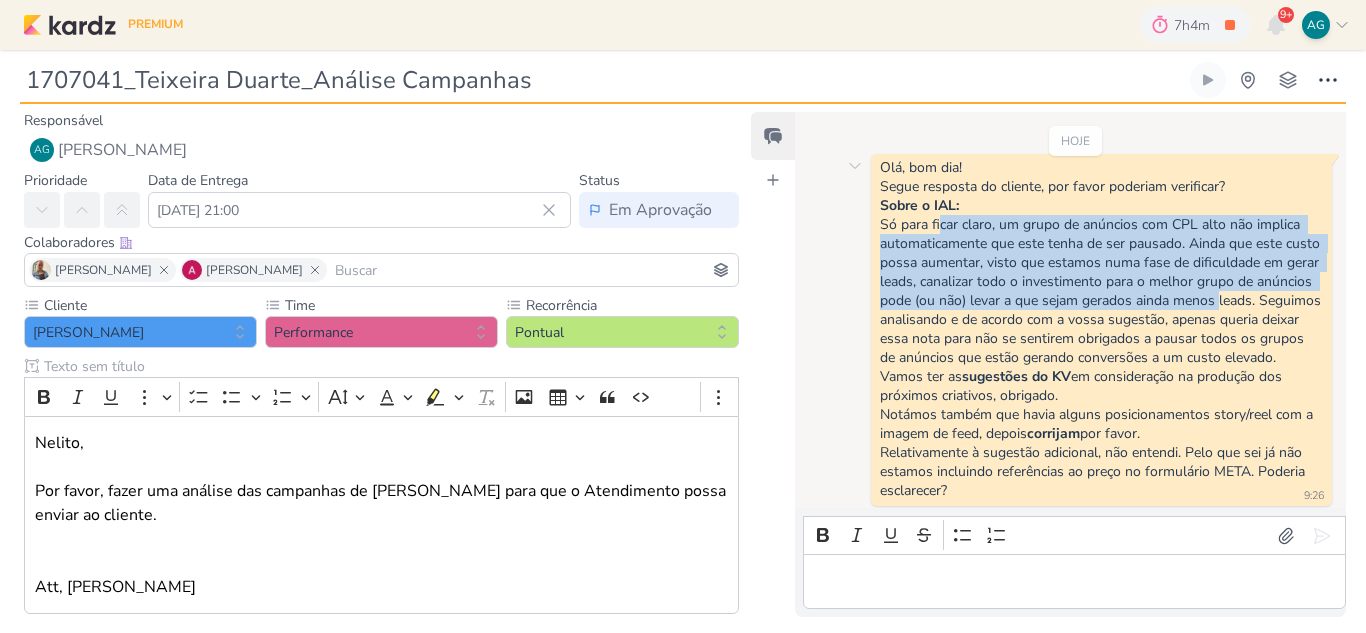 scroll, scrollTop: 2722, scrollLeft: 0, axis: vertical 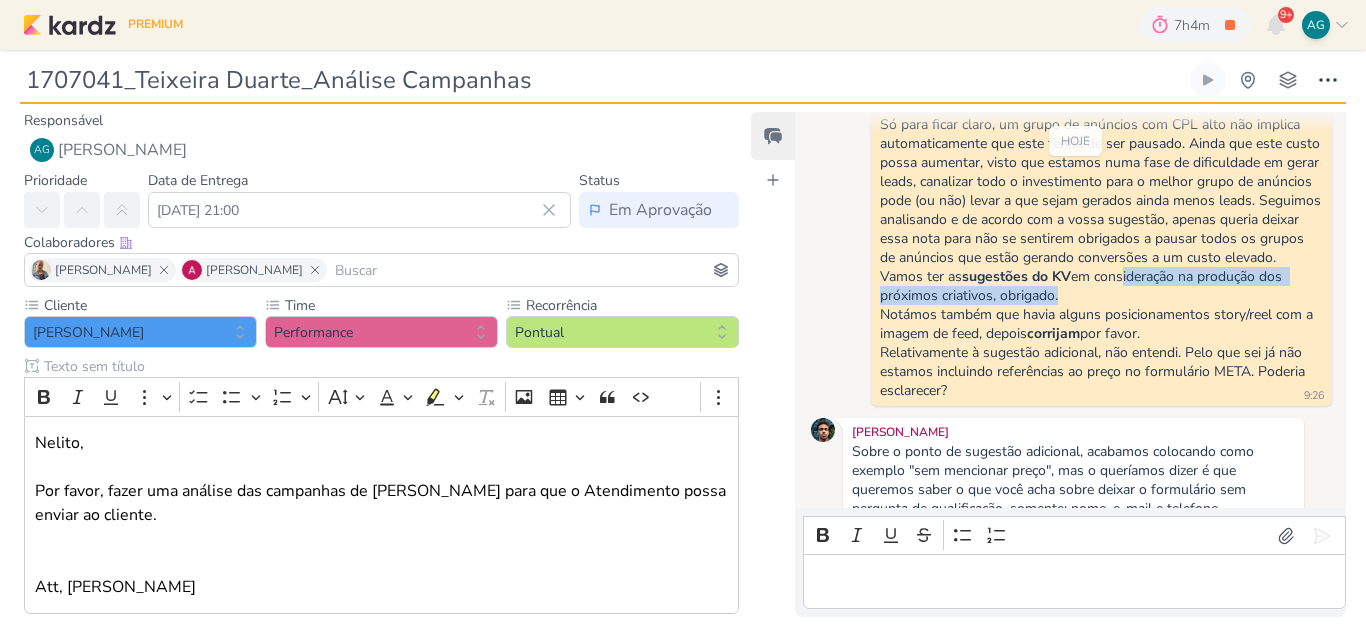 drag, startPoint x: 1131, startPoint y: 318, endPoint x: 1293, endPoint y: 335, distance: 162.88953 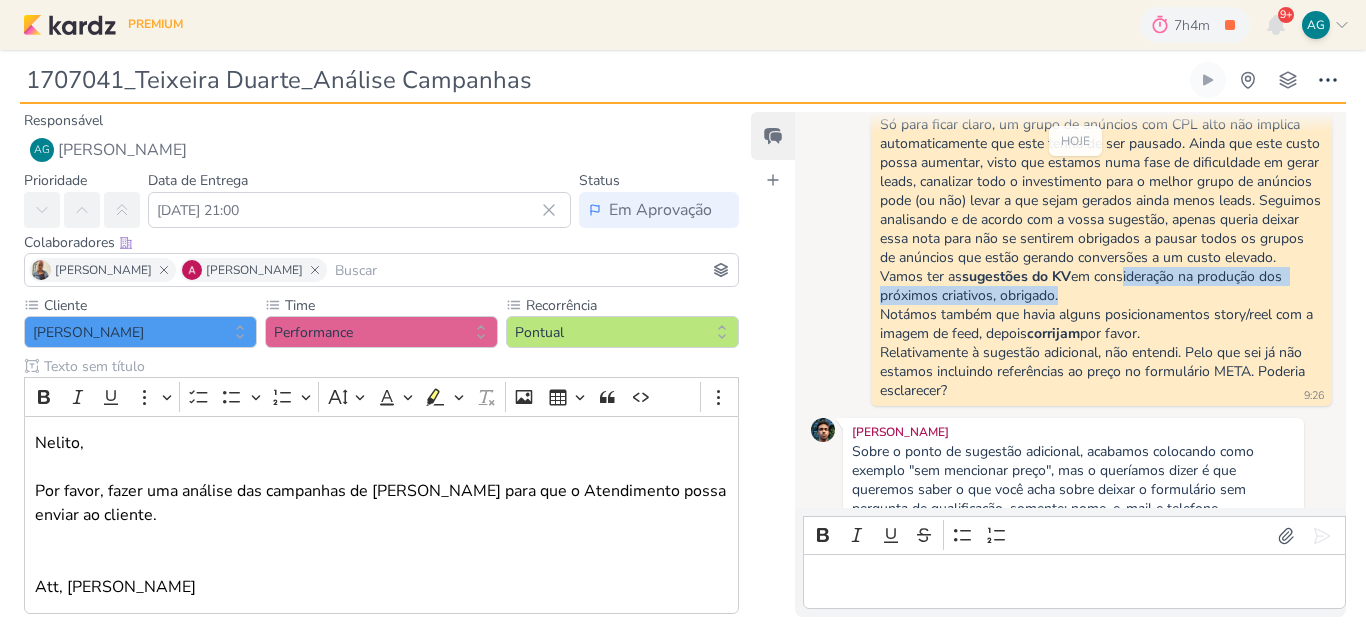 click on "Vamos ter as  sugestões do KV  em consideração na produção dos próximos criativos, obrigado." at bounding box center [1101, 286] 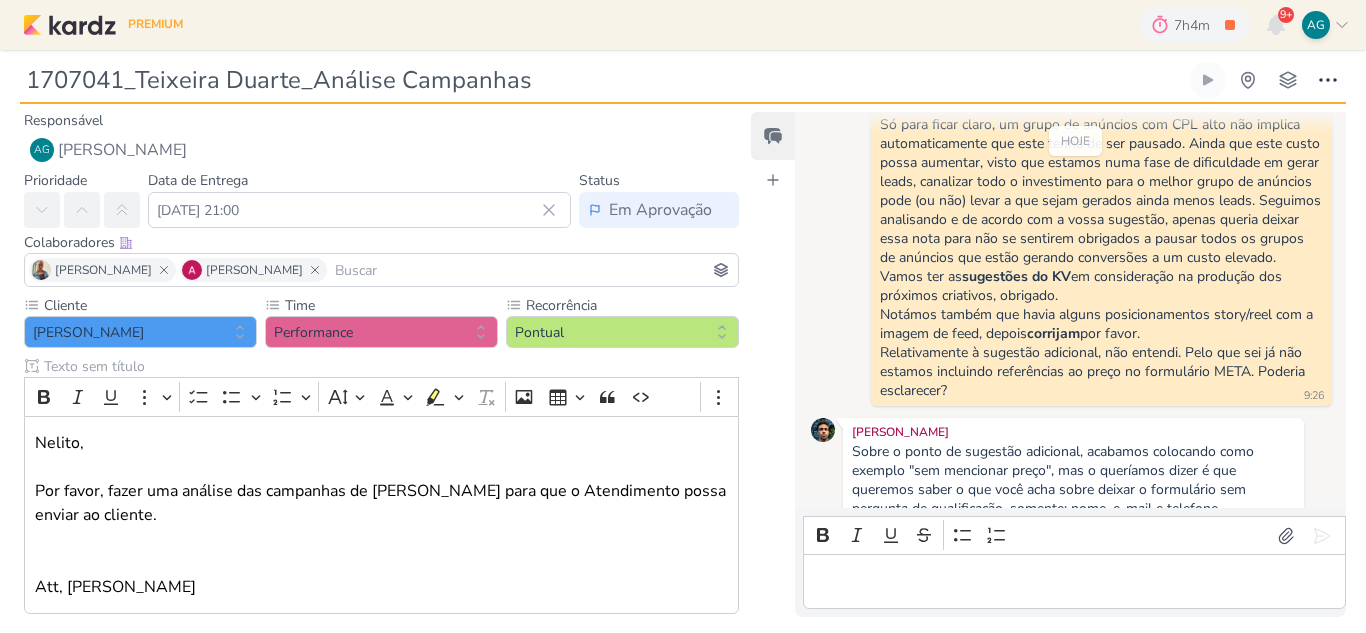 click on "Notámos também que havia alguns posicionamentos story/reel com a imagem de feed, depois  corrijam  por favor." at bounding box center (1101, 324) 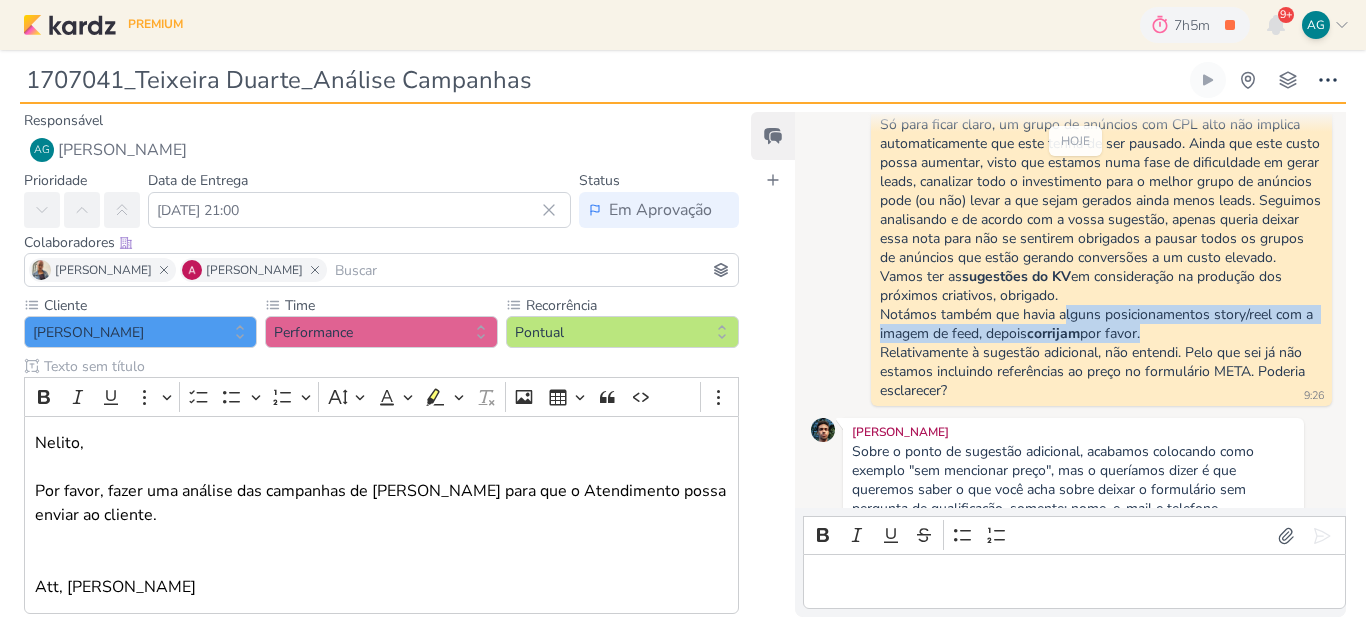 drag, startPoint x: 1068, startPoint y: 357, endPoint x: 1272, endPoint y: 366, distance: 204.19843 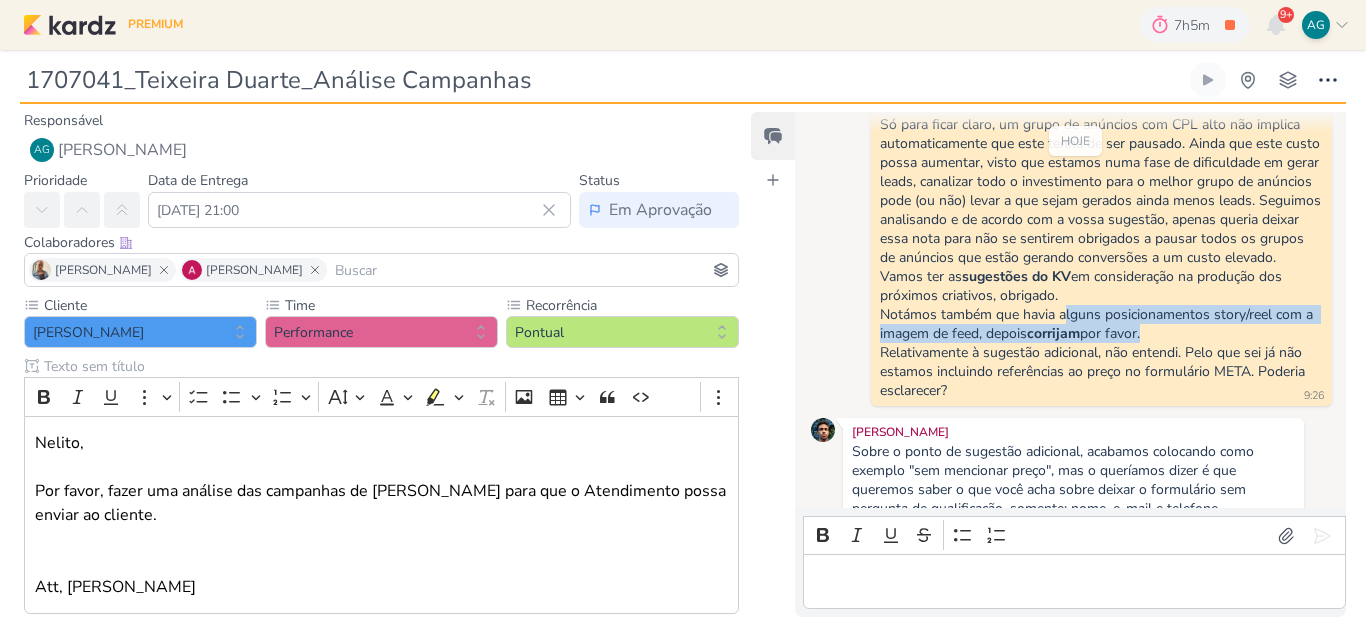 click on "Notámos também que havia alguns posicionamentos story/reel com a imagem de feed, depois  corrijam  por favor." at bounding box center [1101, 324] 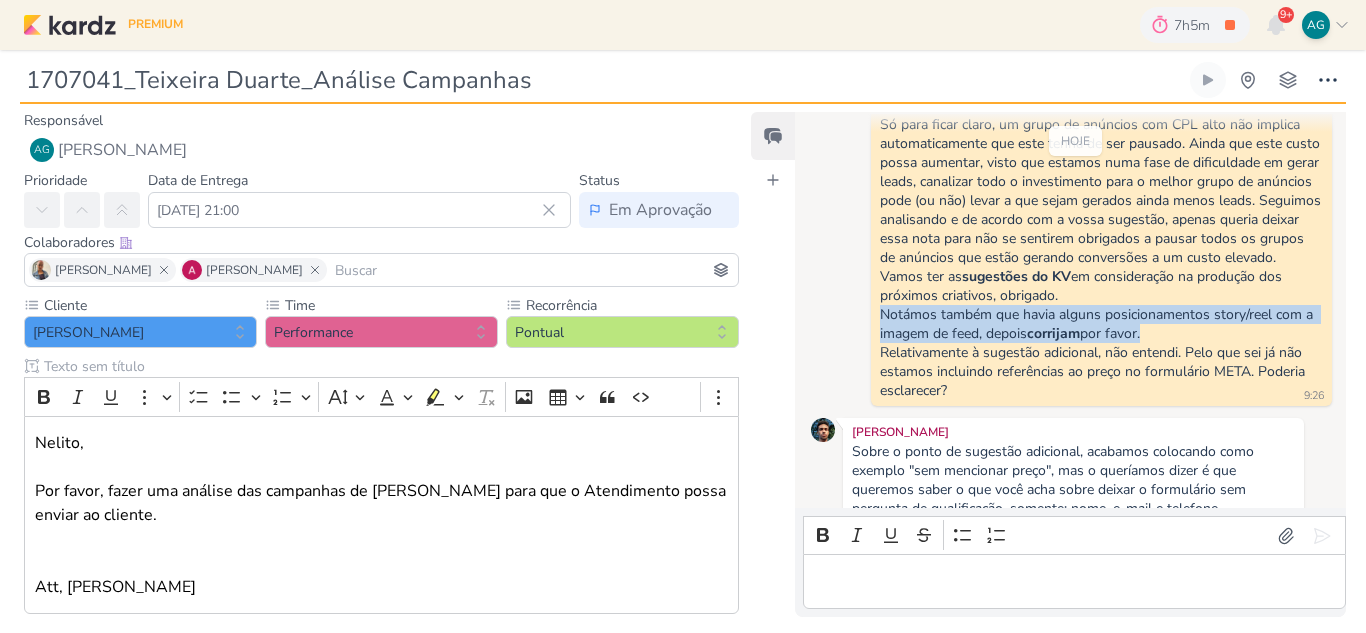 drag, startPoint x: 1170, startPoint y: 374, endPoint x: 871, endPoint y: 357, distance: 299.48288 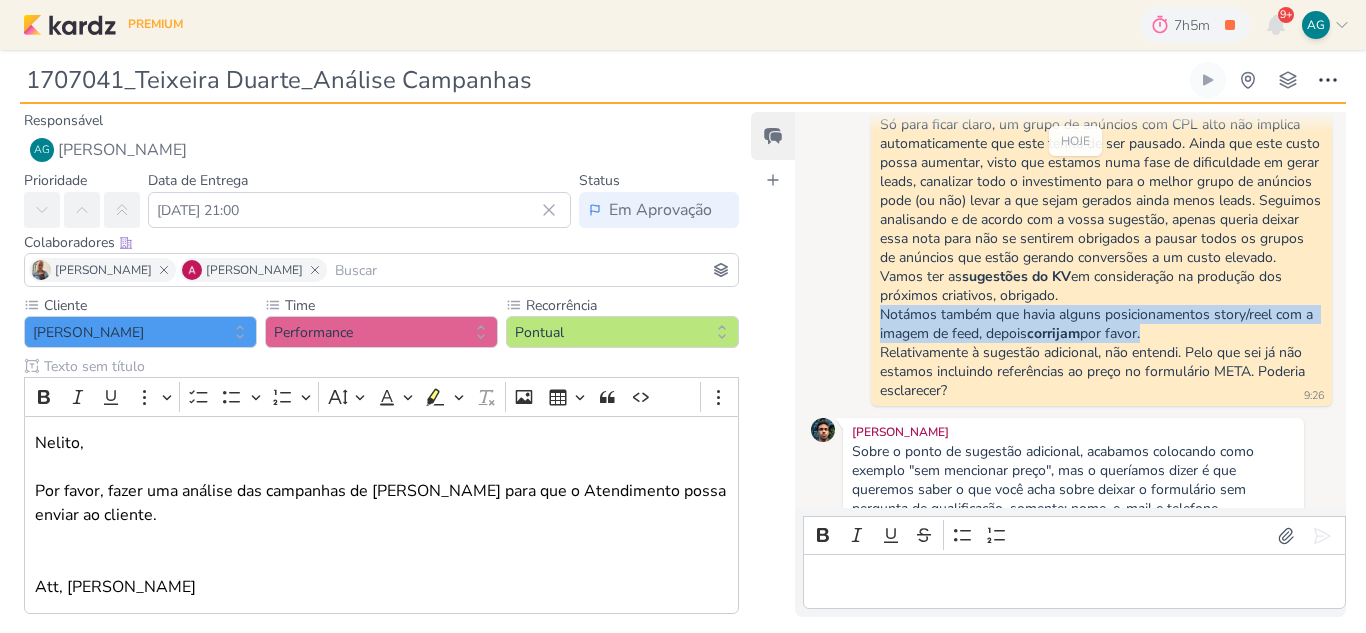 click on "Olá, bom dia! Segue resposta do cliente, por favor poderiam verificar? Sobre o IAL:  Só para ficar claro, um grupo de anúncios com CPL alto não implica automaticamente que este tenha de ser pausado. Ainda que este custo possa aumentar, visto que estamos numa fase de dificuldade em gerar leads, canalizar todo o investimento para o melhor grupo de anúncios pode (ou não) levar a que sejam gerados ainda menos leads. Seguimos analisando e de acordo com a vossa sugestão, apenas queria deixar essa nota para não se sentirem obrigados a pausar todos os grupos de anúncios que estão gerando conversões a um custo elevado. Vamos ter as  sugestões do KV  em consideração na produção dos próximos criativos, obrigado. Notámos também que havia alguns posicionamentos story/reel com a imagem de feed, depois  corrijam  por favor.
9:26
9:26" at bounding box center (1101, 230) 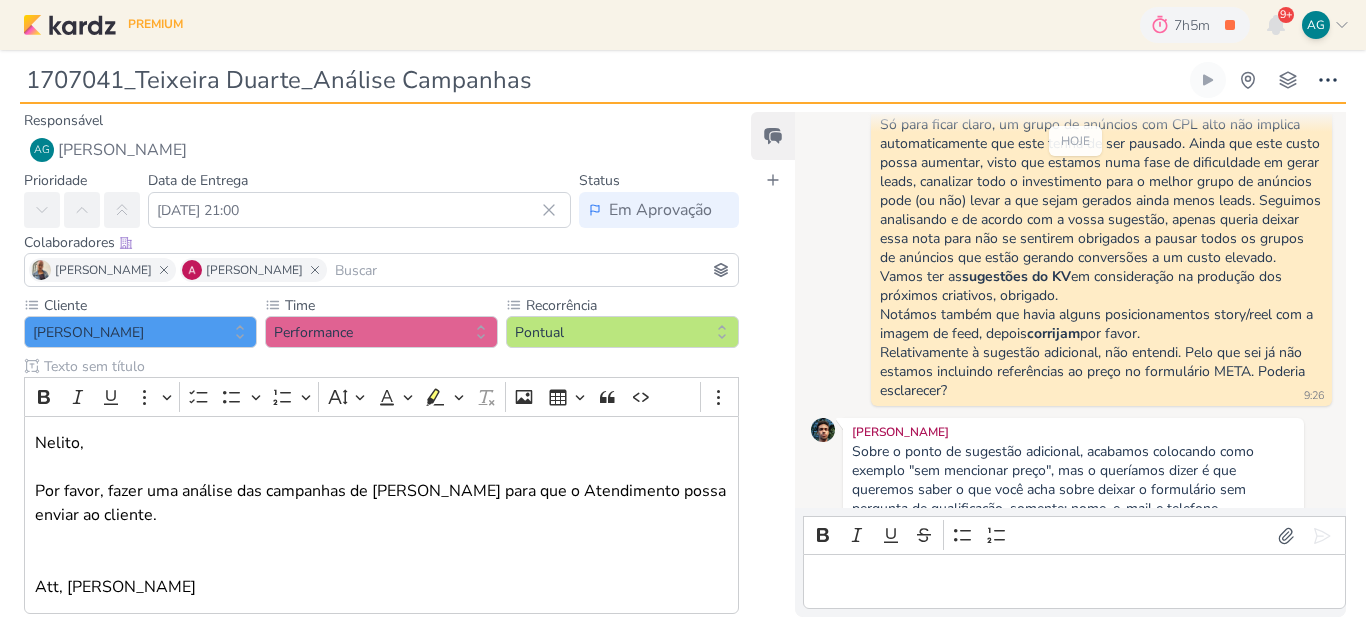click at bounding box center (1075, 582) 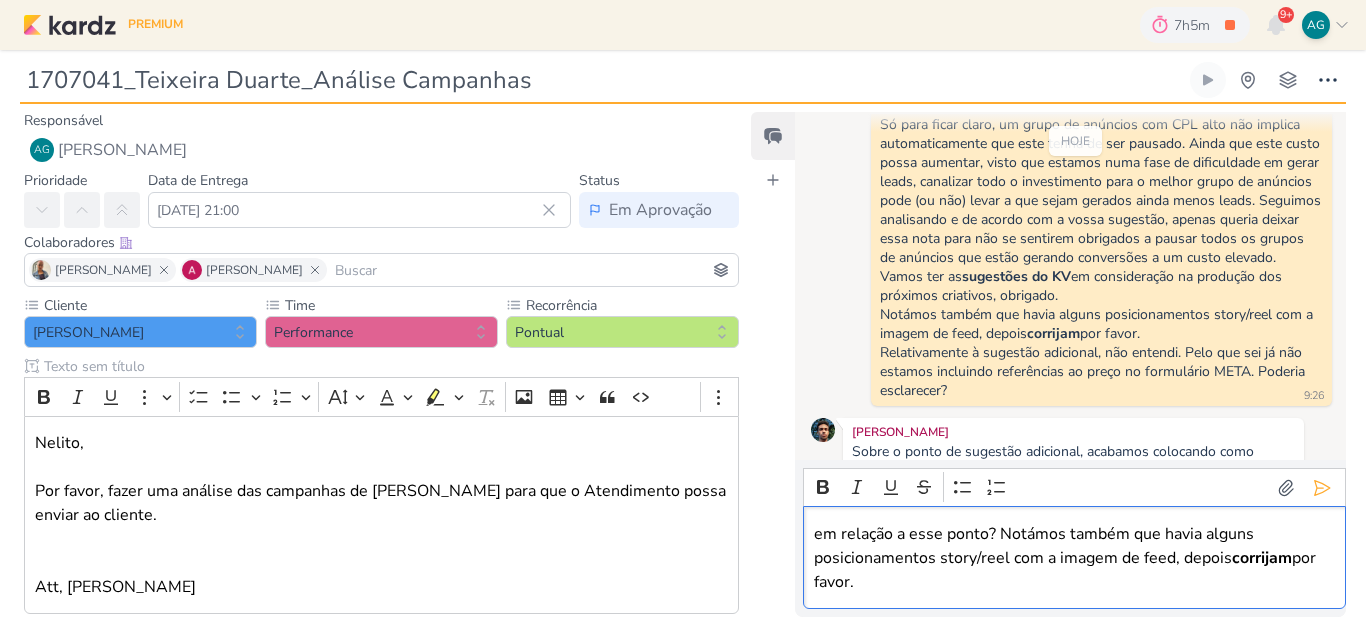 click on "em relação a esse ponto? Notámos também que havia alguns posicionamentos story/reel com a imagem de feed, depois  corrijam  por favor." at bounding box center (1075, 558) 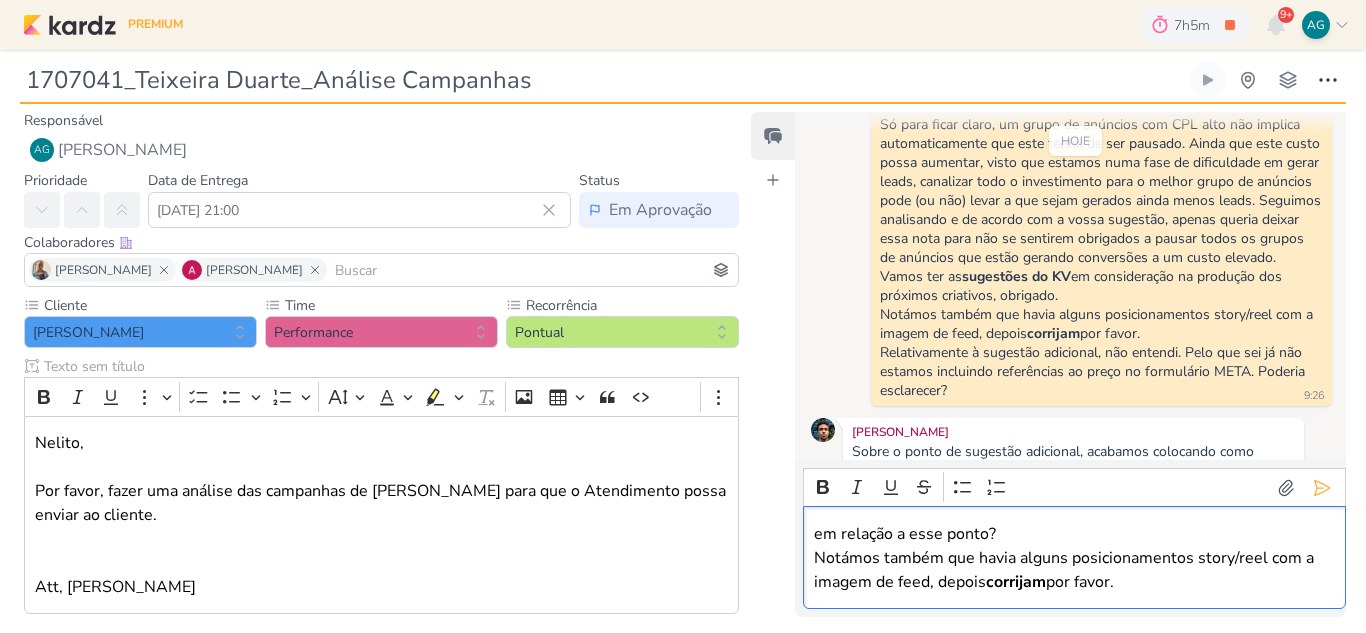 click on "Notámos também que havia alguns posicionamentos story/reel com a imagem de feed, depois  corrijam  por favor." at bounding box center (1075, 570) 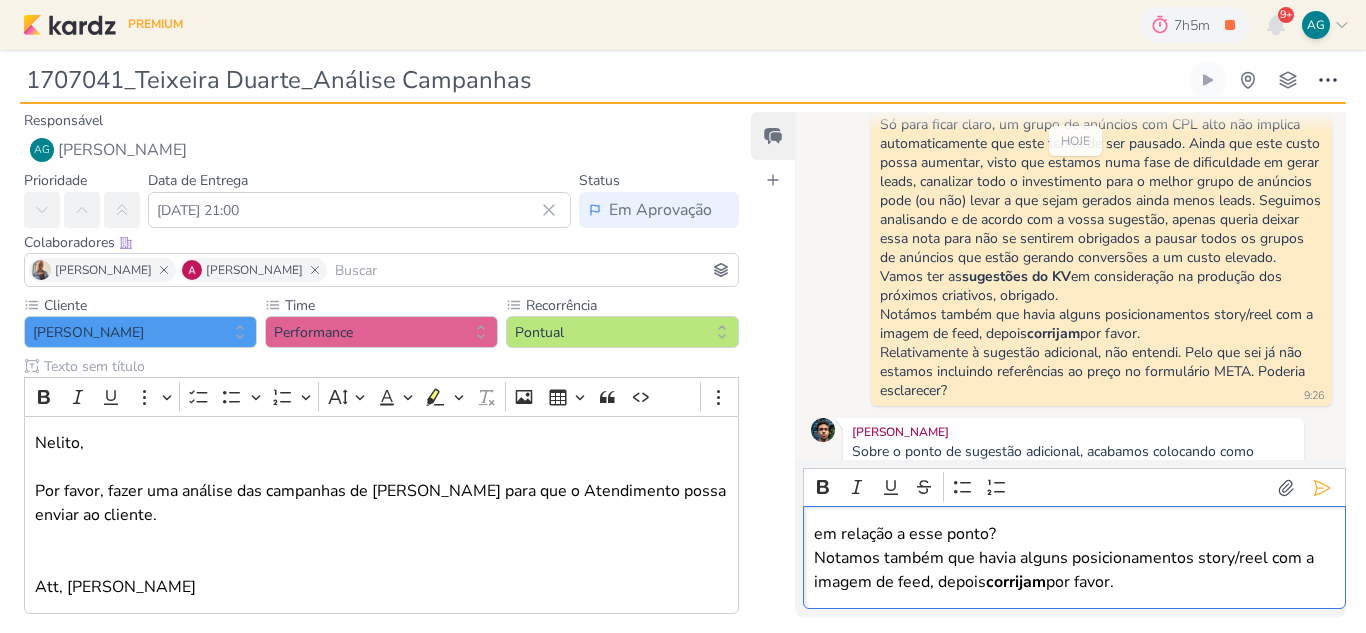 click on "em relação a esse ponto?" at bounding box center [1075, 534] 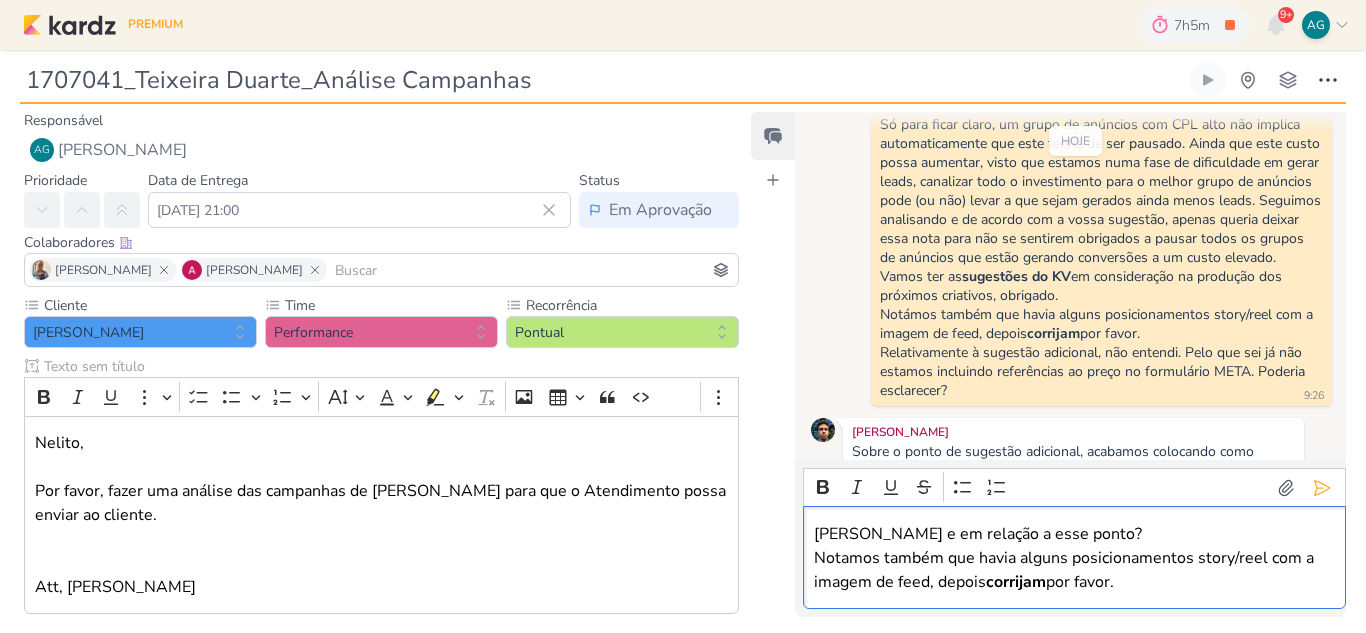 click on "Notamos também que havia alguns posicionamentos story/reel com a imagem de feed, depois  corrijam  por favor." at bounding box center (1075, 570) 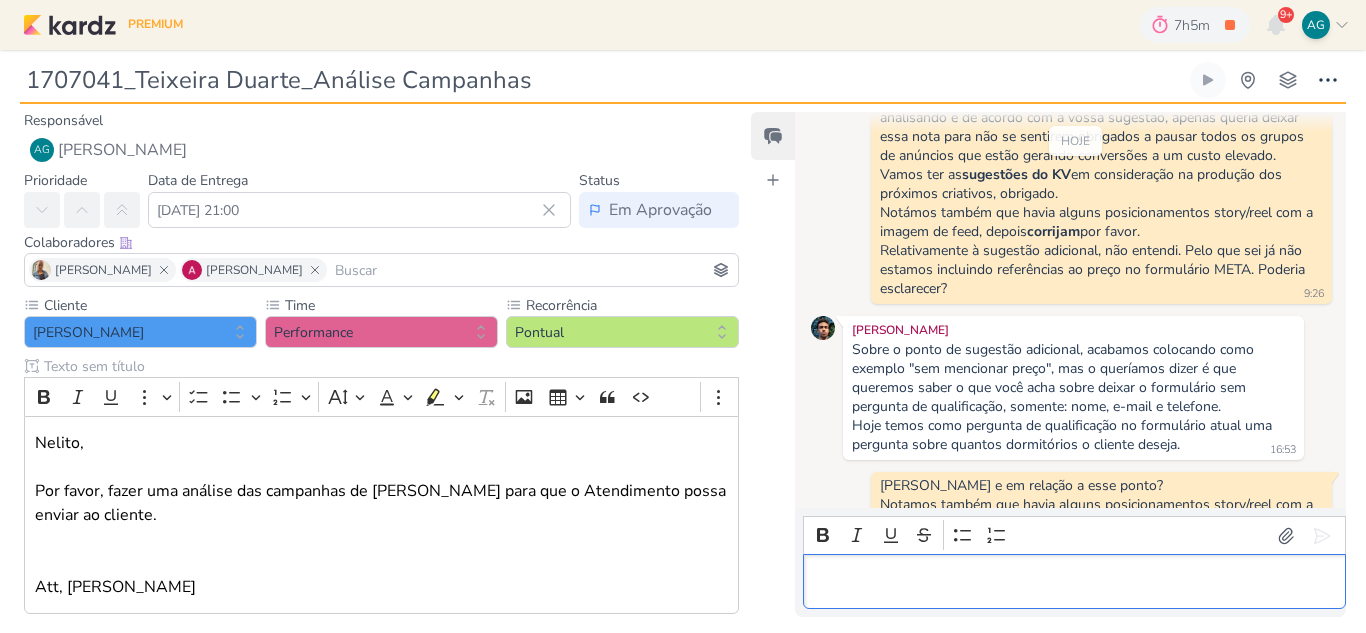 scroll, scrollTop: 2901, scrollLeft: 0, axis: vertical 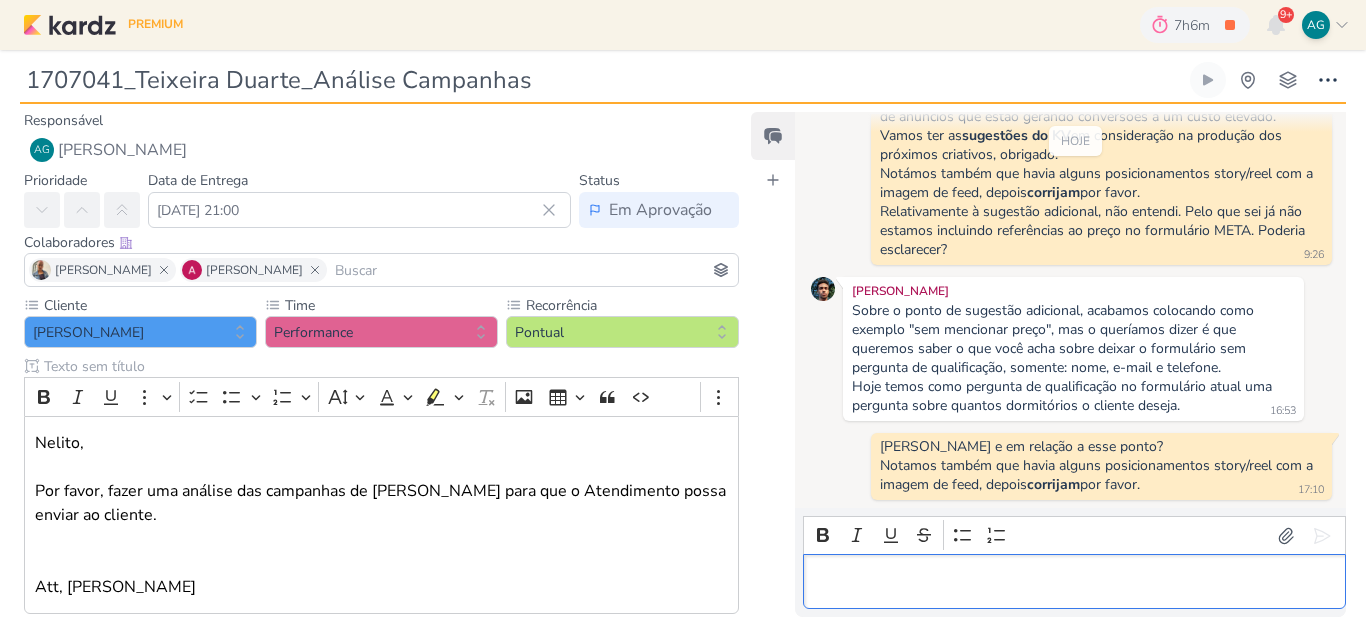 click at bounding box center (1075, 582) 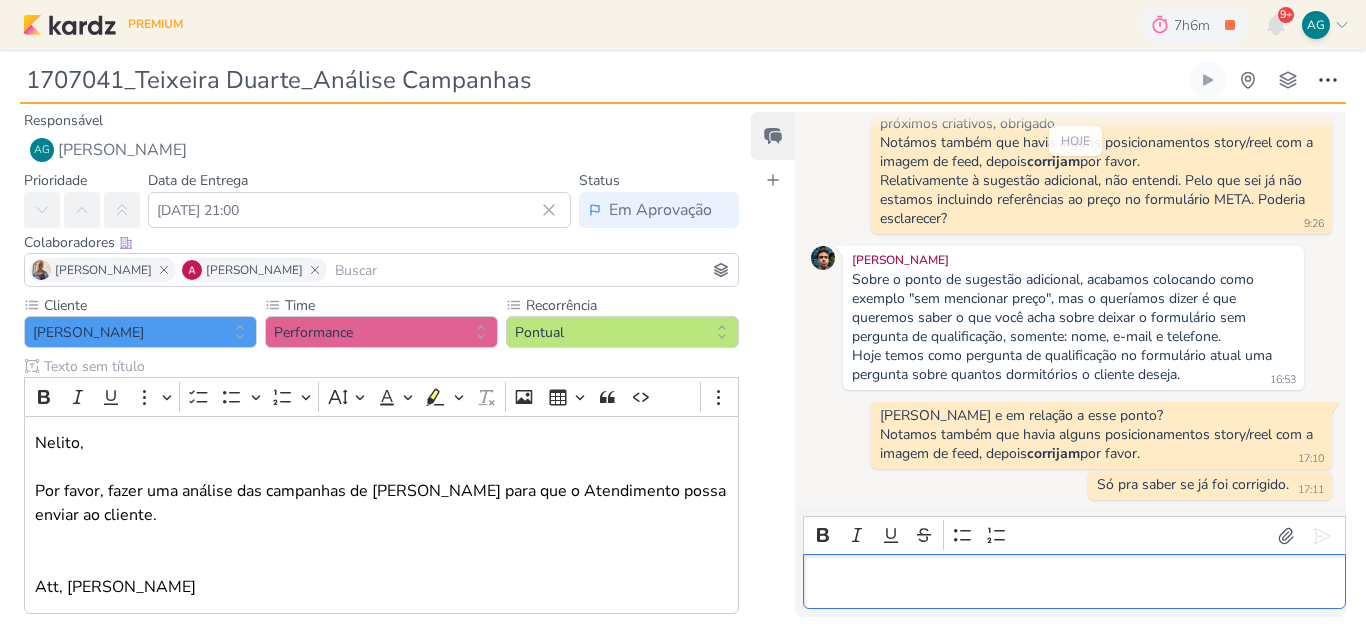 scroll, scrollTop: 2932, scrollLeft: 0, axis: vertical 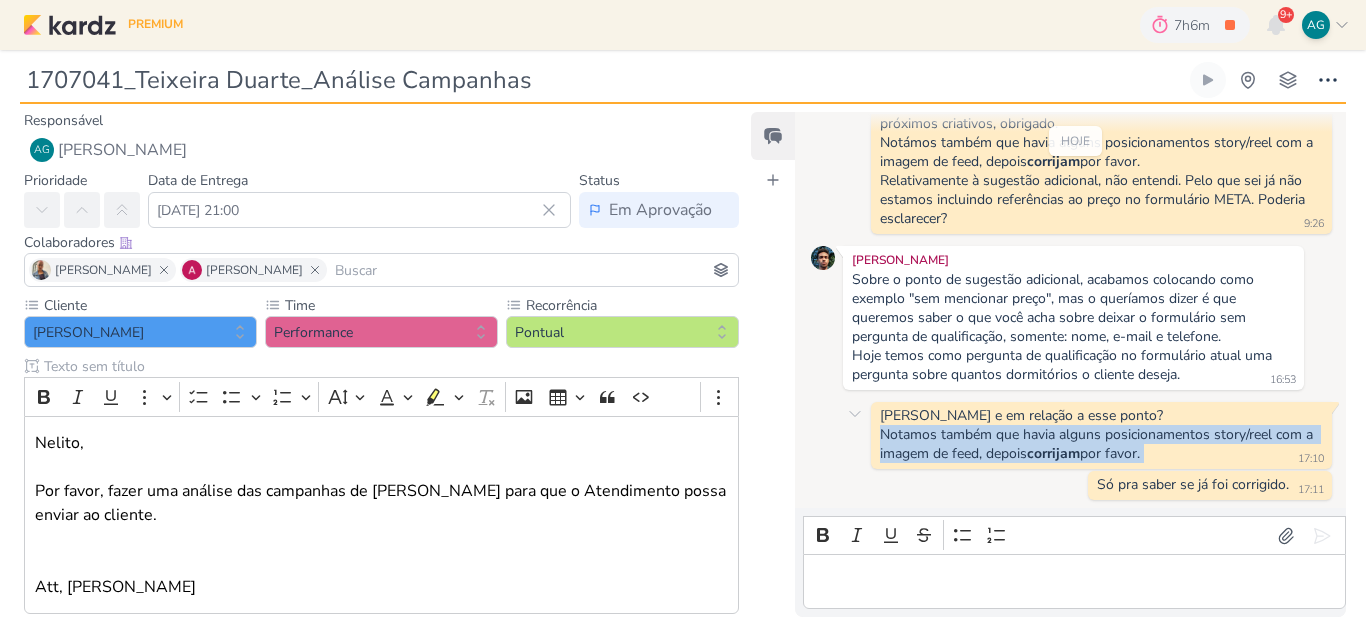 drag, startPoint x: 1158, startPoint y: 456, endPoint x: 873, endPoint y: 433, distance: 285.92657 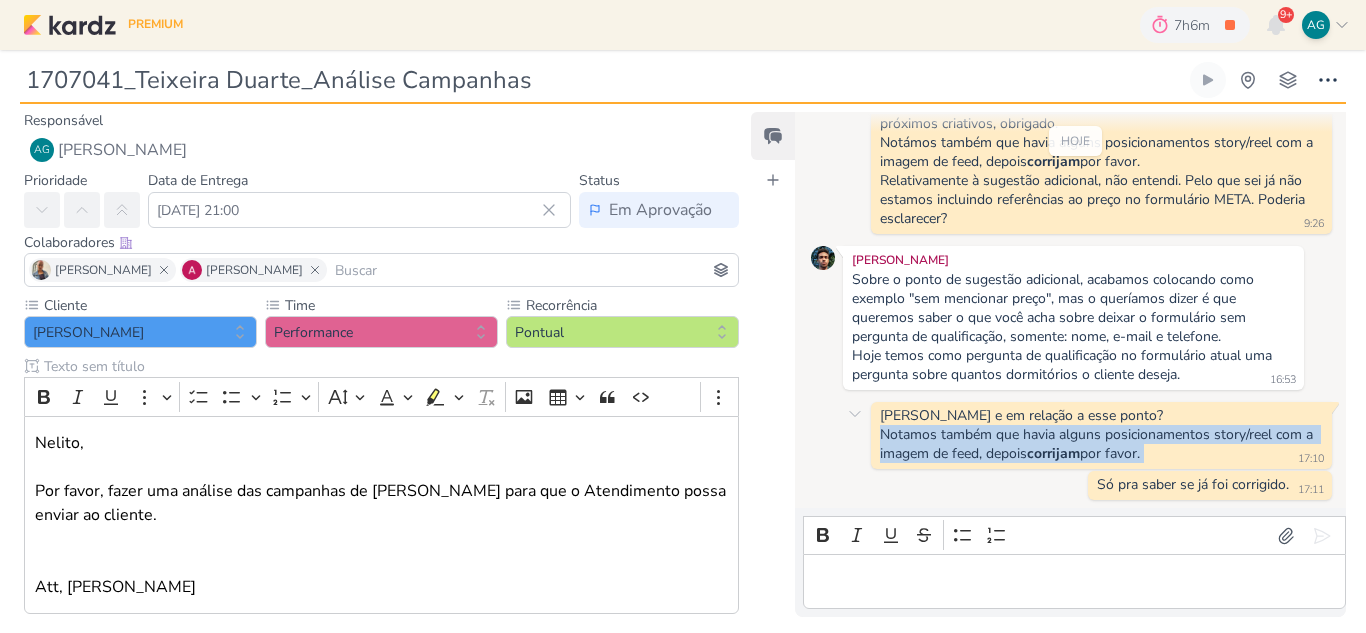 click on "Nelito e em relação a esse ponto? Notamos também que havia alguns posicionamentos story/reel com a imagem de feed, depois  corrijam  por favor.
17:10
17:10" at bounding box center (1101, 435) 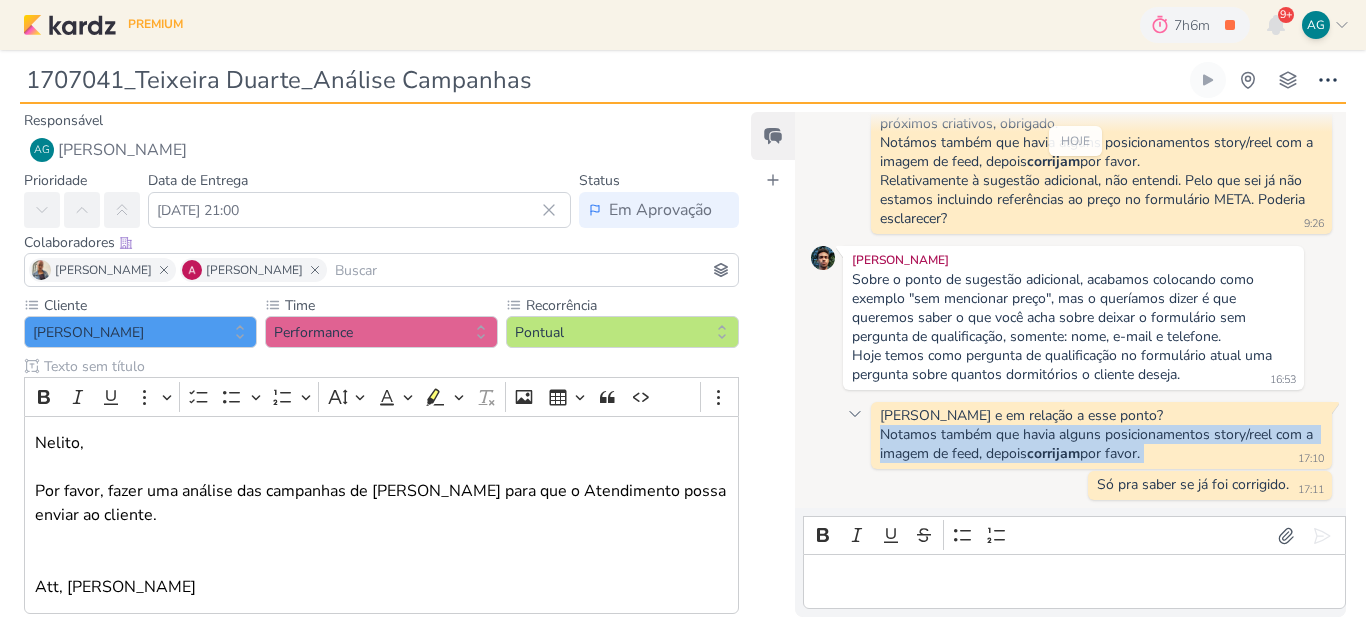 copy on "Notamos também que havia alguns posicionamentos story/reel com a imagem de feed, depois  corrijam  por favor." 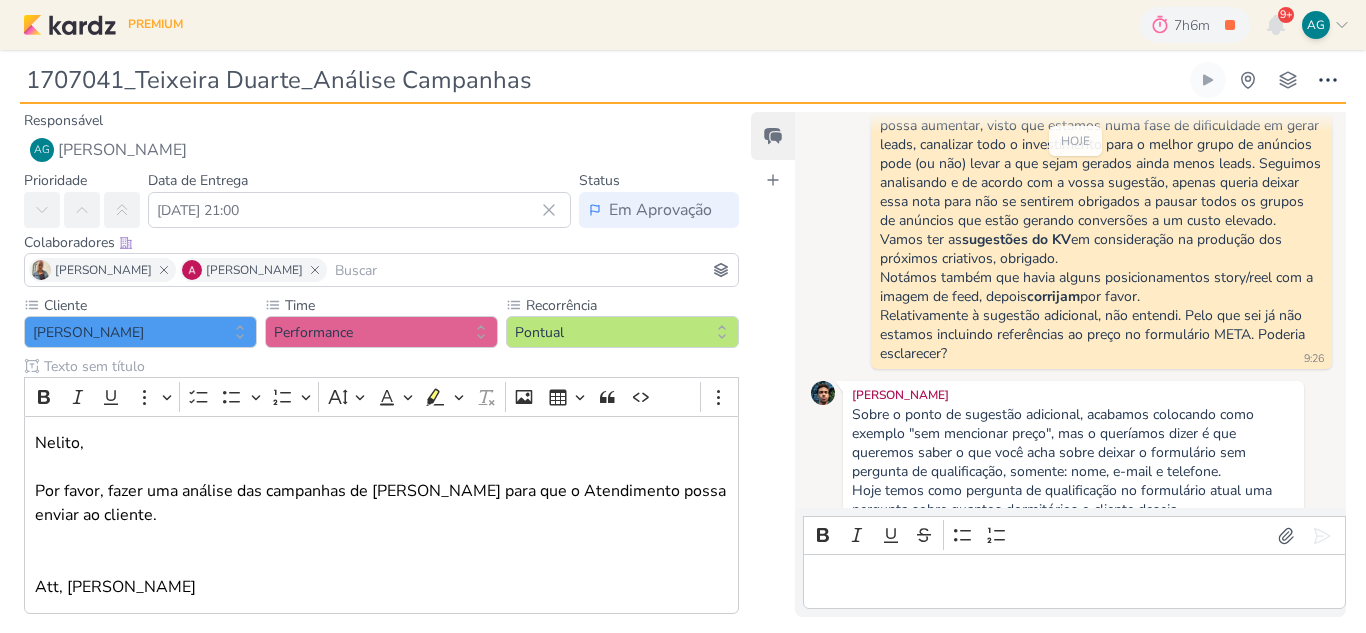 scroll, scrollTop: 2732, scrollLeft: 0, axis: vertical 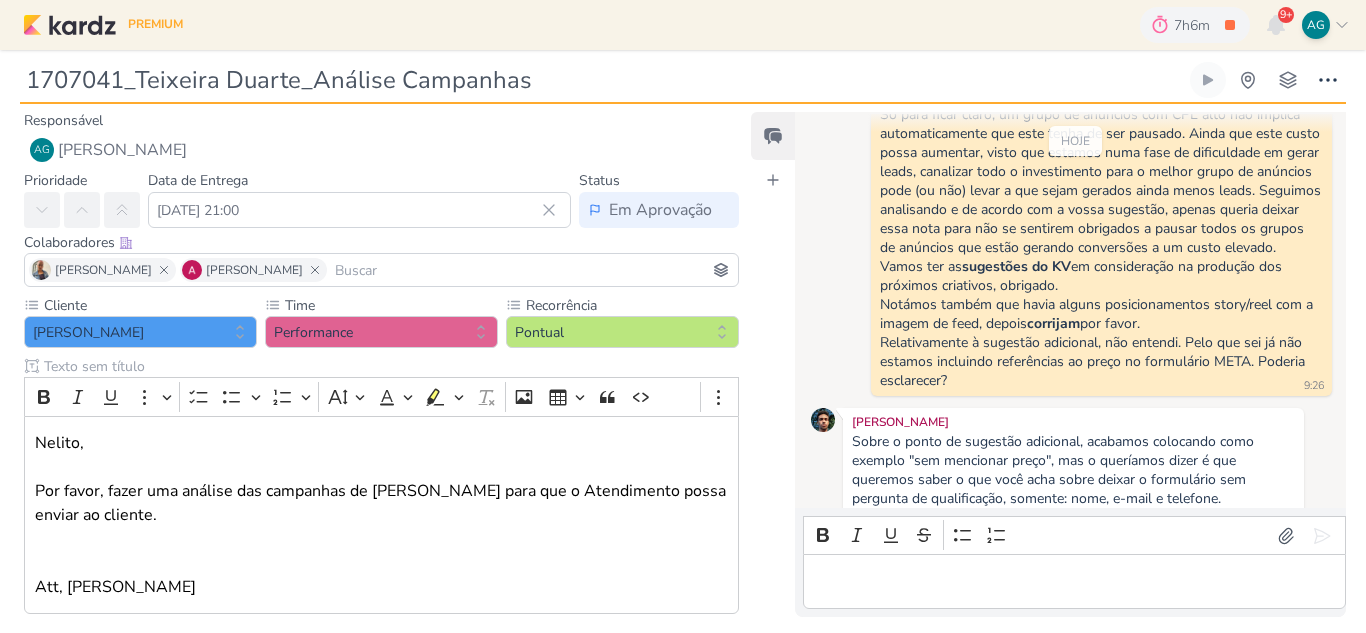 click on "Só para ficar claro, um grupo de anúncios com CPL alto não implica automaticamente que este tenha de ser pausado. Ainda que este custo possa aumentar, visto que estamos numa fase de dificuldade em gerar leads, canalizar todo o investimento para o melhor grupo de anúncios pode (ou não) levar a que sejam gerados ainda menos leads. Seguimos analisando e de acordo com a vossa sugestão, apenas queria deixar essa nota para não se sentirem obrigados a pausar todos os grupos de anúncios que estão gerando conversões a um custo elevado." at bounding box center (1101, 181) 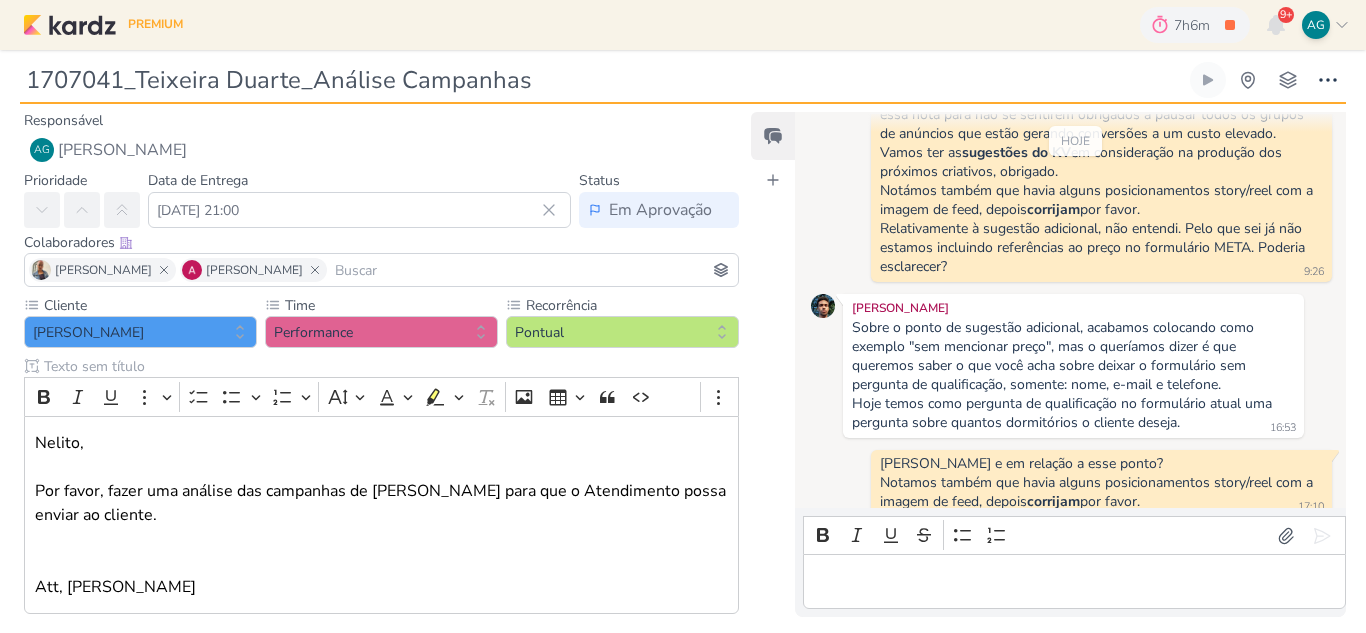 scroll, scrollTop: 2932, scrollLeft: 0, axis: vertical 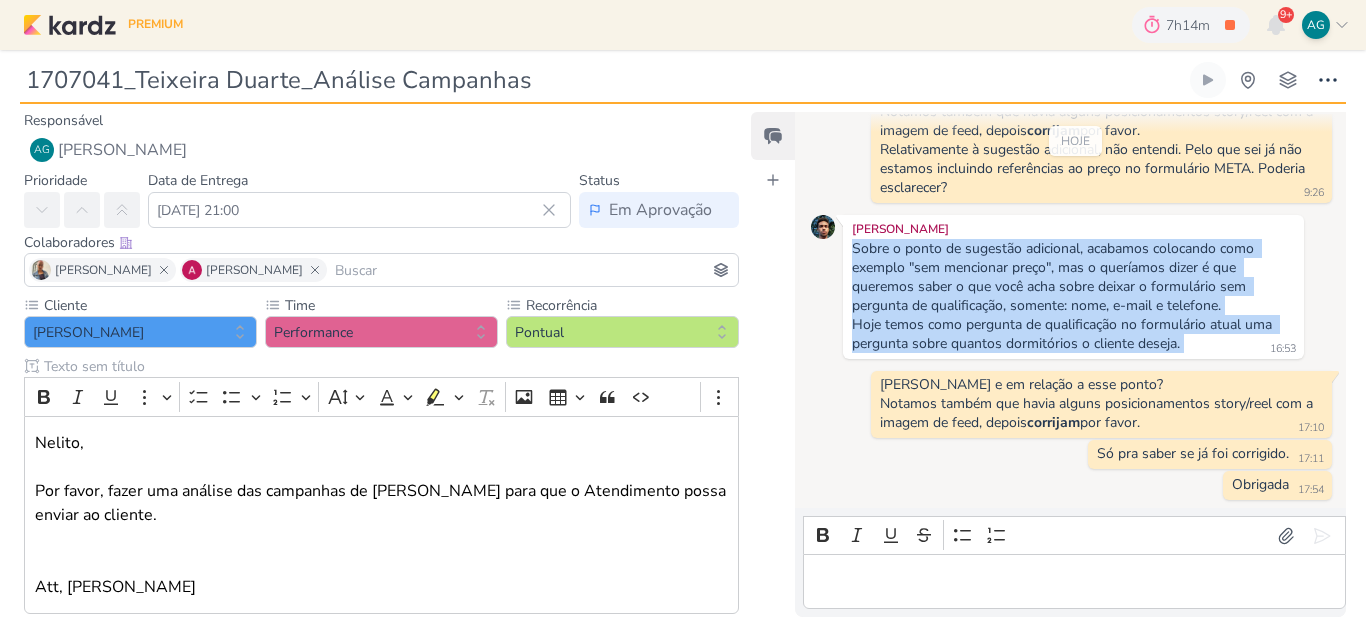 drag, startPoint x: 853, startPoint y: 249, endPoint x: 1184, endPoint y: 342, distance: 343.8168 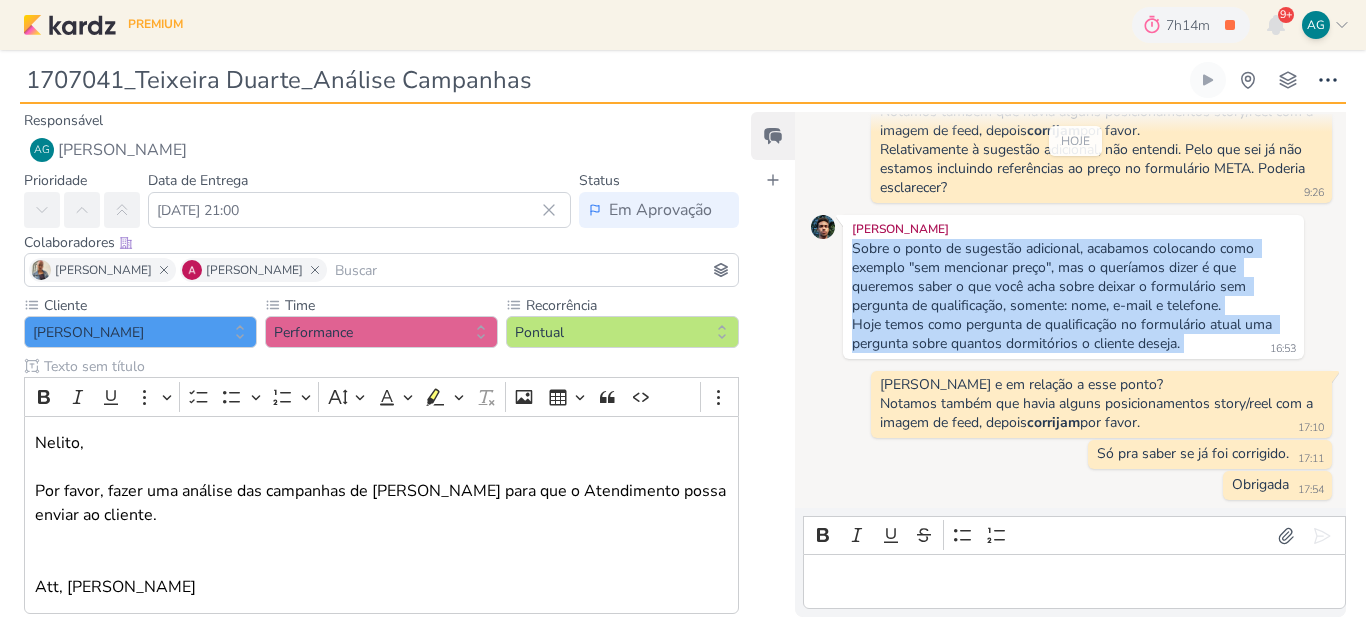 click on "Sobre o ponto de sugestão adicional, acabamos colocando como exemplo "sem mencionar preço", mas o queríamos dizer é que queremos saber o que você acha sobre deixar o formulário sem pergunta de qualificação, somente: nome, e-mail e telefone. Hoje temos como pergunta de qualificação no formulário atual uma pergunta sobre quantos dormitórios o cliente deseja.
16:53" at bounding box center [1073, 297] 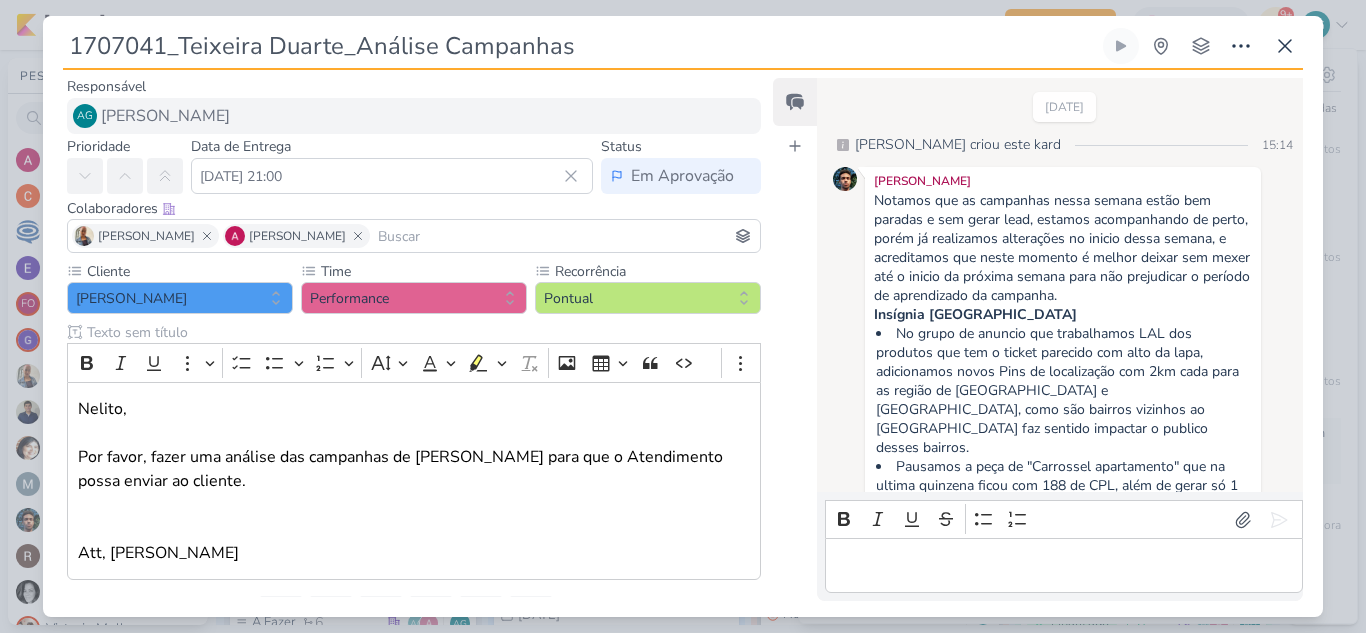 scroll, scrollTop: 0, scrollLeft: 0, axis: both 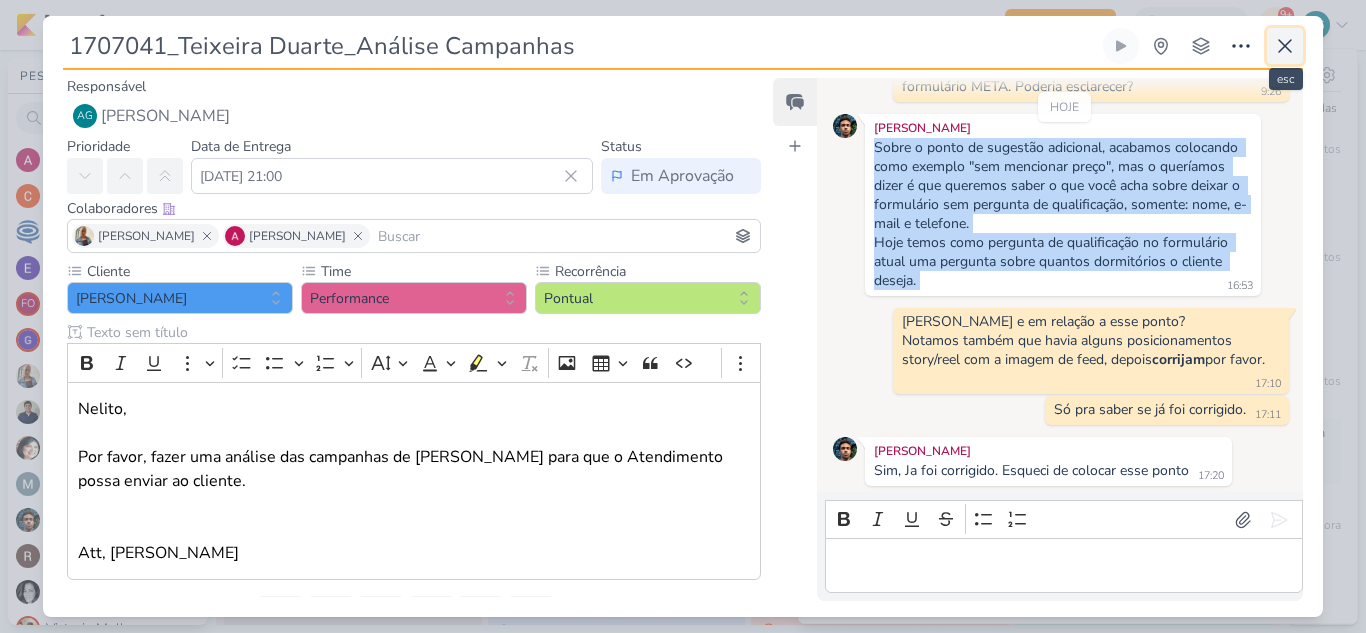 click 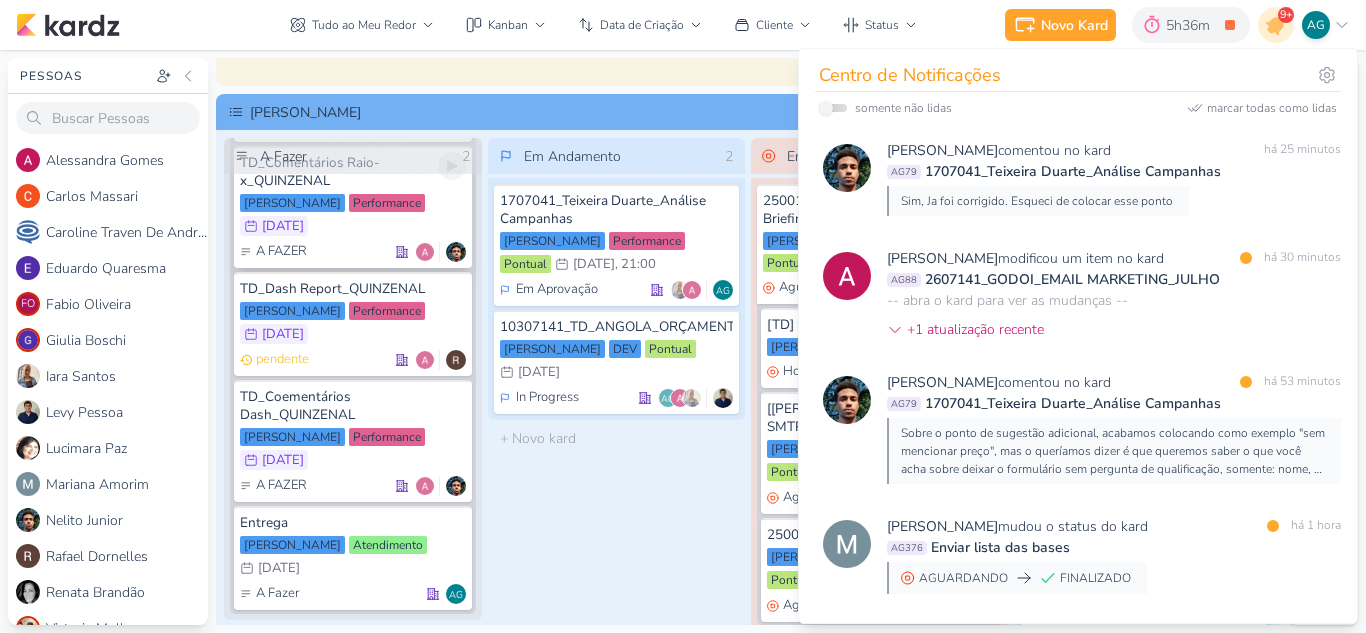 scroll, scrollTop: 200, scrollLeft: 0, axis: vertical 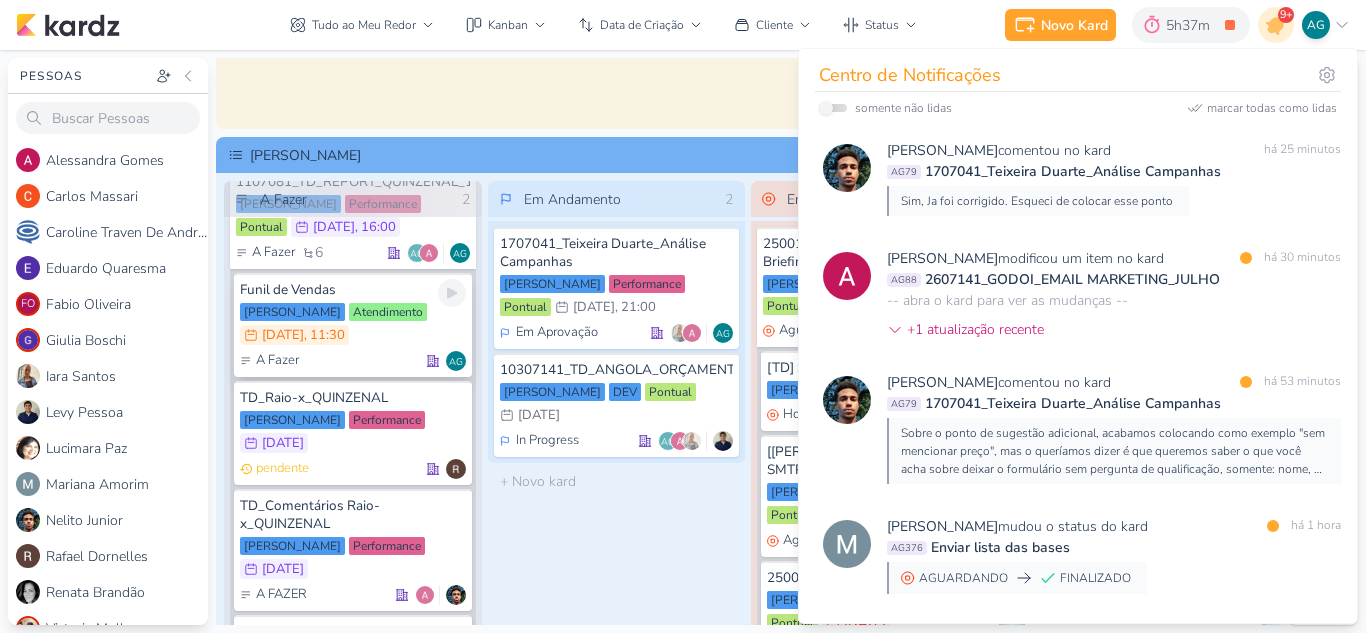 click on "Funil de Vendas
Teixeira Duarte
Atendimento
15/7
15 de jul
, 11:30
A Fazer
AG" at bounding box center (353, 325) 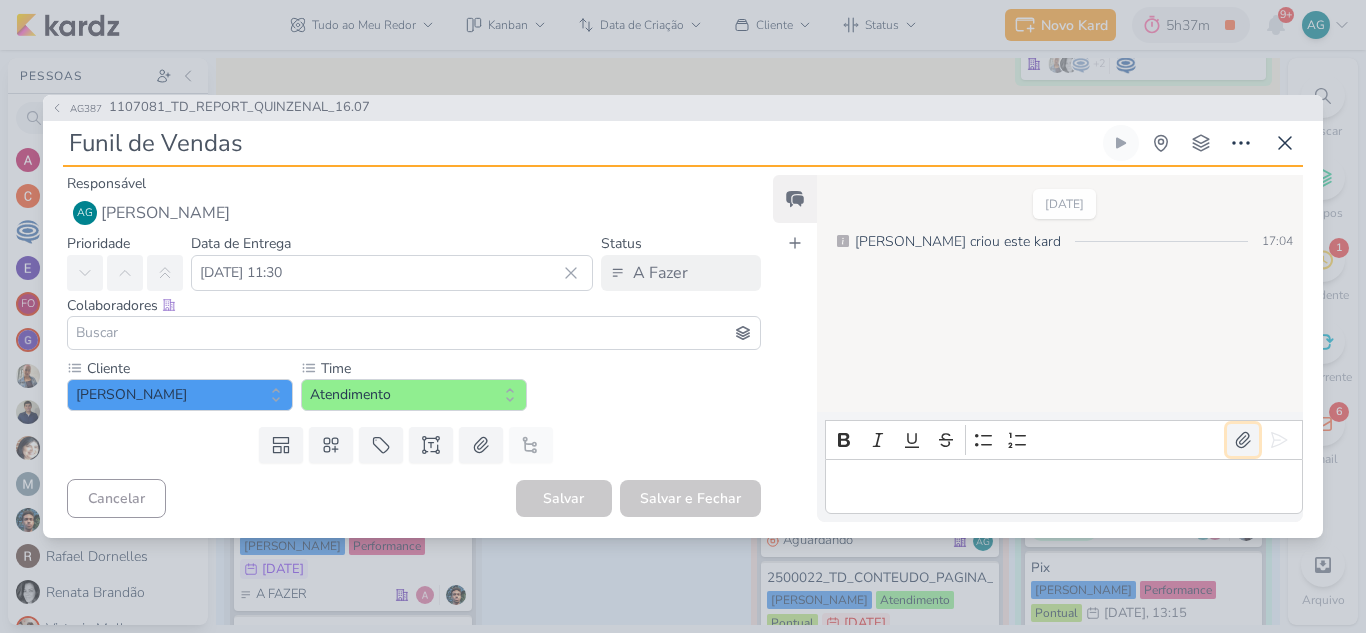 click 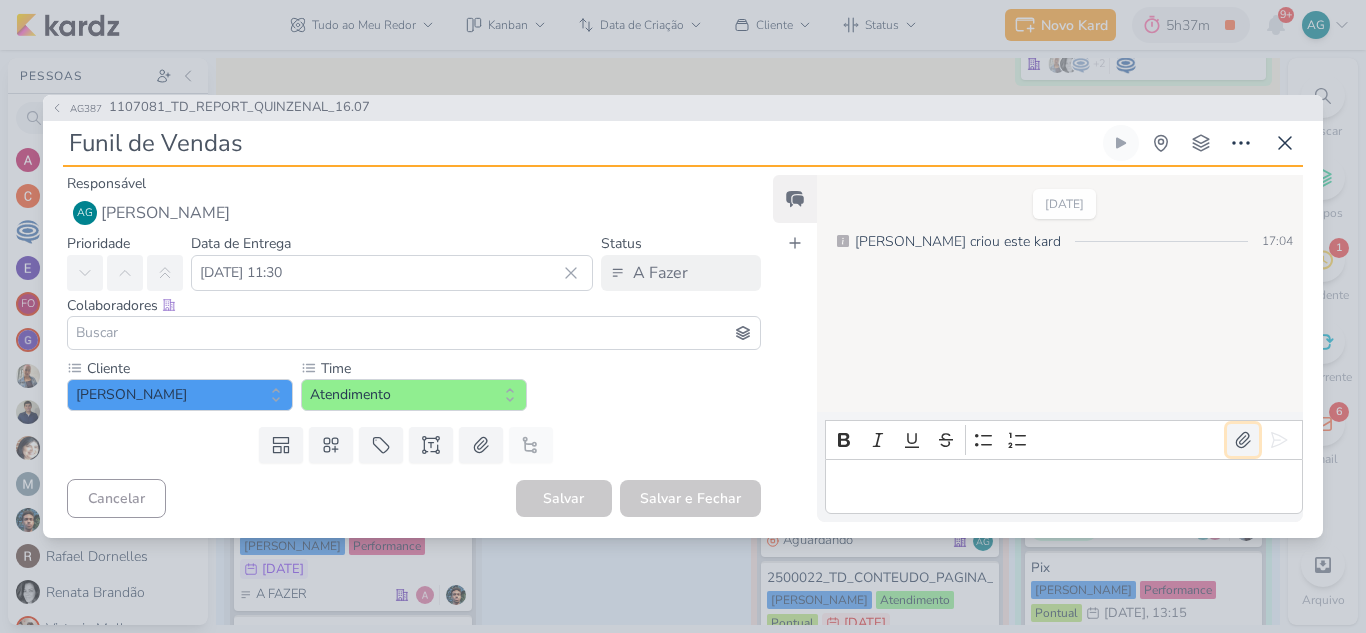 click 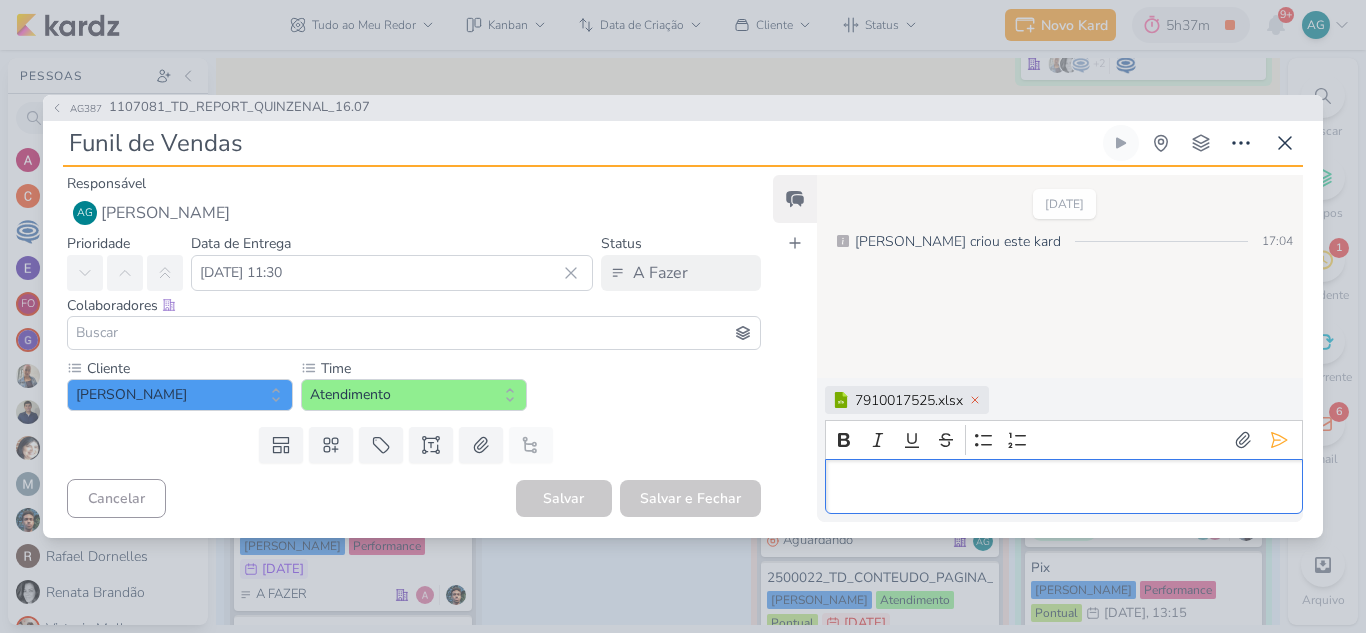 click at bounding box center [1063, 486] 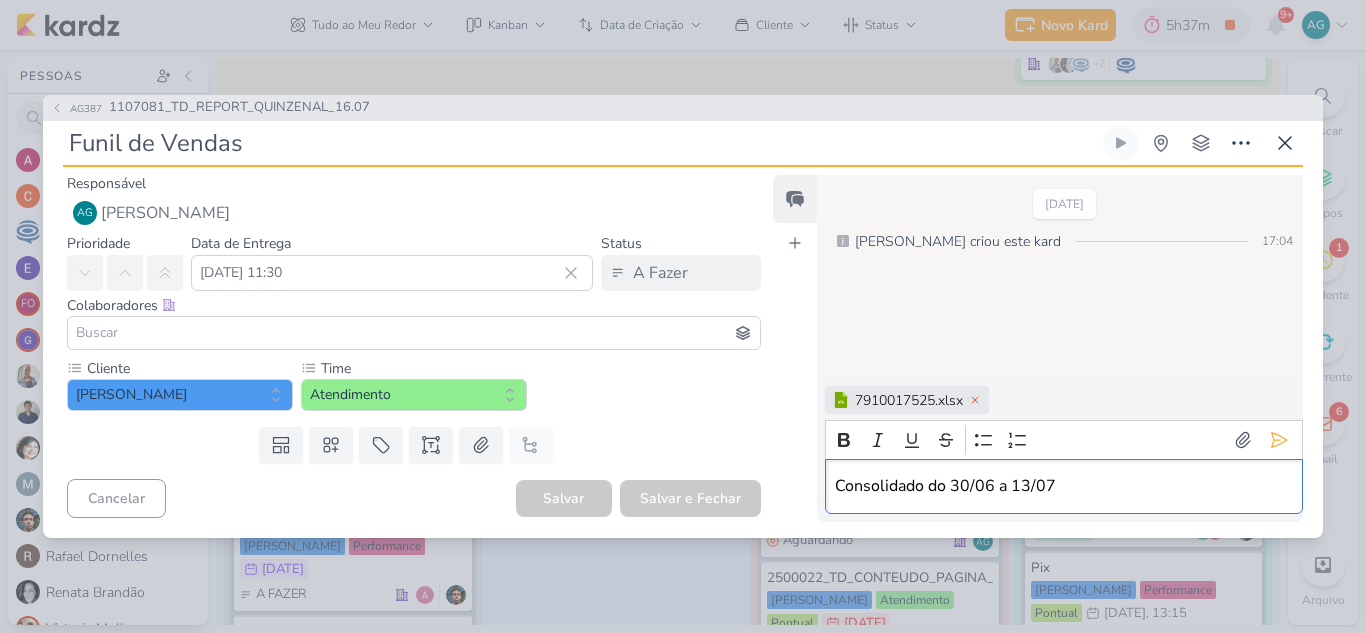 click on "Consolidado do 30/06 a 13/07" at bounding box center [1063, 486] 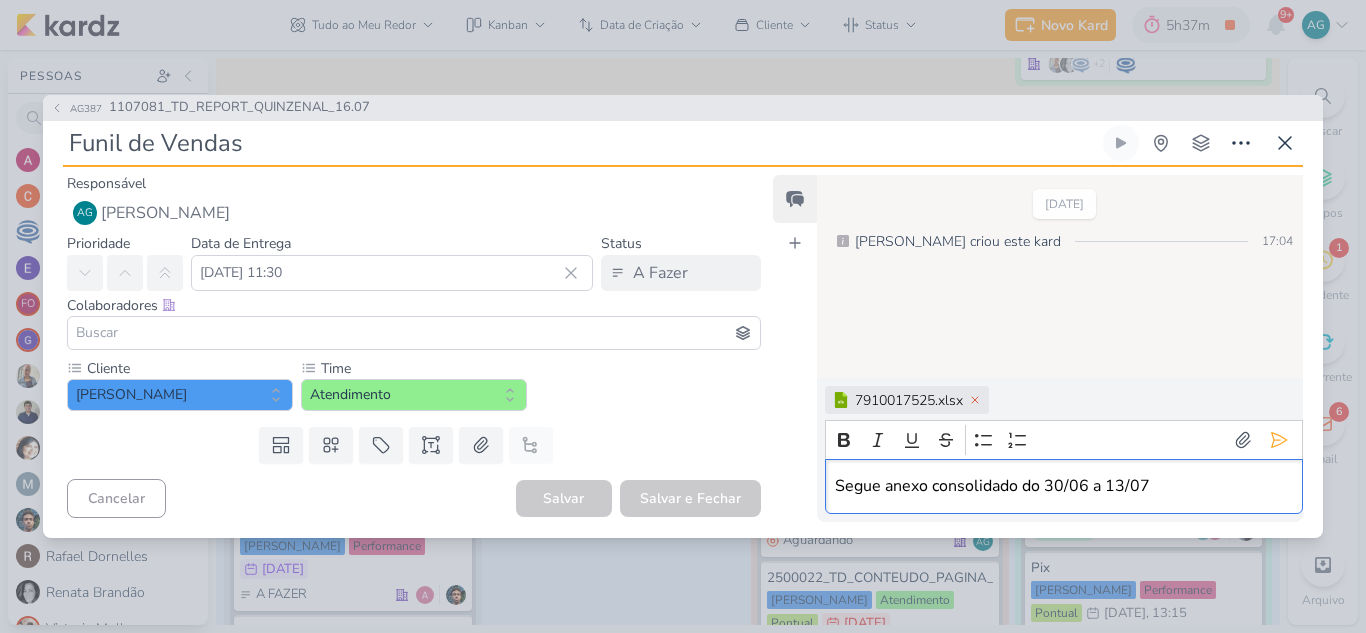 click on "Segue anexo consolidado do 30/06 a 13/07" at bounding box center [1063, 486] 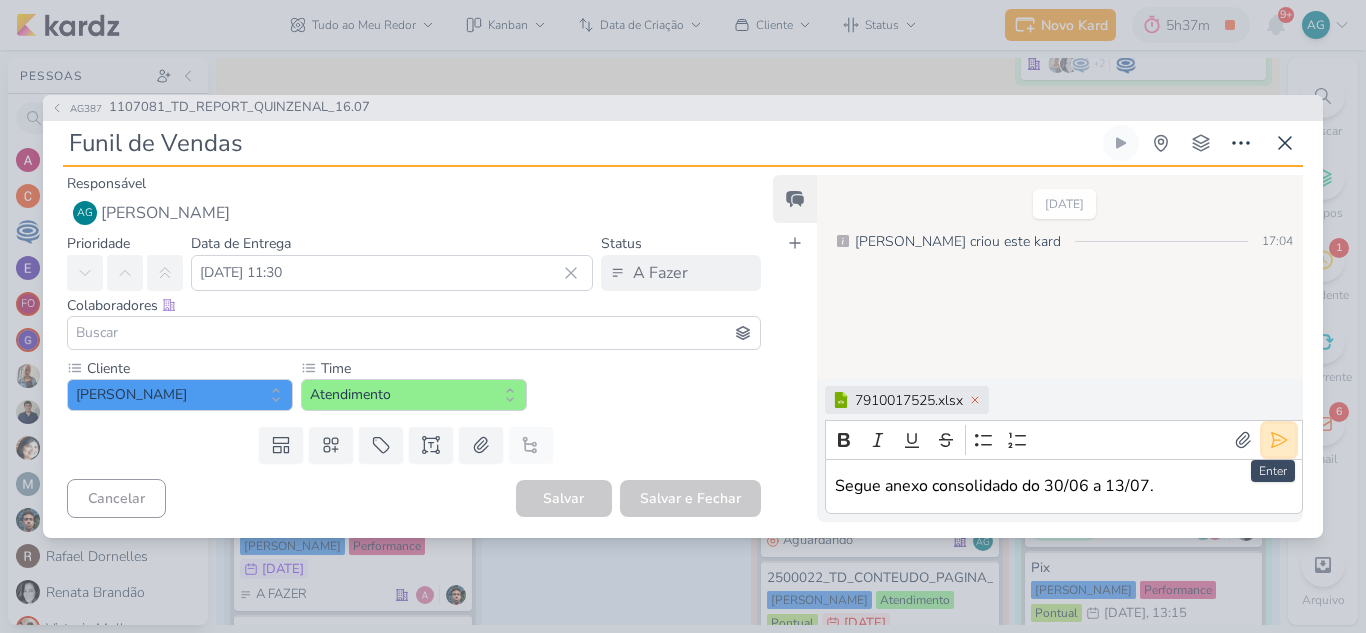 click 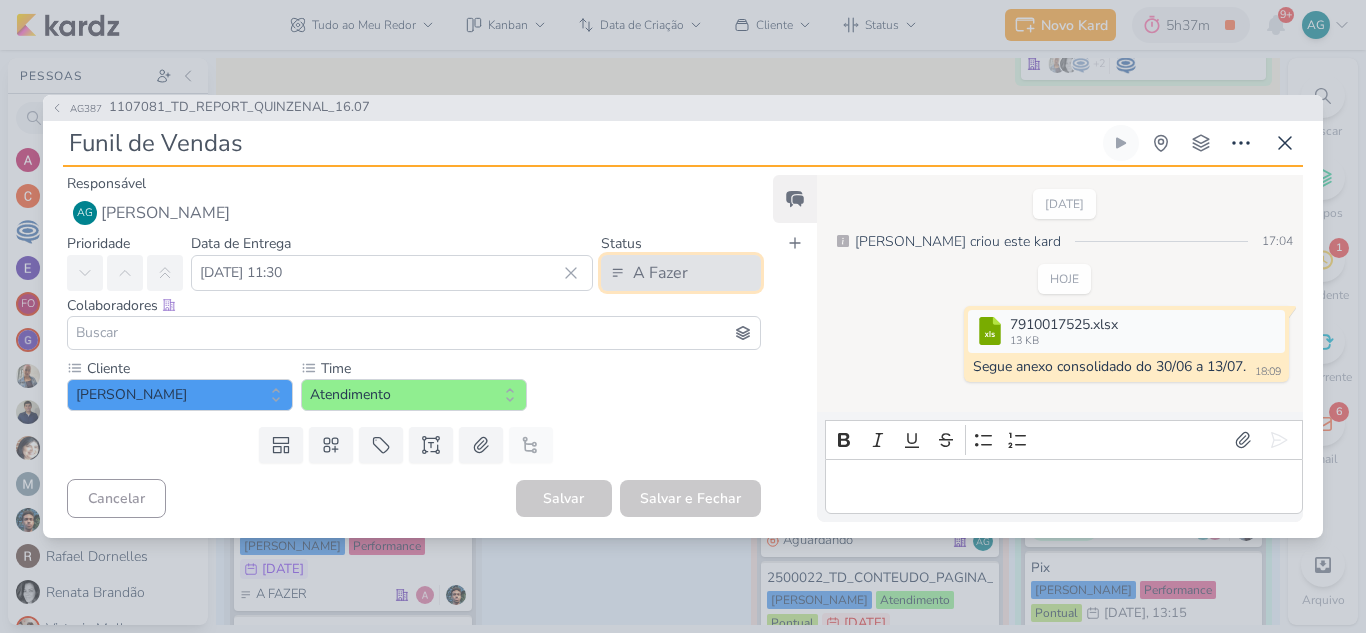 click on "A Fazer" at bounding box center [681, 273] 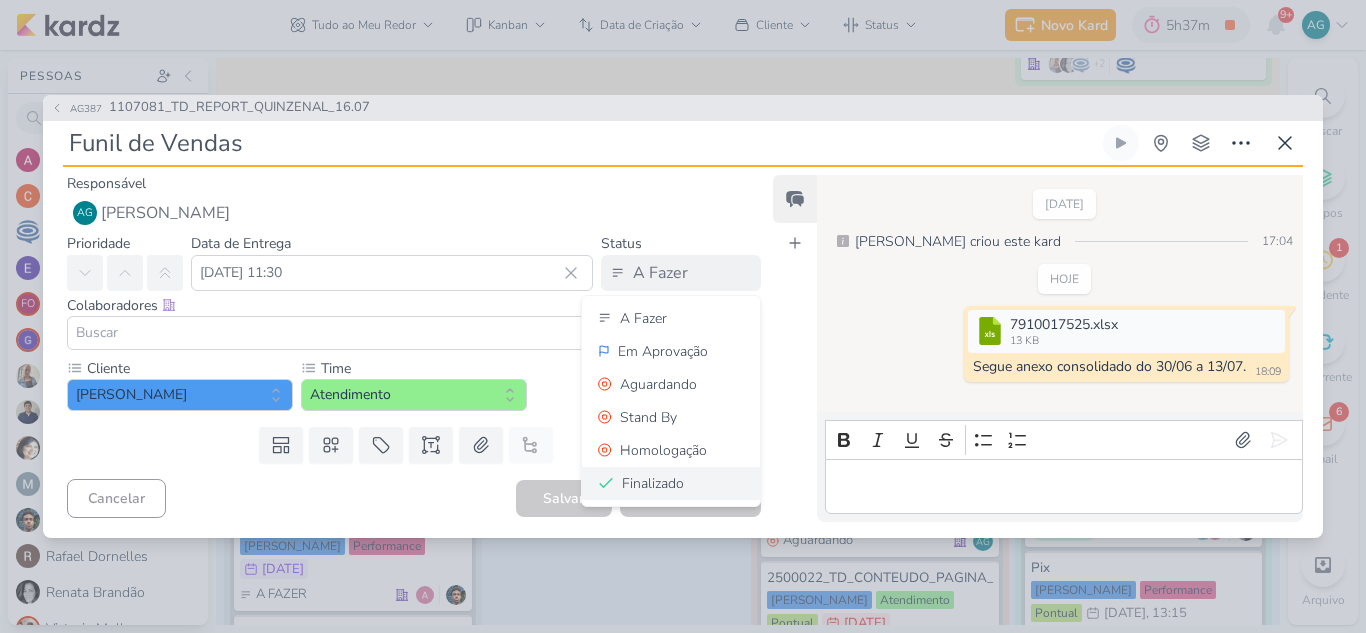 click on "Finalizado" at bounding box center (653, 483) 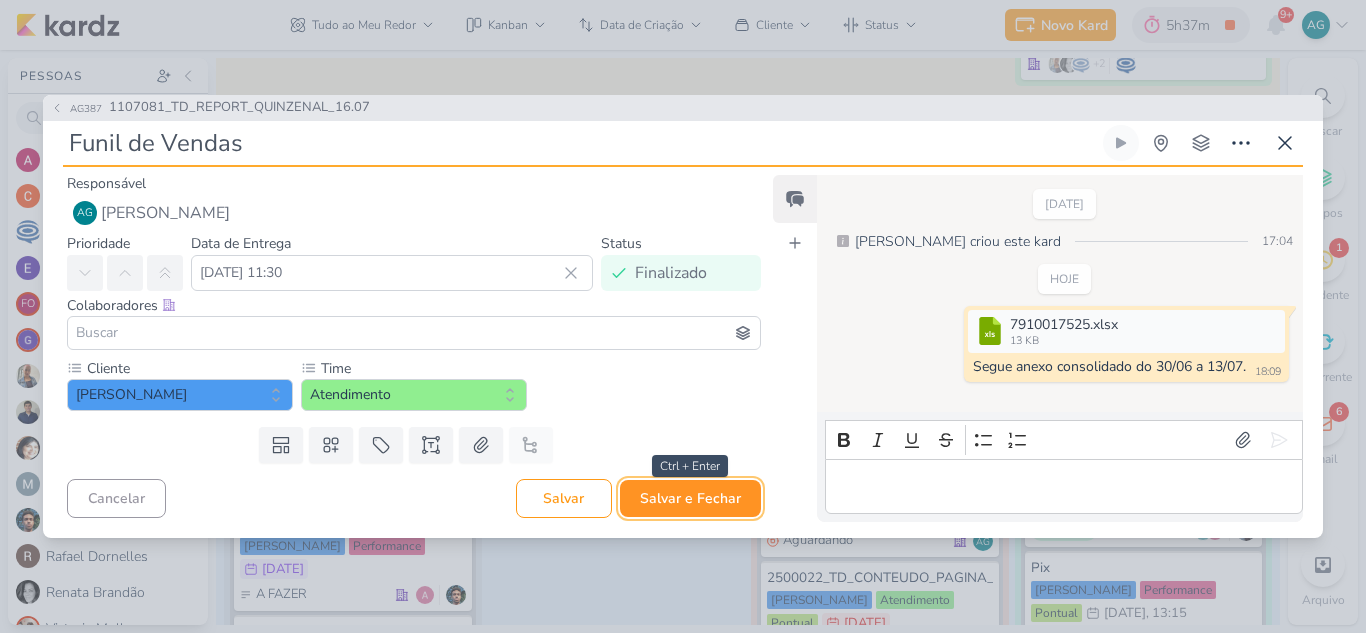 click on "Salvar e Fechar" at bounding box center (690, 498) 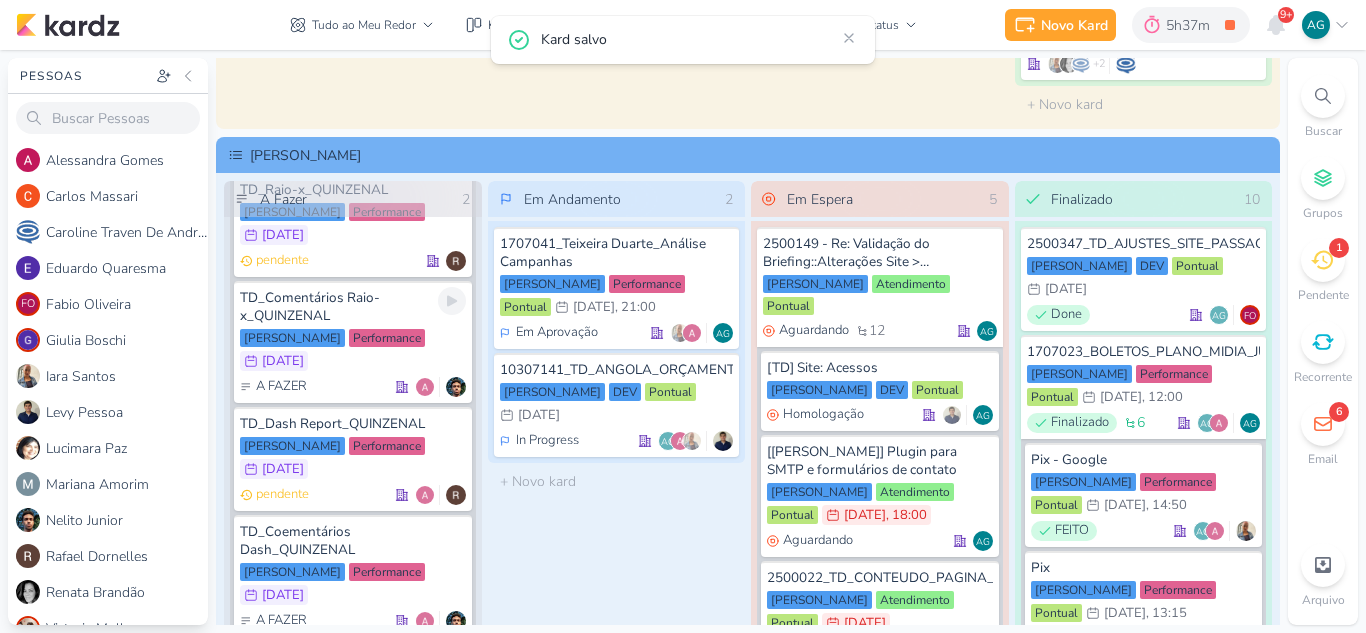 scroll, scrollTop: 362, scrollLeft: 0, axis: vertical 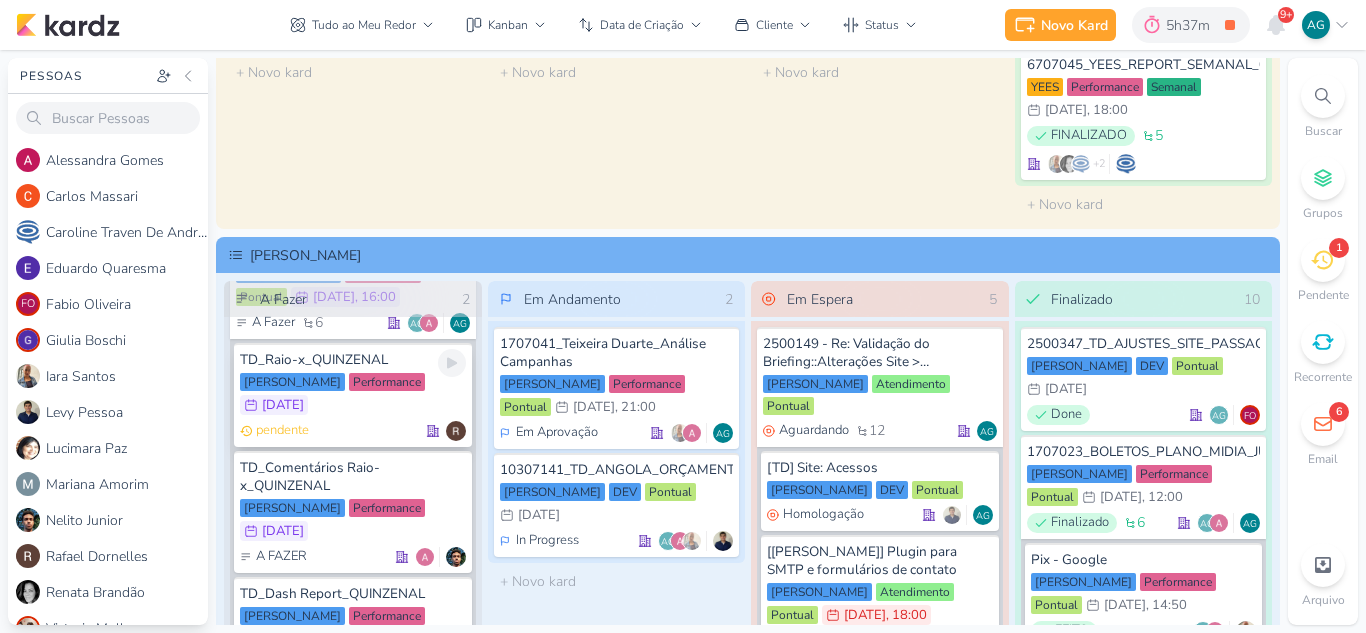 click on "TD_Raio-x_QUINZENAL" at bounding box center [353, 360] 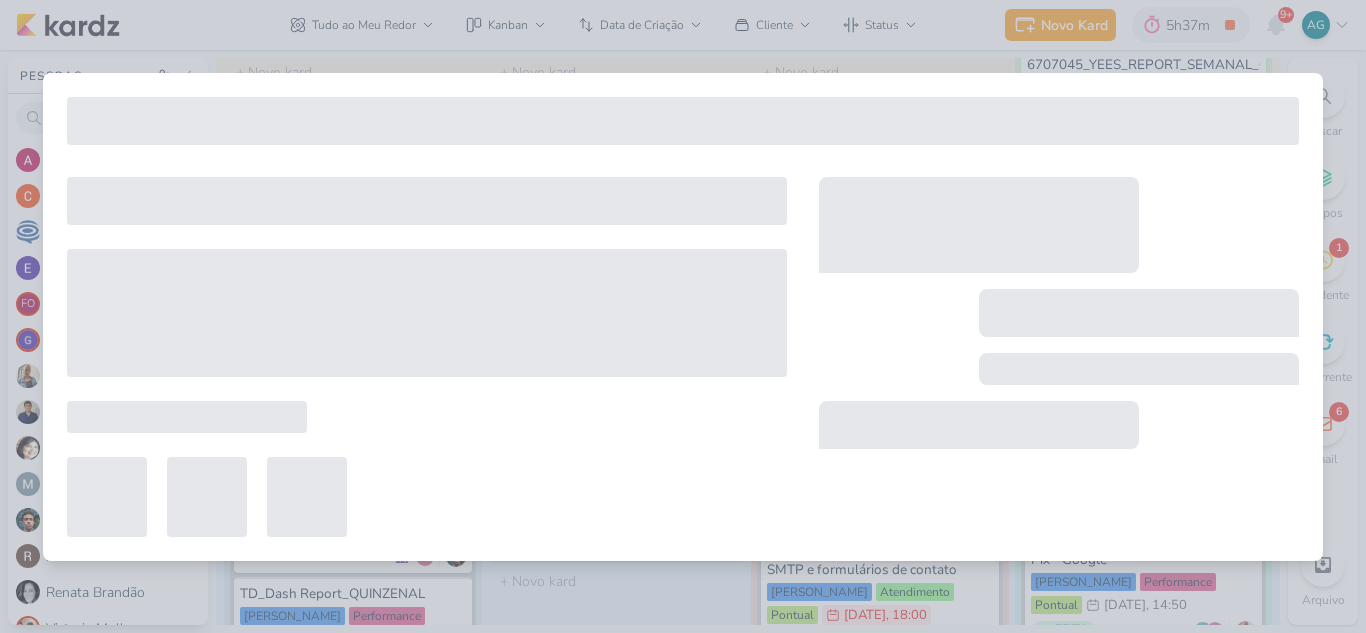 type on "TD_Raio-x_QUINZENAL" 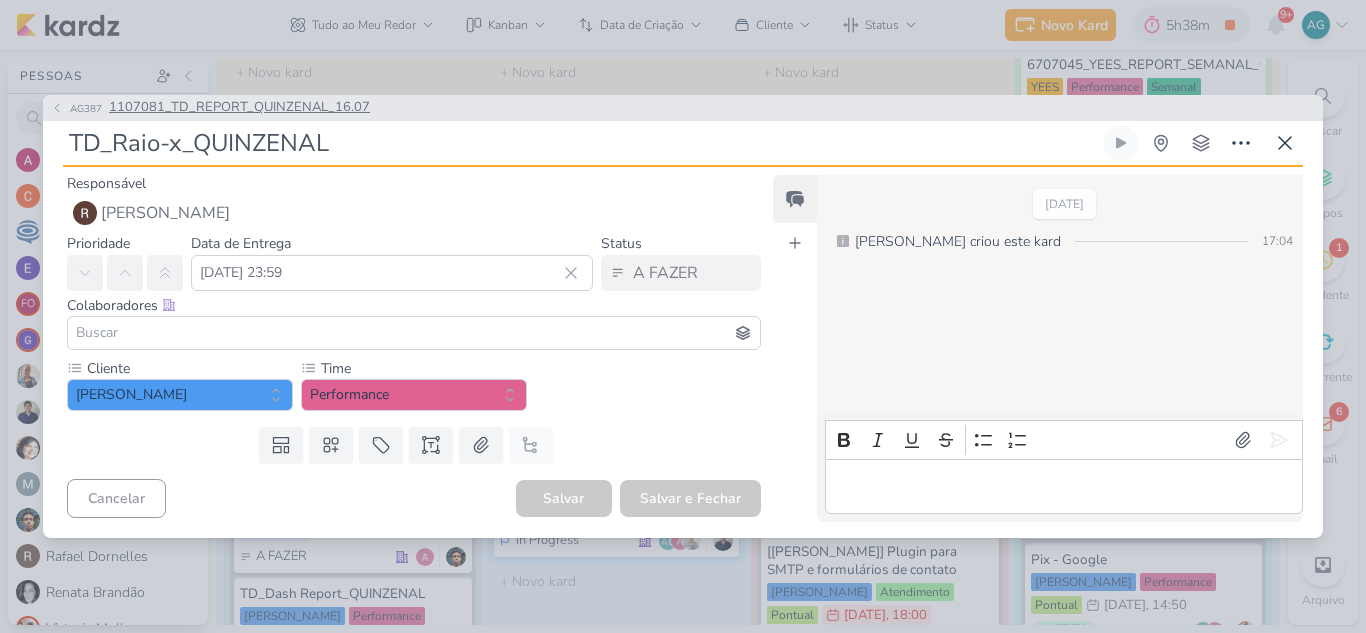 click on "1107081_TD_REPORT_QUINZENAL_16.07" at bounding box center (239, 108) 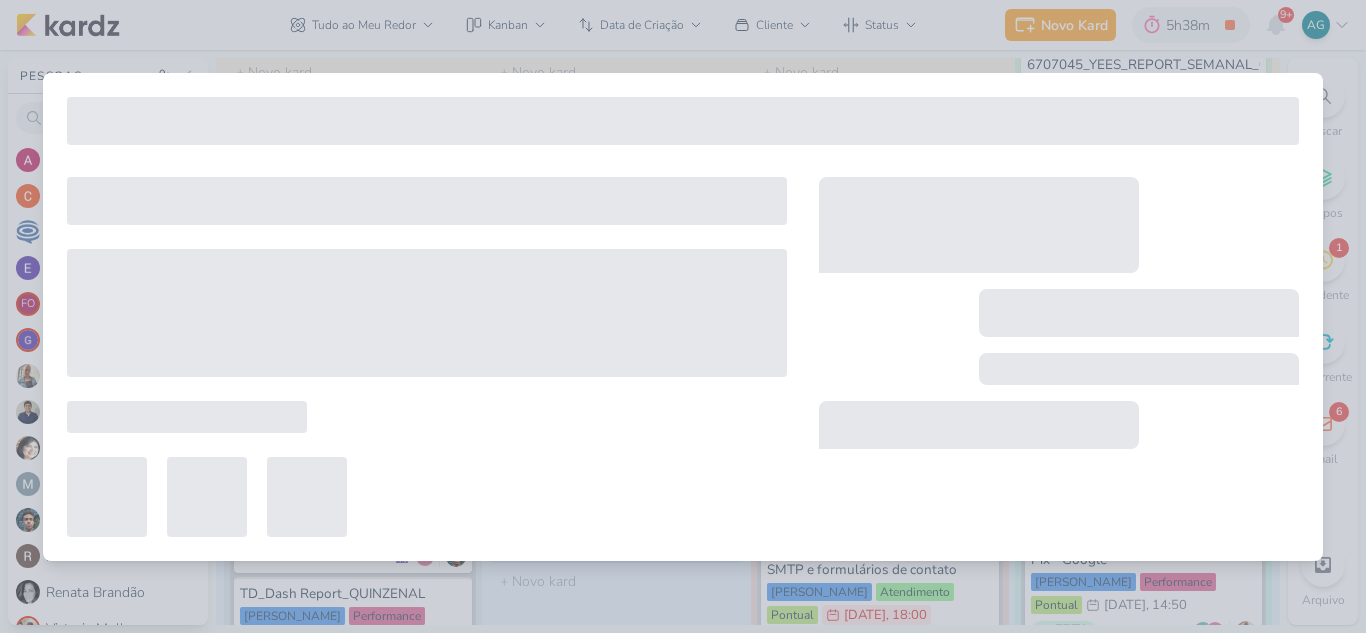 type on "1107081_TD_REPORT_QUINZENAL_16.07" 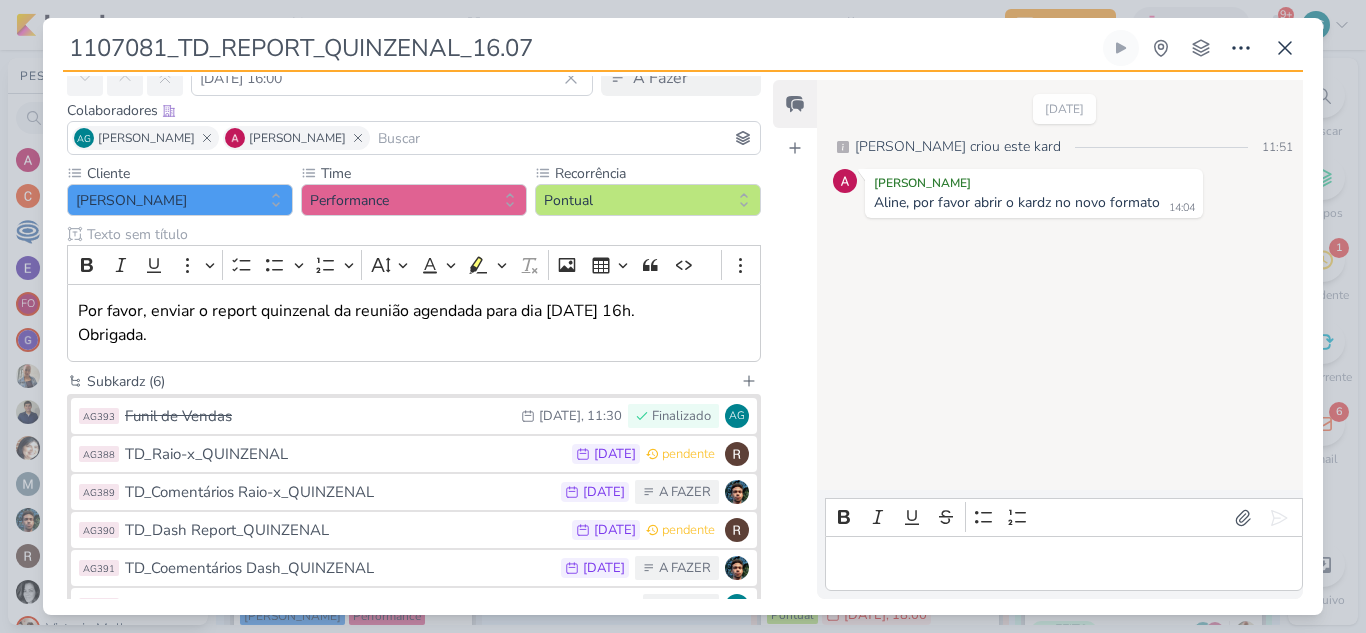 scroll, scrollTop: 200, scrollLeft: 0, axis: vertical 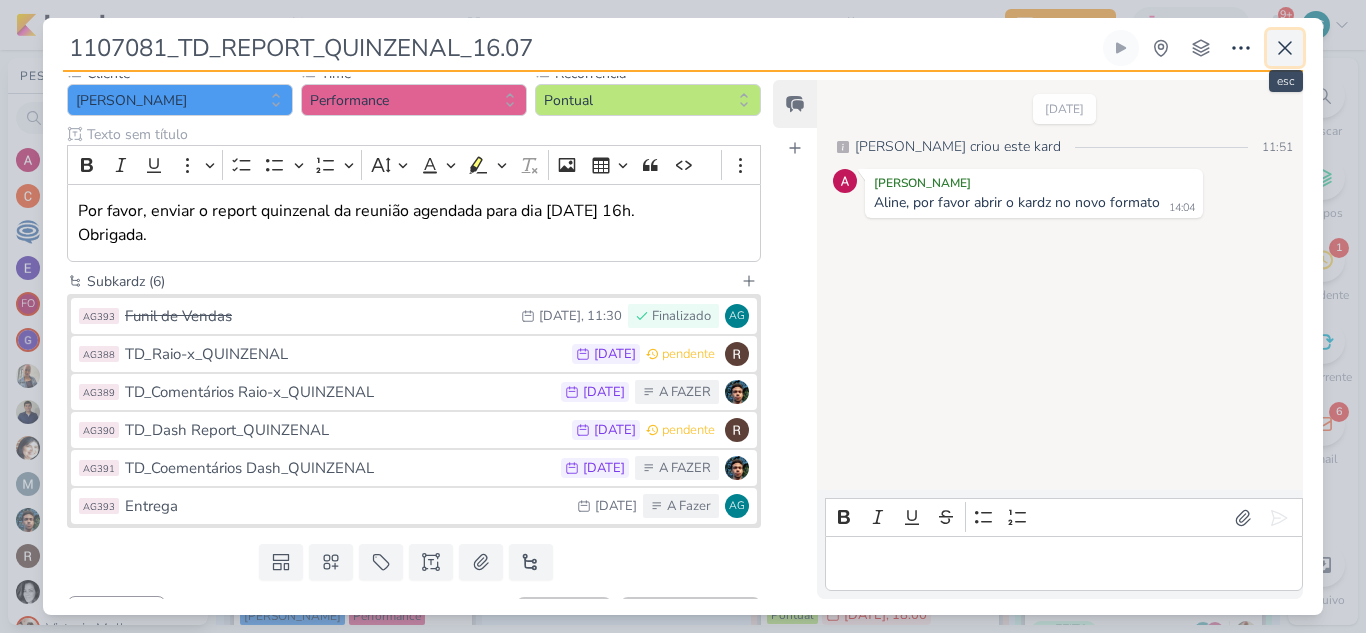 click 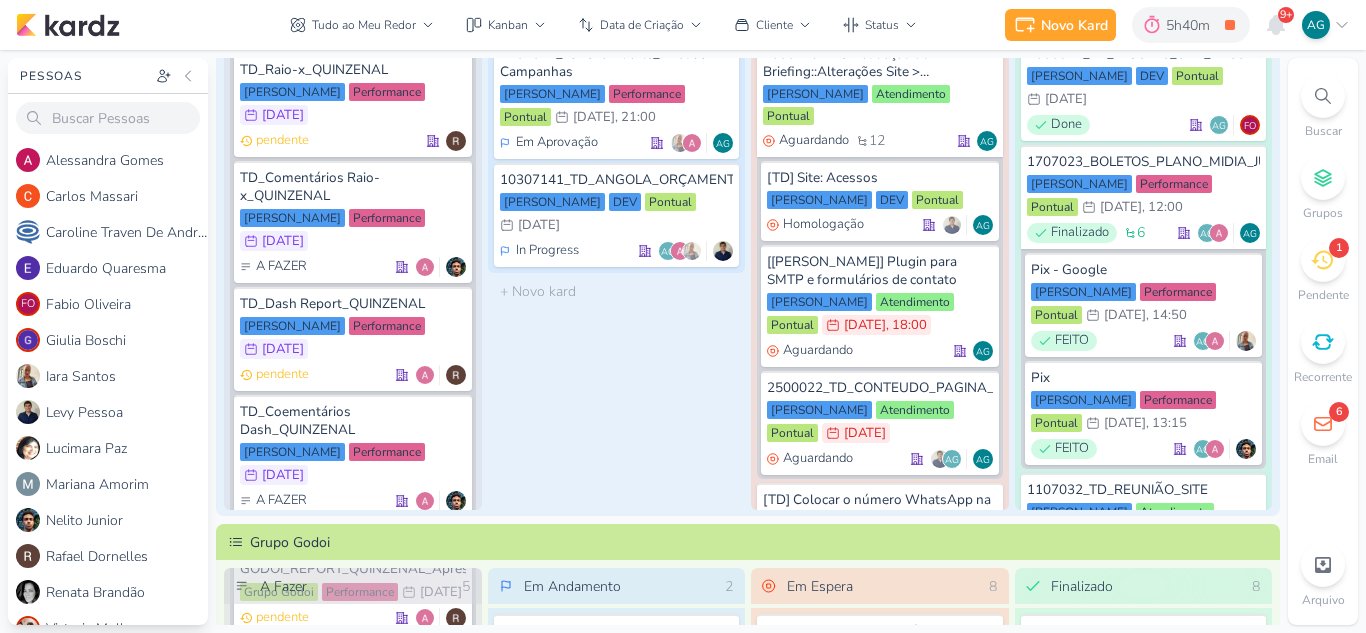 scroll, scrollTop: 400, scrollLeft: 0, axis: vertical 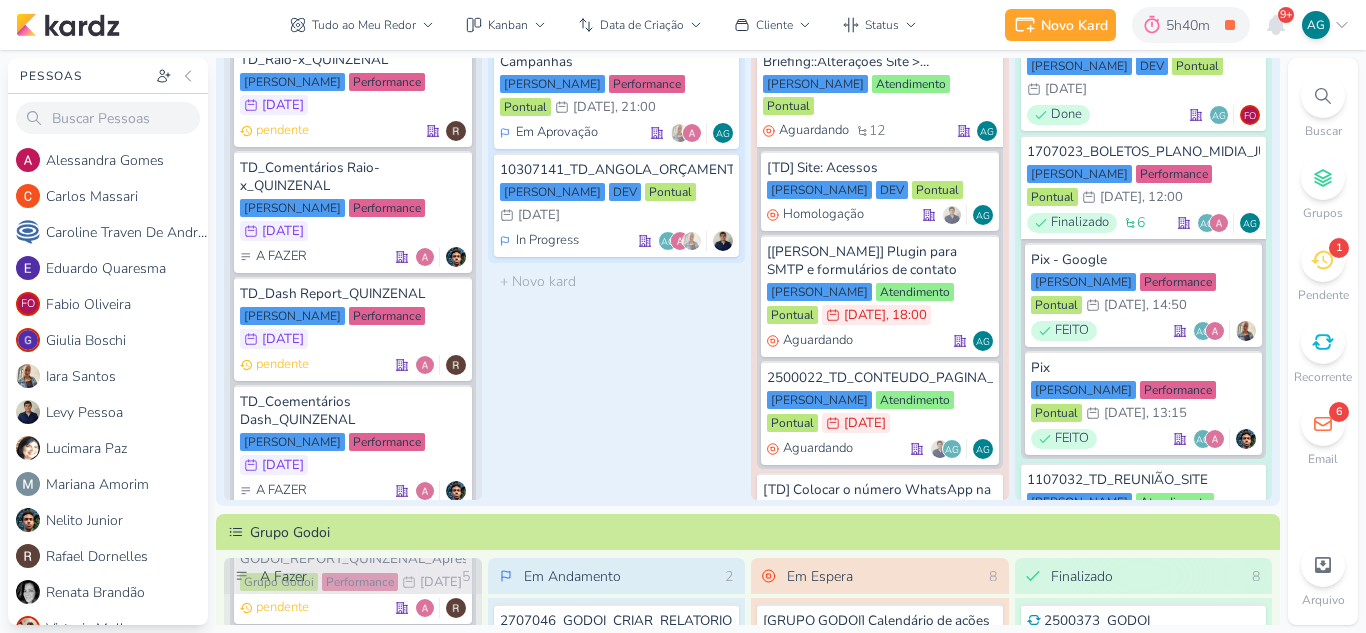click on "1" at bounding box center [1323, 260] 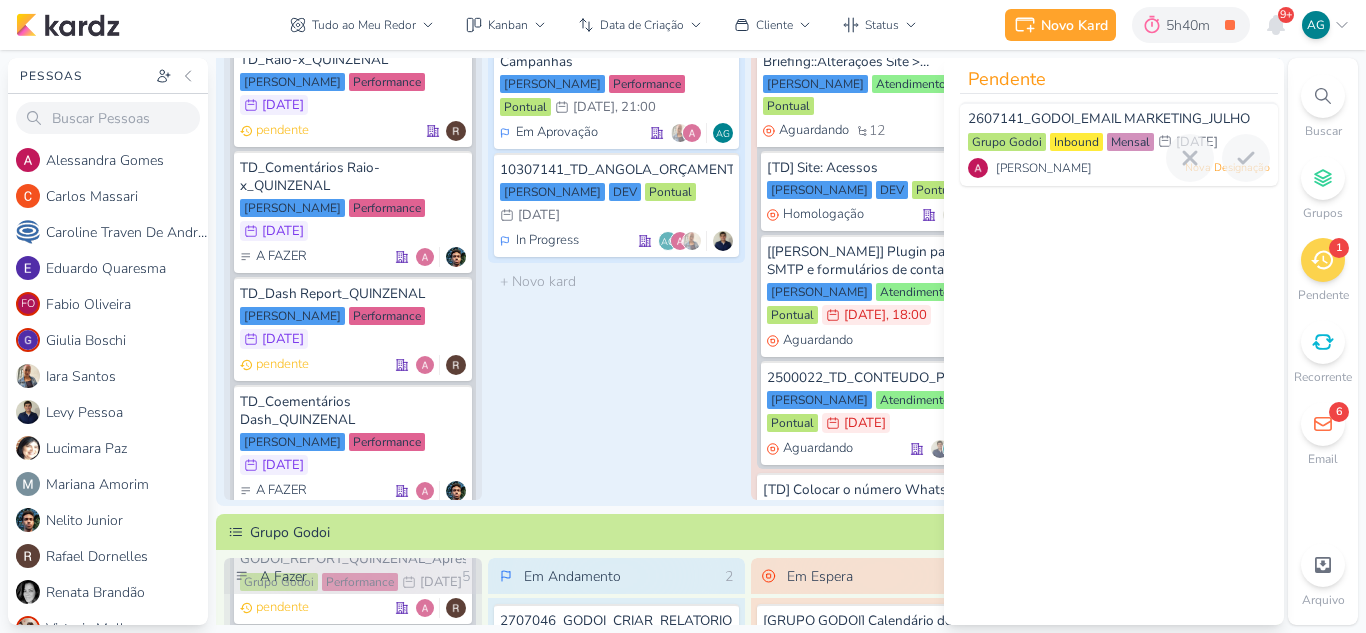 click at bounding box center [1119, 182] 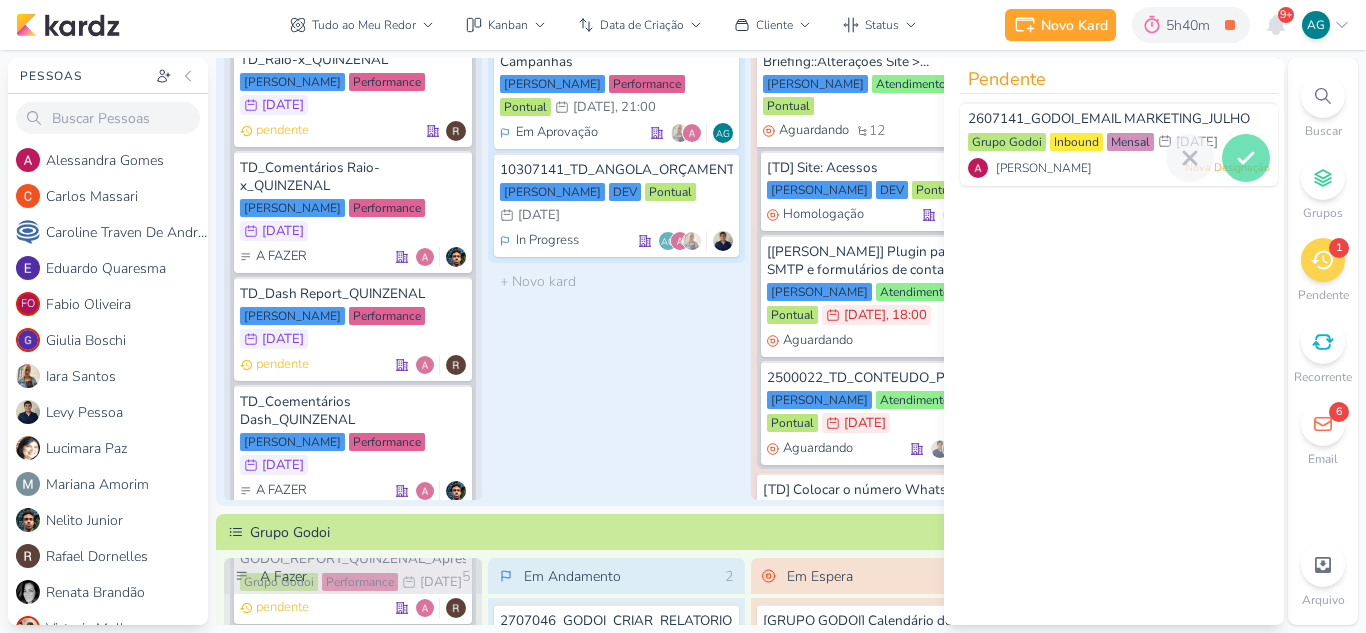 click 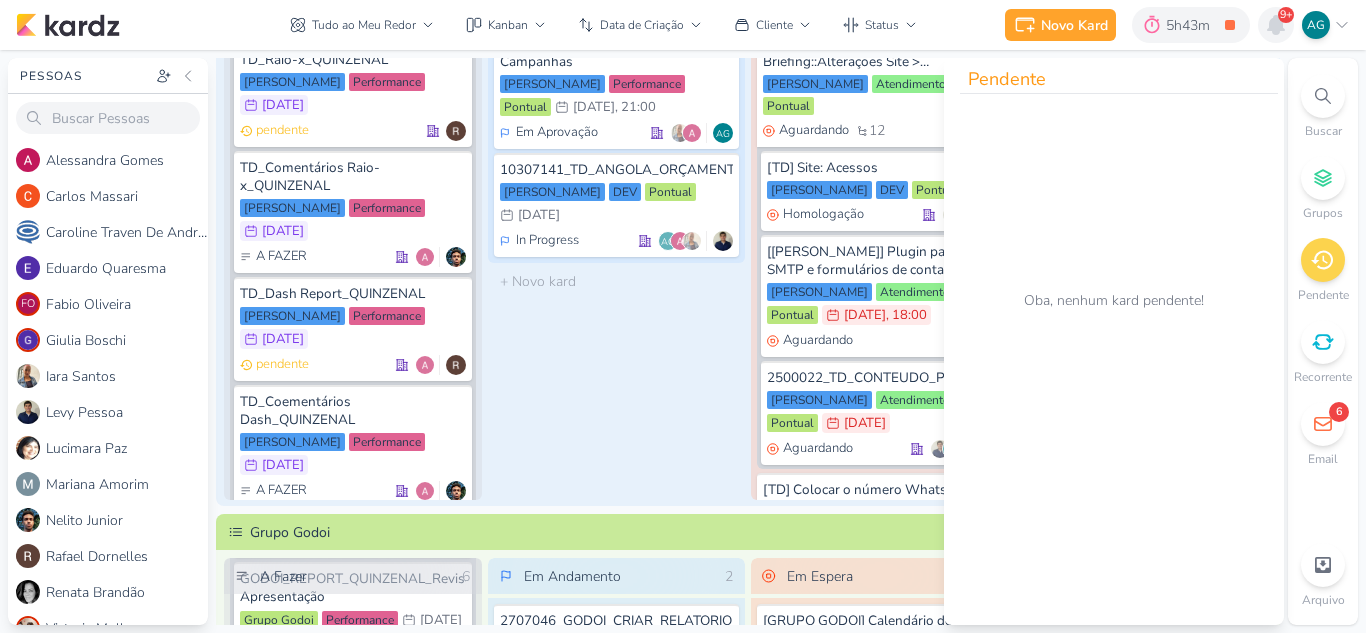 click 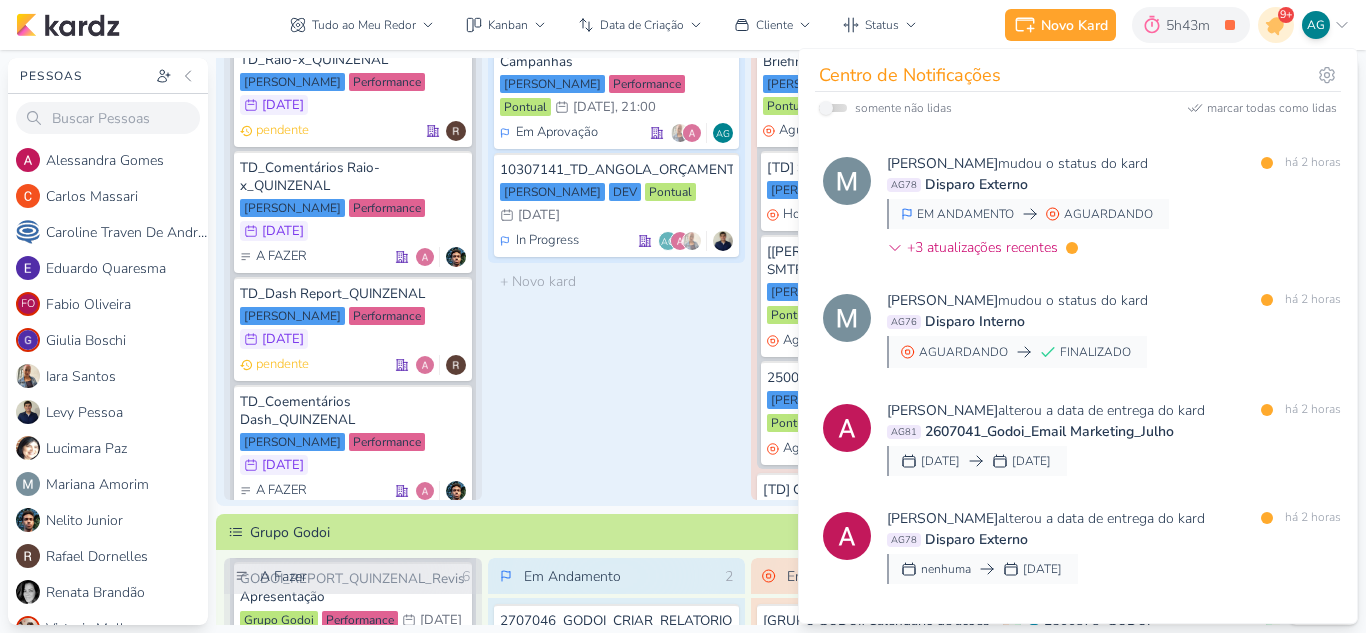 scroll, scrollTop: 1000, scrollLeft: 0, axis: vertical 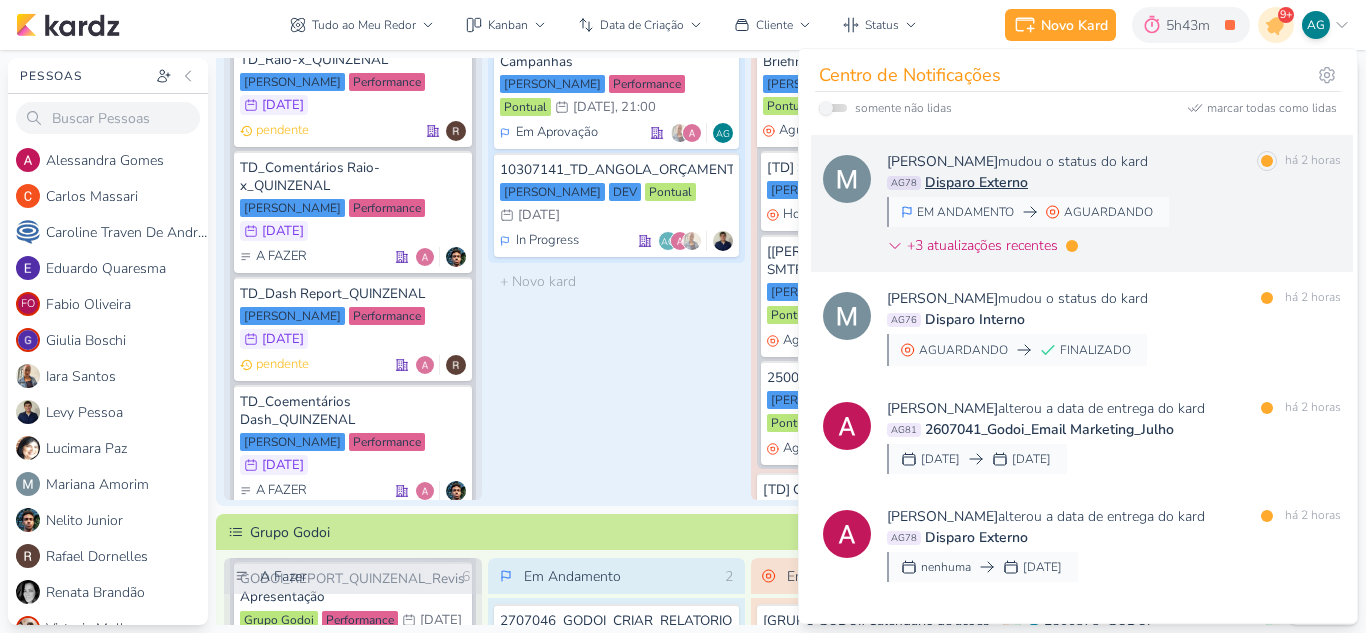 click on "Mariana Amorim  mudou o status do kard
marcar como lida
há 2 horas
AG78
Disparo Externo
EM ANDAMENTO
AGUARDANDO" at bounding box center [1114, 207] 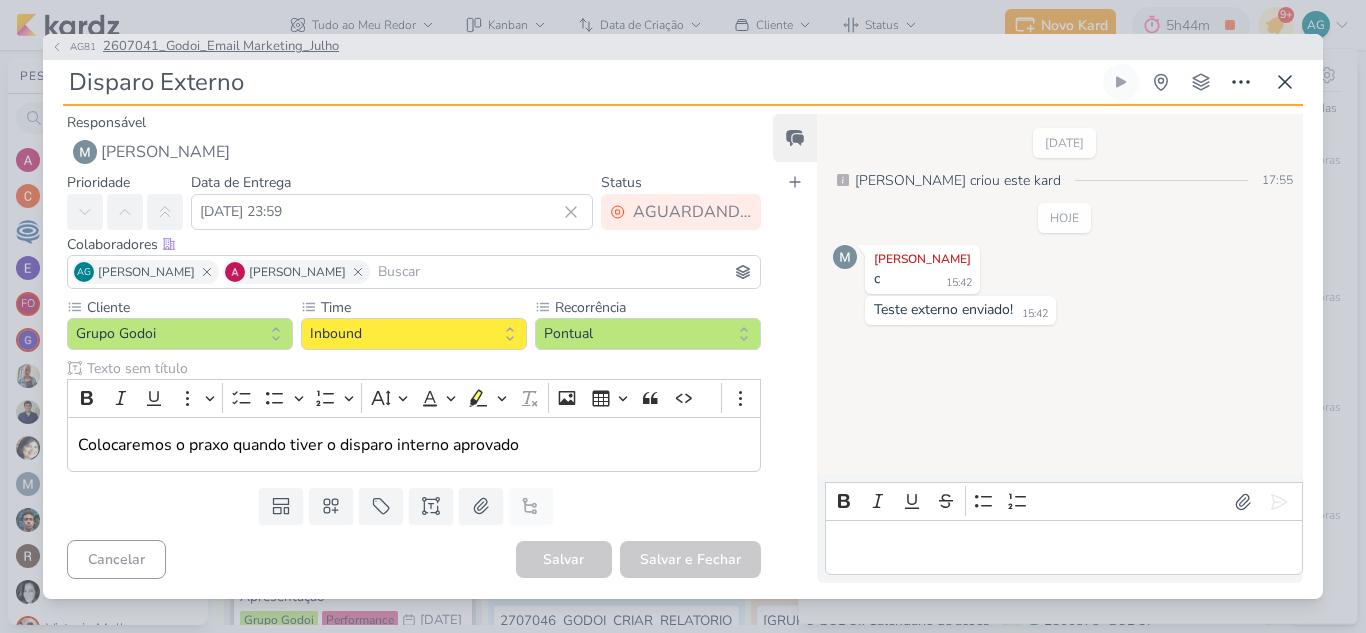click on "2607041_Godoi_Email Marketing_Julho" at bounding box center (221, 47) 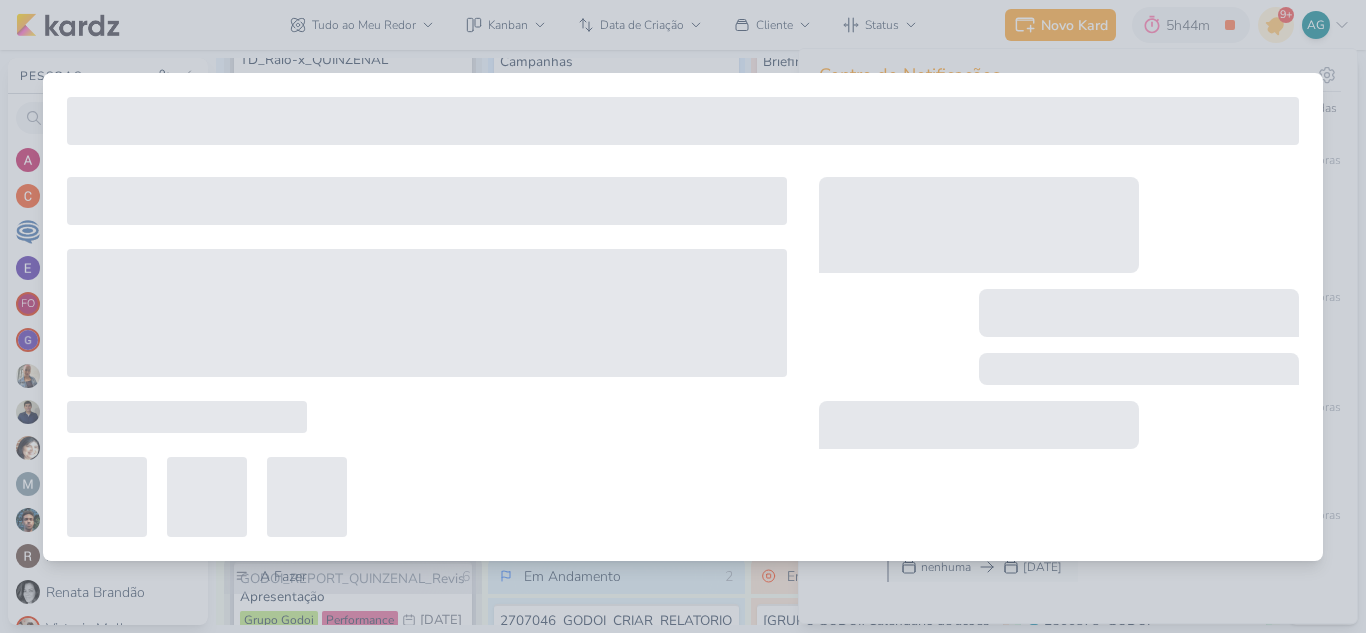type on "2607041_Godoi_Email Marketing_Julho" 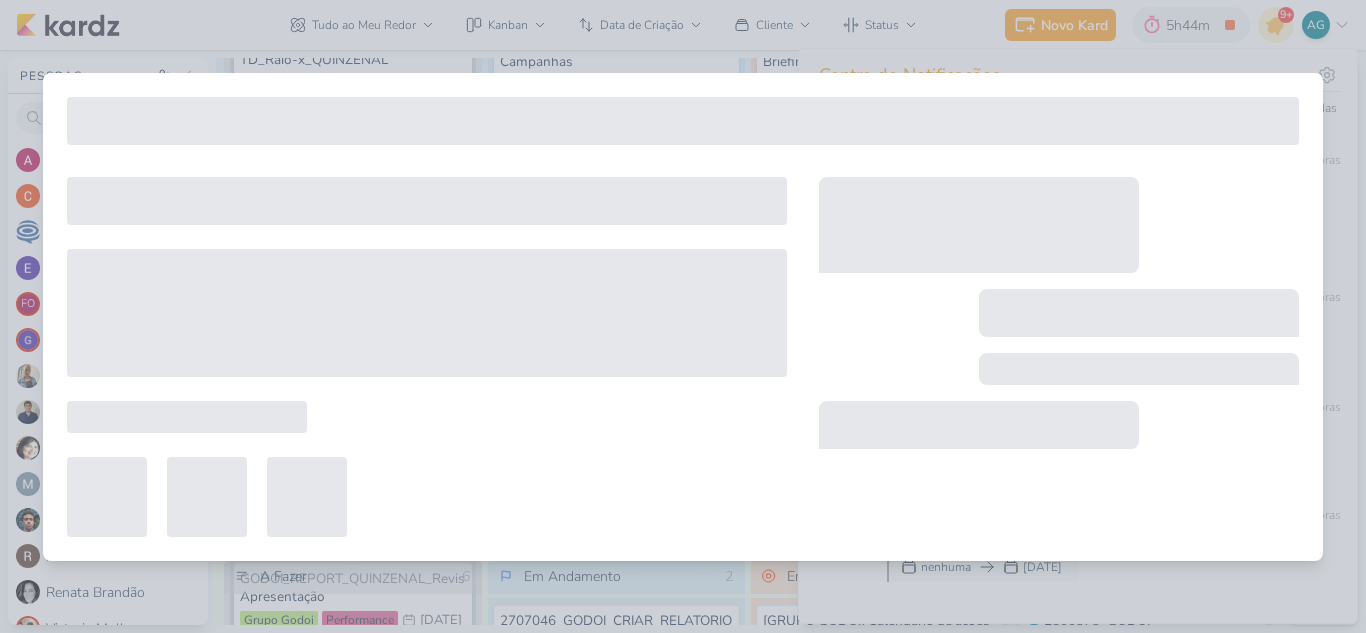 type on "18 de julho de 2025 às 23:59" 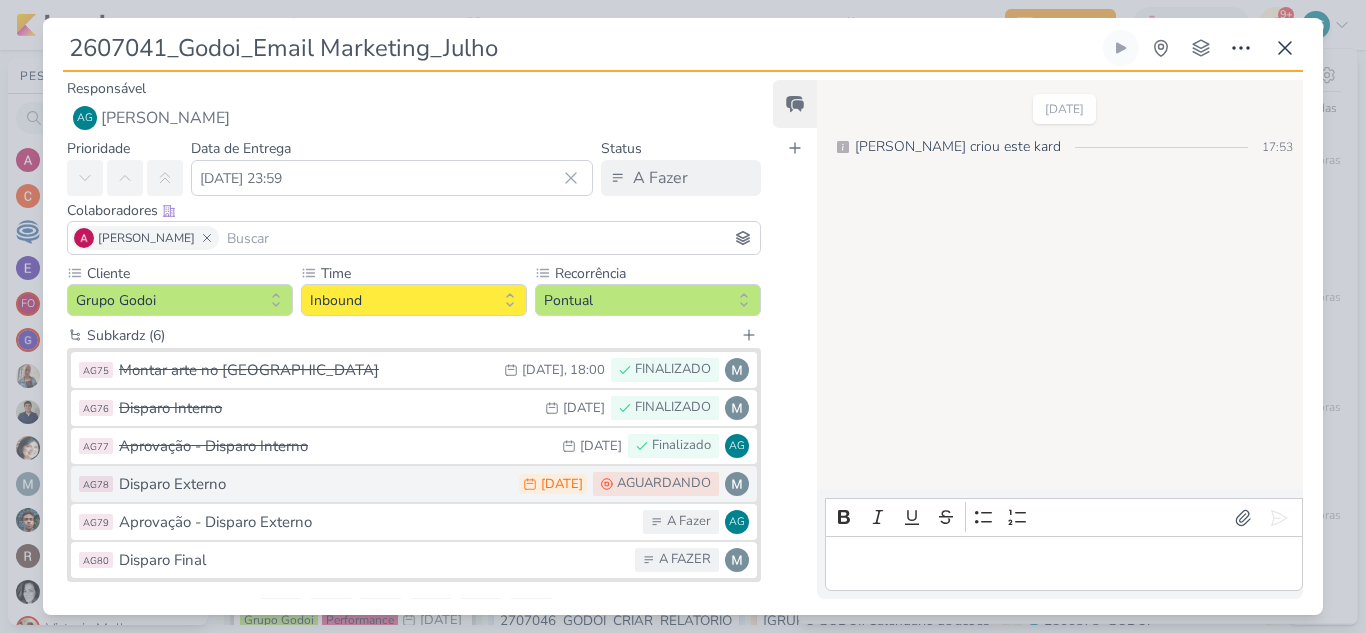 click on "Disparo Externo" at bounding box center [314, 484] 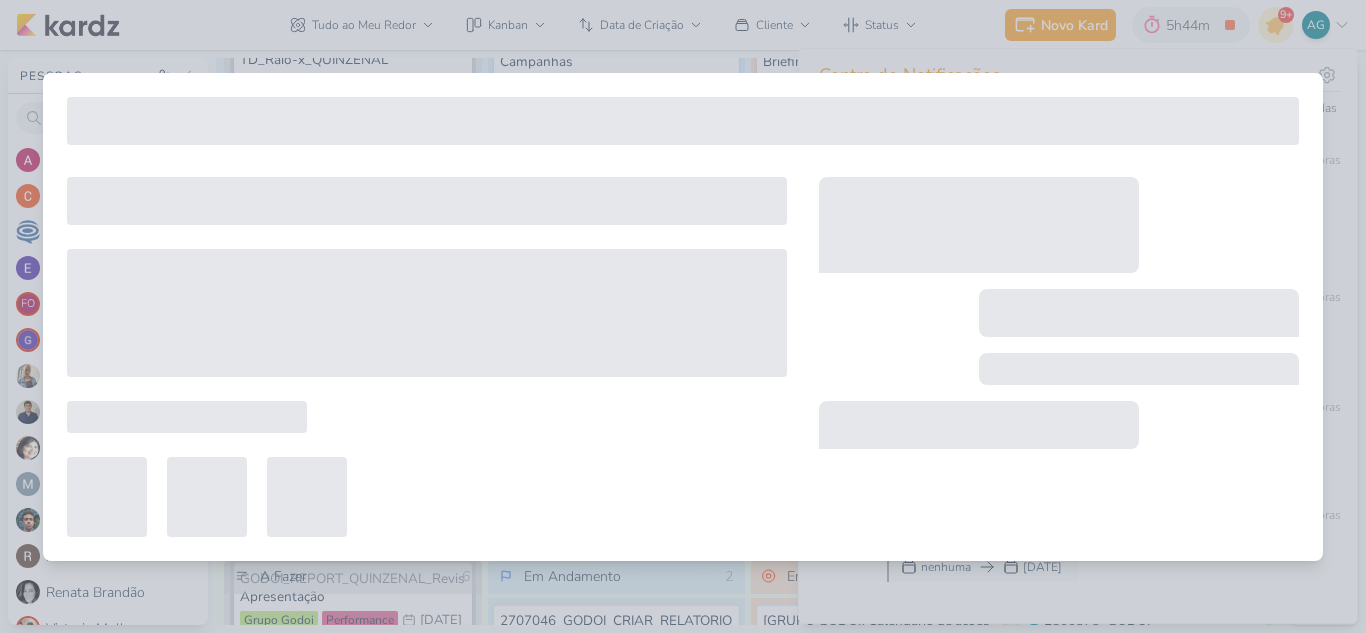 type on "Disparo Externo" 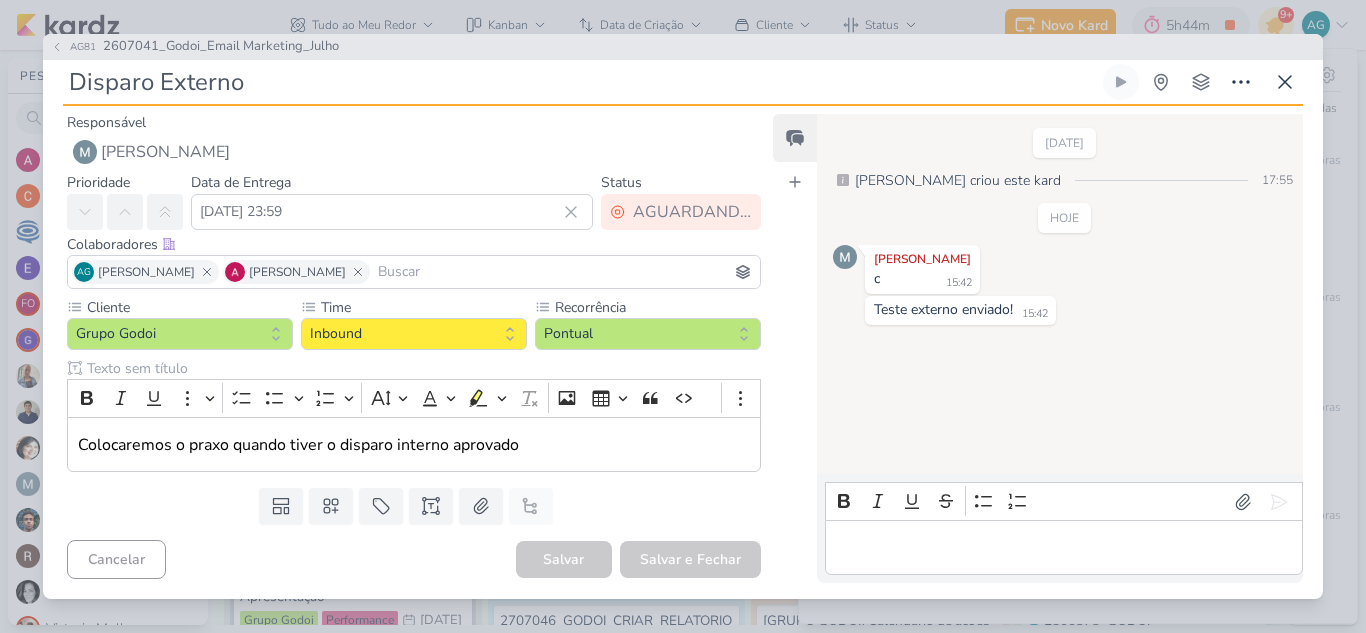 click at bounding box center (1063, 548) 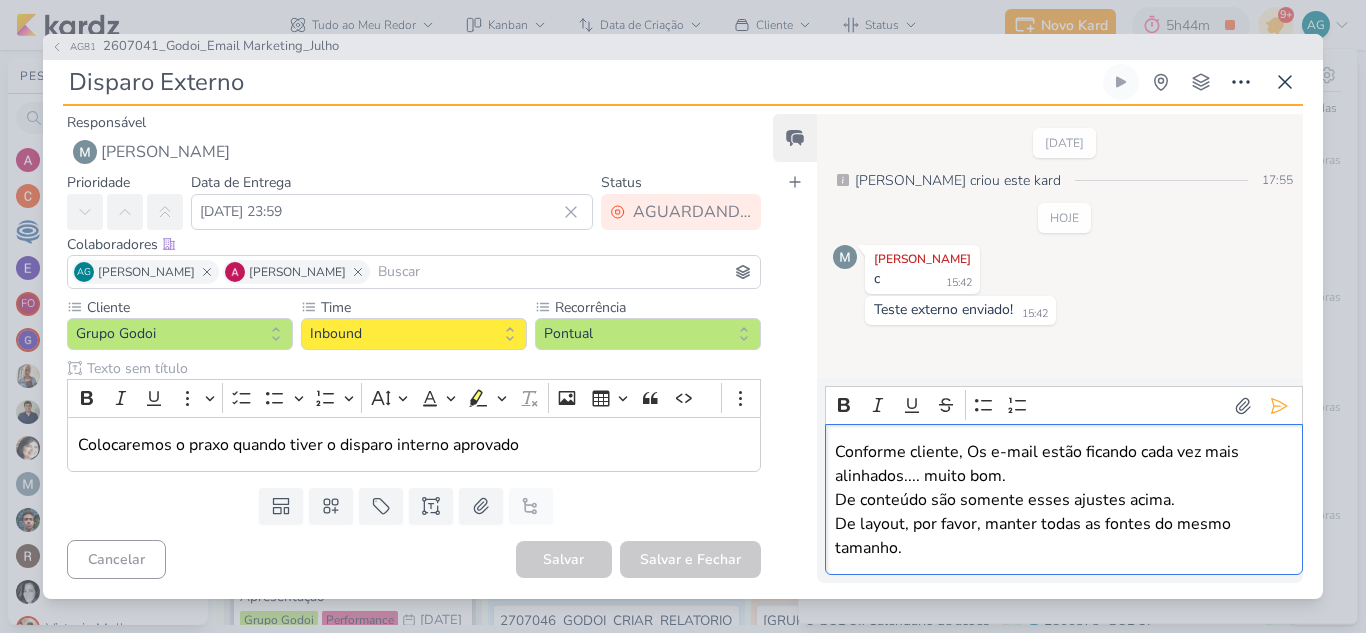 click on "Conforme cliente, Os e-mail estão ficando cada vez mais alinhados.... muito bom. De conteúdo são somente esses ajustes acima." at bounding box center [1063, 476] 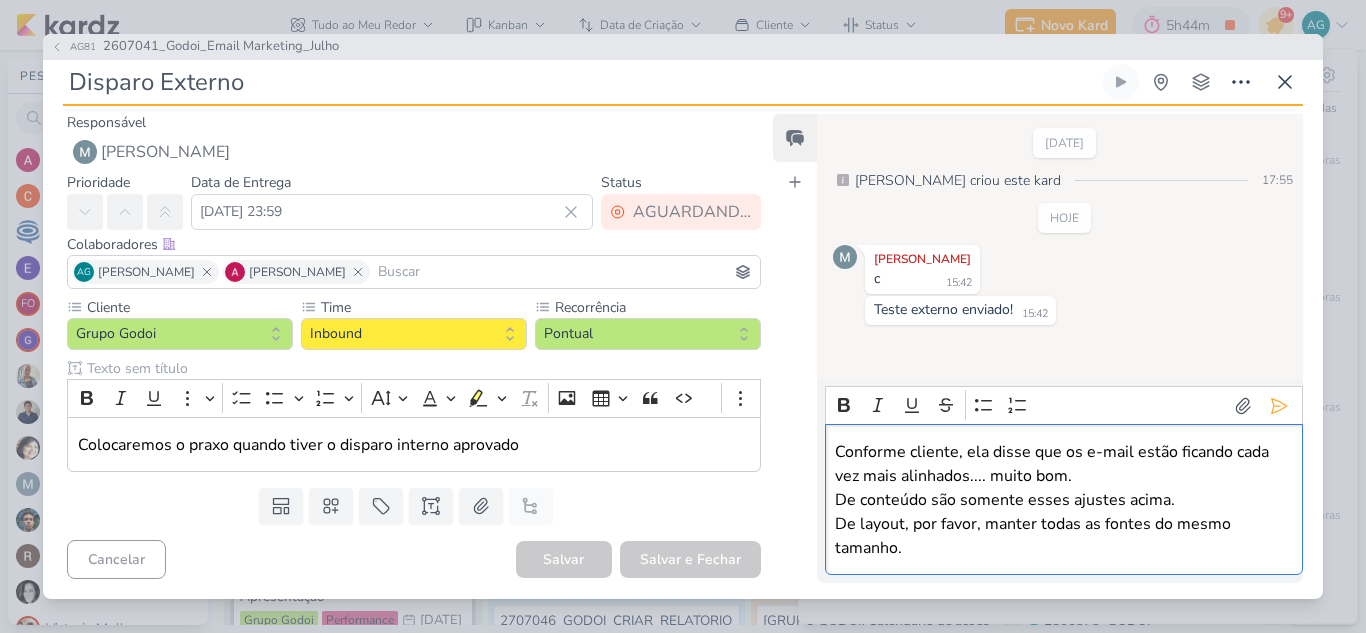 click on "Conforme cliente, ela disse que os e-mail estão ficando cada vez mais alinhados.... muito bom. De conteúdo são somente esses ajustes acima." at bounding box center (1063, 476) 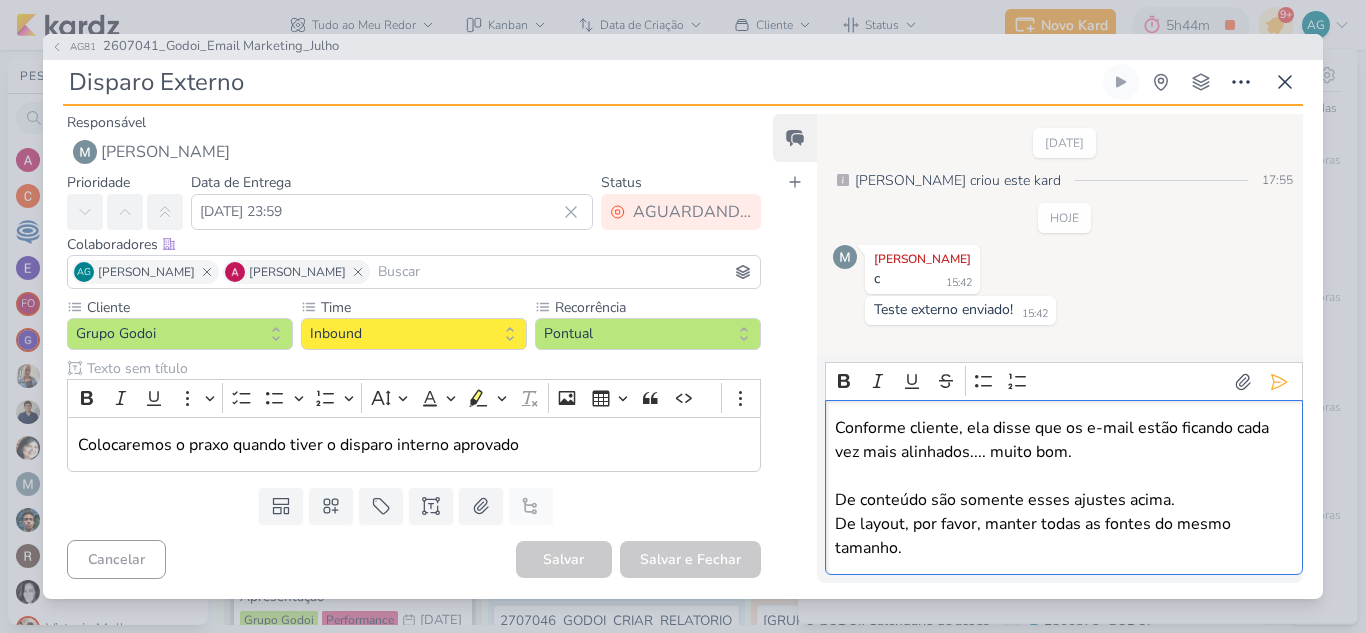 click on "⁠⁠⁠⁠⁠⁠⁠ De conteúdo são somente esses ajustes acima." at bounding box center (1063, 488) 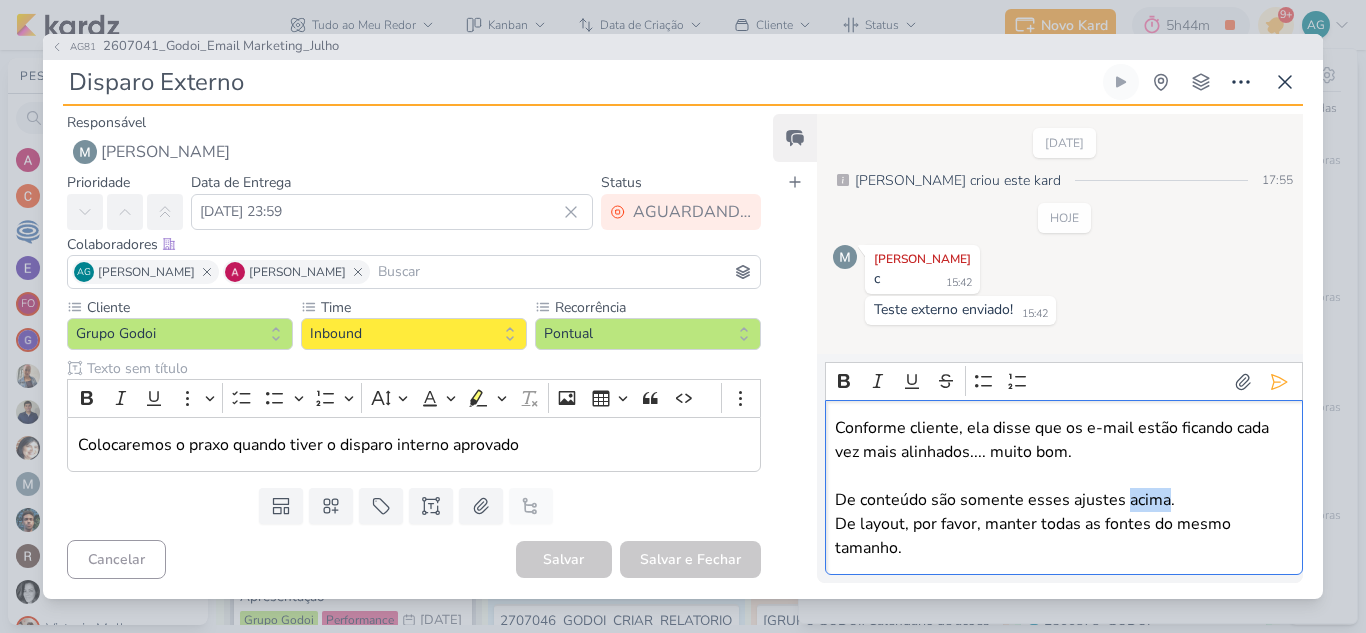 click on "De conteúdo são somente esses ajustes acima." at bounding box center (1063, 488) 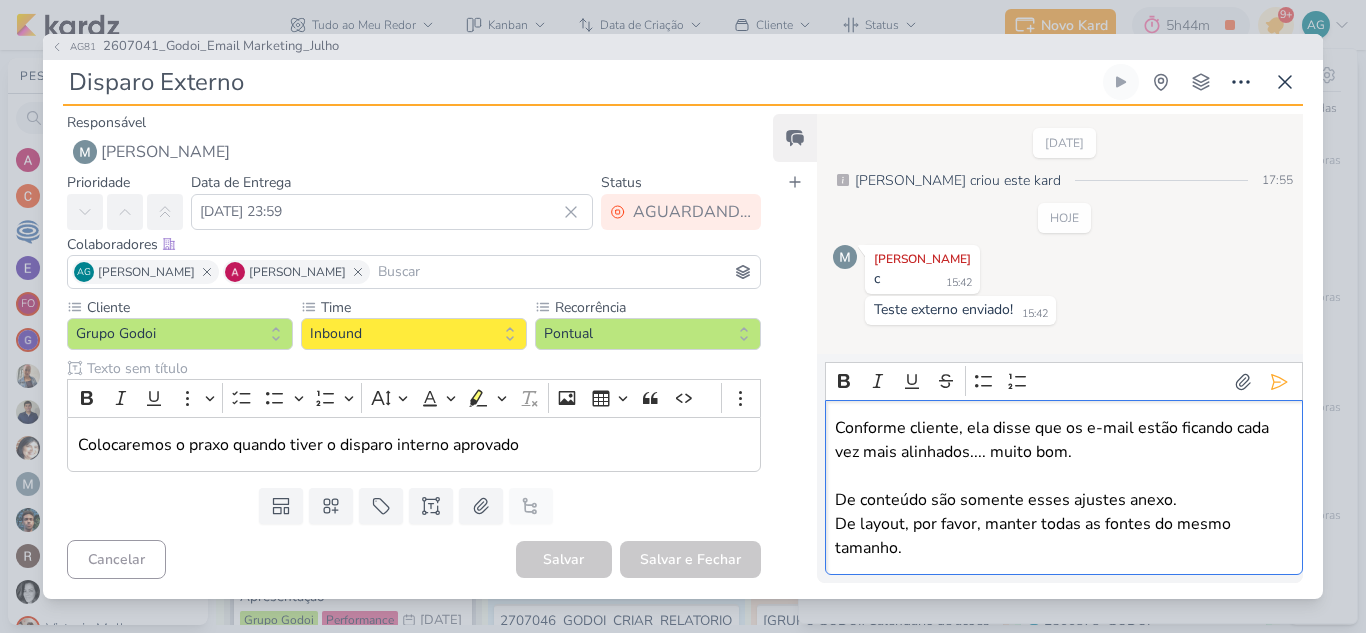 click on "De conteúdo são somente esses ajustes anexo." at bounding box center (1063, 488) 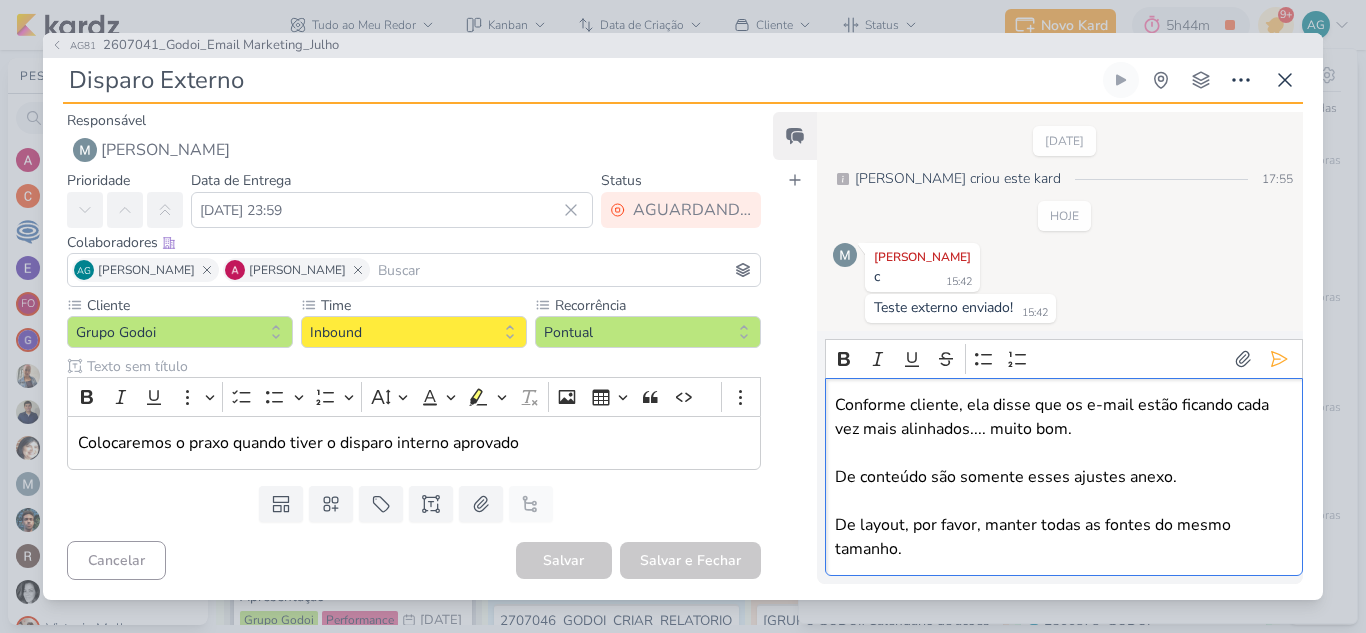 click on "De layout, por favor, manter todas as fontes do mesmo tamanho." at bounding box center (1063, 537) 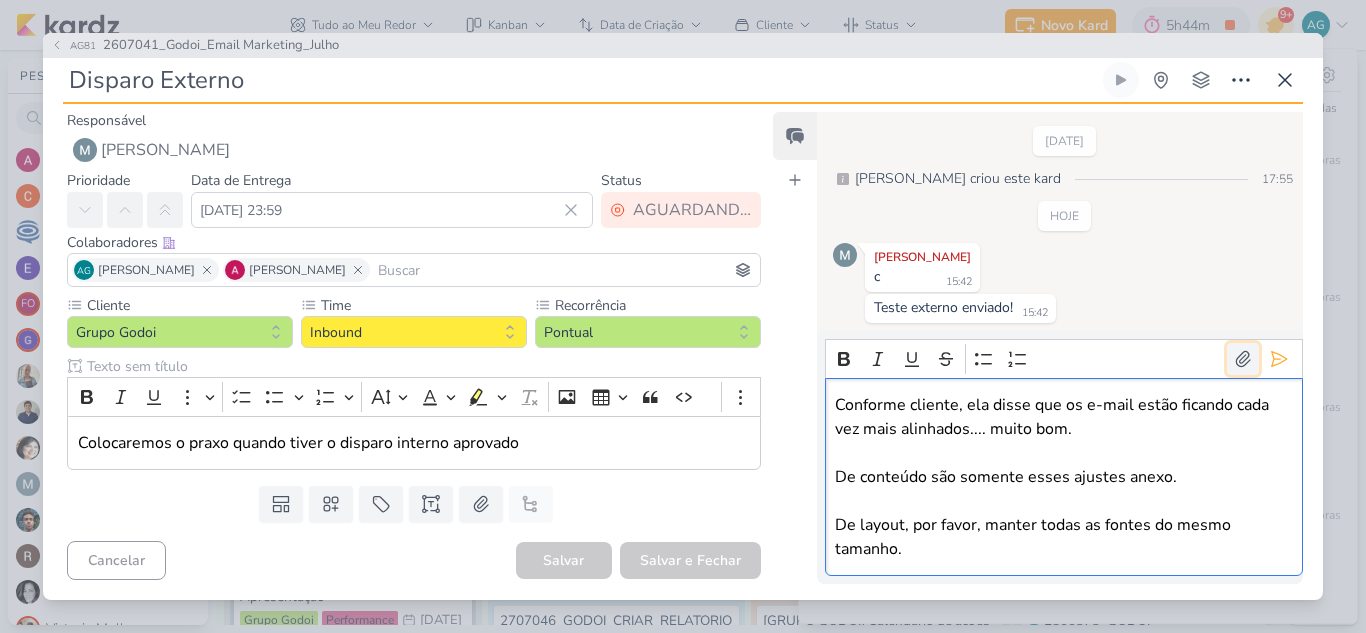 click 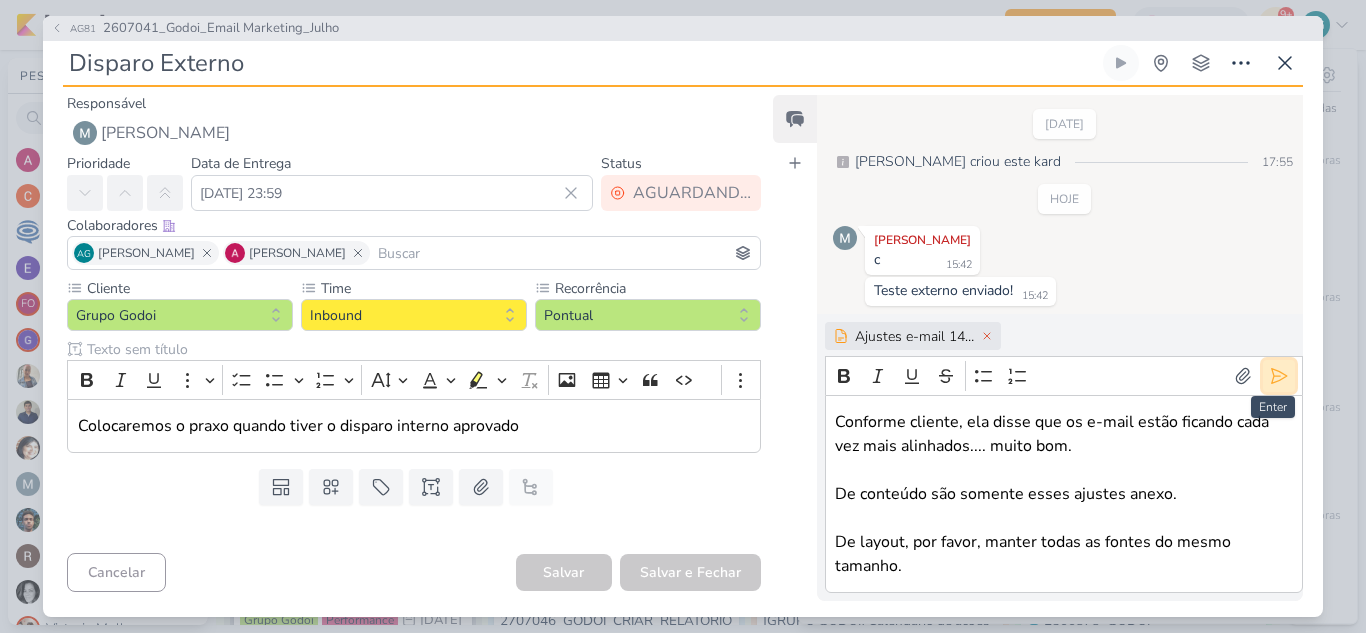 click 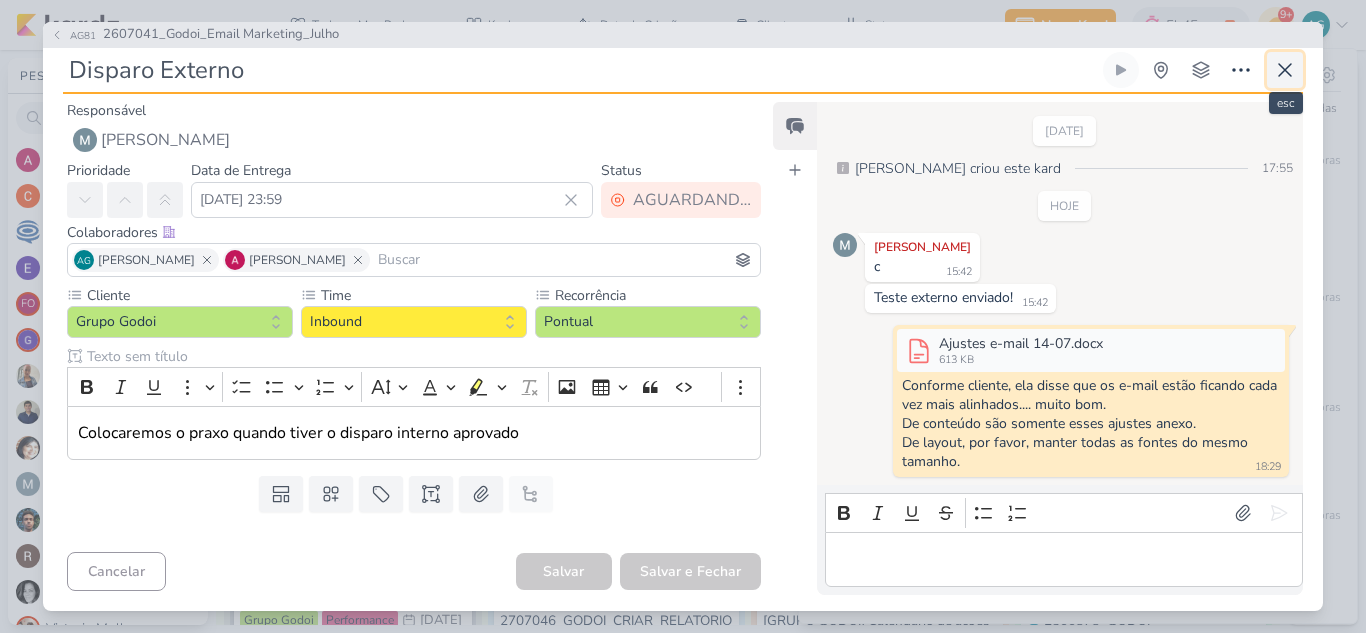 click 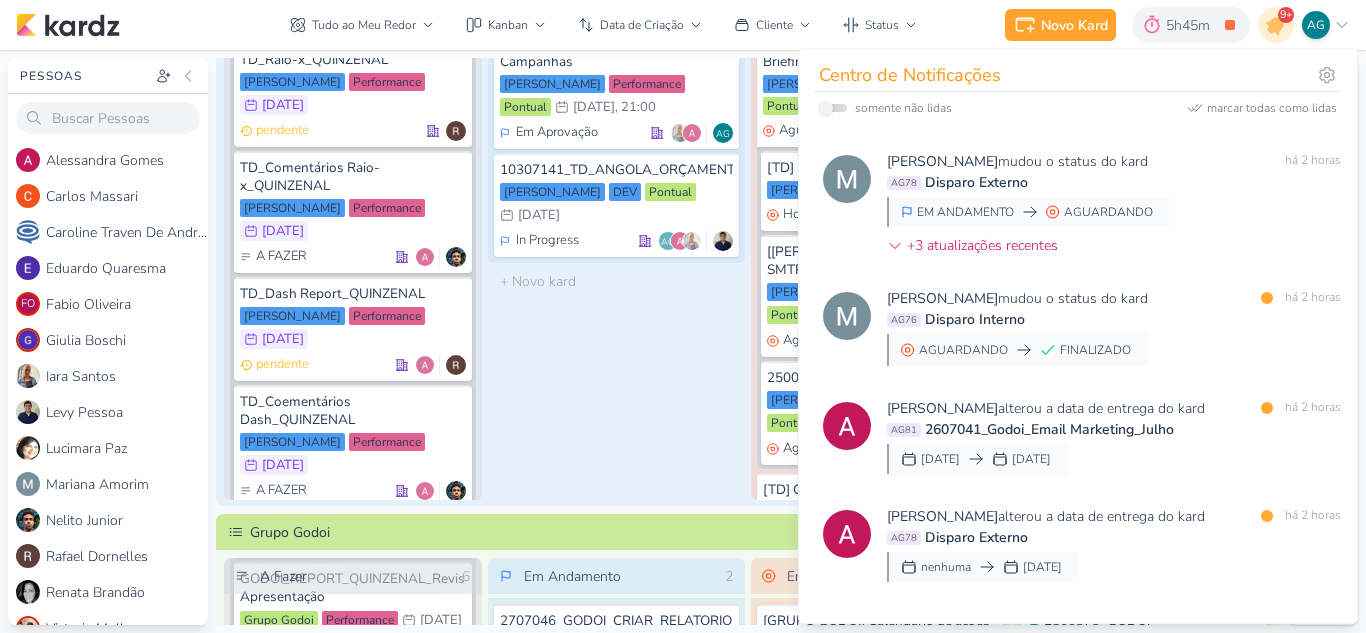 click on "Em Andamento
2
1707041_Teixeira Duarte_Análise Campanhas
Teixeira Duarte
Performance
Pontual
16/7
16 de jul
, 21:00
Em Aprovação" at bounding box center [617, 240] 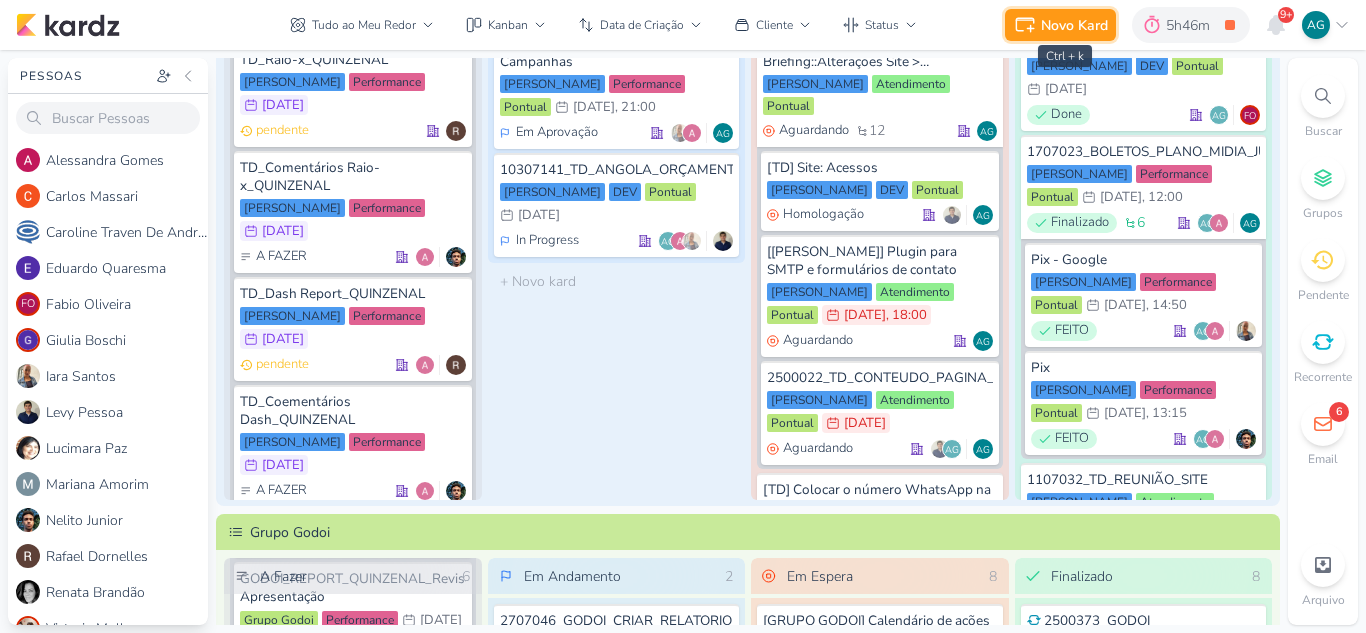 click on "Novo Kard" at bounding box center (1074, 25) 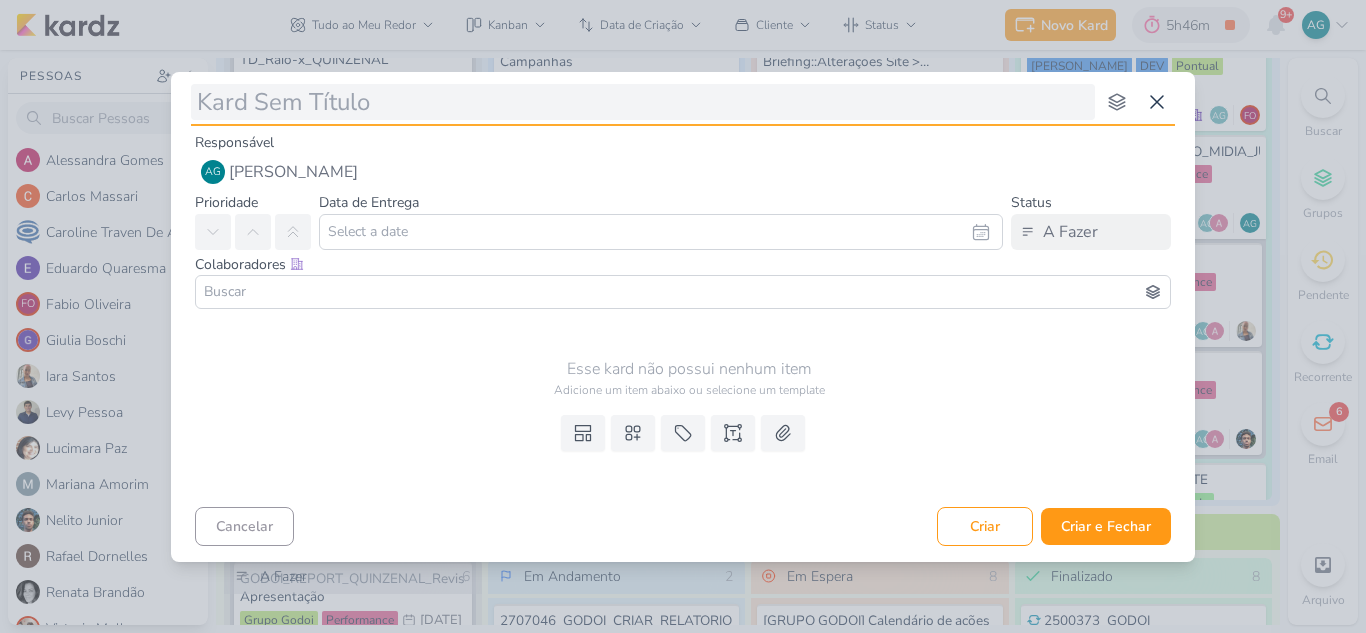 click at bounding box center [643, 102] 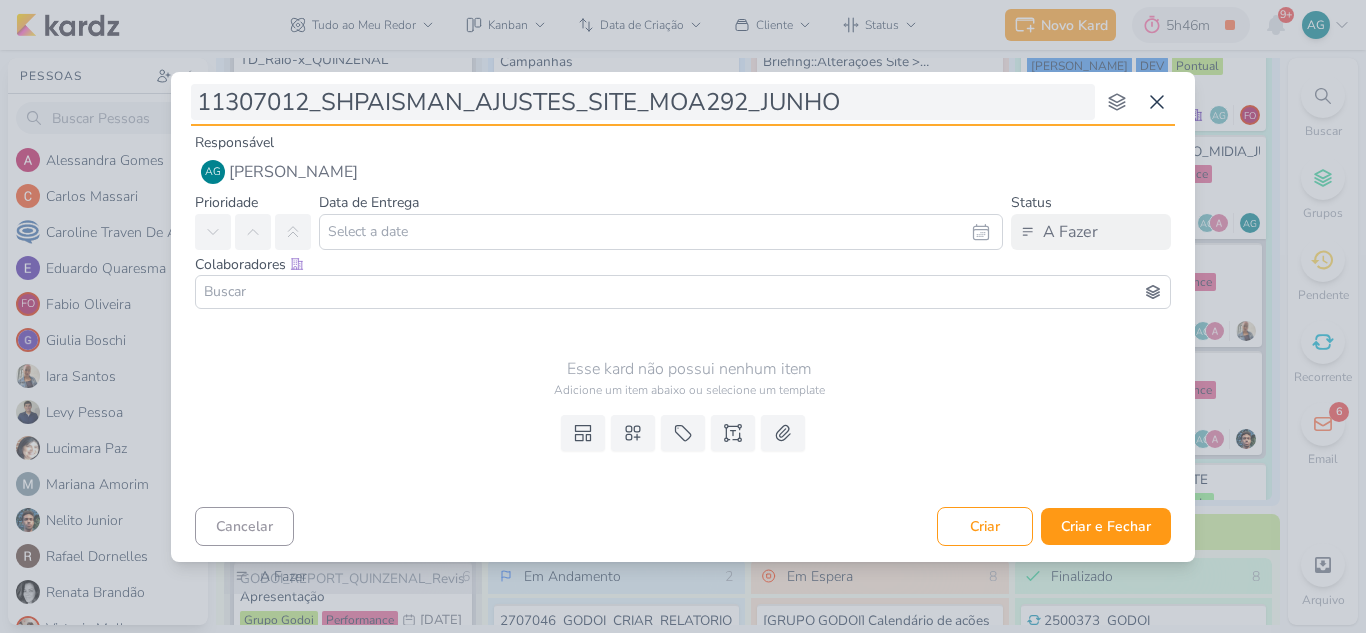 type 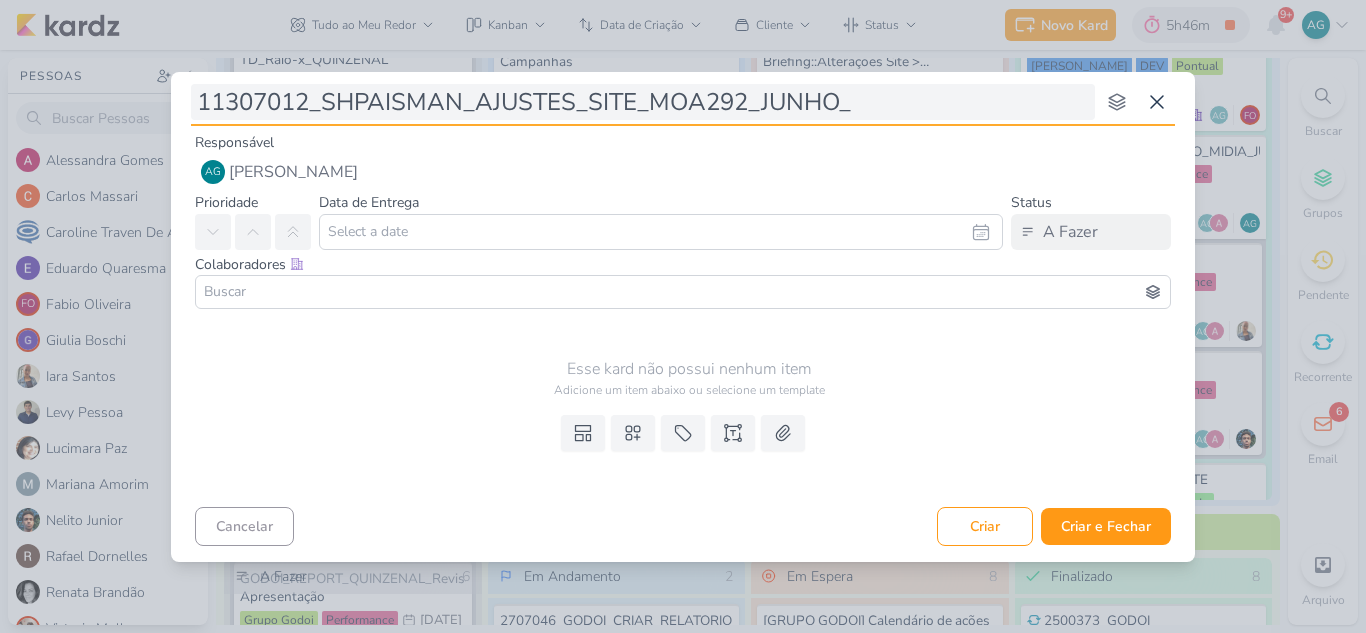 type on "11307012_SHPAISMAN_AJUSTES_SITE_MOA292_JUNHO_v" 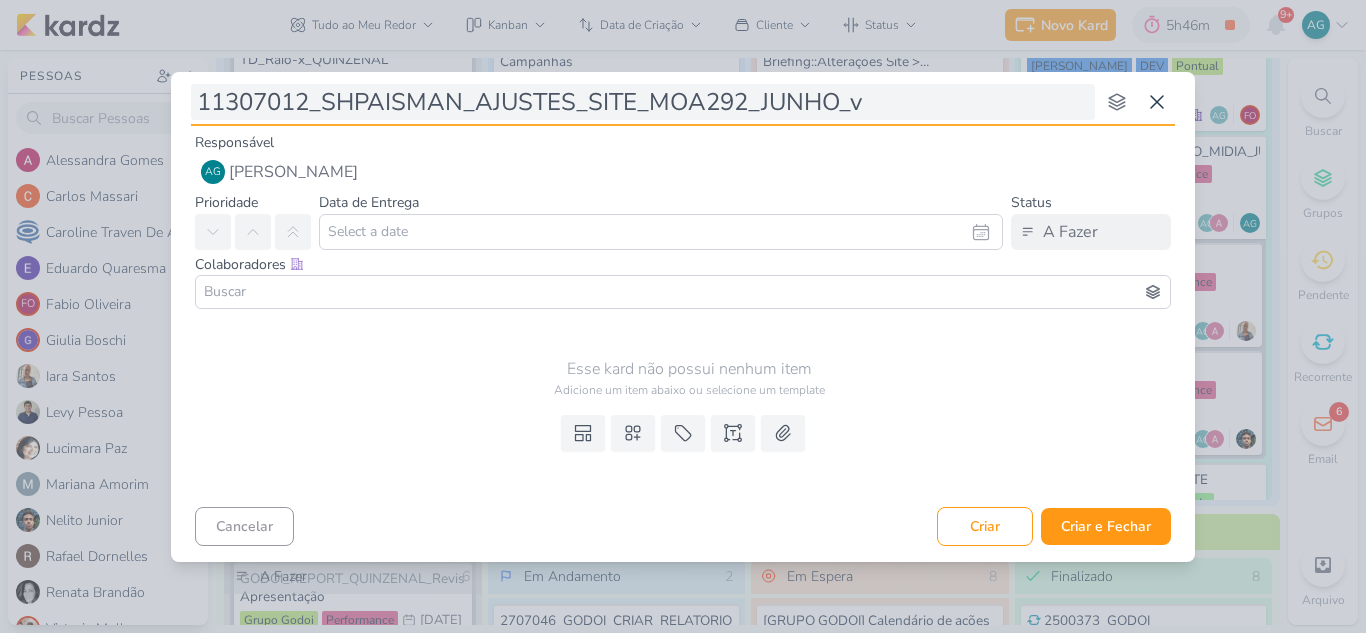 type 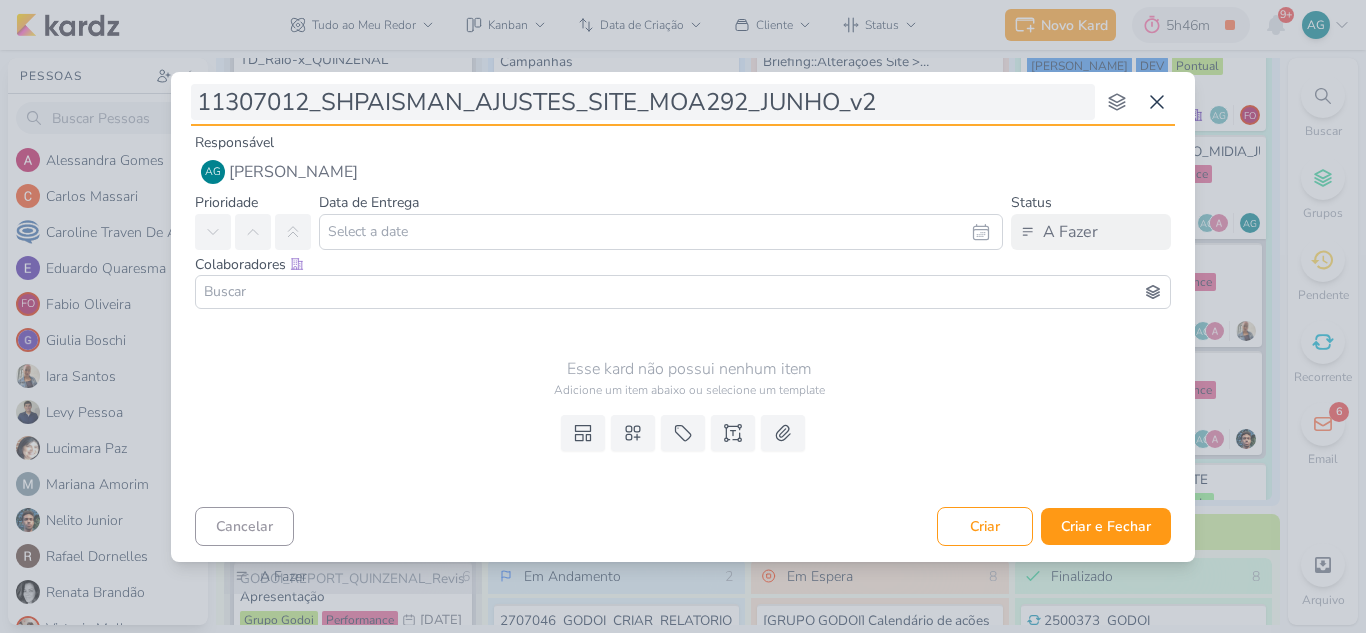 type 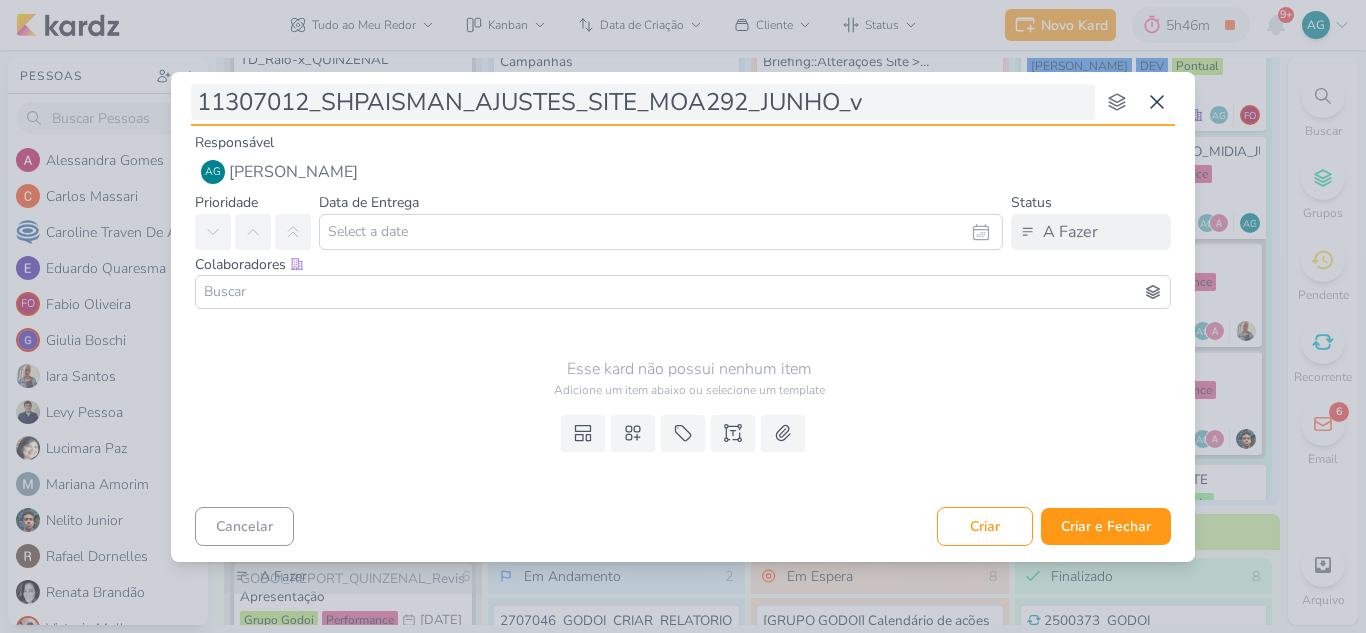 type on "11307012_SHPAISMAN_AJUSTES_SITE_MOA292_JUNHO_" 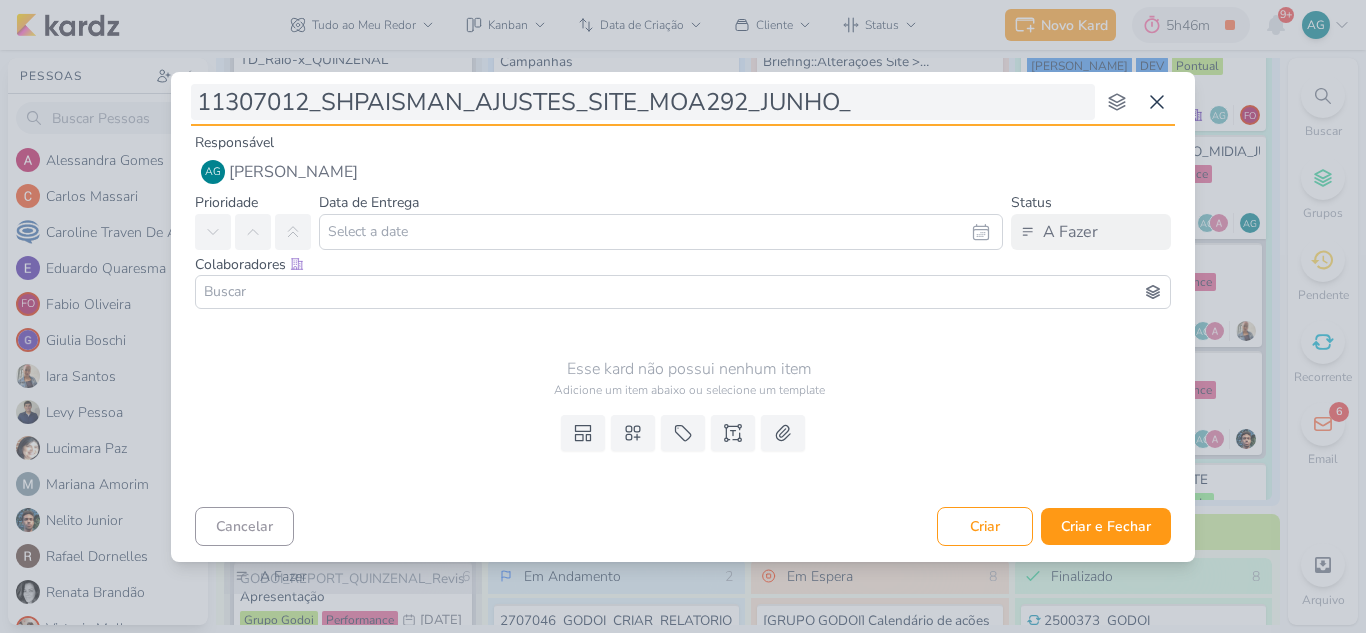 type 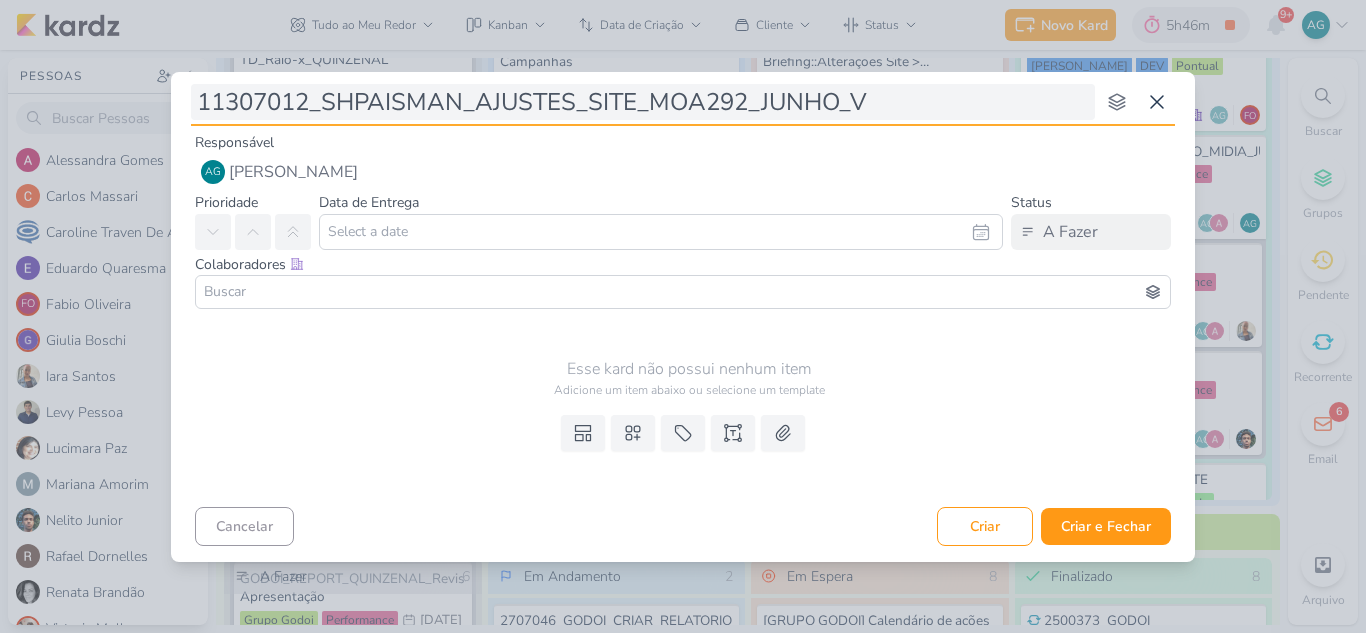 type on "11307012_SHPAISMAN_AJUSTES_SITE_MOA292_JUNHO_V2" 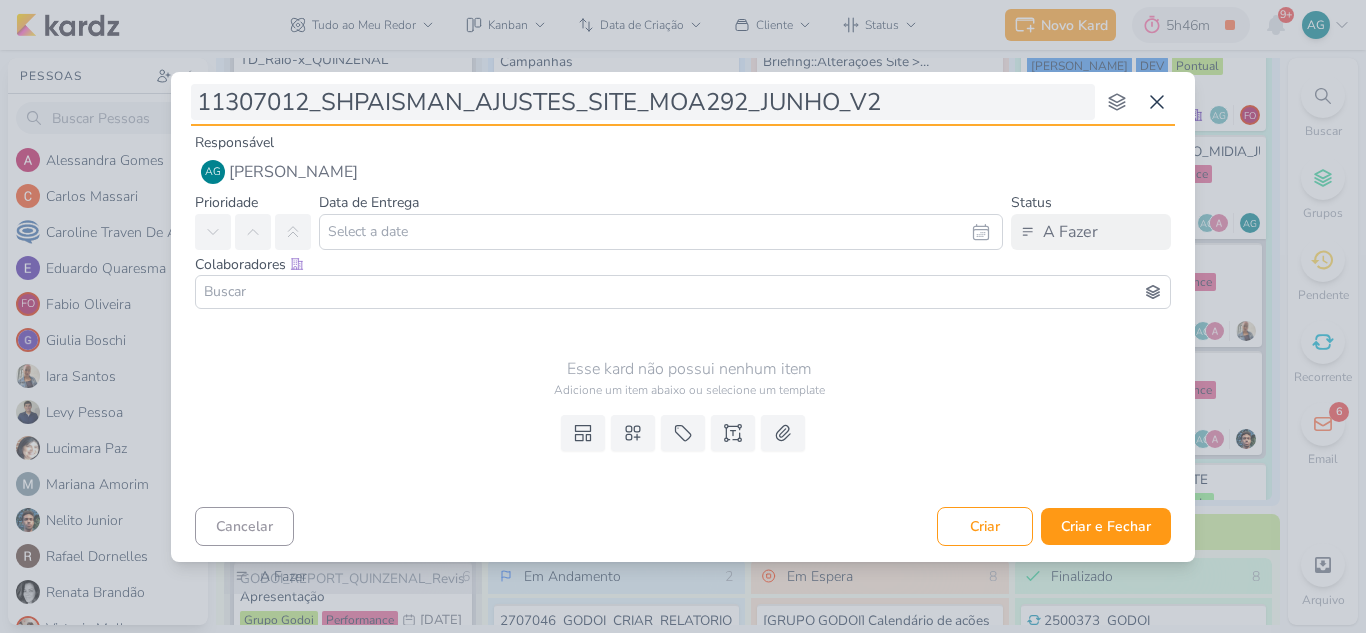 type 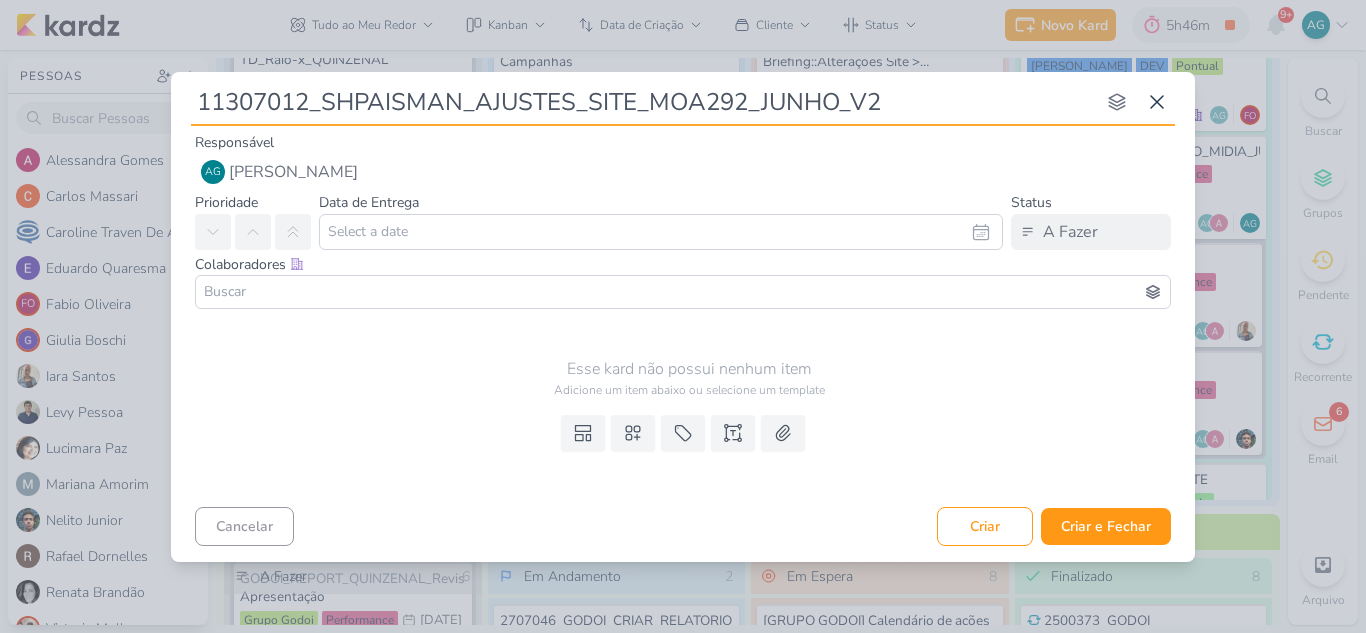 type on "11307012_SHPAISMAN_AJUSTES_SITE_MOA292_JUNHO_V2" 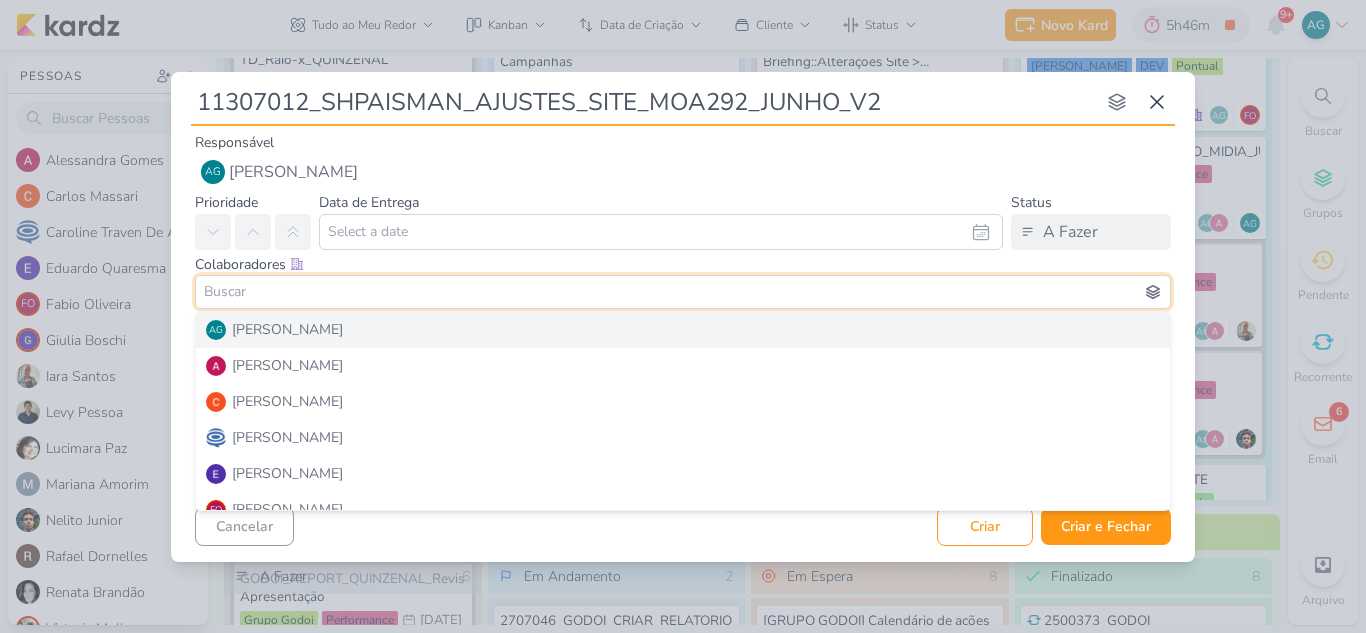 drag, startPoint x: 906, startPoint y: 97, endPoint x: 187, endPoint y: 182, distance: 724.0069 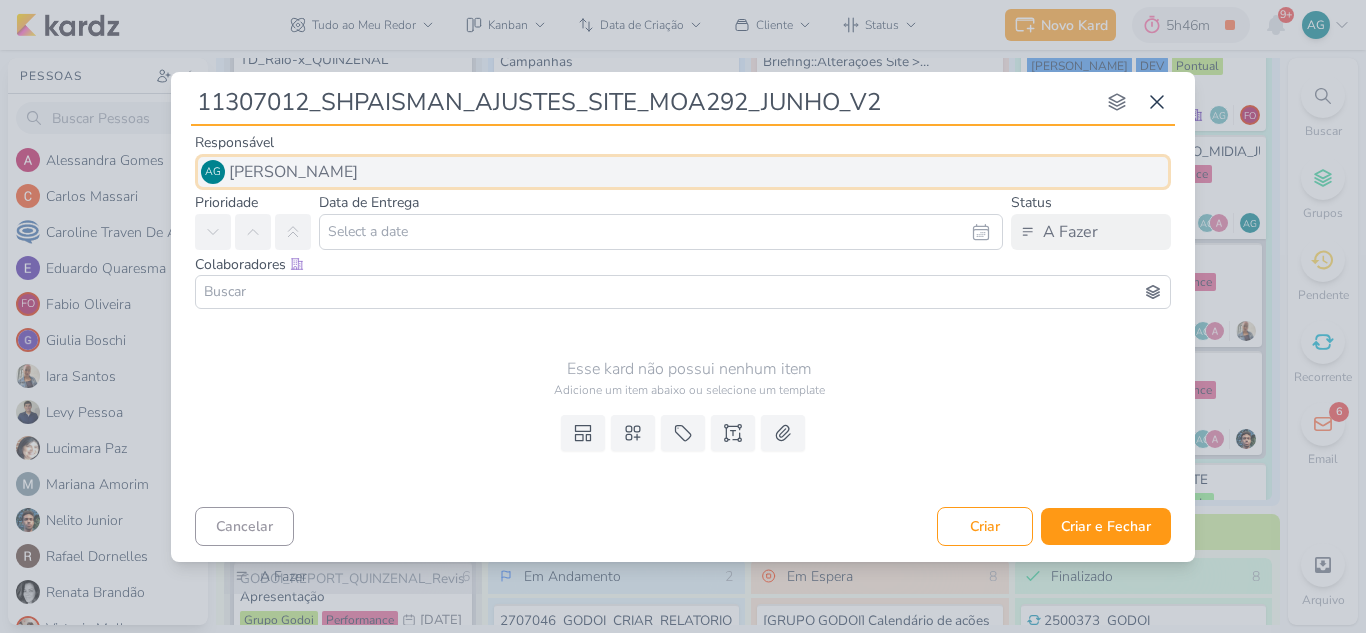 click on "[PERSON_NAME]" at bounding box center (293, 172) 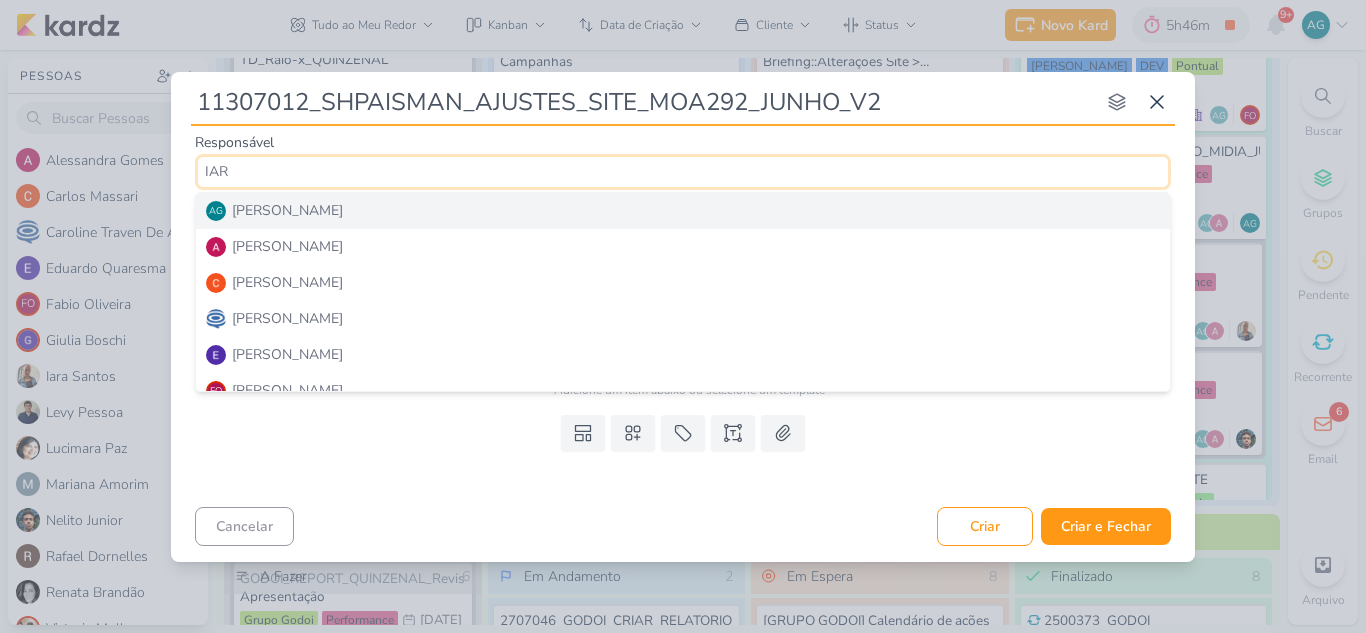 type on "IARA" 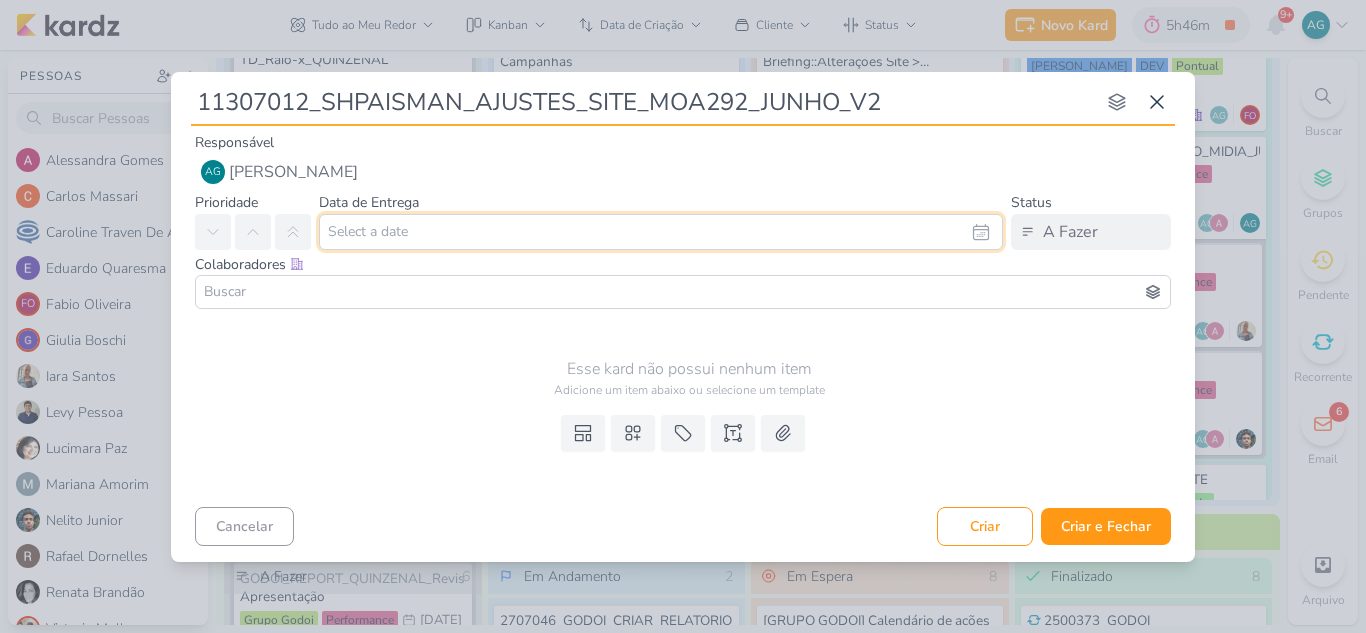 click at bounding box center [661, 232] 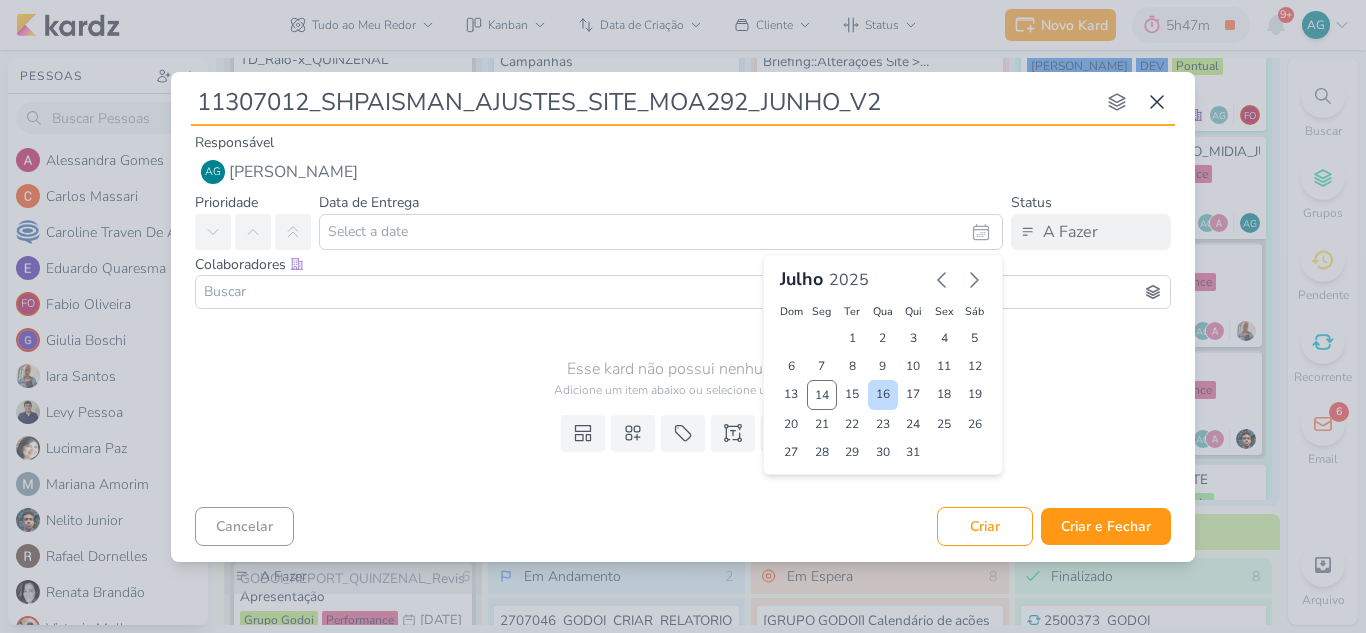 click on "16" at bounding box center [883, 395] 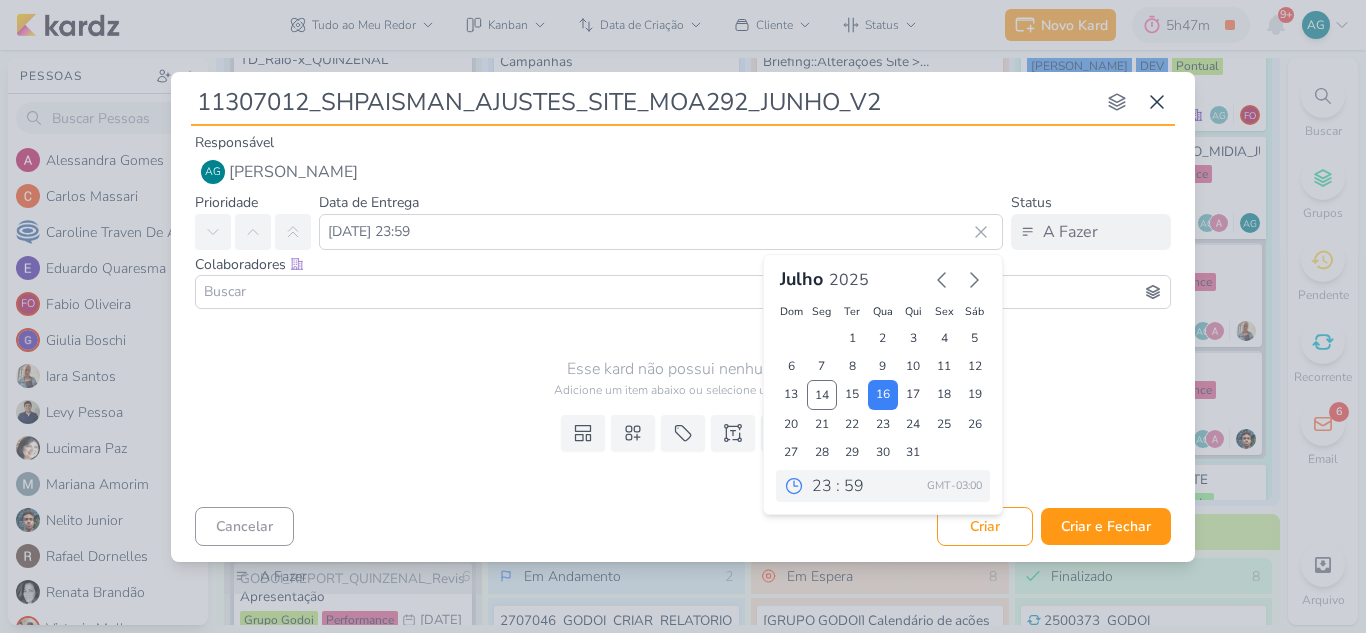 click at bounding box center [683, 292] 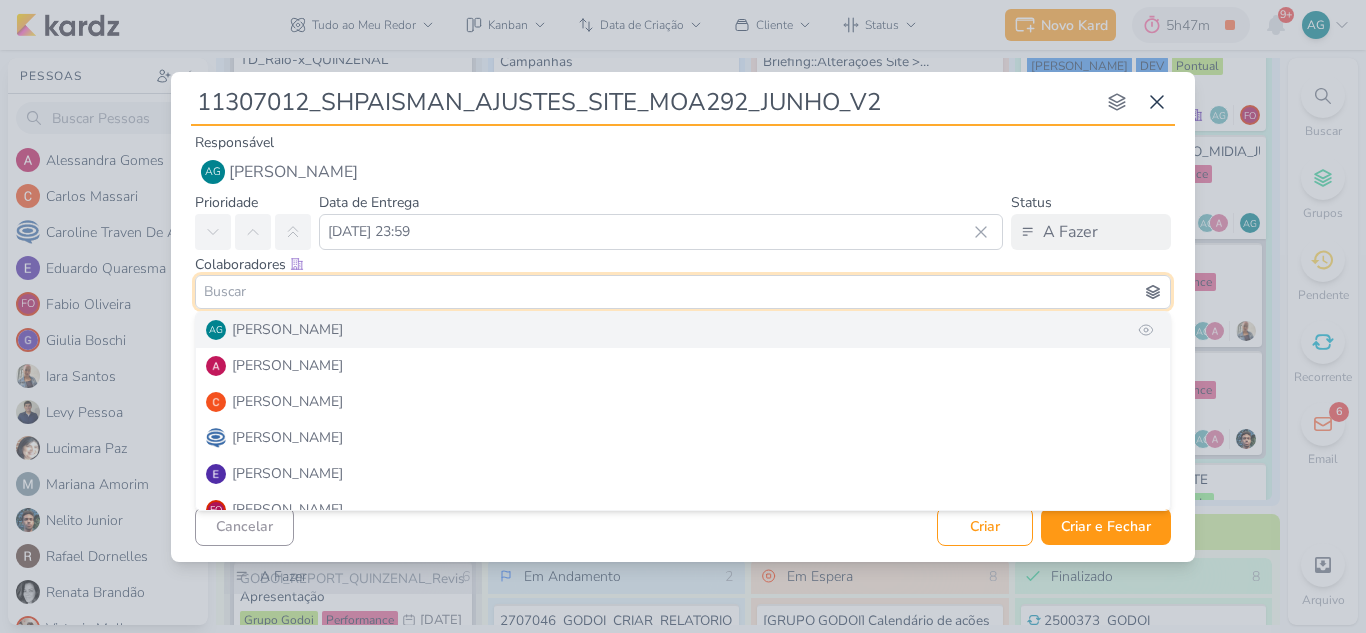 click on "AG
Aline Gimenez Graciano" at bounding box center (683, 330) 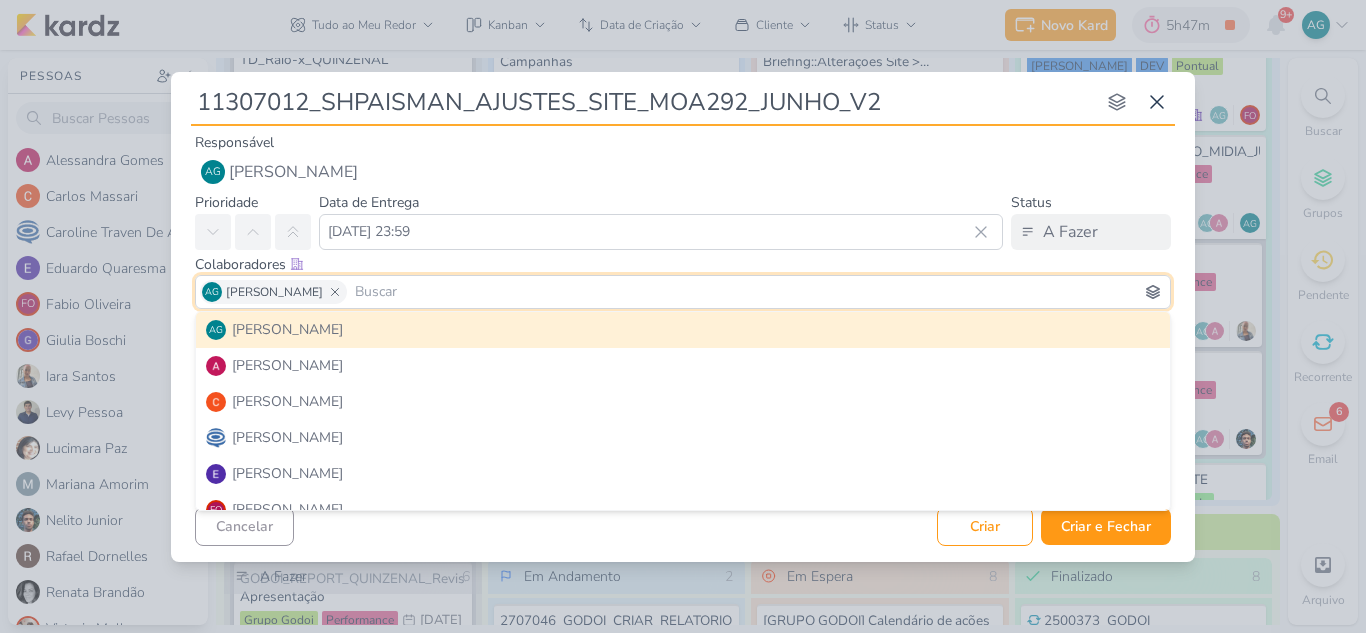 click at bounding box center [758, 292] 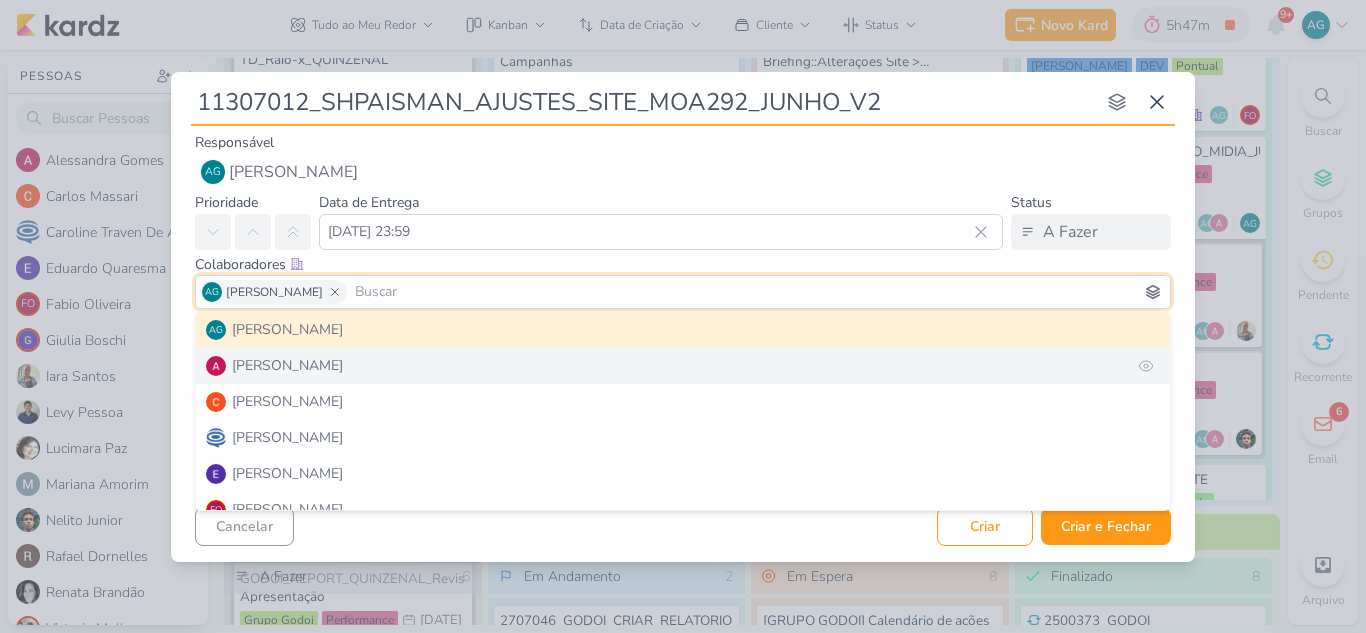 click on "Alessandra Gomes" at bounding box center [683, 366] 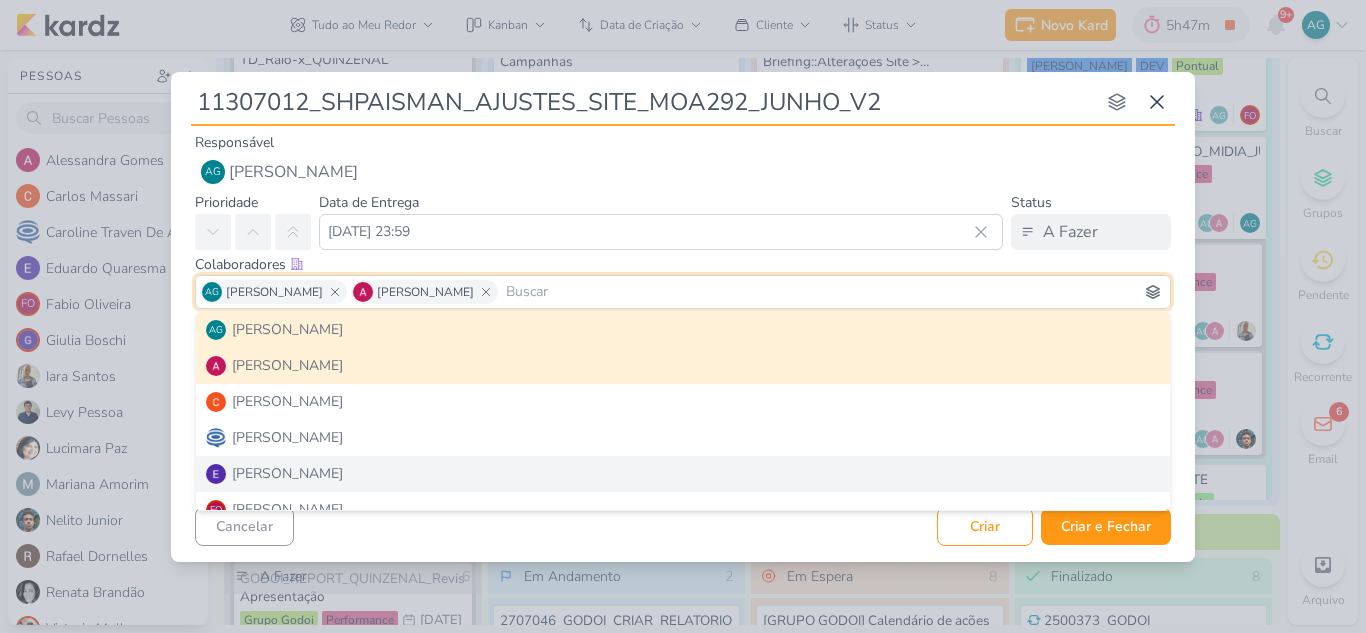 click on "Cancelar
Criar
Criar e Fechar
Ctrl + Enter" at bounding box center [683, 524] 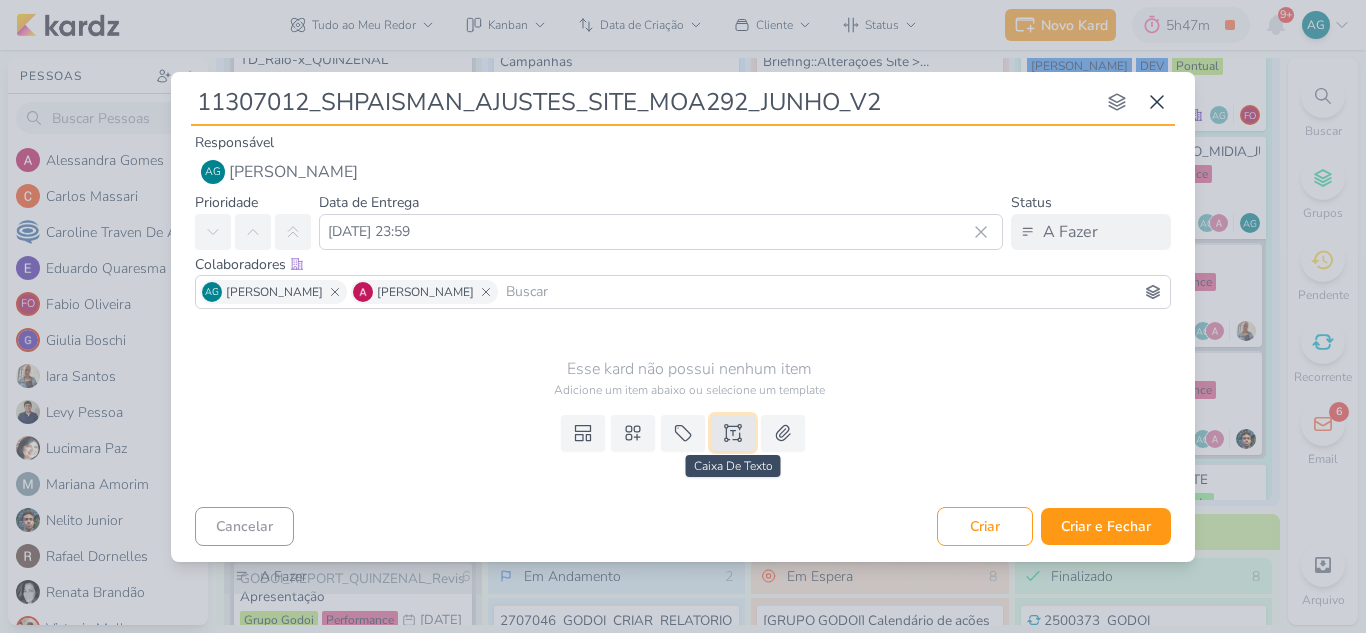 click 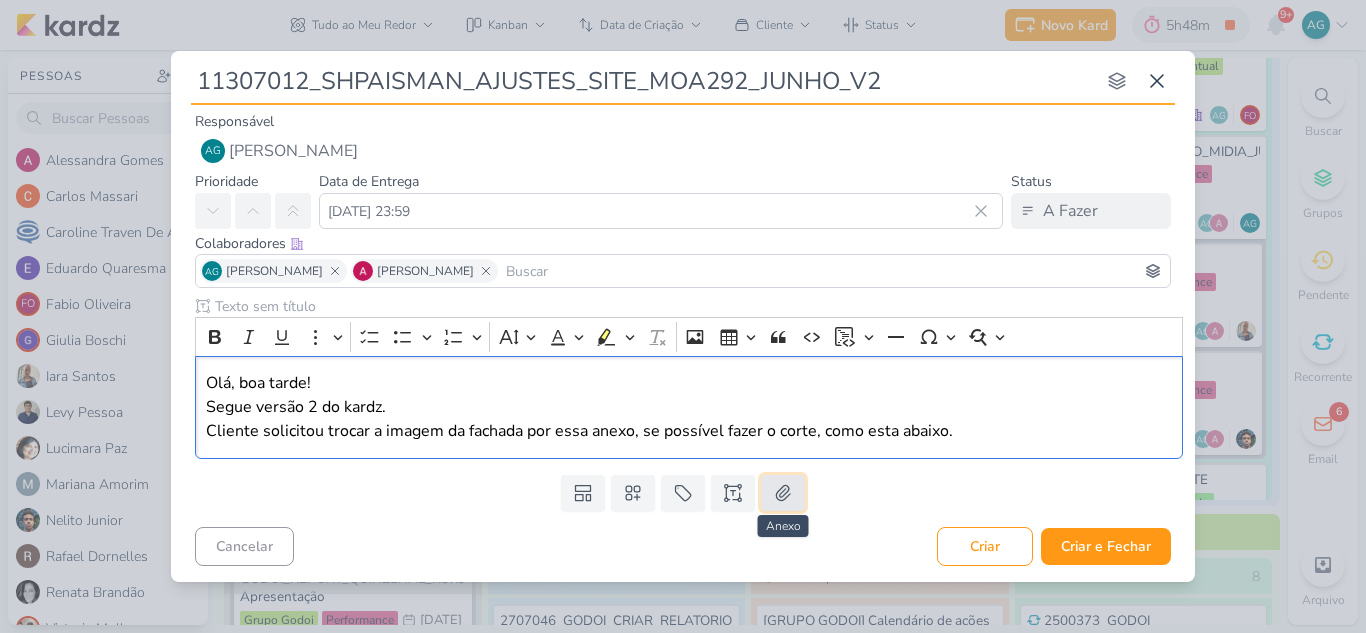 click at bounding box center [783, 493] 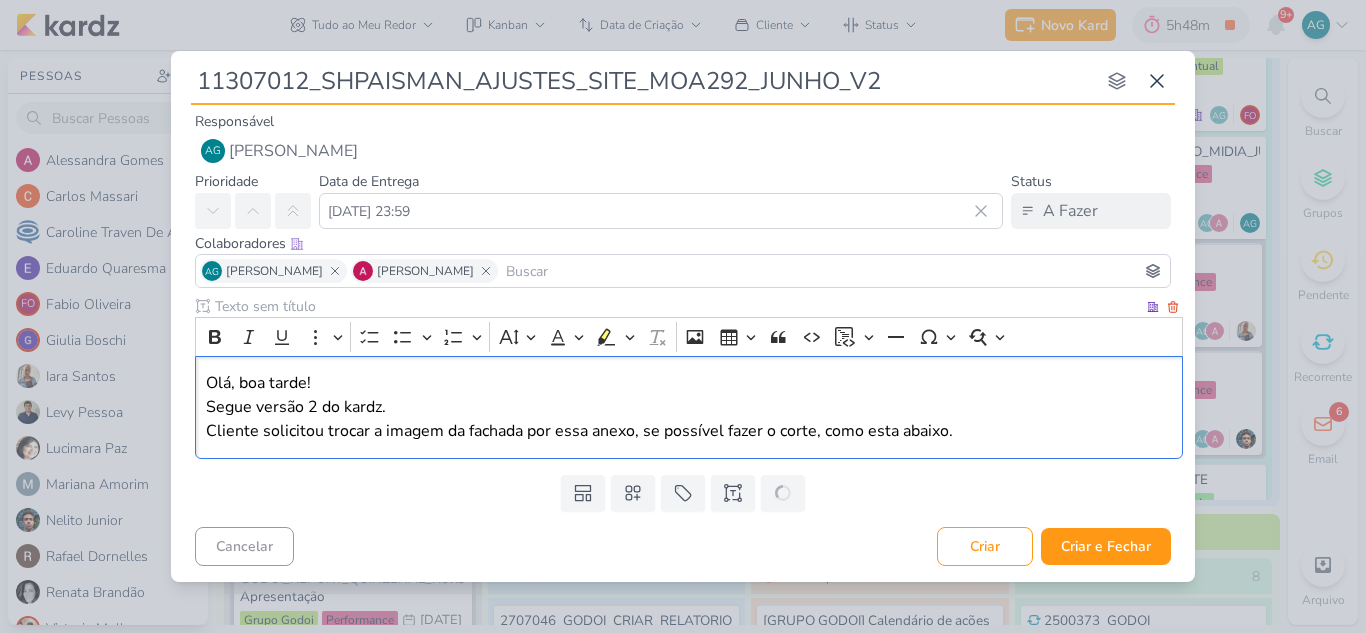 click on "Olá, boa tarde! Segue versão 2 do kardz. Cliente solicitou trocar a imagem da fachada por essa anexo, se possível fazer o corte, como esta abaixo." at bounding box center (689, 407) 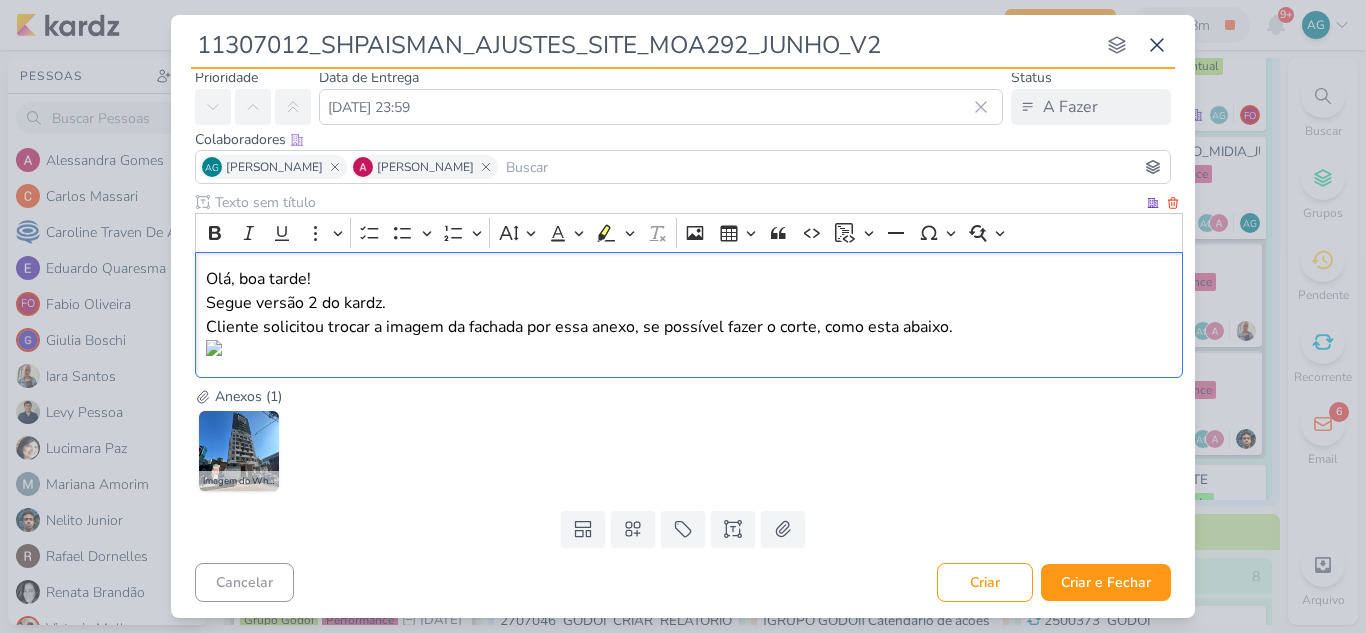 scroll, scrollTop: 100, scrollLeft: 0, axis: vertical 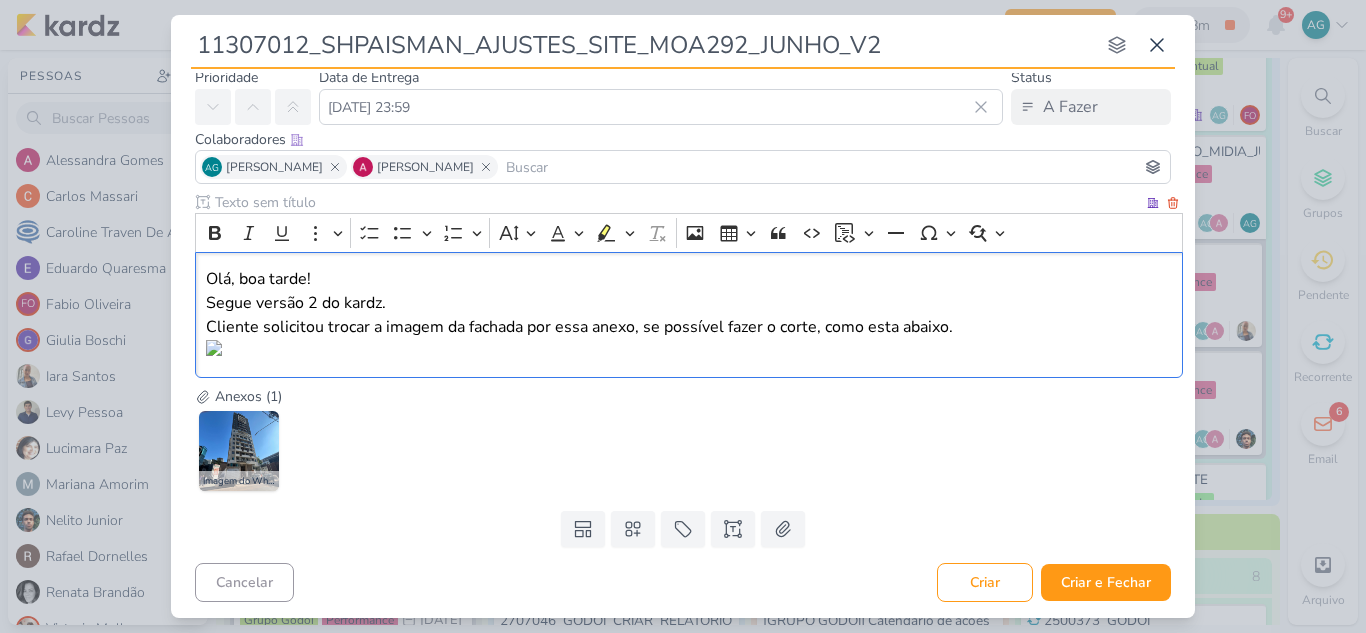 click on "Olá, boa tarde! Segue versão 2 do kardz. Cliente solicitou trocar a imagem da fachada por essa anexo, se possível fazer o corte, como esta abaixo. ⁠⁠⁠⁠⁠⁠⁠" at bounding box center [689, 315] 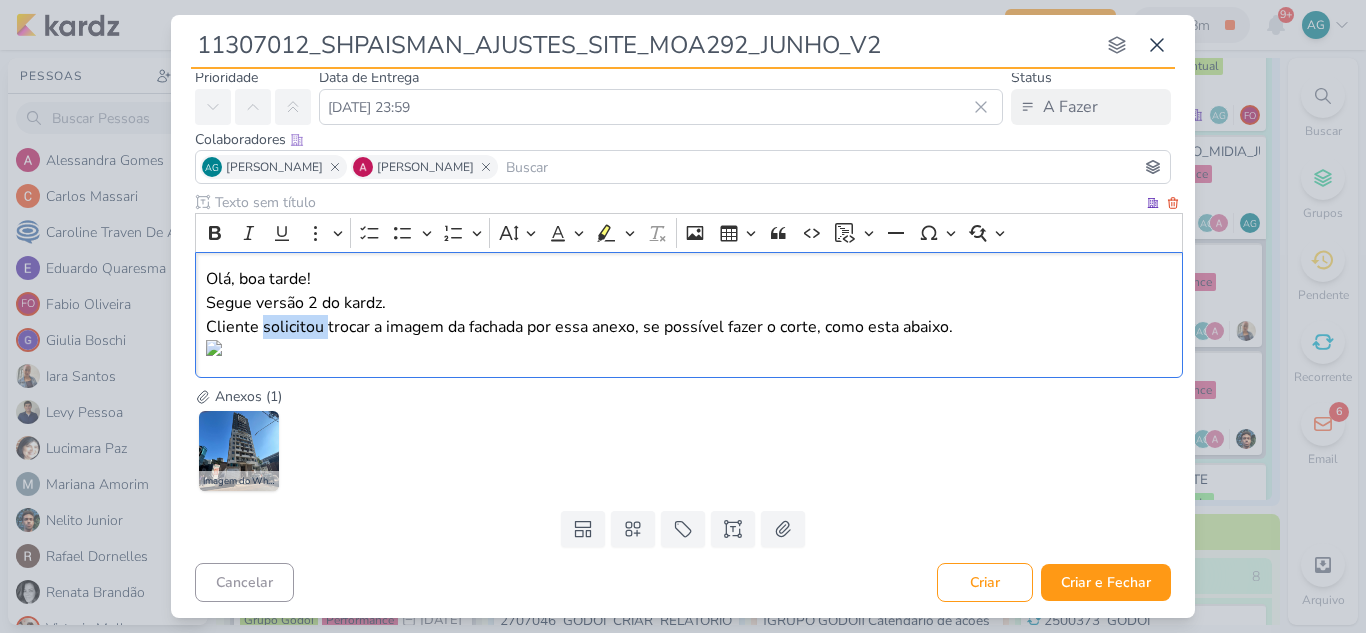click on "Olá, boa tarde! Segue versão 2 do kardz. Cliente solicitou trocar a imagem da fachada por essa anexo, se possível fazer o corte, como esta abaixo." at bounding box center [689, 315] 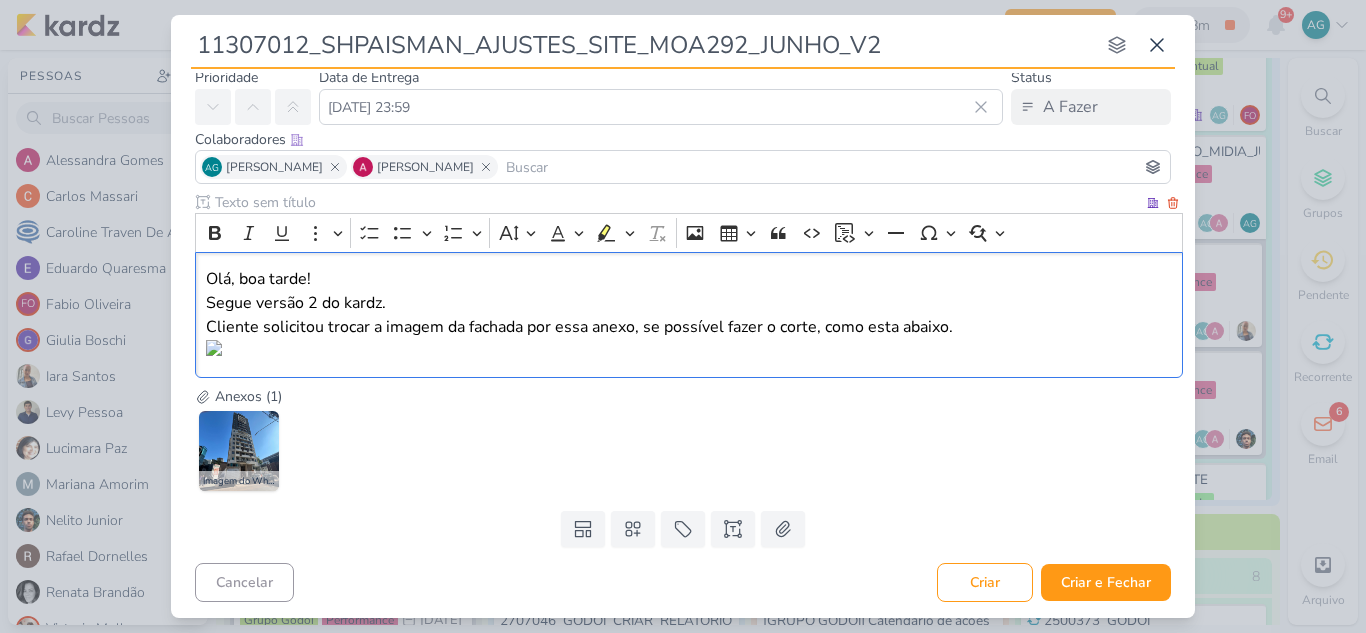 click on "Olá, boa tarde! Segue versão 2 do kardz. Cliente solicitou trocar a imagem da fachada por essa anexo, se possível fazer o corte, como esta abaixo." at bounding box center (689, 315) 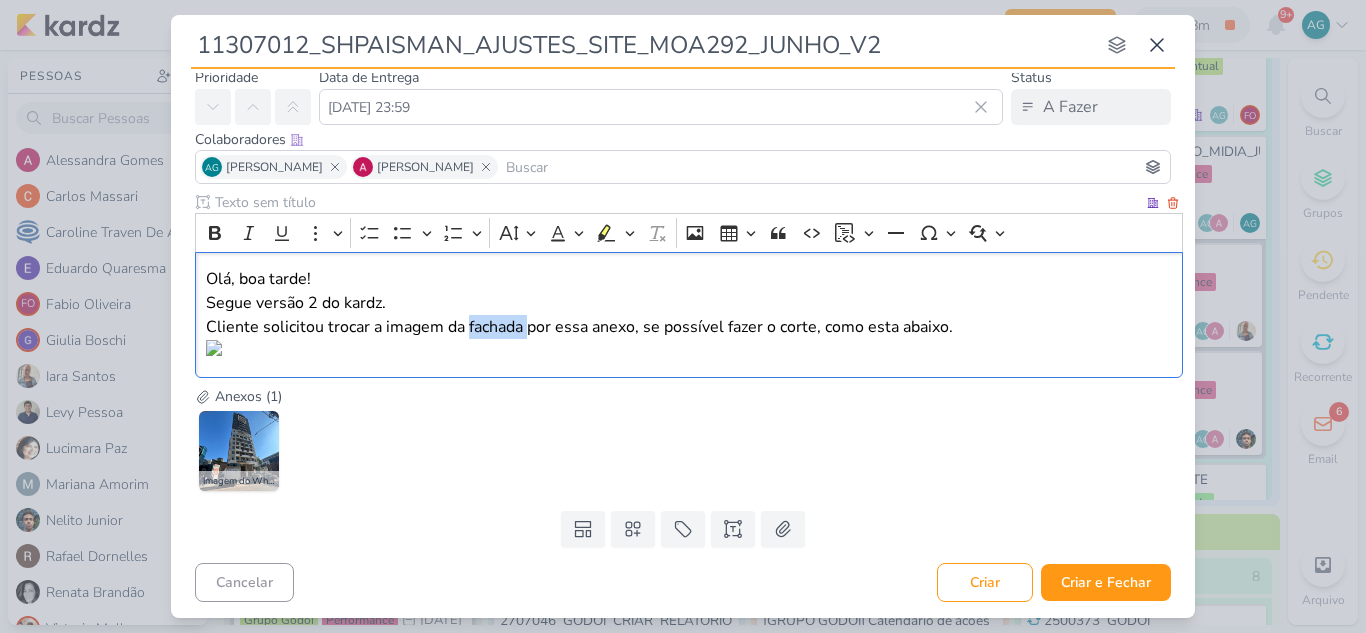 click on "Olá, boa tarde! Segue versão 2 do kardz. Cliente solicitou trocar a imagem da fachada por essa anexo, se possível fazer o corte, como esta abaixo." at bounding box center [689, 315] 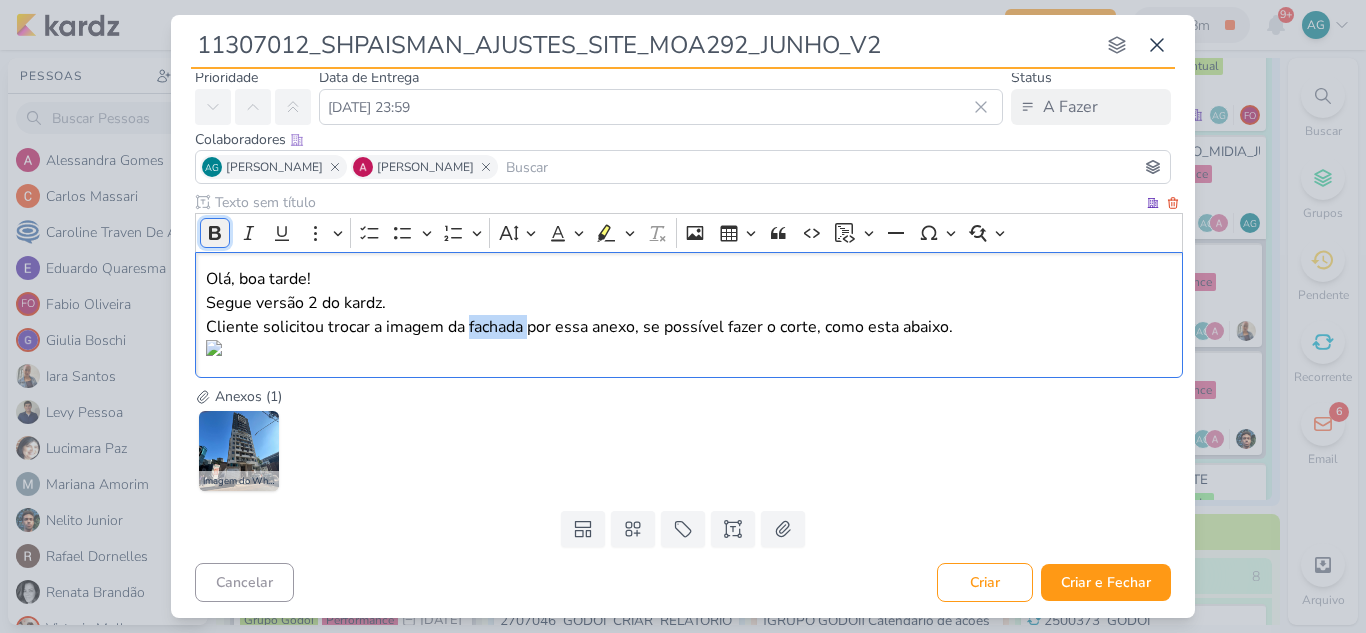 click 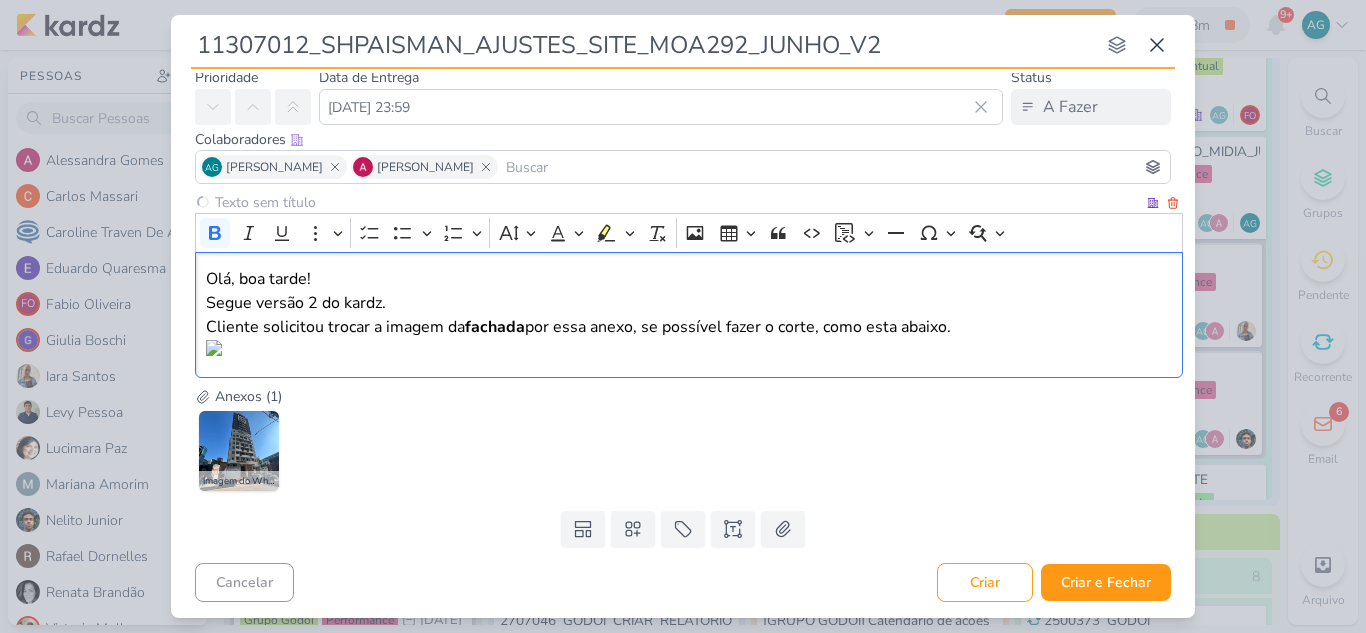 click on "Olá, boa tarde! Segue versão 2 do kardz. Cliente solicitou trocar a imagem da  fachada  por essa anexo, se possível fazer o corte, como esta abaixo." at bounding box center [689, 315] 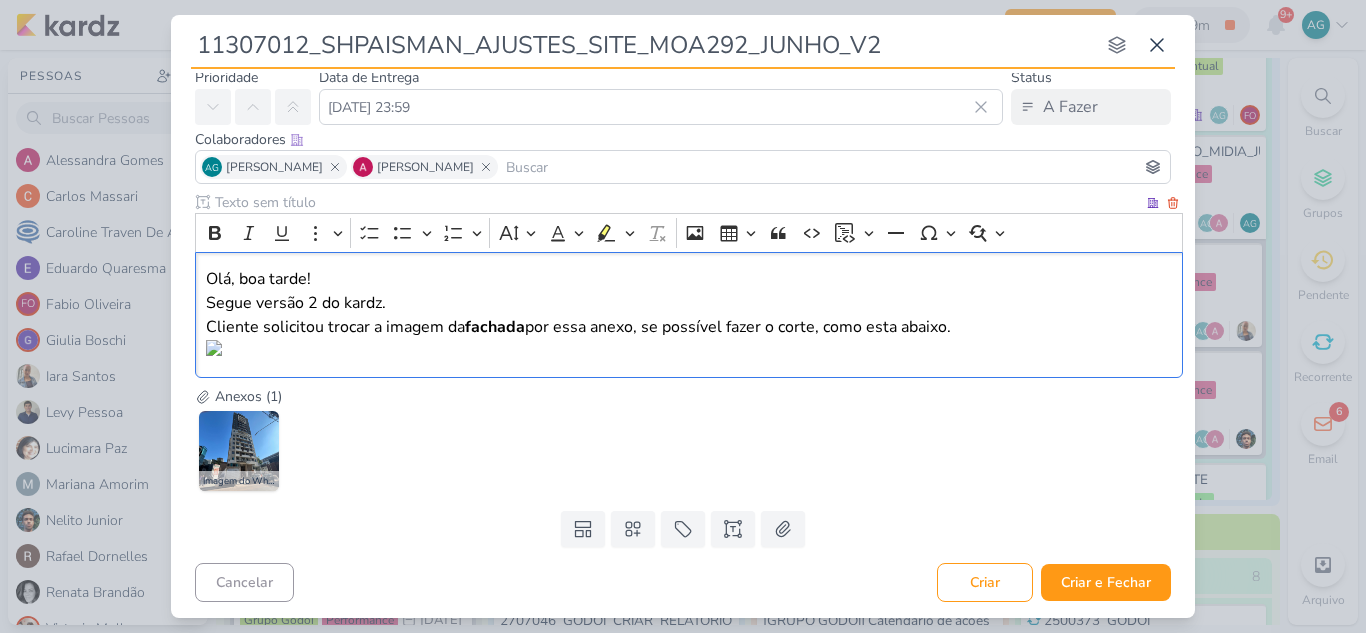 click on "Olá, boa tarde! Segue versão 2 do kardz. Cliente solicitou trocar a imagem da  fachada  por essa anexo, se possível fazer o corte, como esta abaixo." at bounding box center (689, 315) 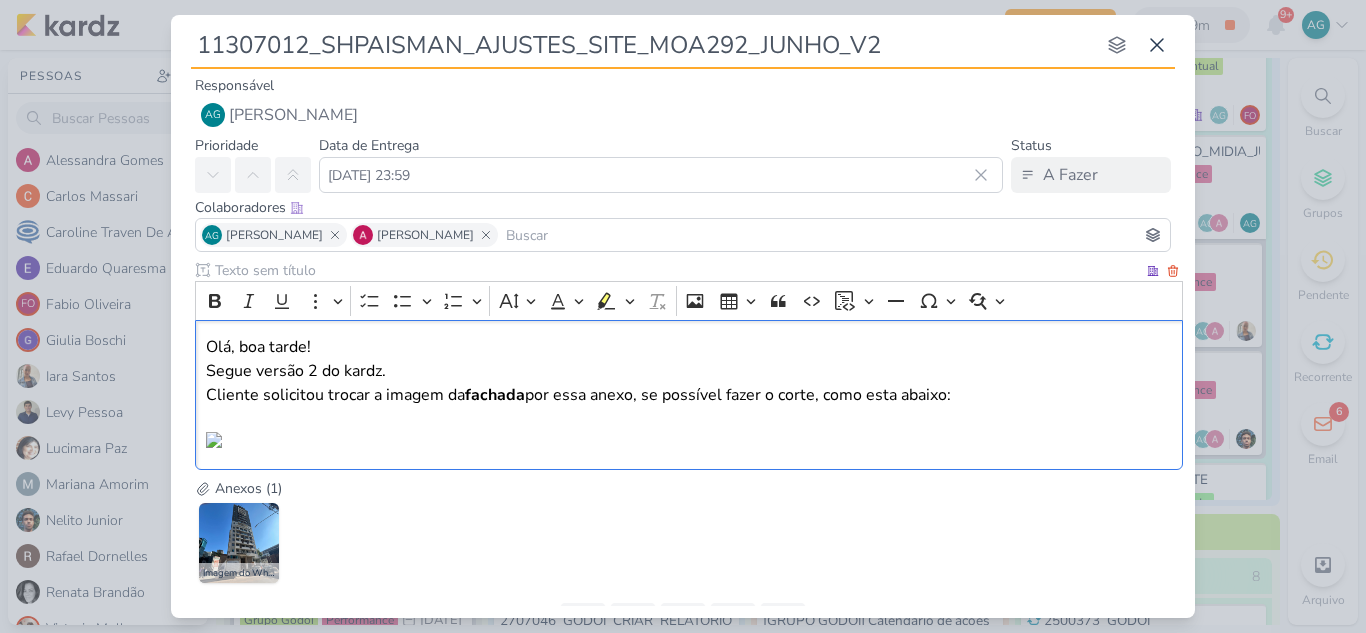 scroll, scrollTop: 500, scrollLeft: 0, axis: vertical 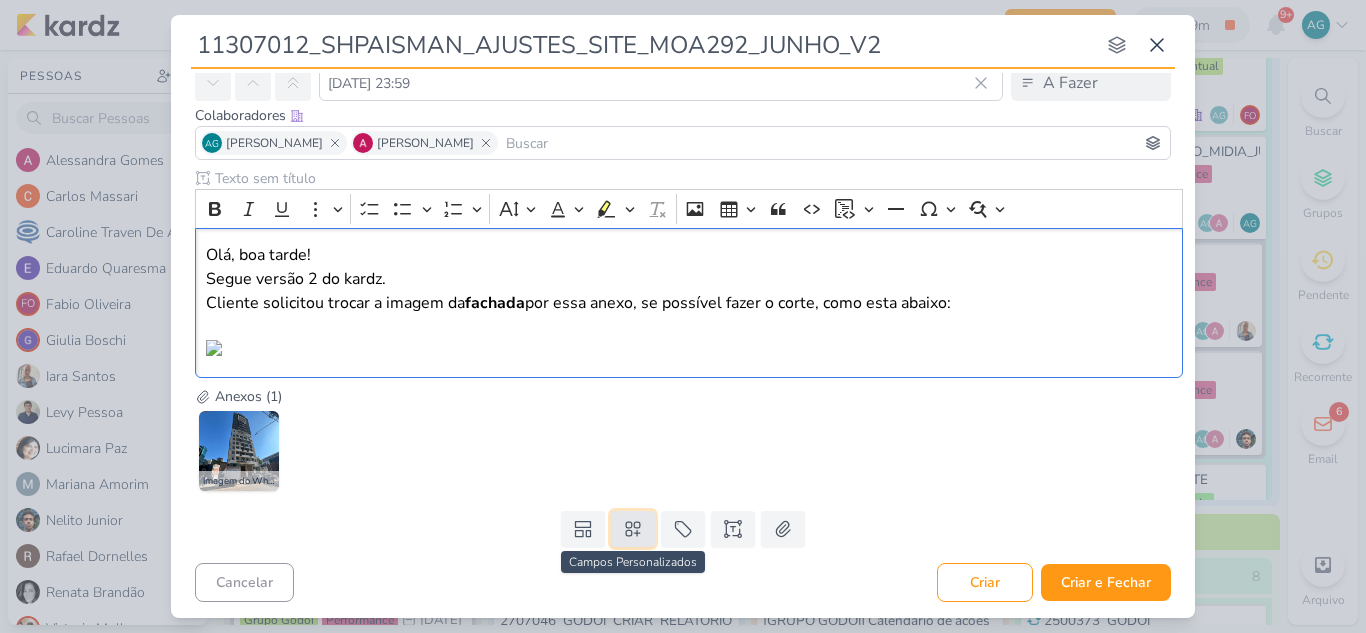 click at bounding box center (633, 529) 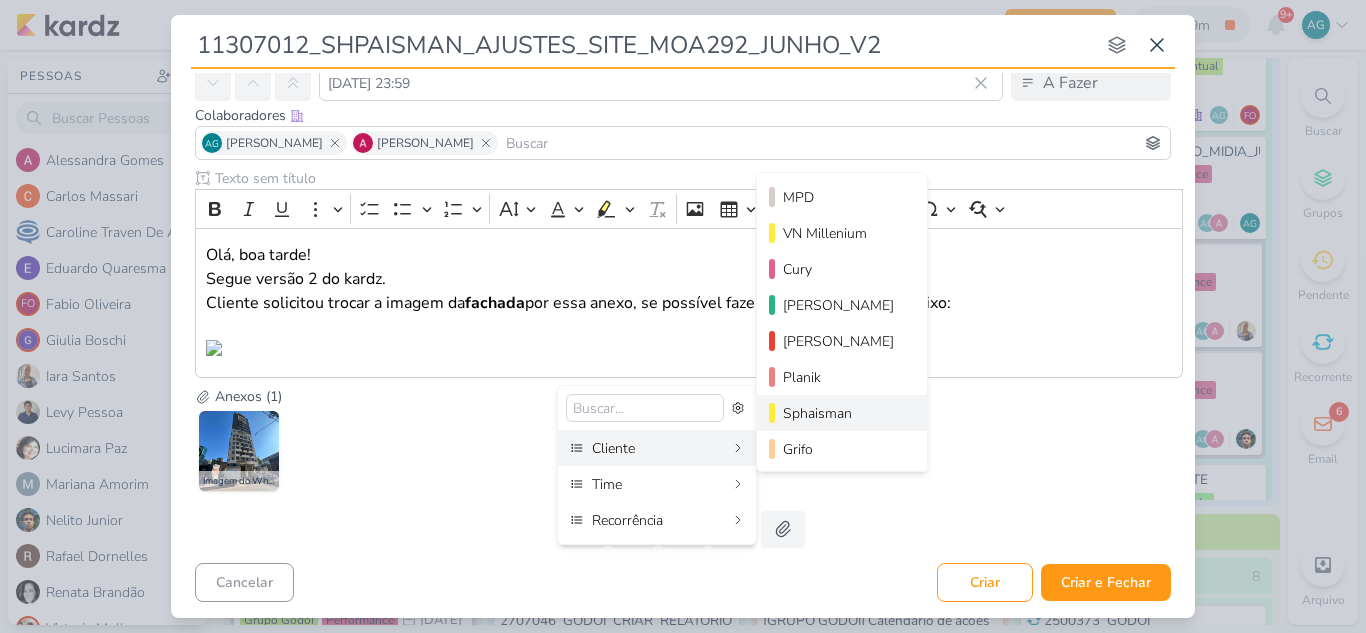 scroll, scrollTop: 218, scrollLeft: 0, axis: vertical 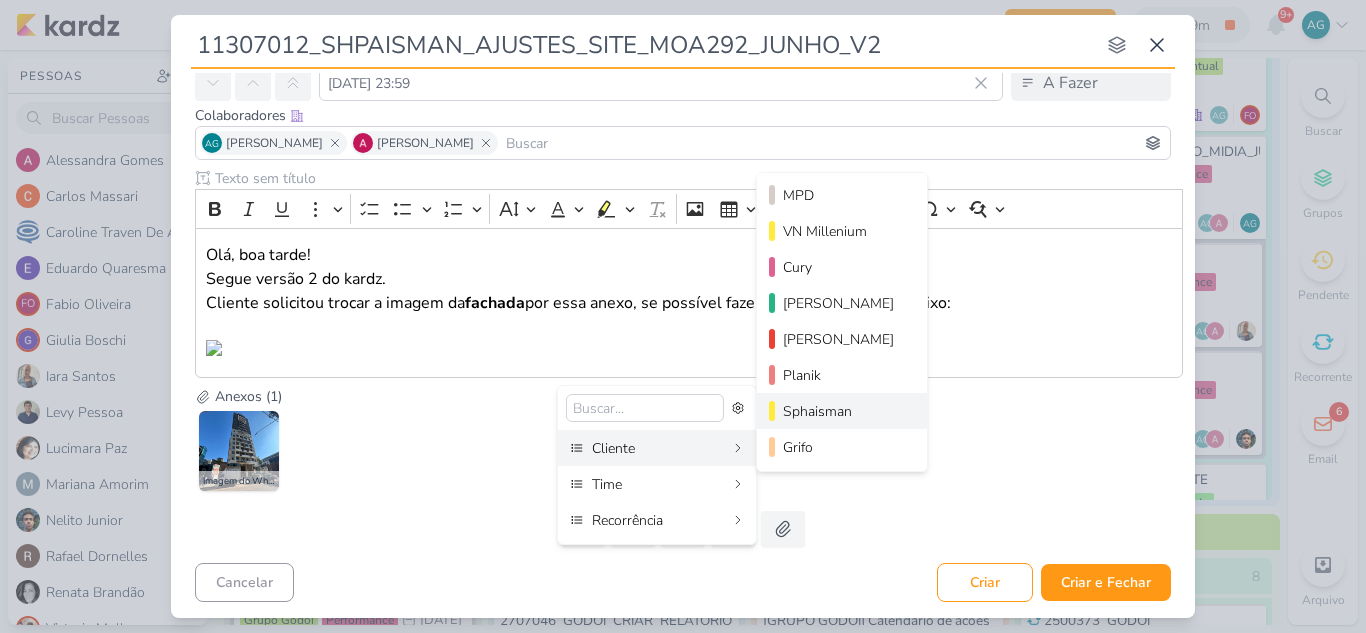 click on "Sphaisman" at bounding box center [843, 411] 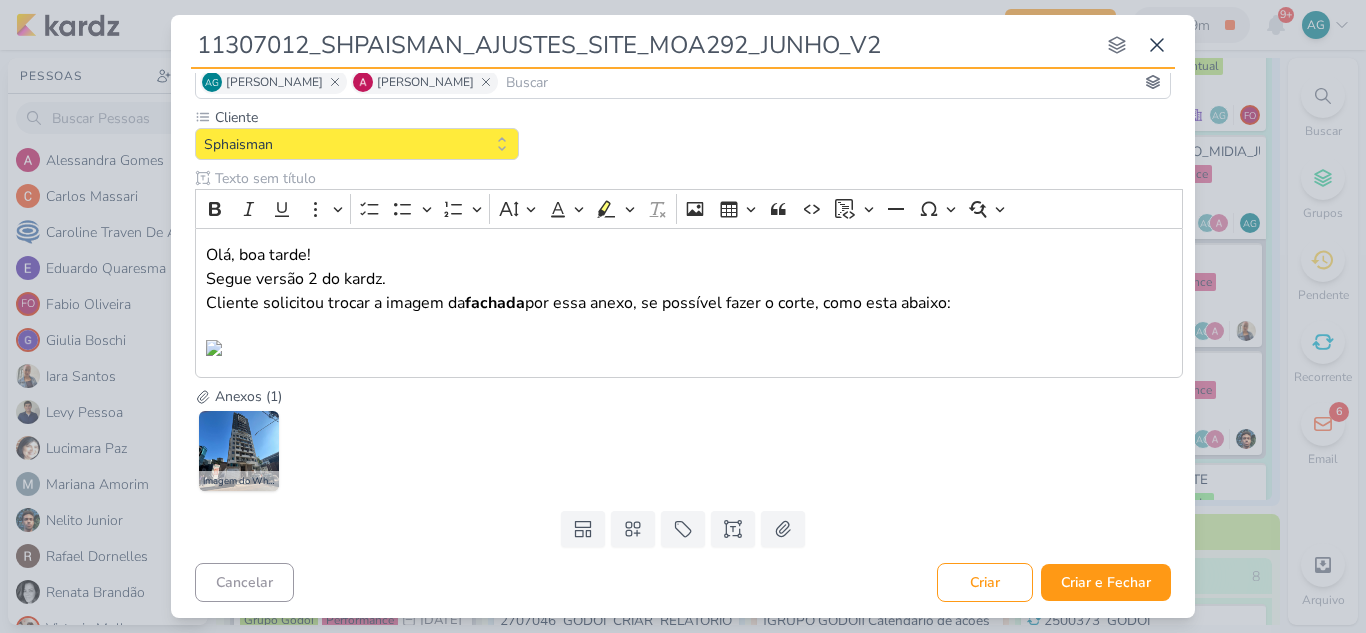 scroll, scrollTop: 599, scrollLeft: 0, axis: vertical 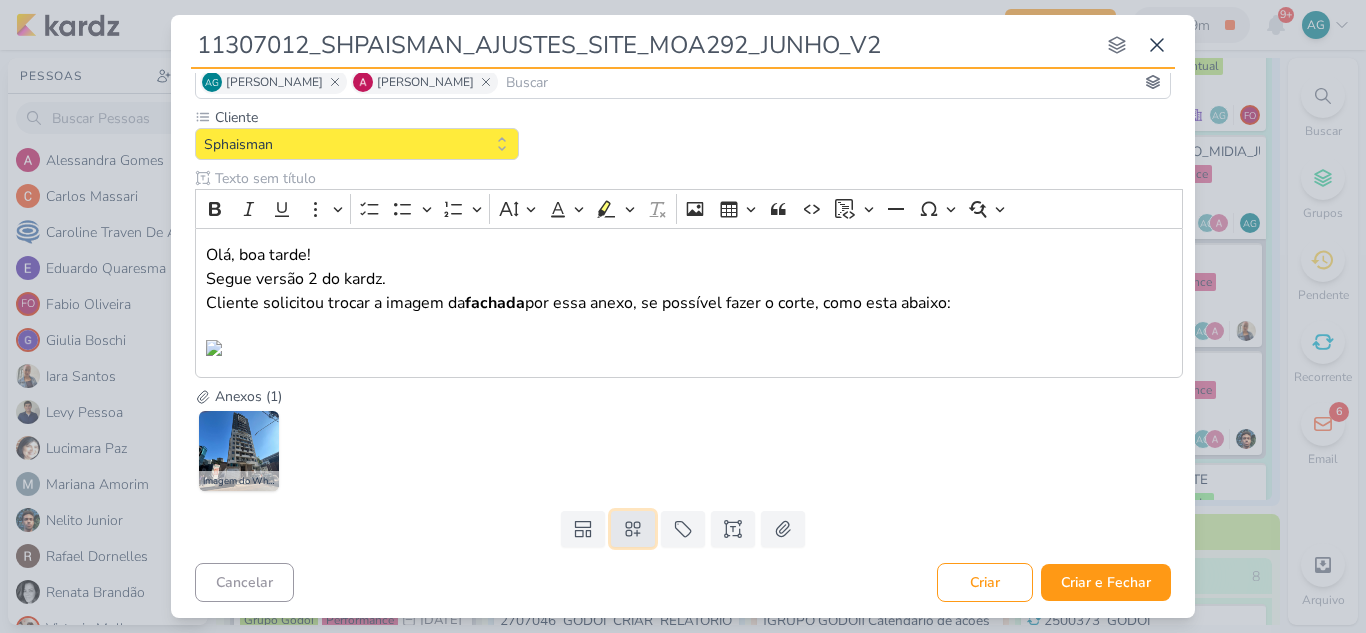 click 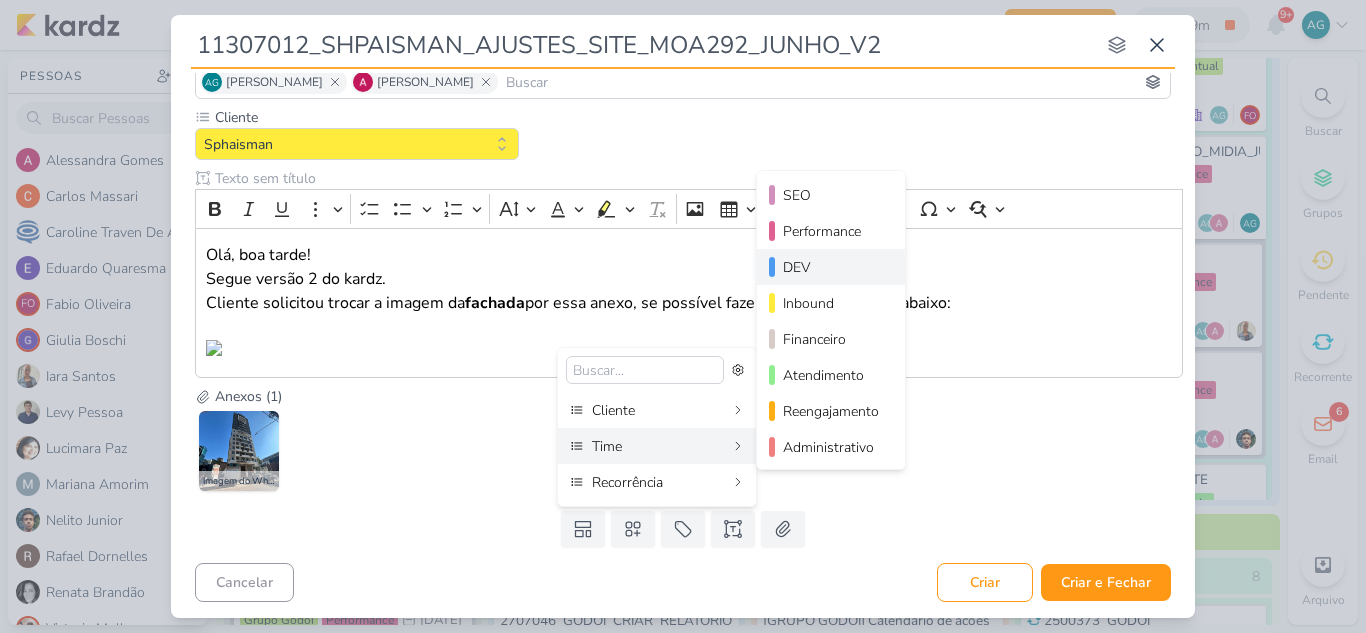 click on "DEV" at bounding box center (832, 267) 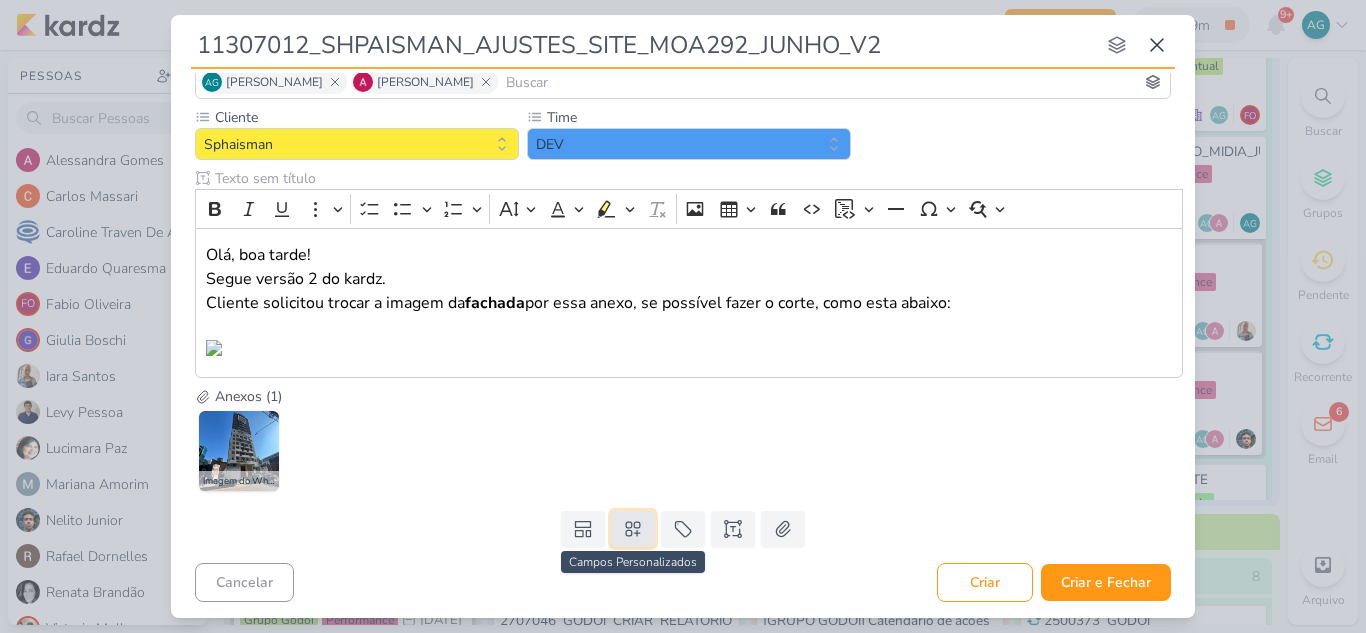 click at bounding box center (633, 529) 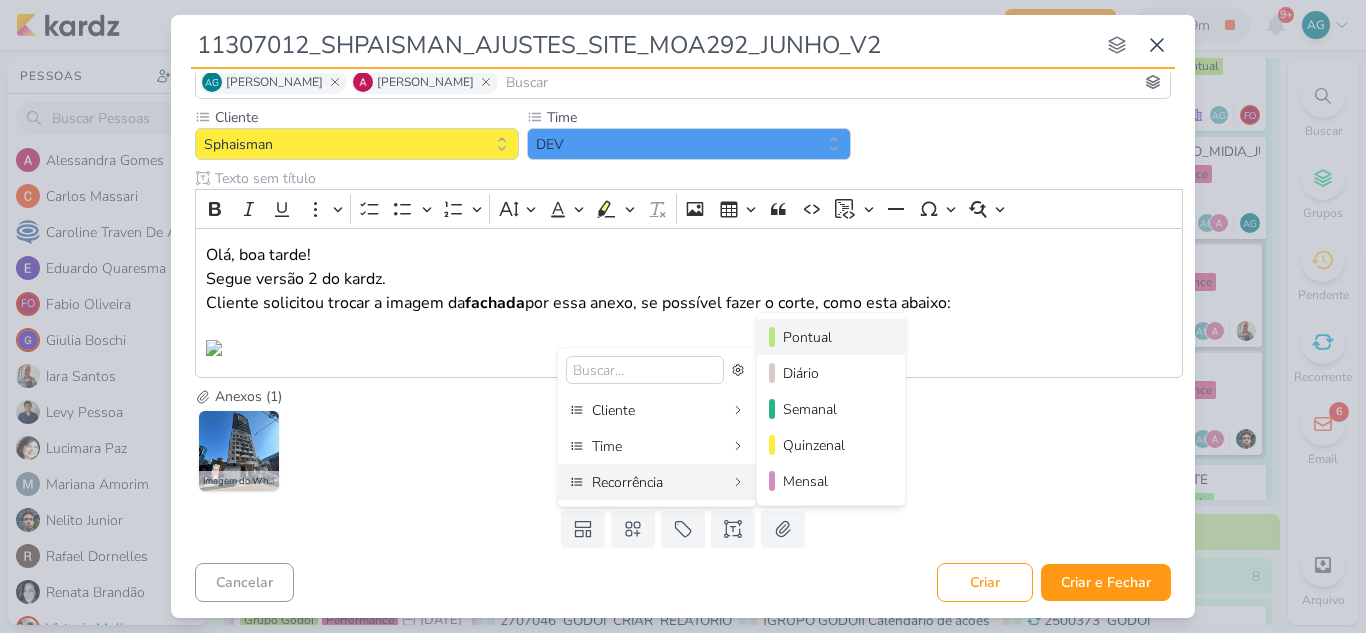 click on "Pontual" at bounding box center (832, 337) 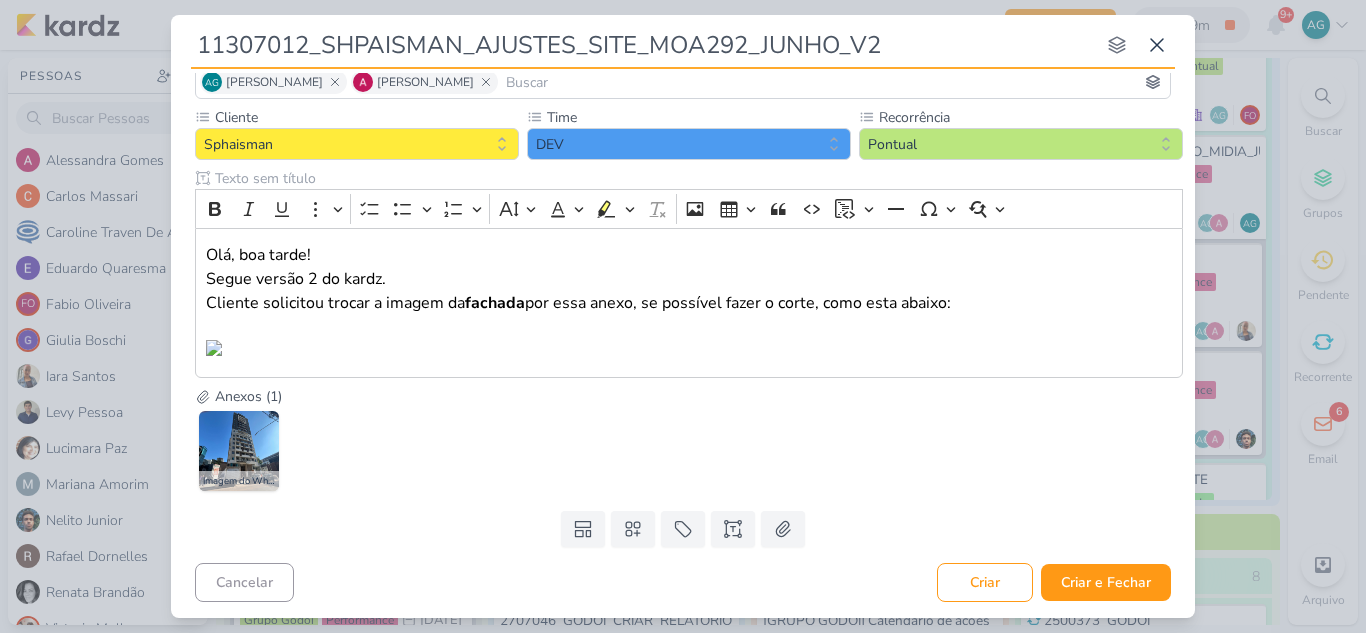 scroll, scrollTop: 0, scrollLeft: 0, axis: both 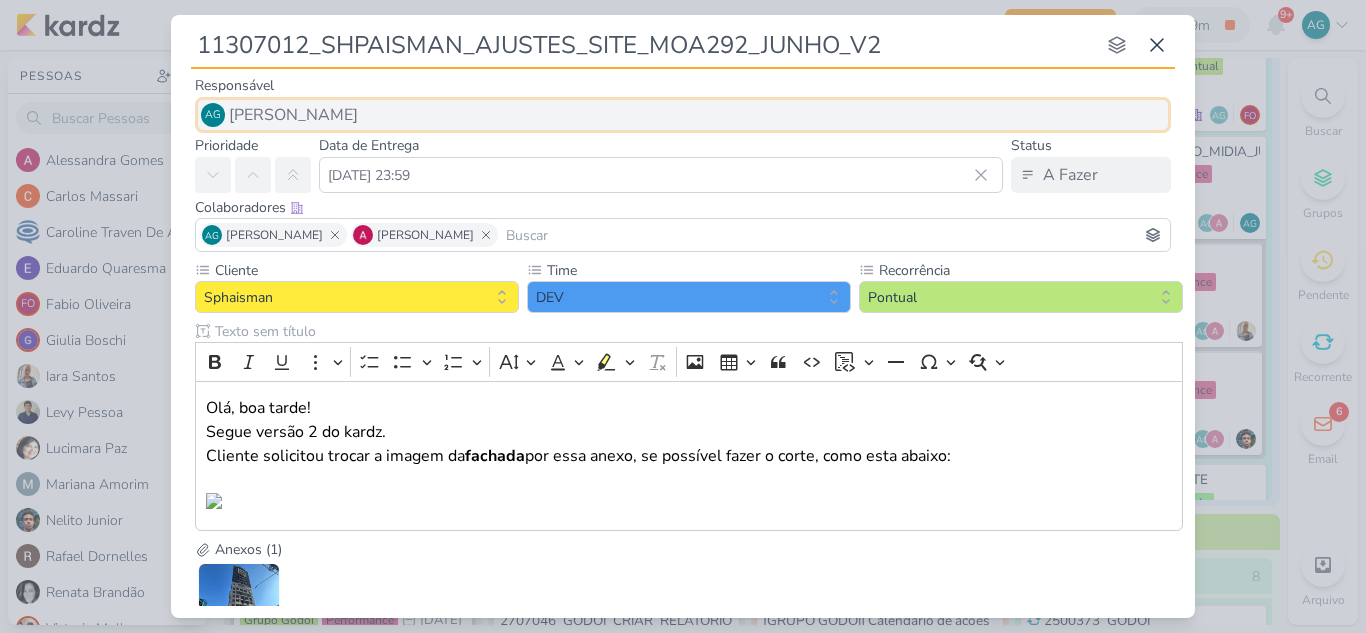 click on "AG
Aline Gimenez Graciano" at bounding box center [683, 115] 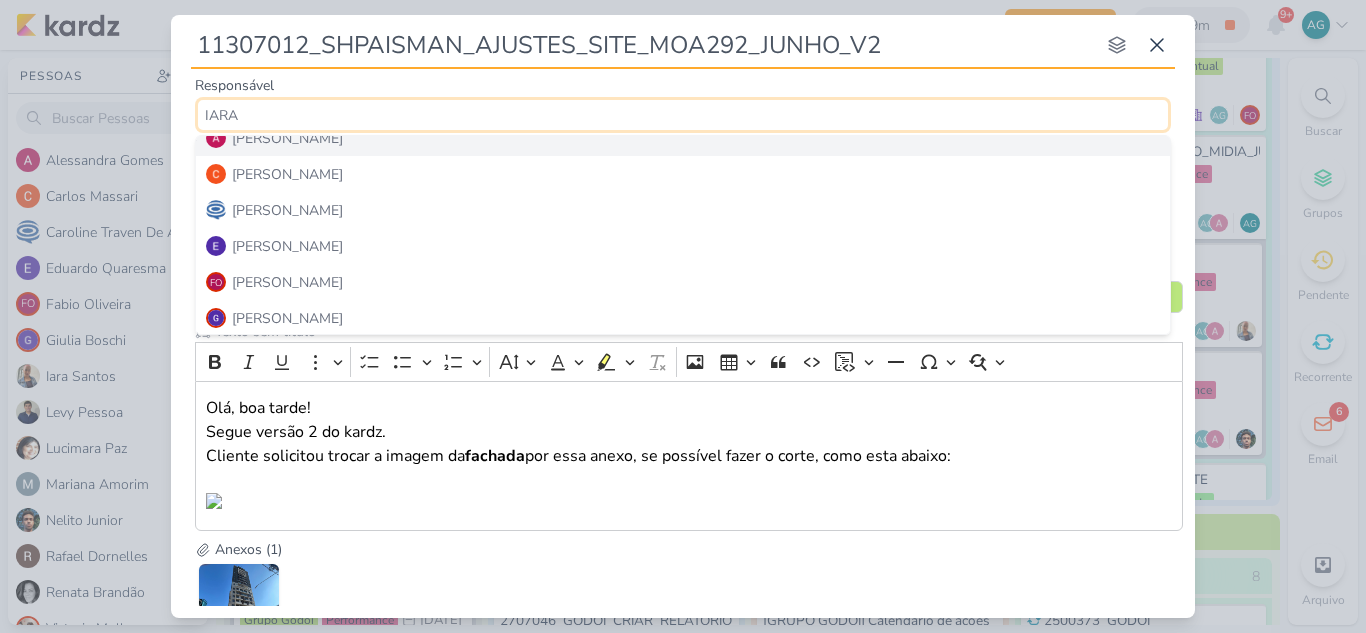 scroll, scrollTop: 100, scrollLeft: 0, axis: vertical 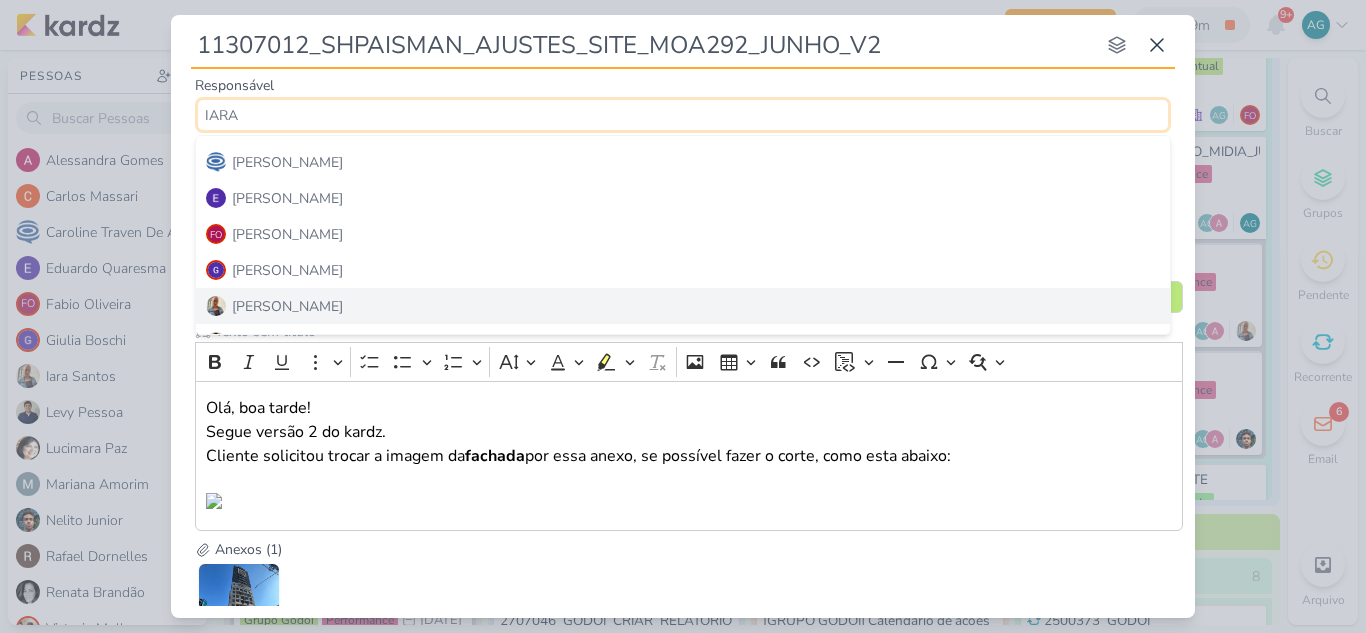 click on "Iara Santos" at bounding box center [683, 306] 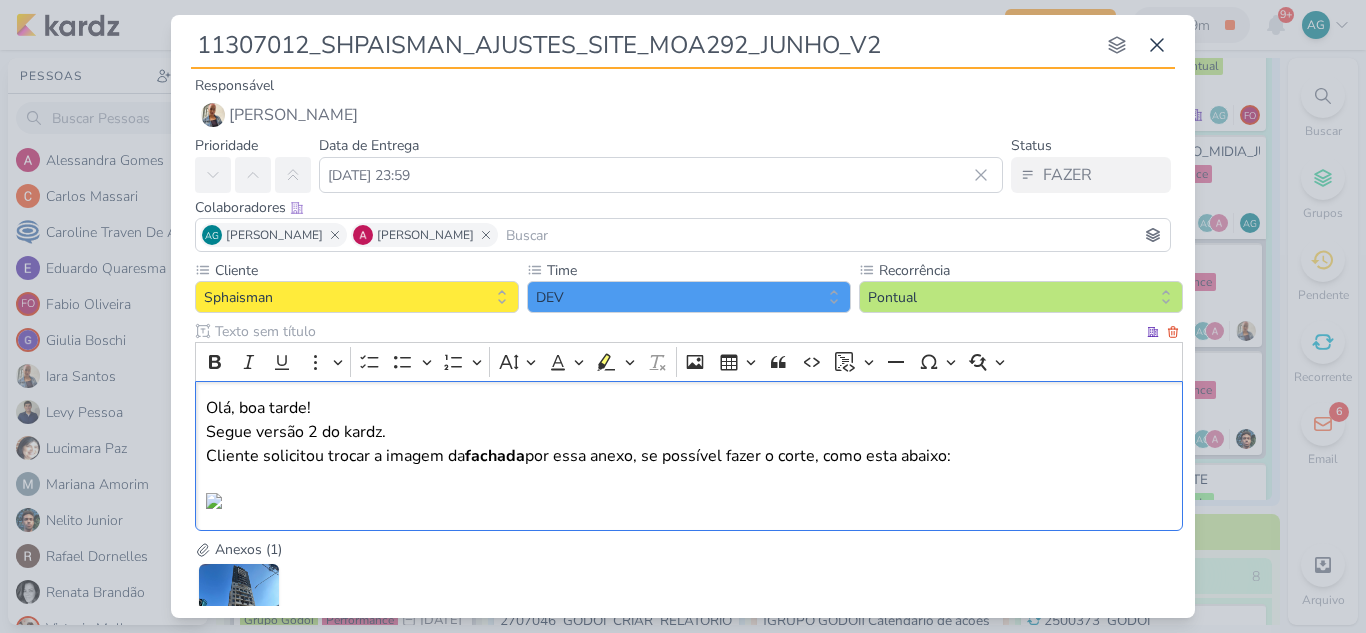 click on "Olá, boa tarde! Segue versão 2 do kardz. Cliente solicitou trocar a imagem da  fachada  por essa anexo, se possível fazer o corte, como esta abaixo: ⁠⁠⁠⁠⁠⁠⁠" at bounding box center [689, 456] 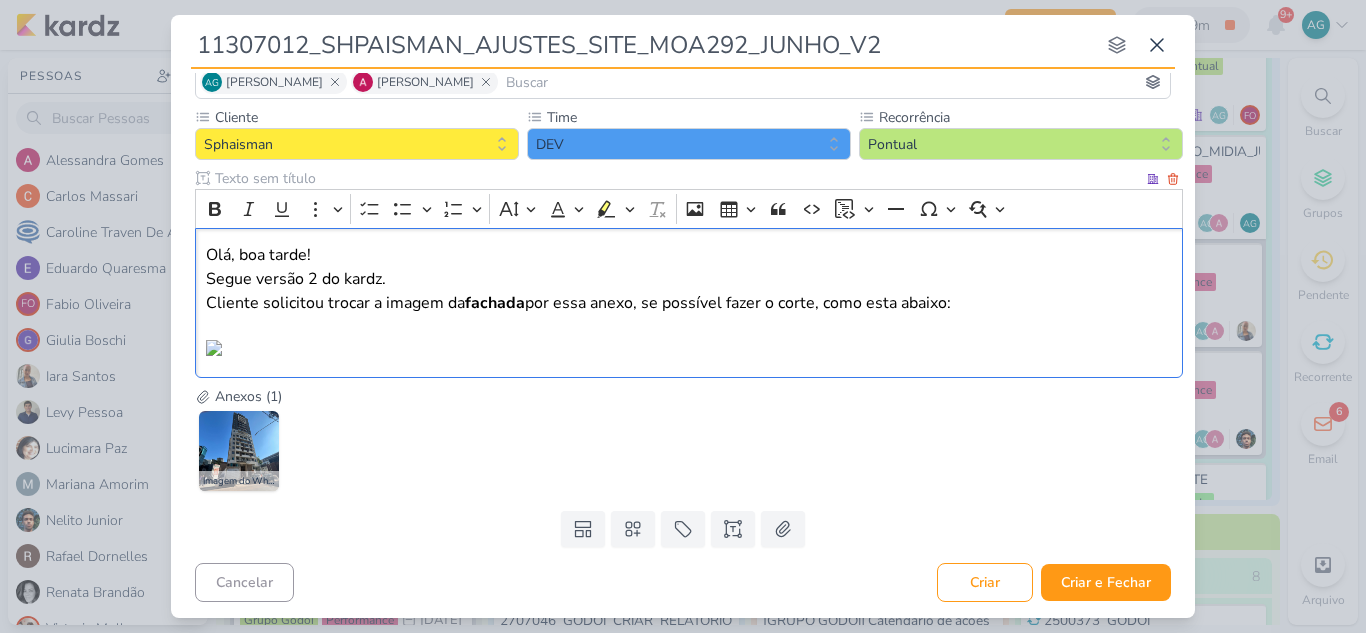 scroll, scrollTop: 200, scrollLeft: 0, axis: vertical 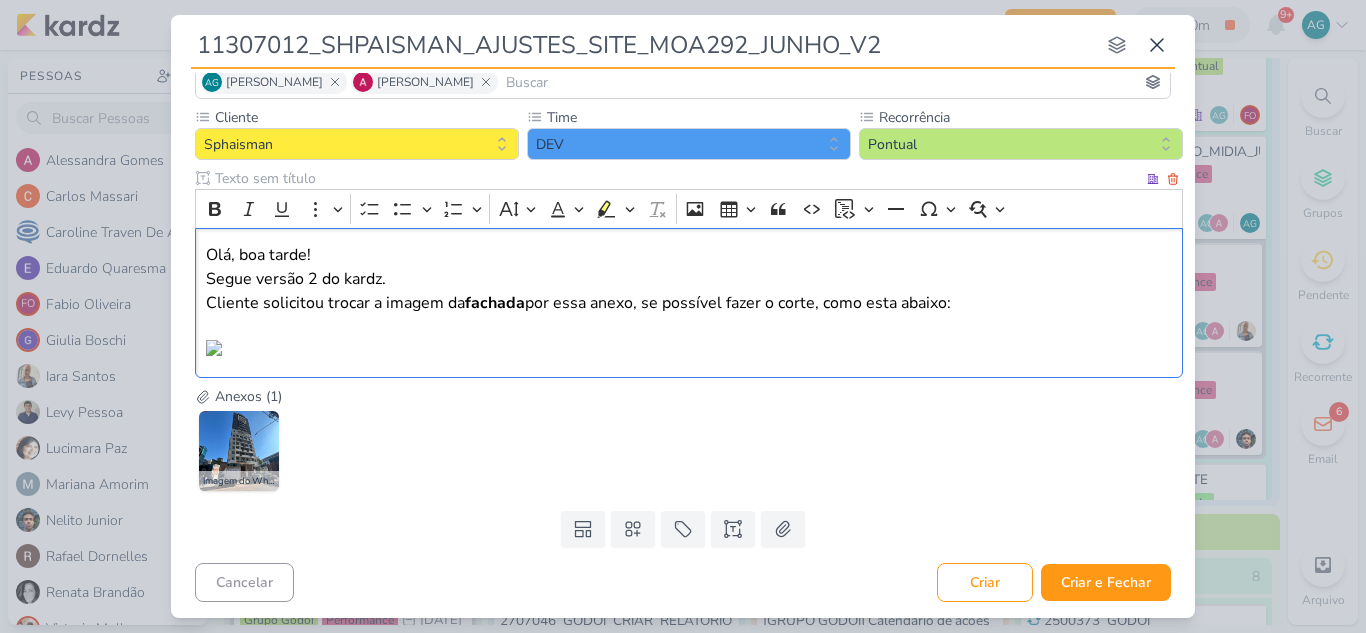 click on "Olá, boa tarde! Segue versão 2 do kardz. Cliente solicitou trocar a imagem da  fachada  por essa anexo, se possível fazer o corte, como esta abaixo: ⁠⁠⁠⁠⁠⁠⁠" at bounding box center [689, 303] 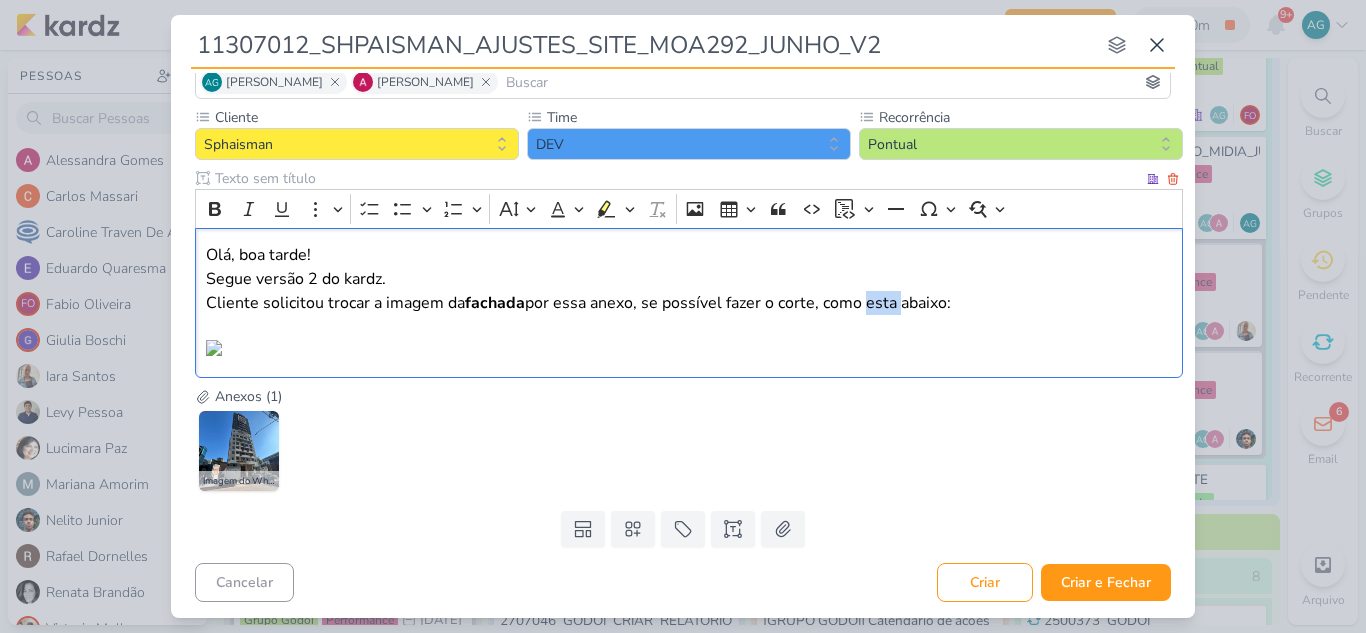 click on "Olá, boa tarde! Segue versão 2 do kardz. Cliente solicitou trocar a imagem da  fachada  por essa anexo, se possível fazer o corte, como esta abaixo:" at bounding box center (689, 303) 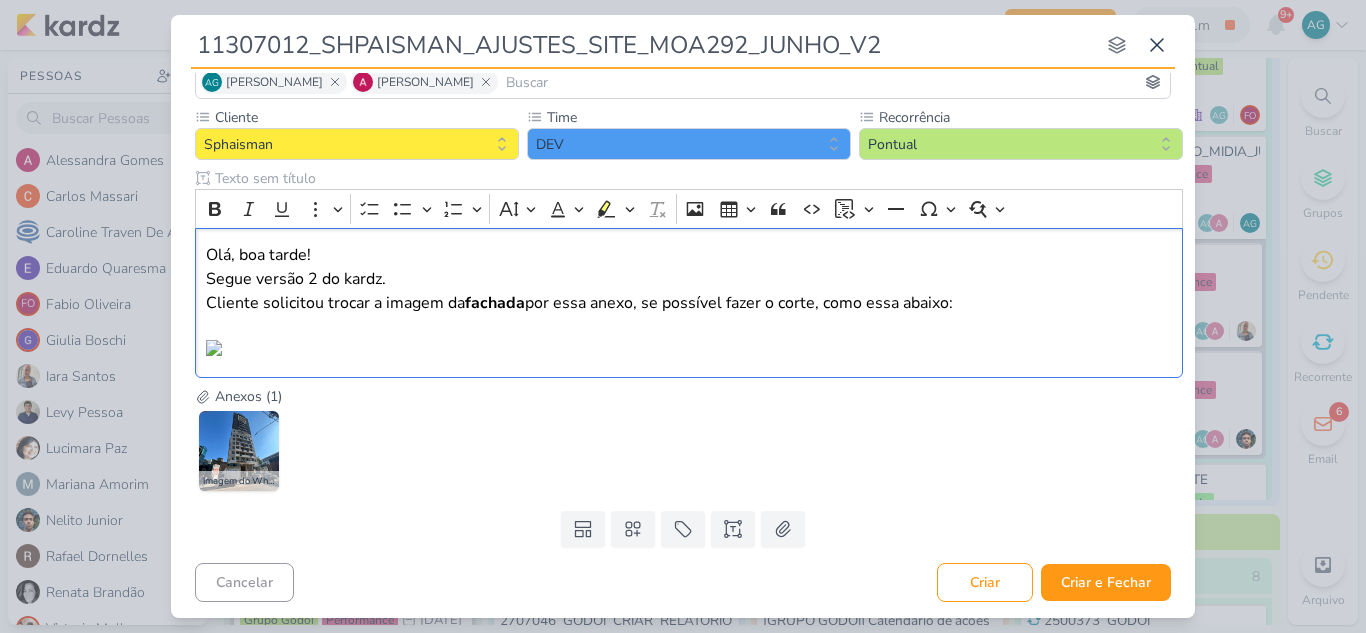 scroll, scrollTop: 599, scrollLeft: 0, axis: vertical 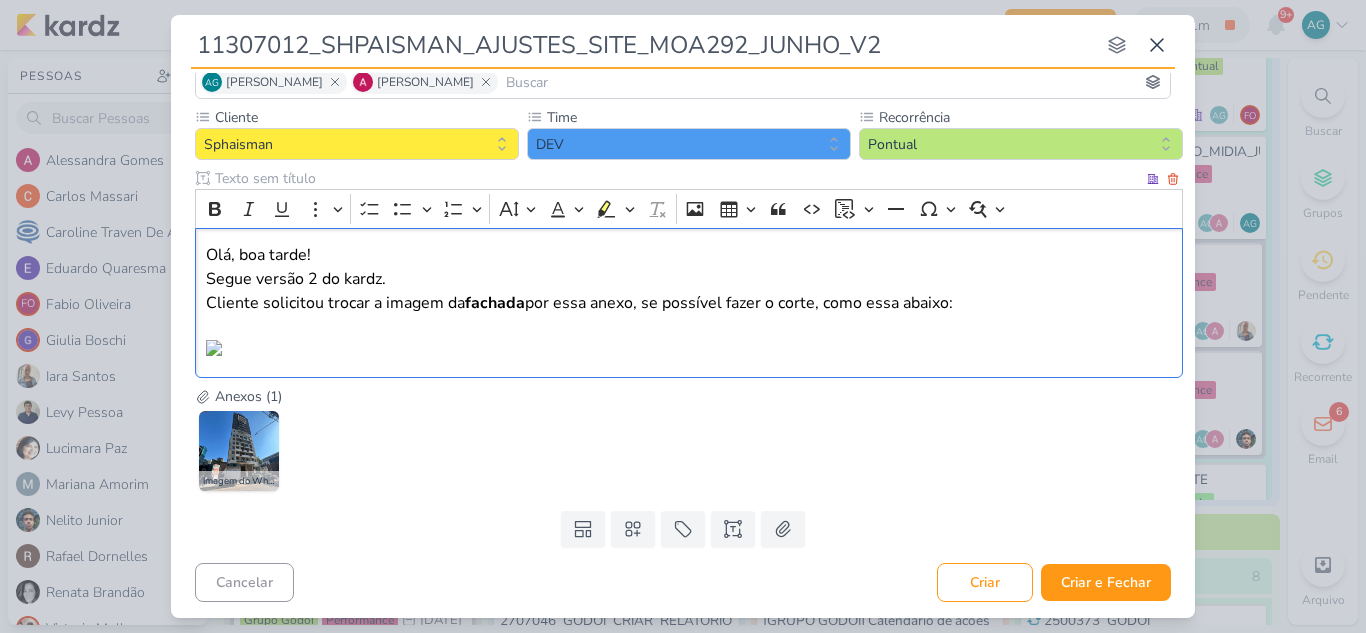 click on "Olá, boa tarde! Segue versão 2 do kardz. Cliente solicitou trocar a imagem da  fachada  por essa anexo, se possível fazer o corte, como essa abaixo:" at bounding box center (689, 303) 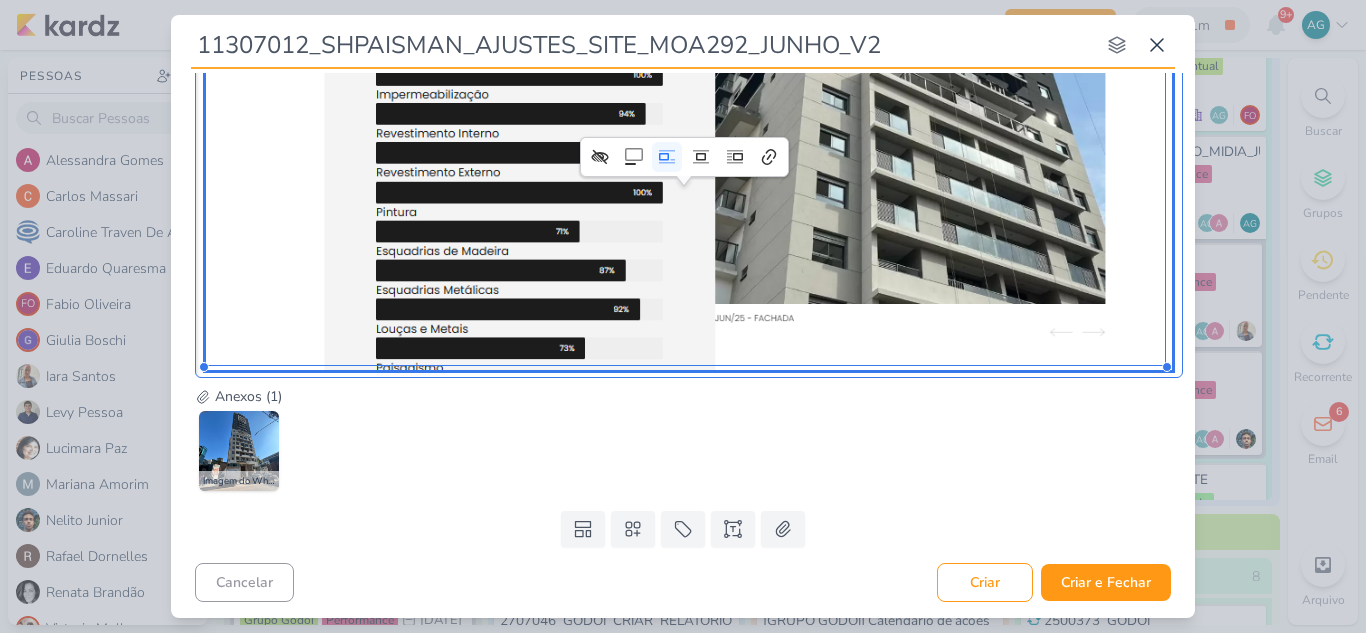 scroll, scrollTop: 823, scrollLeft: 0, axis: vertical 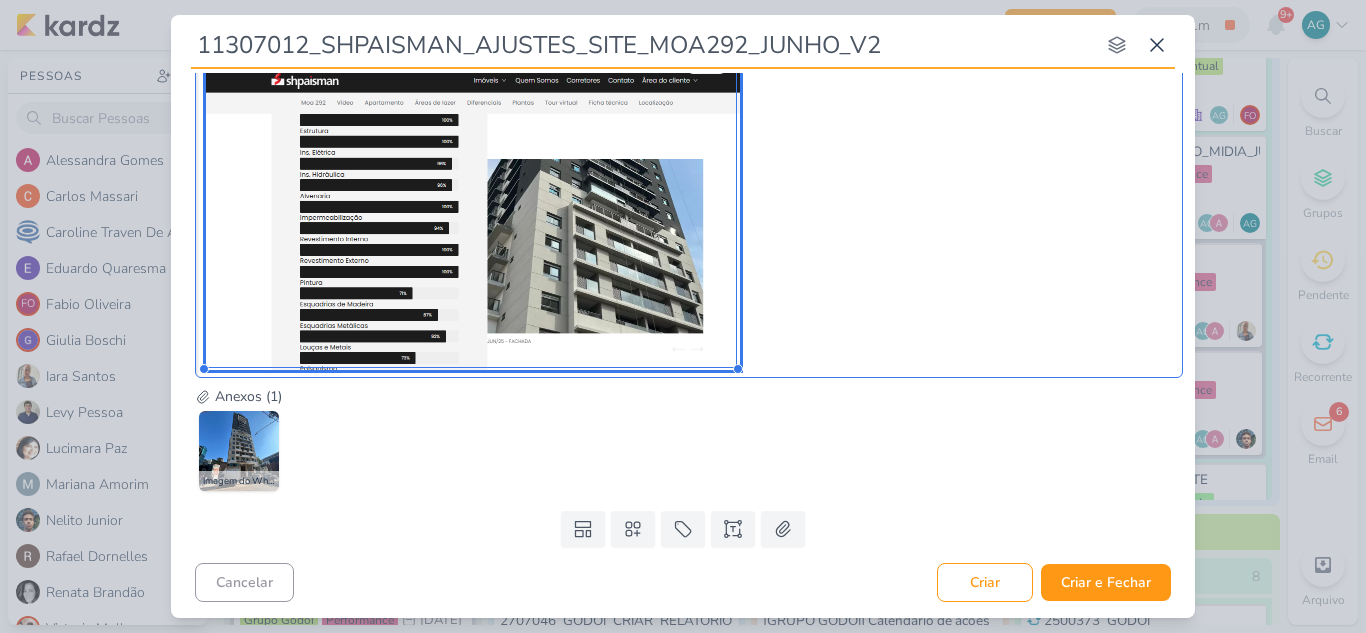 drag, startPoint x: 1165, startPoint y: 183, endPoint x: 466, endPoint y: 438, distance: 744.0605 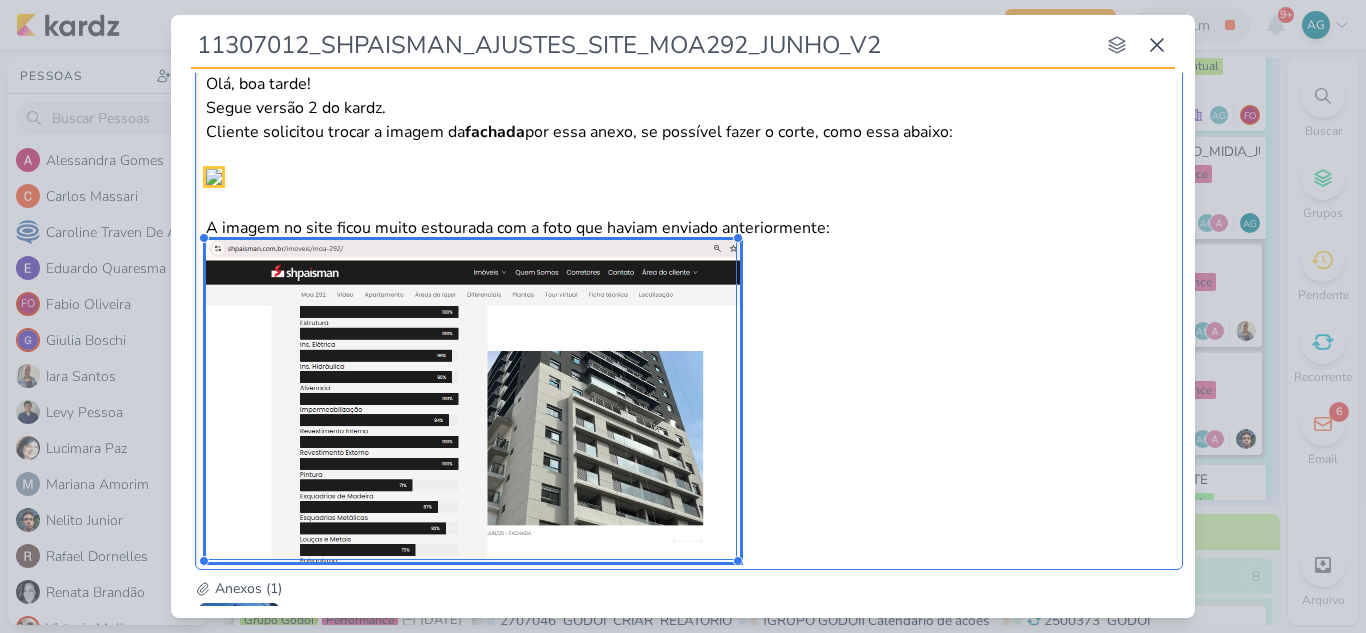 scroll, scrollTop: 323, scrollLeft: 0, axis: vertical 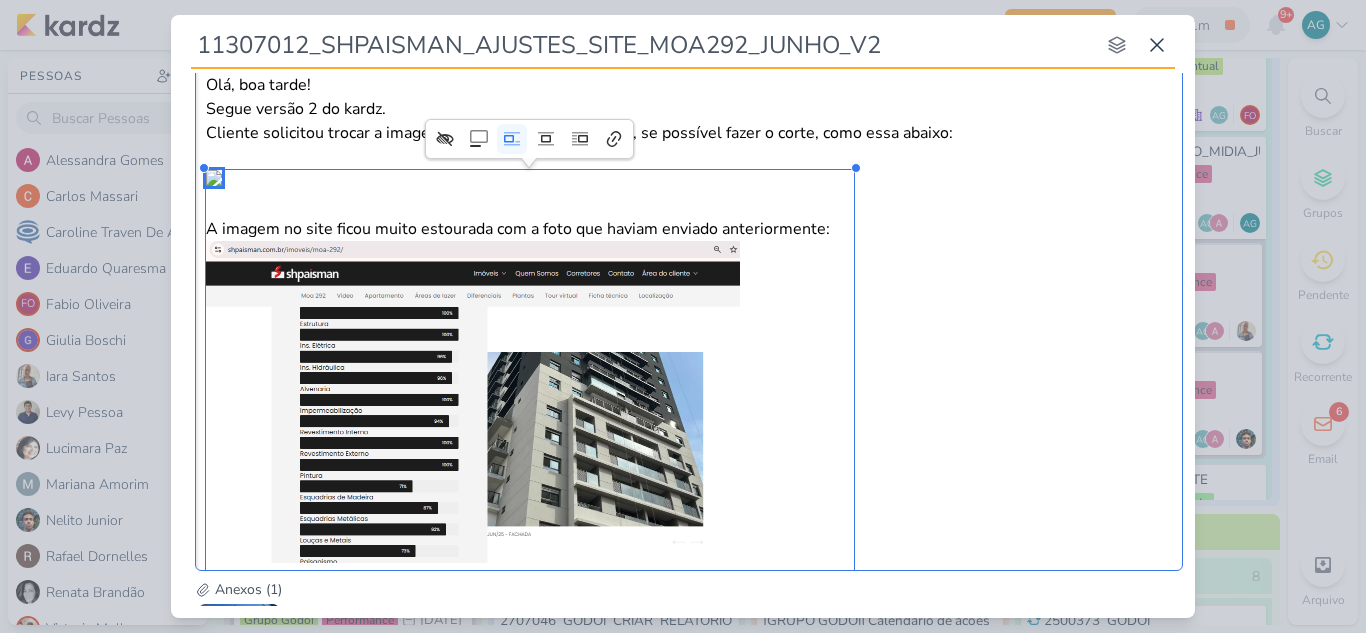 drag, startPoint x: 788, startPoint y: 246, endPoint x: 810, endPoint y: 226, distance: 29.732138 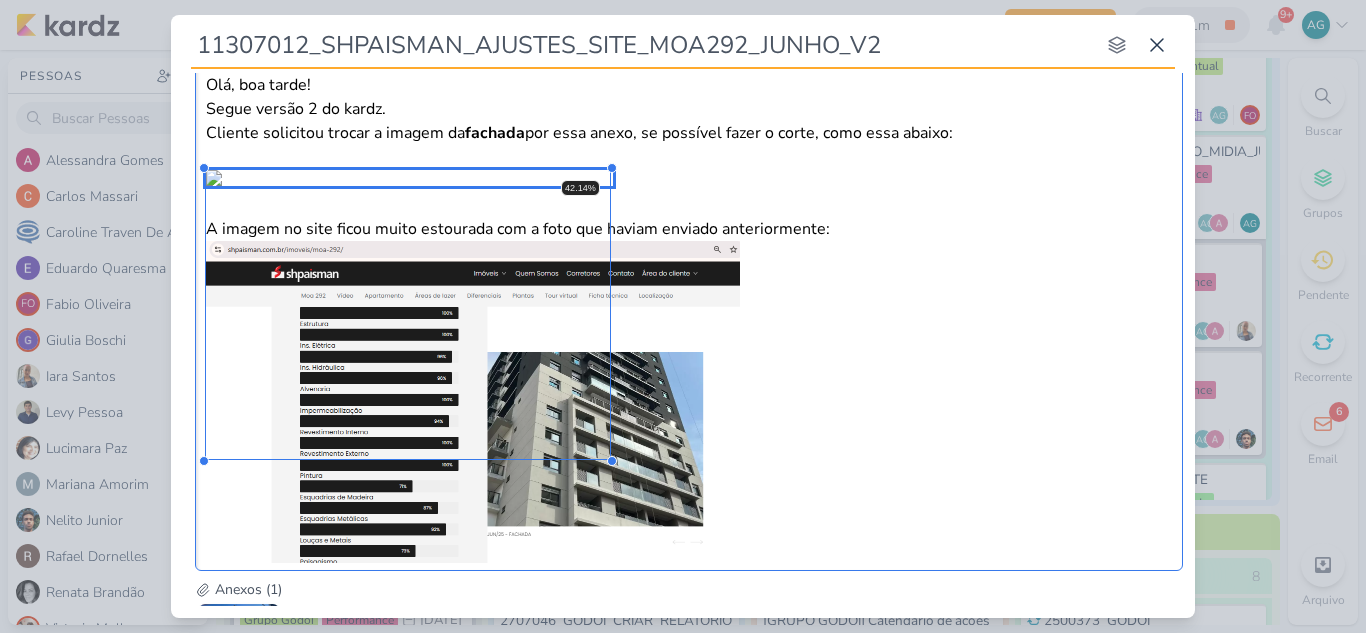 drag, startPoint x: 857, startPoint y: 164, endPoint x: 577, endPoint y: 338, distance: 329.66043 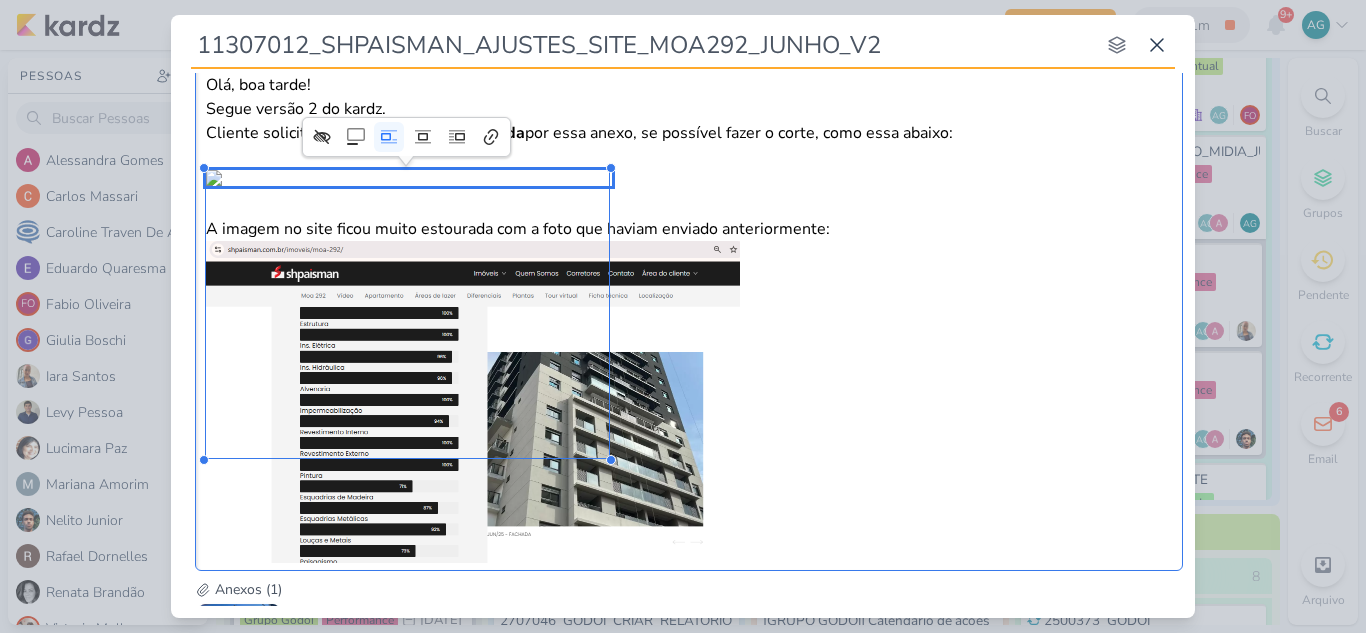scroll, scrollTop: 423, scrollLeft: 0, axis: vertical 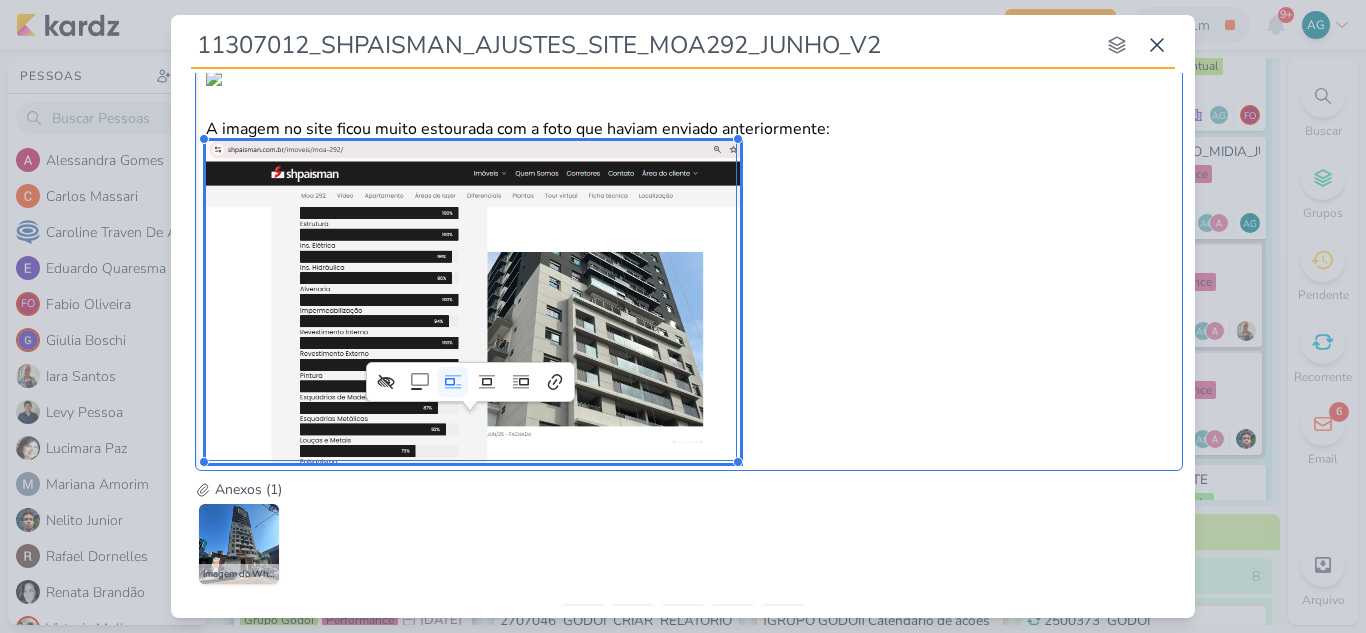 click at bounding box center [473, 302] 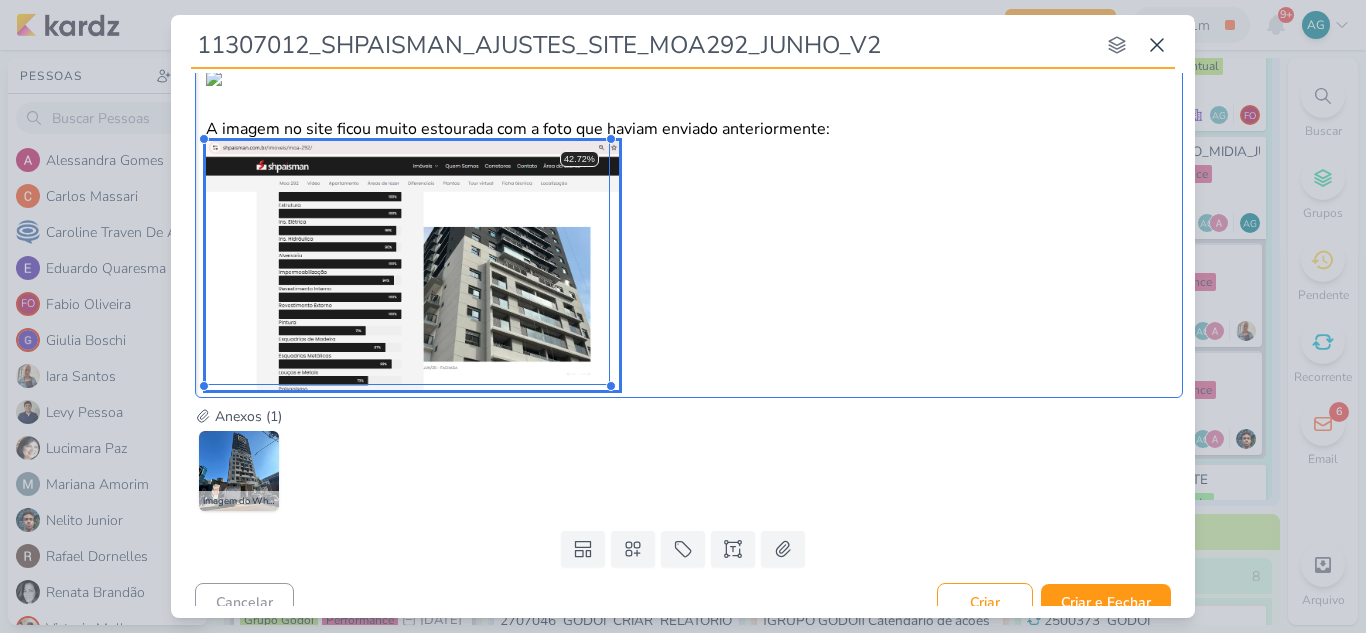 drag, startPoint x: 737, startPoint y: 410, endPoint x: 564, endPoint y: 479, distance: 186.25252 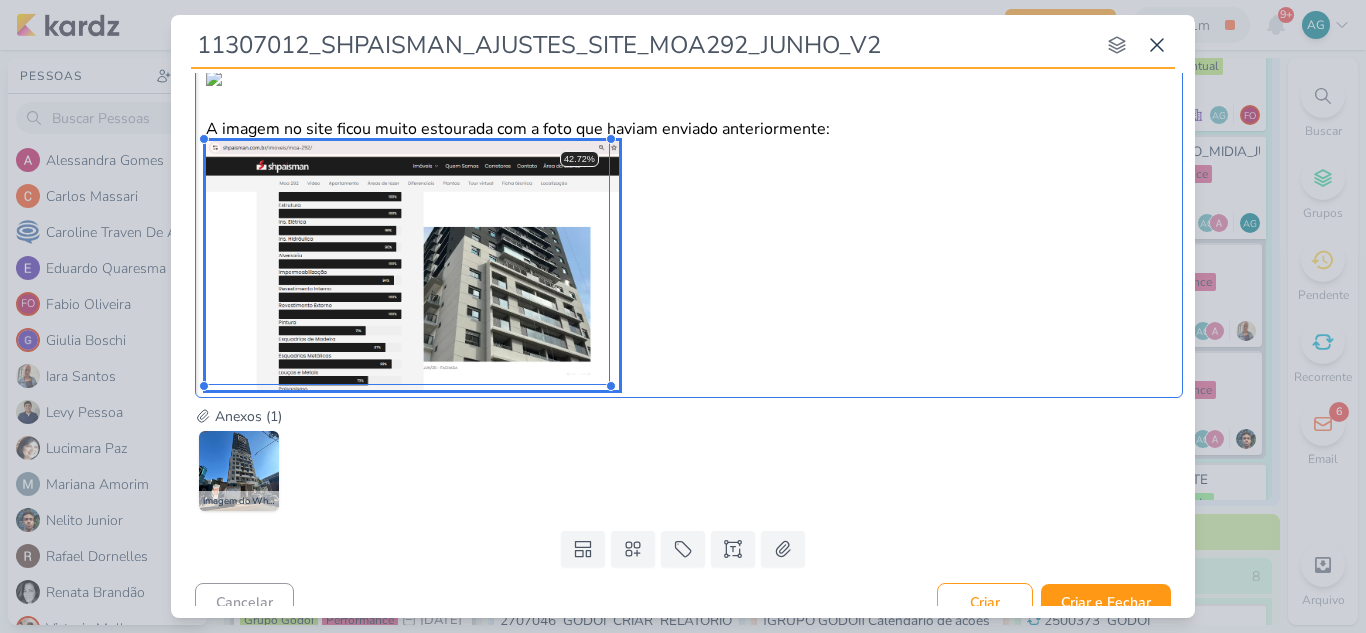 click on "42.72%" at bounding box center [412, 265] 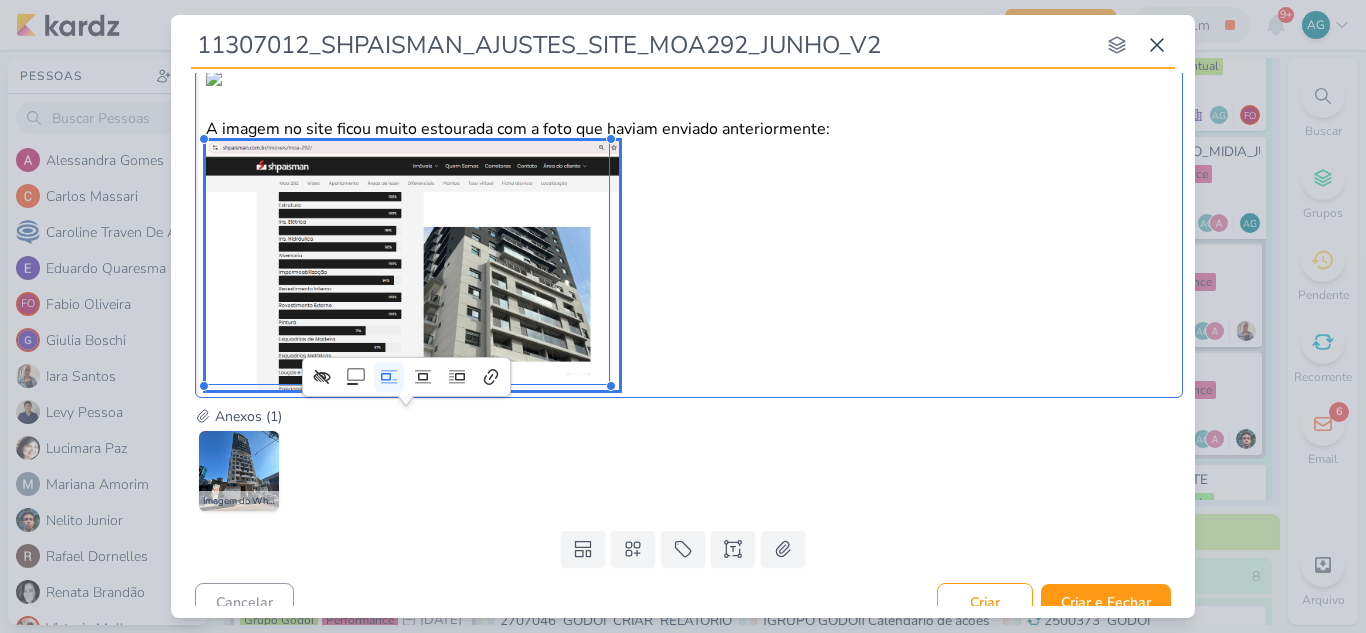 click on "Olá, boa tarde! Segue versão 2 do kardz. Cliente solicitou trocar a imagem da  fachada  por essa anexo, se possível fazer o corte, como essa abaixo: 42% A imagem no site ficou muito estourada com a foto que haviam enviado anteriormente: 42.72%" at bounding box center (689, 185) 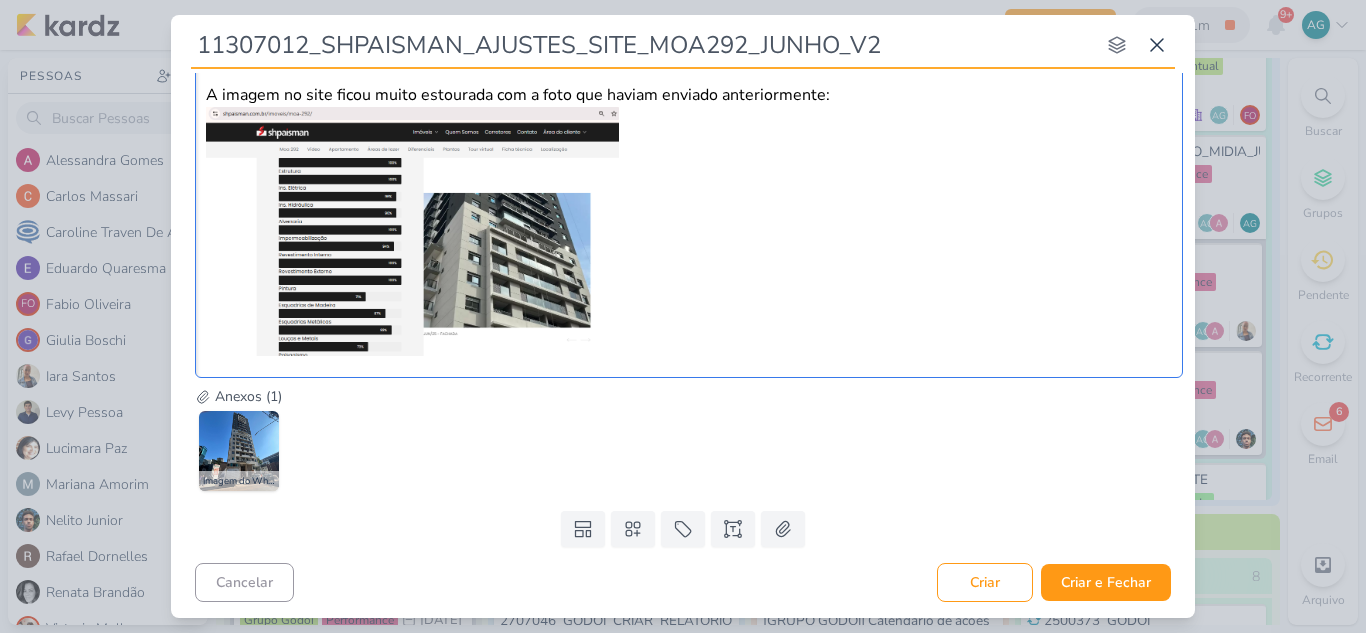 scroll, scrollTop: 726, scrollLeft: 0, axis: vertical 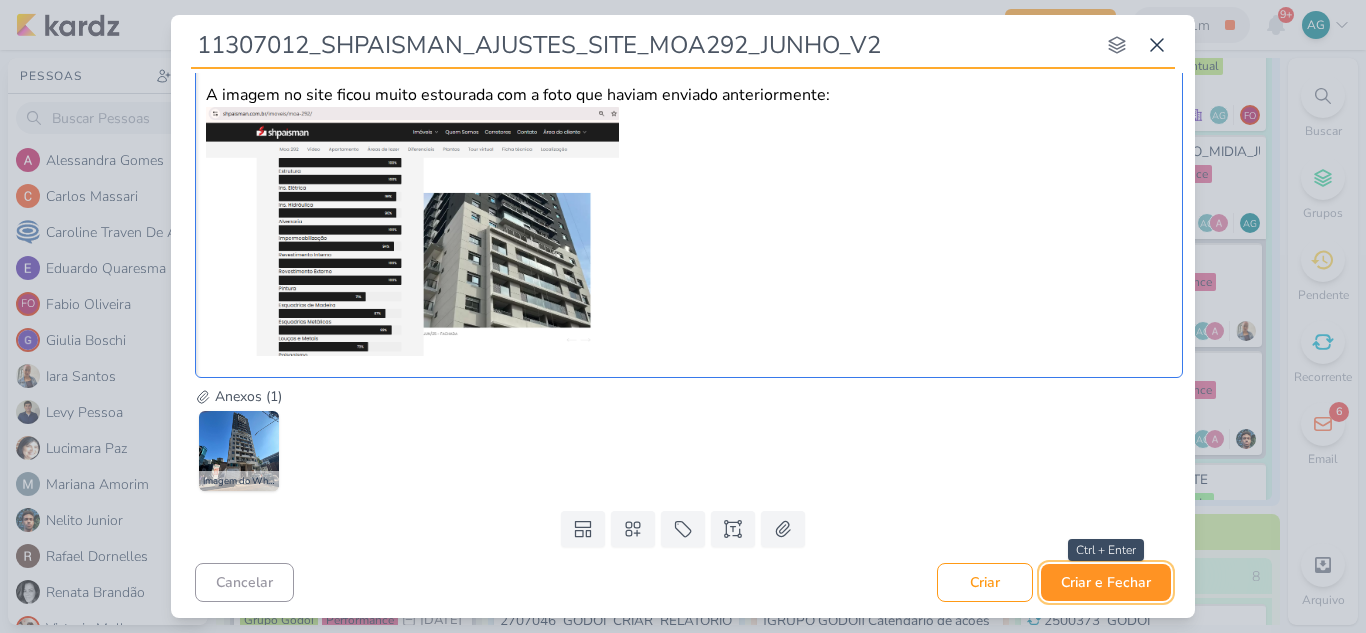 click on "Criar e Fechar" at bounding box center (1106, 582) 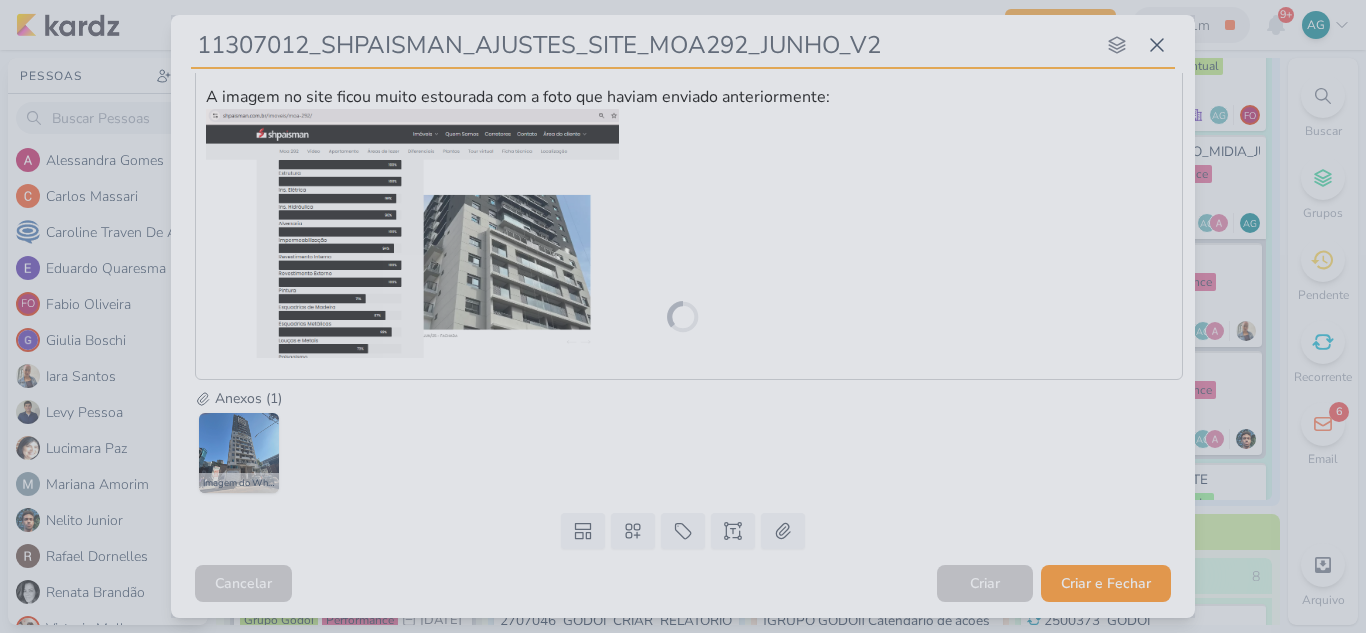 scroll, scrollTop: 724, scrollLeft: 0, axis: vertical 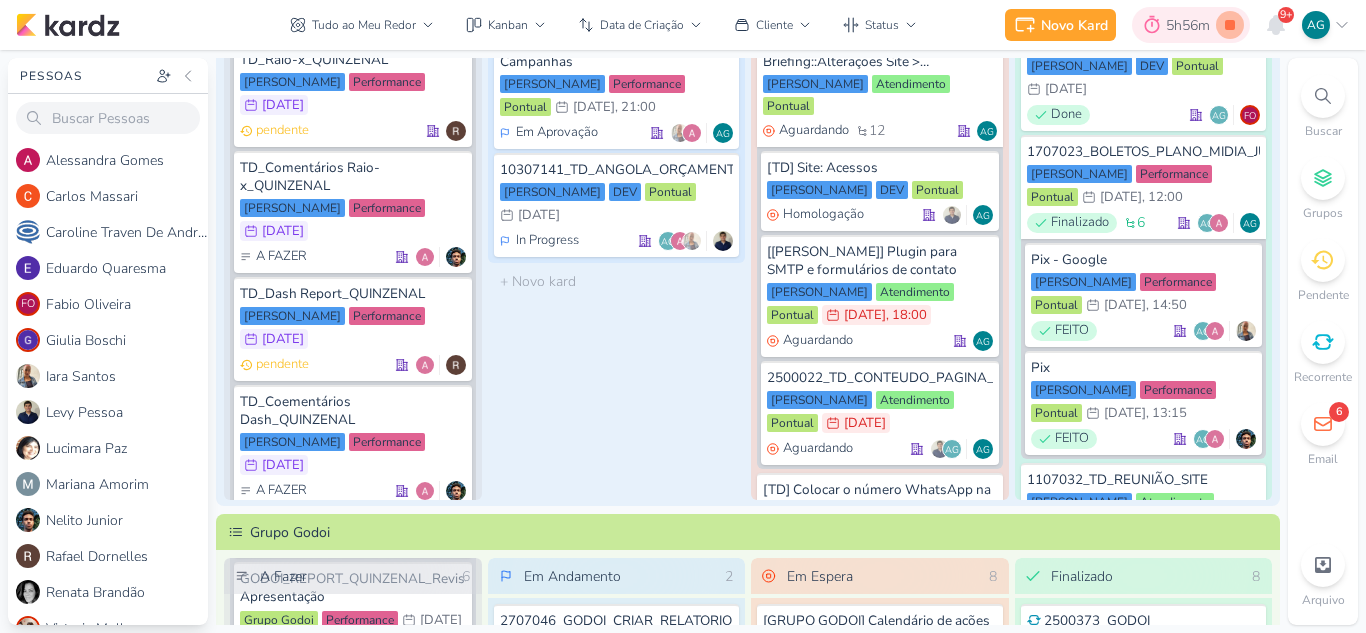 click 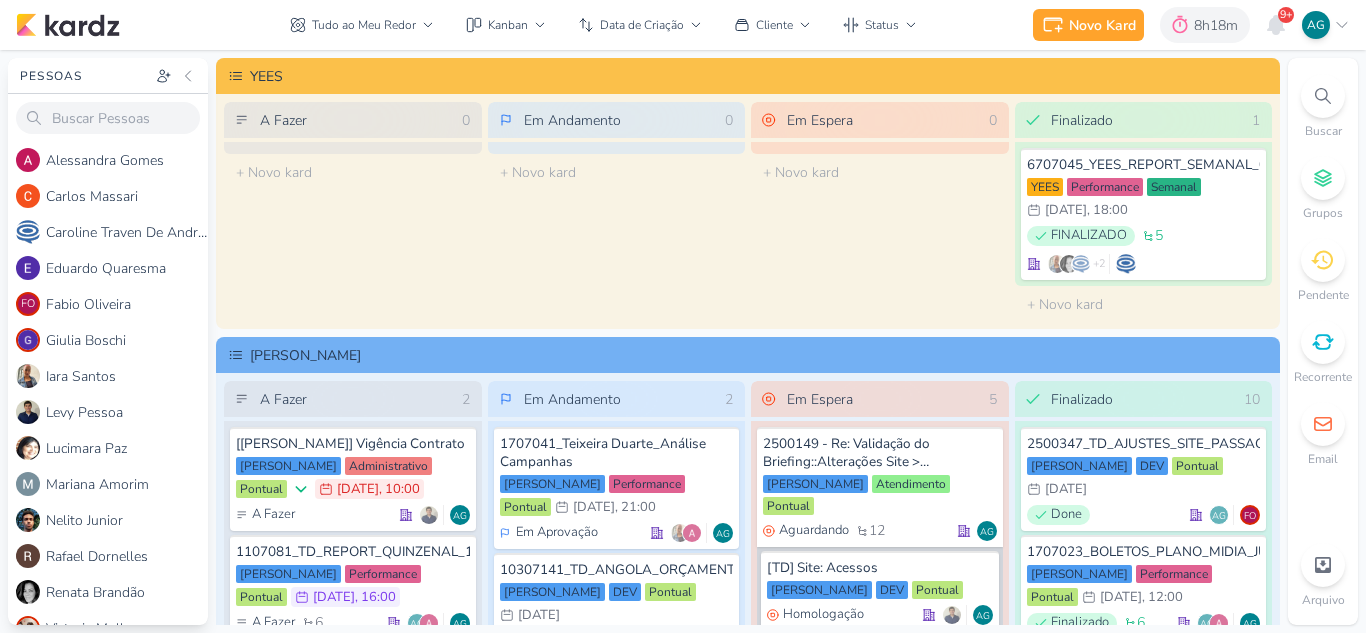 scroll, scrollTop: 0, scrollLeft: 0, axis: both 